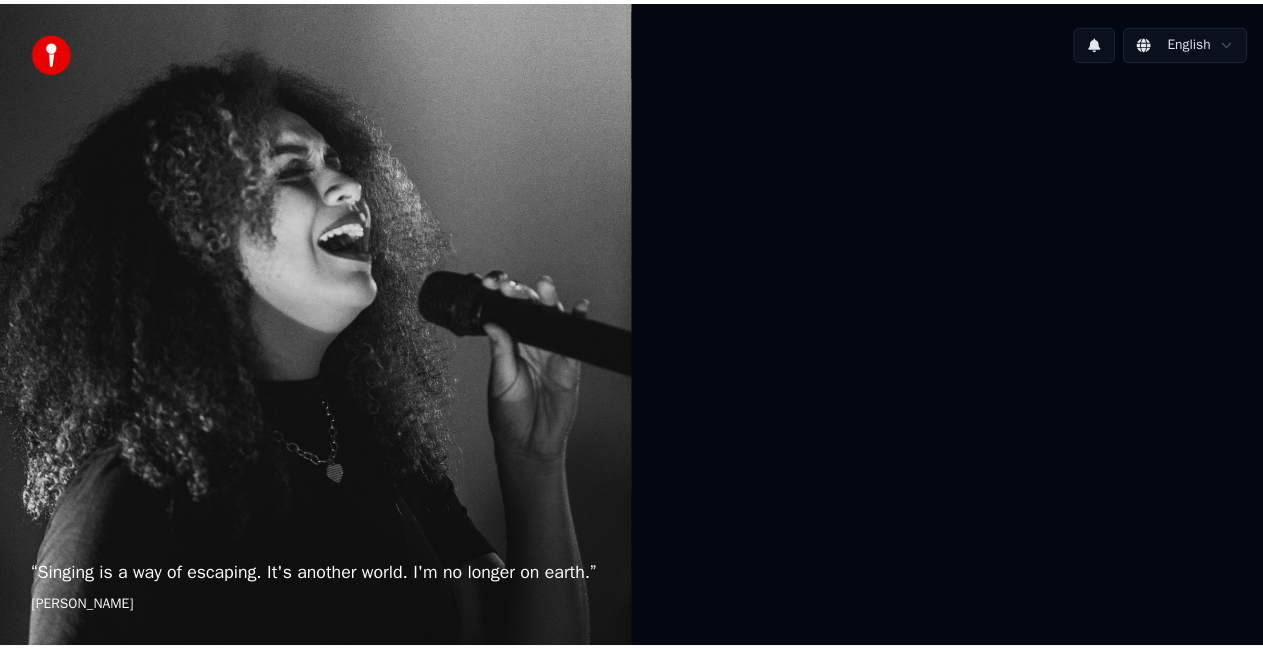 scroll, scrollTop: 0, scrollLeft: 0, axis: both 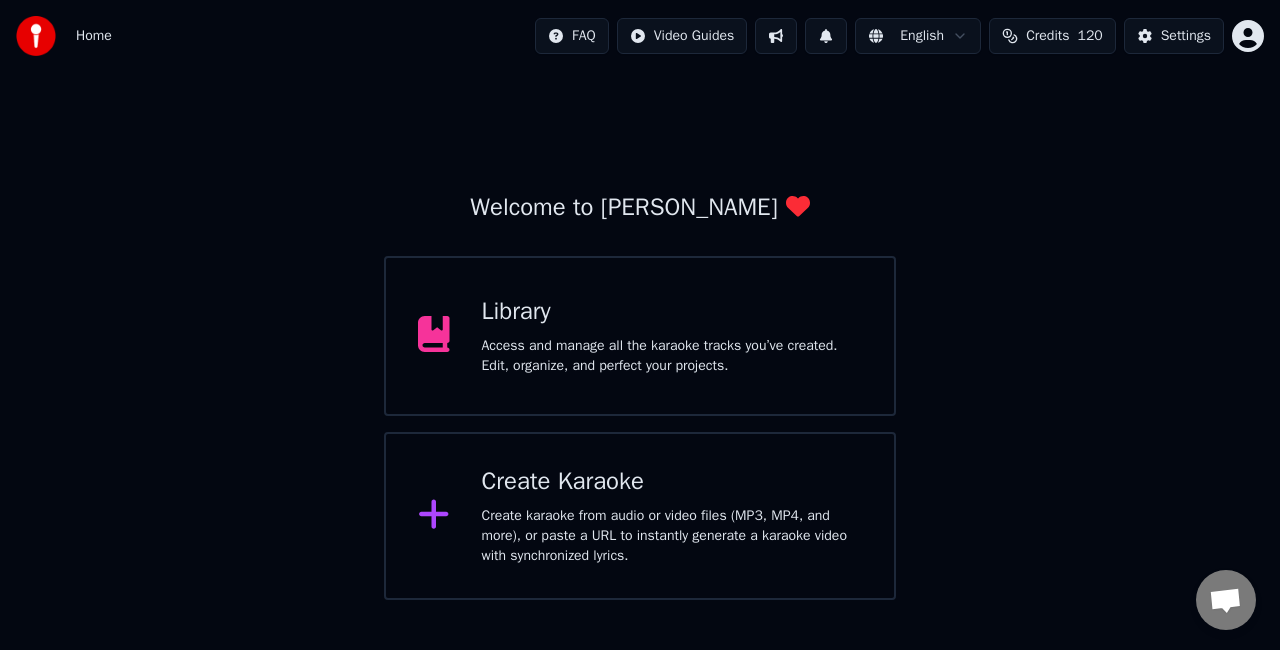 click on "Library Access and manage all the karaoke tracks you’ve created. Edit, organize, and perfect your projects." at bounding box center [672, 336] 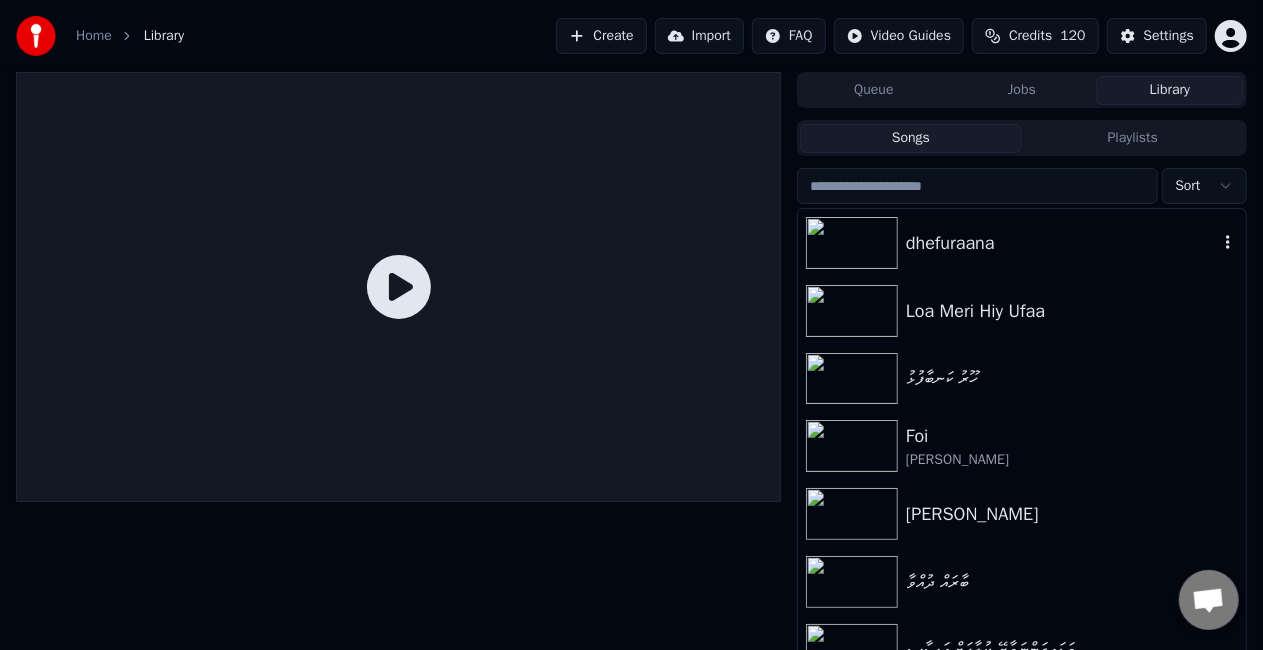 click on "dhefuraana" at bounding box center (1062, 243) 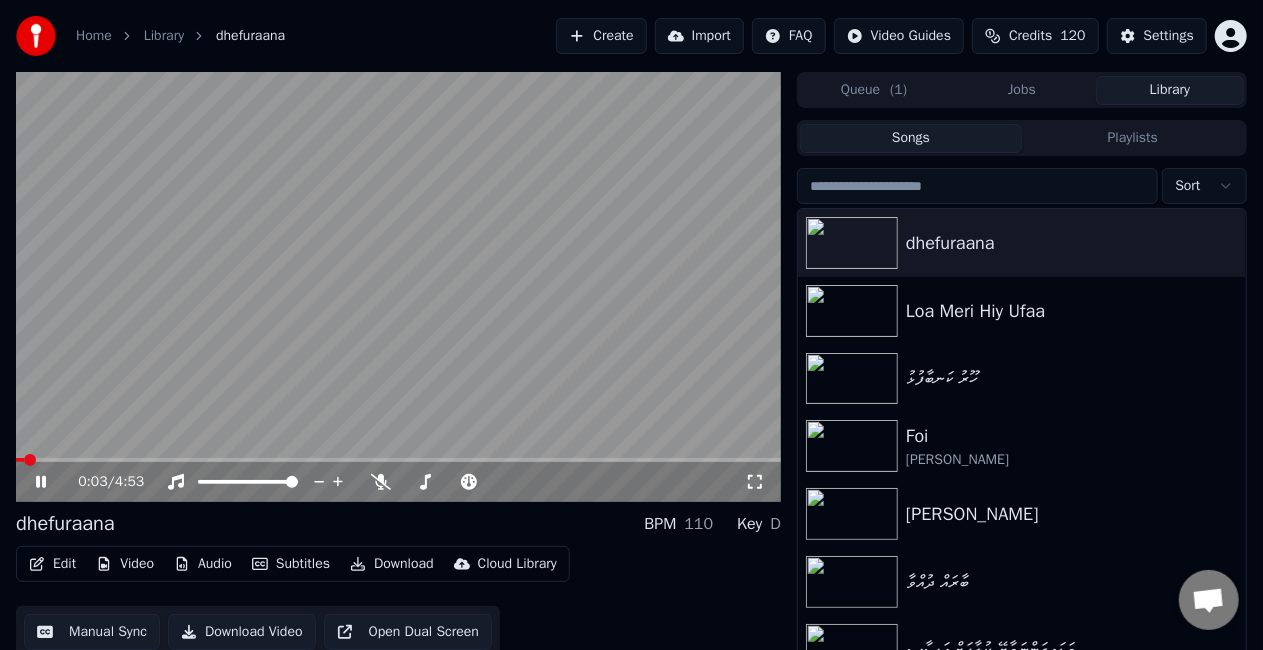 click 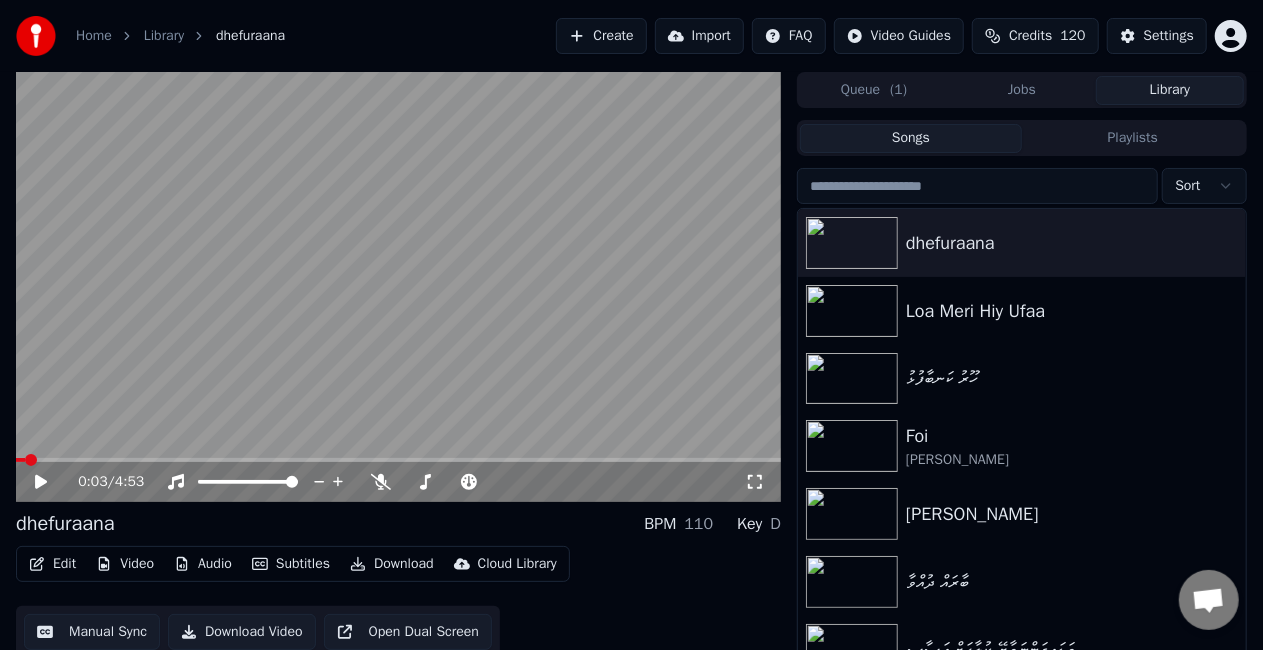 click at bounding box center (398, 287) 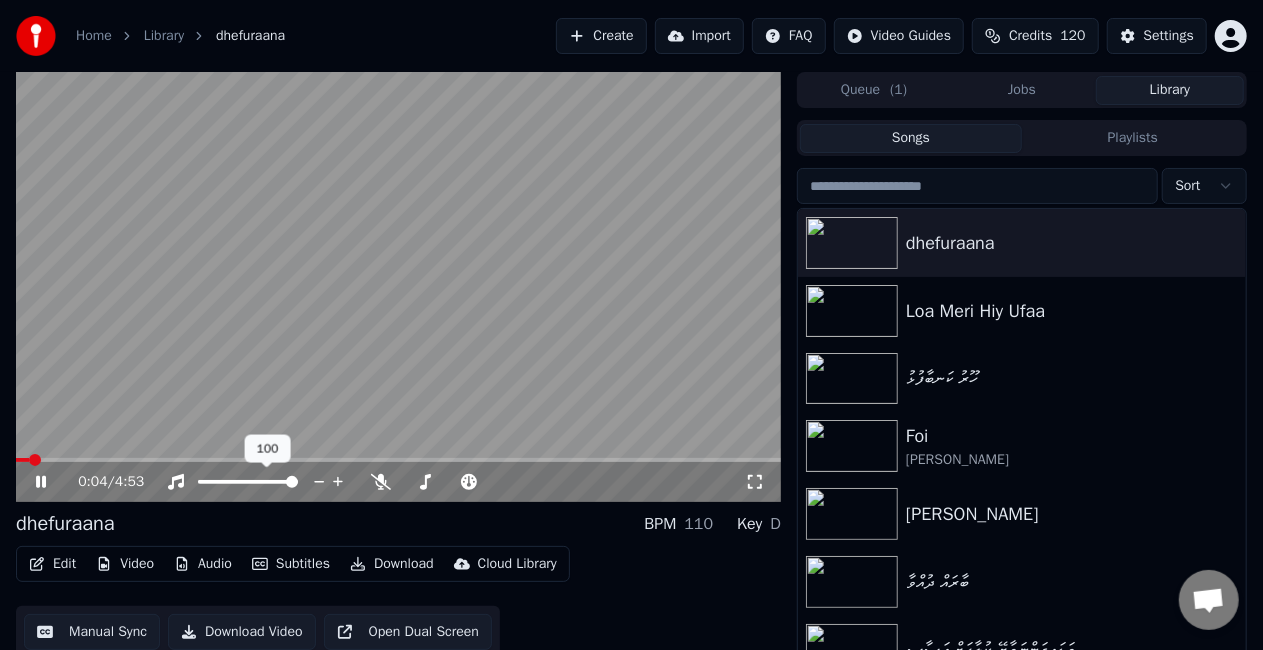 click at bounding box center (248, 482) 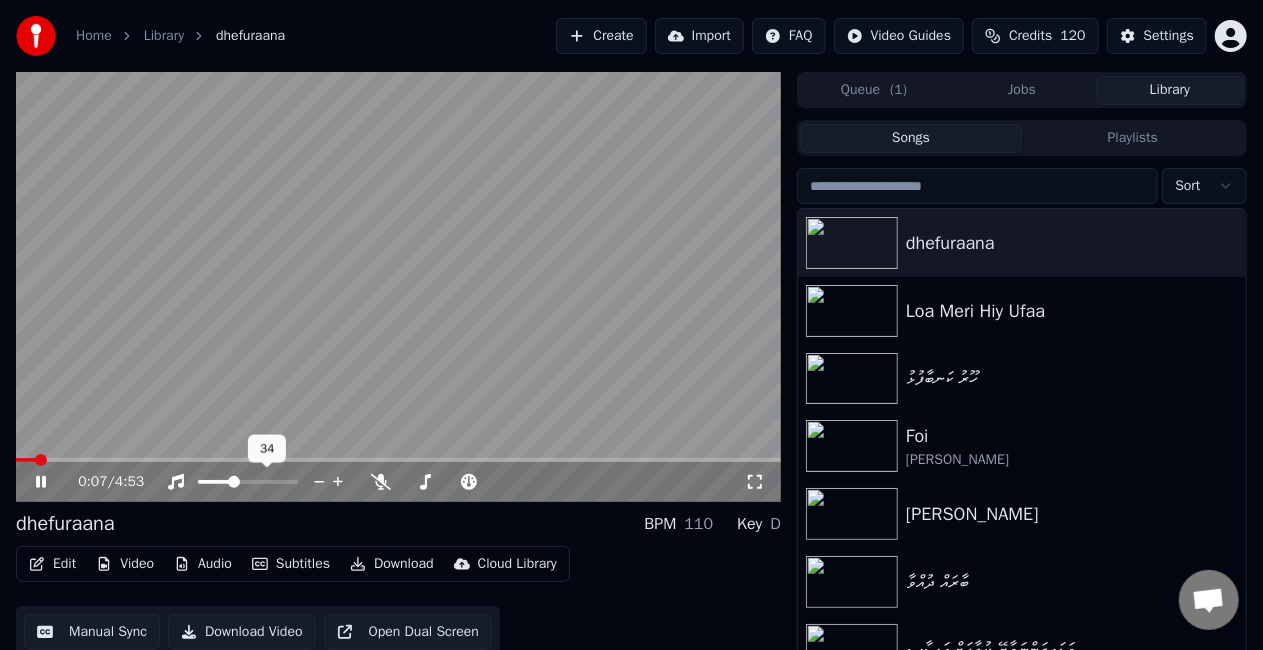 click at bounding box center [398, 287] 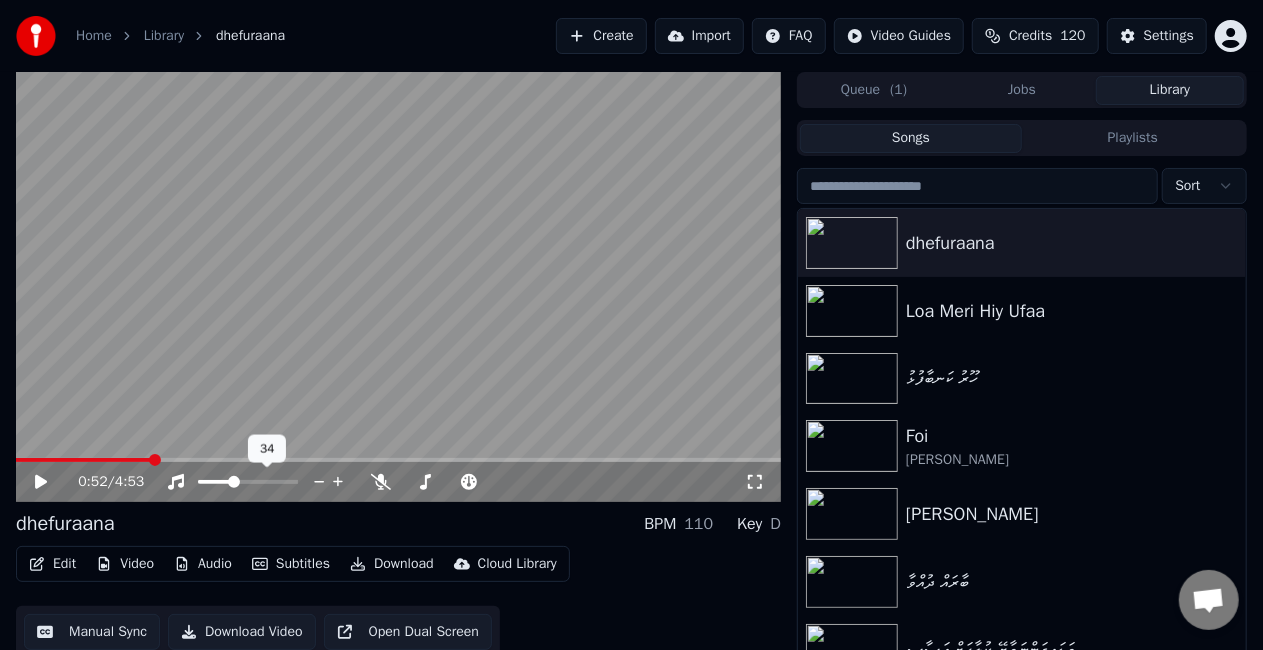 click at bounding box center [398, 460] 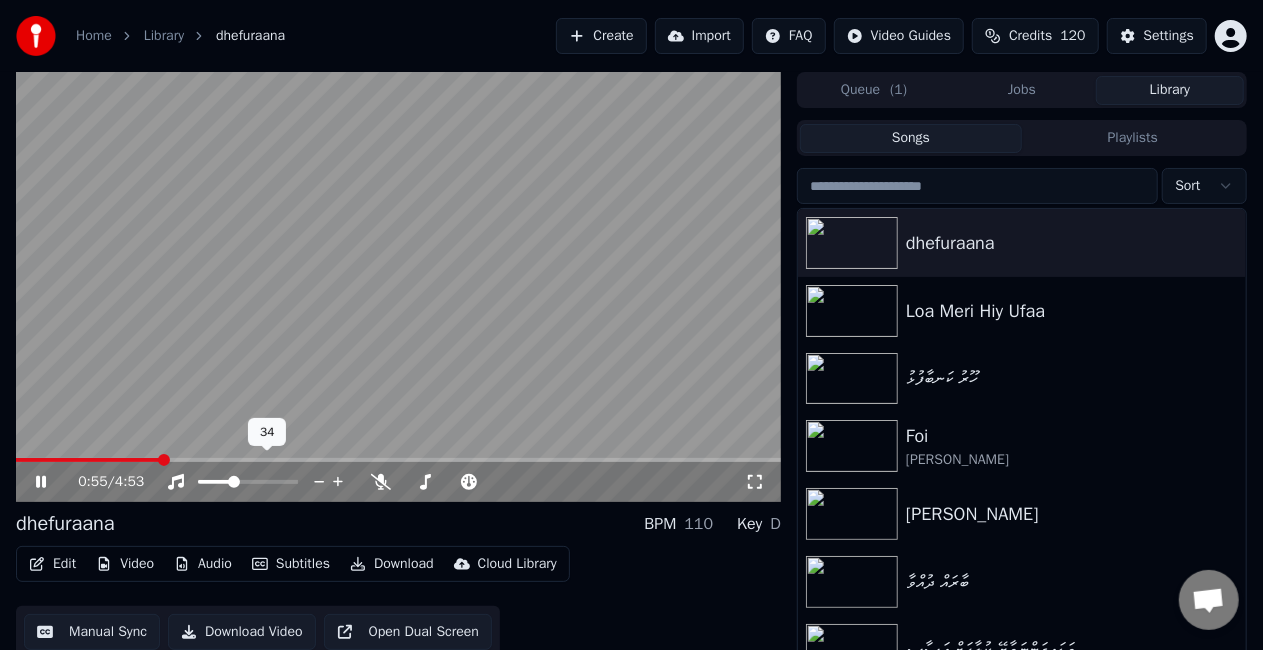scroll, scrollTop: 45, scrollLeft: 0, axis: vertical 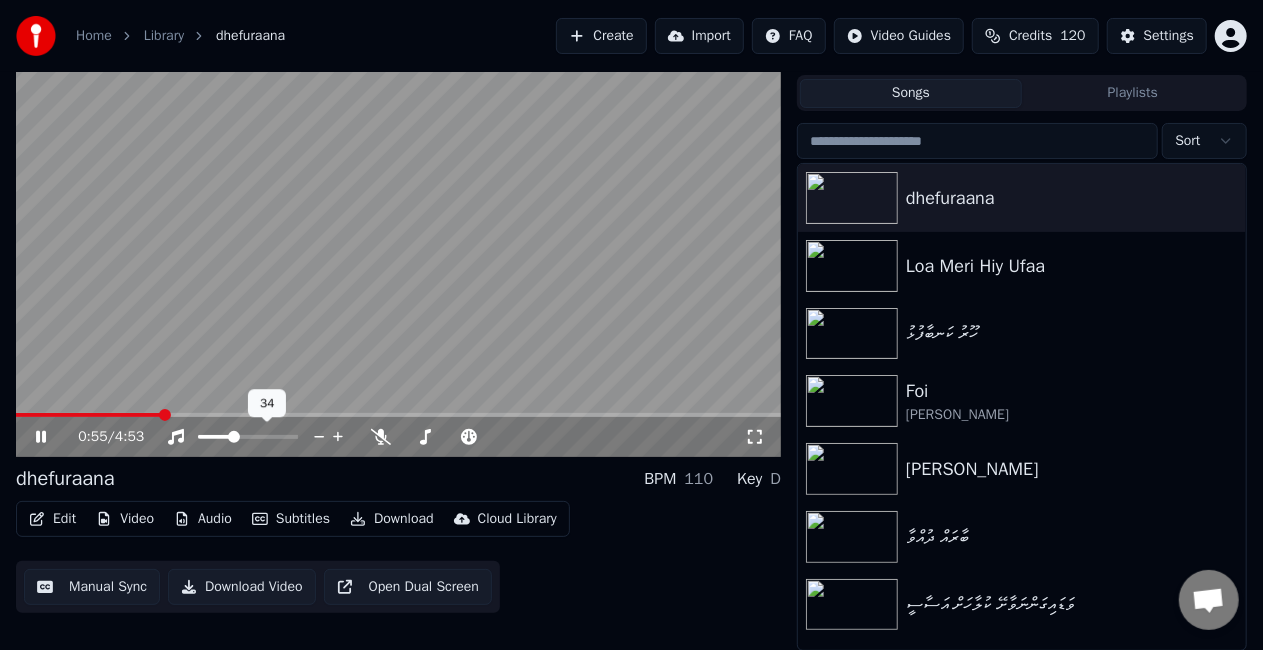 click on "Edit" at bounding box center [52, 519] 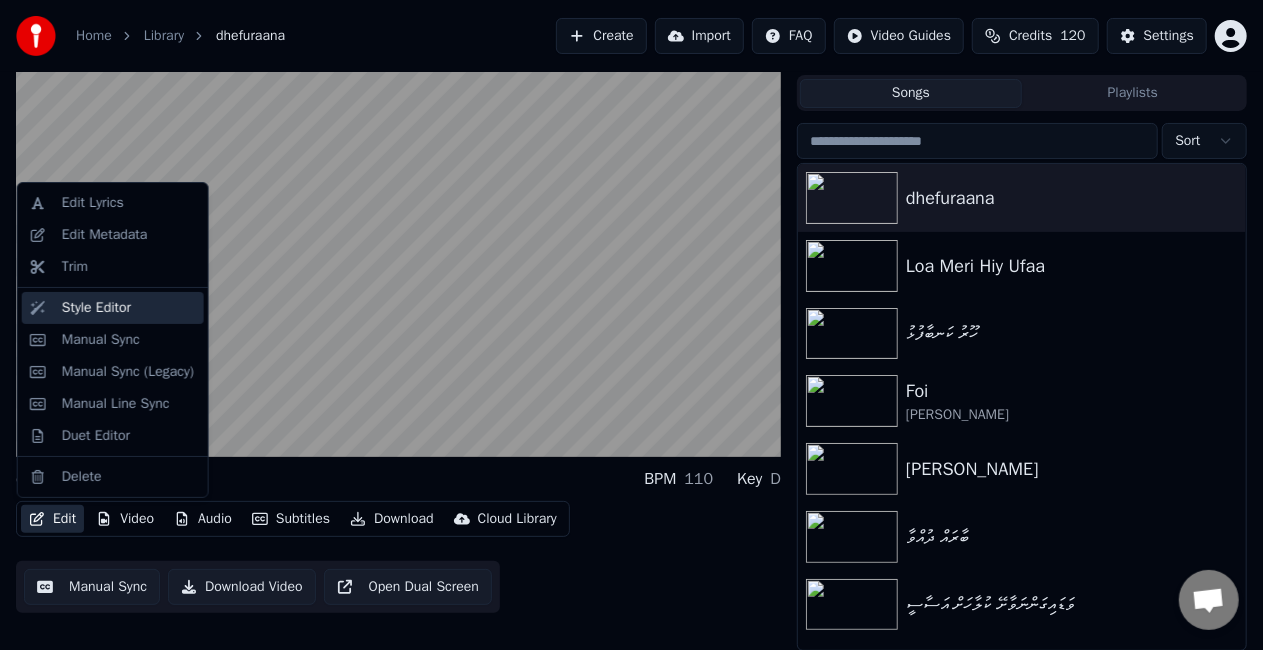 click on "Style Editor" at bounding box center [96, 308] 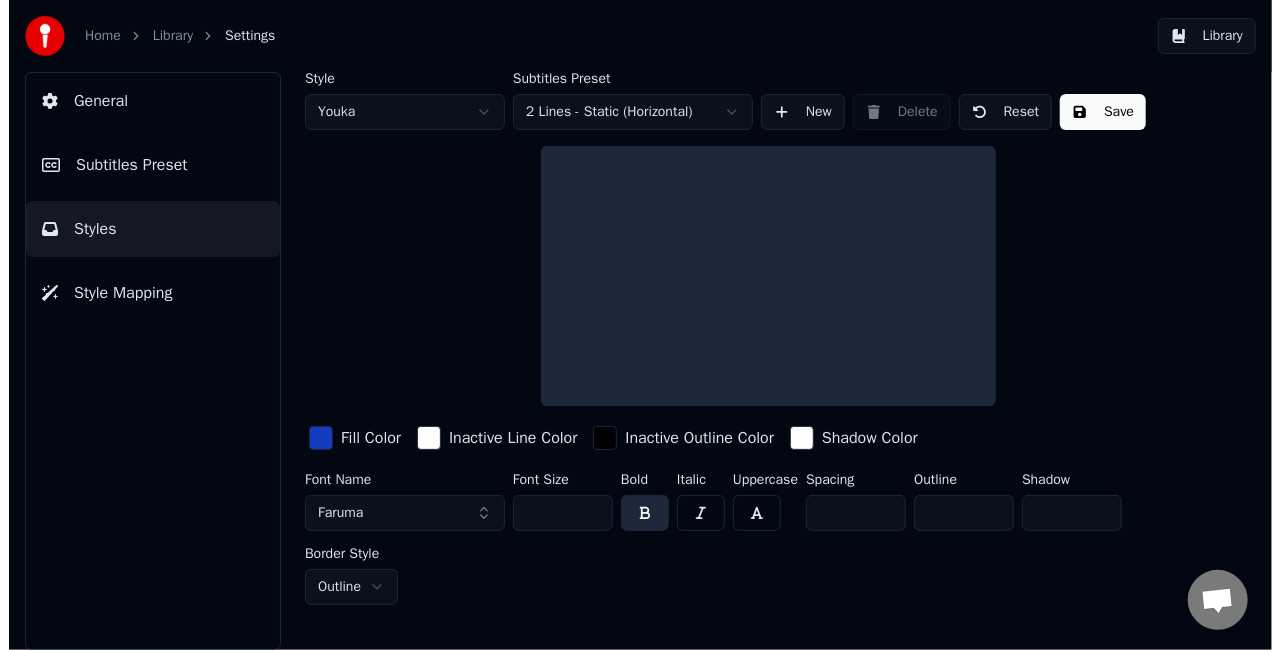 scroll, scrollTop: 0, scrollLeft: 0, axis: both 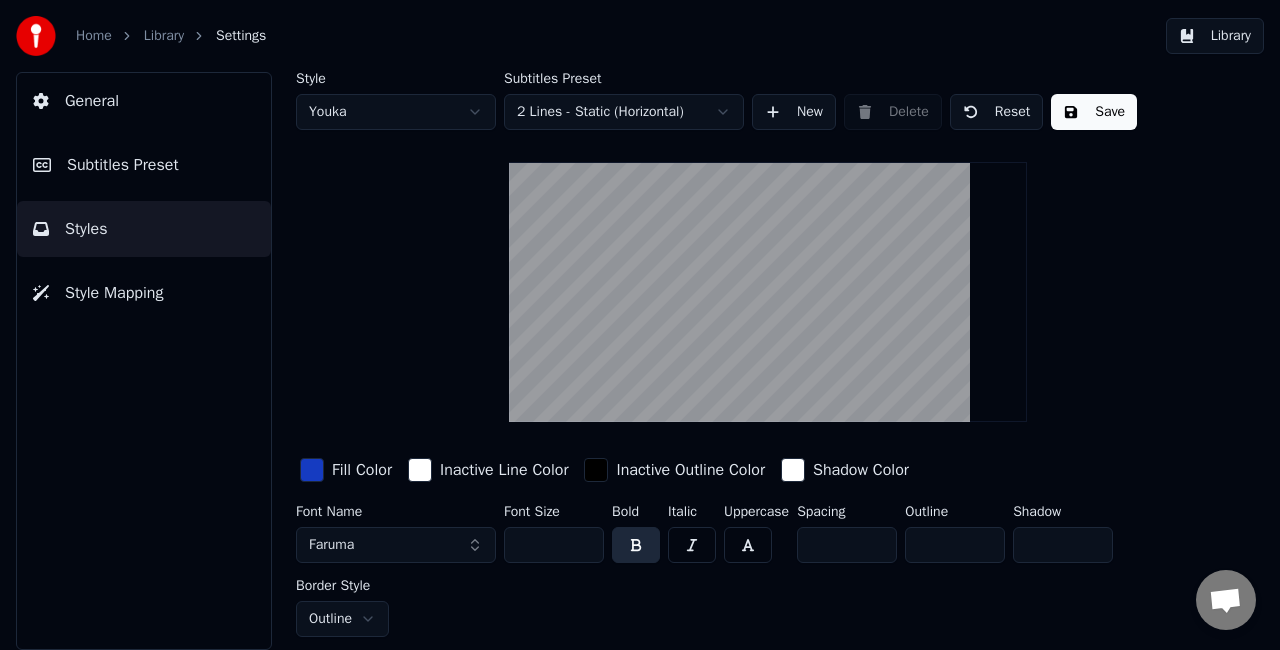 click on "Subtitles Preset" at bounding box center [144, 165] 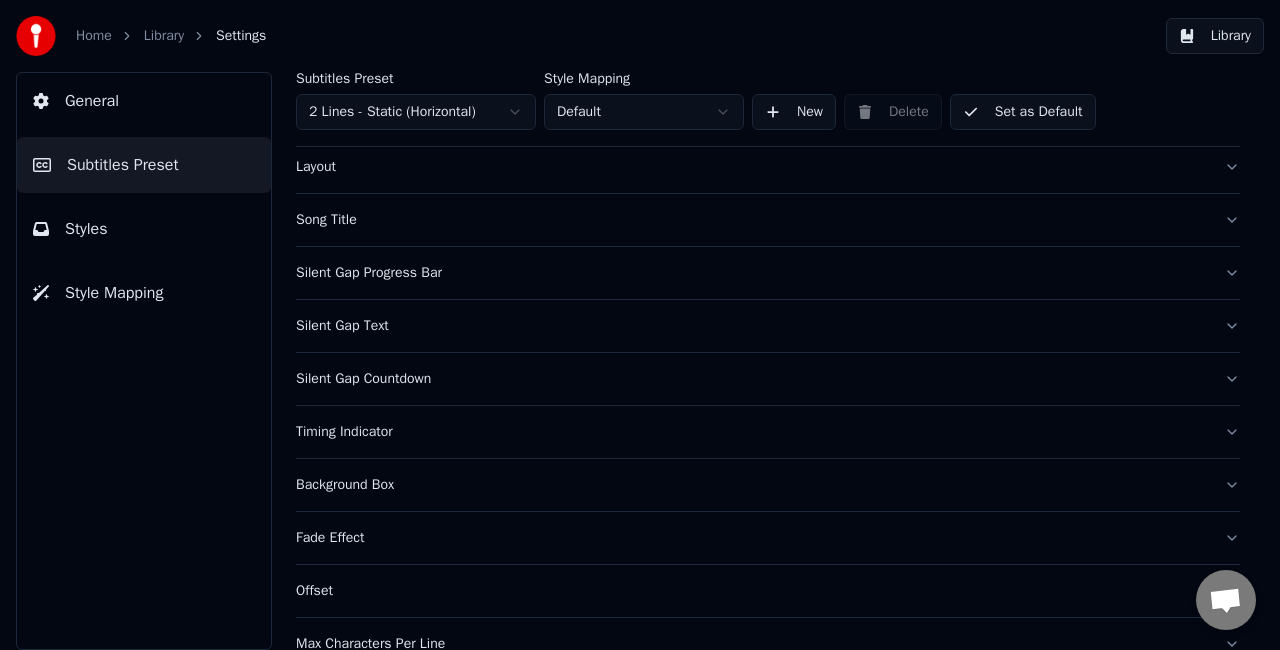 scroll, scrollTop: 184, scrollLeft: 0, axis: vertical 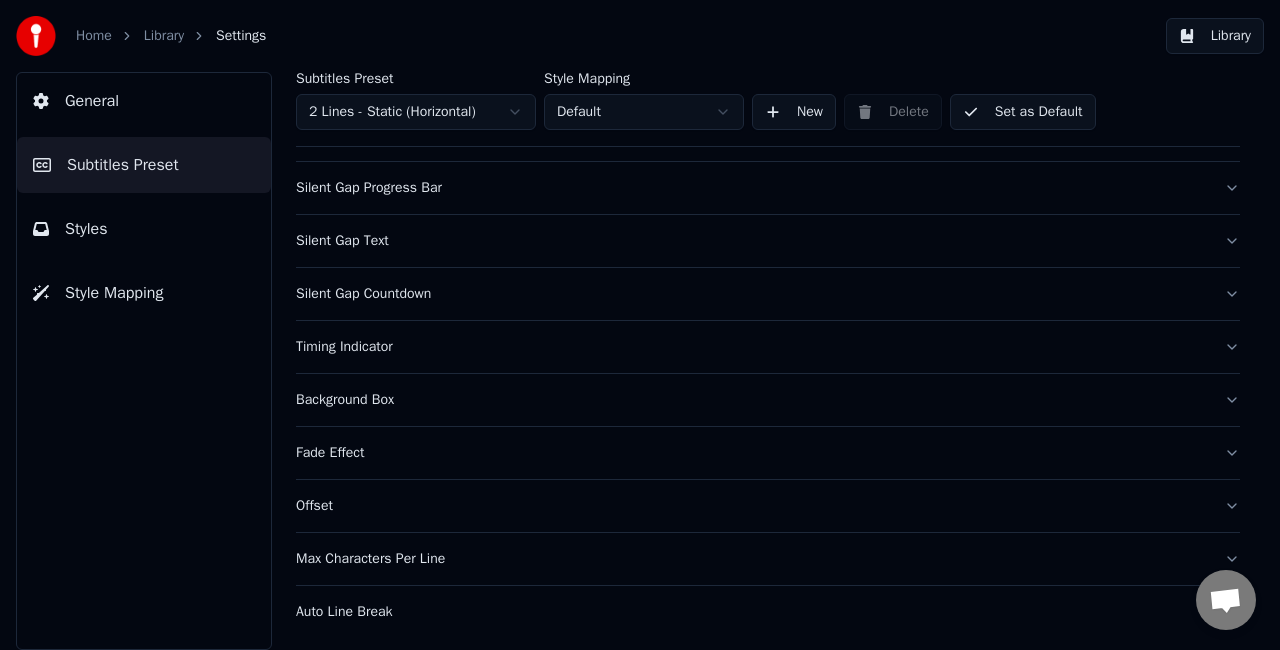click on "Silent Gap Countdown" at bounding box center [752, 294] 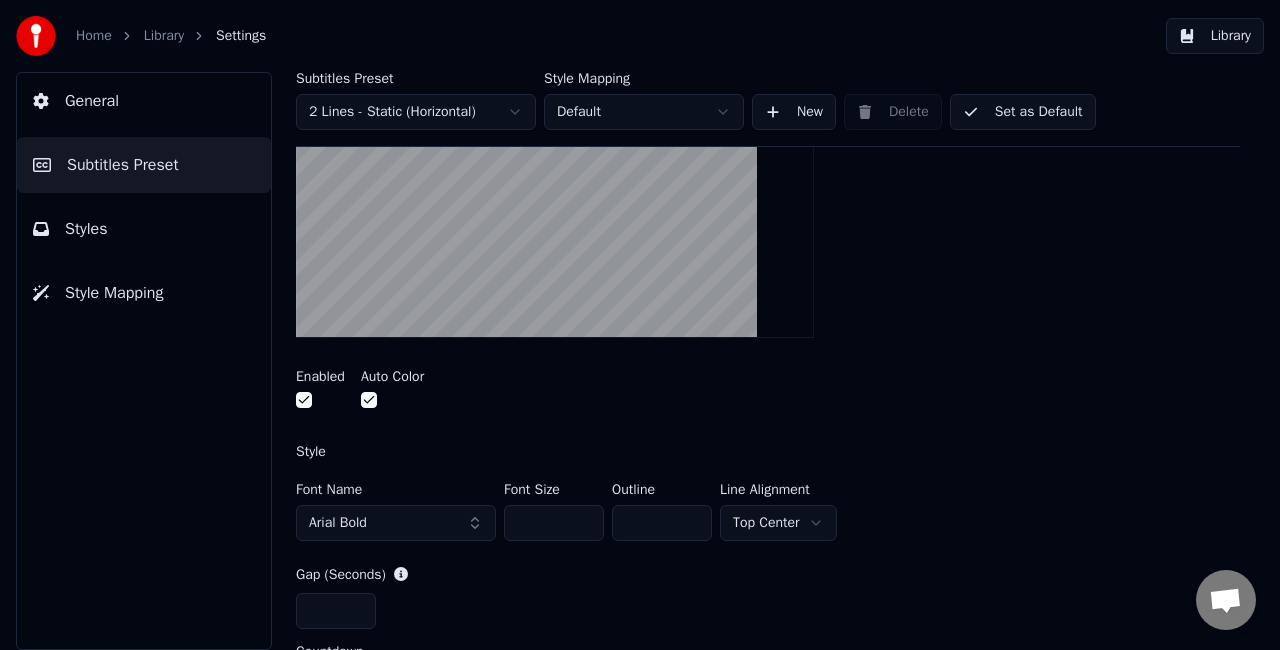 scroll, scrollTop: 484, scrollLeft: 0, axis: vertical 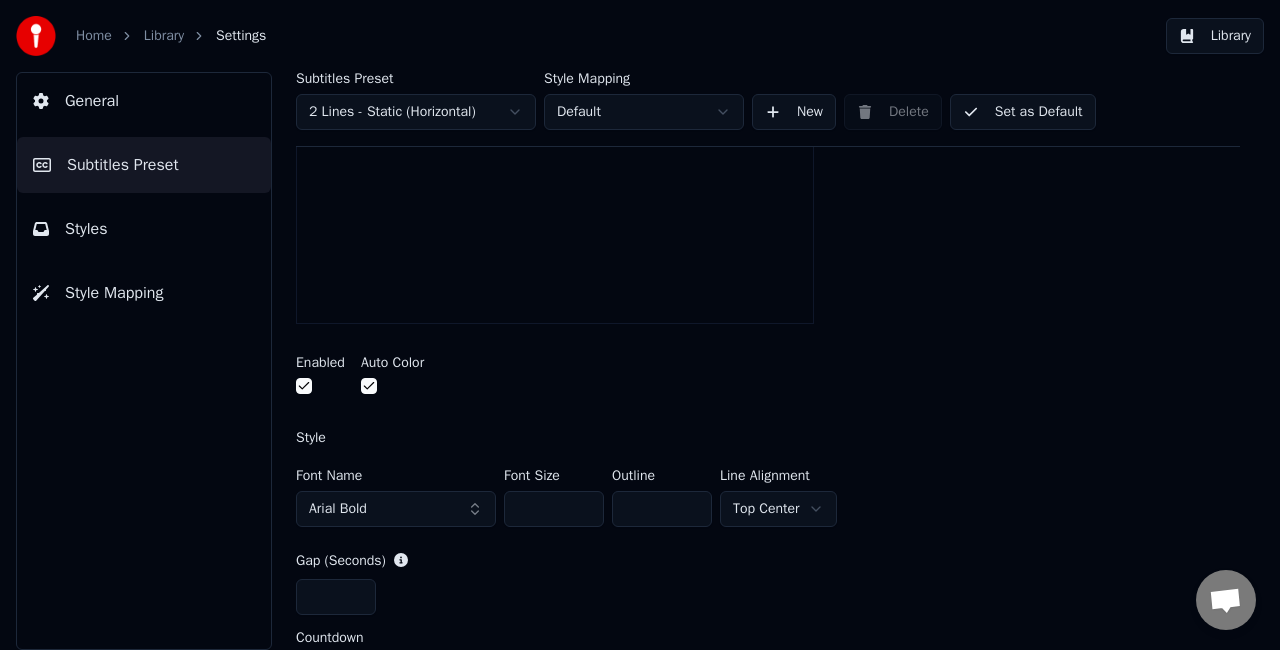 click on "**" at bounding box center [554, 509] 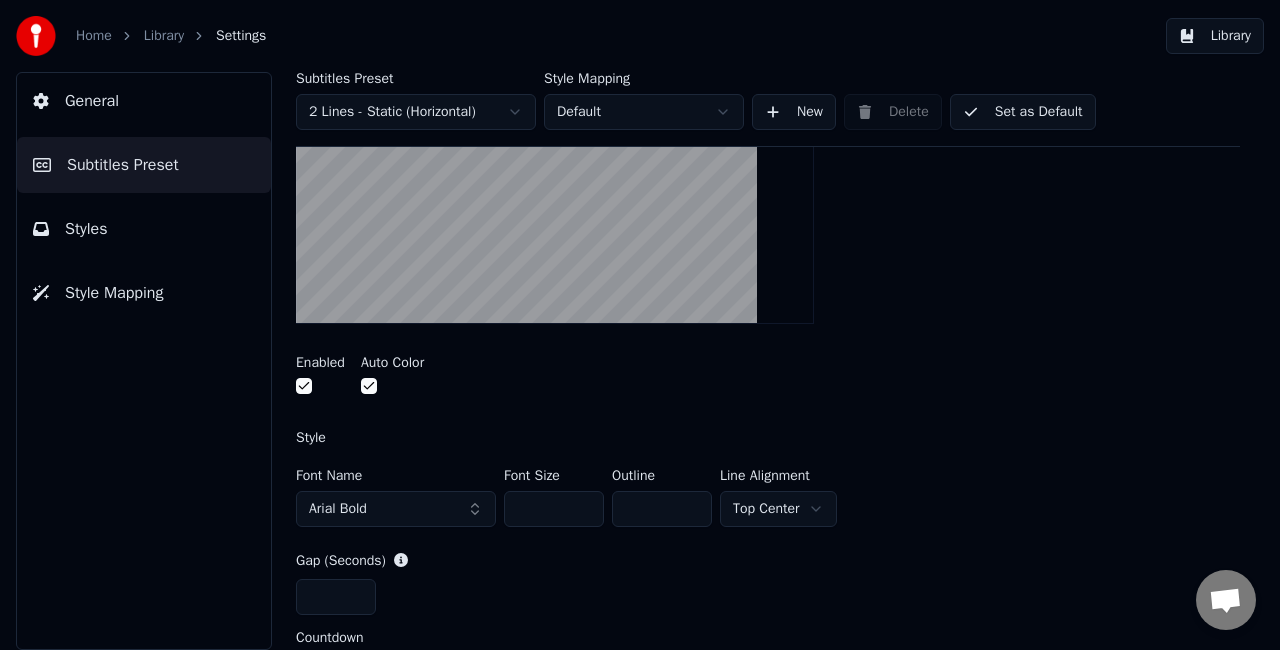 click on "**" at bounding box center (554, 509) 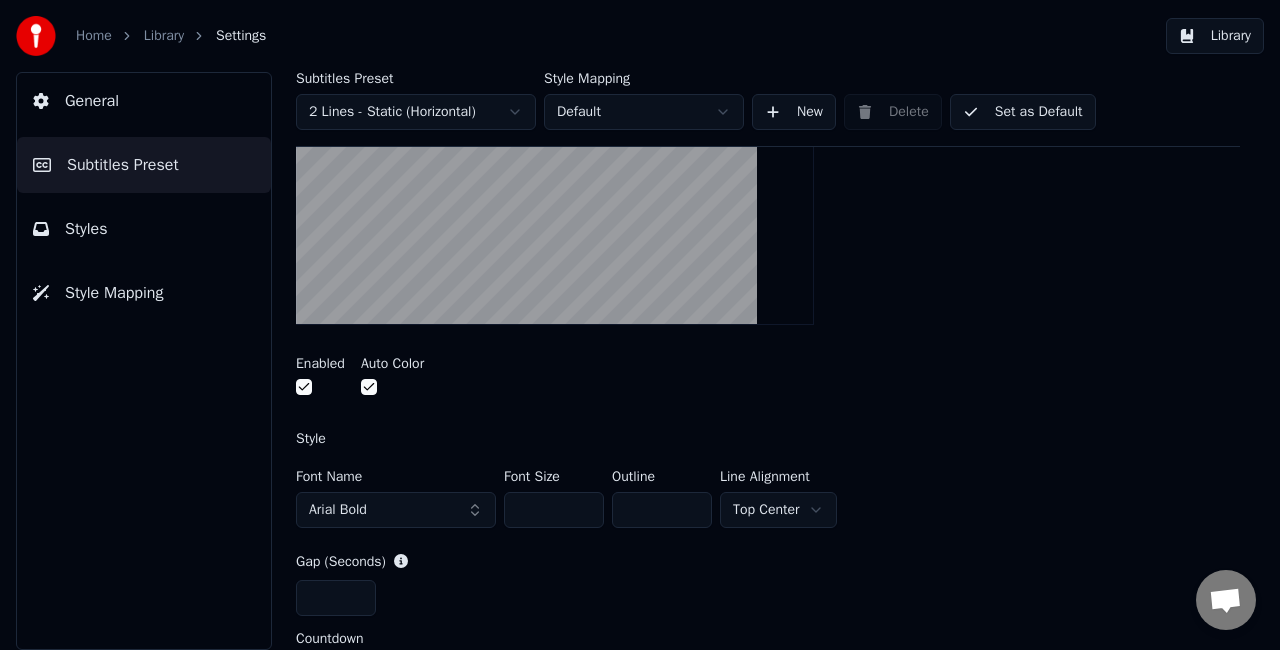 scroll, scrollTop: 484, scrollLeft: 0, axis: vertical 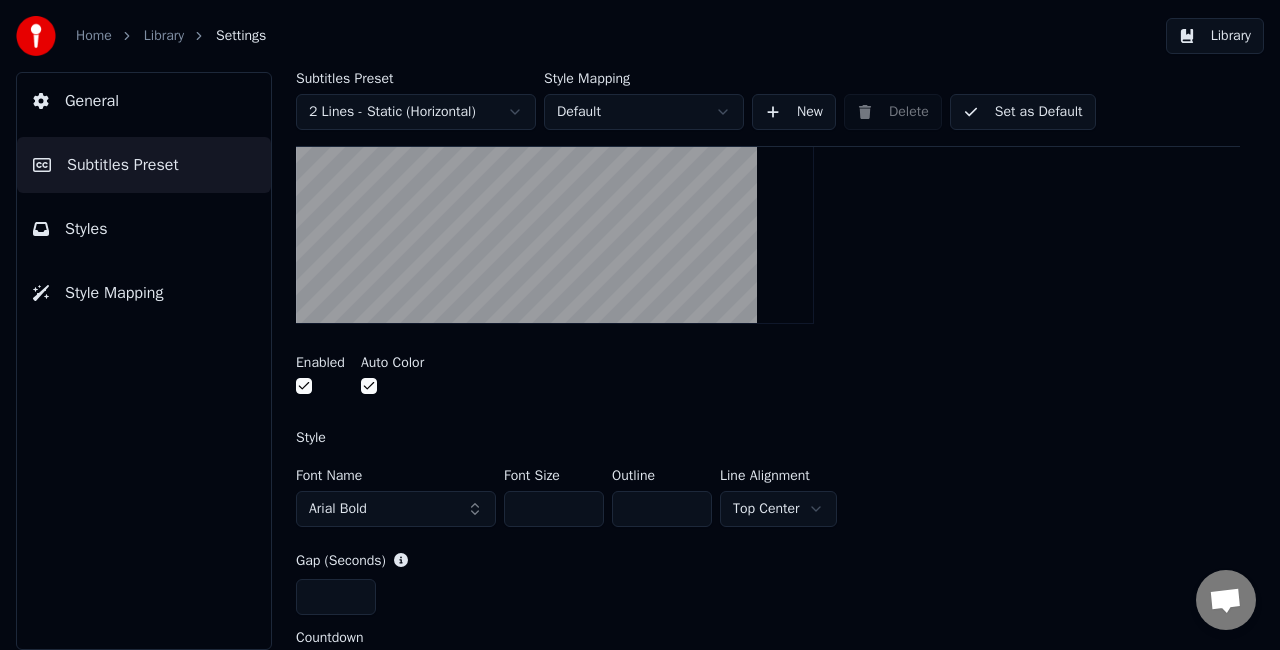 click on "Home Library Settings Library General Subtitles Preset Styles Style Mapping Subtitles Preset 2 Lines - Static (Horizontal) Style Mapping Default New Delete Set as Default General Layout Song Title Silent Gap Progress Bar Silent Gap Text Silent Gap Countdown Insert a countdown in the gap between subtitles Enabled Auto Color Style Font Name Arial Bold Font Size *** Outline * Line Alignment Top Center Gap (Seconds) * Countdown * Reset Timing Indicator Background Box Fade Effect Offset Max Characters Per Line Auto Line Break" at bounding box center (640, 325) 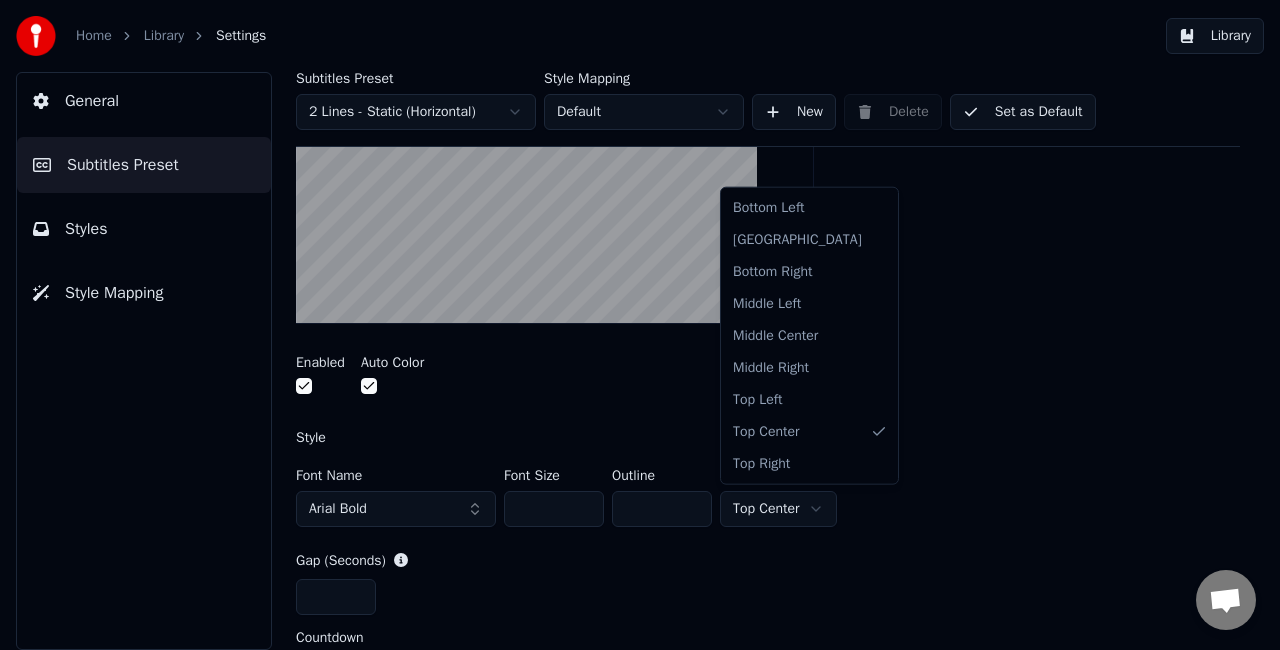 click on "Home Library Settings Library General Subtitles Preset Styles Style Mapping Subtitles Preset 2 Lines - Static (Horizontal) Style Mapping Default New Delete Set as Default General Layout Song Title Silent Gap Progress Bar Silent Gap Text Silent Gap Countdown Insert a countdown in the gap between subtitles Enabled Auto Color Style Font Name Arial Bold Font Size *** Outline * Line Alignment Top Center Gap (Seconds) * Countdown * Reset Timing Indicator Background Box Fade Effect Offset Max Characters Per Line Auto Line Break Bottom Left Bottom Center Bottom Right Middle Left Middle Center Middle Right Top Left Top Center Top Right" at bounding box center [640, 325] 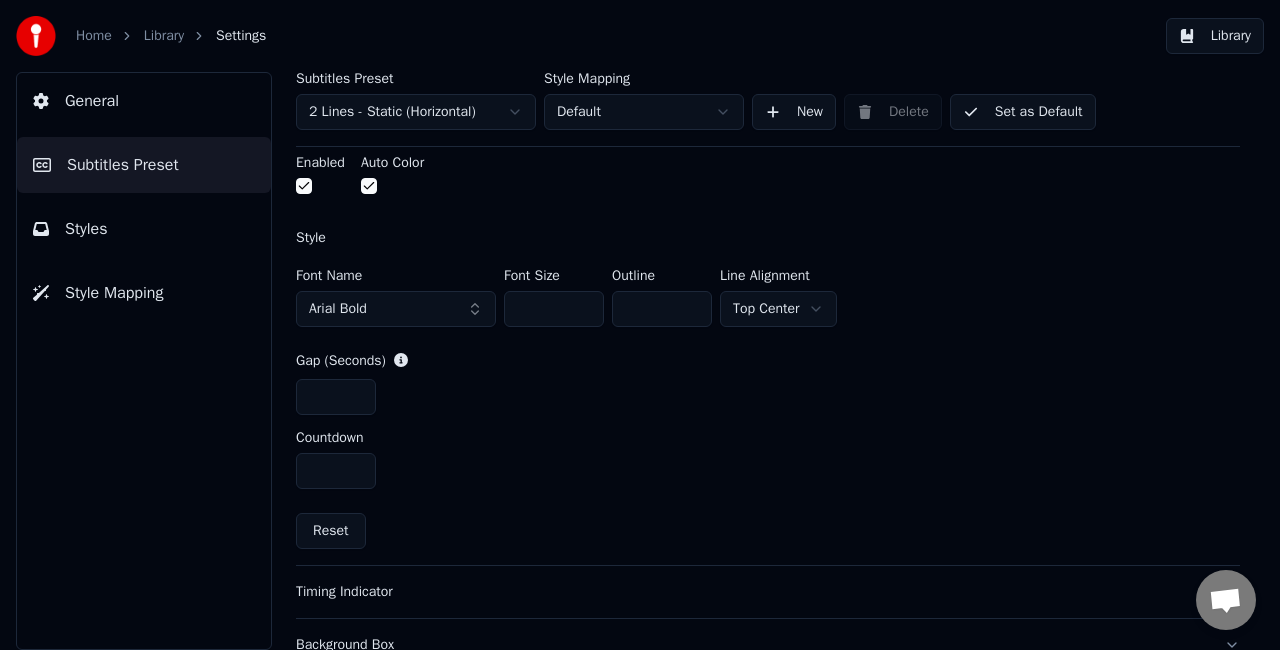 scroll, scrollTop: 784, scrollLeft: 0, axis: vertical 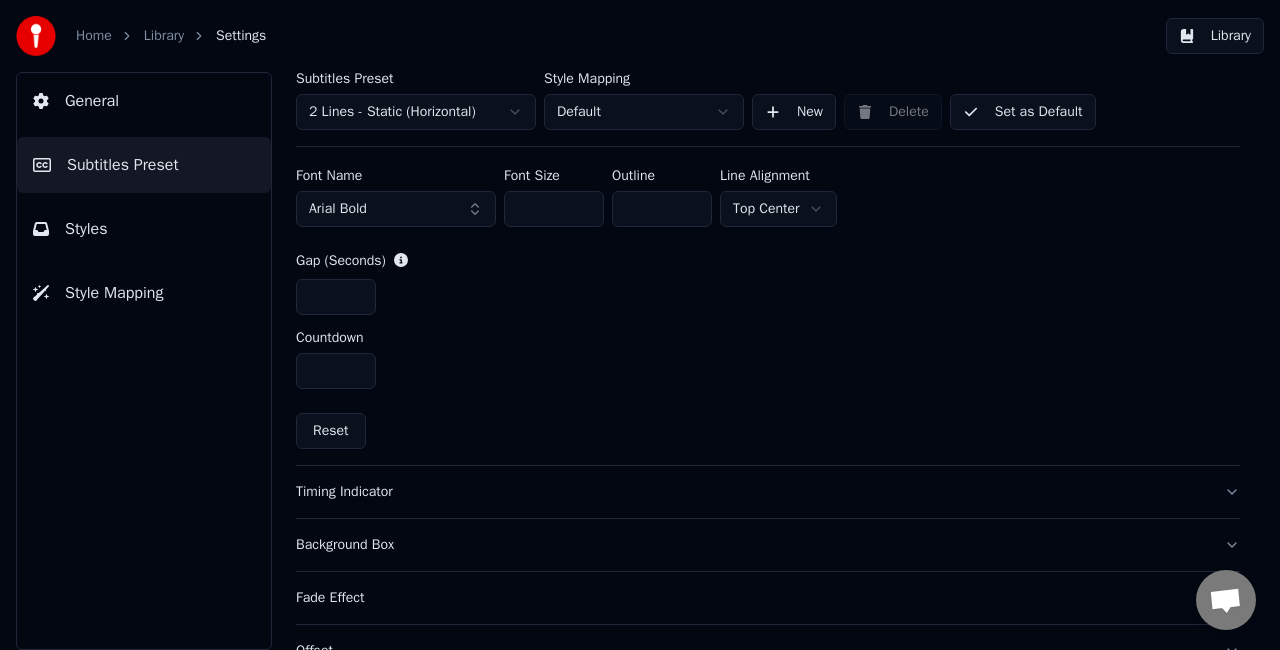 click on "*" at bounding box center [336, 297] 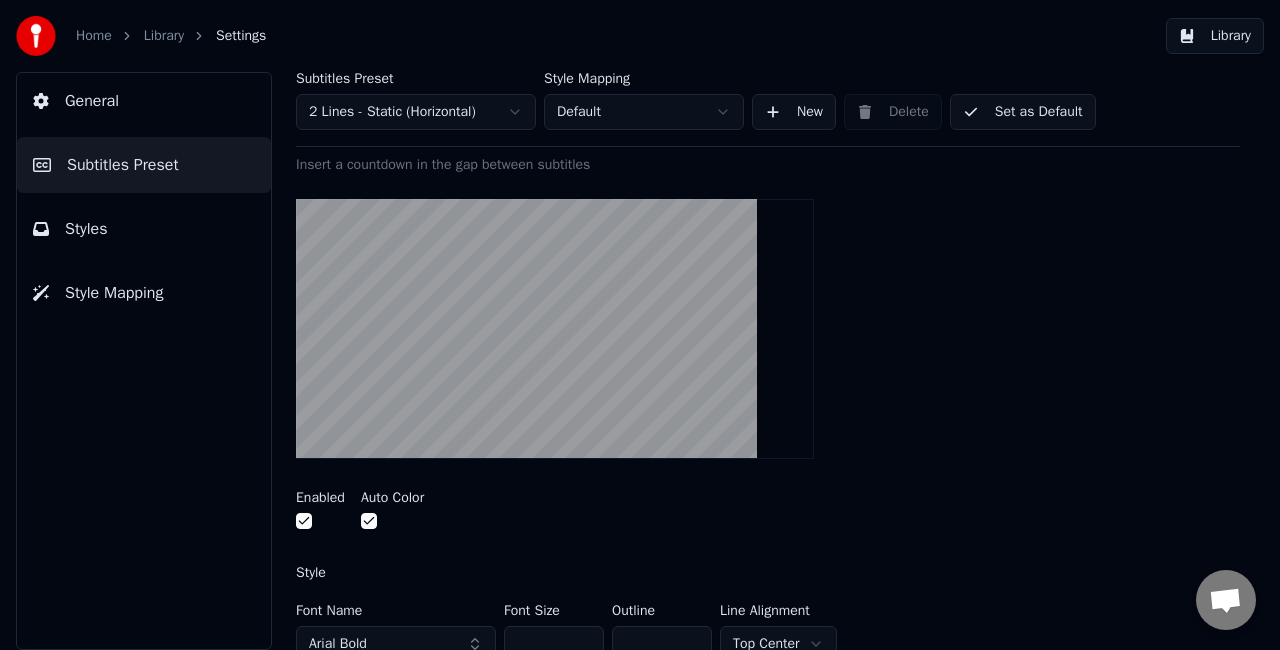 scroll, scrollTop: 228, scrollLeft: 0, axis: vertical 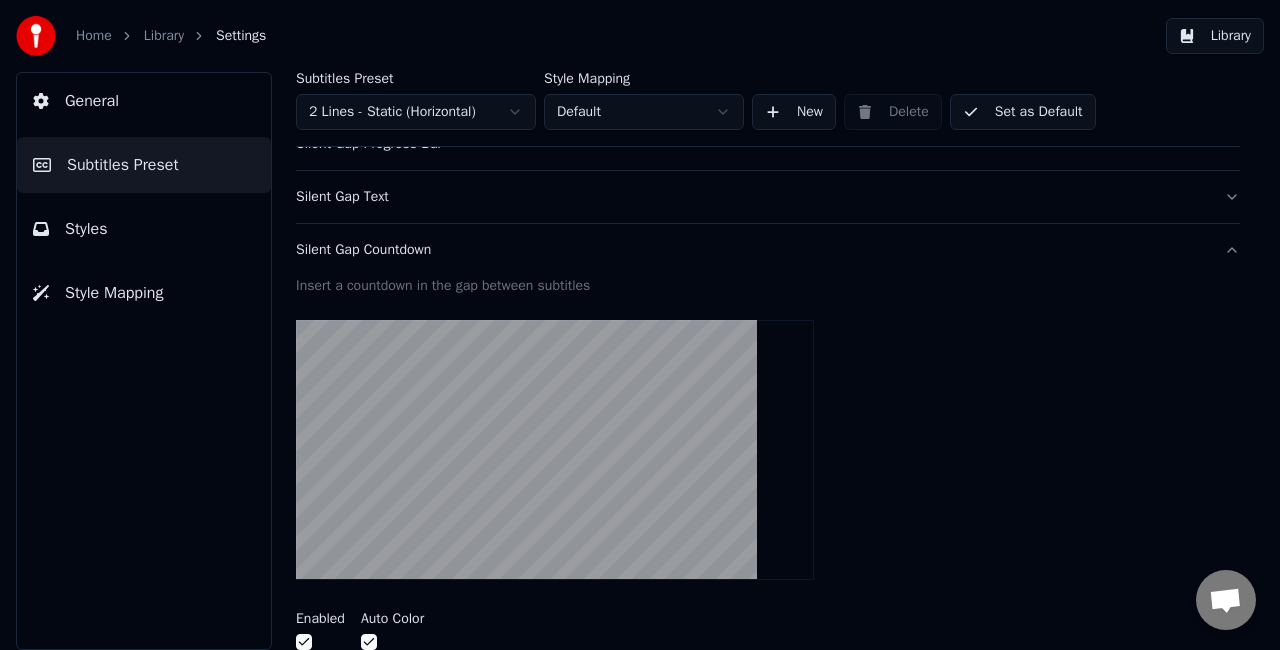 click on "Silent Gap Countdown" at bounding box center [768, 250] 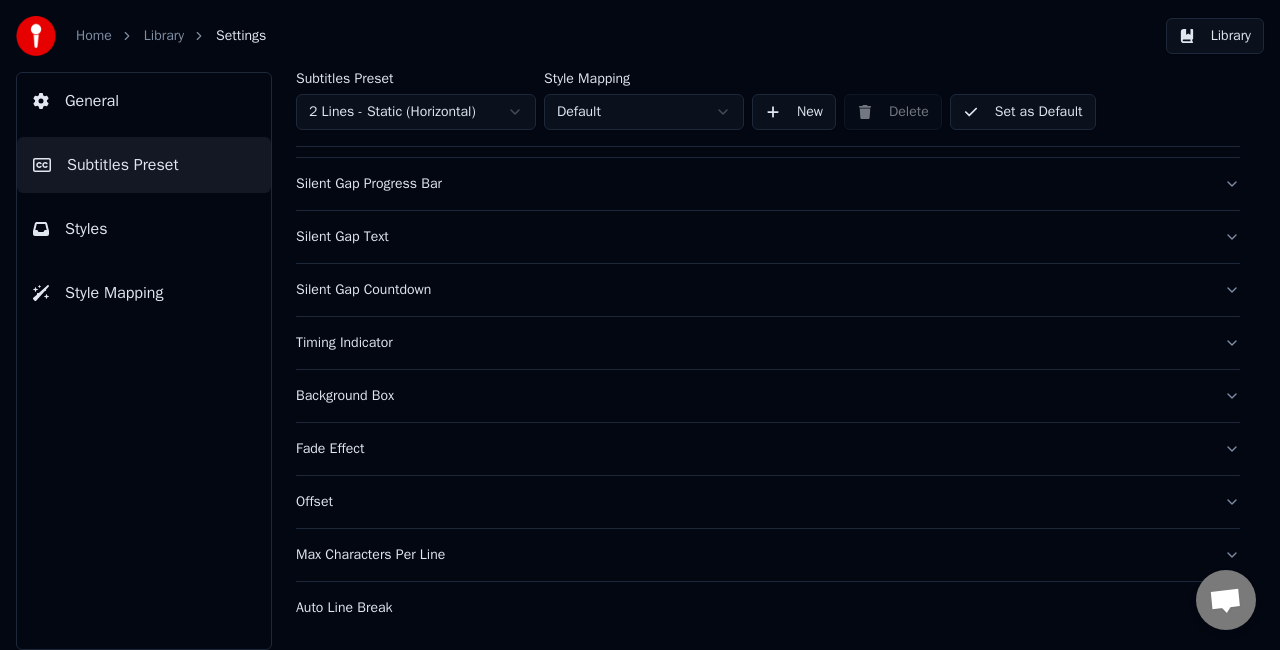 scroll, scrollTop: 184, scrollLeft: 0, axis: vertical 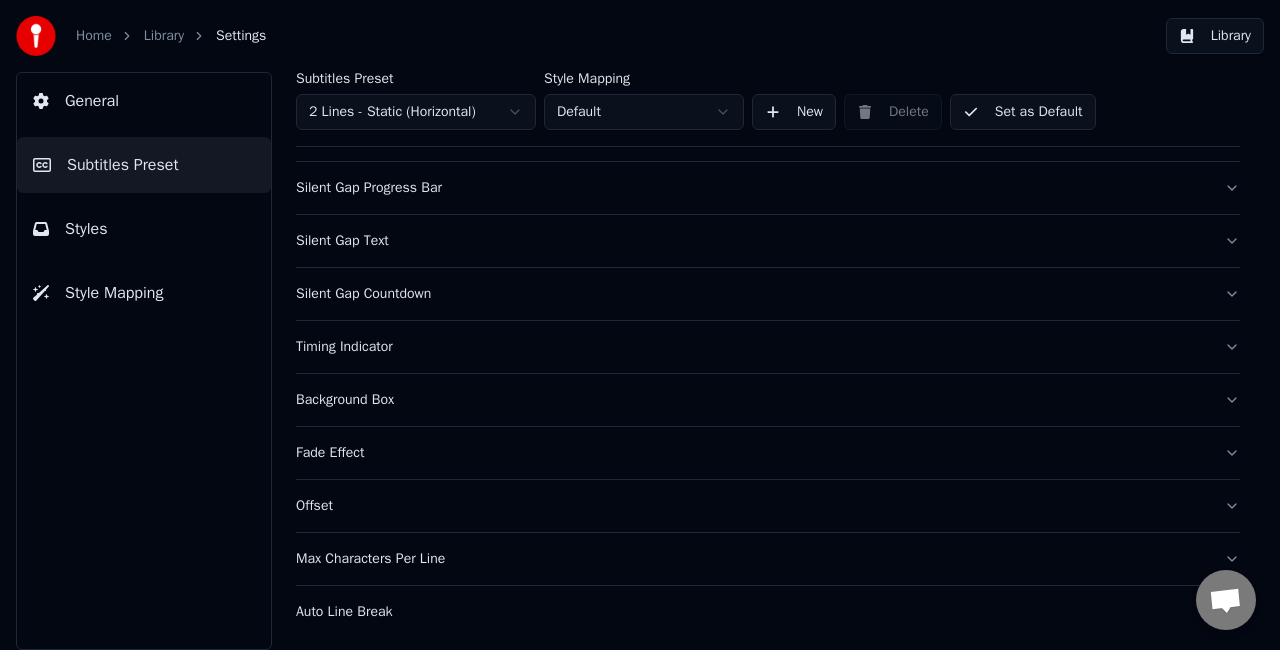click on "Timing Indicator" at bounding box center (768, 347) 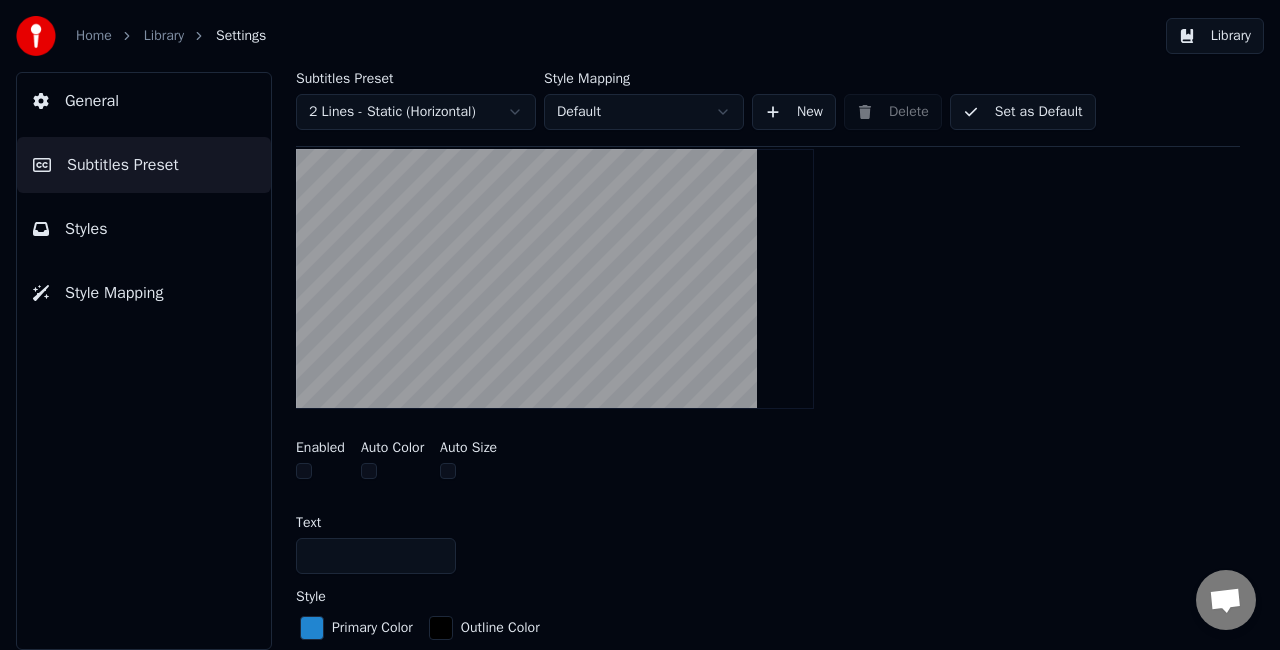 scroll, scrollTop: 484, scrollLeft: 0, axis: vertical 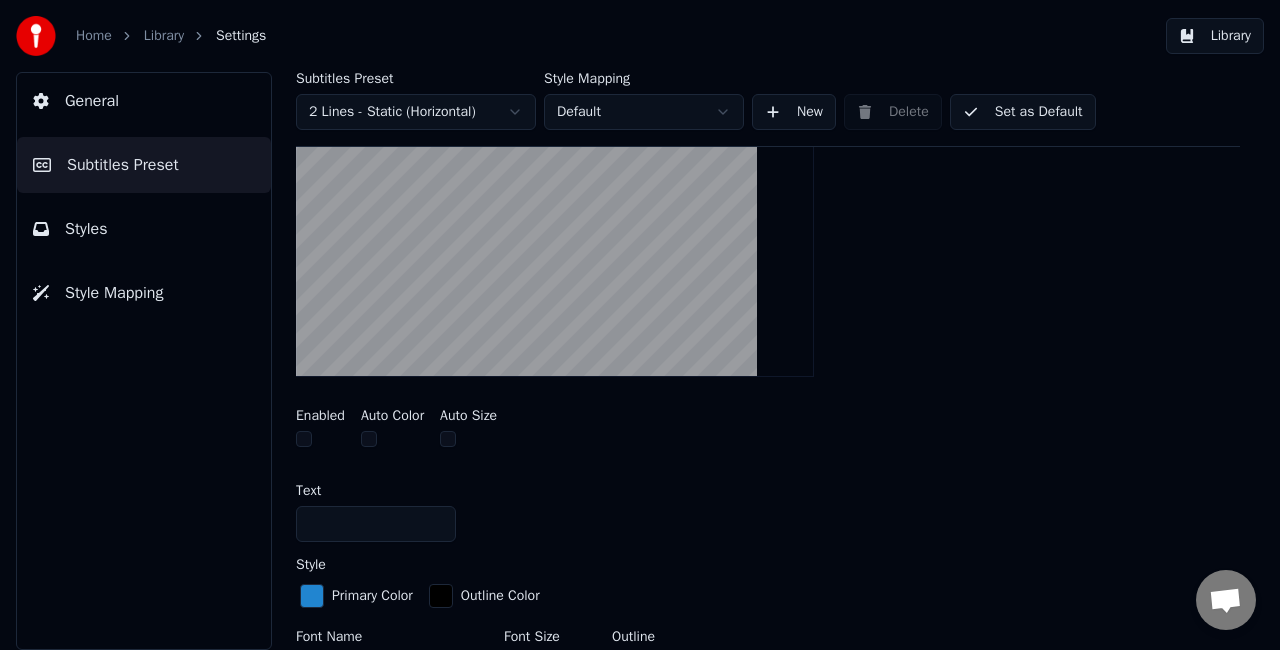 click at bounding box center (304, 439) 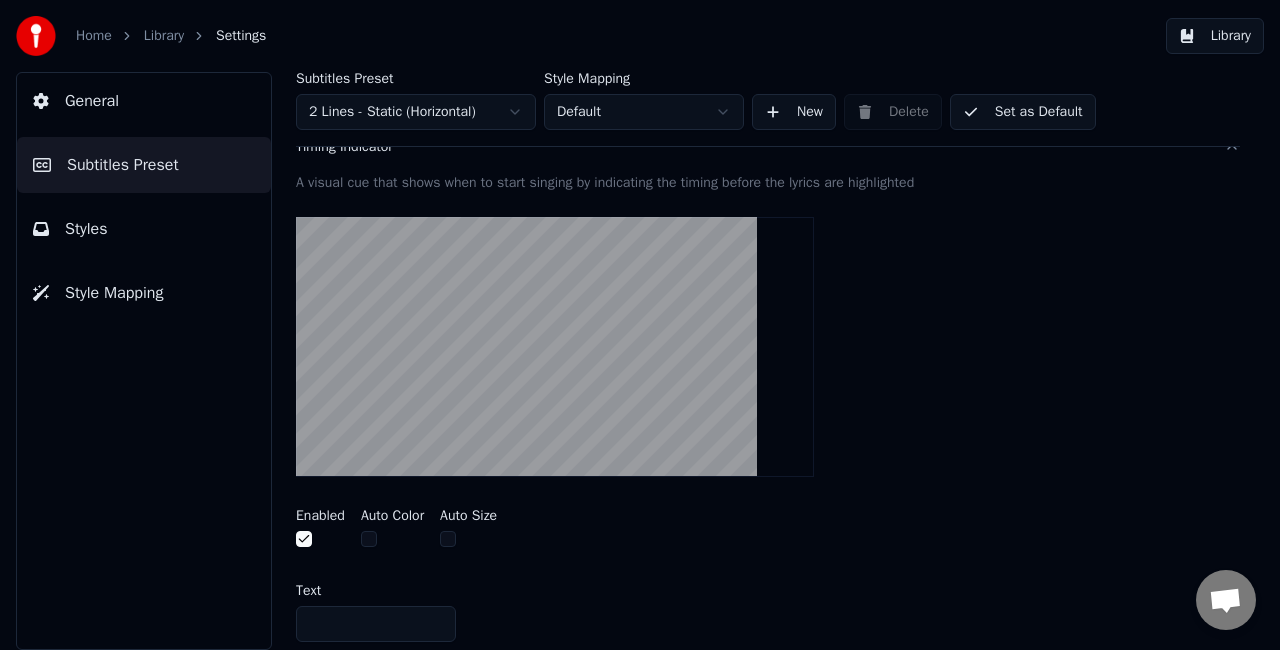 scroll, scrollTop: 284, scrollLeft: 0, axis: vertical 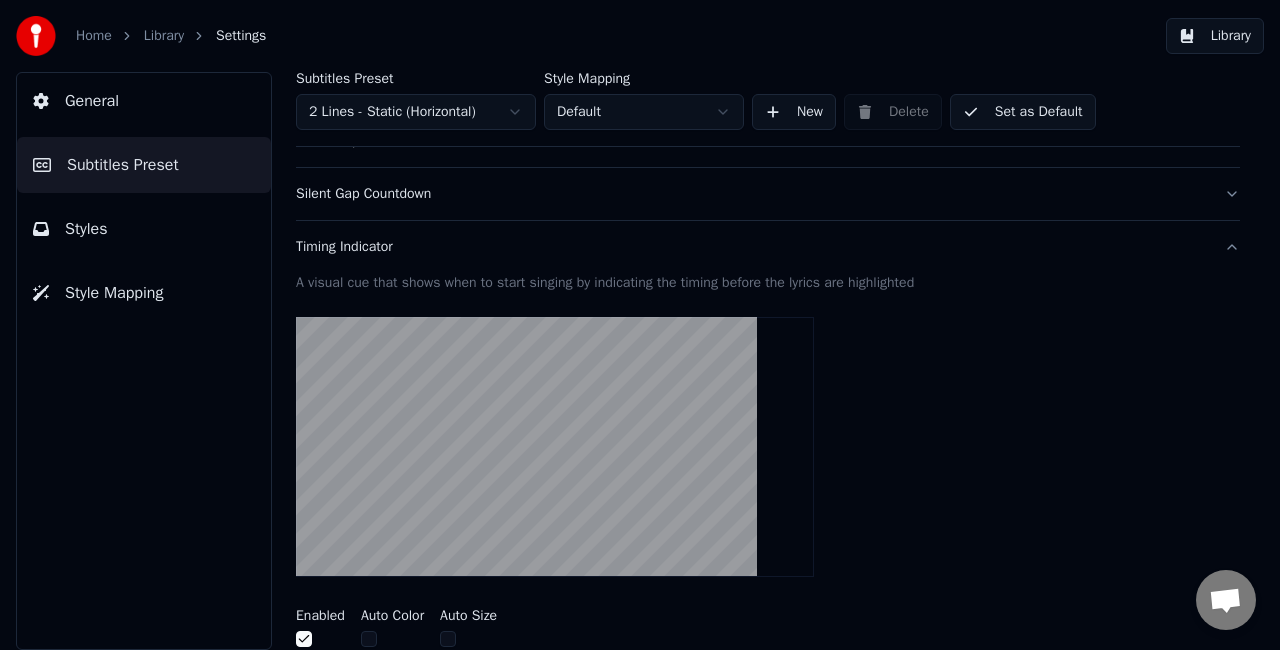 click on "Auto Color" at bounding box center [392, 616] 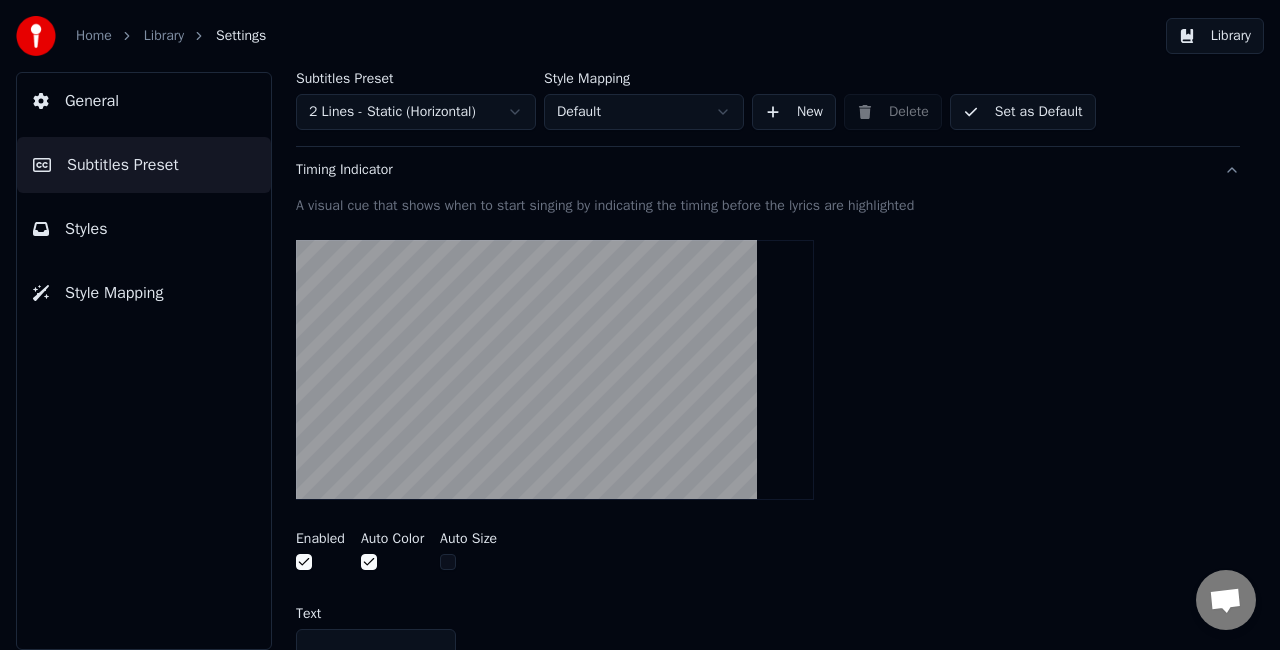 scroll, scrollTop: 484, scrollLeft: 0, axis: vertical 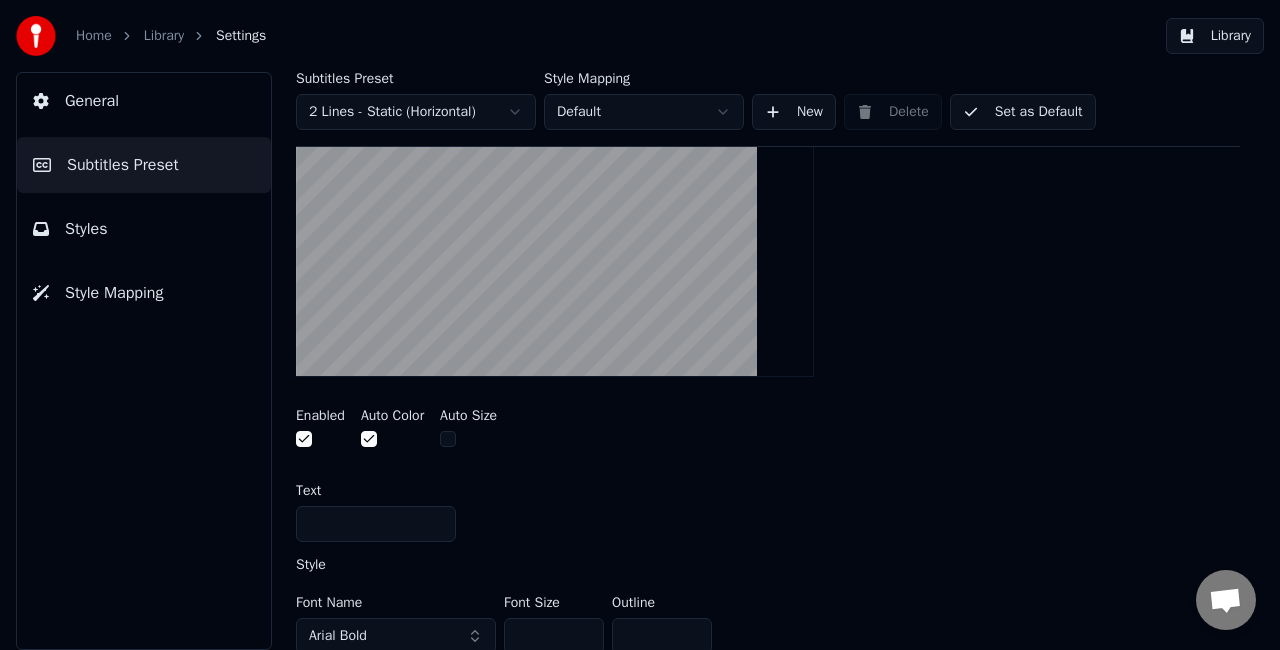 click at bounding box center [468, 441] 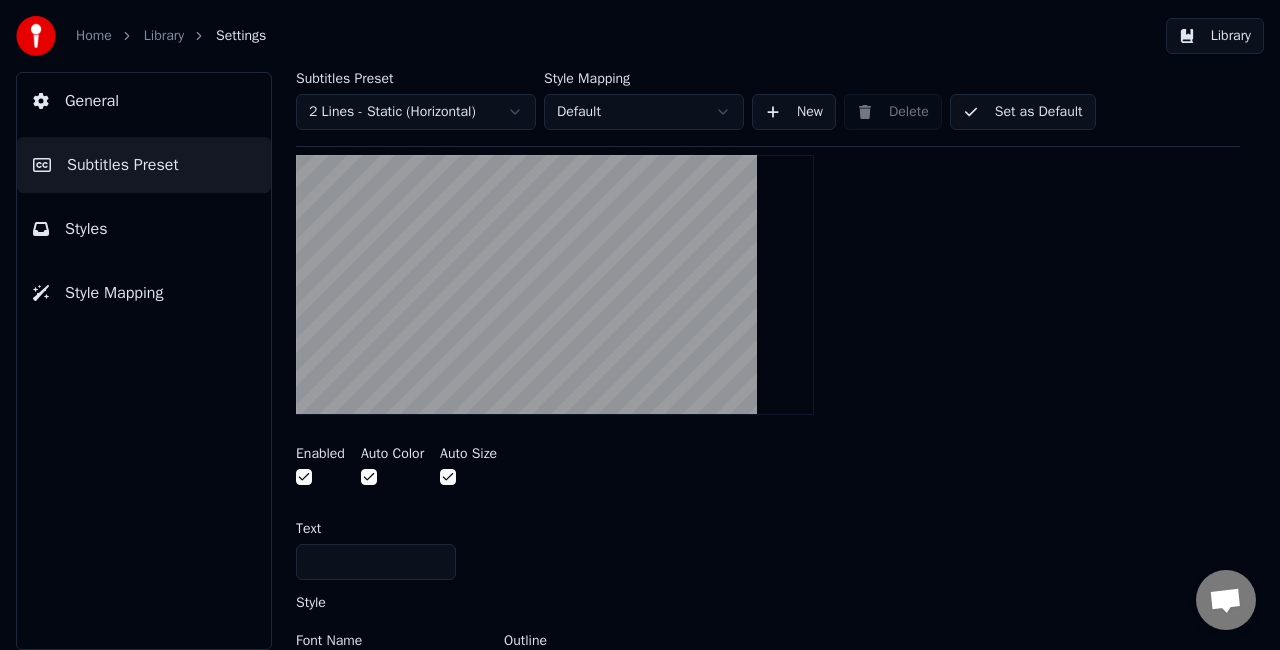 scroll, scrollTop: 484, scrollLeft: 0, axis: vertical 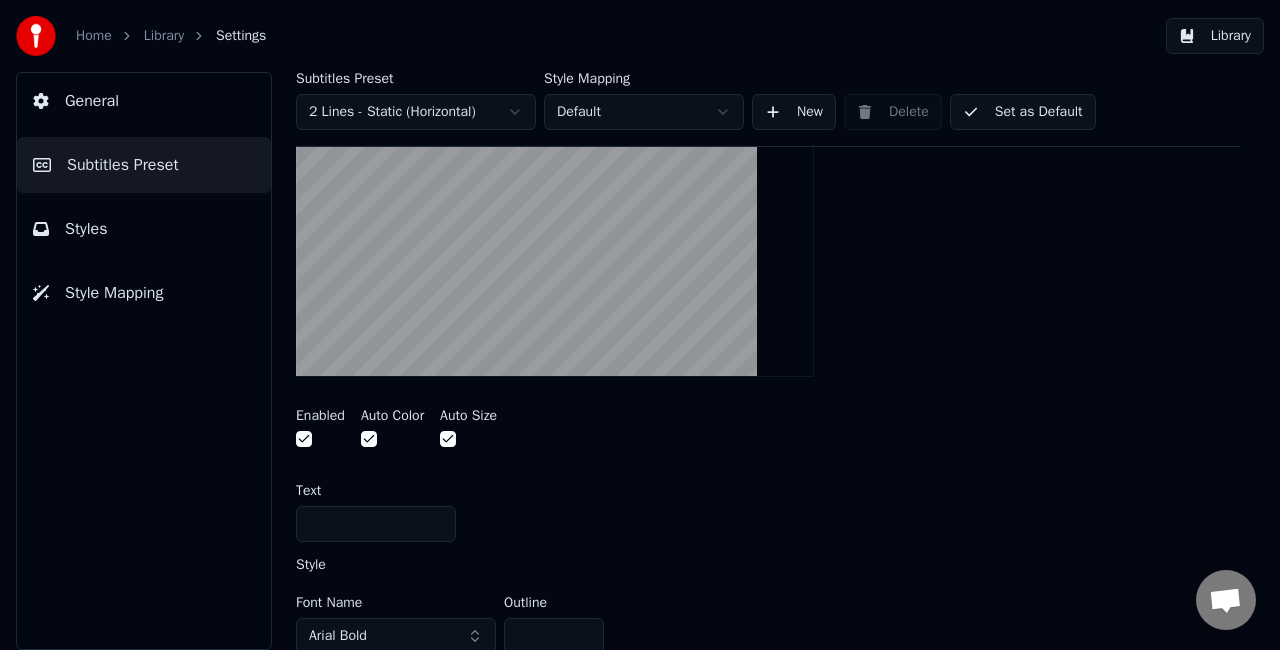 click at bounding box center [376, 524] 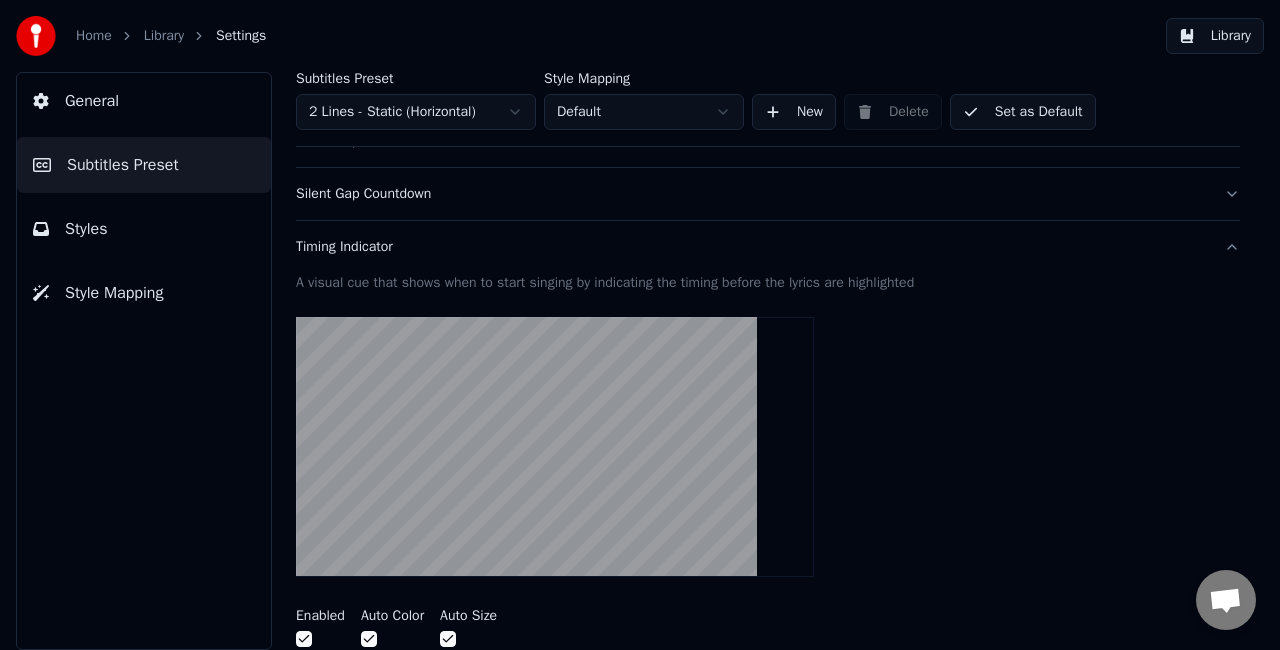 scroll, scrollTop: 484, scrollLeft: 0, axis: vertical 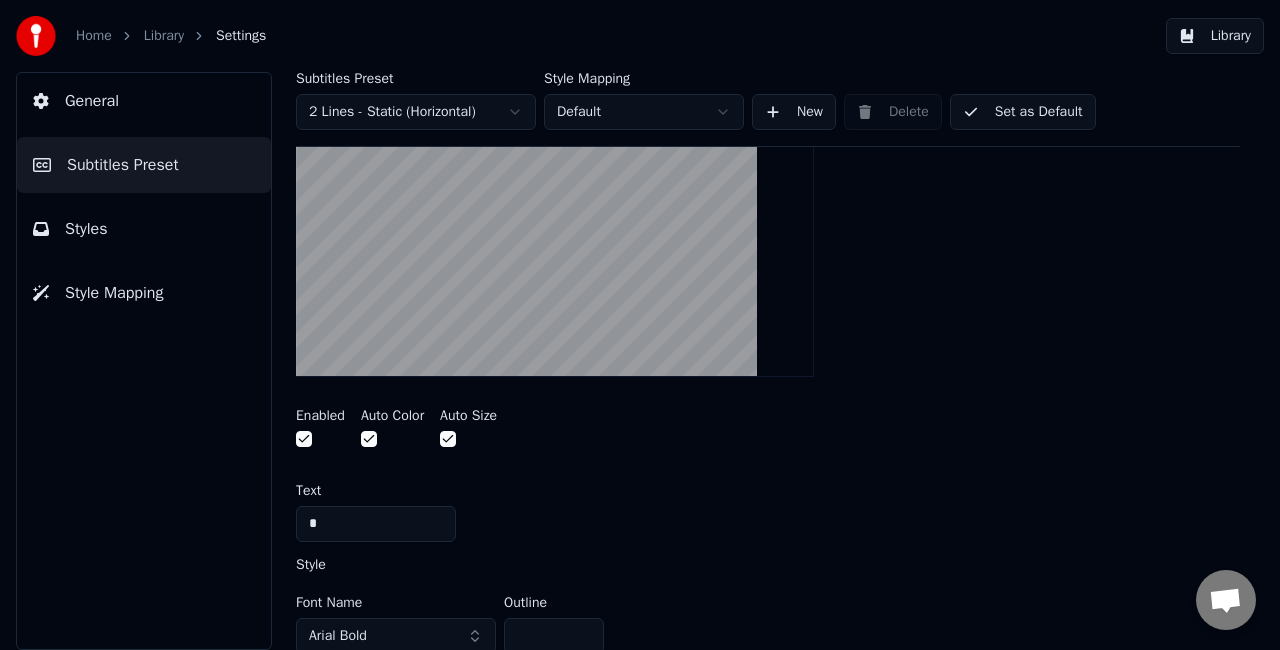 type on "*" 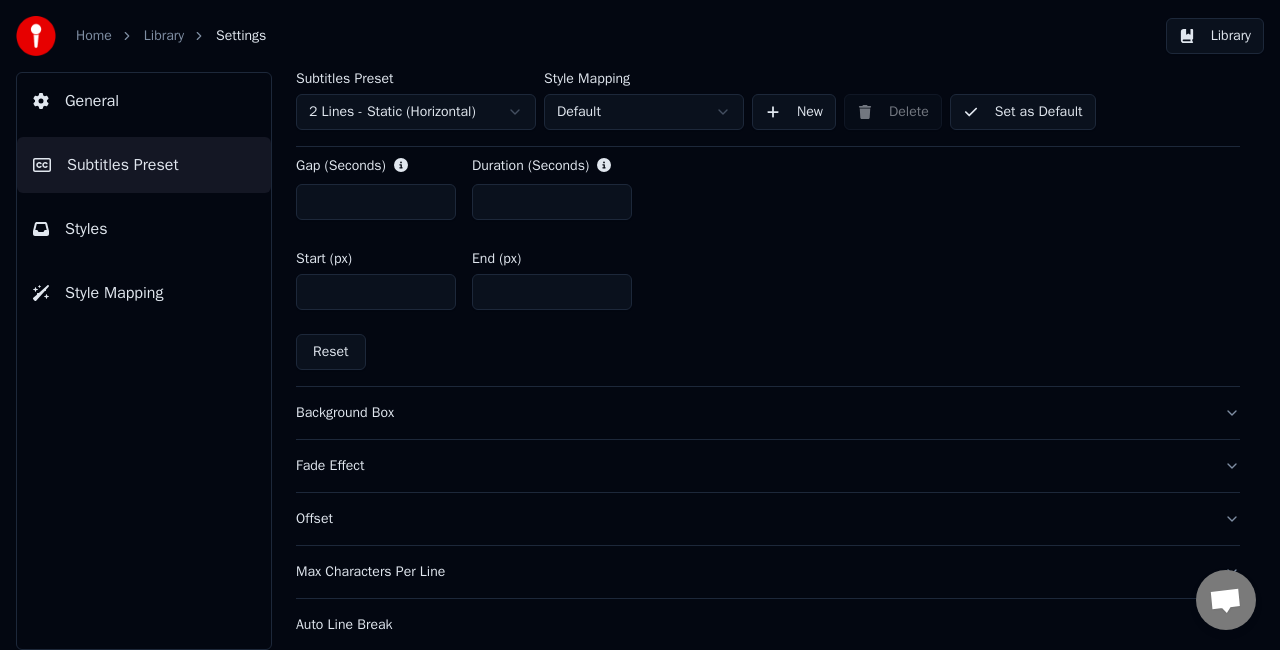 scroll, scrollTop: 1034, scrollLeft: 0, axis: vertical 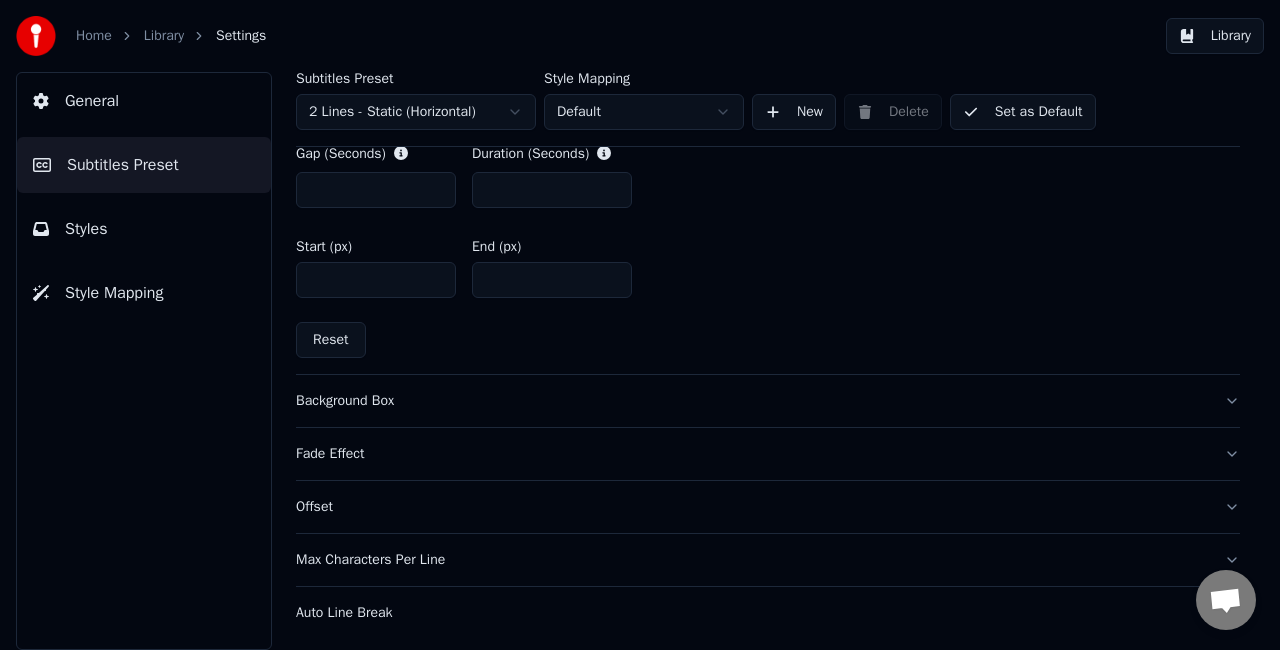 click on "Fade Effect" at bounding box center [768, 454] 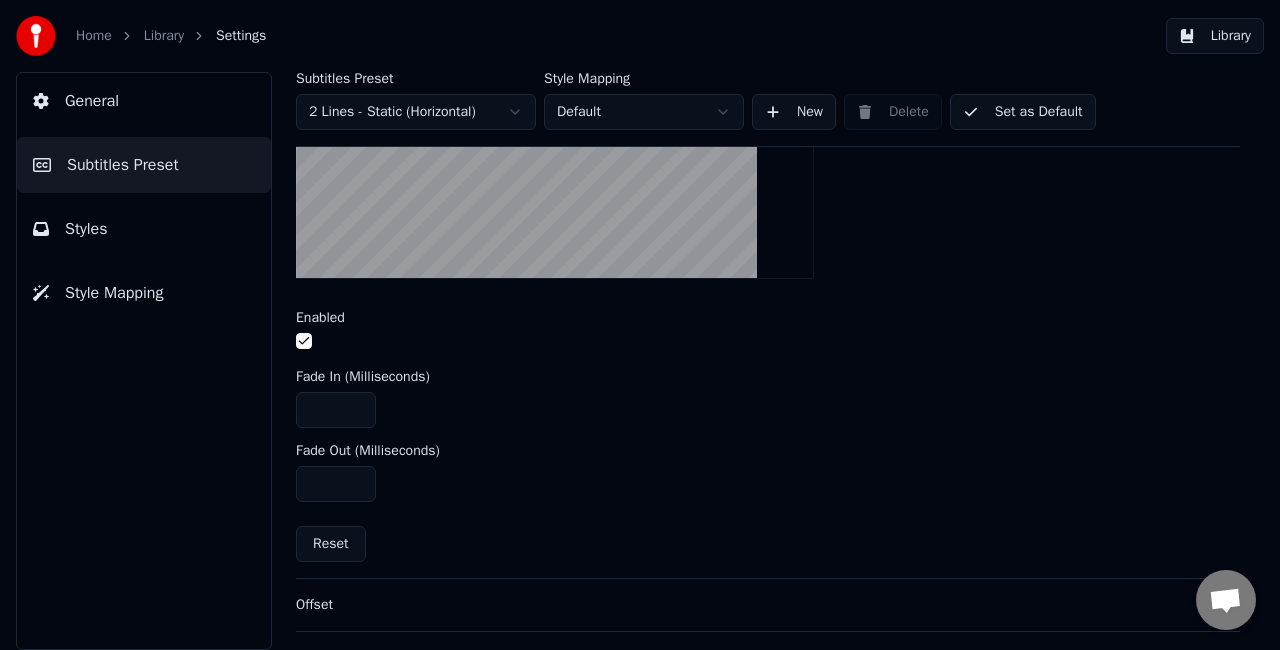 scroll, scrollTop: 786, scrollLeft: 0, axis: vertical 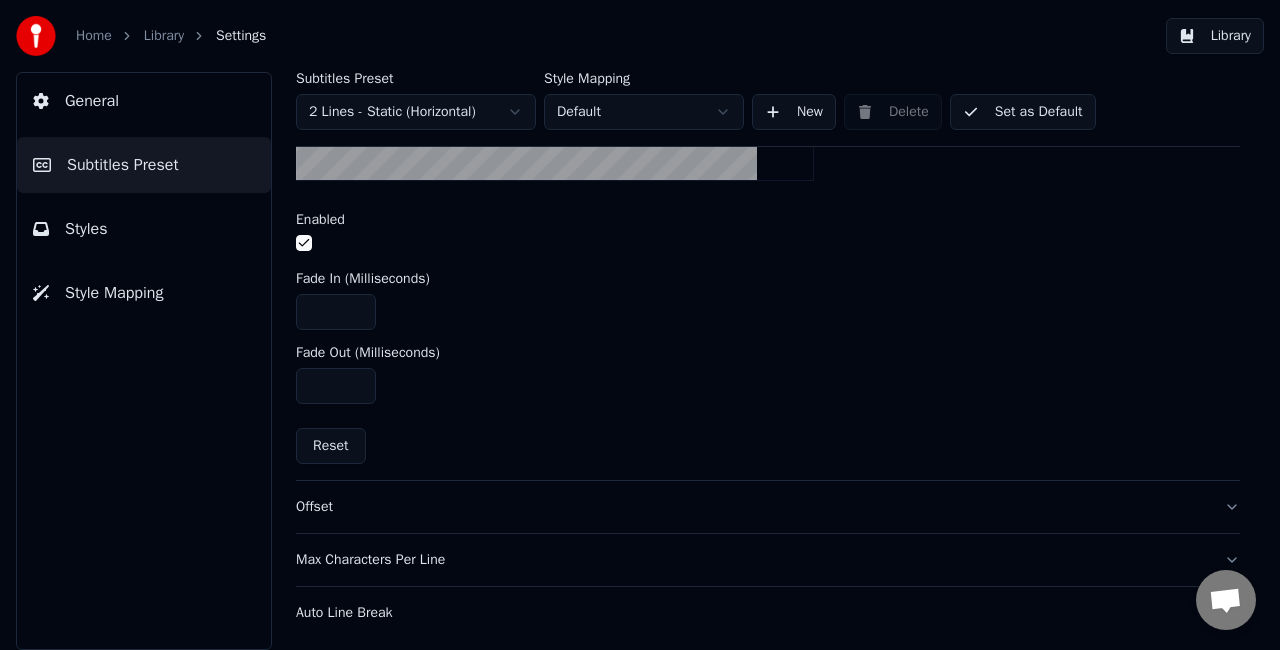 click on "Offset" at bounding box center [752, 507] 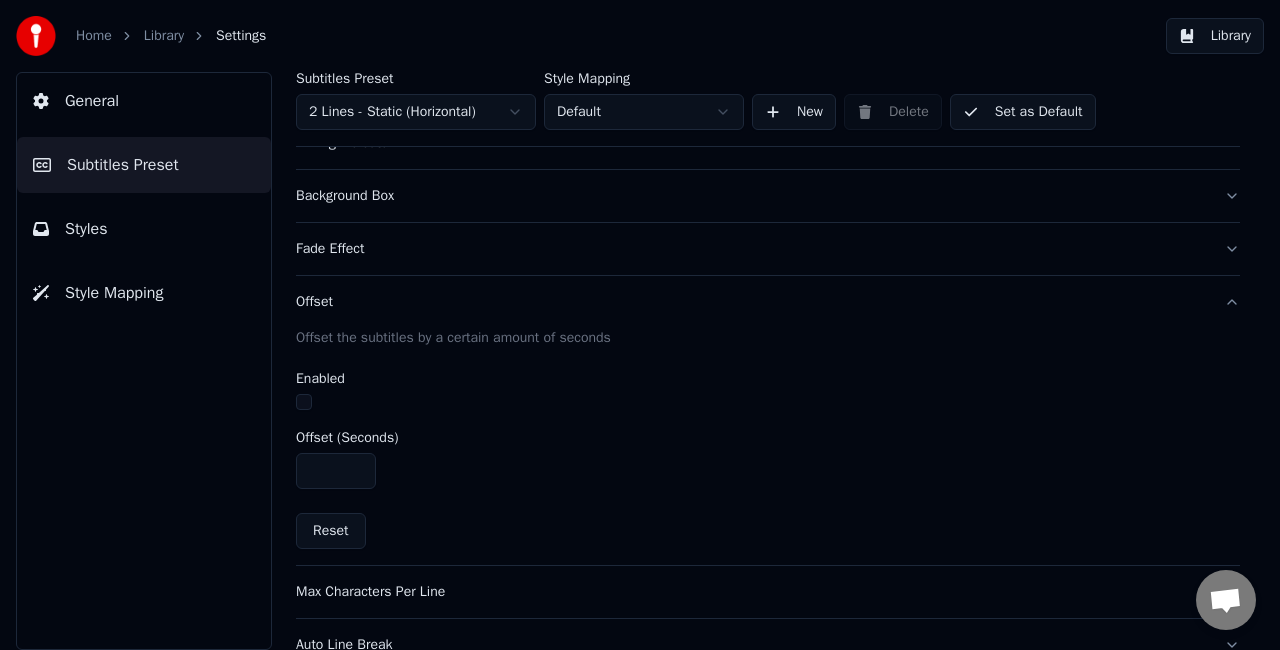 scroll, scrollTop: 420, scrollLeft: 0, axis: vertical 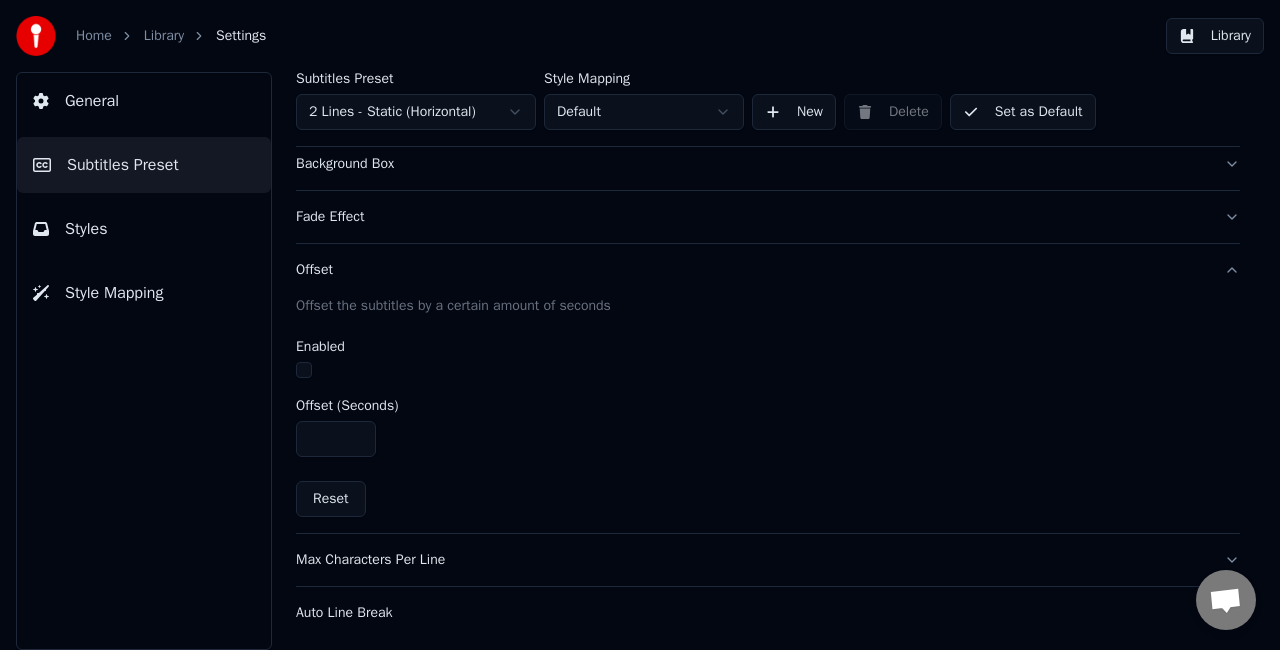 click at bounding box center [304, 370] 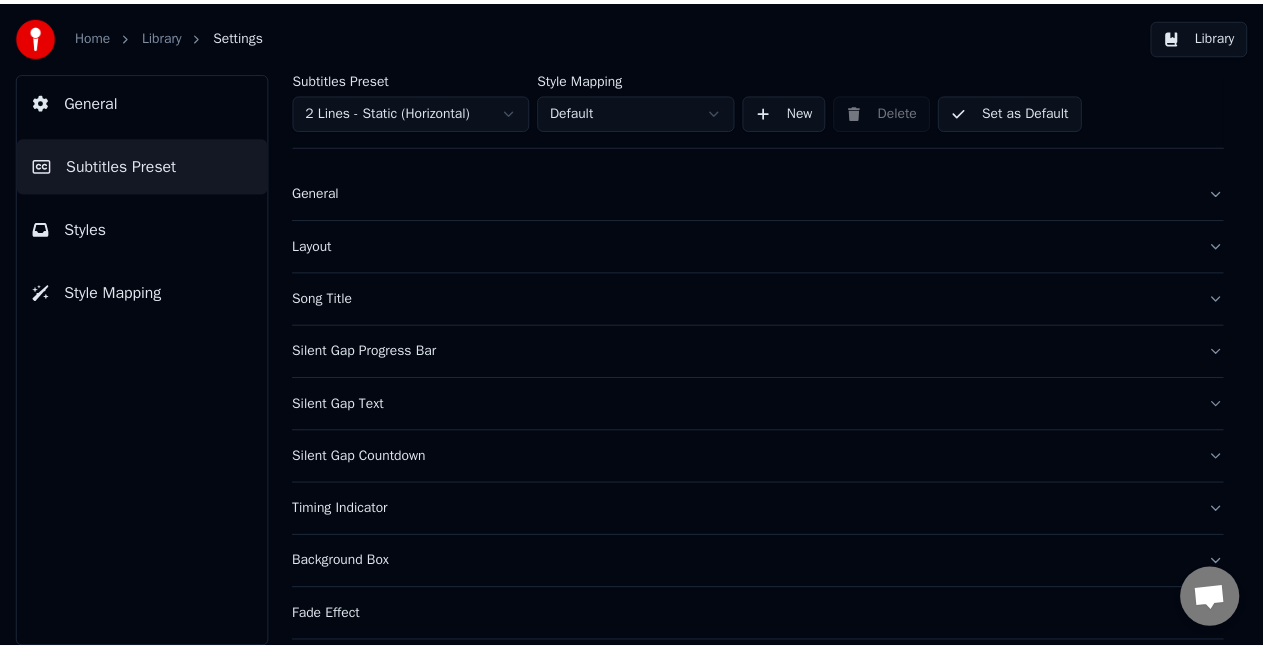 scroll, scrollTop: 0, scrollLeft: 0, axis: both 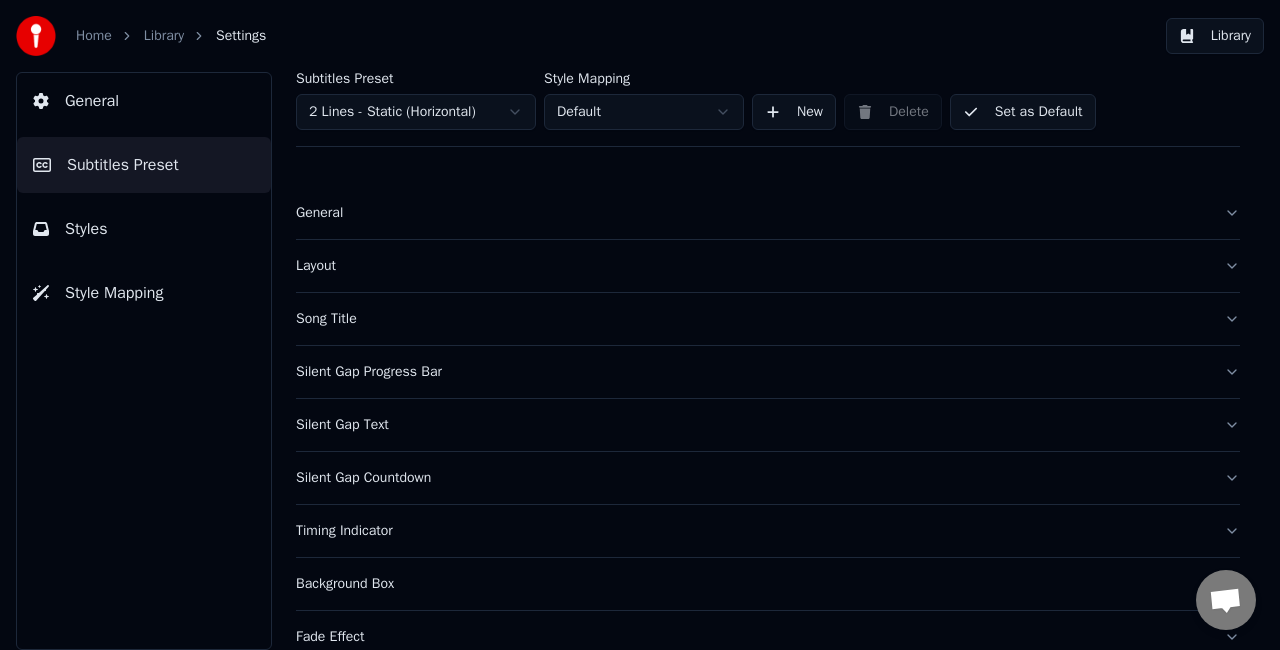 click on "Styles" at bounding box center [144, 229] 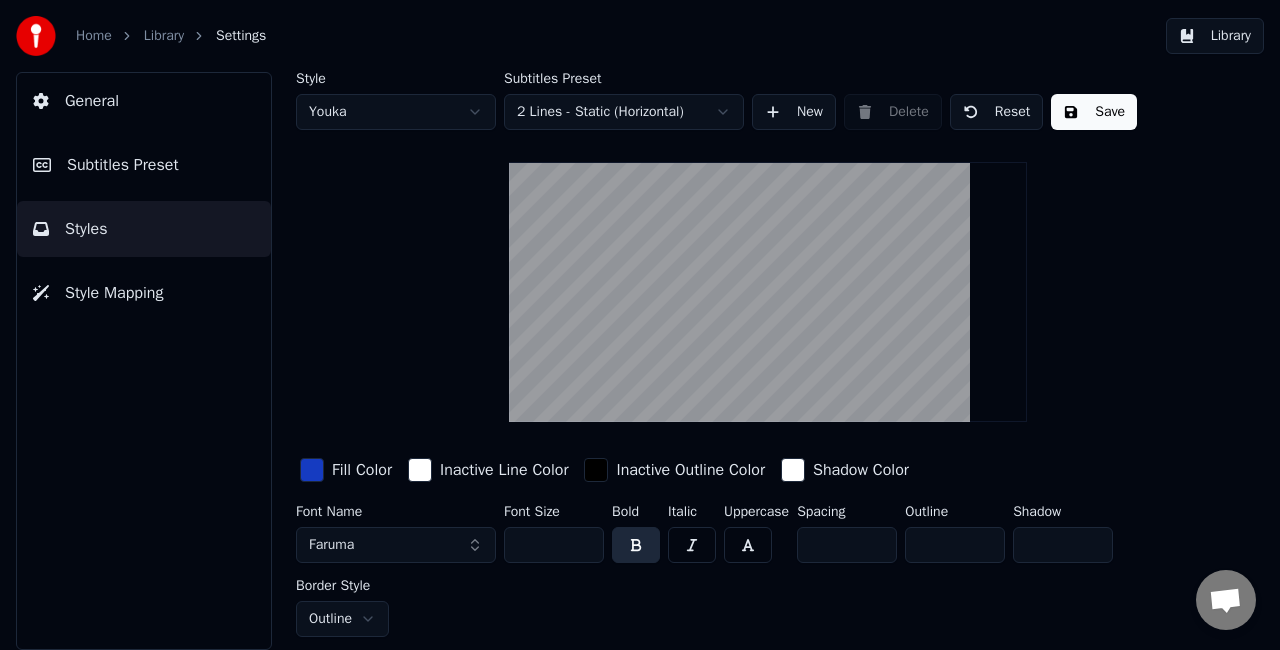 click on "Save" at bounding box center (1094, 112) 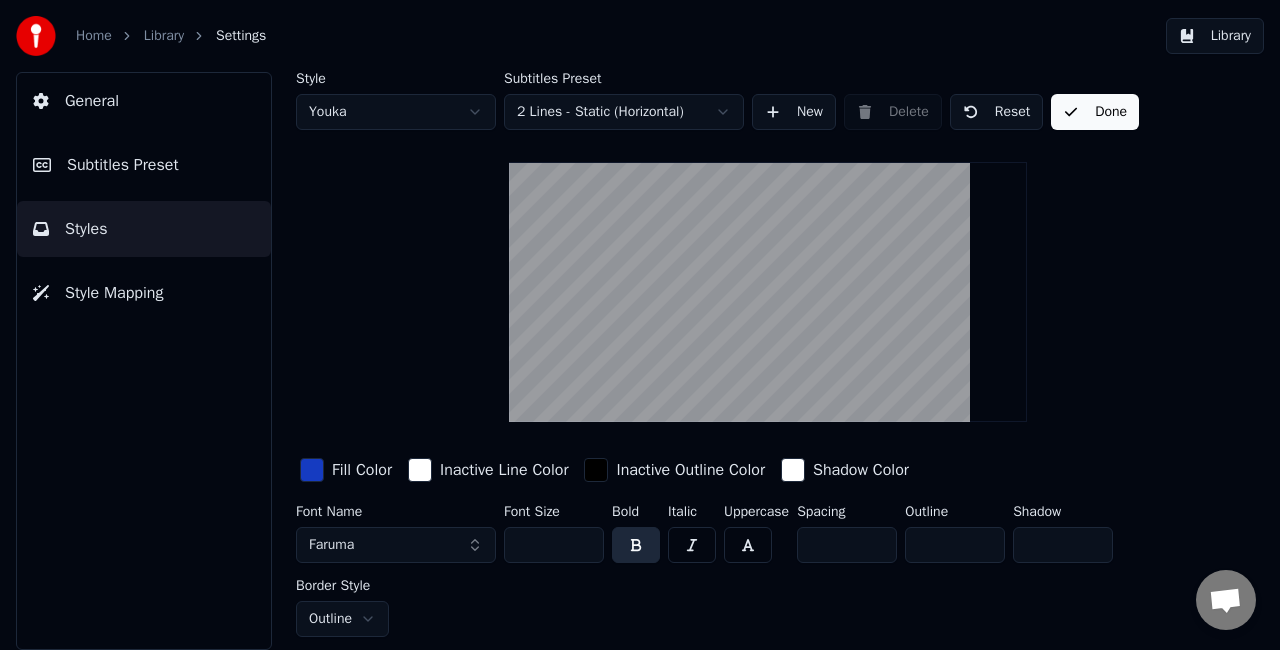 click on "Done" at bounding box center (1095, 112) 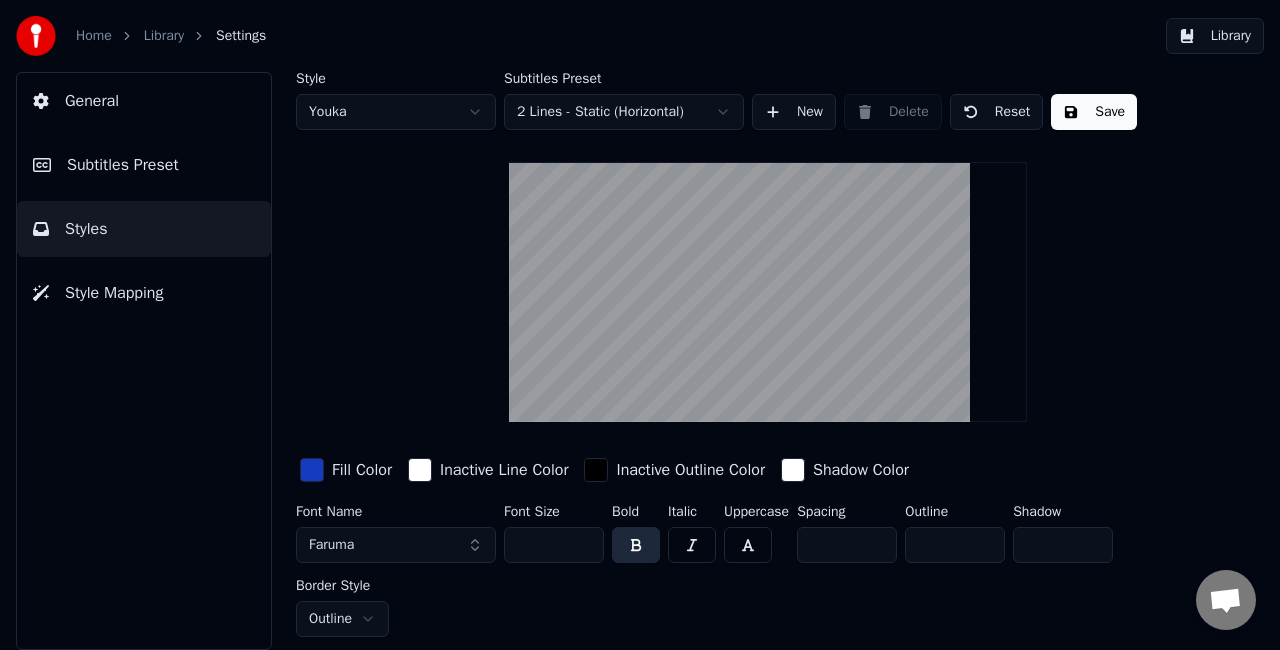 click on "Library" at bounding box center [164, 36] 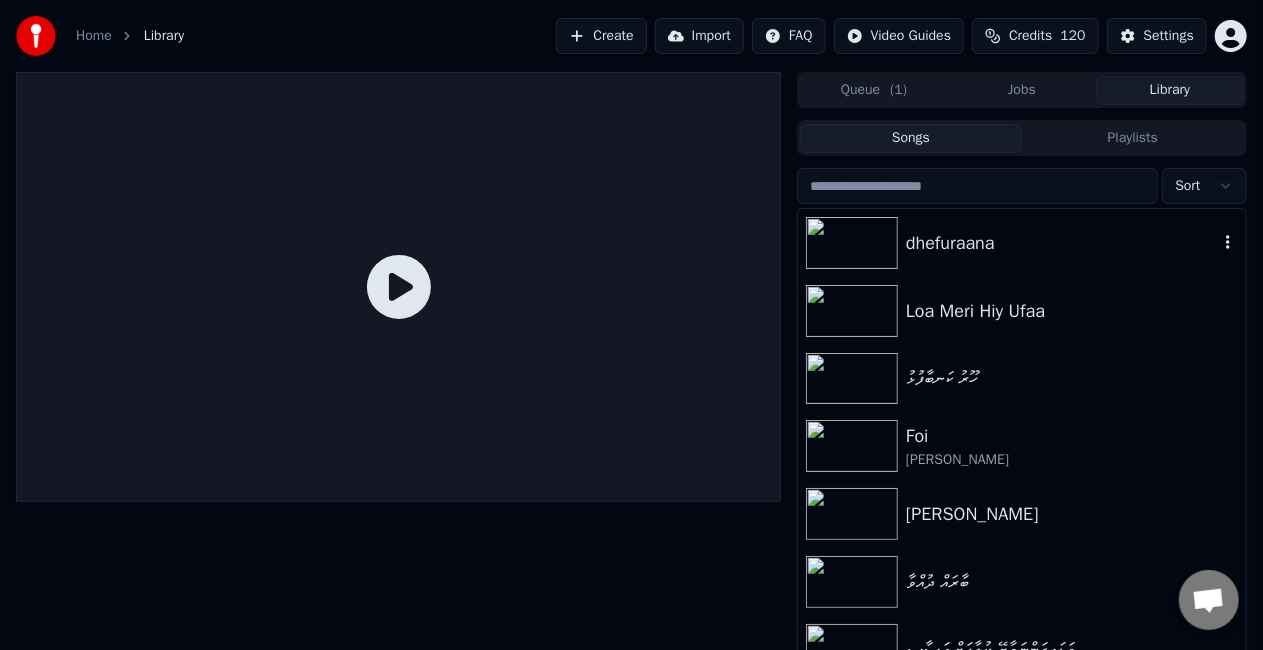 click on "dhefuraana" at bounding box center [1062, 243] 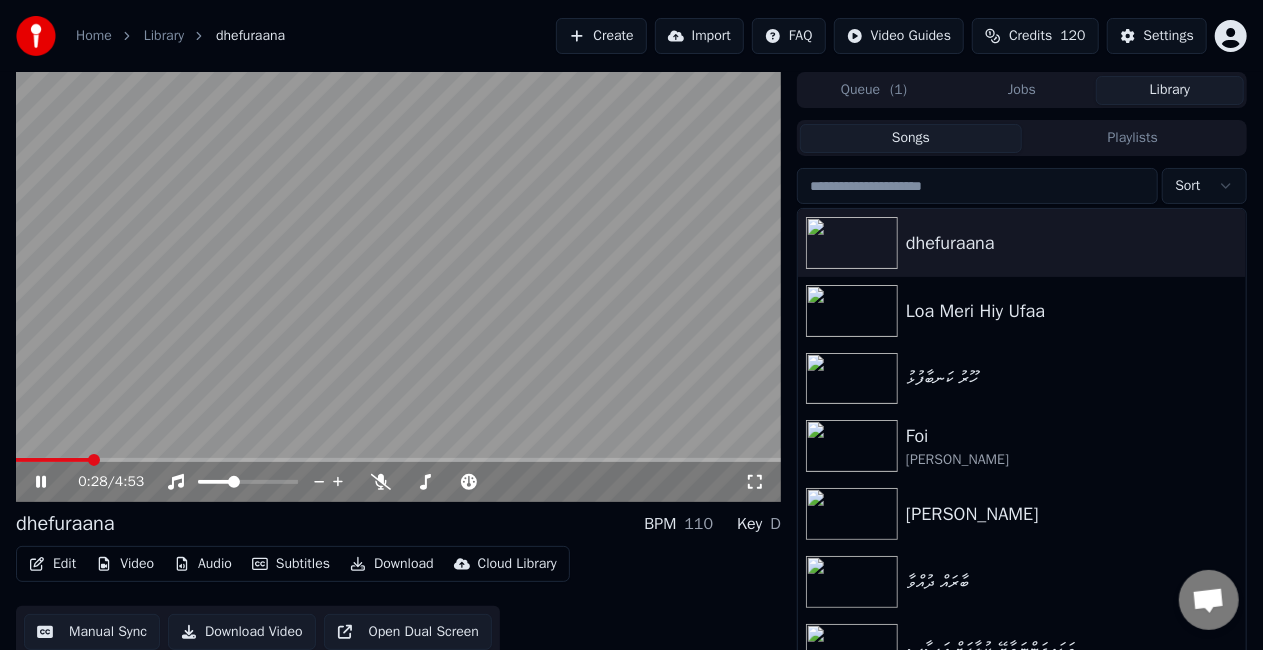 click at bounding box center [398, 460] 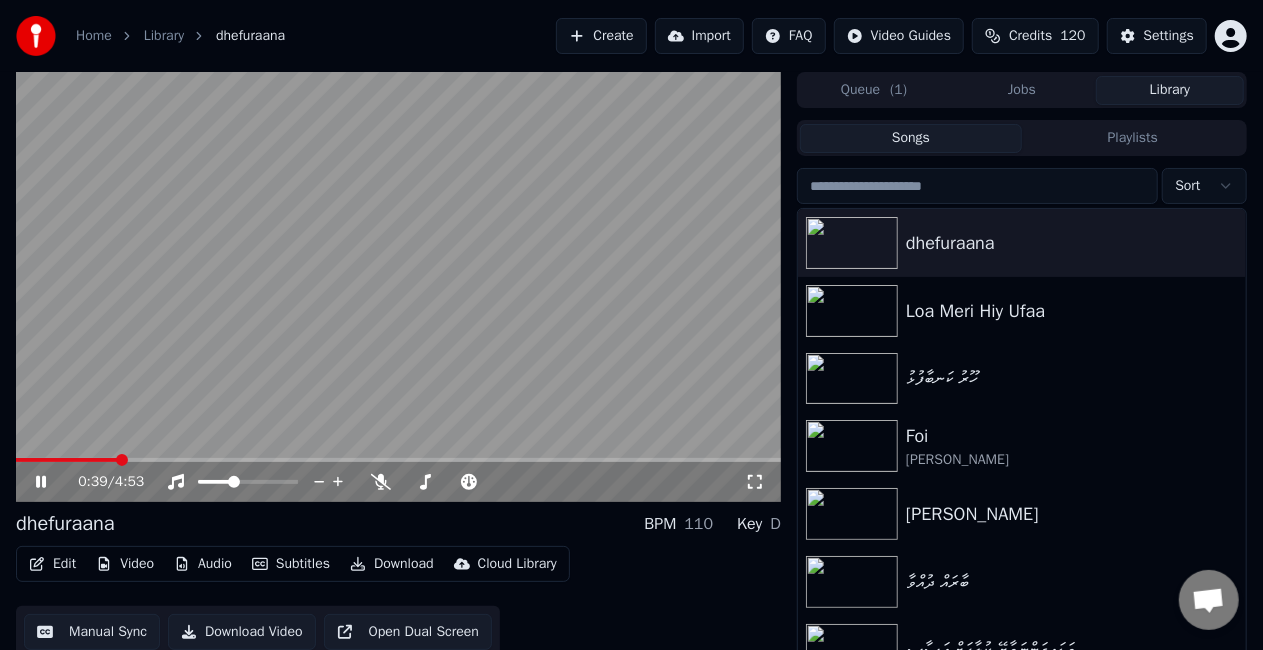 click at bounding box center [67, 460] 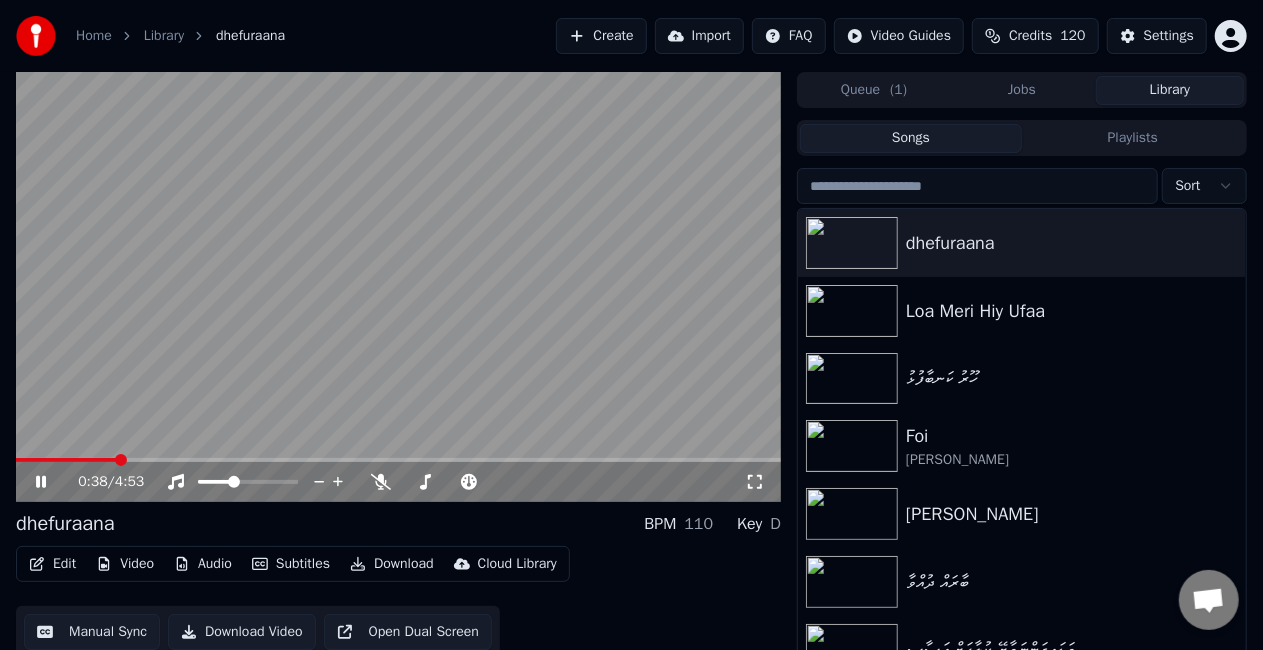 click at bounding box center [66, 460] 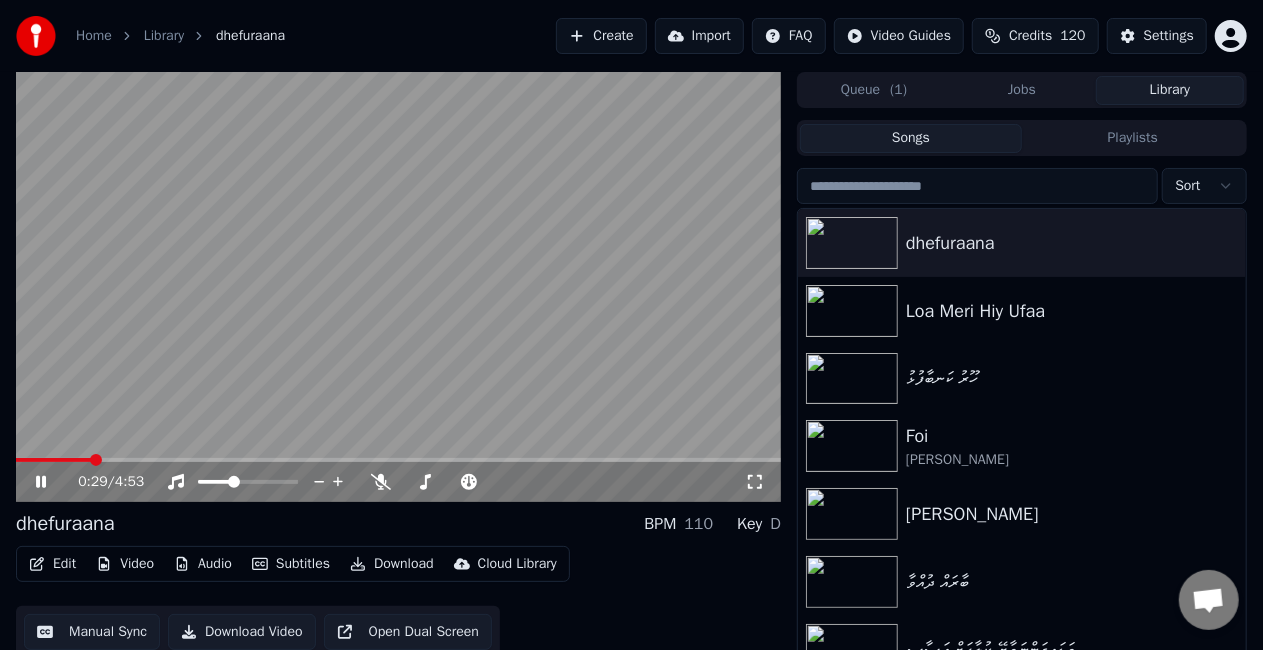 click at bounding box center (54, 460) 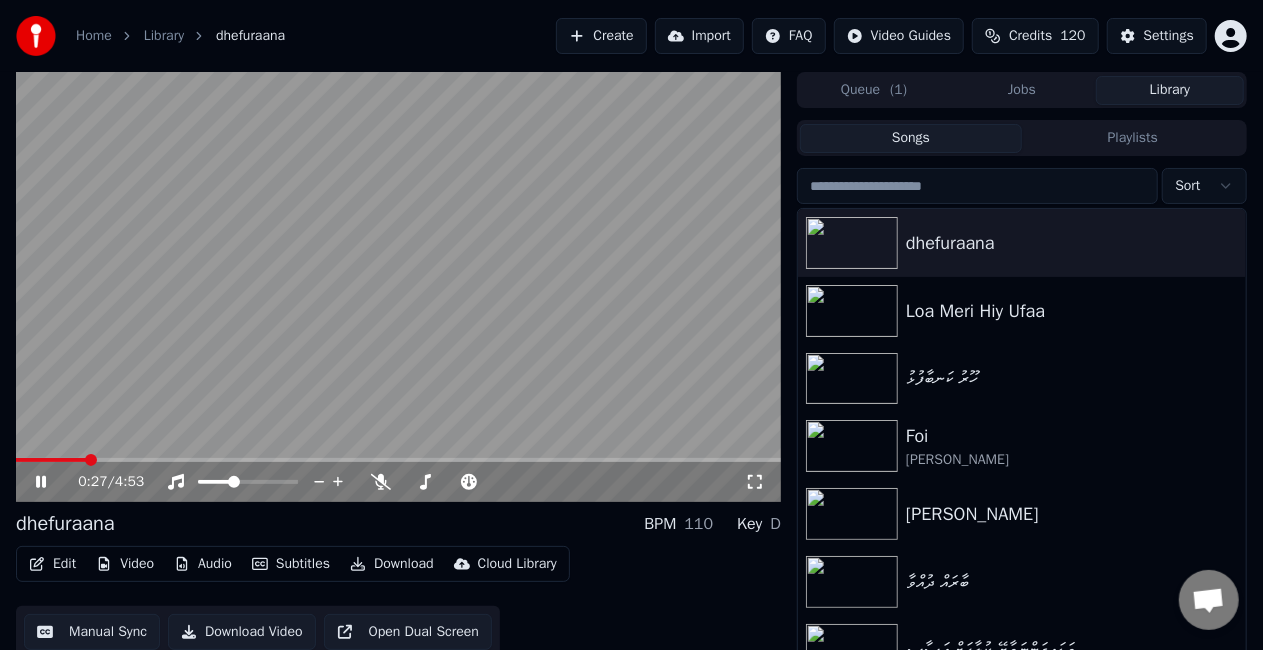 click at bounding box center (51, 460) 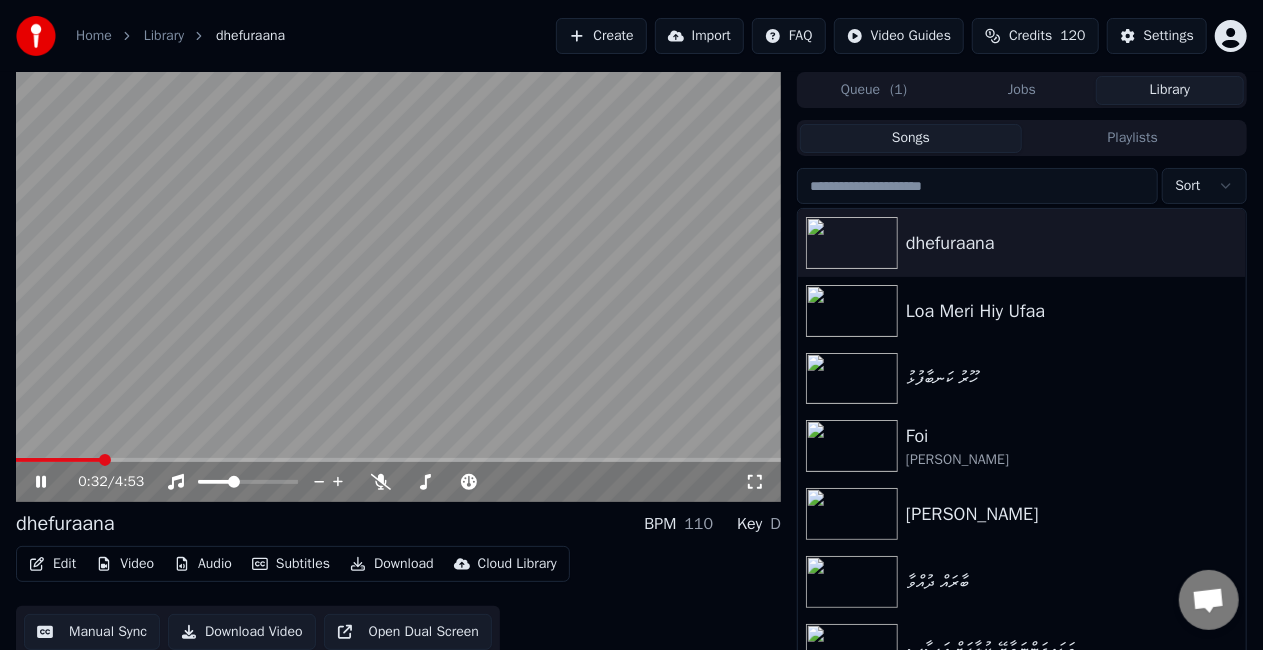 click at bounding box center [58, 460] 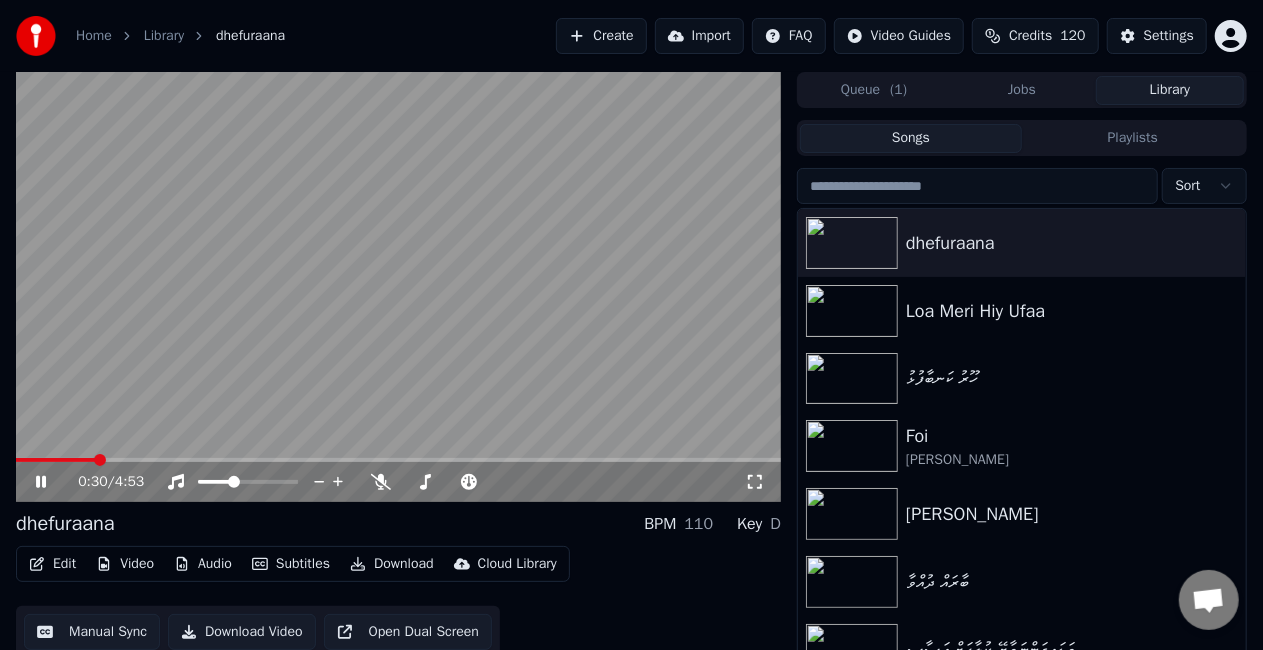 click at bounding box center (398, 287) 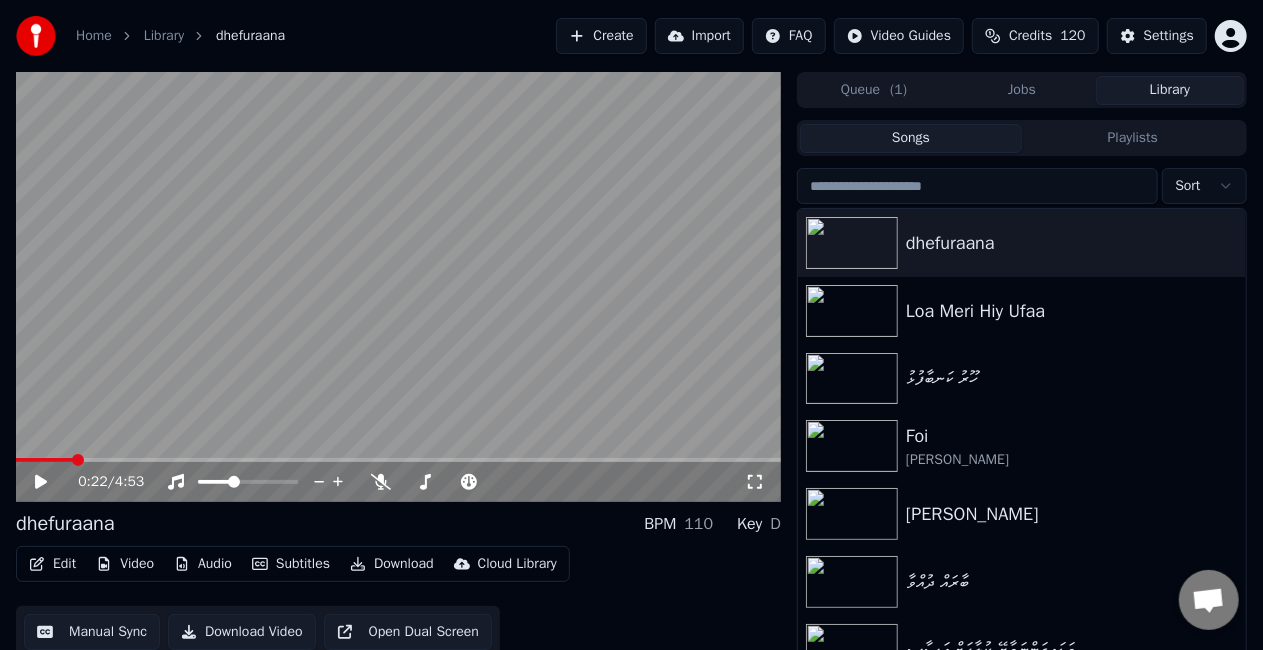 click at bounding box center (44, 460) 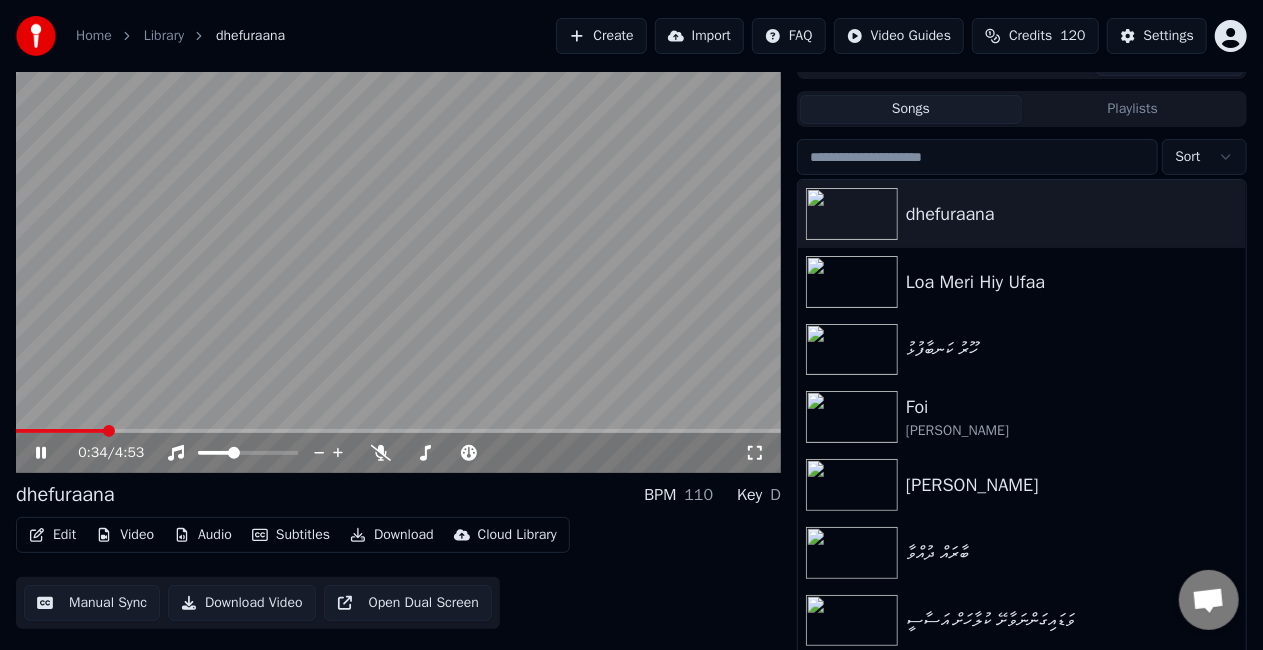 scroll, scrollTop: 45, scrollLeft: 0, axis: vertical 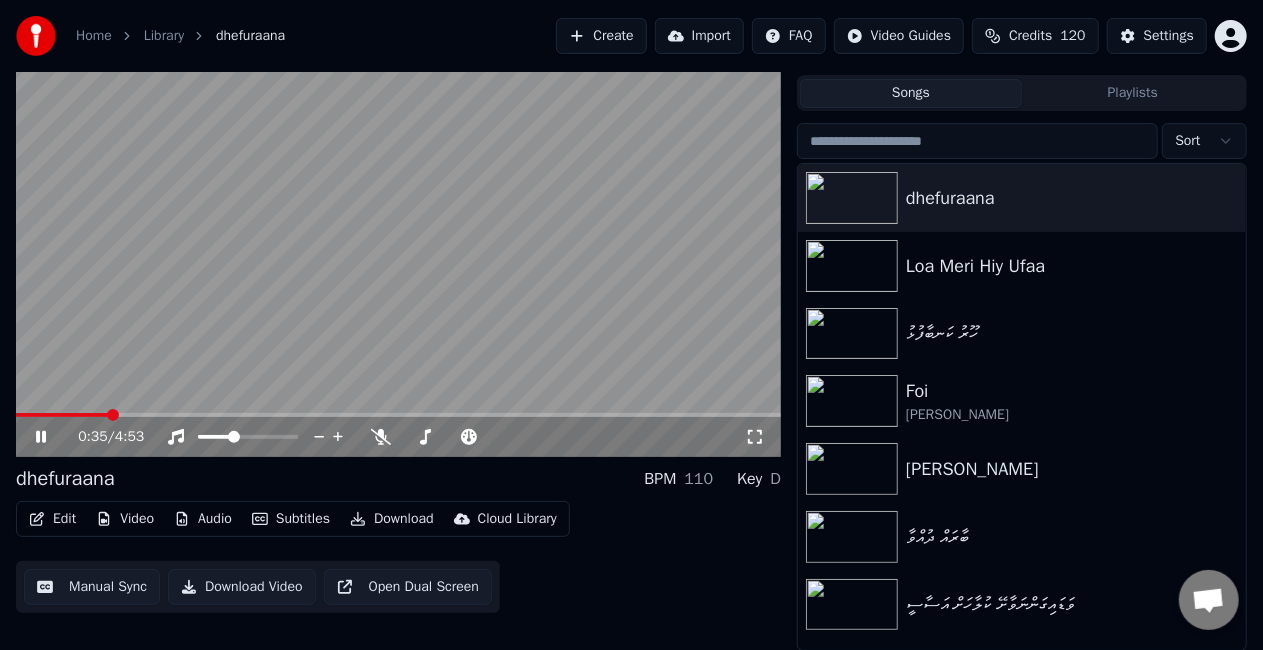 click on "Edit" at bounding box center [52, 519] 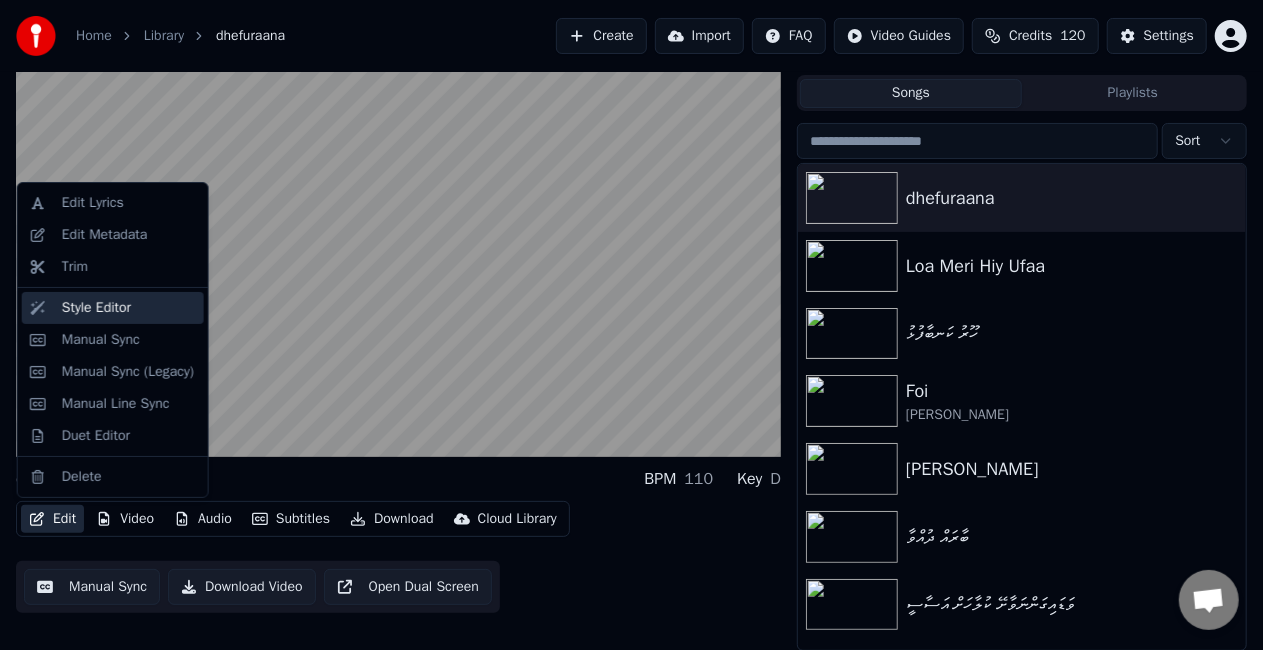 click on "Style Editor" at bounding box center (129, 308) 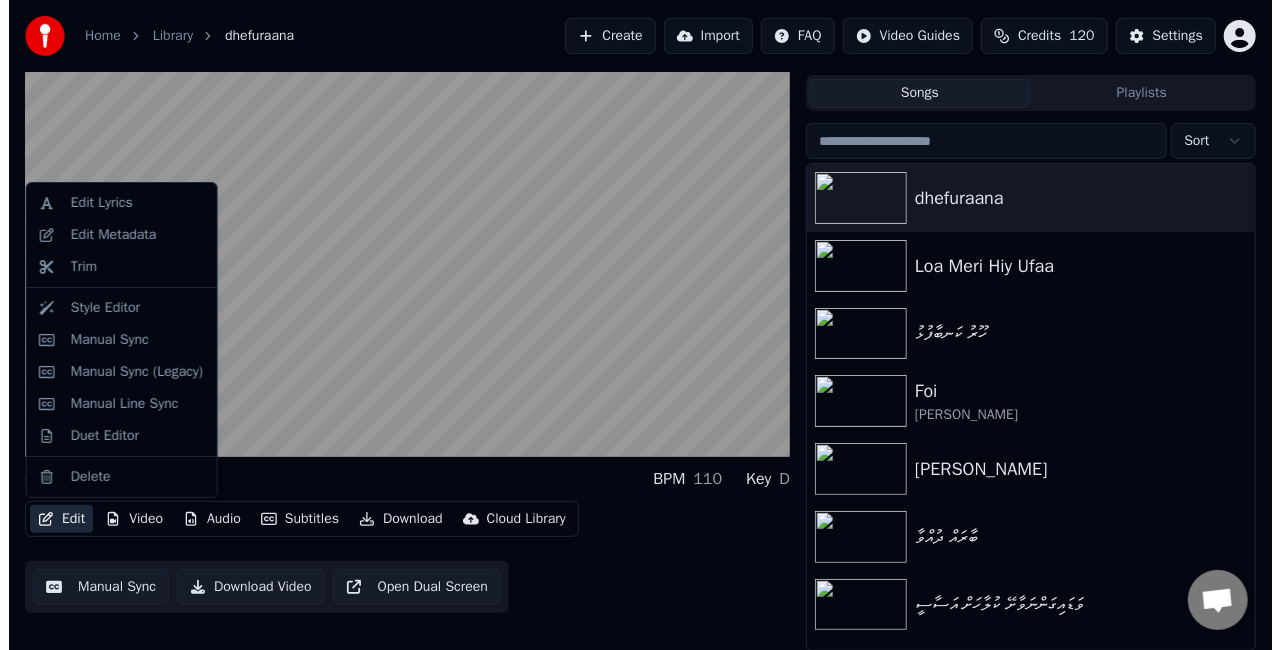 scroll, scrollTop: 0, scrollLeft: 0, axis: both 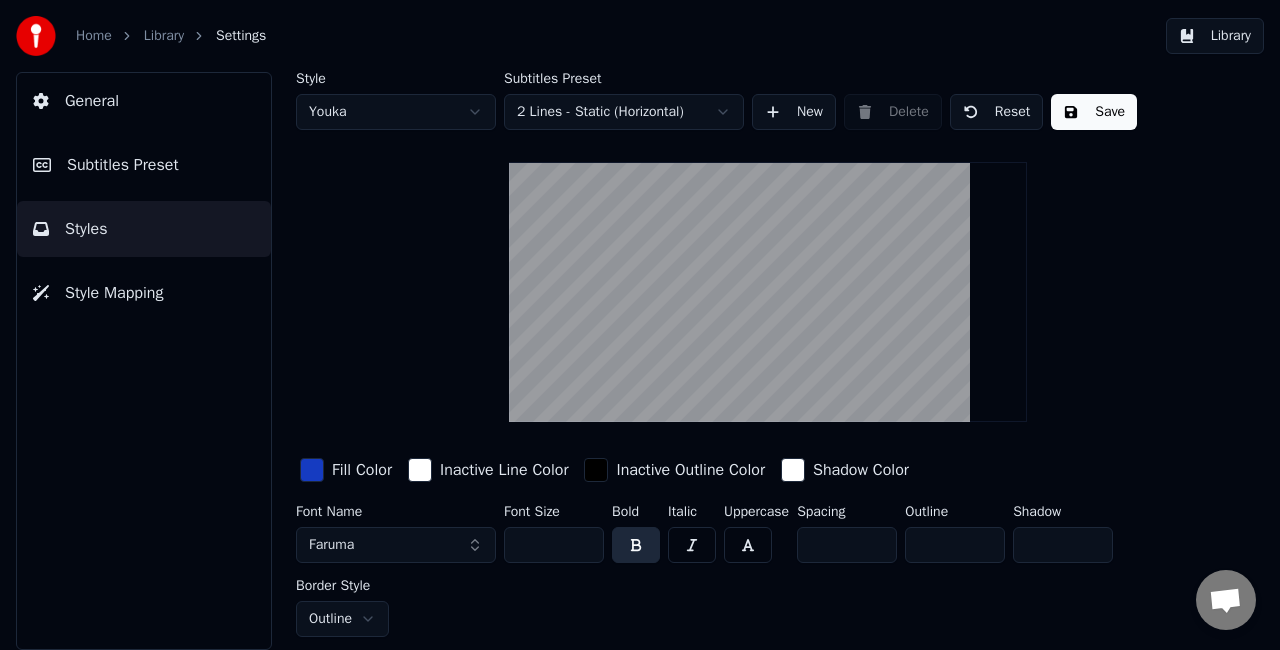 click on "Subtitles Preset" at bounding box center (144, 165) 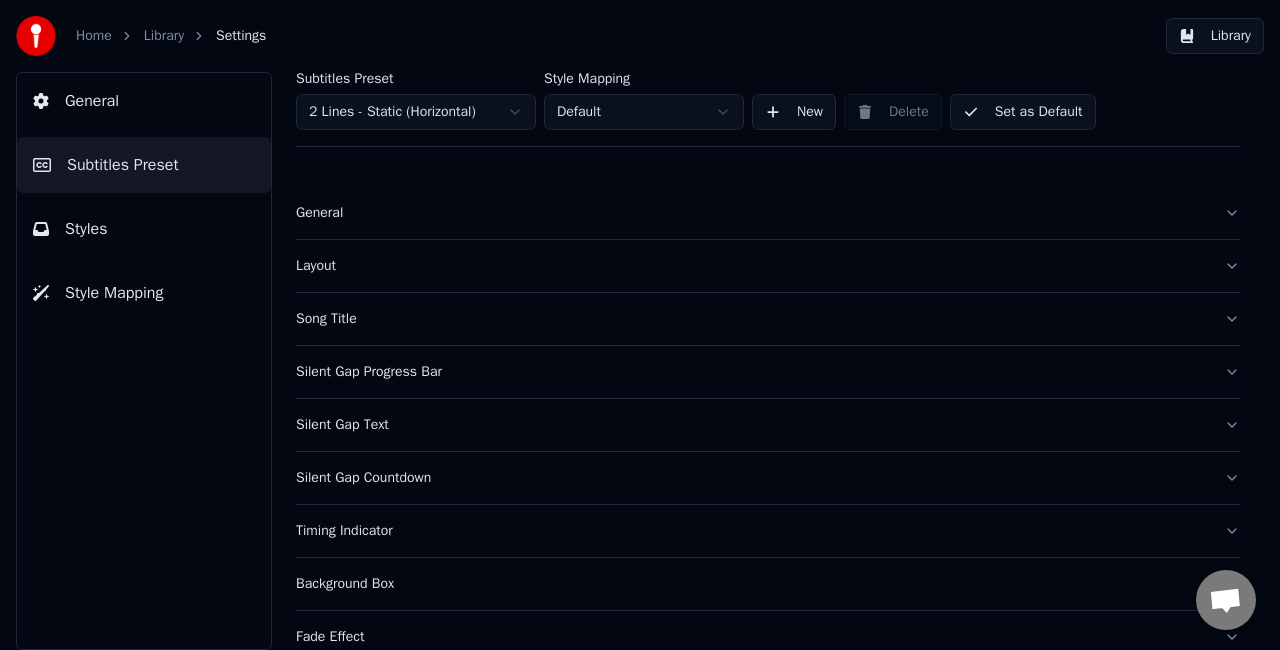 click on "General" at bounding box center [752, 213] 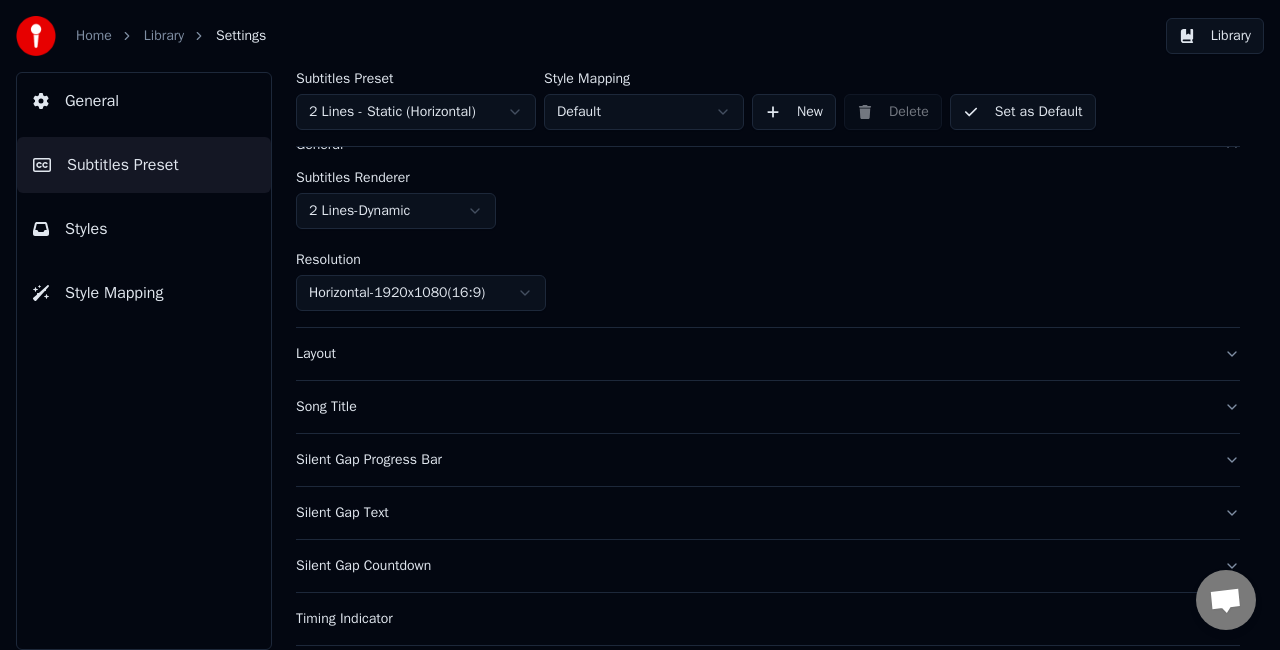 scroll, scrollTop: 100, scrollLeft: 0, axis: vertical 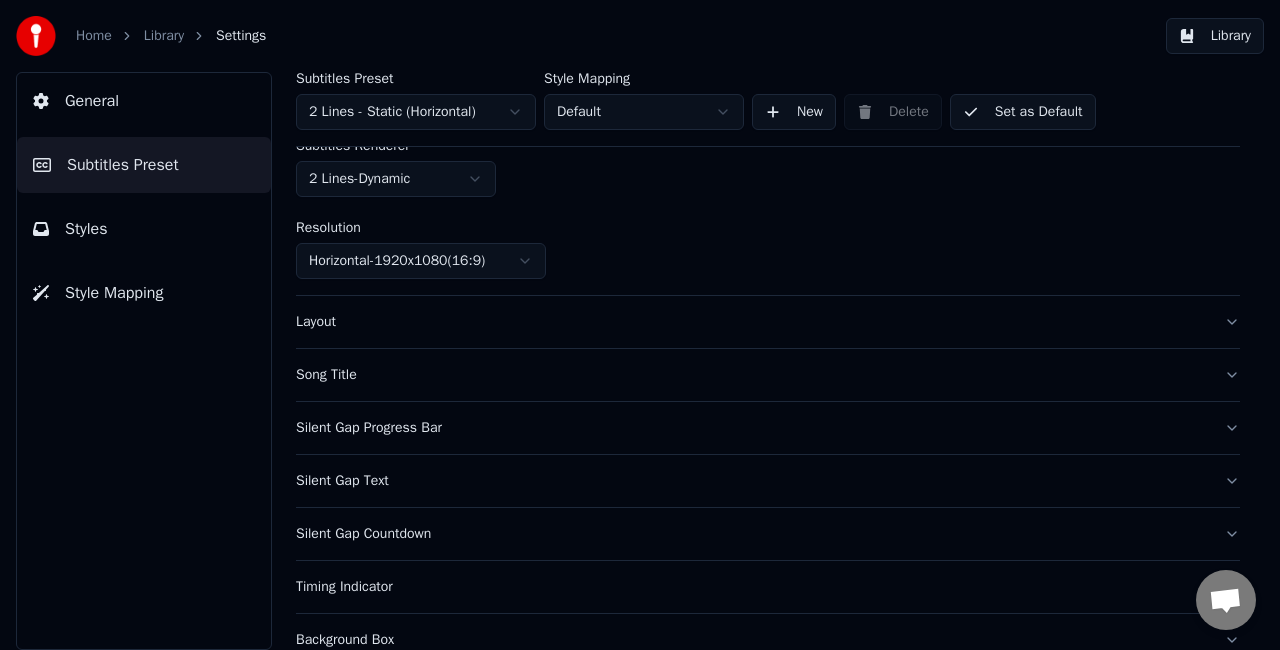 click on "Layout" at bounding box center (752, 322) 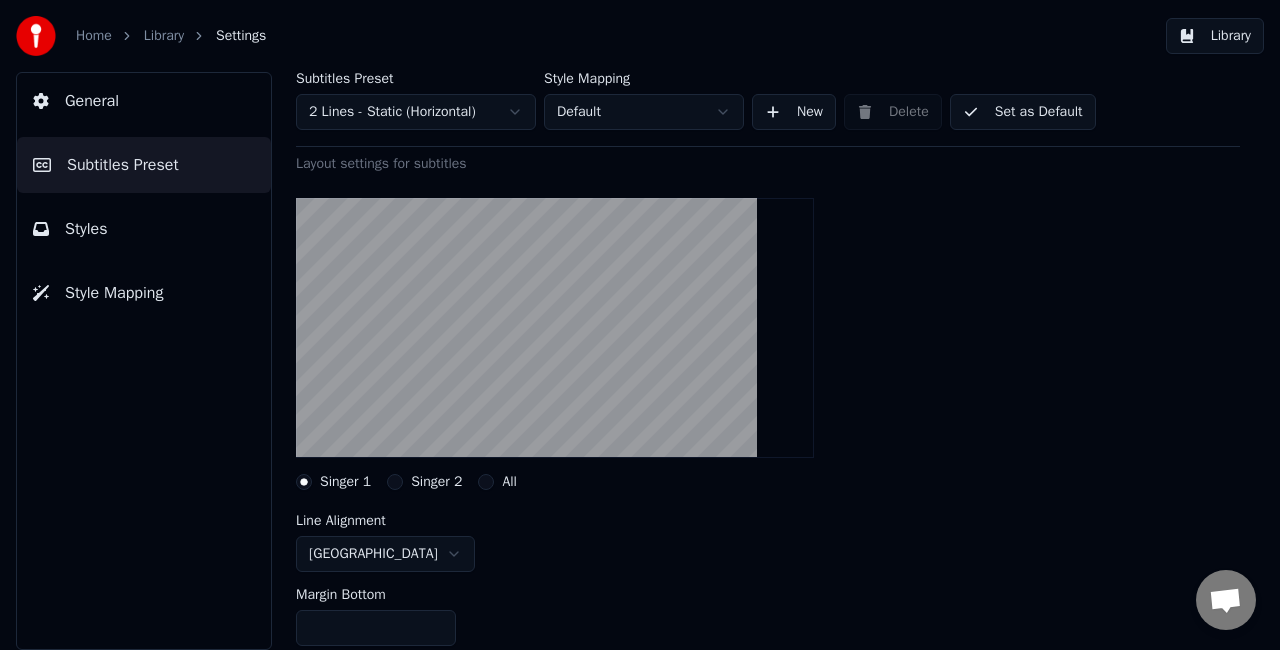 scroll, scrollTop: 0, scrollLeft: 0, axis: both 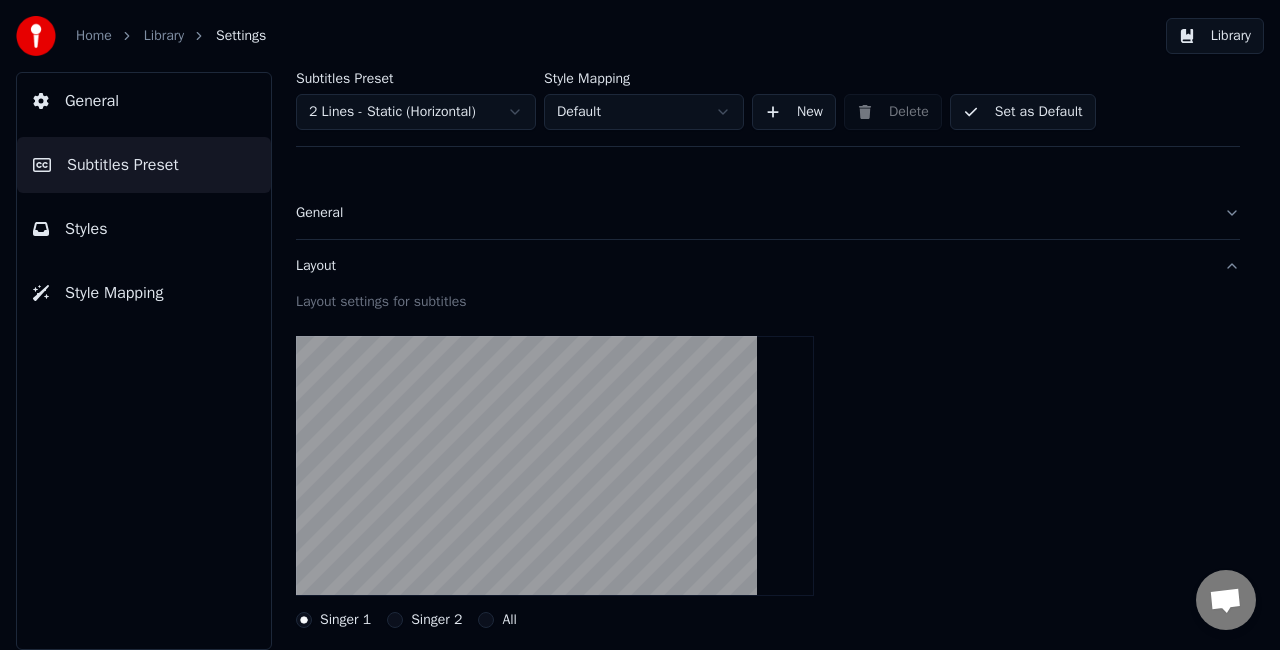 click on "Layout" at bounding box center [768, 266] 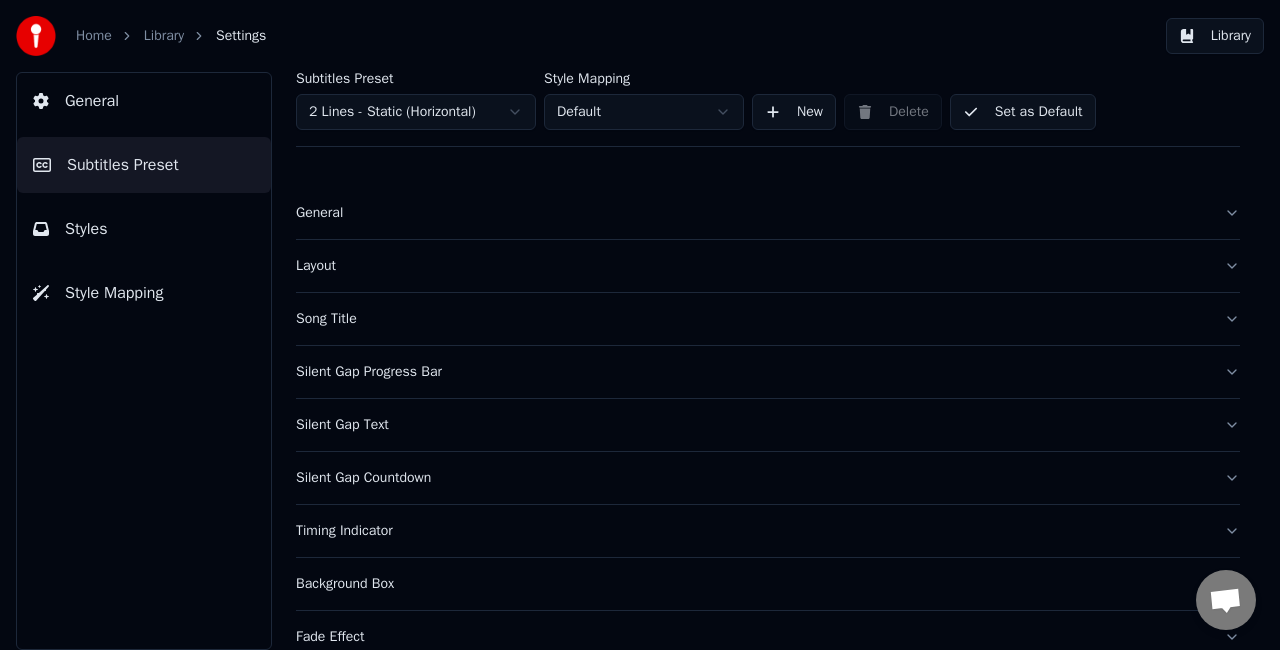 click on "General" at bounding box center (768, 213) 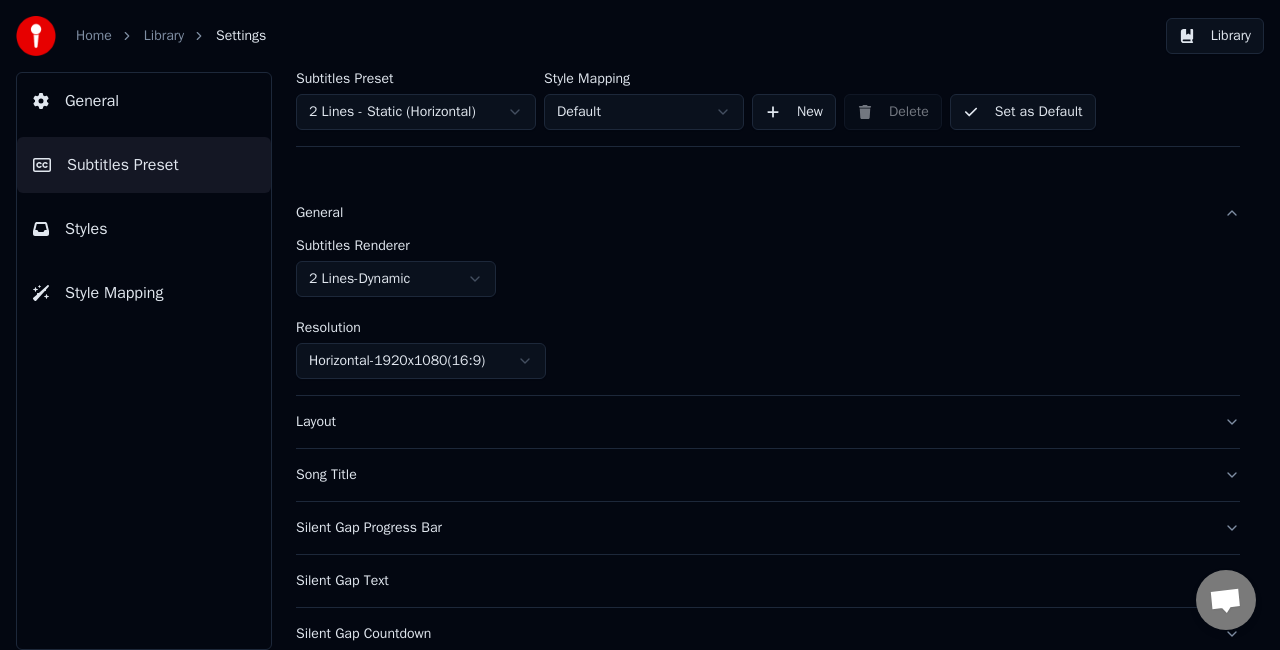 click on "General" at bounding box center [768, 213] 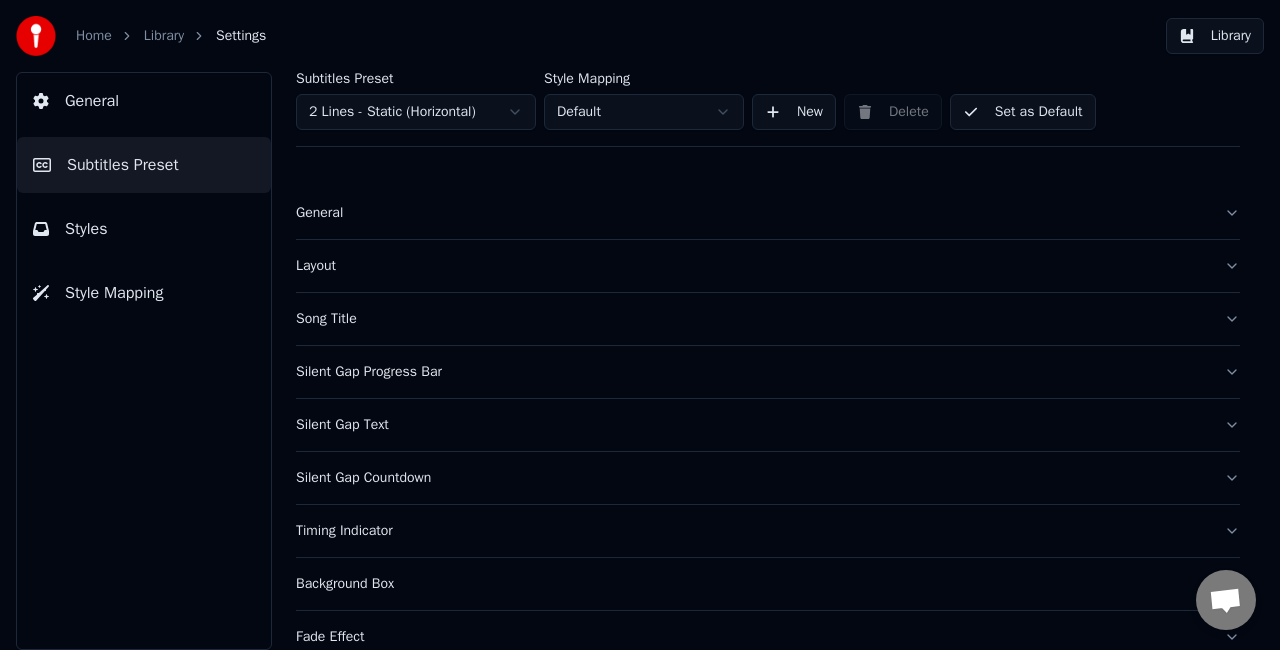 click on "General Subtitles Preset Styles Style Mapping" at bounding box center [144, 361] 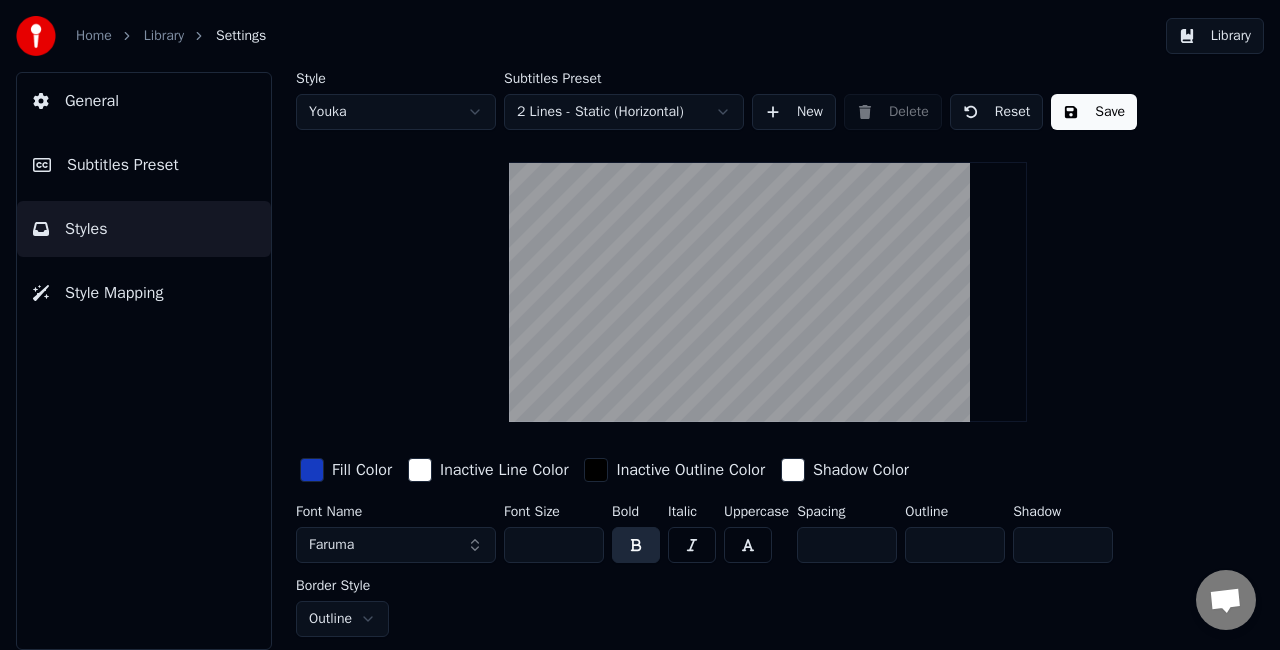 click at bounding box center (312, 470) 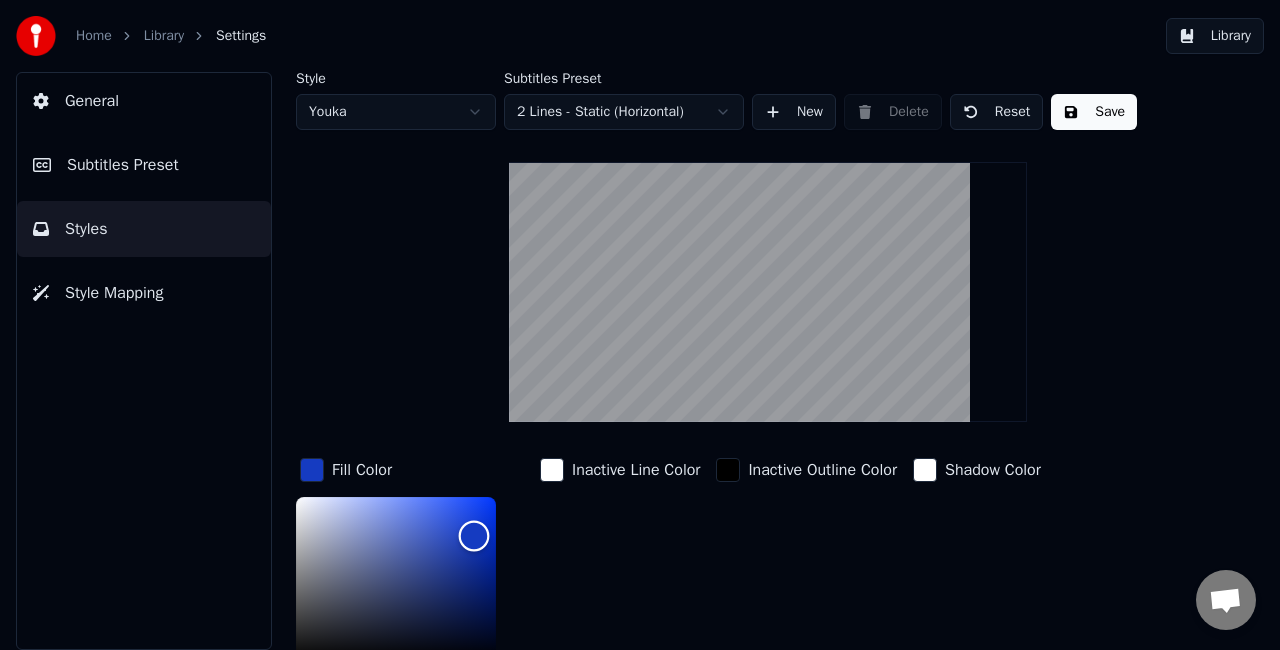 scroll, scrollTop: 9, scrollLeft: 0, axis: vertical 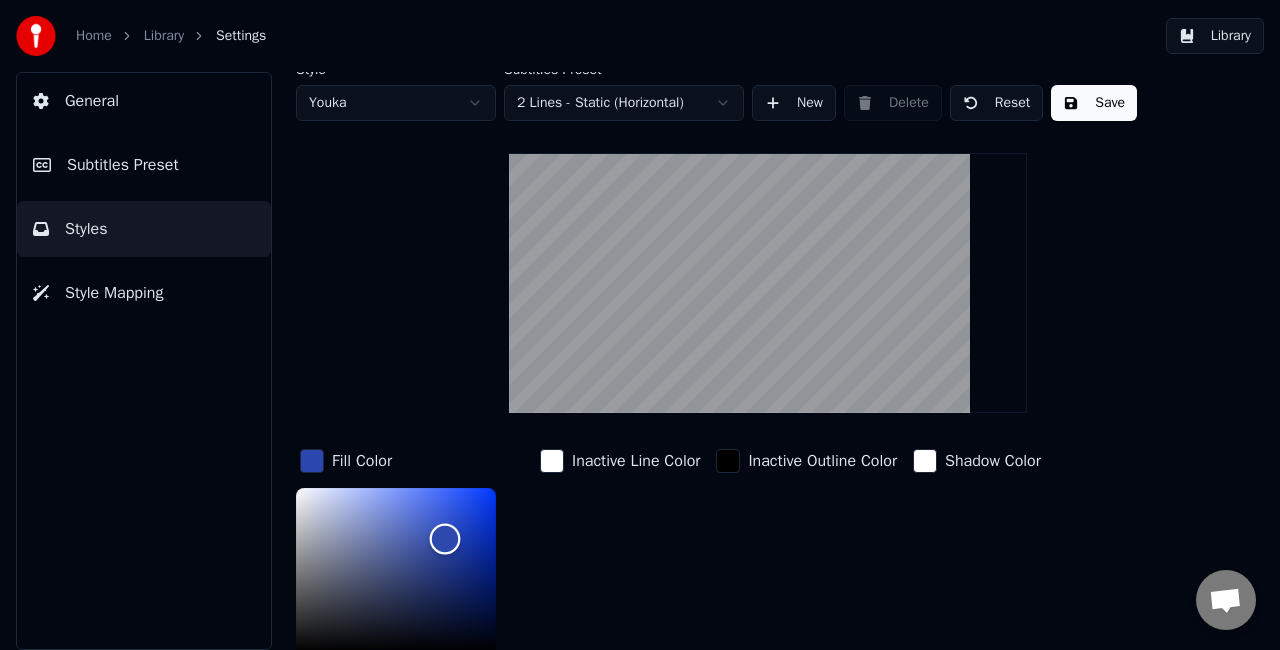 click at bounding box center [396, 570] 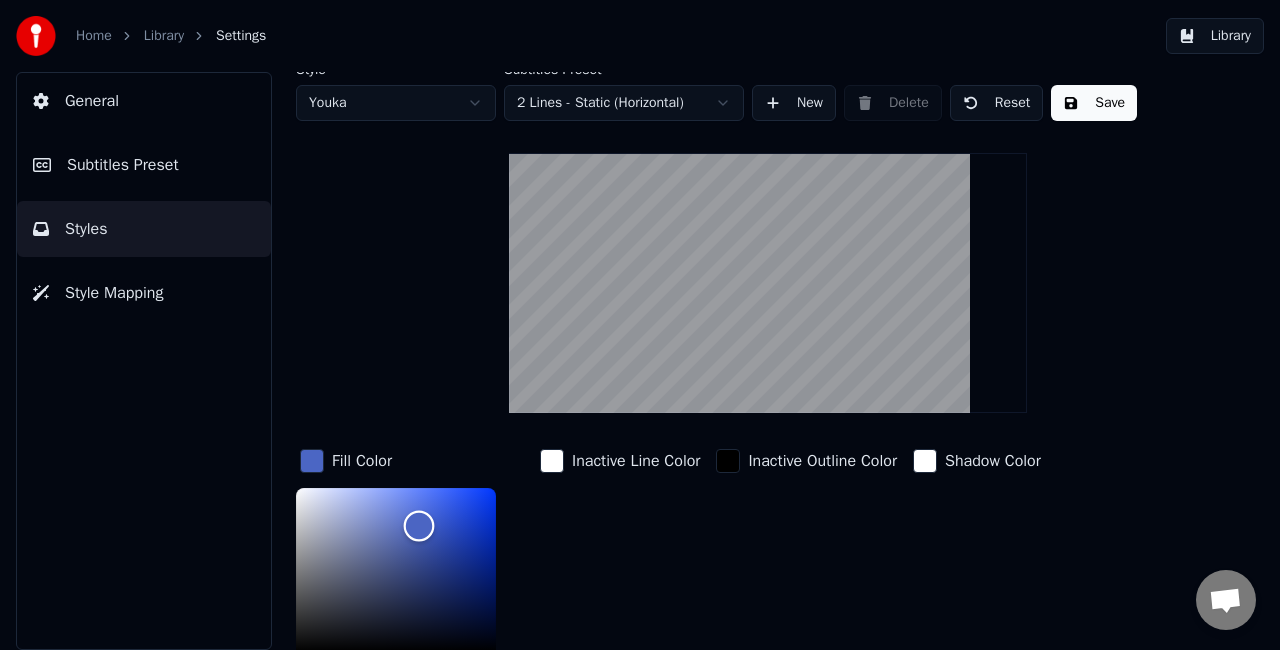 click at bounding box center [396, 570] 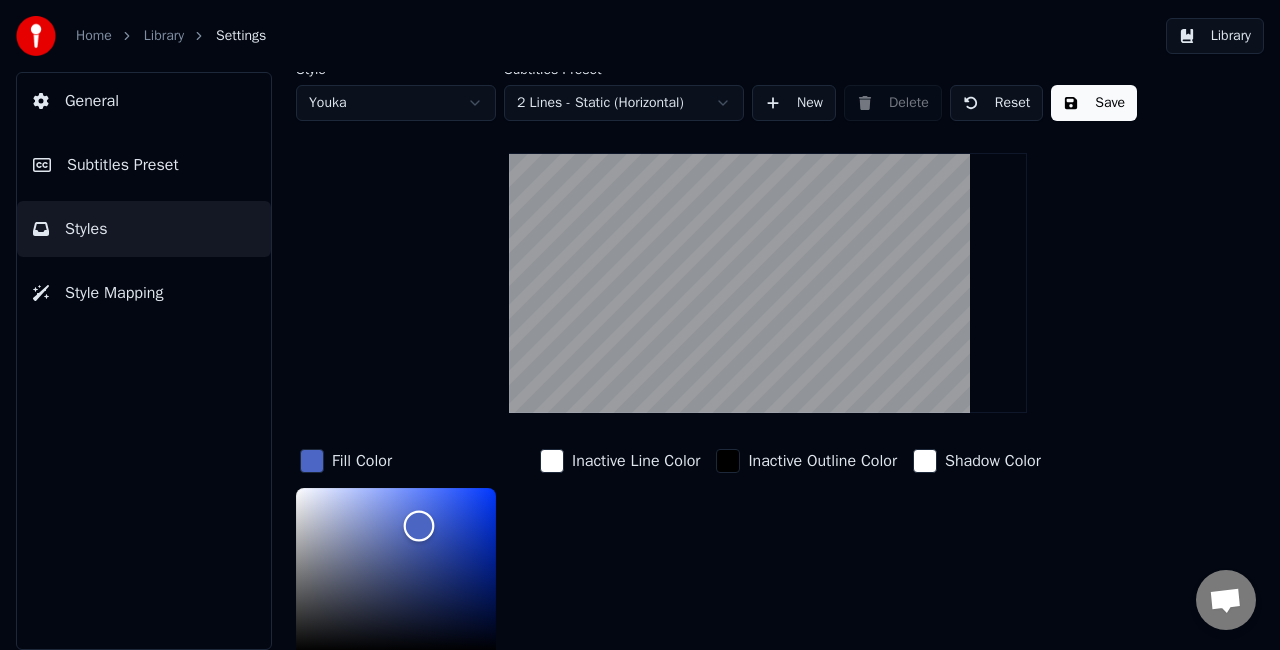 click at bounding box center (396, 570) 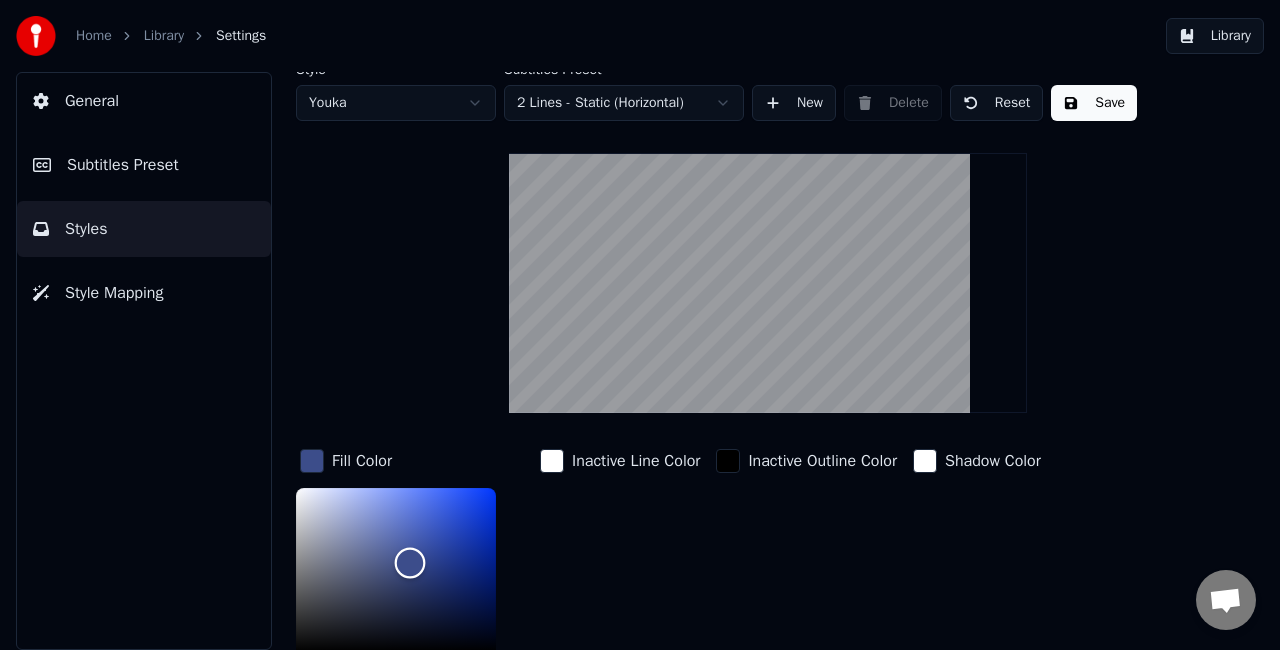 click at bounding box center (410, 563) 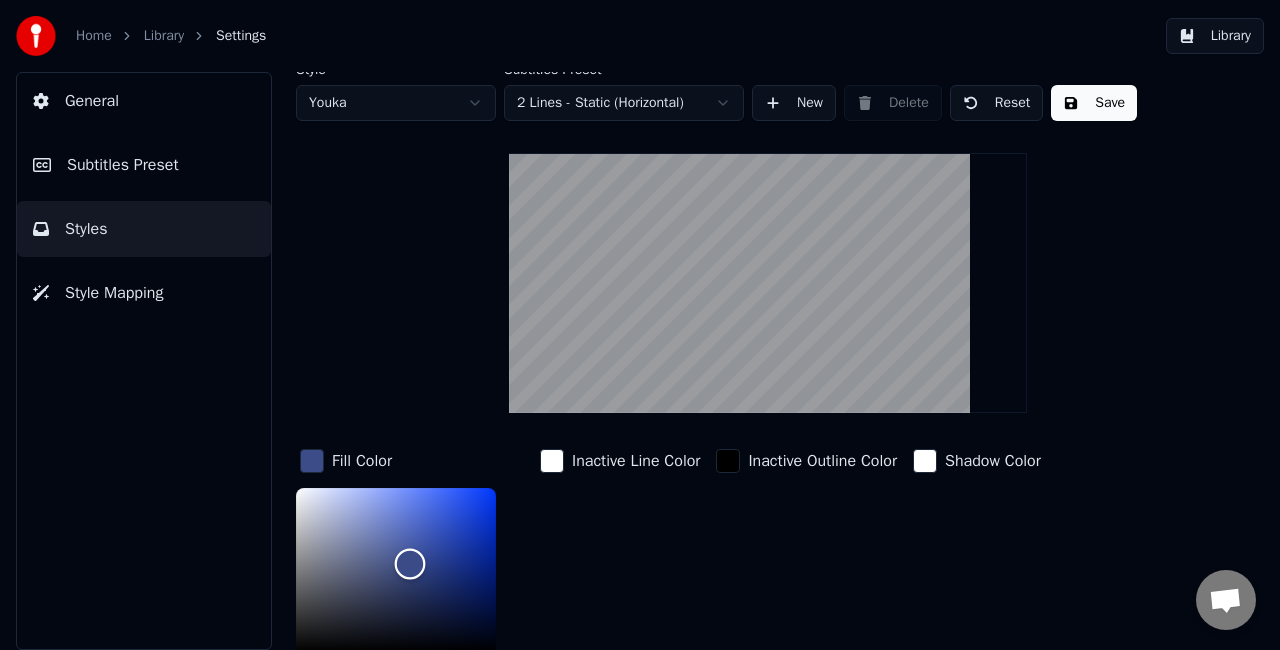 click at bounding box center (396, 570) 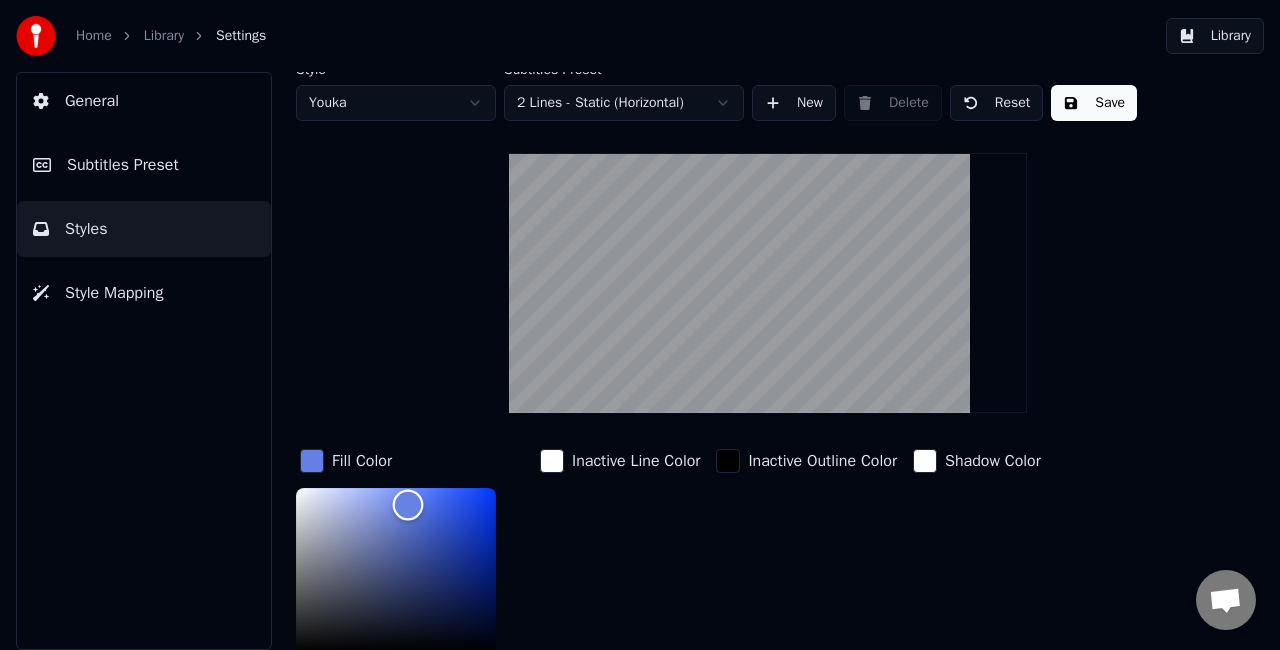 click at bounding box center [396, 570] 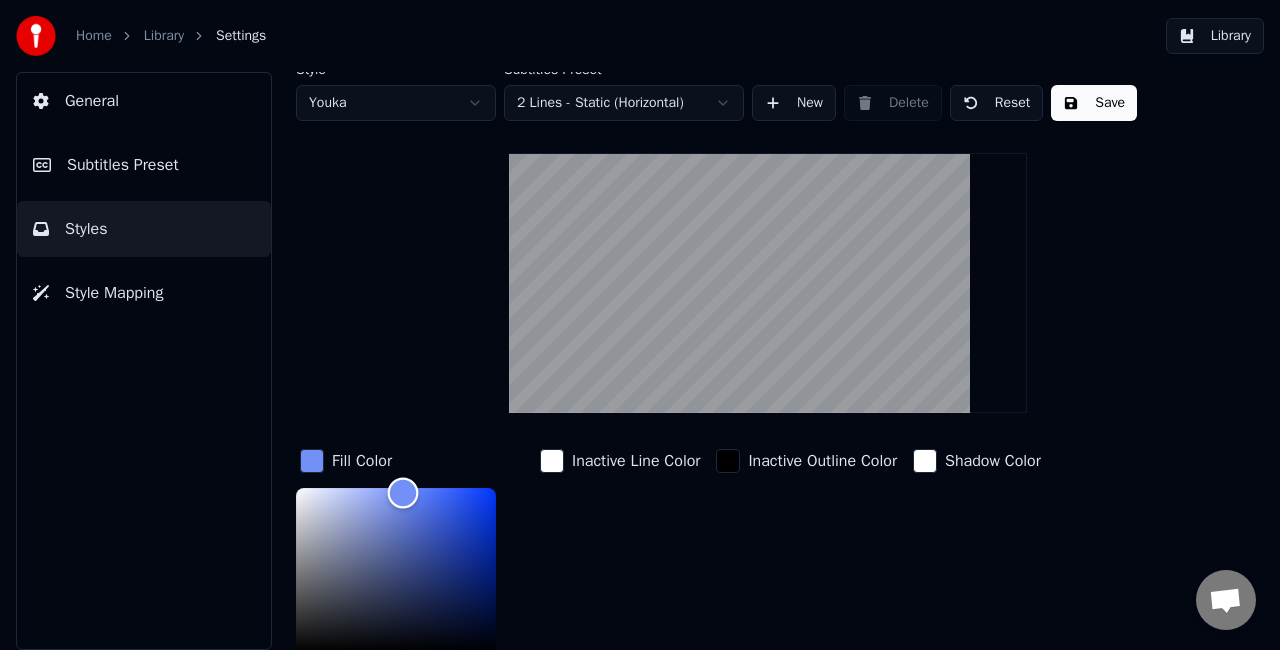 click at bounding box center [403, 493] 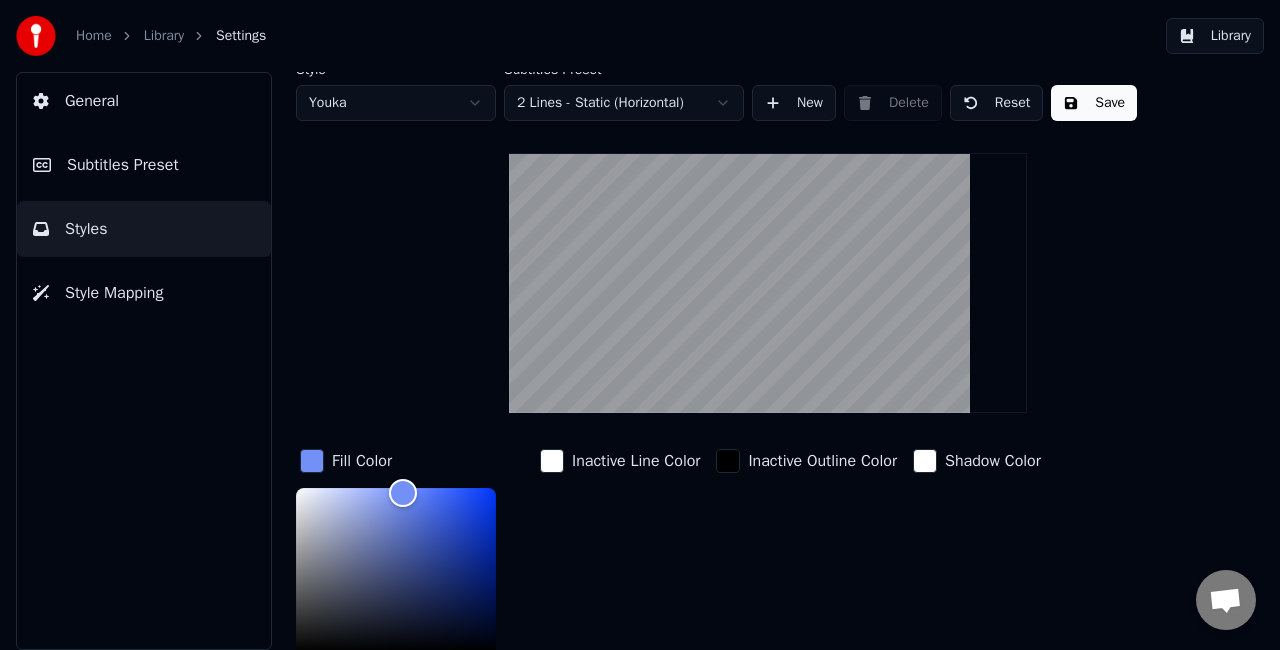 drag, startPoint x: 1100, startPoint y: 109, endPoint x: 1061, endPoint y: 108, distance: 39.012817 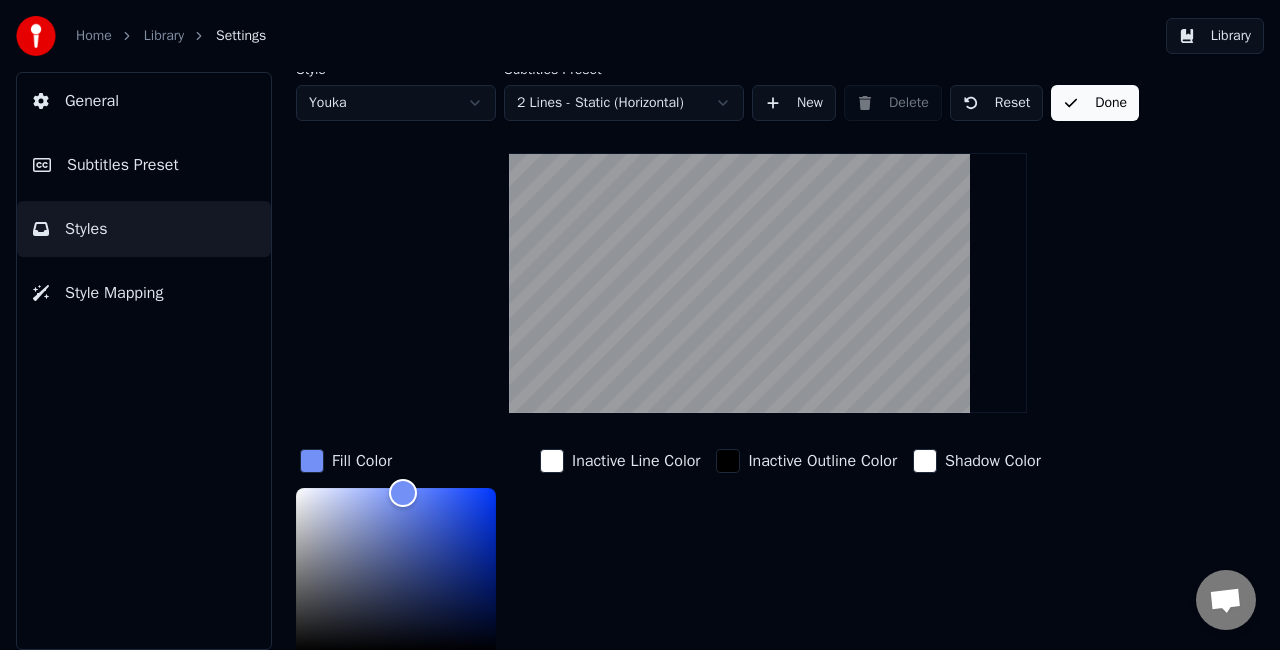 click on "Subtitles Preset" at bounding box center (123, 165) 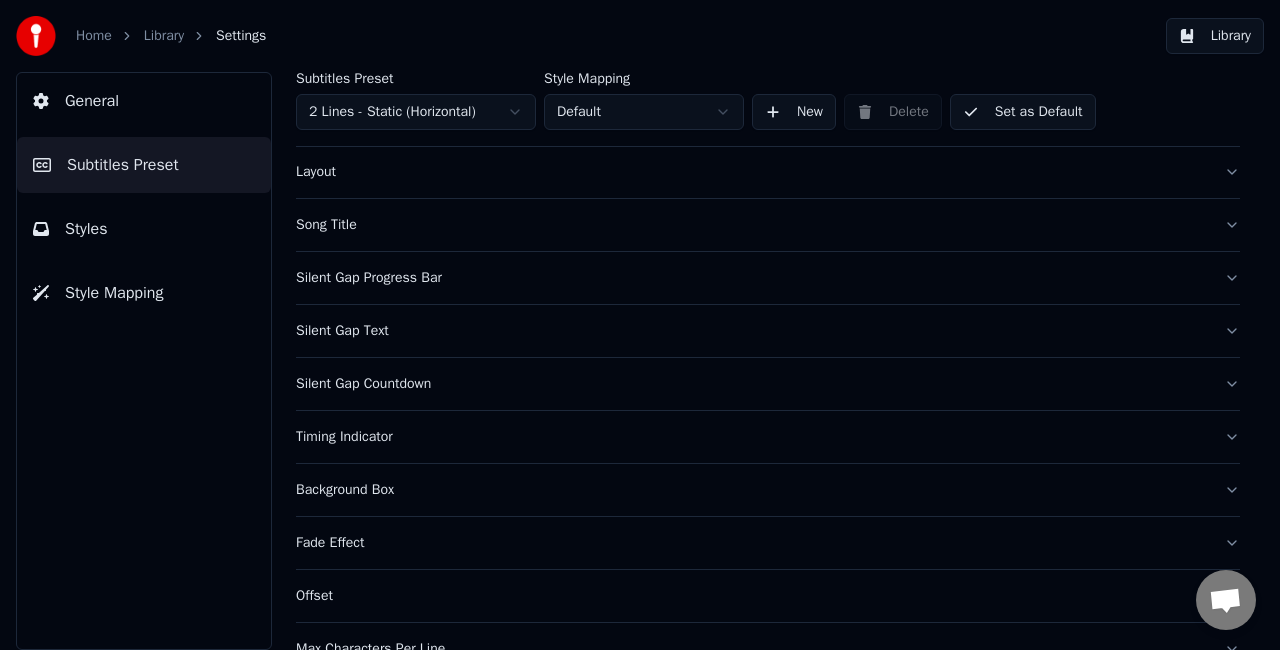 scroll, scrollTop: 184, scrollLeft: 0, axis: vertical 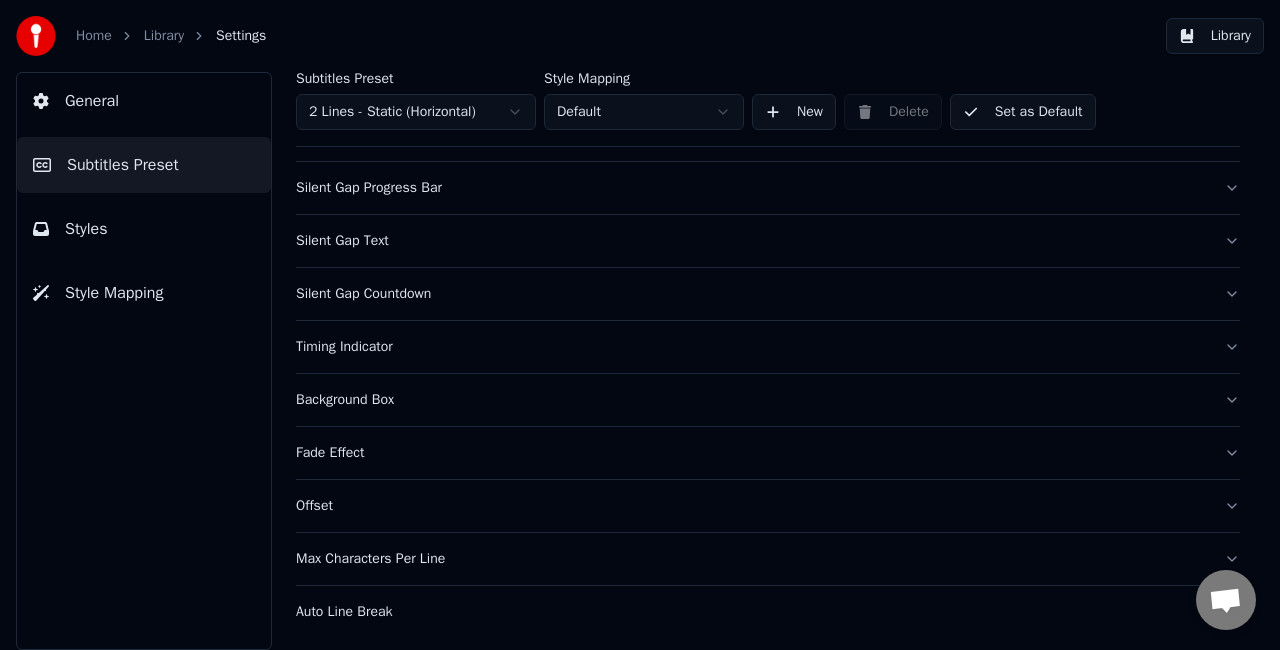 click on "Background Box" at bounding box center [752, 400] 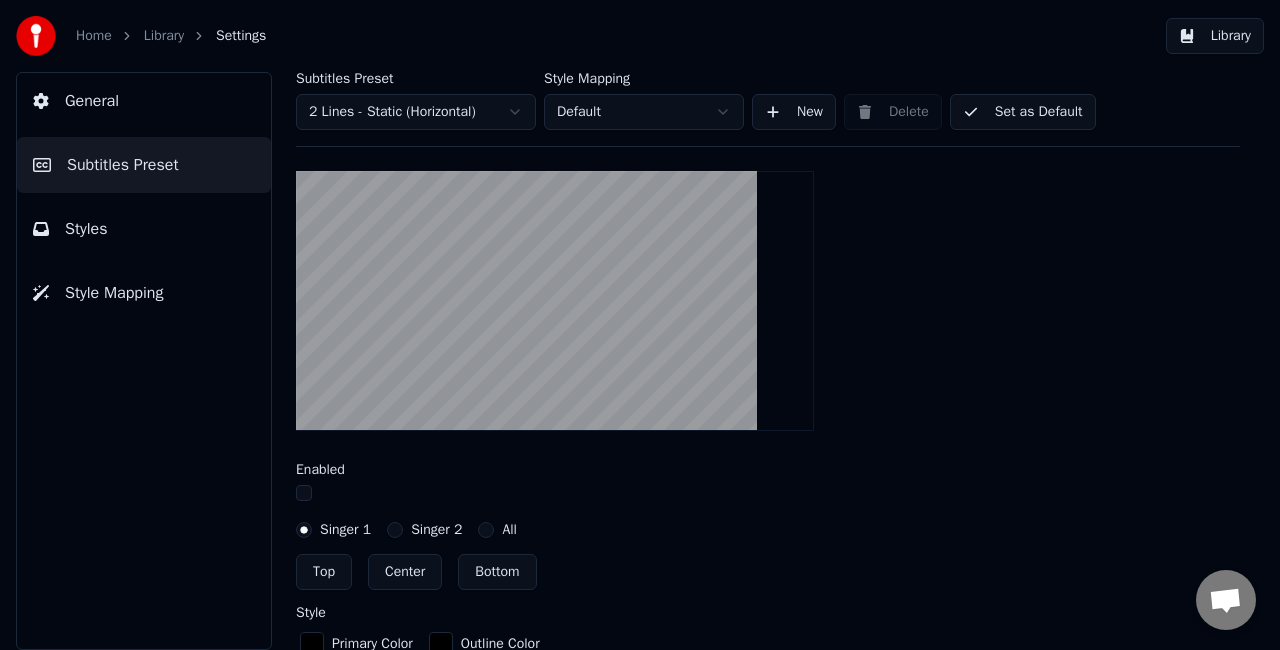 scroll, scrollTop: 484, scrollLeft: 0, axis: vertical 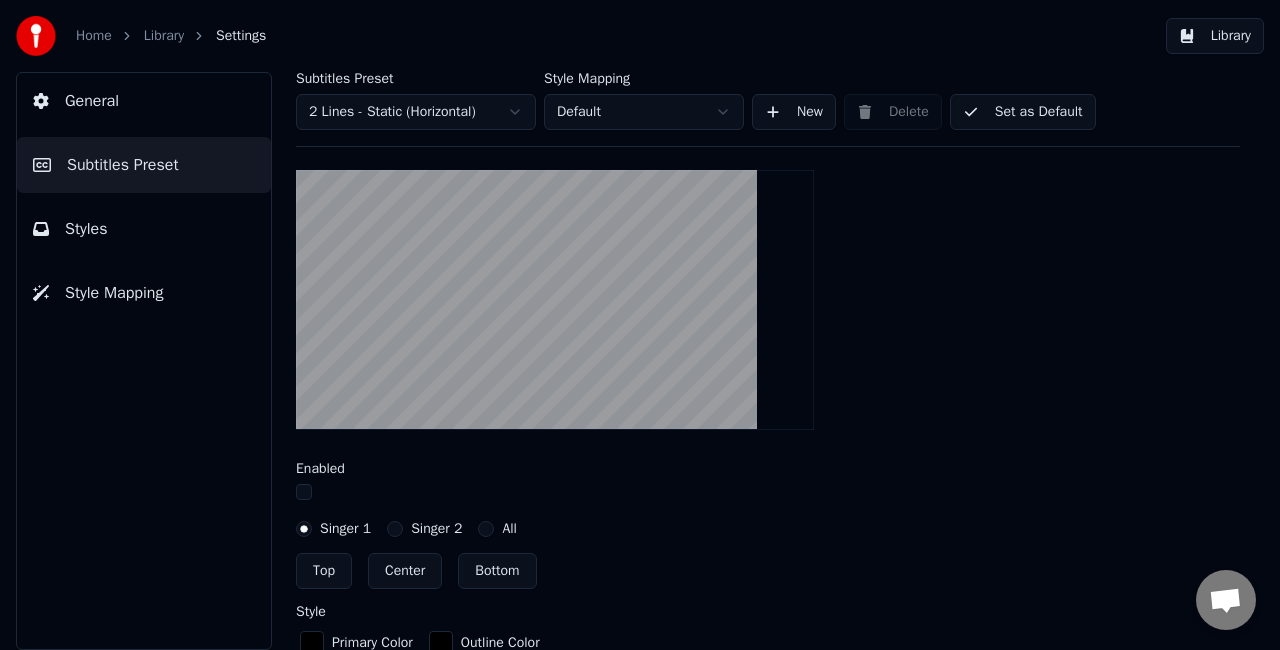 click on "Singer 2" at bounding box center (395, 529) 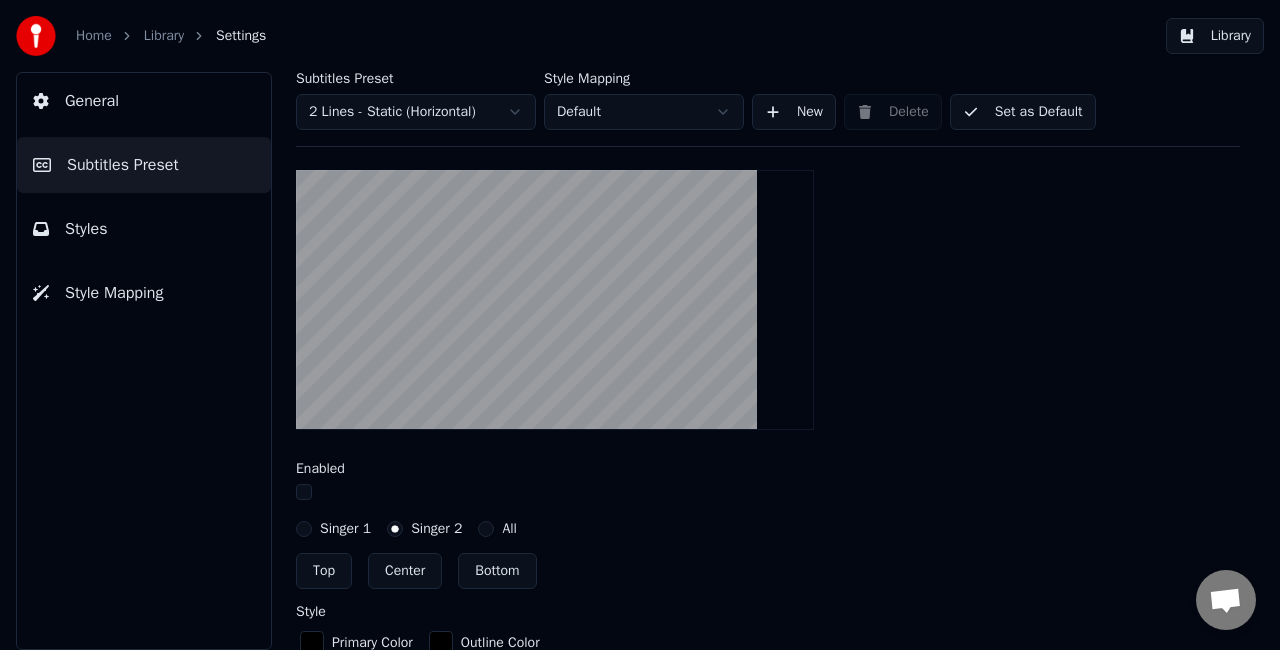 click on "Singer 1" at bounding box center (304, 529) 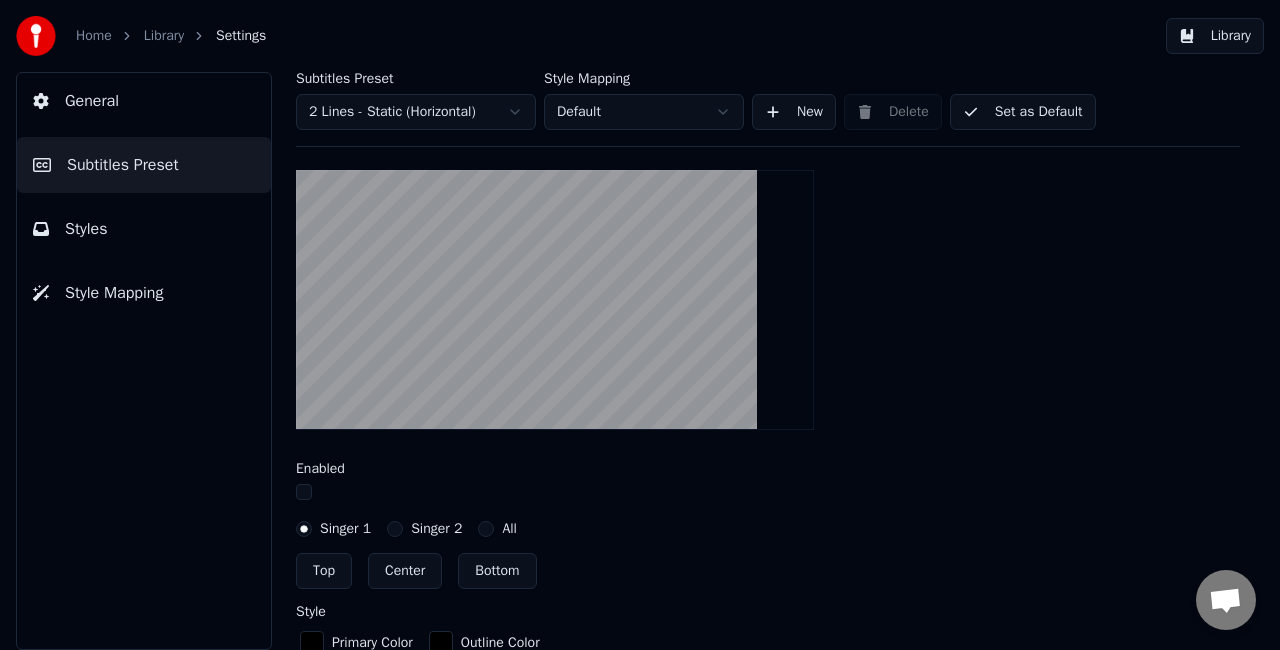 click on "Singer 2" at bounding box center (395, 529) 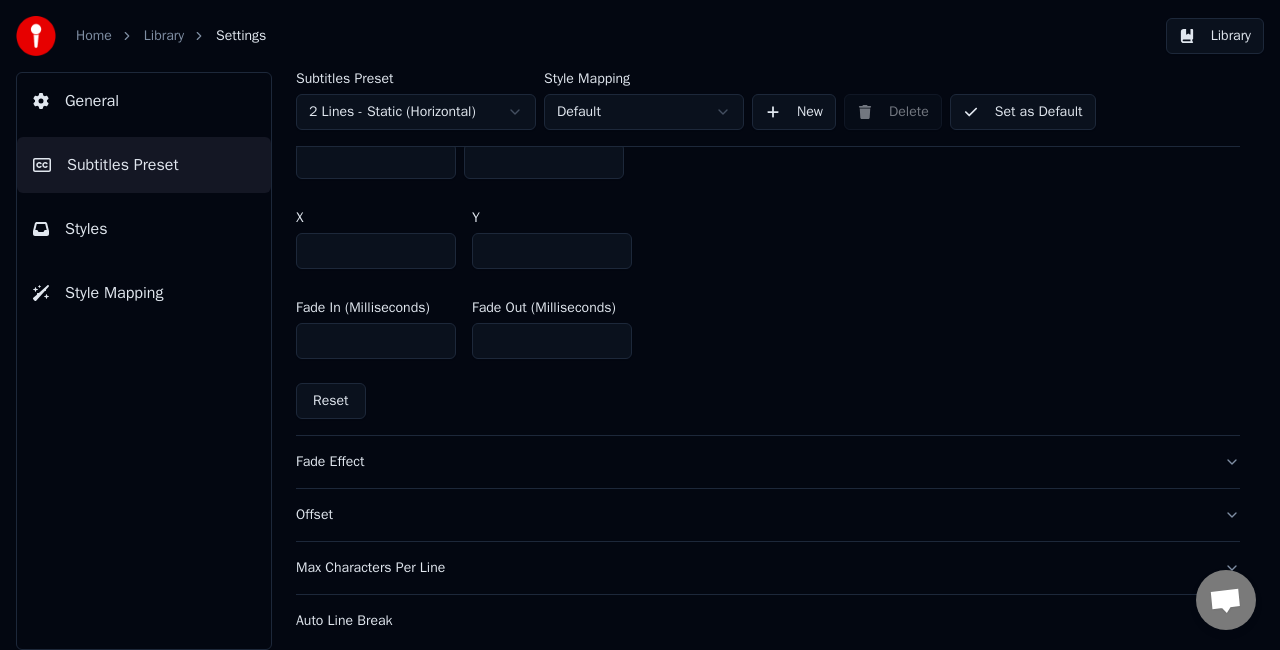 scroll, scrollTop: 1234, scrollLeft: 0, axis: vertical 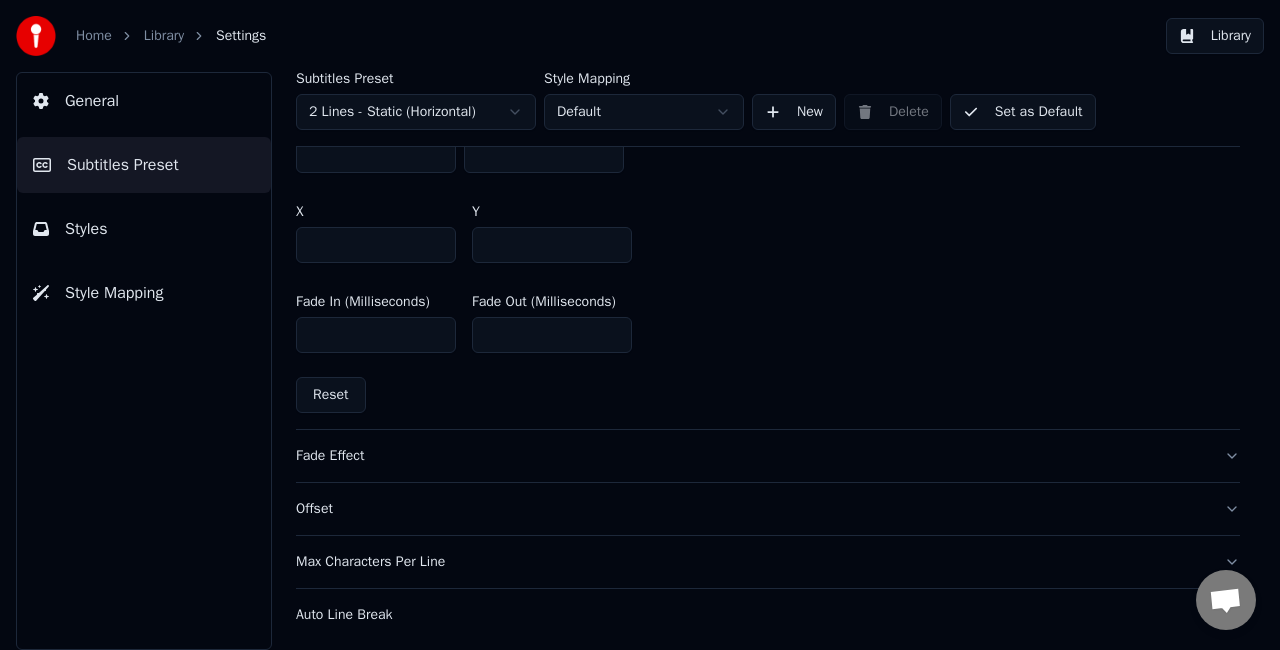 click on "Fade Effect" at bounding box center (752, 456) 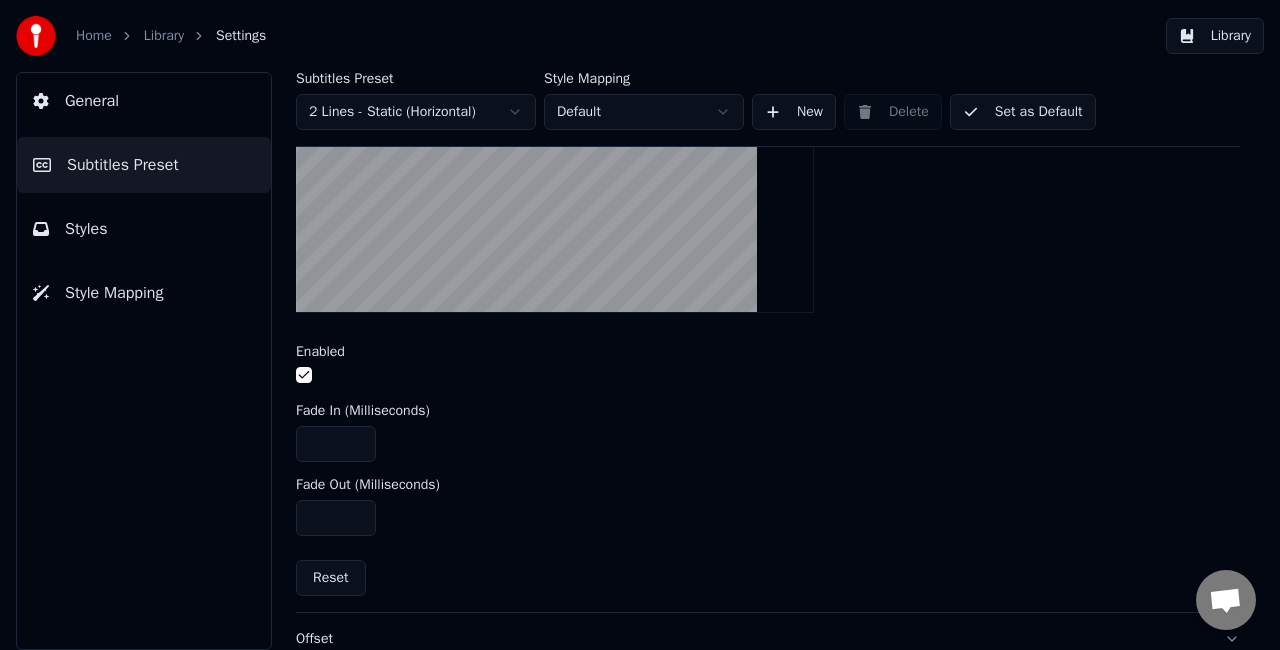 scroll, scrollTop: 754, scrollLeft: 0, axis: vertical 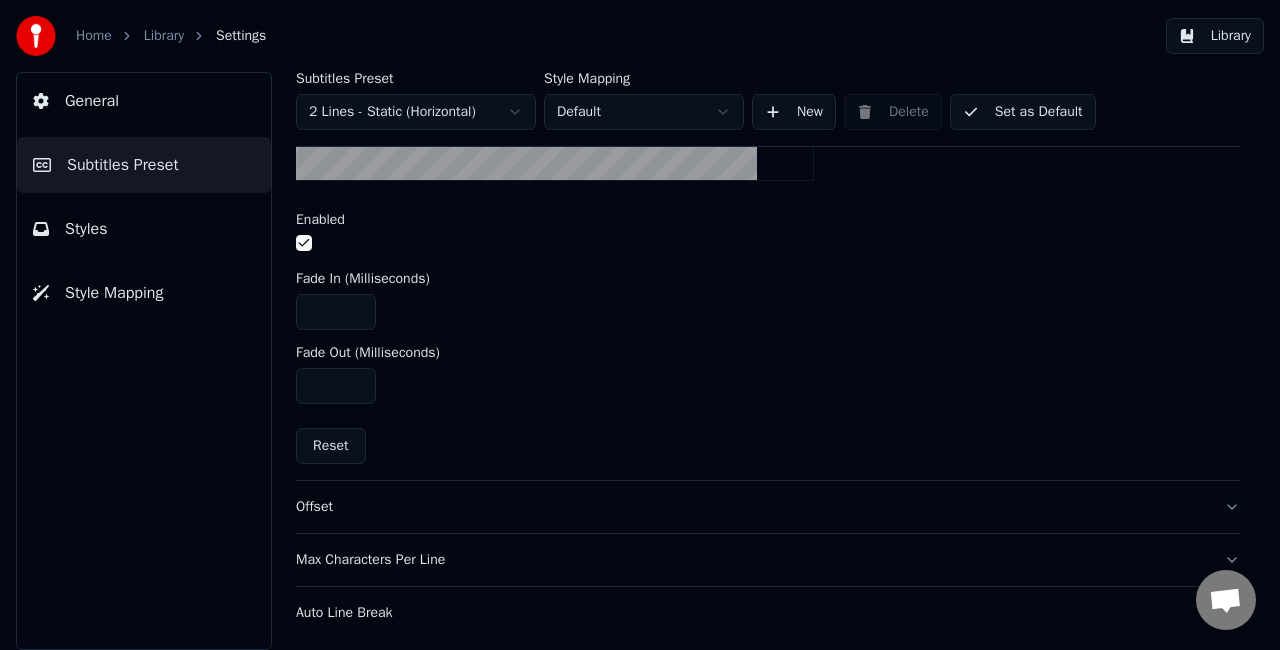 click on "Offset" at bounding box center (752, 507) 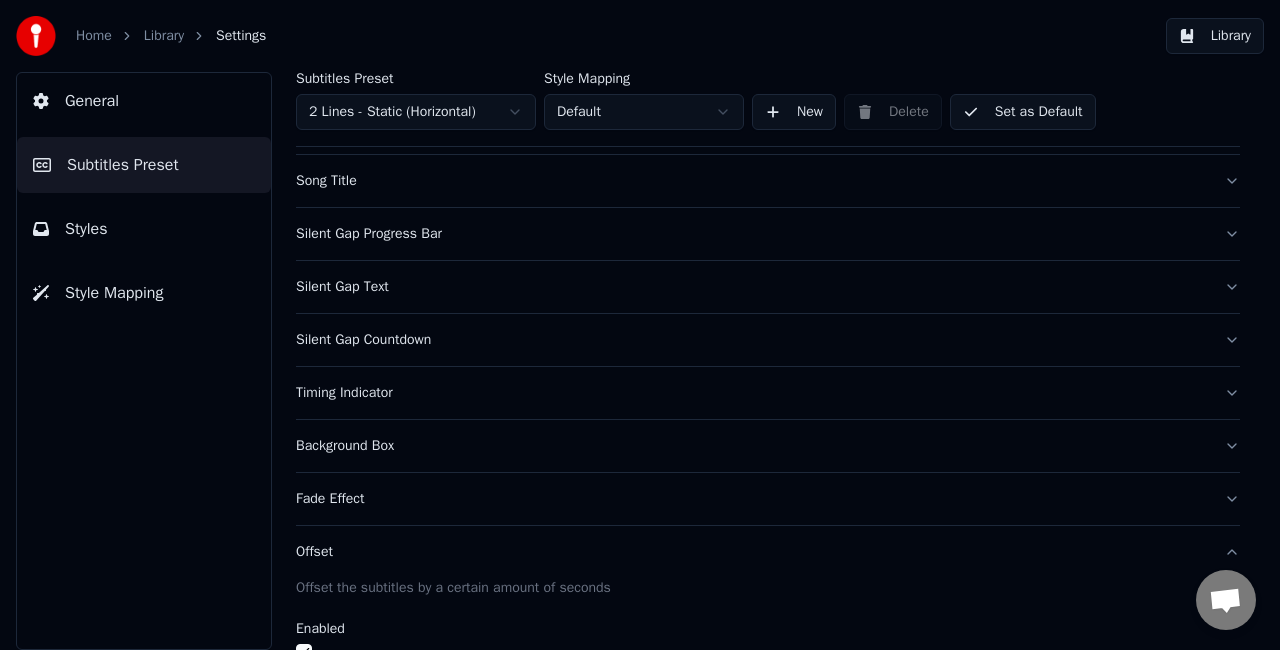 scroll, scrollTop: 120, scrollLeft: 0, axis: vertical 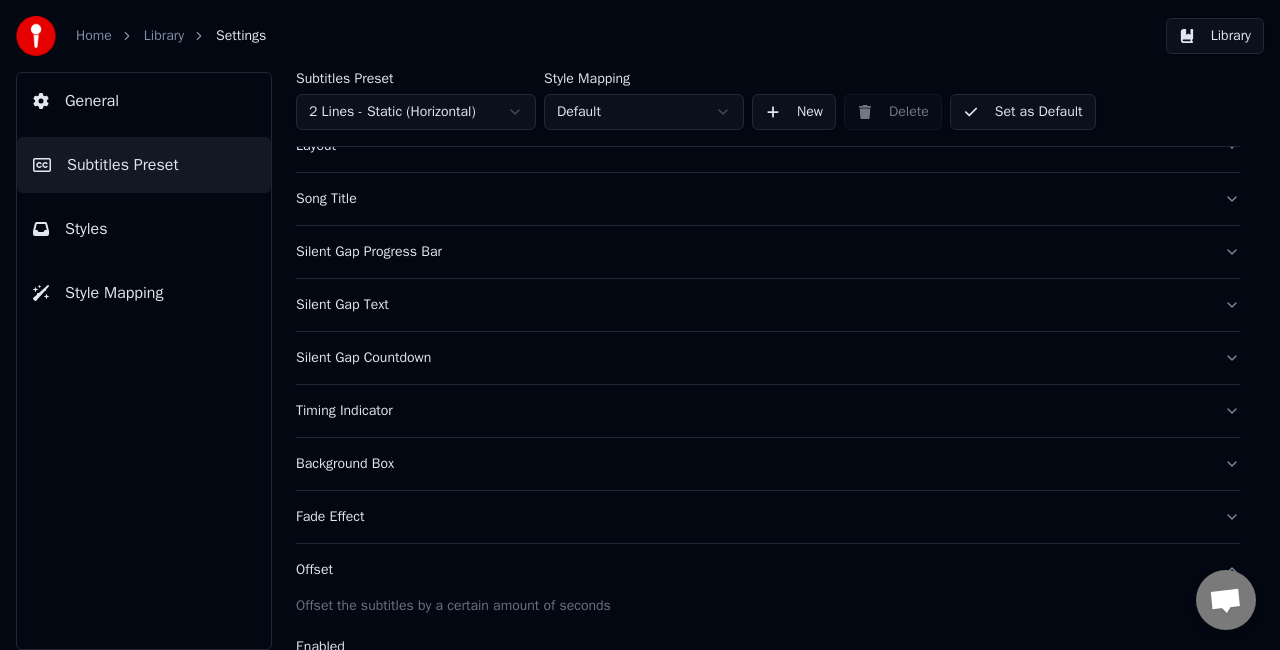 click on "Silent Gap Progress Bar" at bounding box center [768, 252] 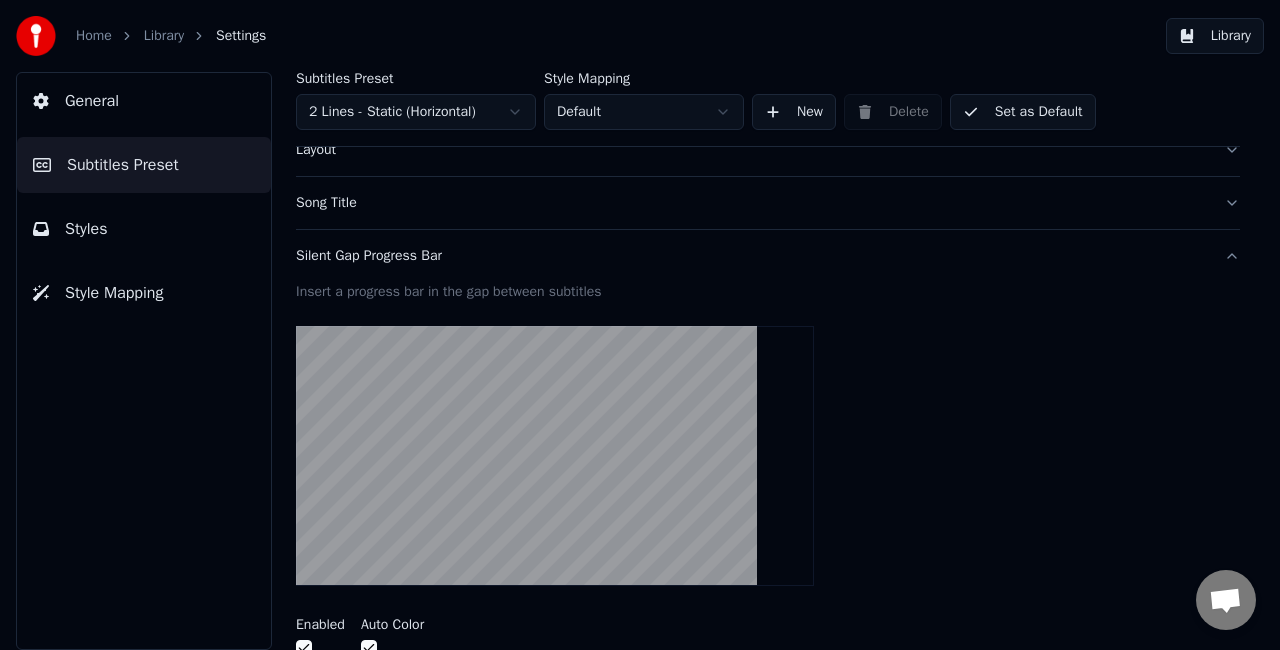 scroll, scrollTop: 20, scrollLeft: 0, axis: vertical 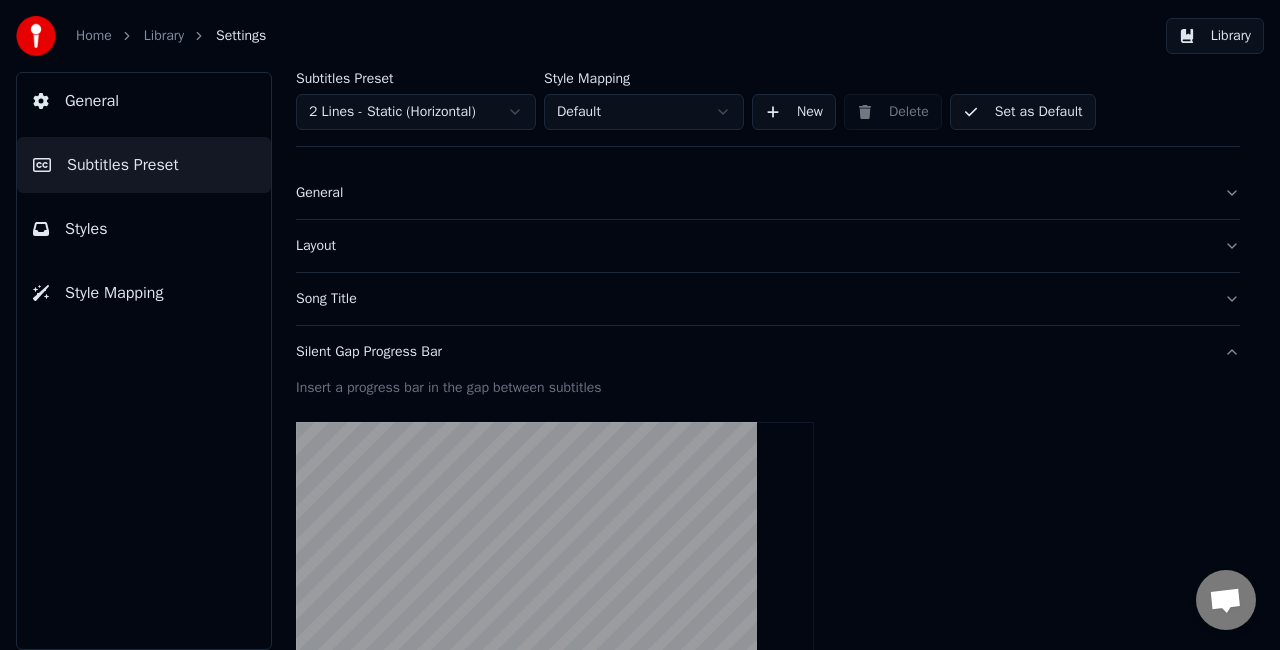 click on "Silent Gap Progress Bar" at bounding box center (768, 352) 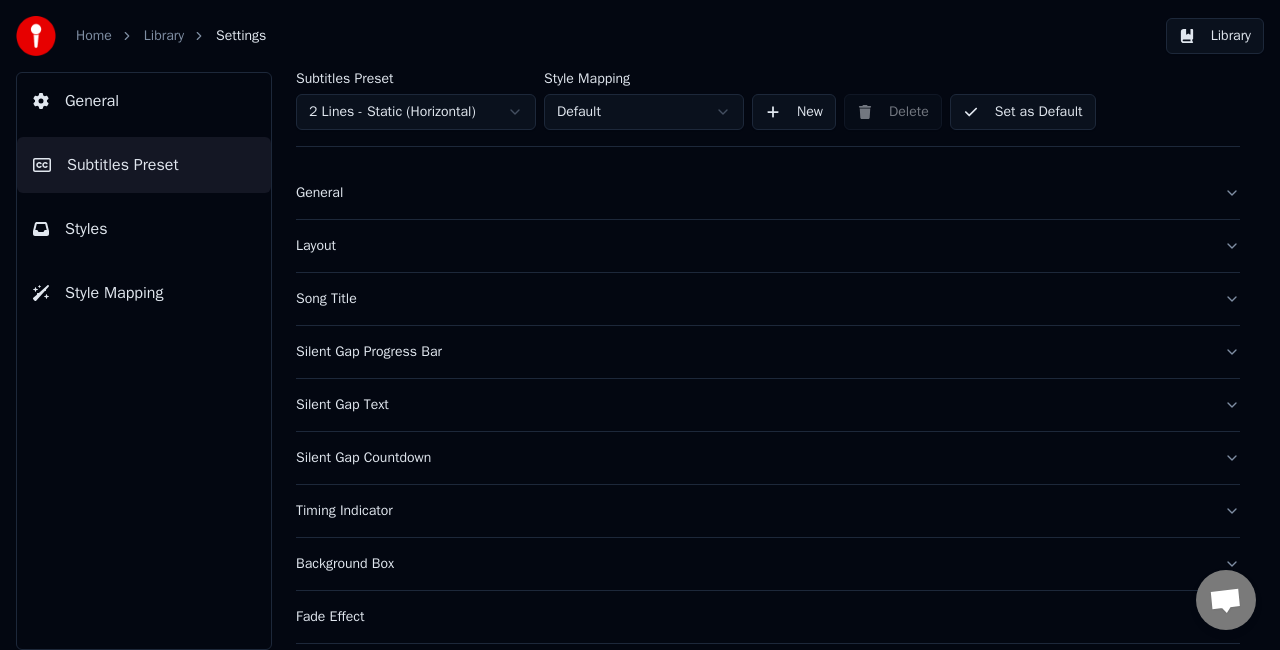 click on "Silent Gap Text" at bounding box center [768, 405] 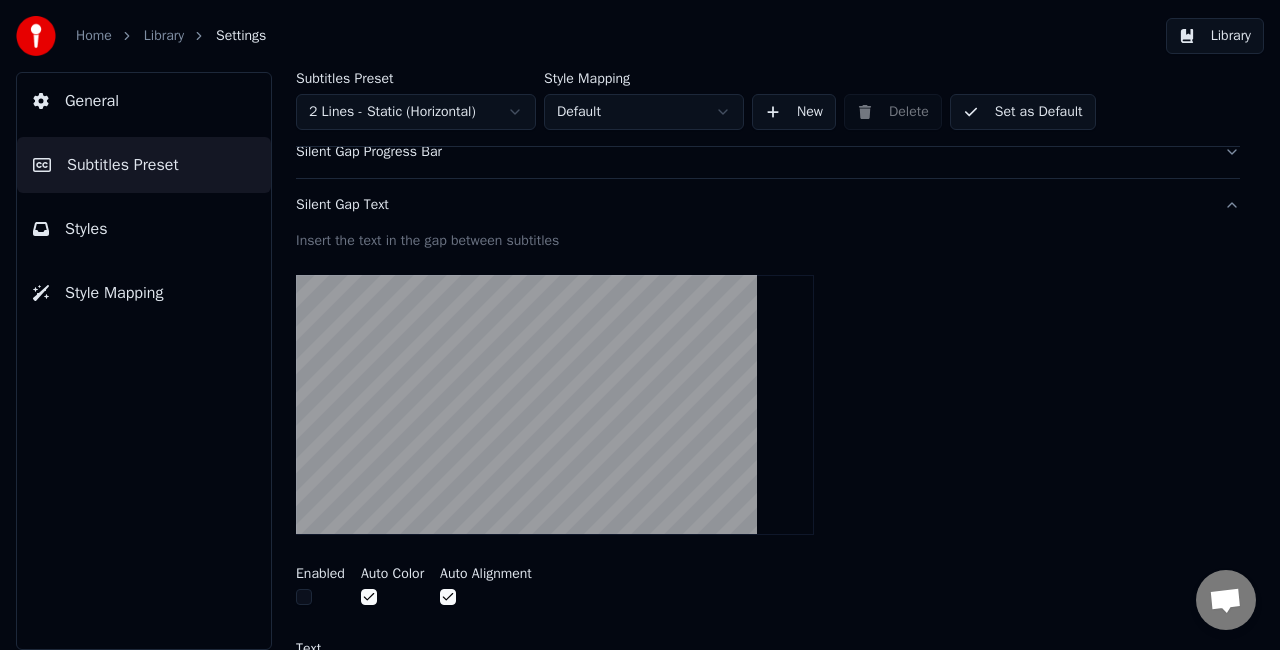 scroll, scrollTop: 320, scrollLeft: 0, axis: vertical 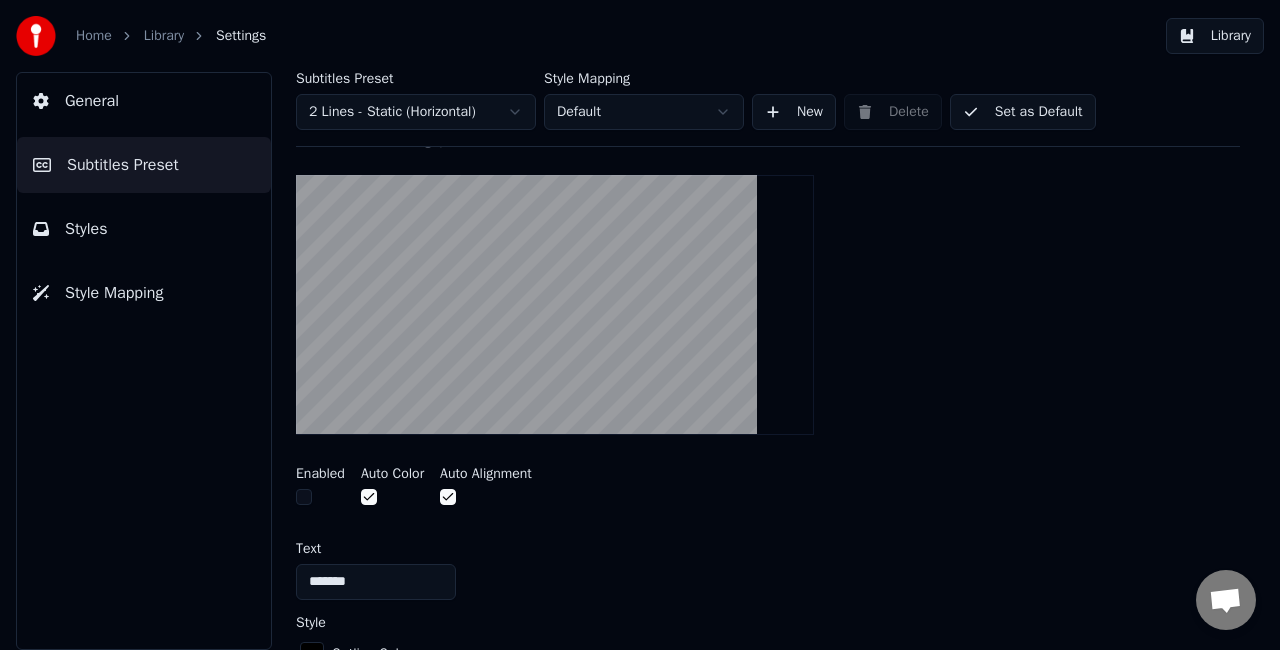 click at bounding box center [304, 497] 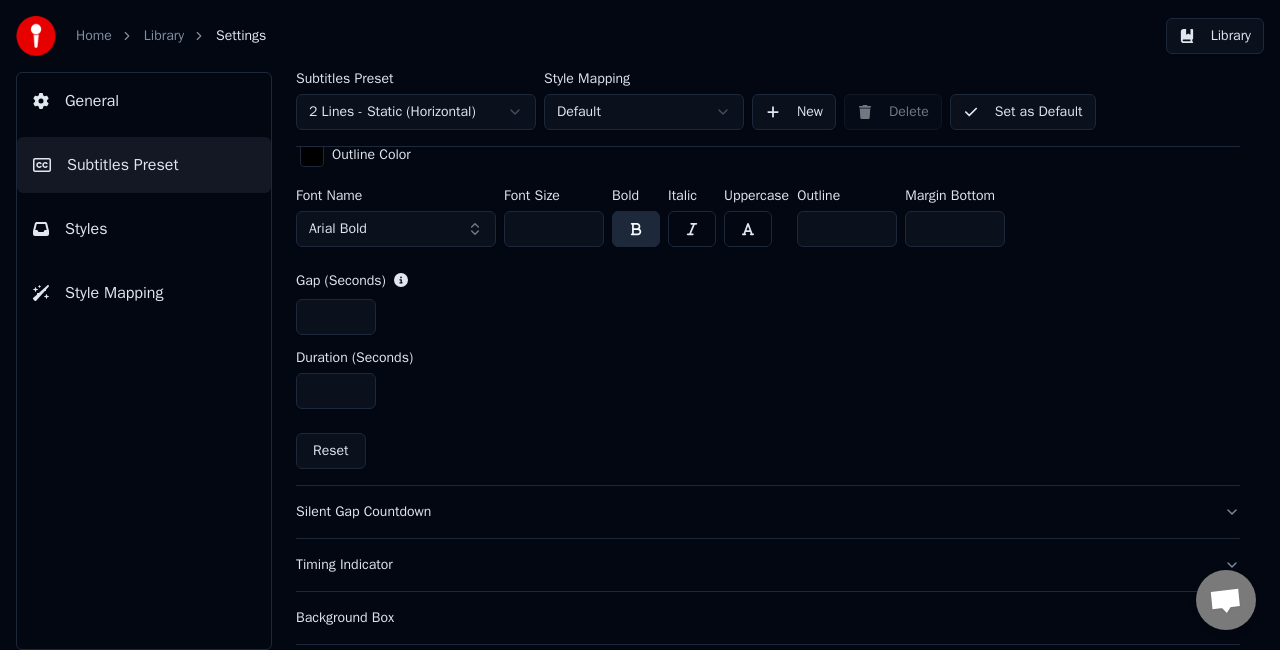 scroll, scrollTop: 820, scrollLeft: 0, axis: vertical 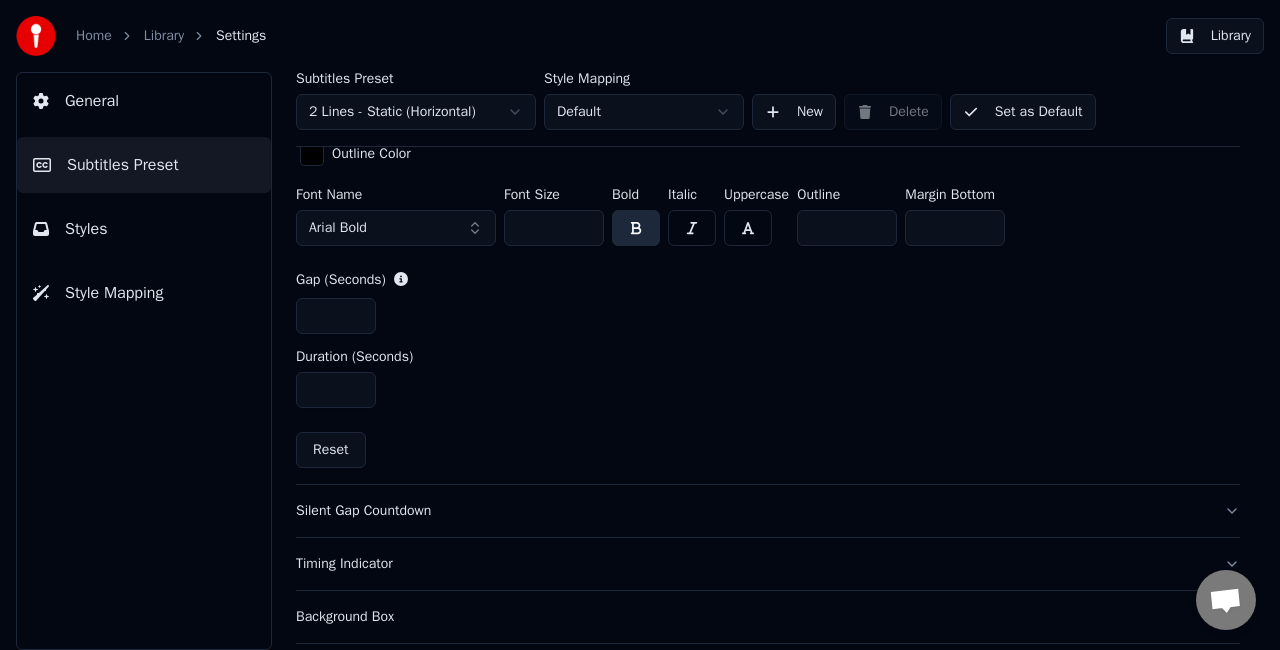 click on "Silent Gap Countdown" at bounding box center [752, 511] 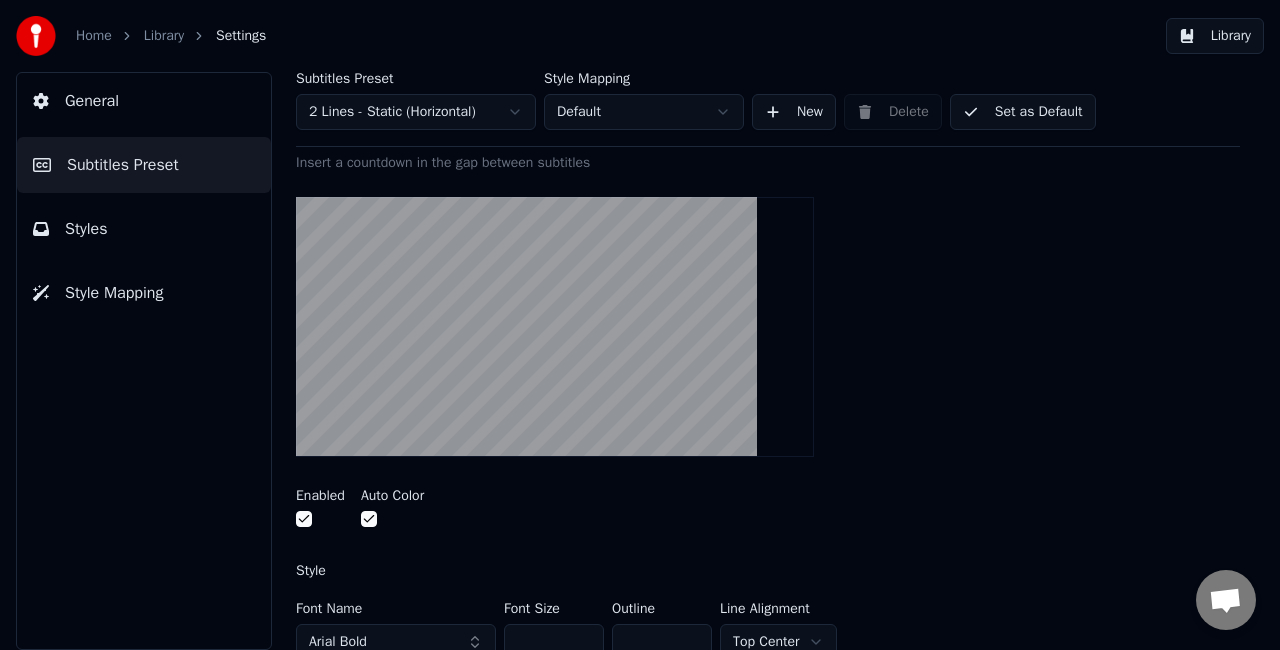 scroll, scrollTop: 320, scrollLeft: 0, axis: vertical 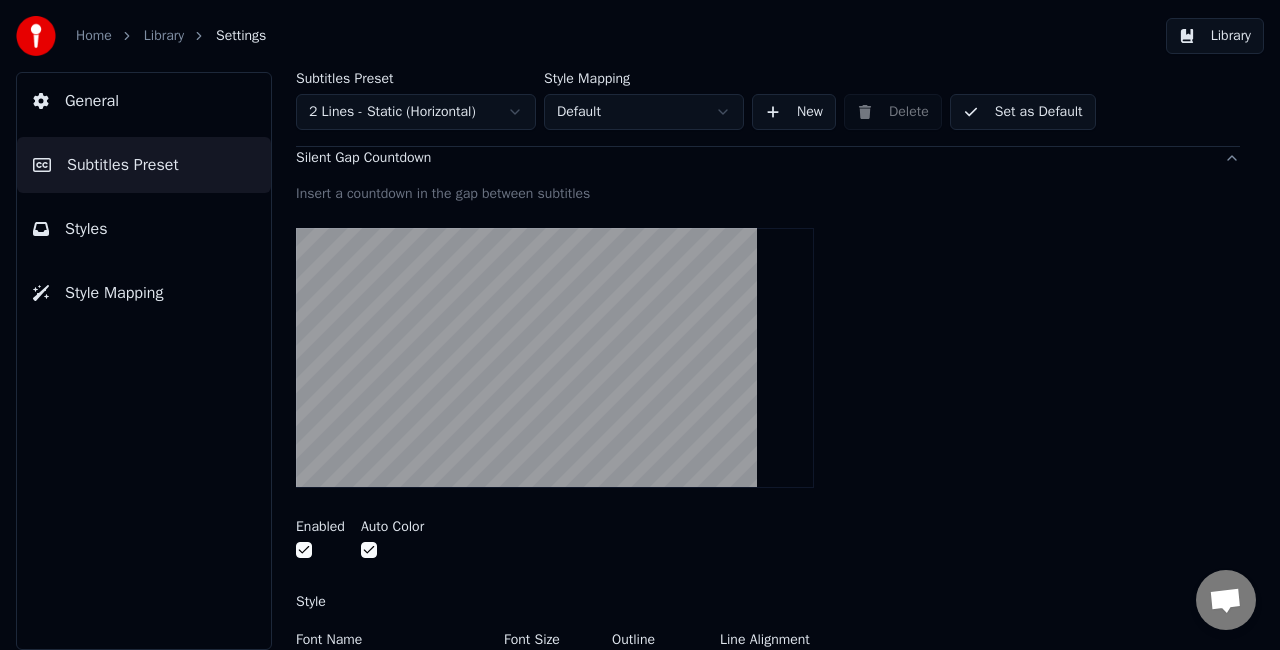 click at bounding box center (304, 550) 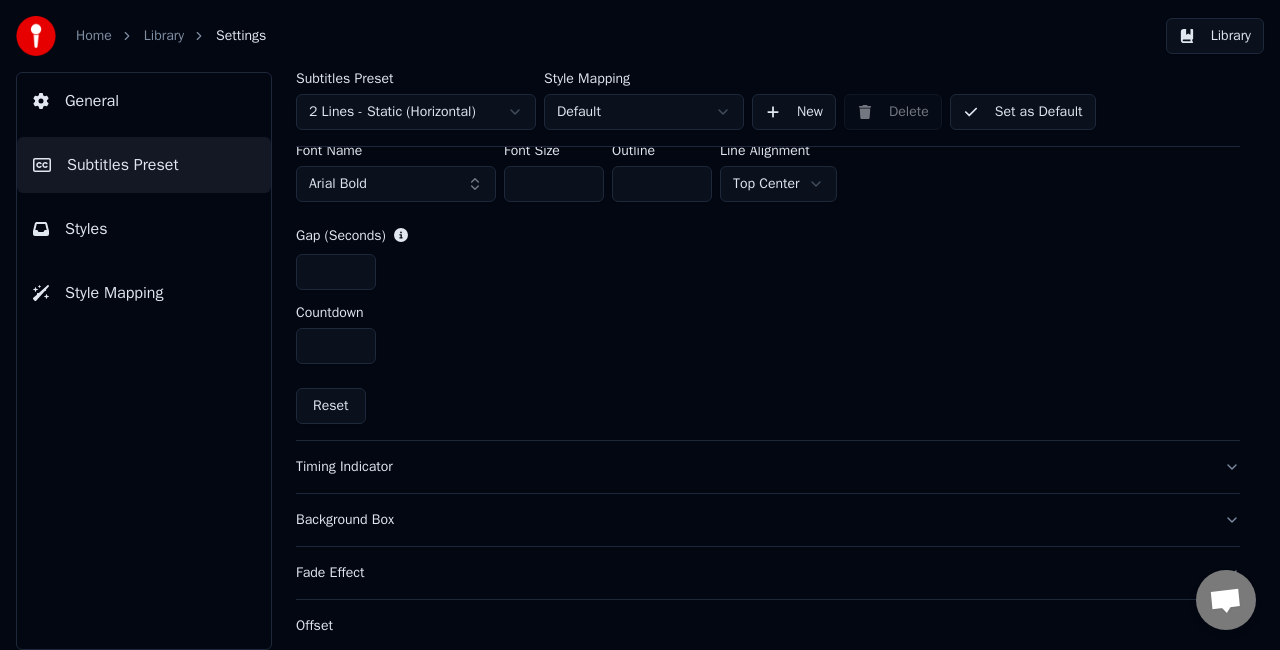 scroll, scrollTop: 820, scrollLeft: 0, axis: vertical 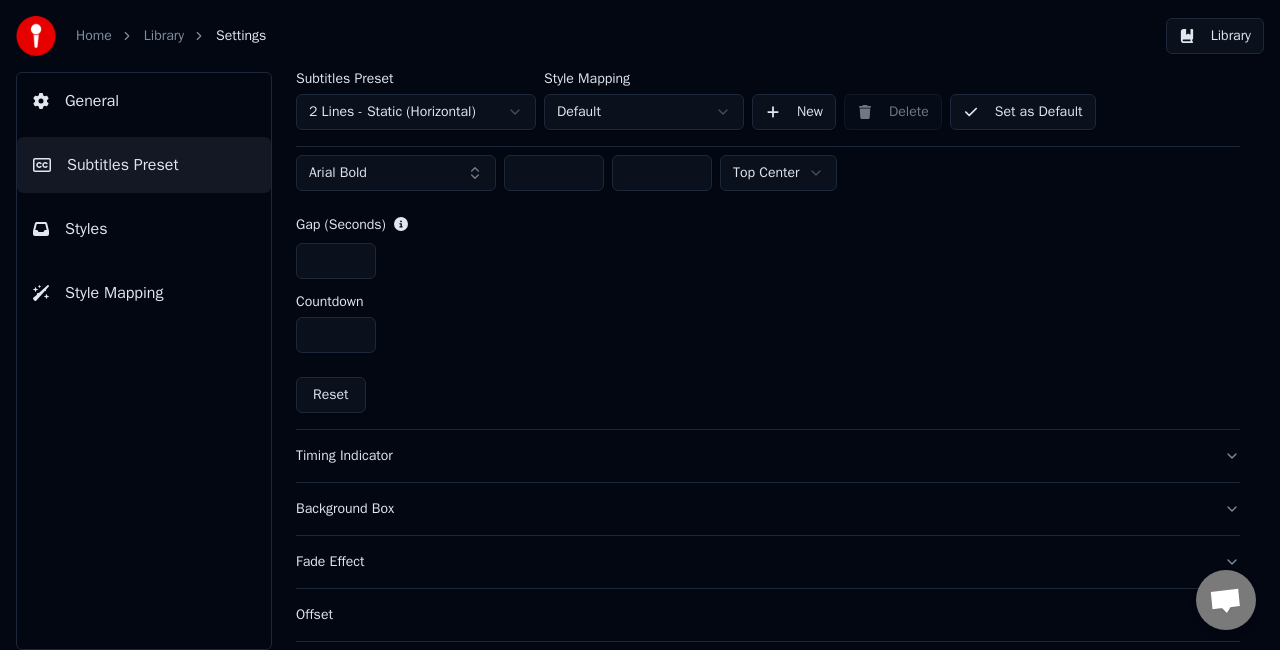 click on "Timing Indicator" at bounding box center [768, 456] 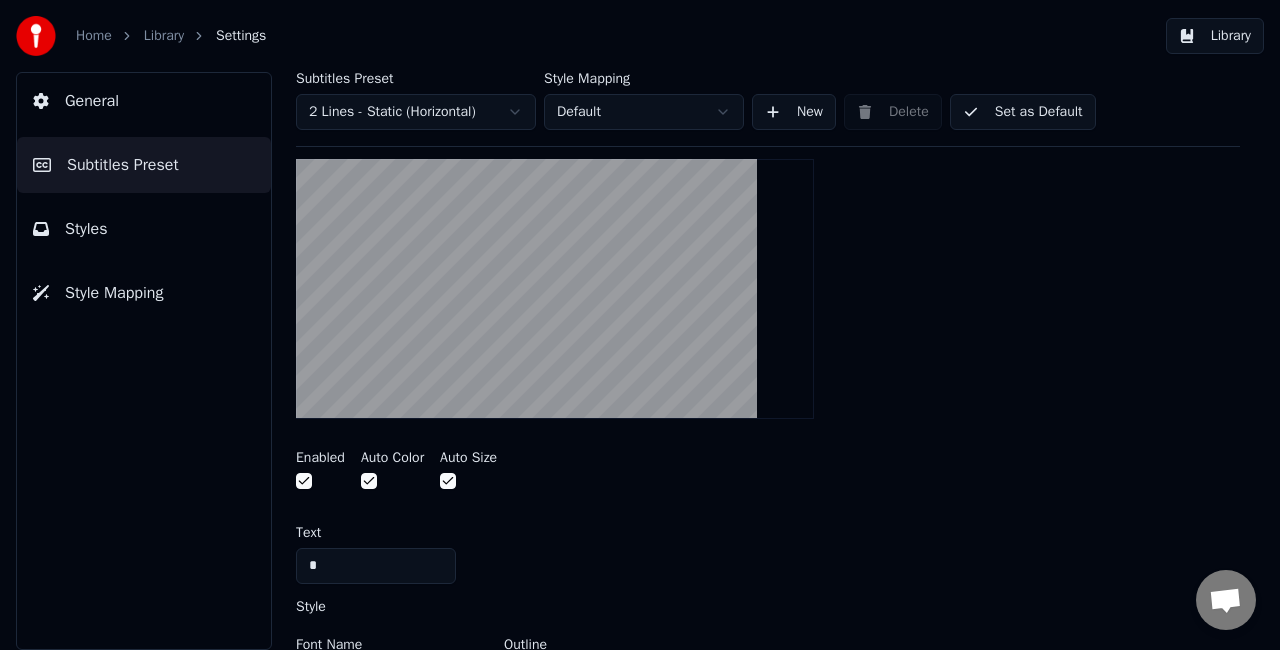 scroll, scrollTop: 320, scrollLeft: 0, axis: vertical 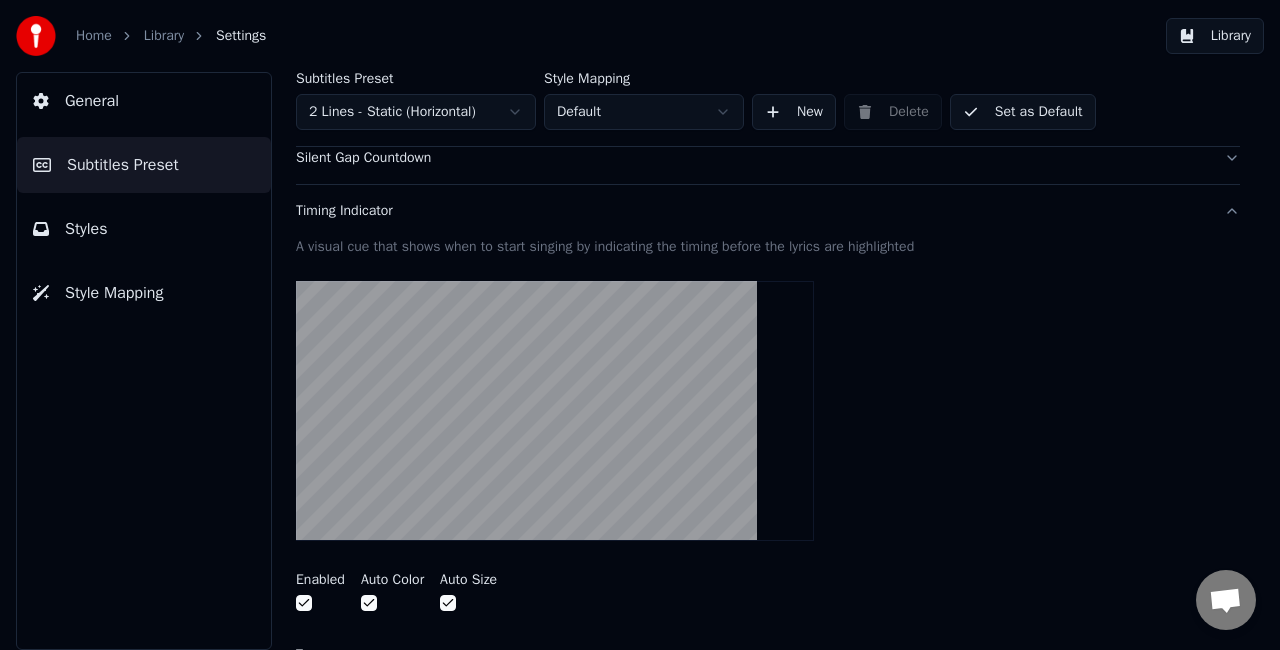 click on "Subtitles Preset 2 Lines - Static (Horizontal) Style Mapping Default New Delete Set as Default General Layout Song Title Silent Gap Progress Bar Silent Gap Text Silent Gap Countdown Timing Indicator A visual cue that shows when to start singing by indicating the timing before the lyrics are highlighted Enabled Auto Color Auto Size Text * Style Font Name Arial Bold Outline * Gap (Seconds) * Duration (Seconds) * Start (px) **** End (px) *** Reset Background Box Fade Effect Offset Max Characters Per Line Auto Line Break" at bounding box center (768, 361) 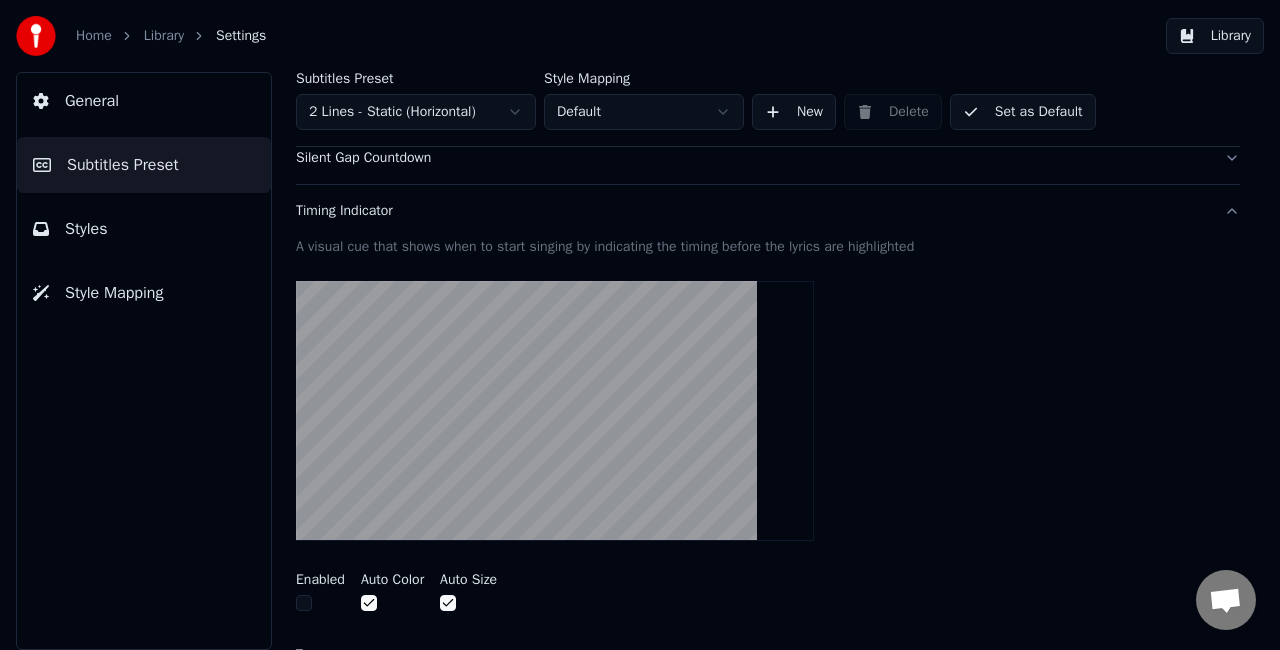 click at bounding box center [304, 603] 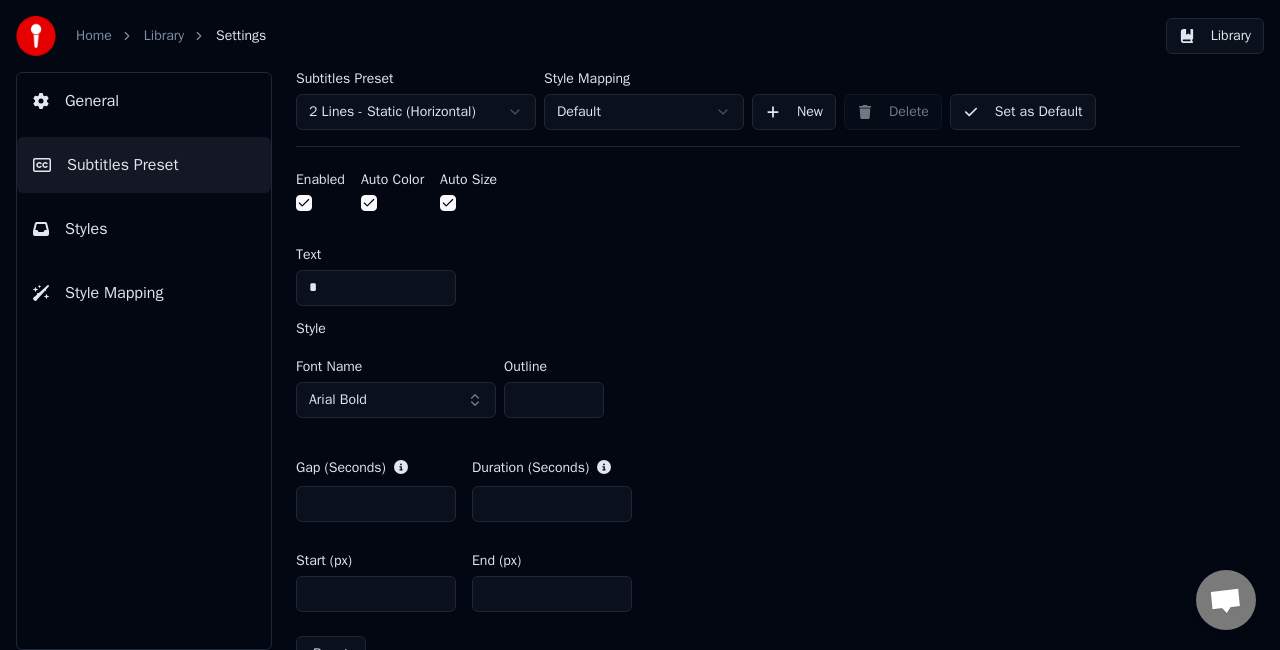 scroll, scrollTop: 820, scrollLeft: 0, axis: vertical 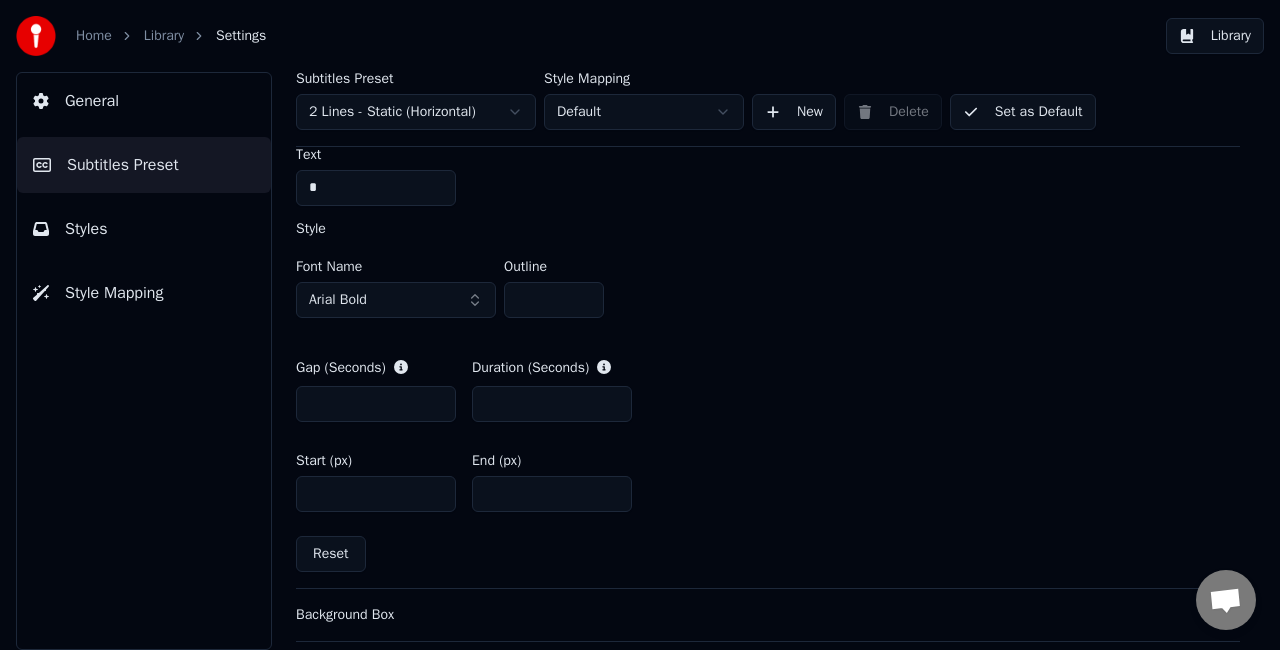 click on "*" at bounding box center (552, 404) 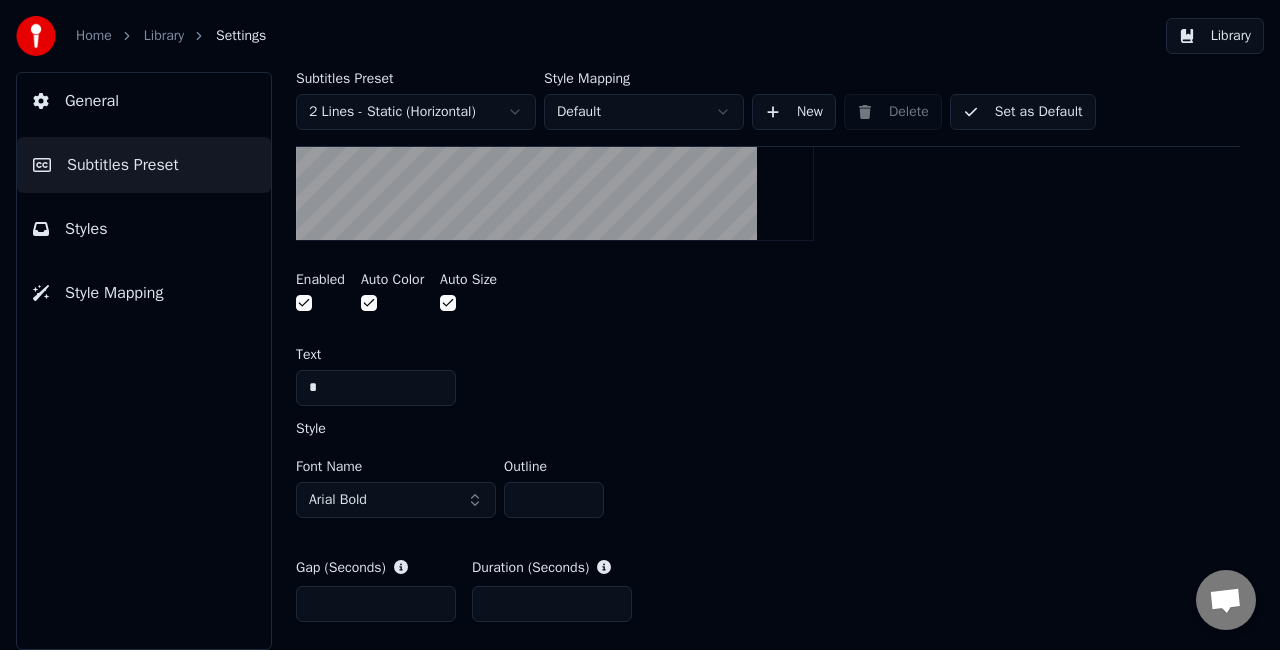 scroll, scrollTop: 420, scrollLeft: 0, axis: vertical 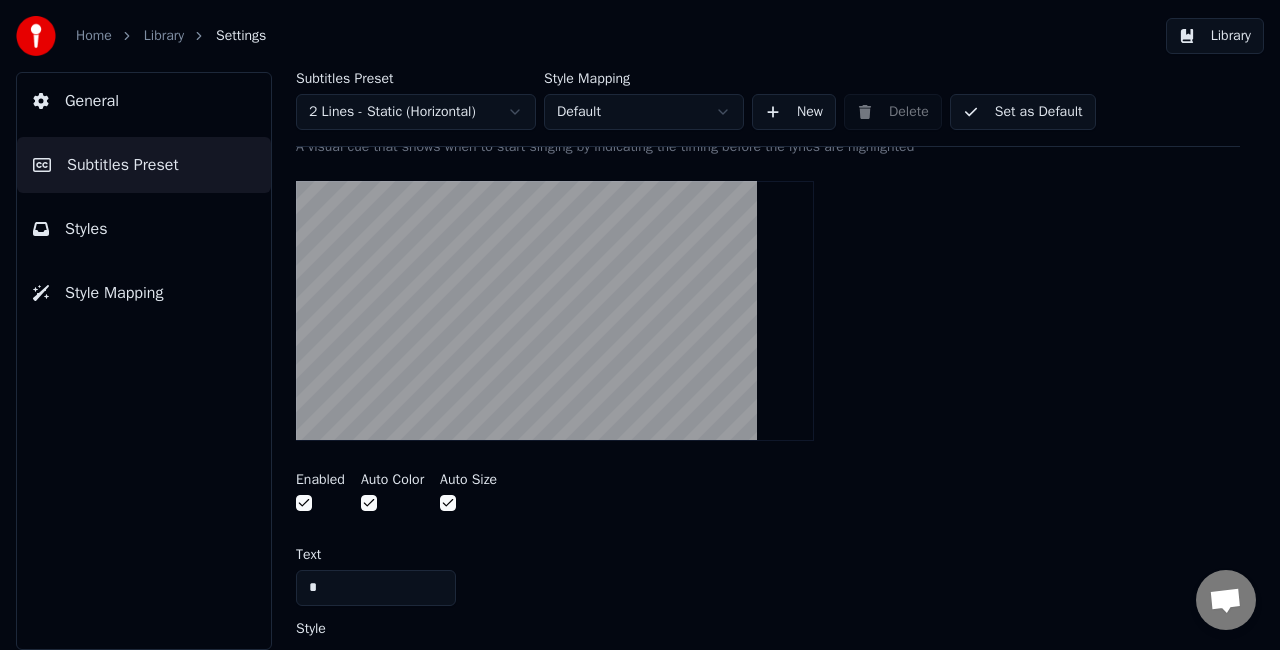 drag, startPoint x: 352, startPoint y: 572, endPoint x: 284, endPoint y: 573, distance: 68.007355 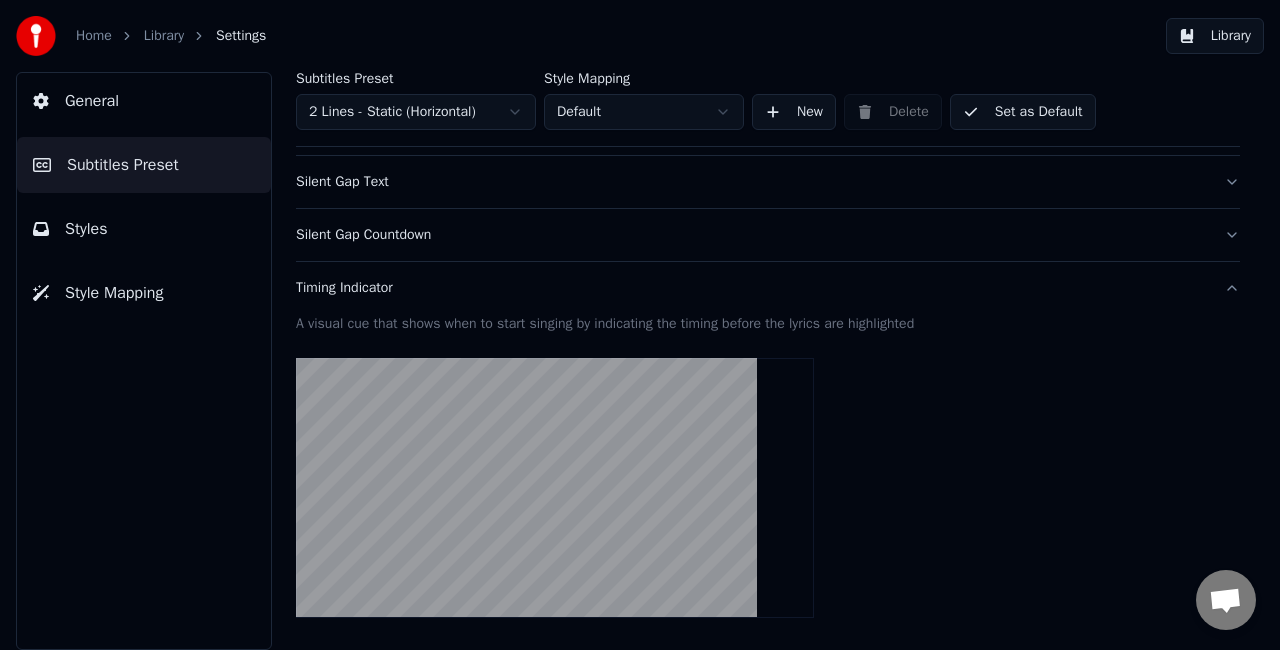 scroll, scrollTop: 220, scrollLeft: 0, axis: vertical 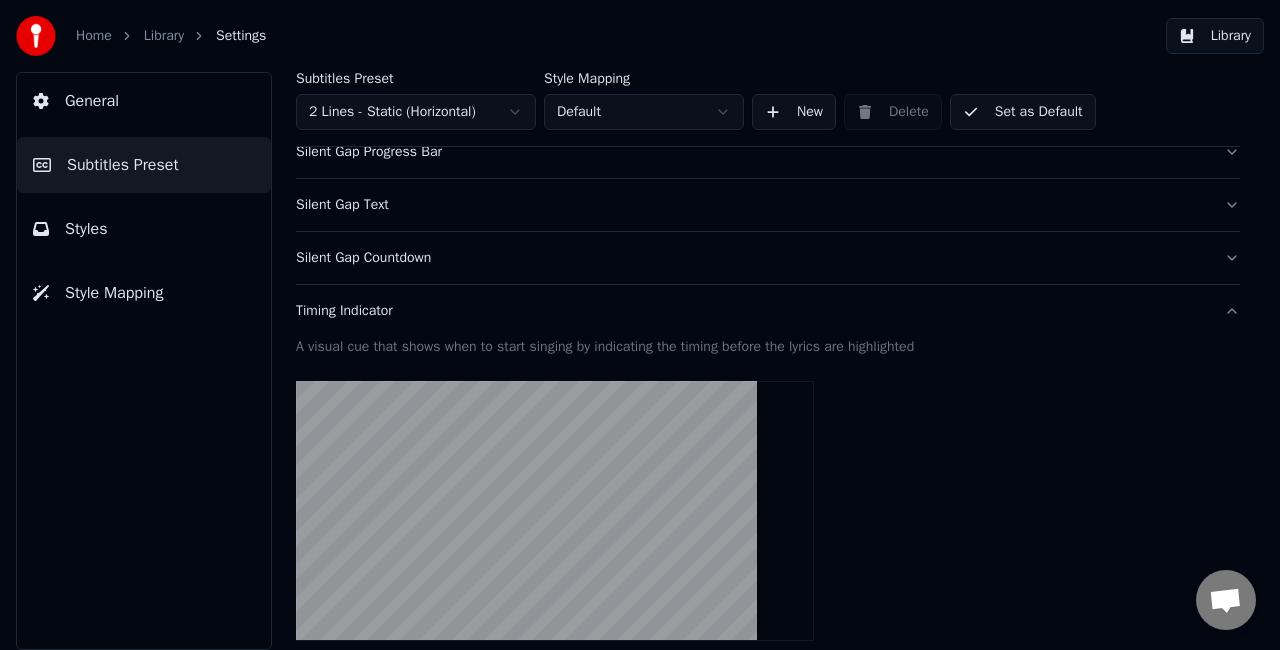 click on "Set as Default" at bounding box center [1023, 112] 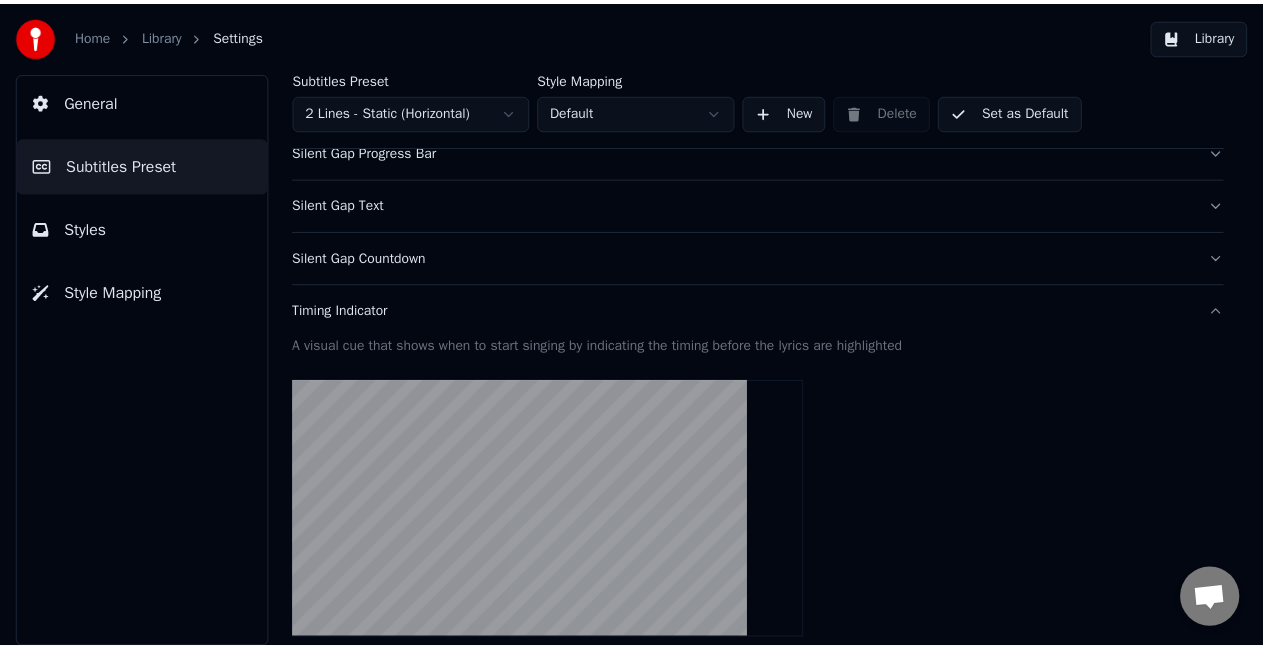 scroll, scrollTop: 0, scrollLeft: 0, axis: both 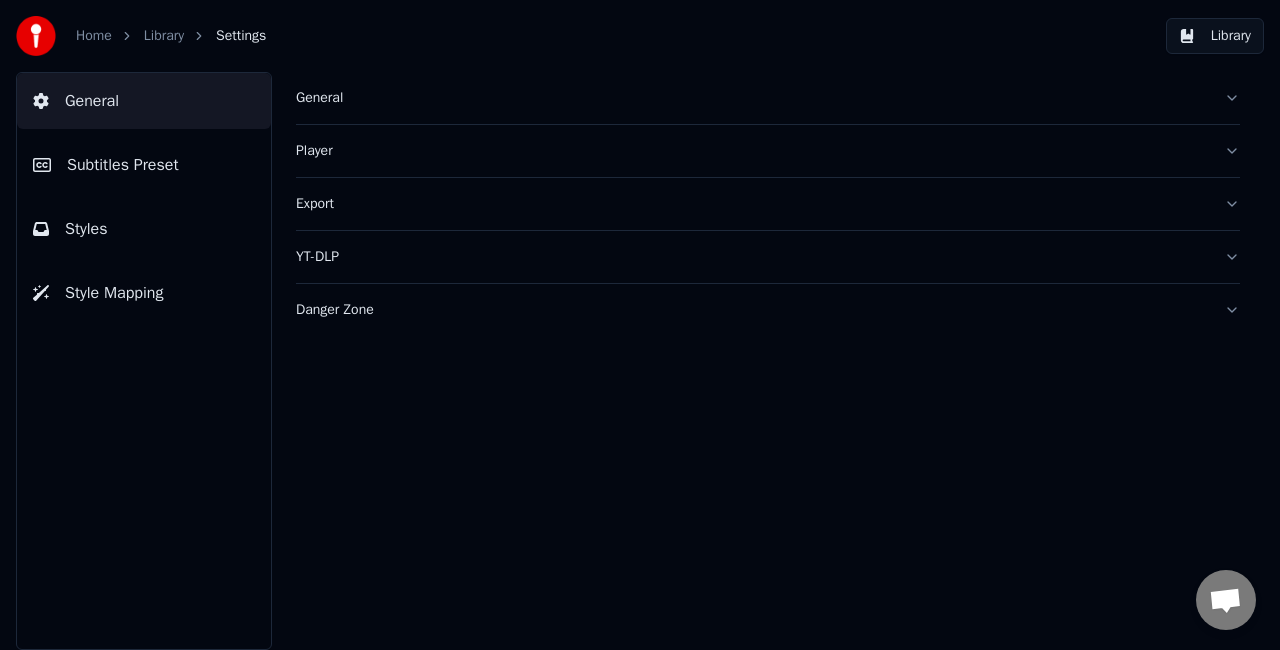 click on "Home Library Settings" at bounding box center (141, 36) 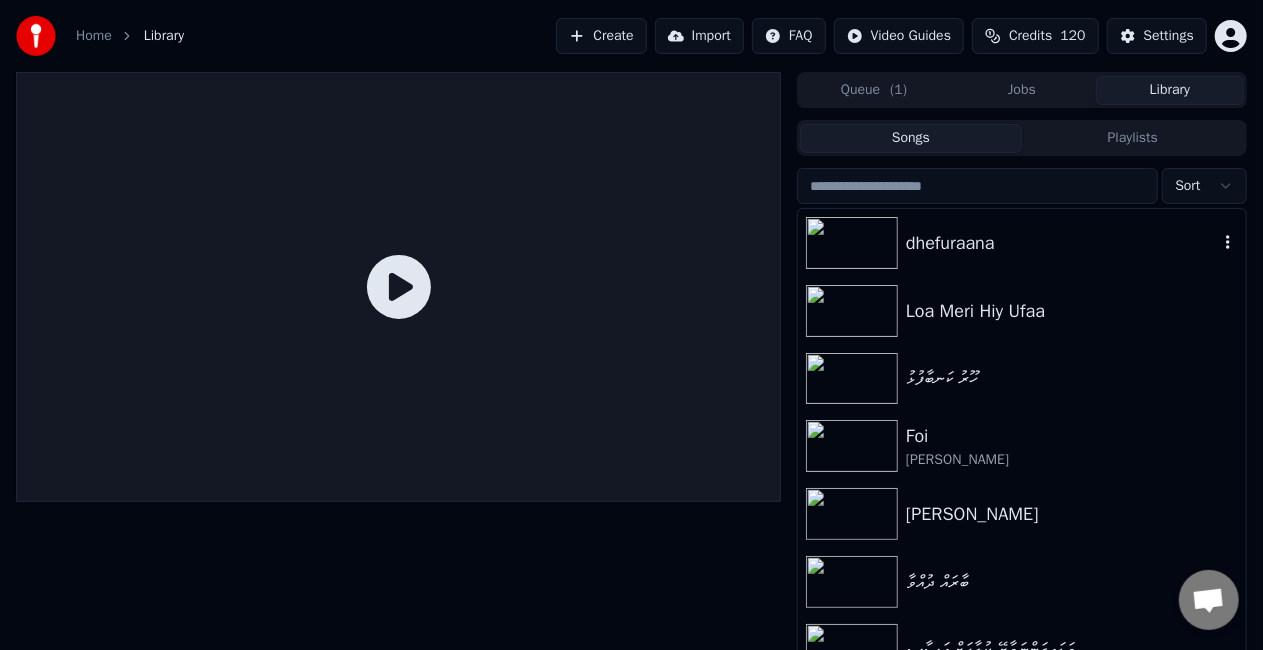 drag, startPoint x: 978, startPoint y: 246, endPoint x: 922, endPoint y: 243, distance: 56.0803 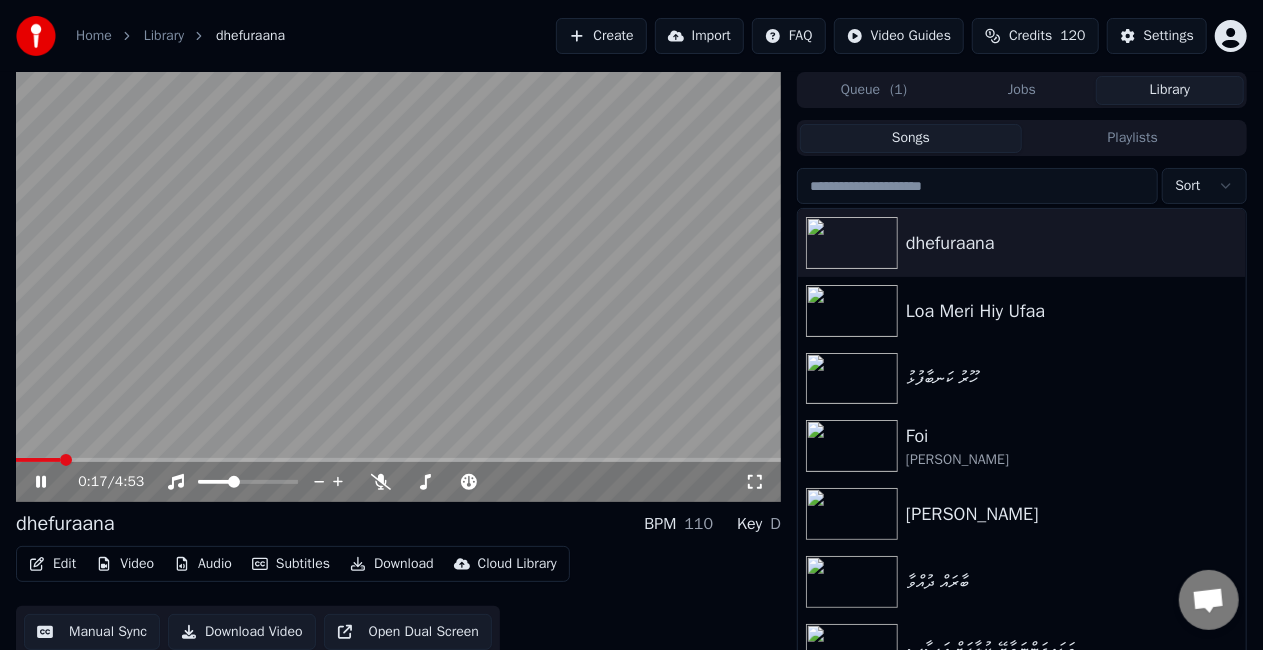 click at bounding box center [398, 460] 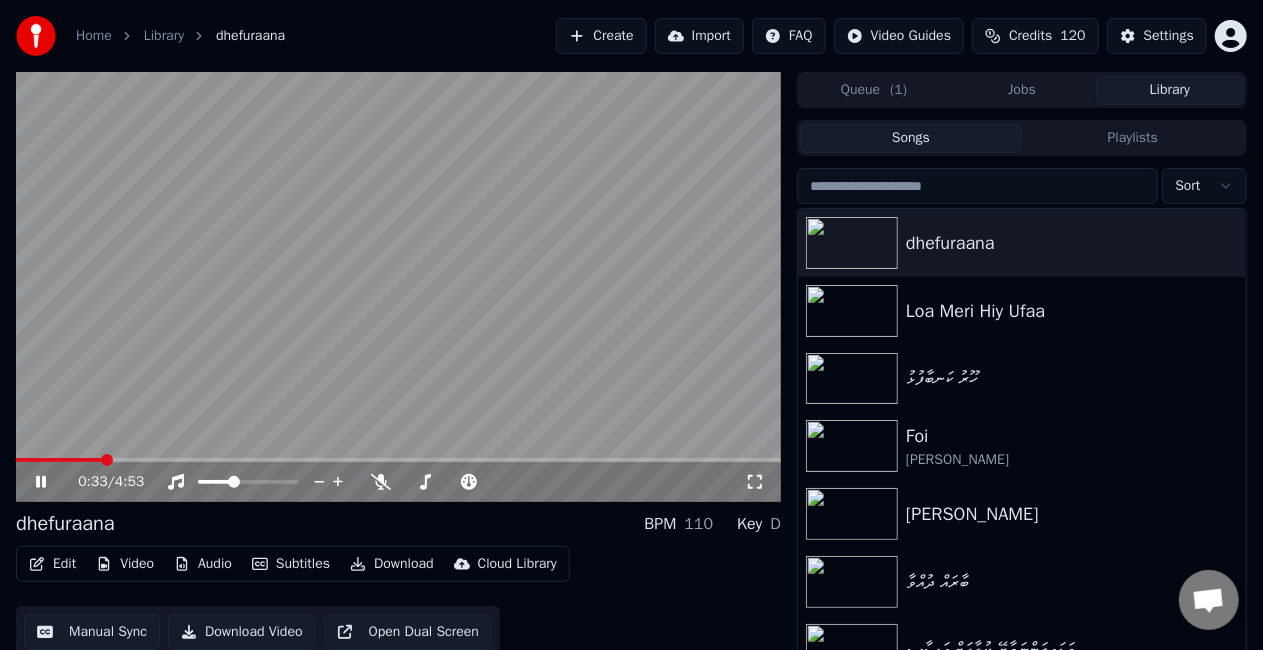 click at bounding box center [398, 460] 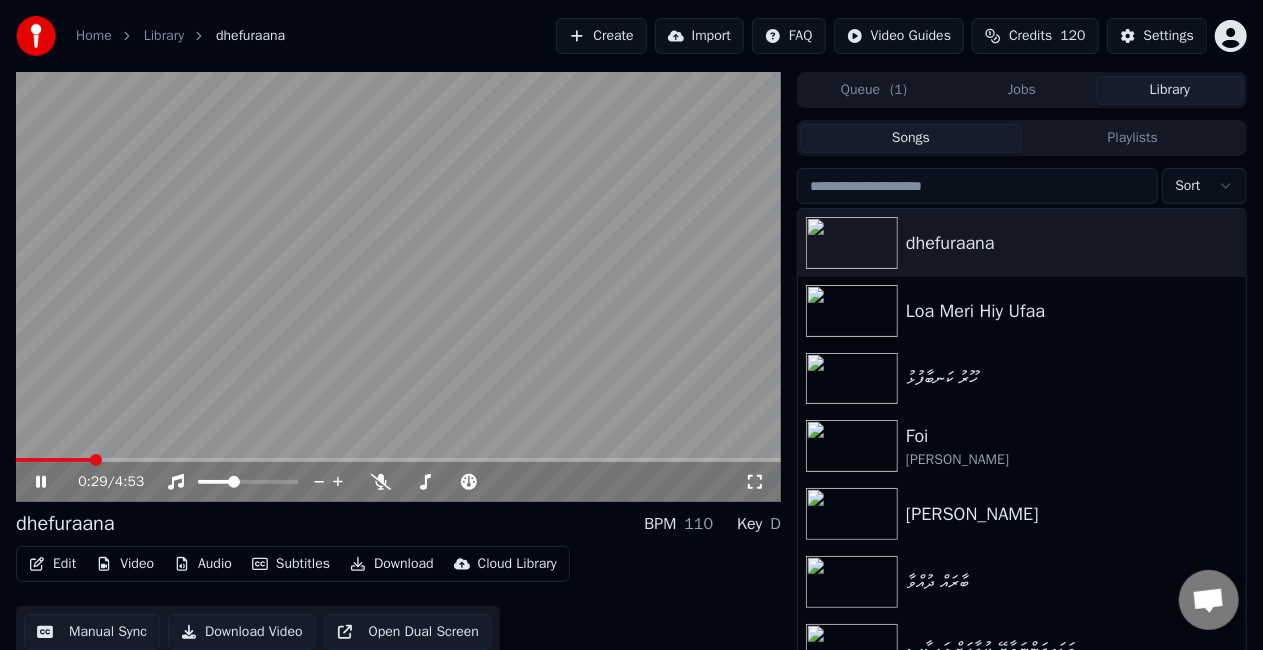 click at bounding box center [54, 460] 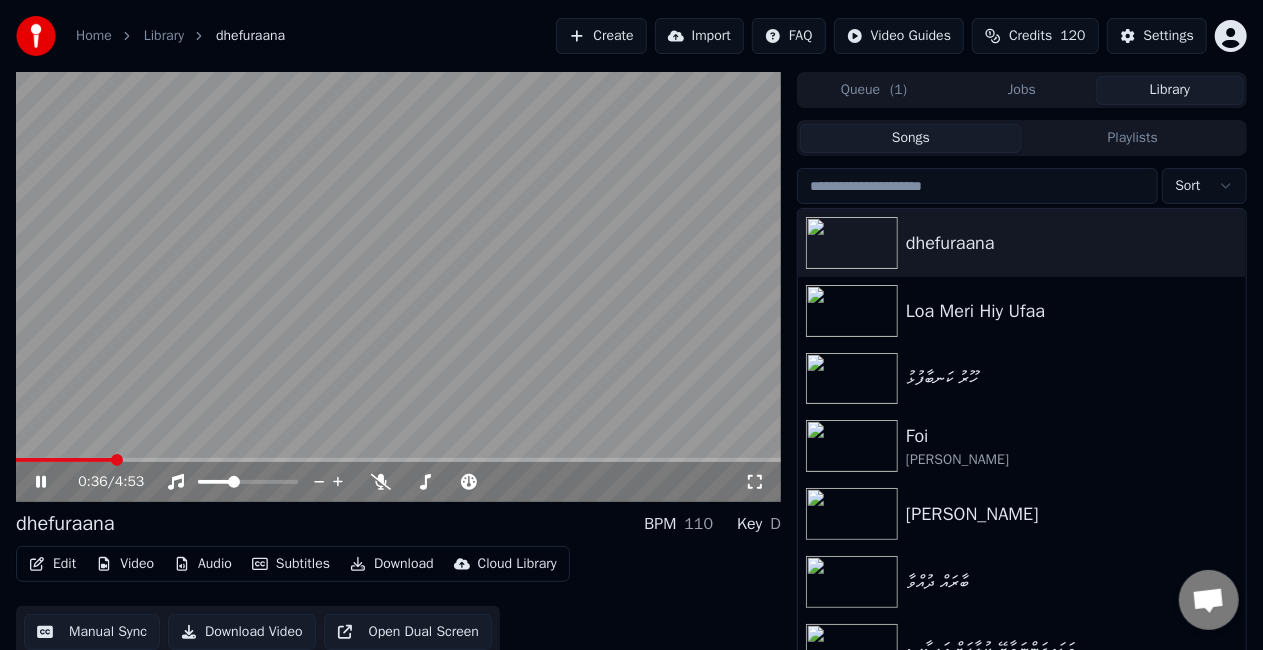 click 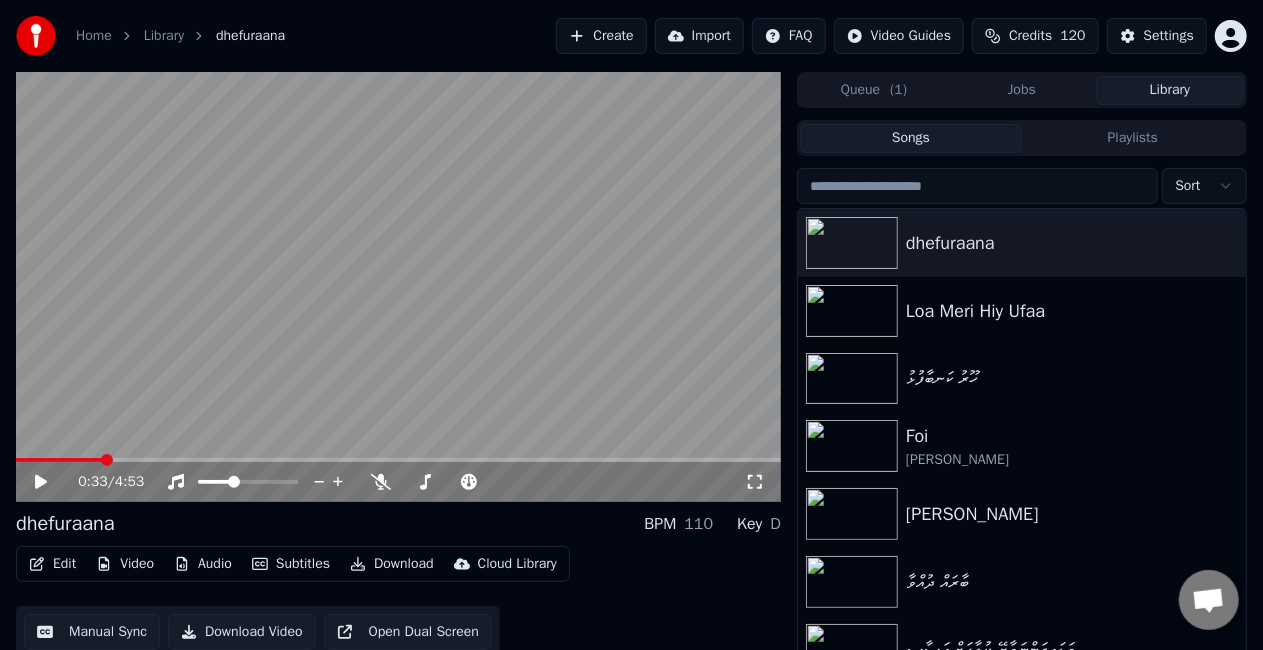 click at bounding box center (59, 460) 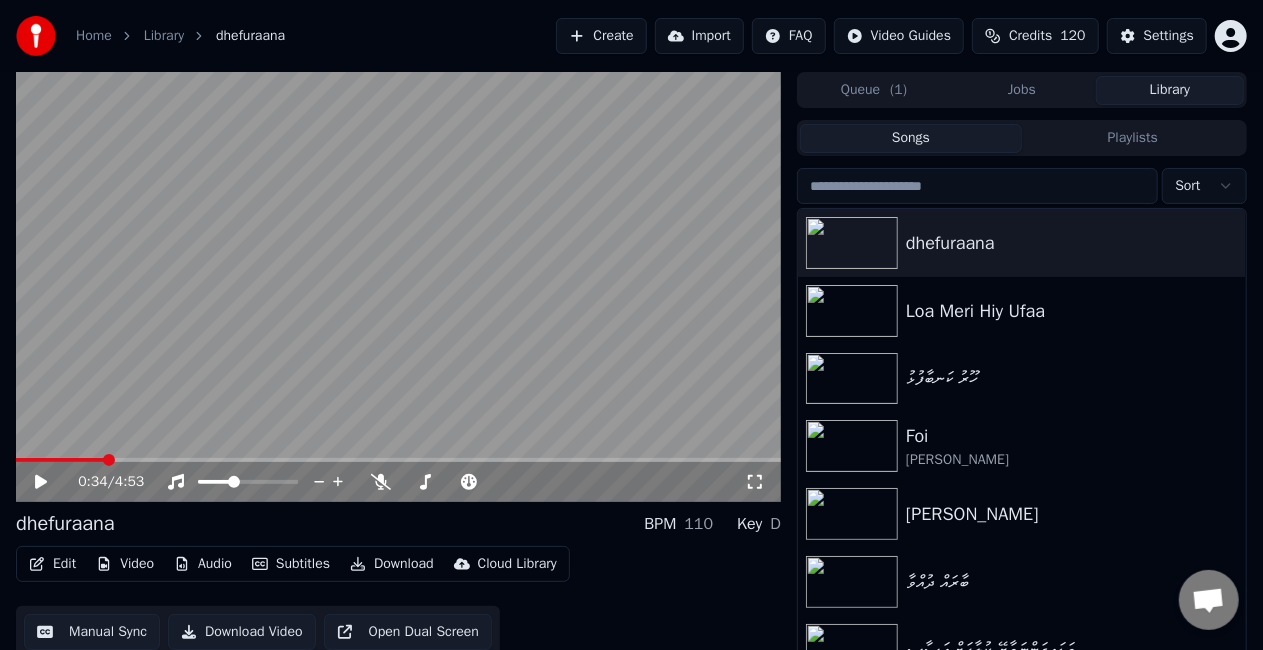 click at bounding box center [60, 460] 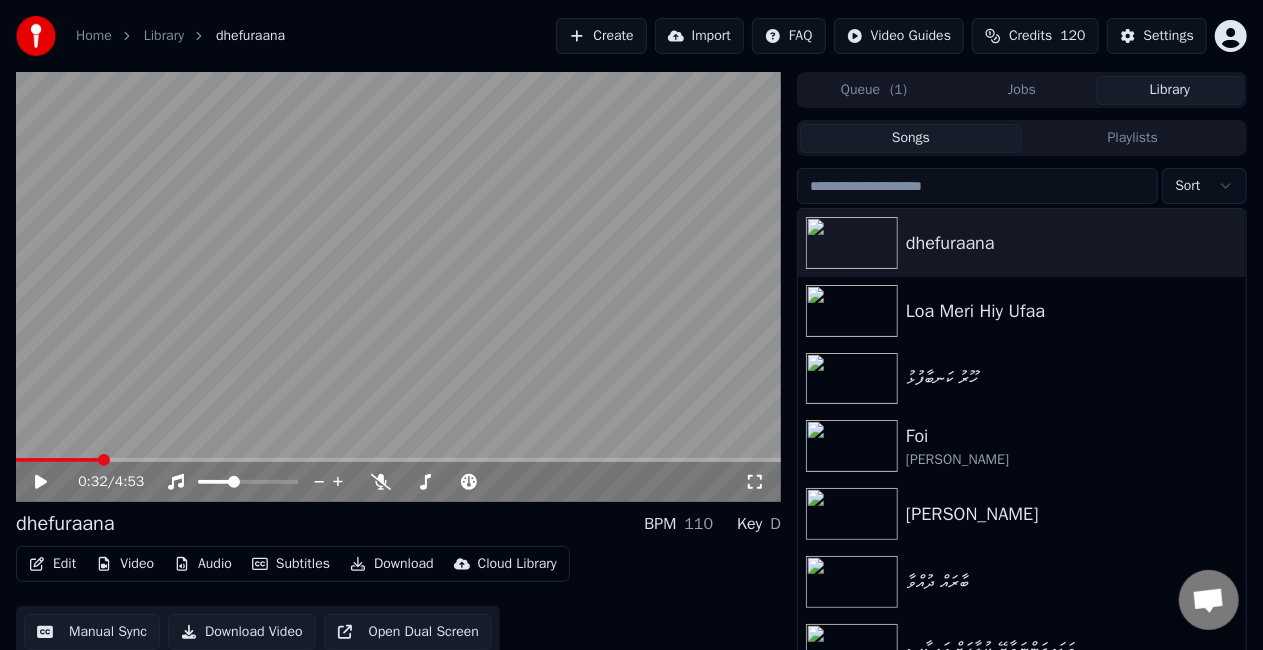 click at bounding box center [57, 460] 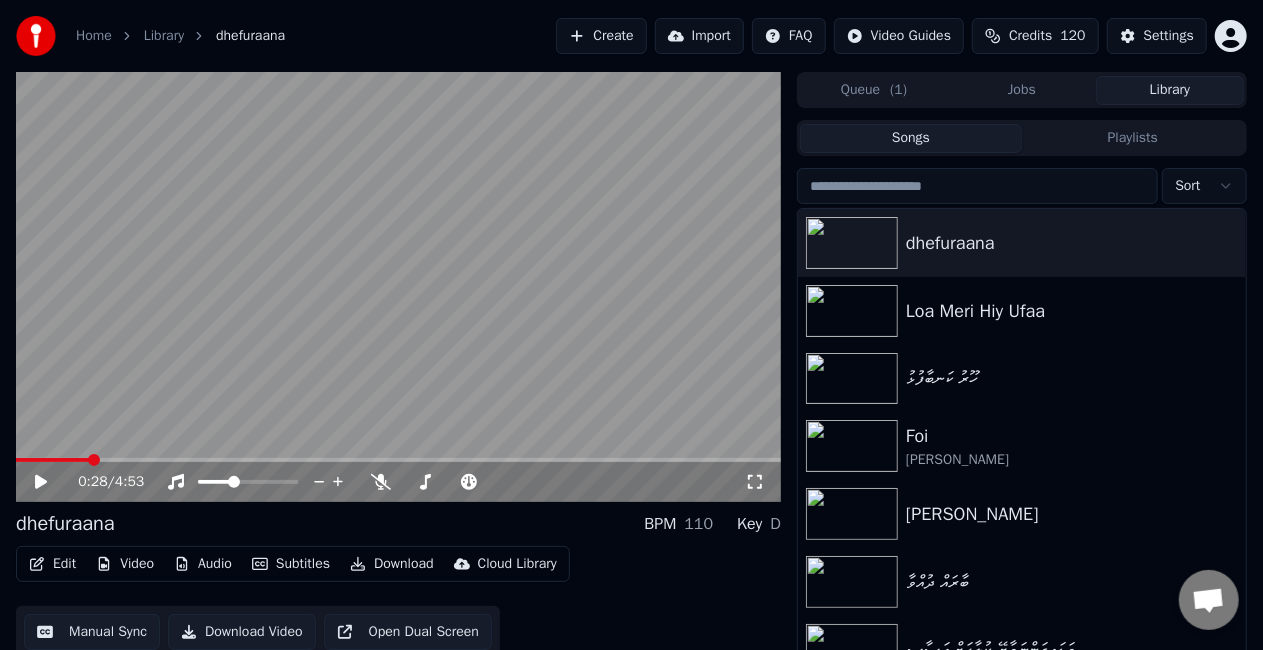 click at bounding box center (52, 460) 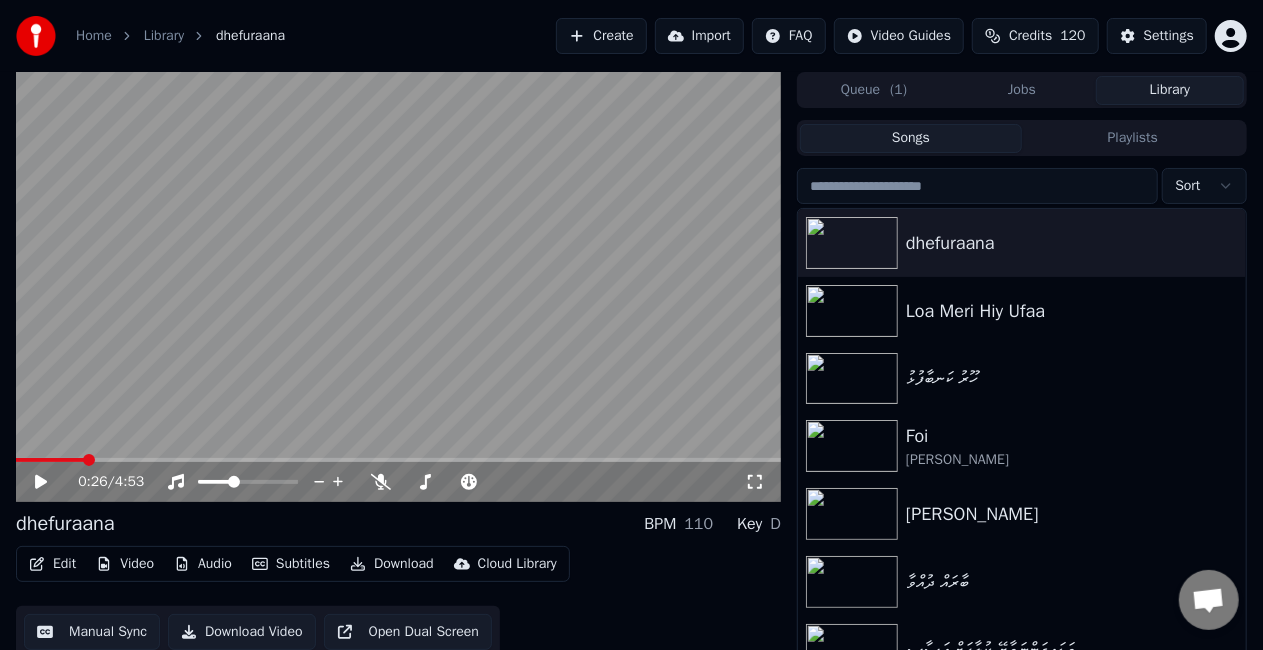 click at bounding box center (50, 460) 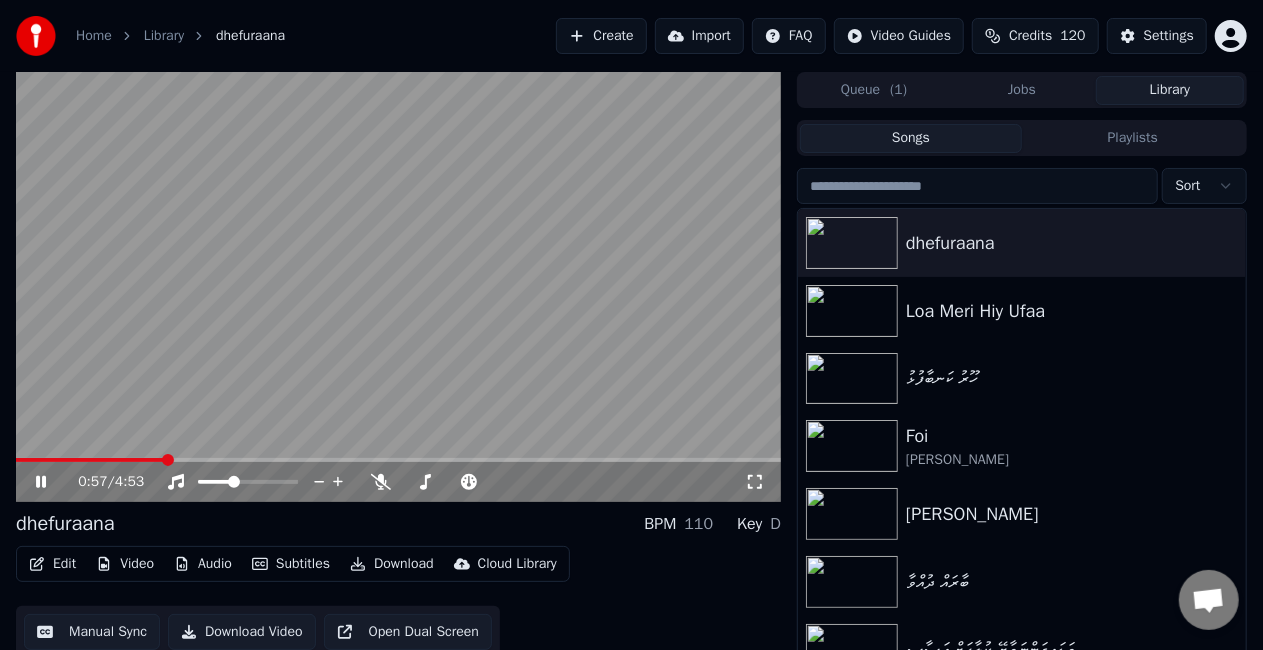 click 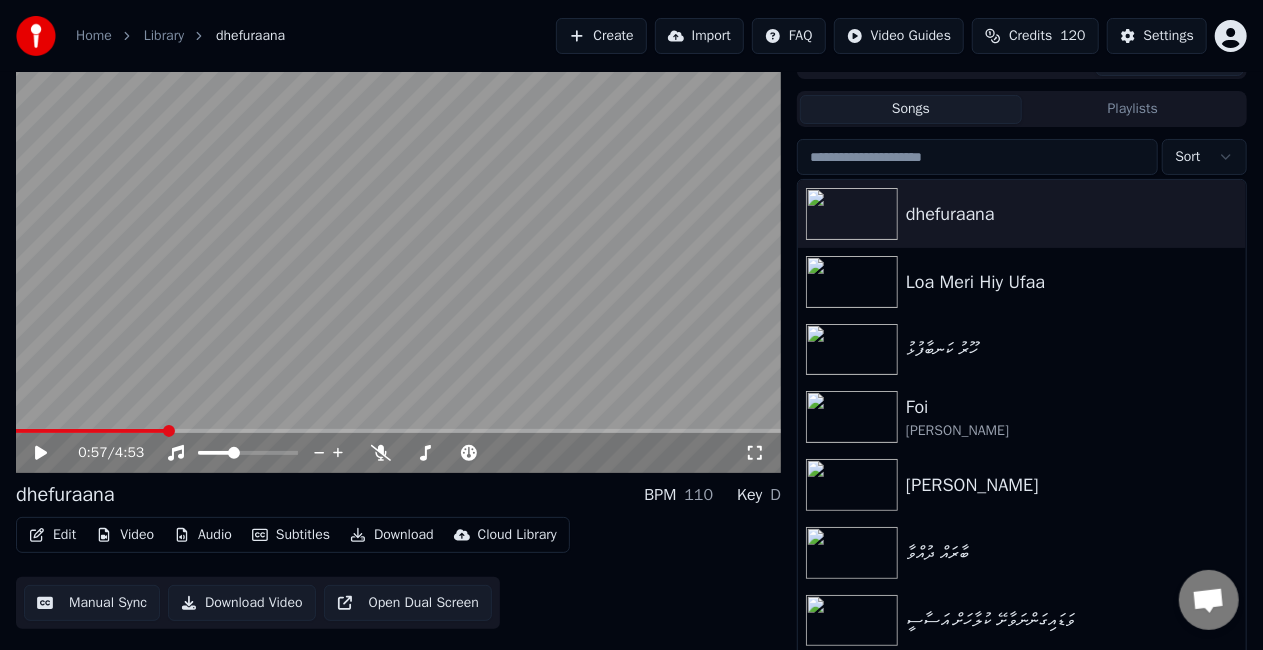 scroll, scrollTop: 45, scrollLeft: 0, axis: vertical 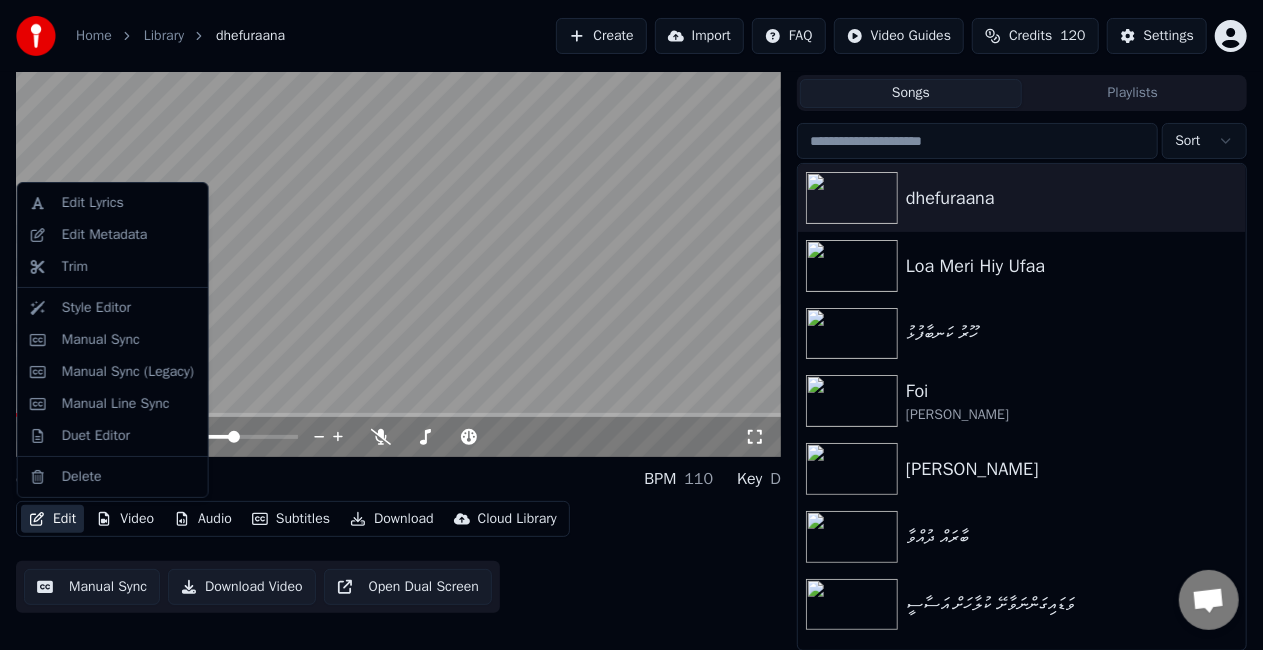 click on "Edit" at bounding box center (52, 519) 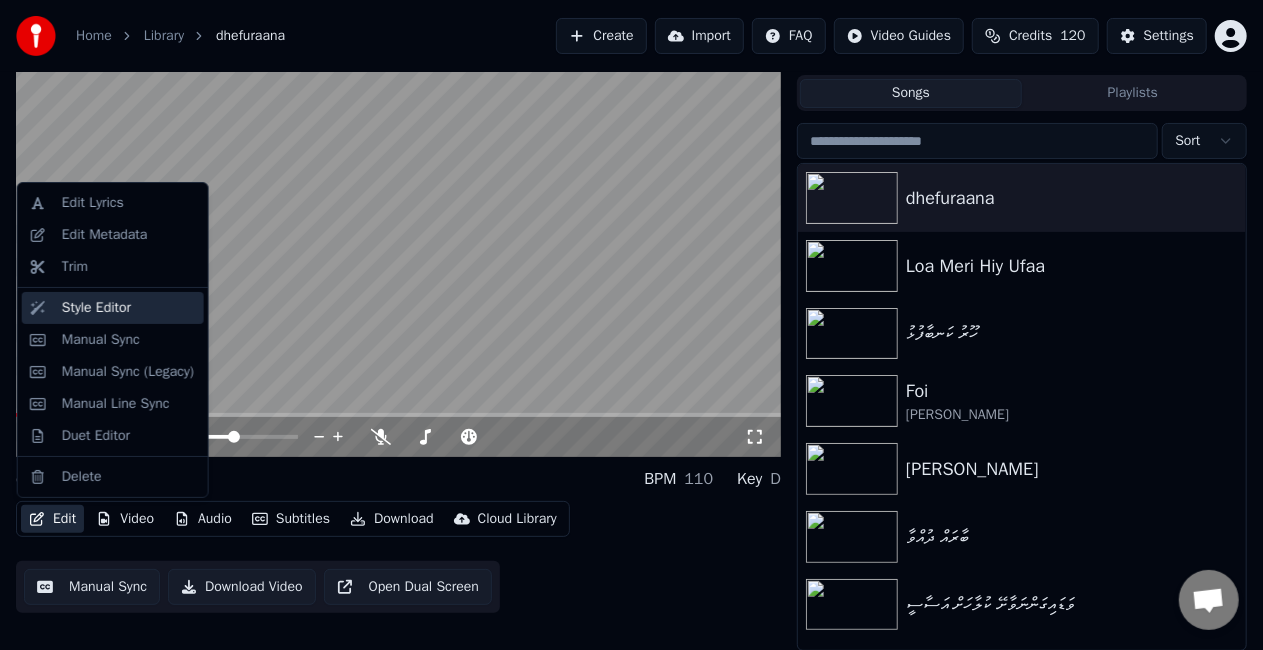 click on "Style Editor" at bounding box center (96, 308) 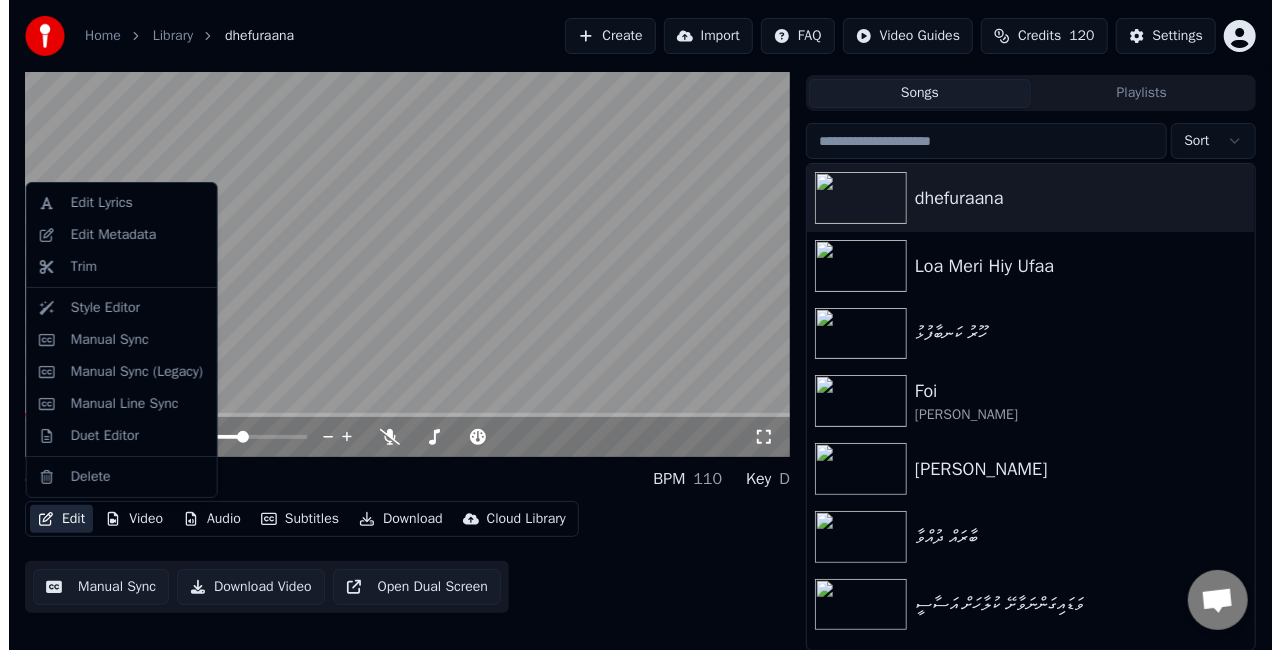 scroll, scrollTop: 0, scrollLeft: 0, axis: both 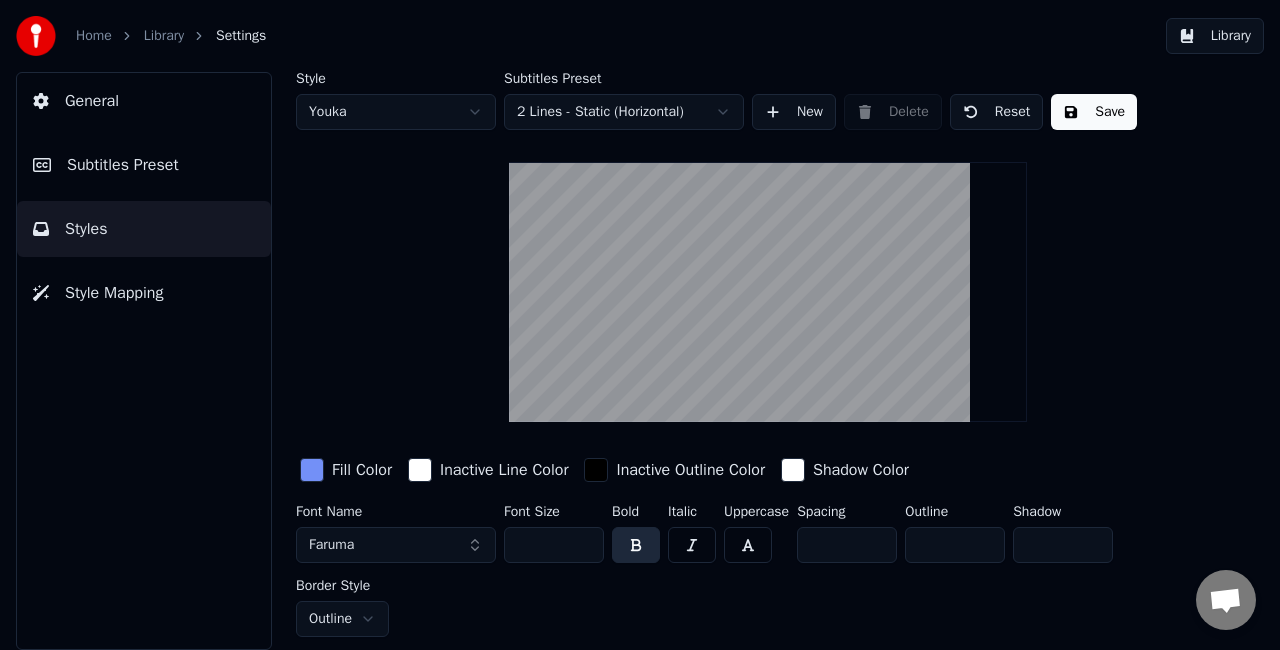 click on "Subtitles Preset" at bounding box center [123, 165] 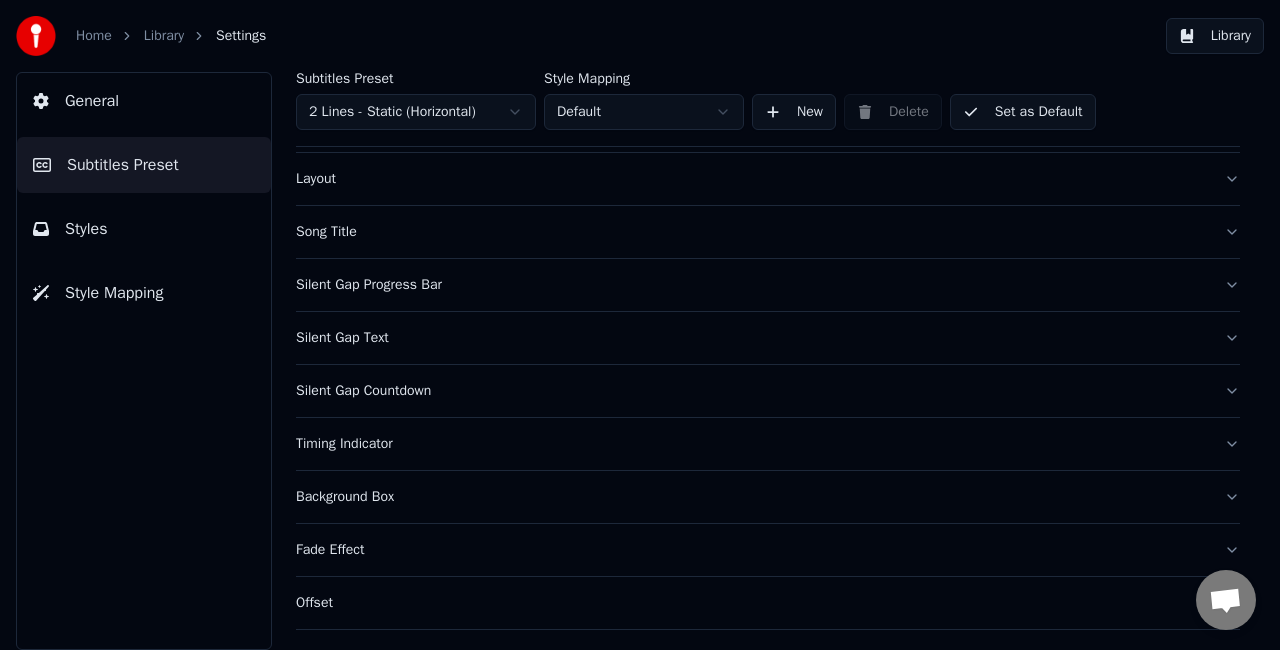 scroll, scrollTop: 184, scrollLeft: 0, axis: vertical 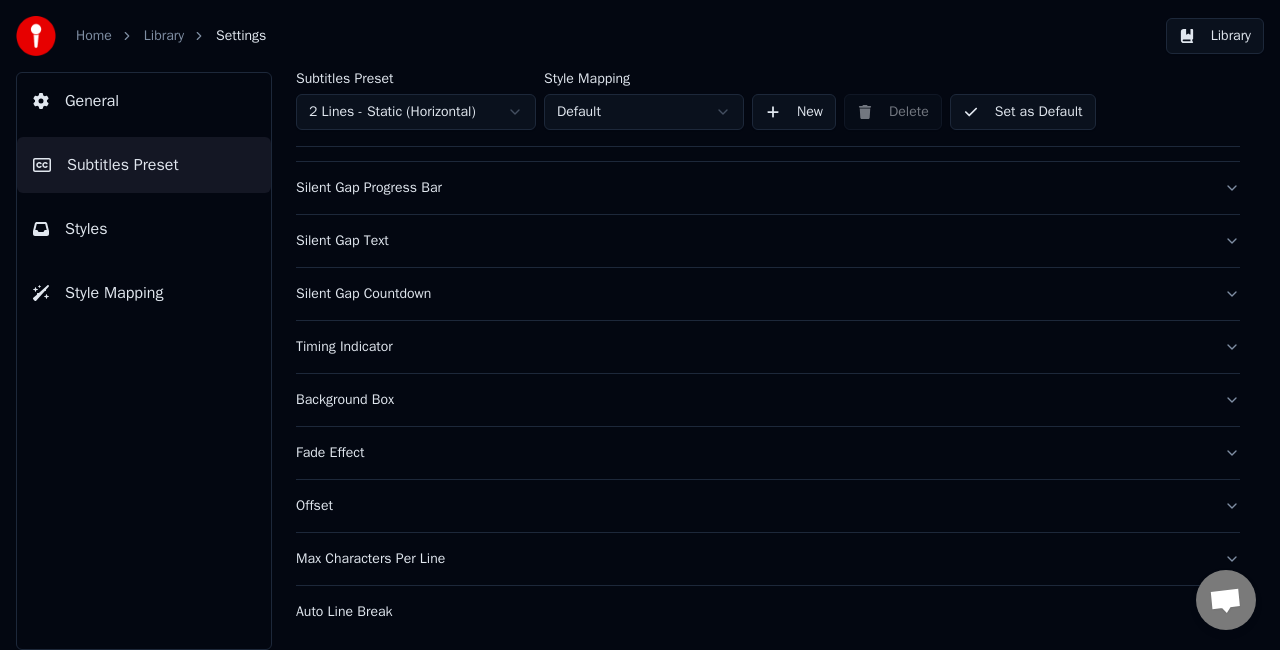 click on "Timing Indicator" at bounding box center [752, 347] 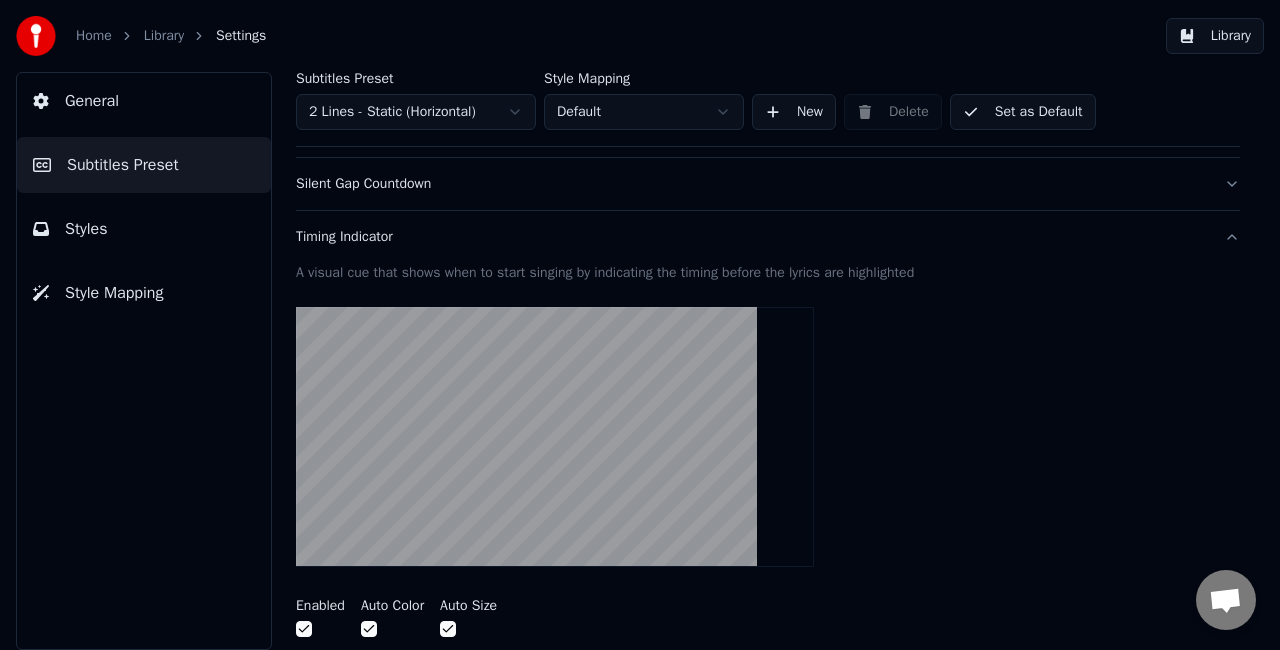 scroll, scrollTop: 384, scrollLeft: 0, axis: vertical 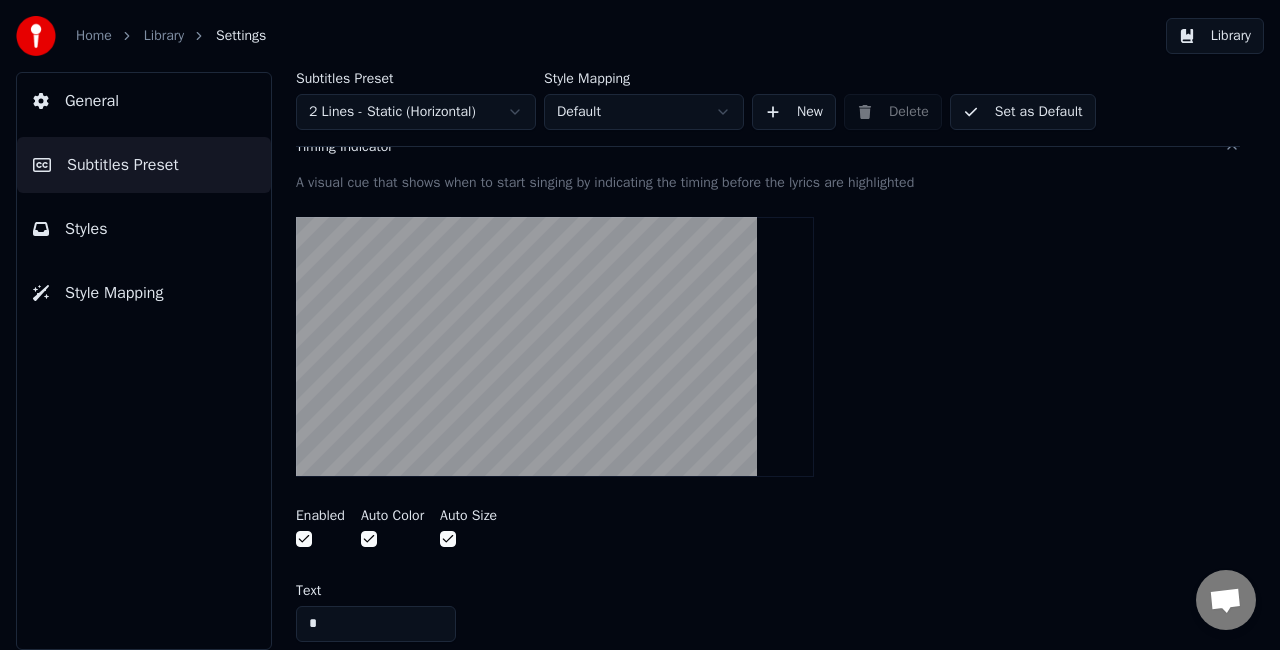 click at bounding box center (369, 539) 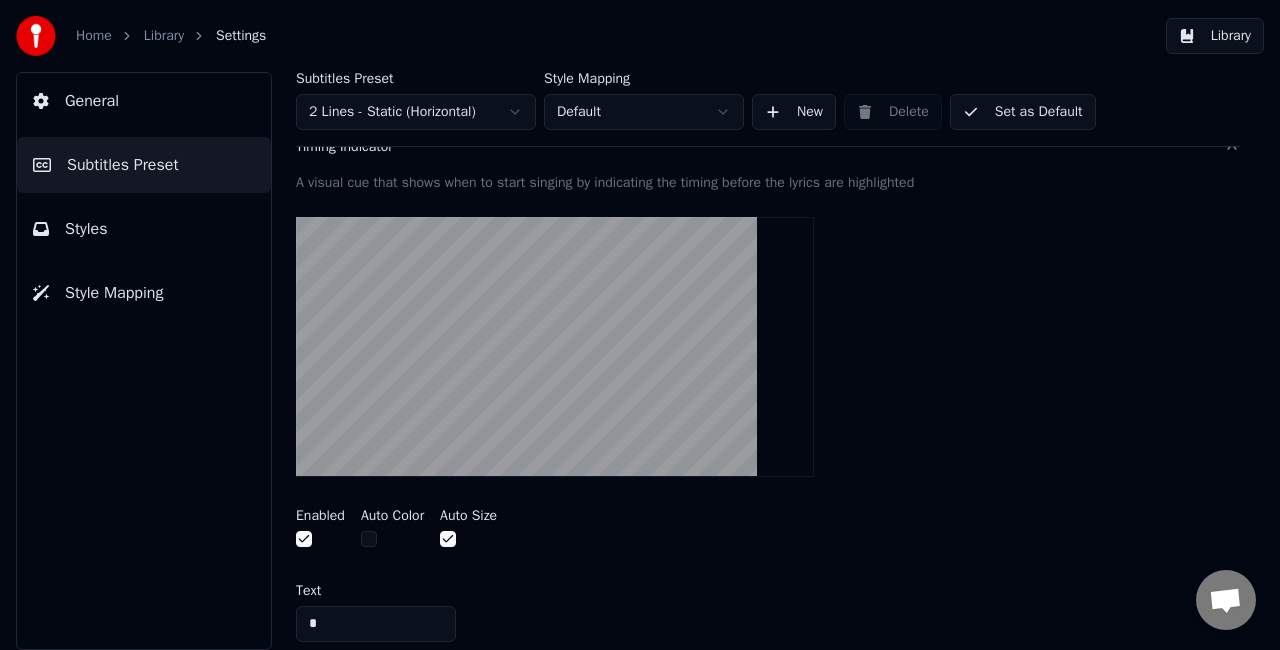 click at bounding box center (369, 539) 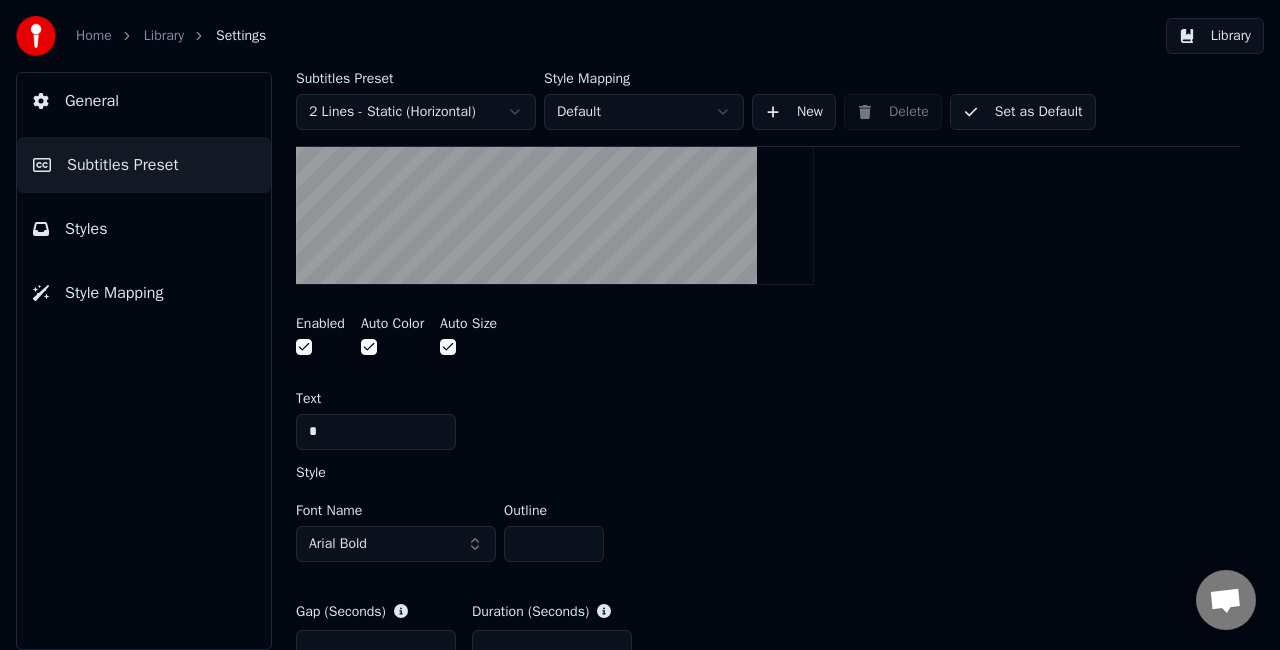 scroll, scrollTop: 584, scrollLeft: 0, axis: vertical 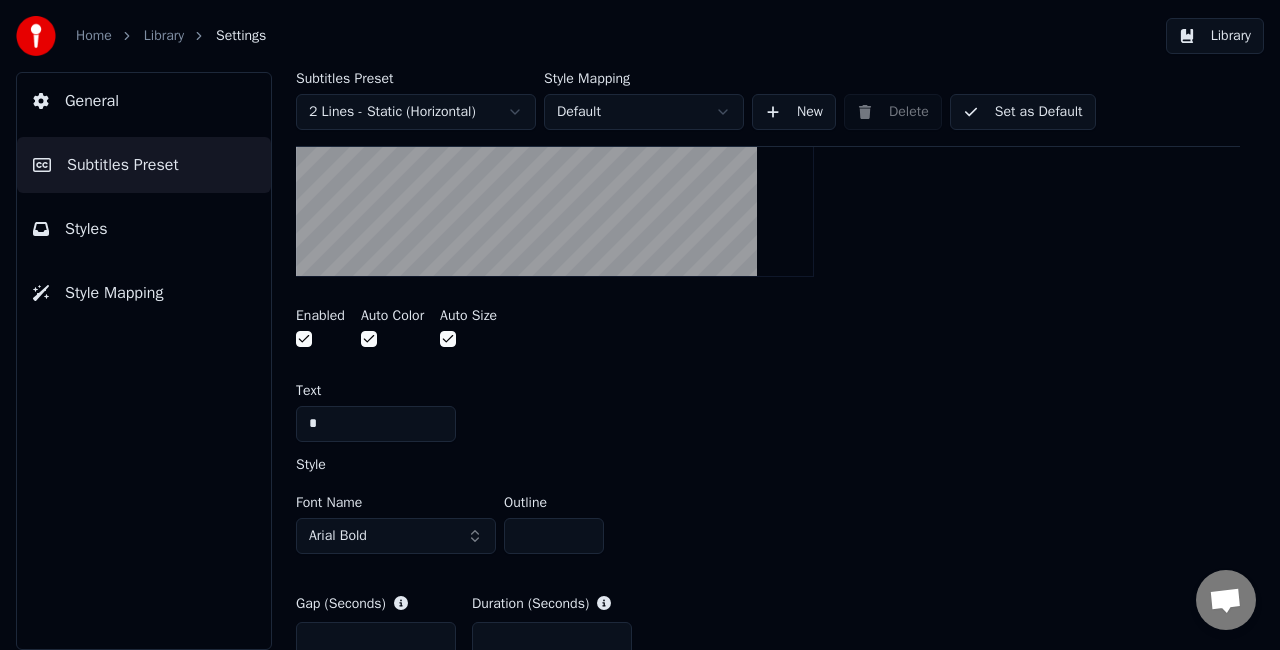 click on "Arial Bold" at bounding box center [396, 536] 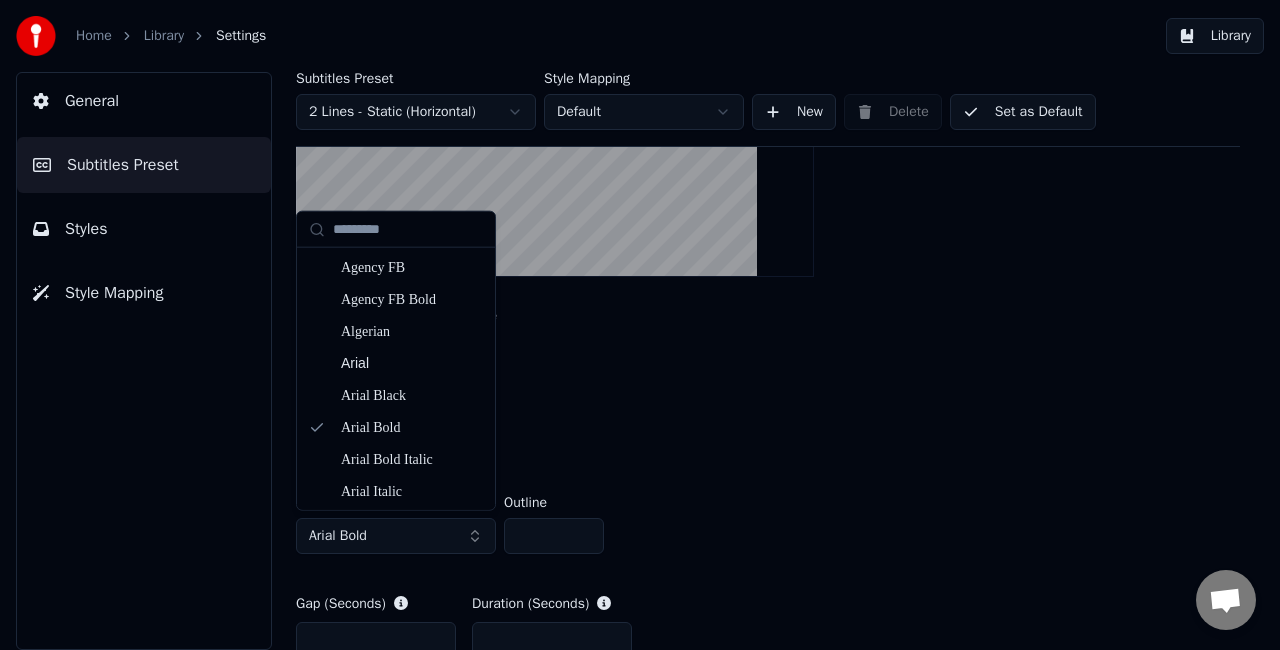 click on "Arial Bold" at bounding box center (396, 536) 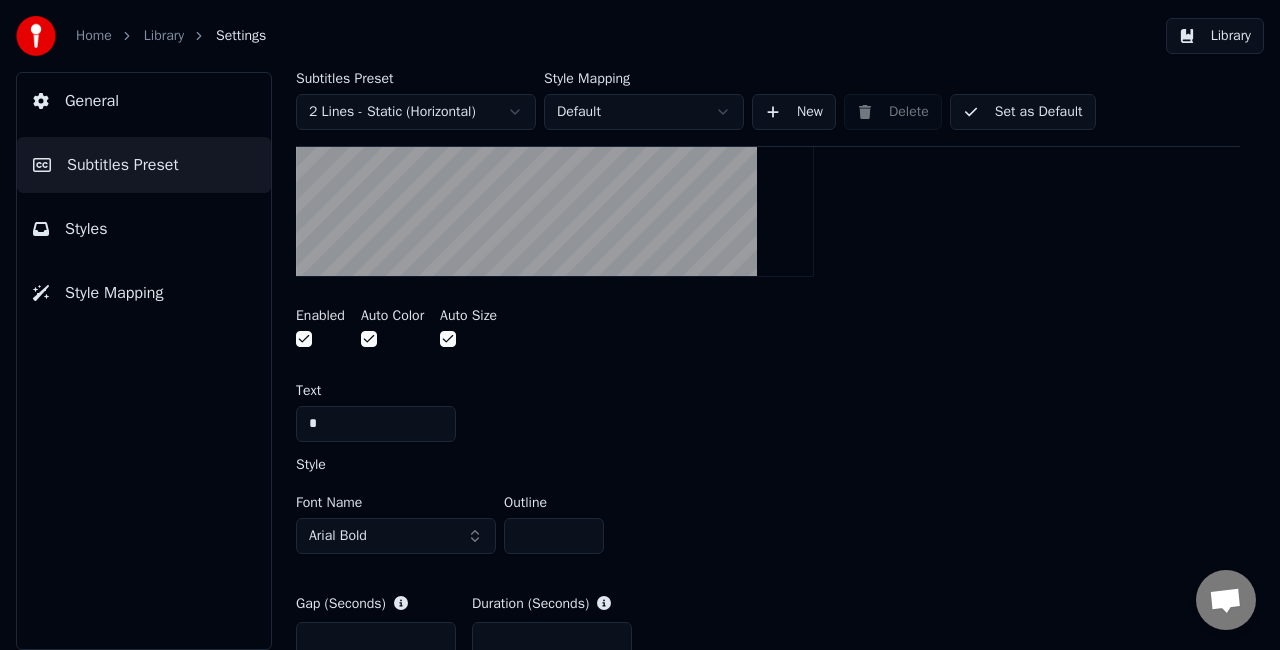 click on "Arial Bold" at bounding box center [396, 536] 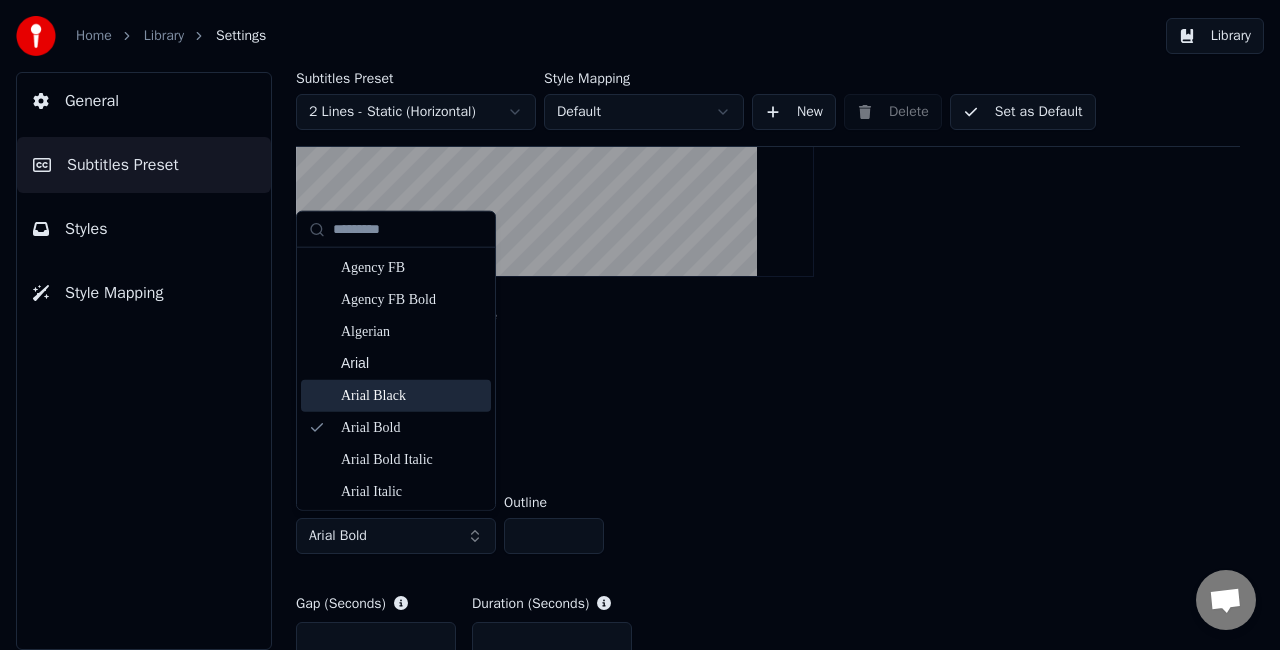 click on "Arial Black" at bounding box center (412, 396) 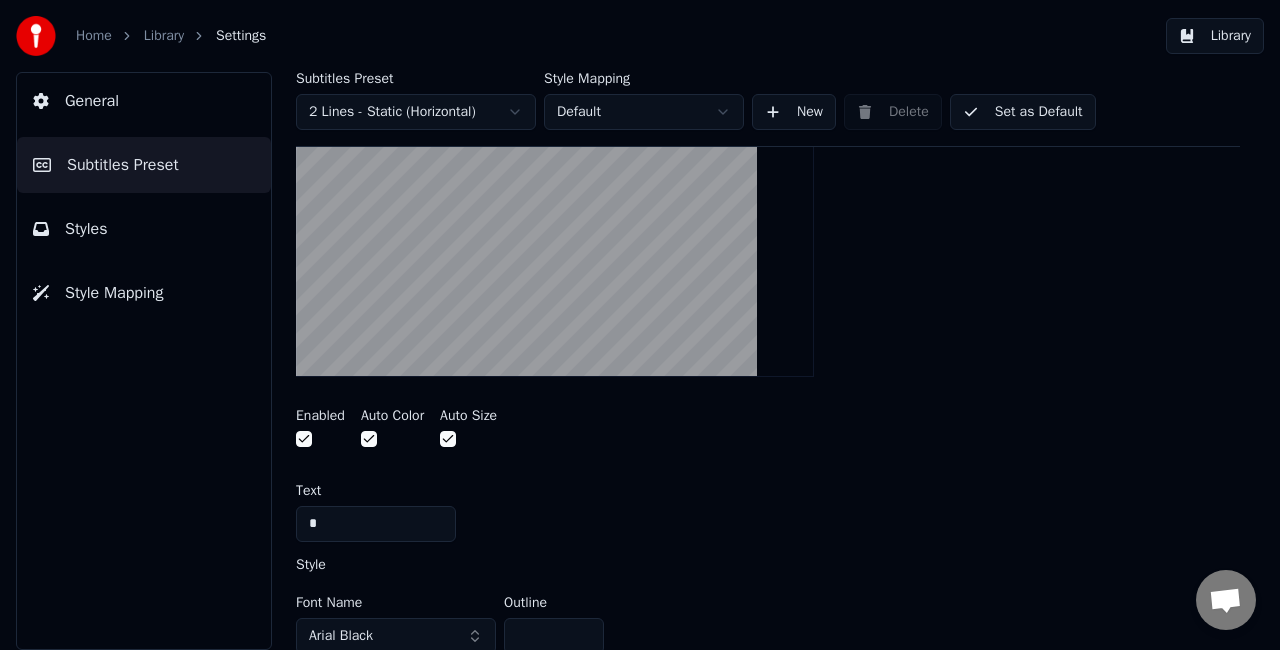 scroll, scrollTop: 584, scrollLeft: 0, axis: vertical 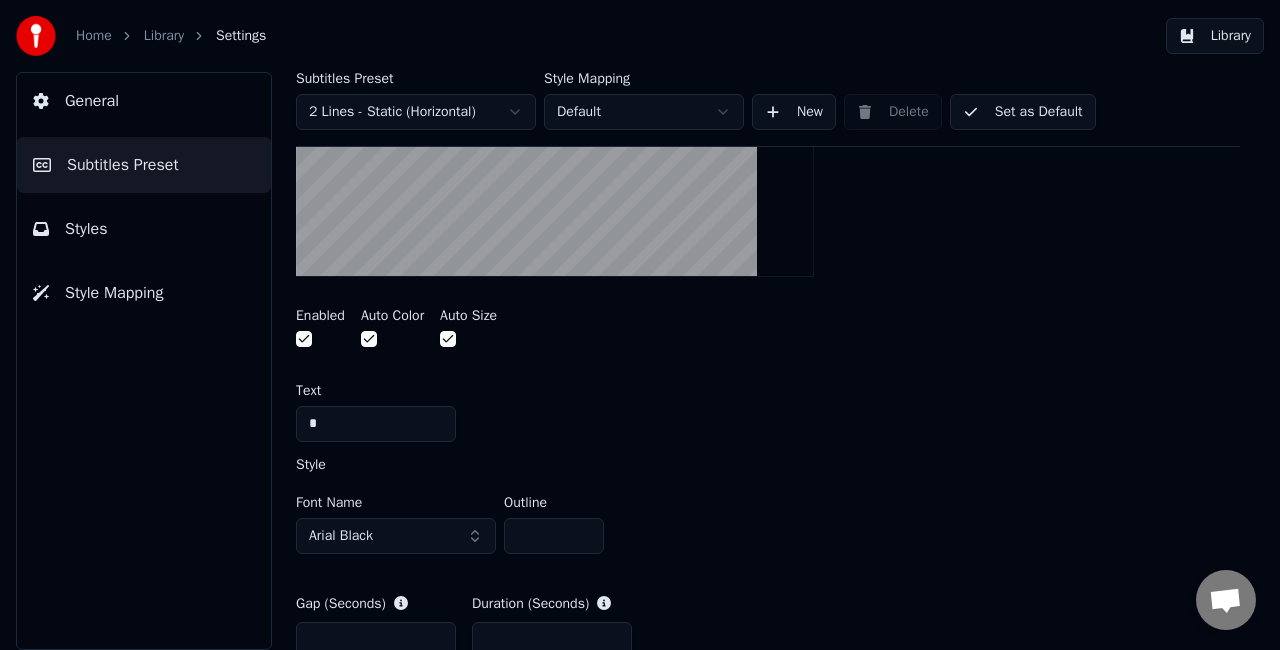 click on "Arial Black" at bounding box center [396, 536] 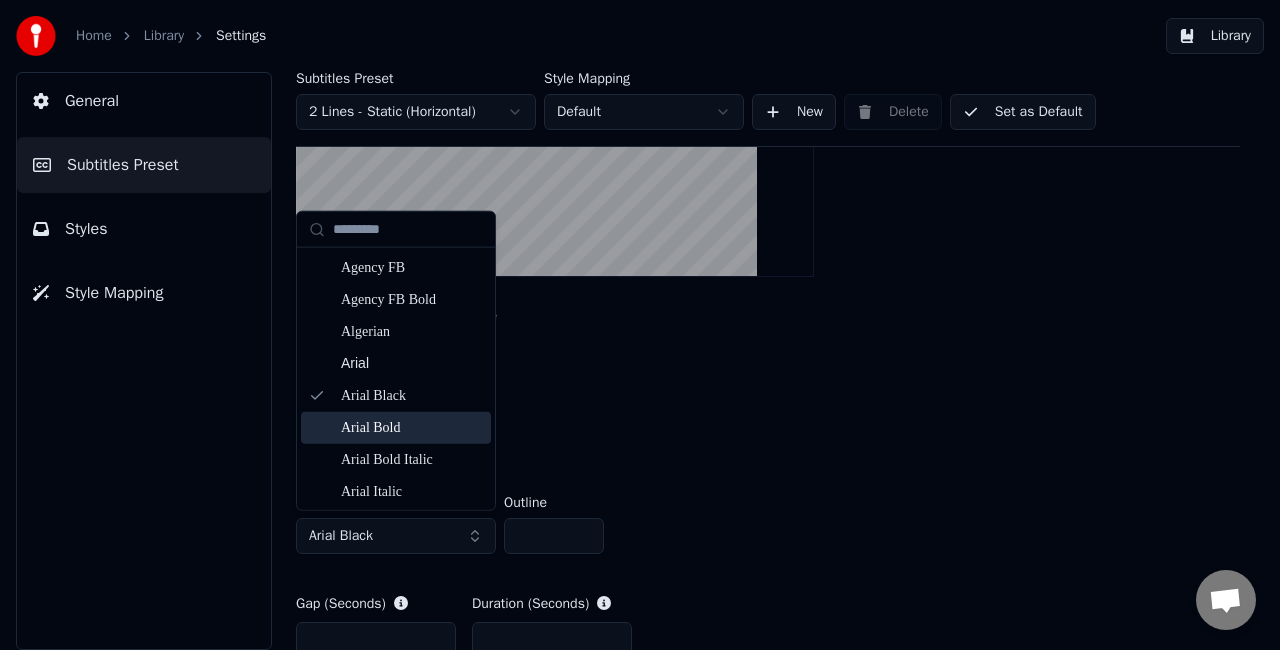 click on "Arial Bold" at bounding box center (412, 428) 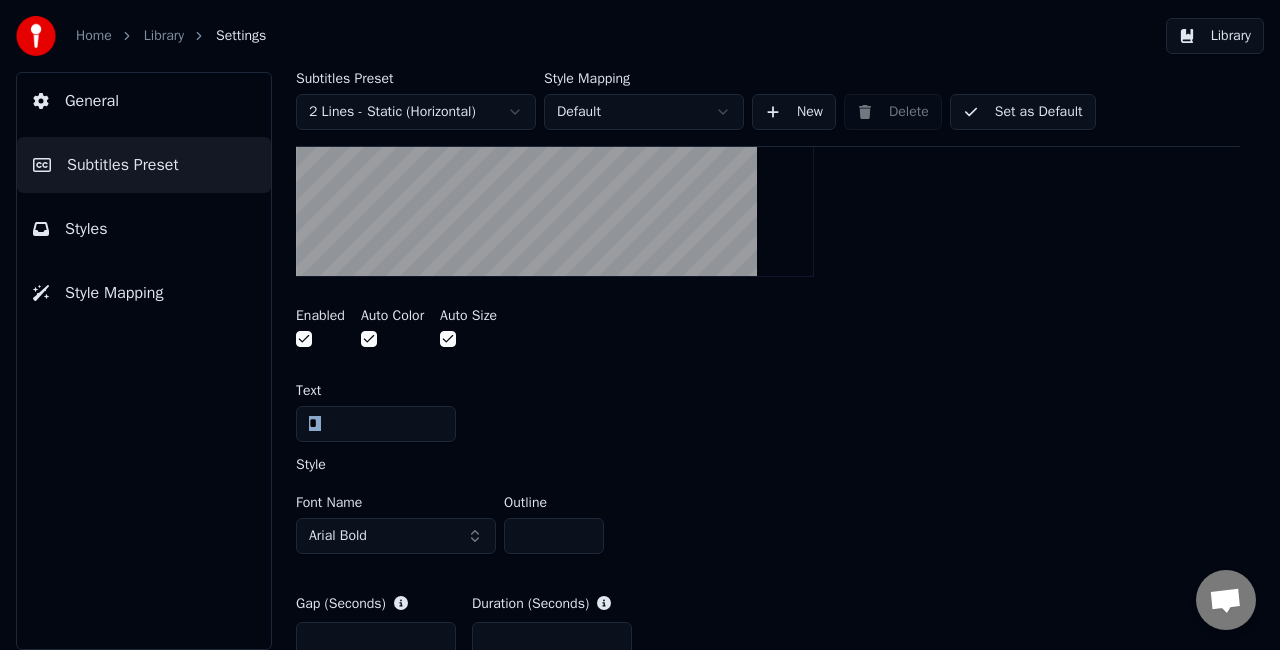 click on "A visual cue that shows when to start singing by indicating the timing before the lyrics are highlighted Enabled Auto Color Auto Size Text * Style Font Name Arial Bold Outline * Gap (Seconds) * Duration (Seconds) * Start (px) **** End (px) *** Reset" at bounding box center [768, 398] 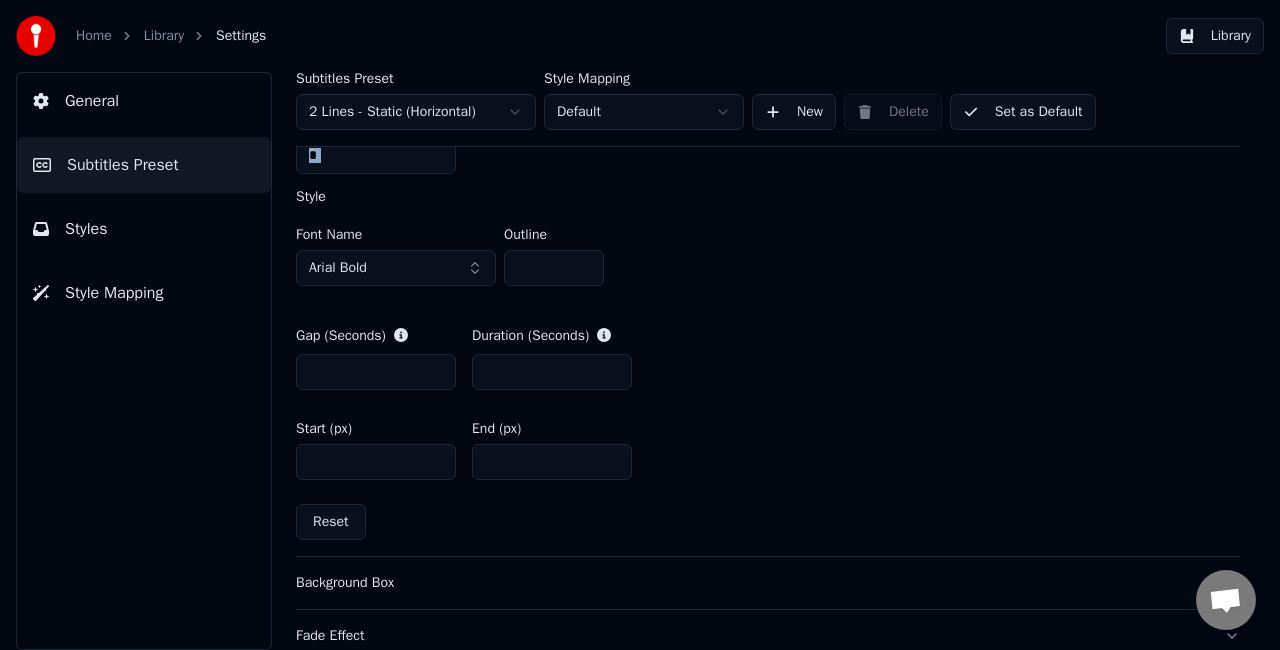scroll, scrollTop: 884, scrollLeft: 0, axis: vertical 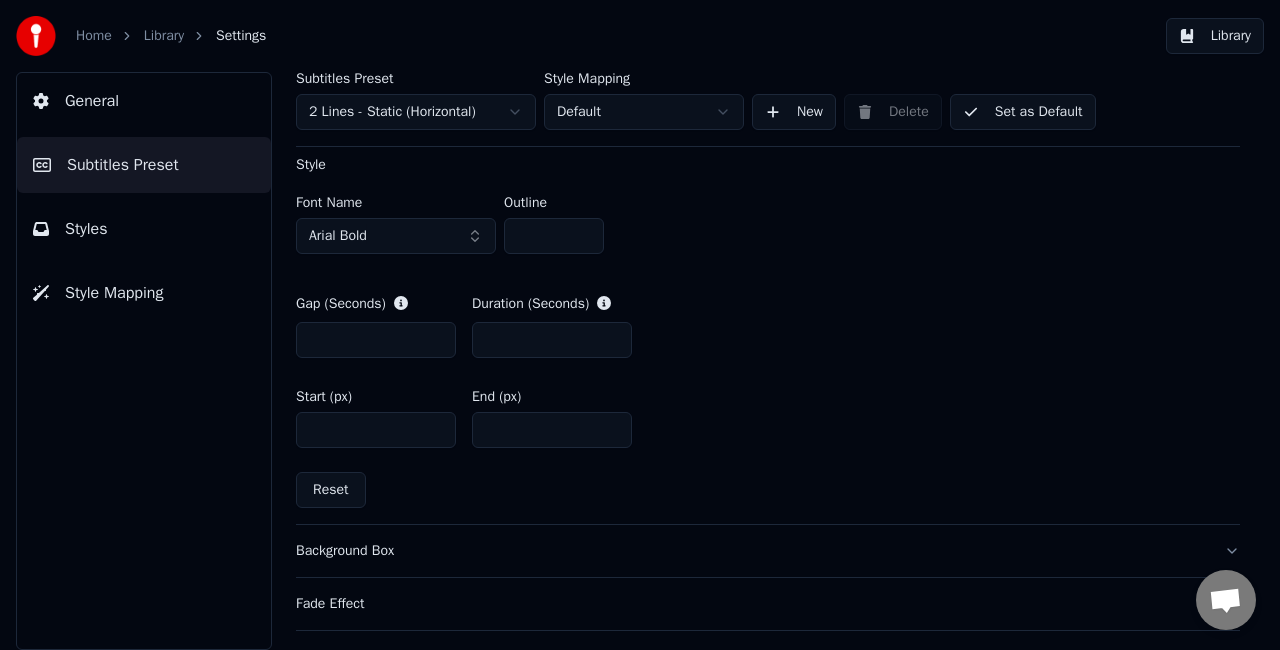 click on "*" at bounding box center (376, 340) 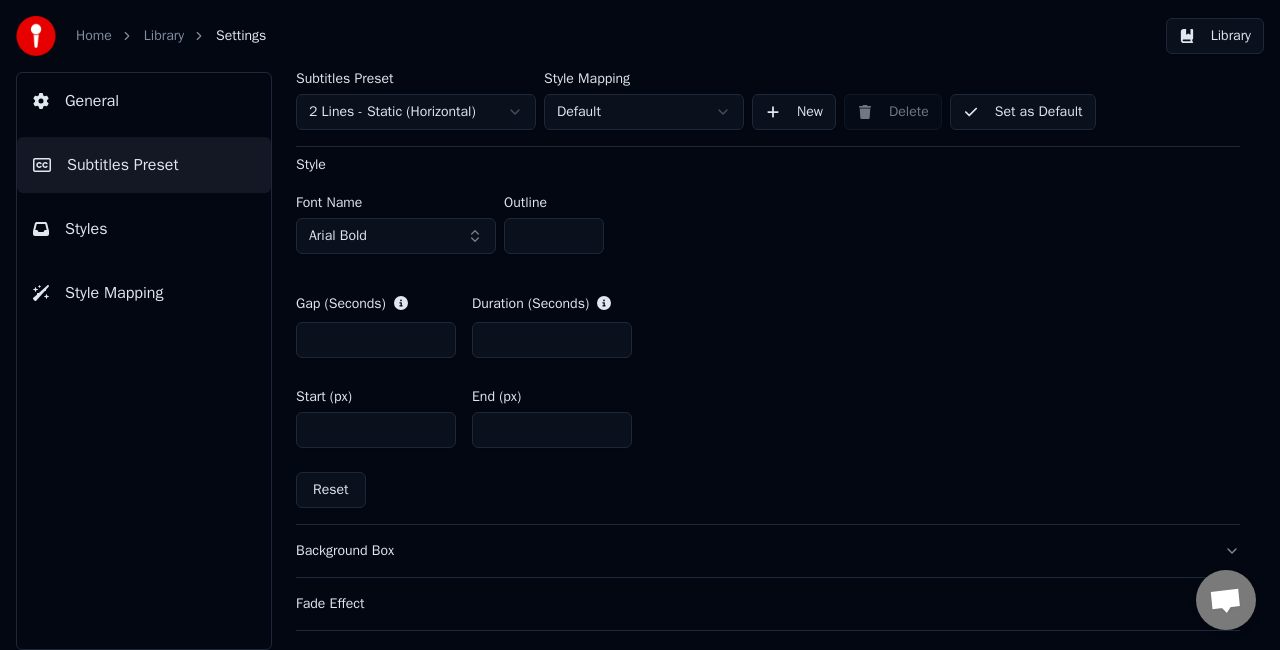 click on "*" at bounding box center [552, 340] 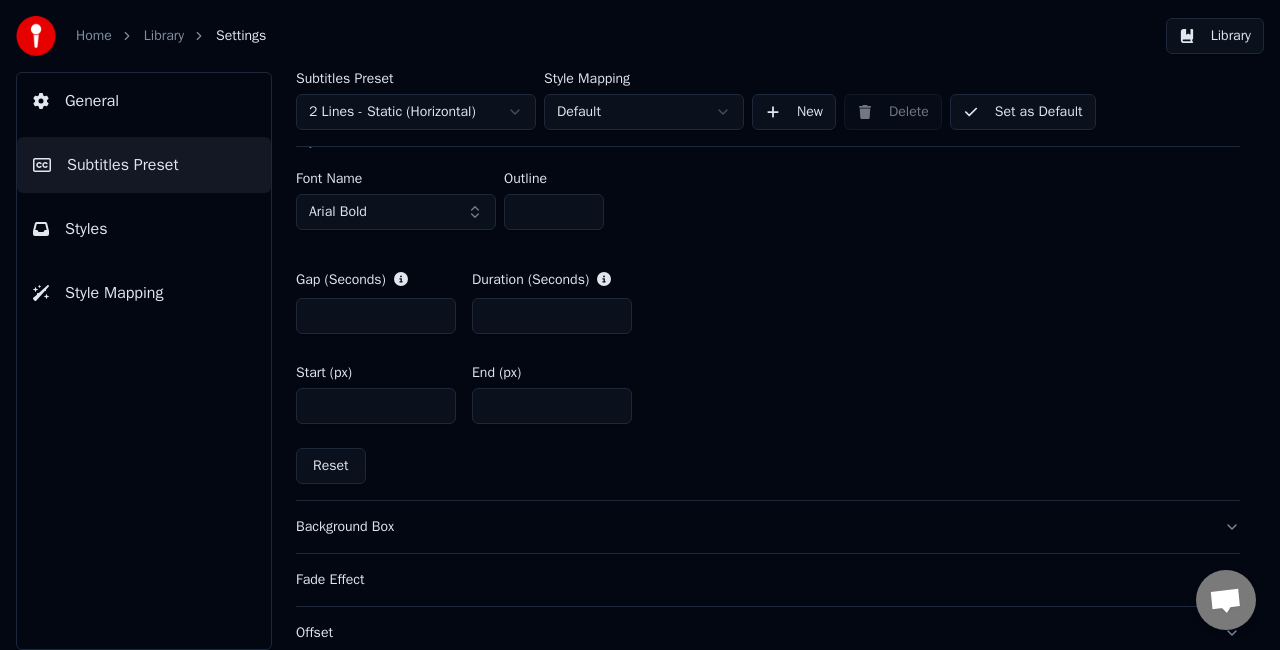 scroll, scrollTop: 1034, scrollLeft: 0, axis: vertical 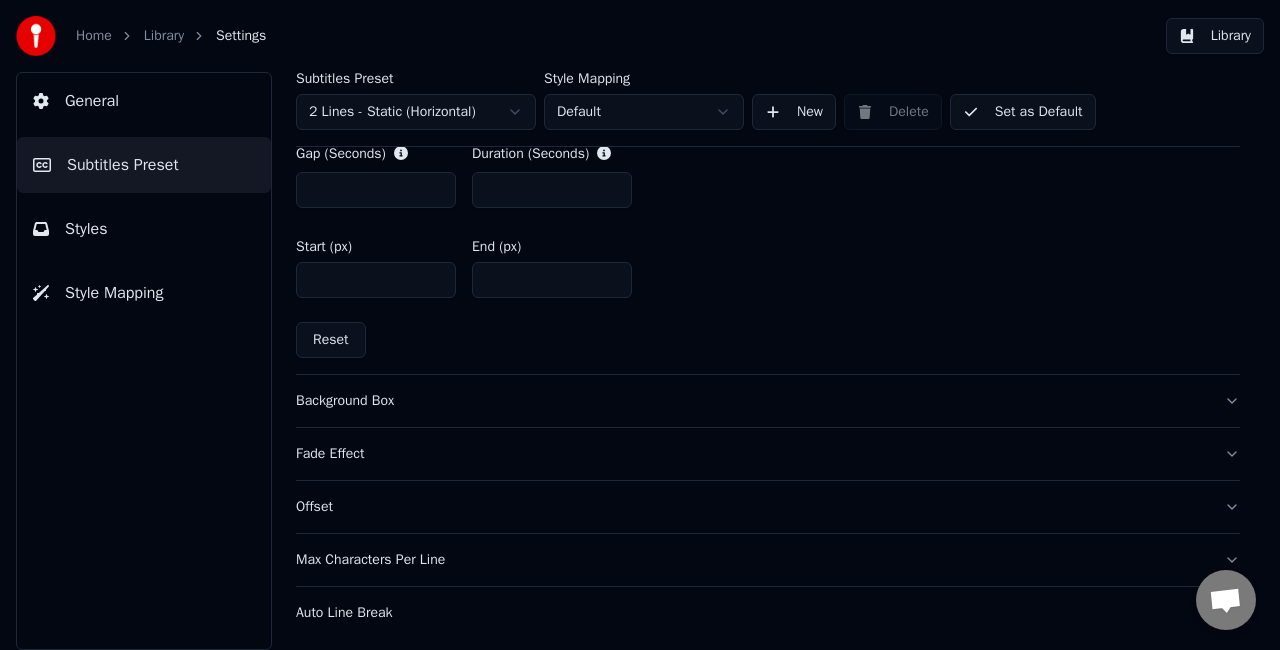 click on "Background Box" at bounding box center [752, 401] 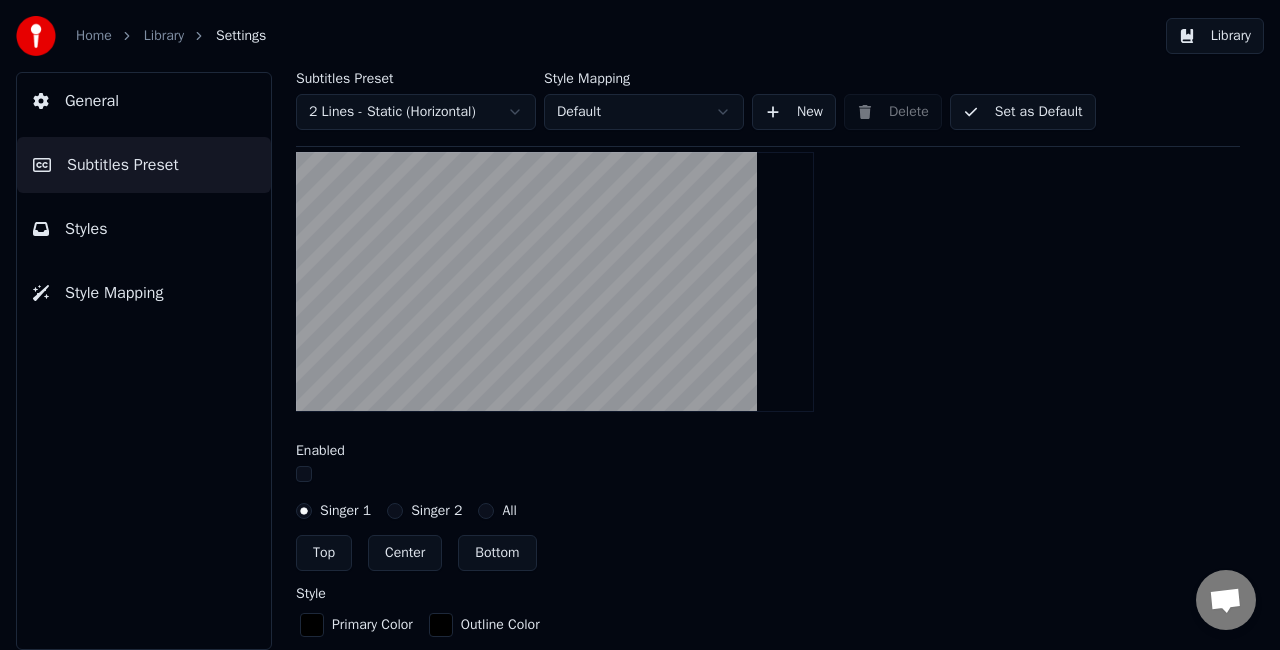 scroll, scrollTop: 402, scrollLeft: 0, axis: vertical 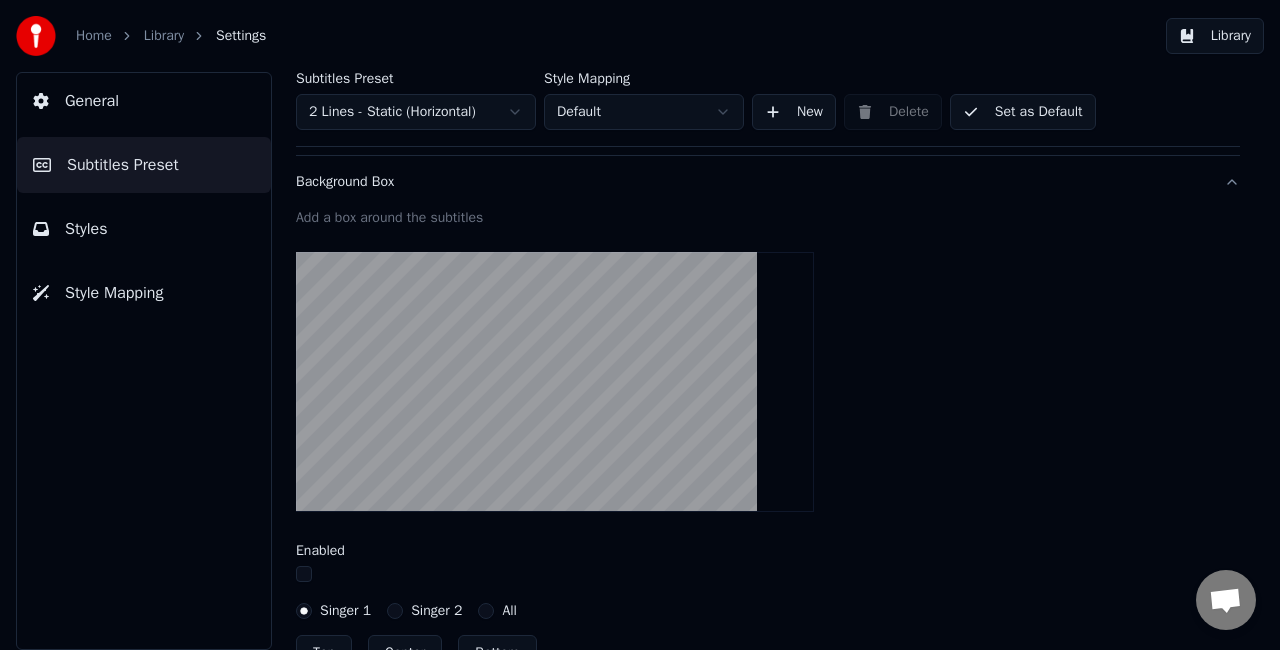 click at bounding box center [304, 574] 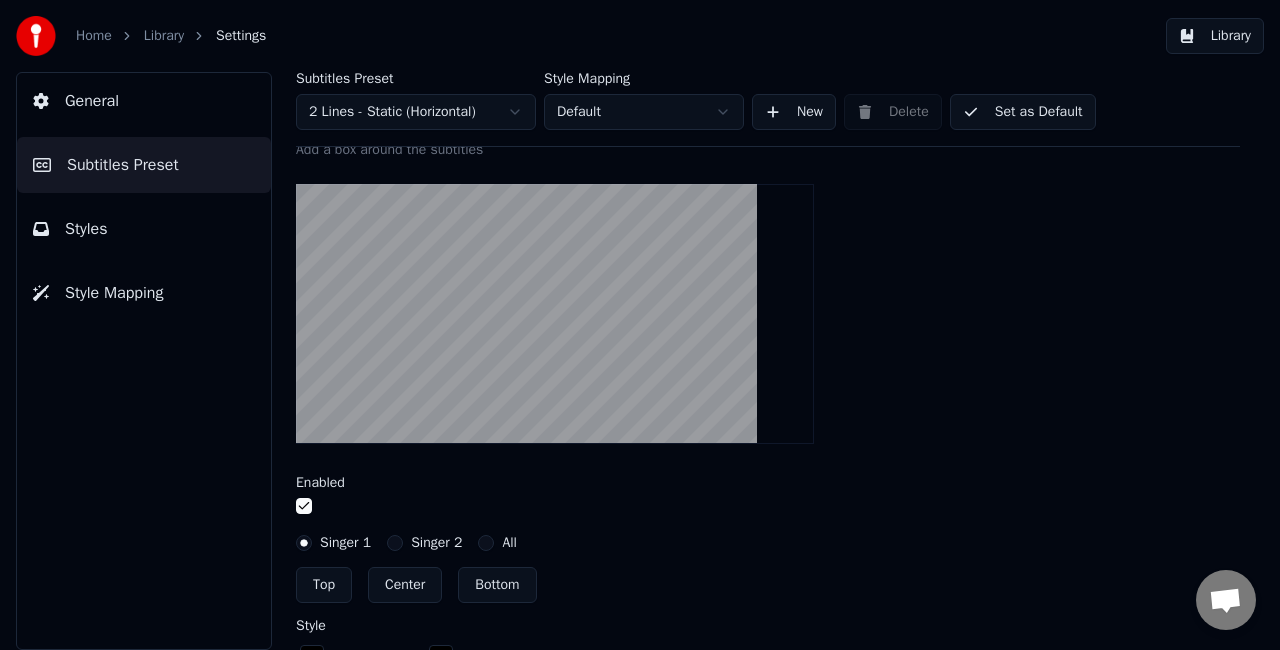 scroll, scrollTop: 502, scrollLeft: 0, axis: vertical 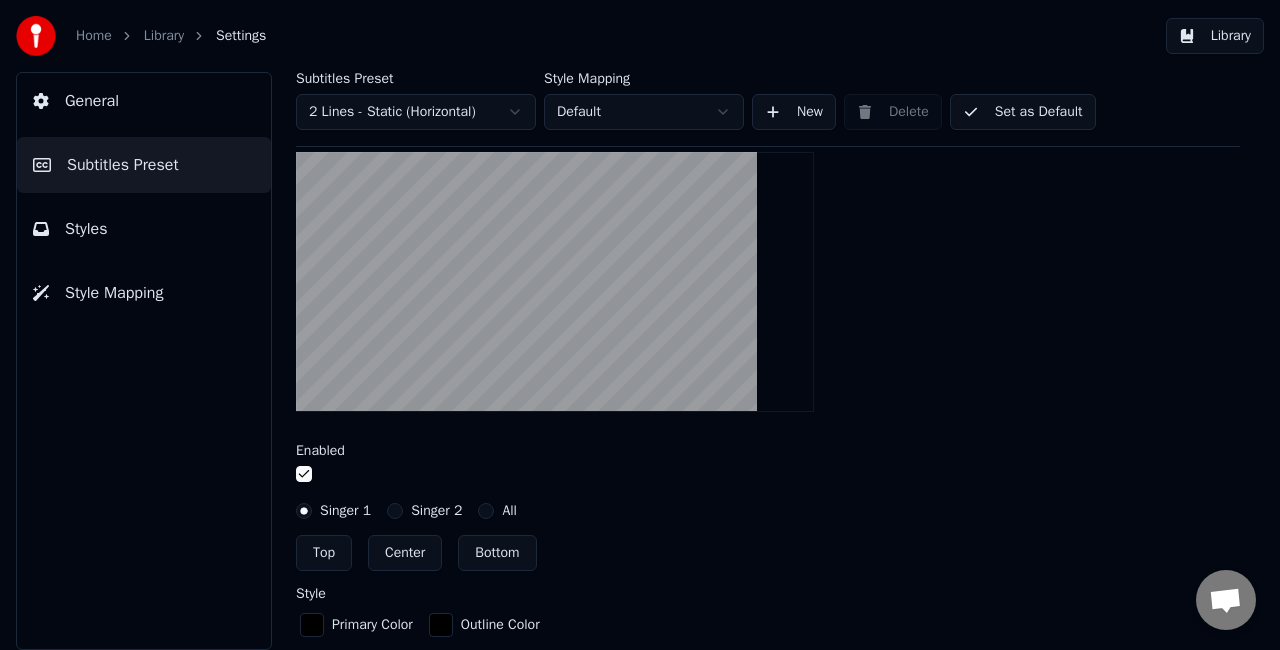 click at bounding box center (304, 474) 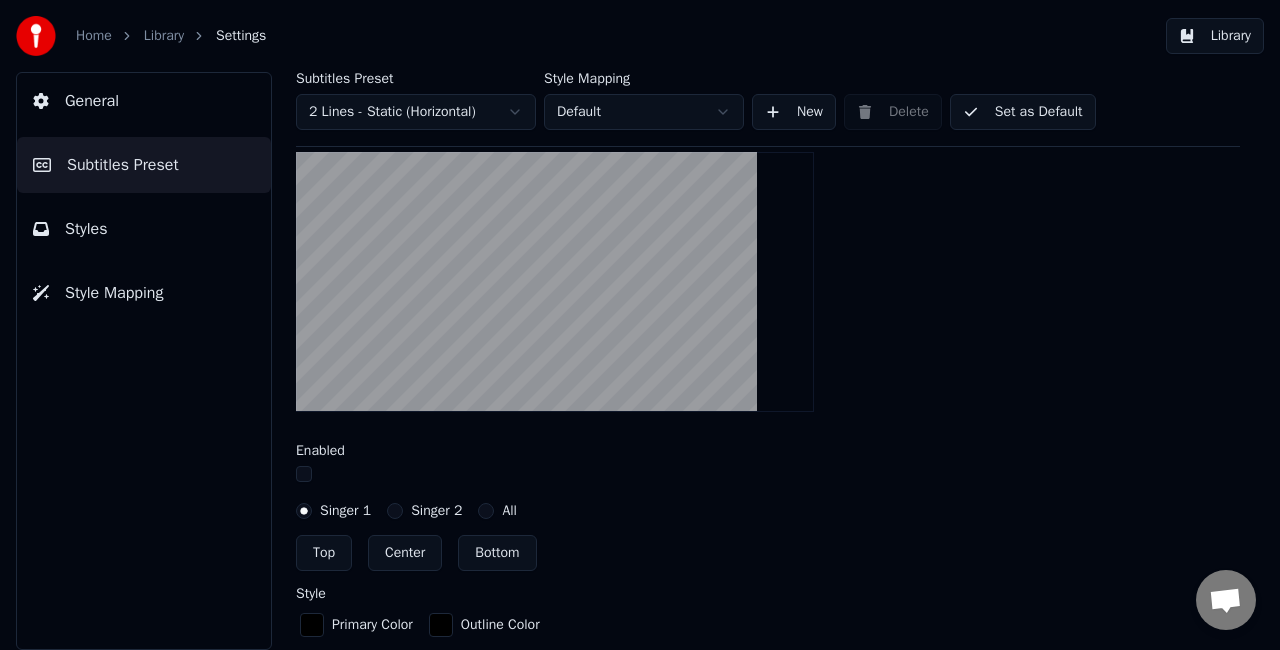 click on "Singer 2" at bounding box center (395, 511) 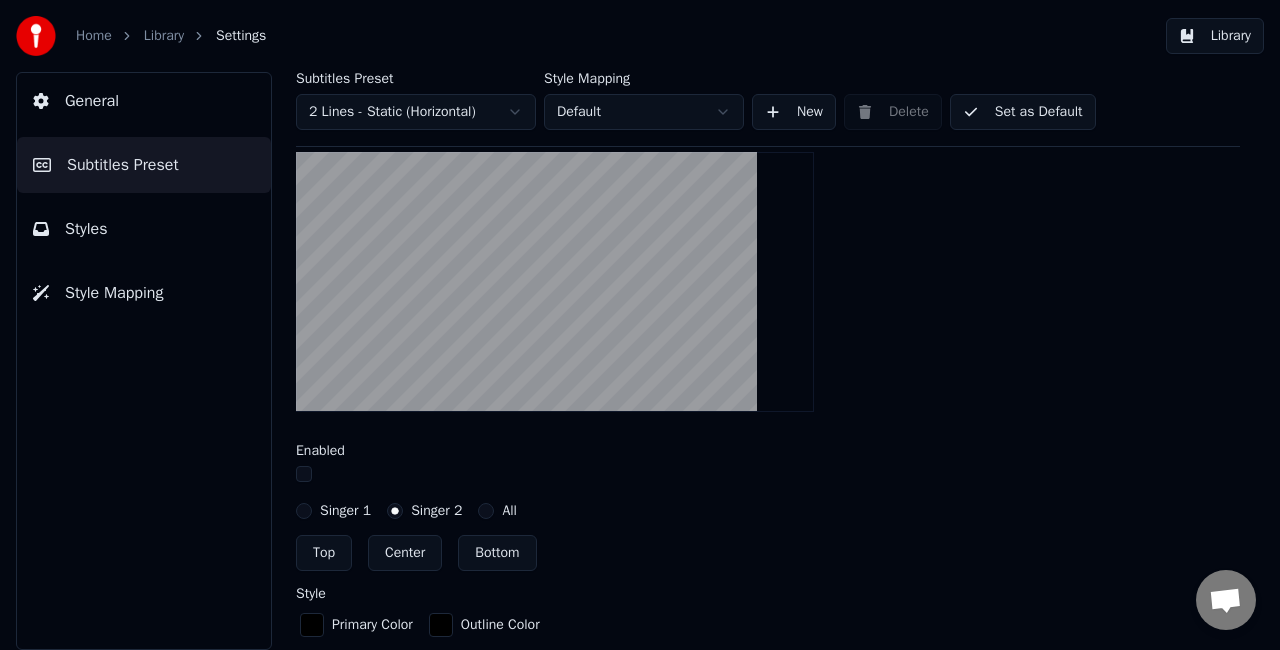 click at bounding box center (304, 474) 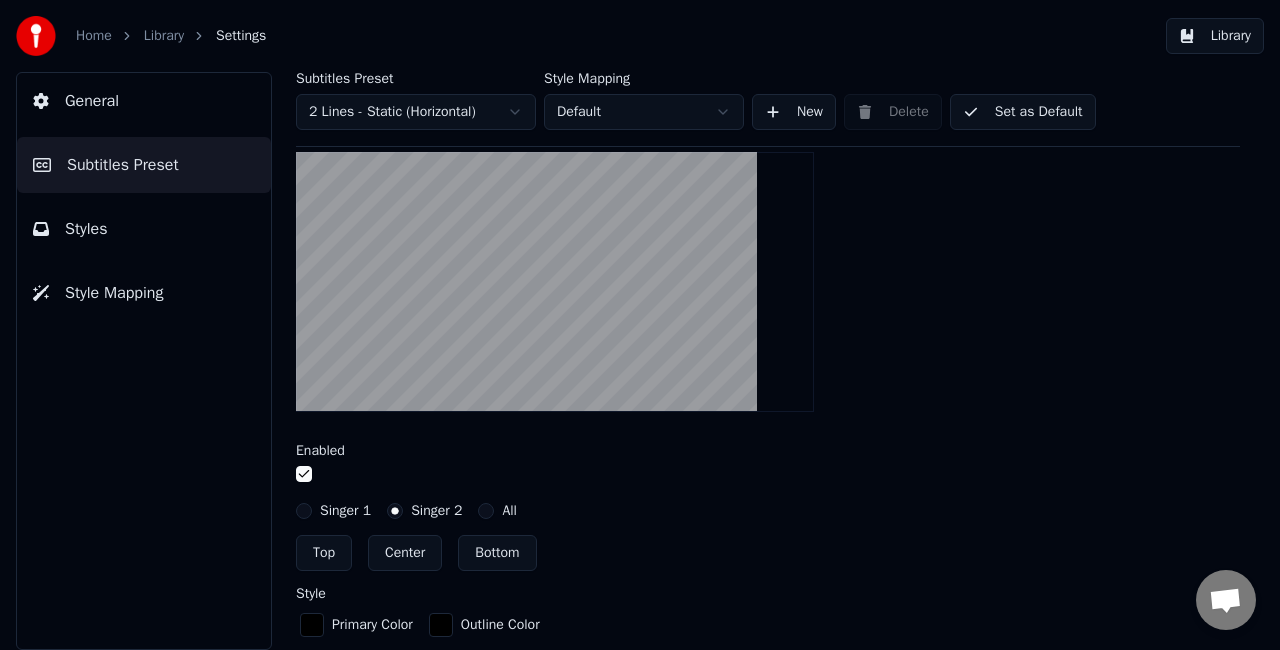 click at bounding box center [304, 474] 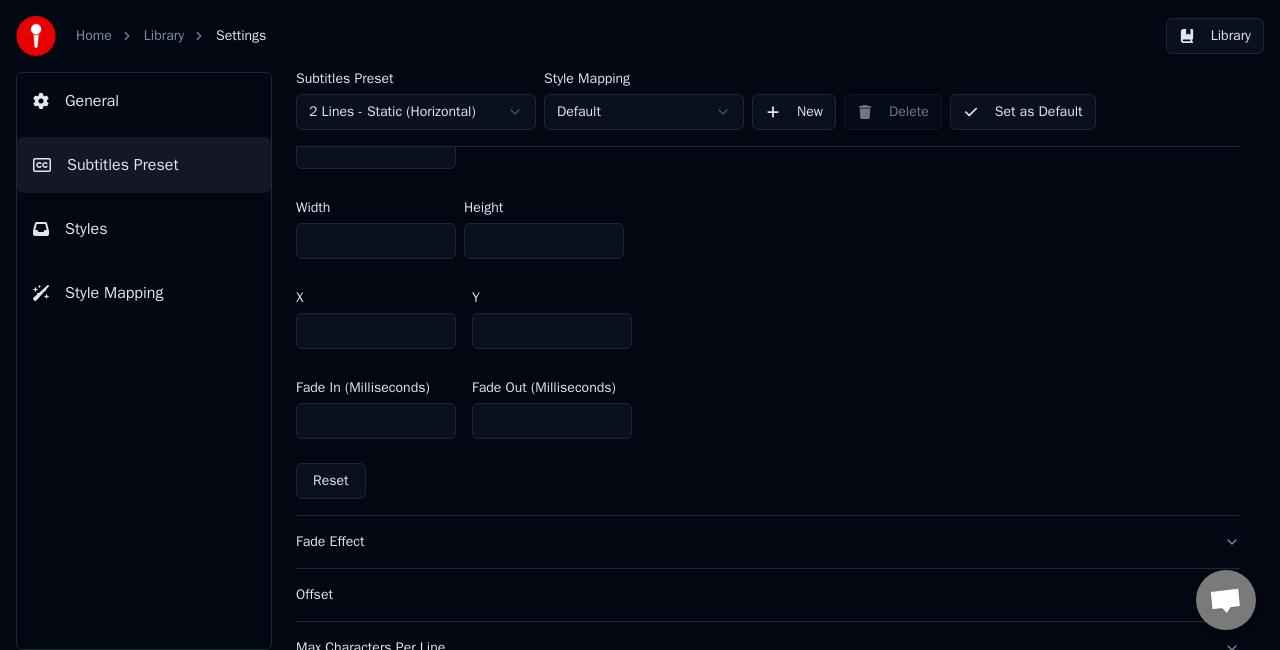 scroll, scrollTop: 1202, scrollLeft: 0, axis: vertical 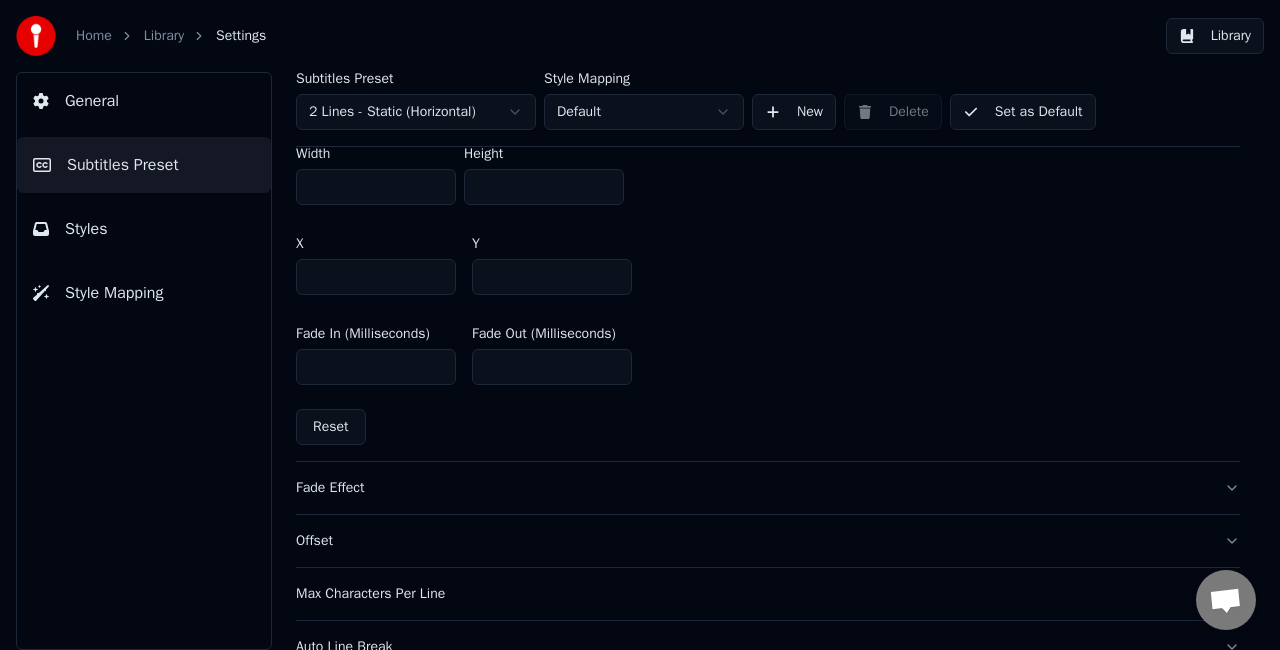 click on "Fade Effect" at bounding box center (768, 488) 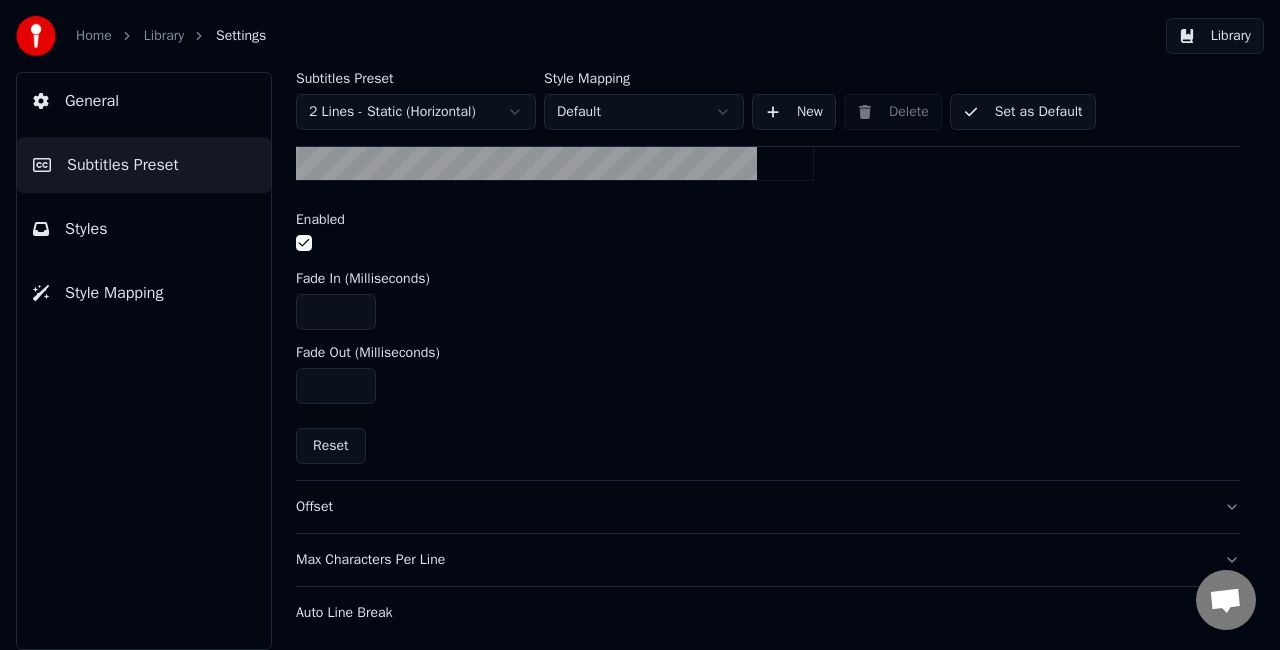 click on "Offset" at bounding box center (752, 507) 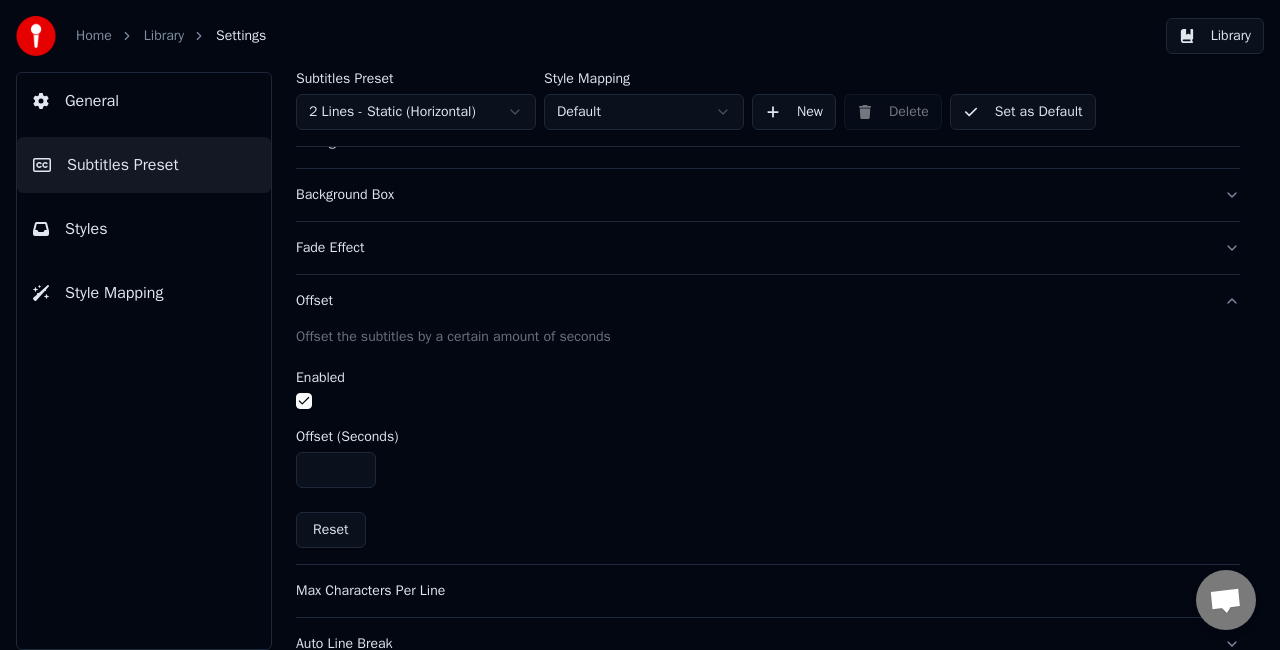 scroll, scrollTop: 420, scrollLeft: 0, axis: vertical 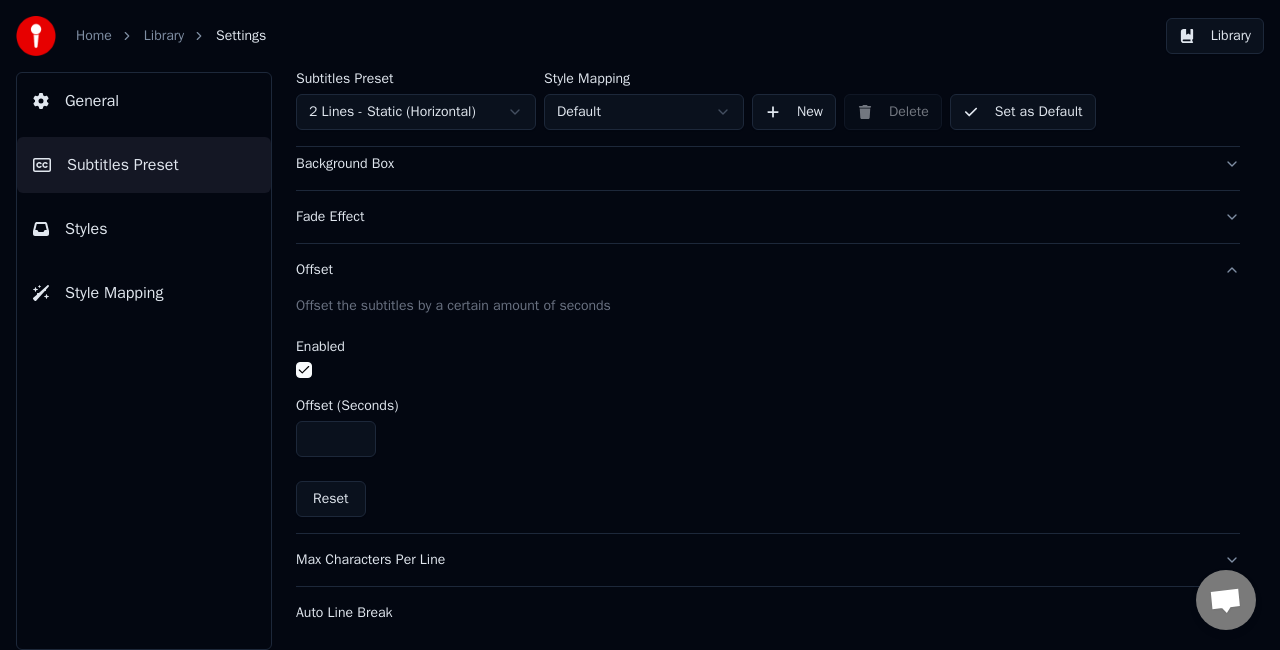 click on "*" at bounding box center [336, 439] 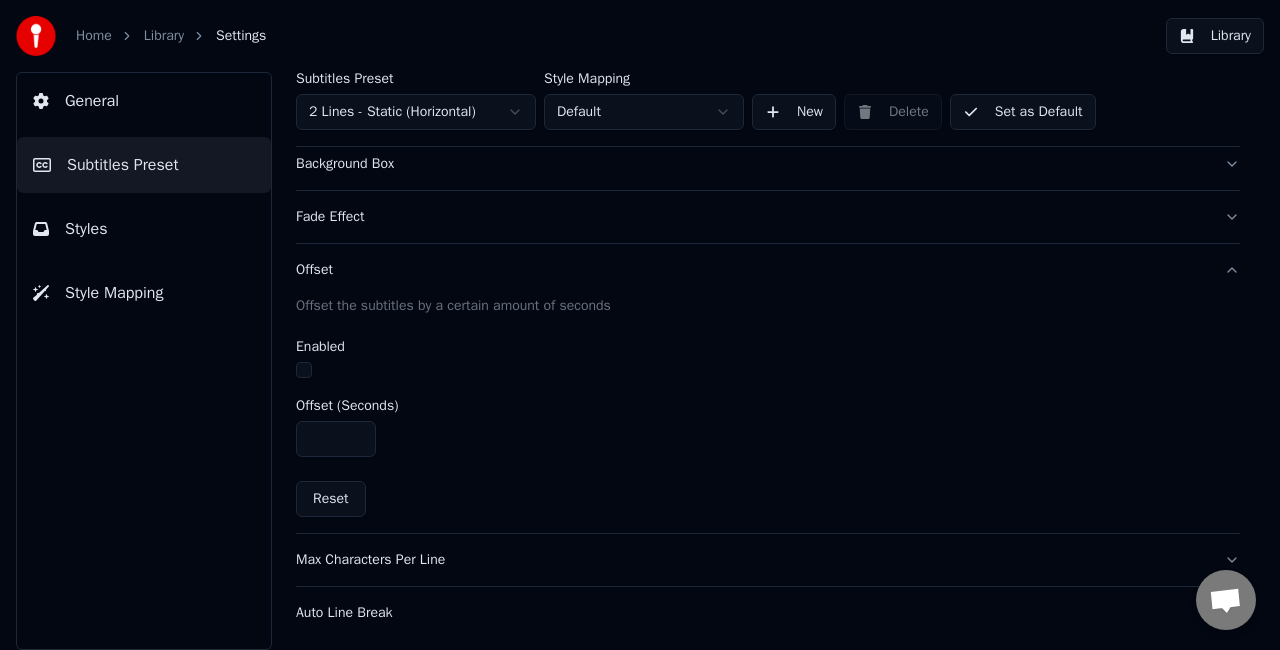 click at bounding box center [304, 370] 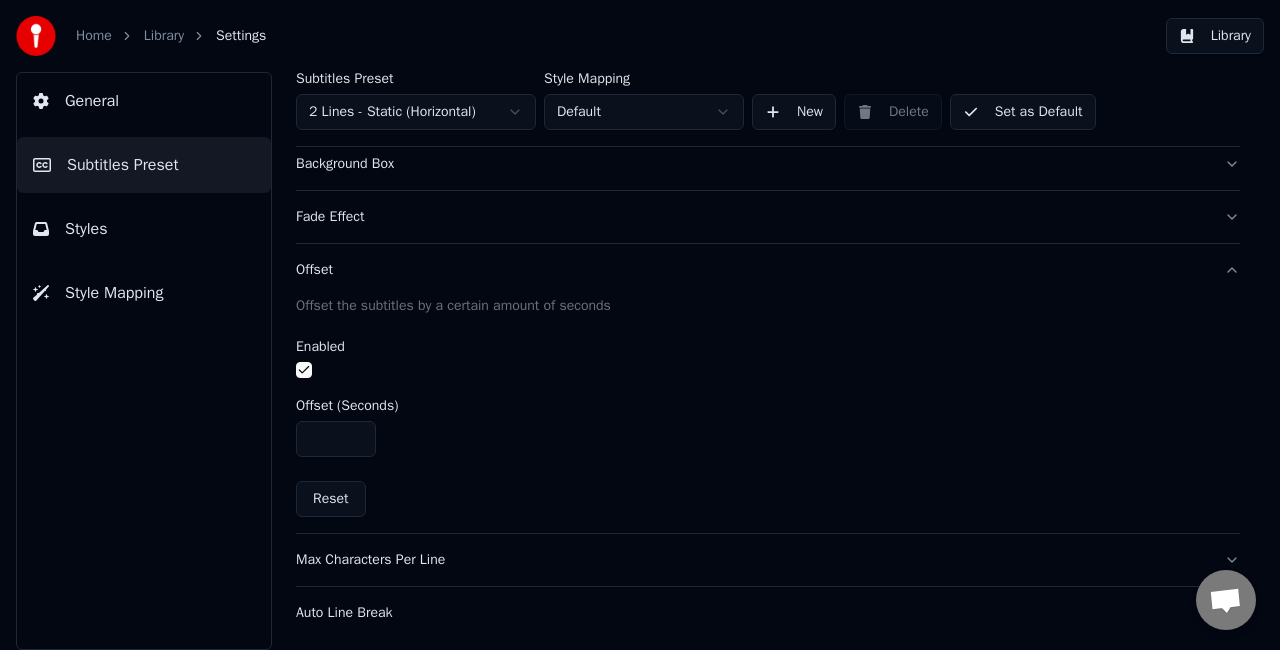 click on "Max Characters Per Line" at bounding box center (768, 560) 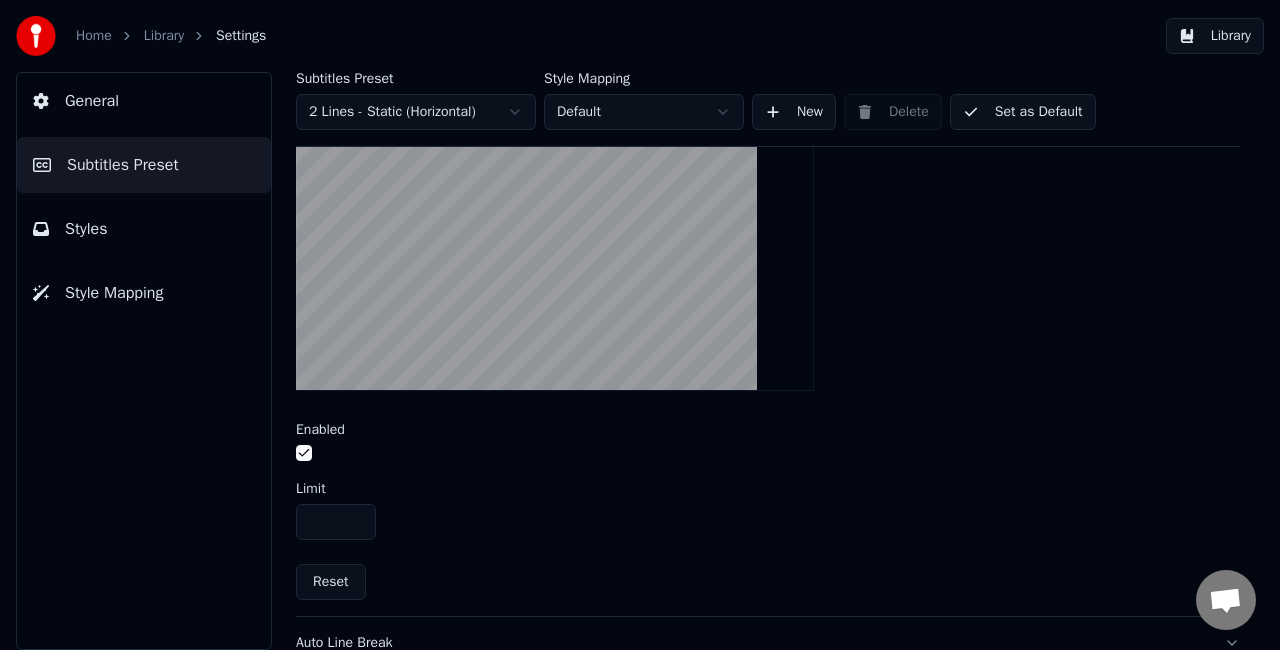 scroll, scrollTop: 712, scrollLeft: 0, axis: vertical 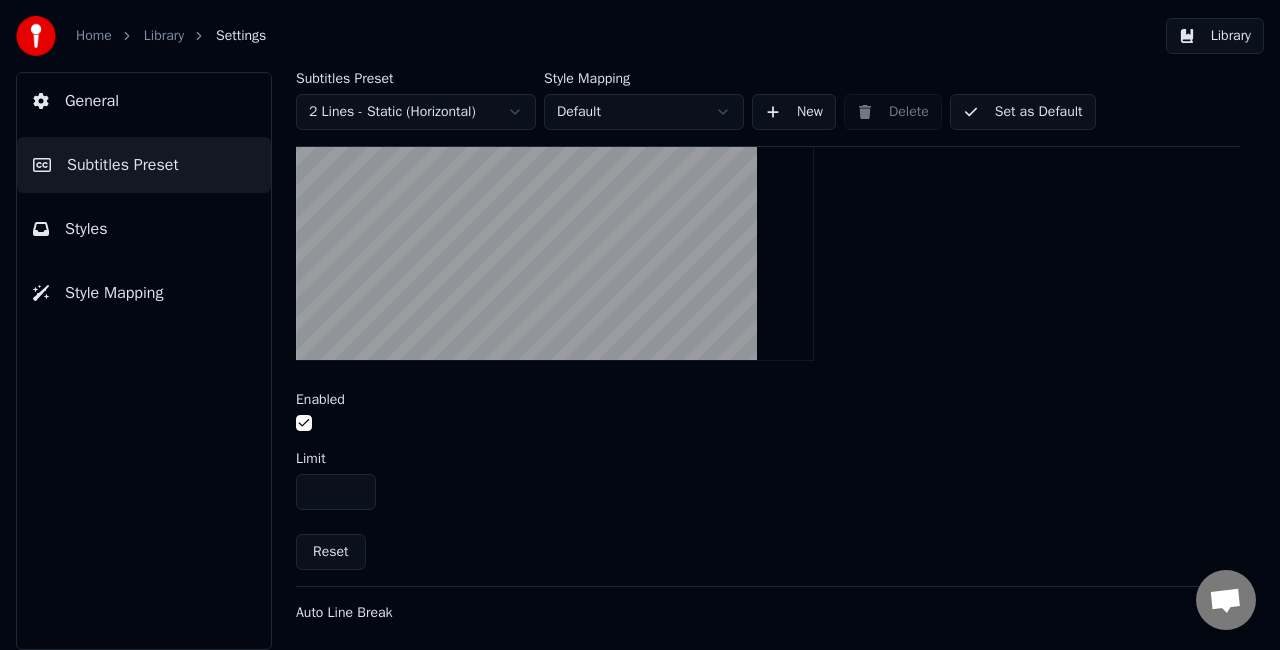 click at bounding box center (304, 423) 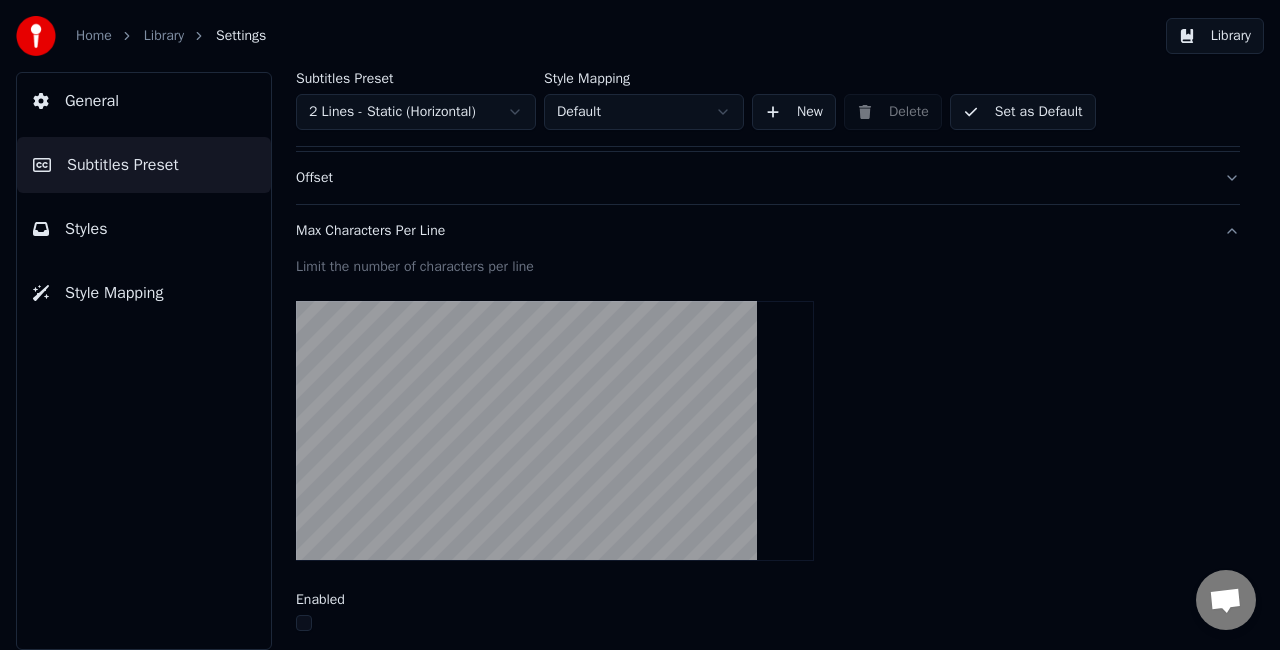 scroll, scrollTop: 612, scrollLeft: 0, axis: vertical 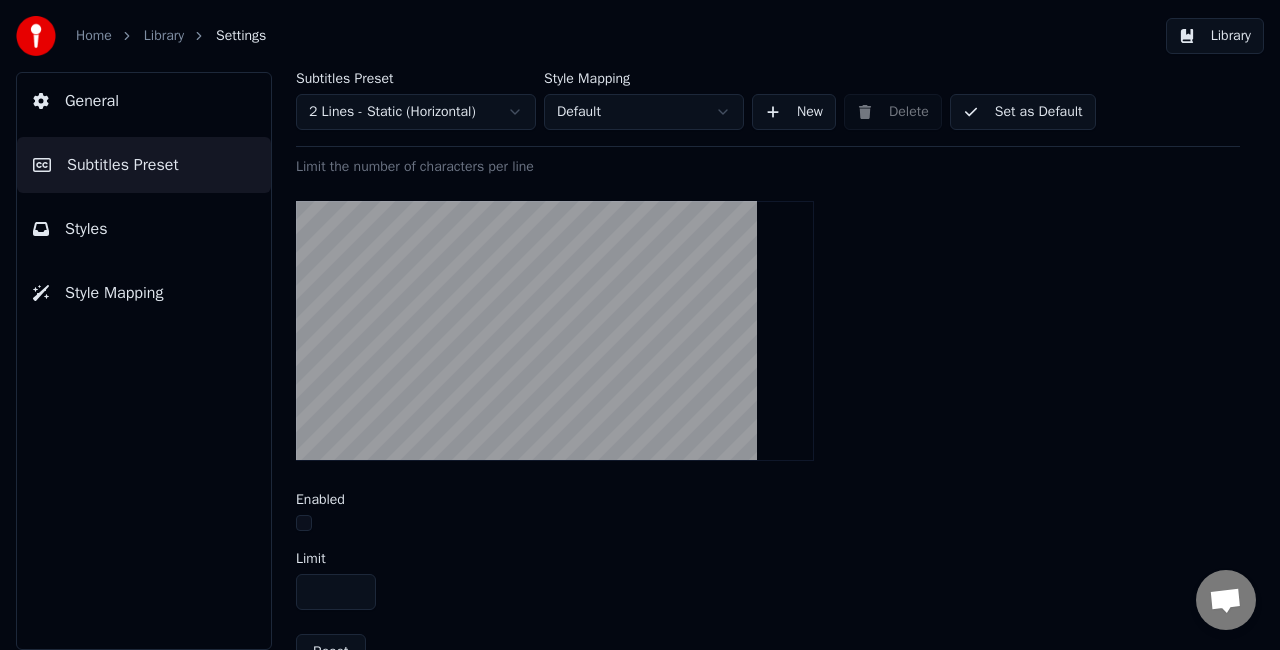 click on "Enabled" at bounding box center [768, 514] 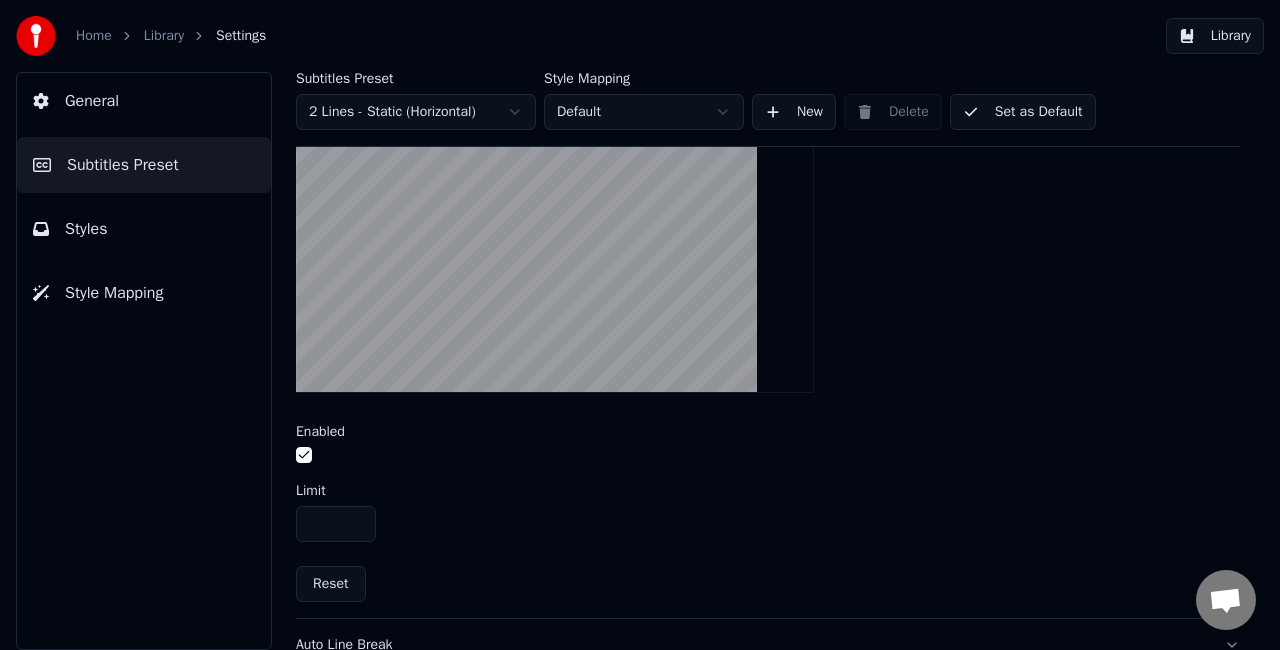 scroll, scrollTop: 712, scrollLeft: 0, axis: vertical 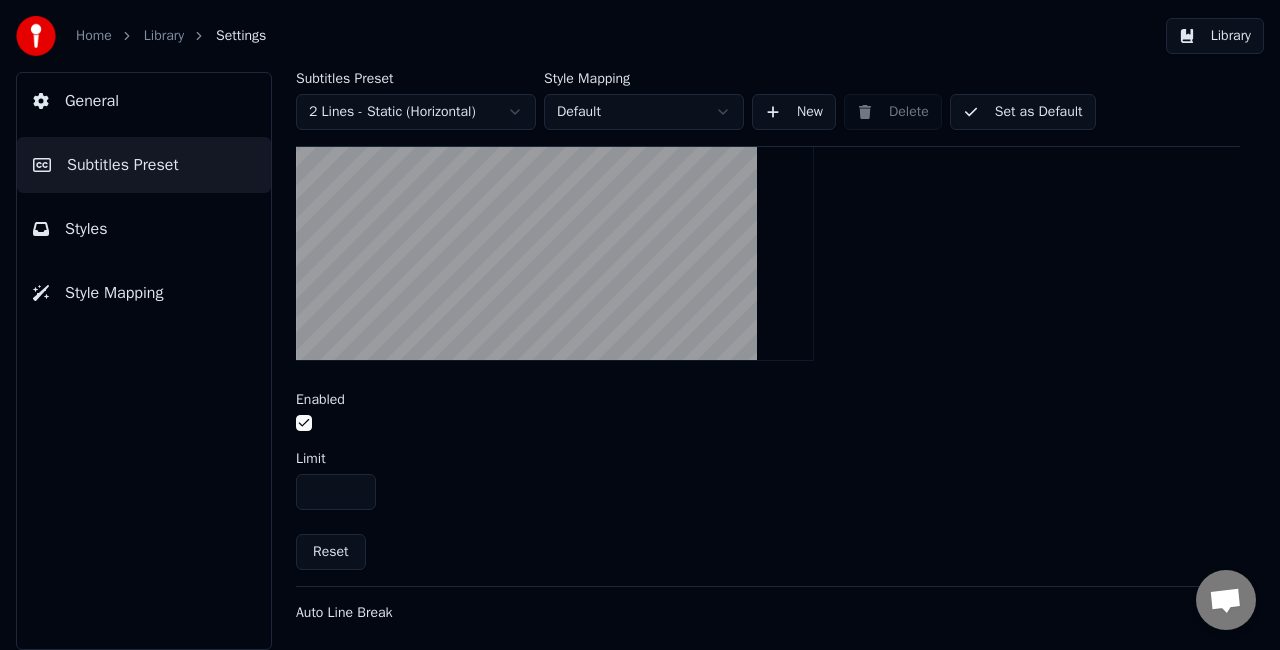 click on "Auto Line Break" at bounding box center [752, 613] 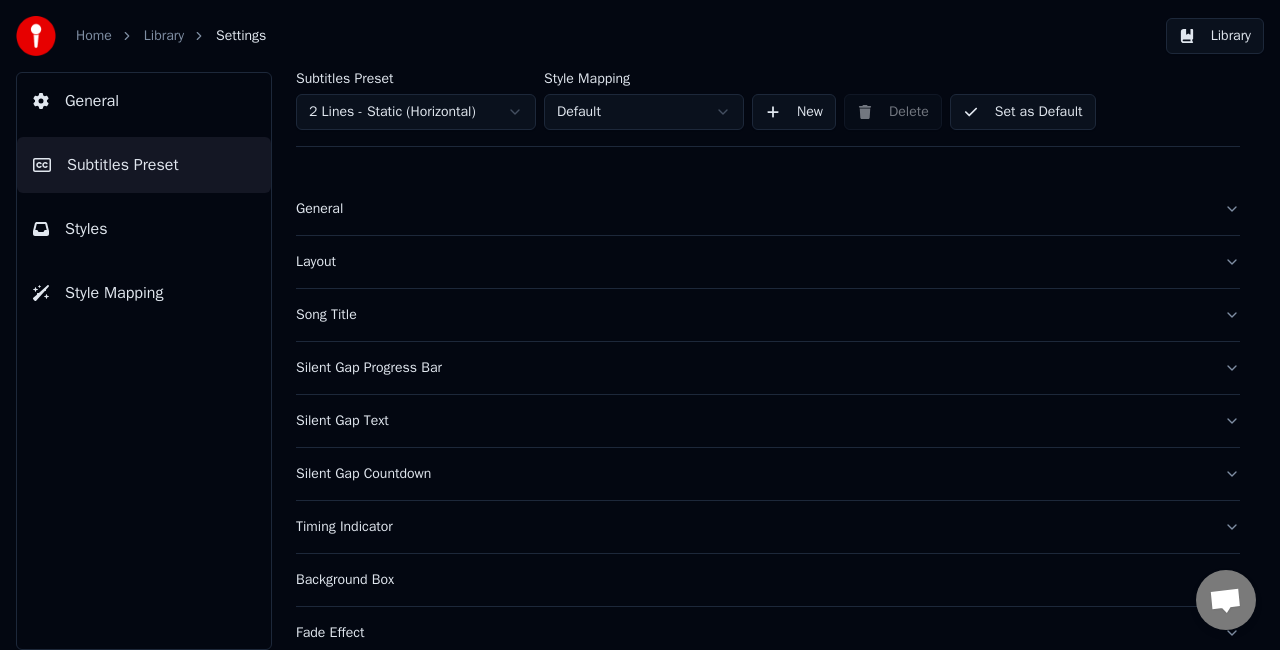 scroll, scrollTop: 0, scrollLeft: 0, axis: both 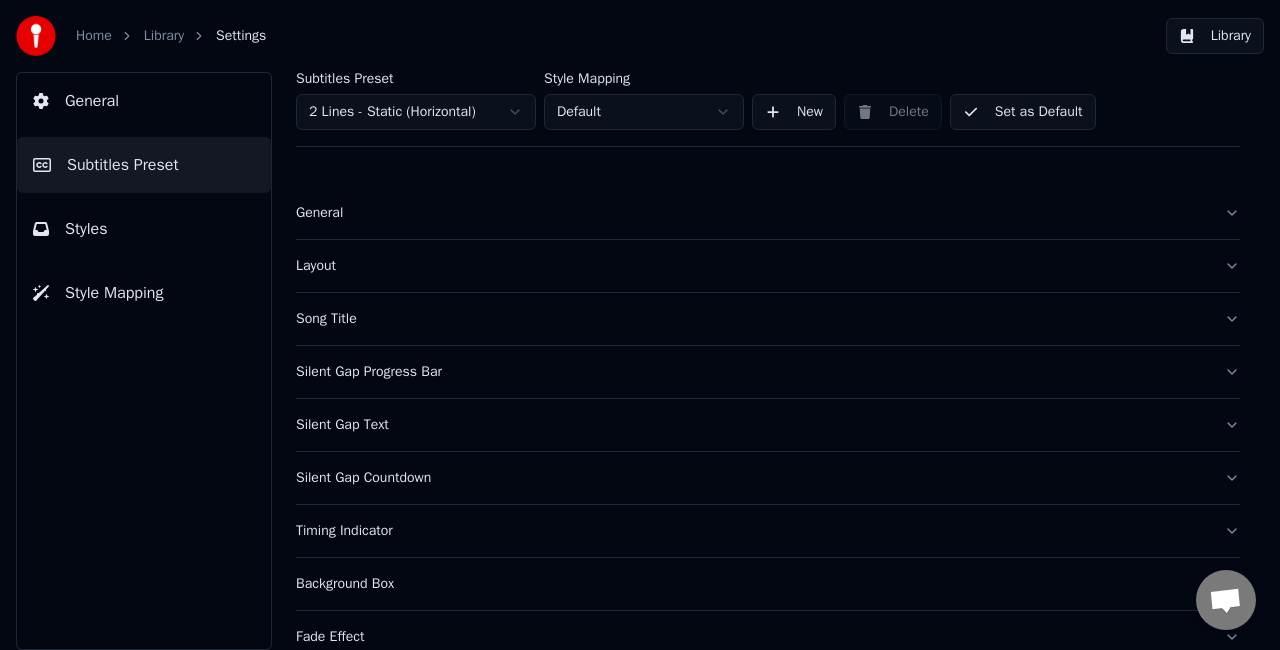 click on "Silent Gap Countdown" at bounding box center [752, 478] 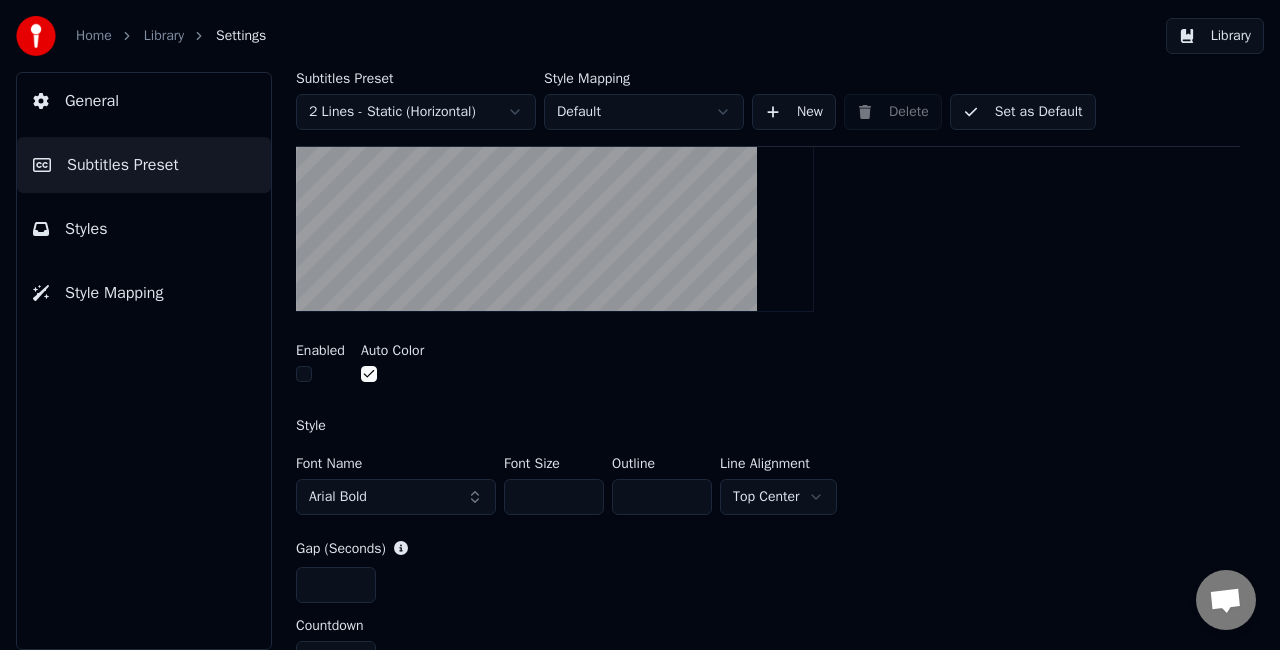 scroll, scrollTop: 300, scrollLeft: 0, axis: vertical 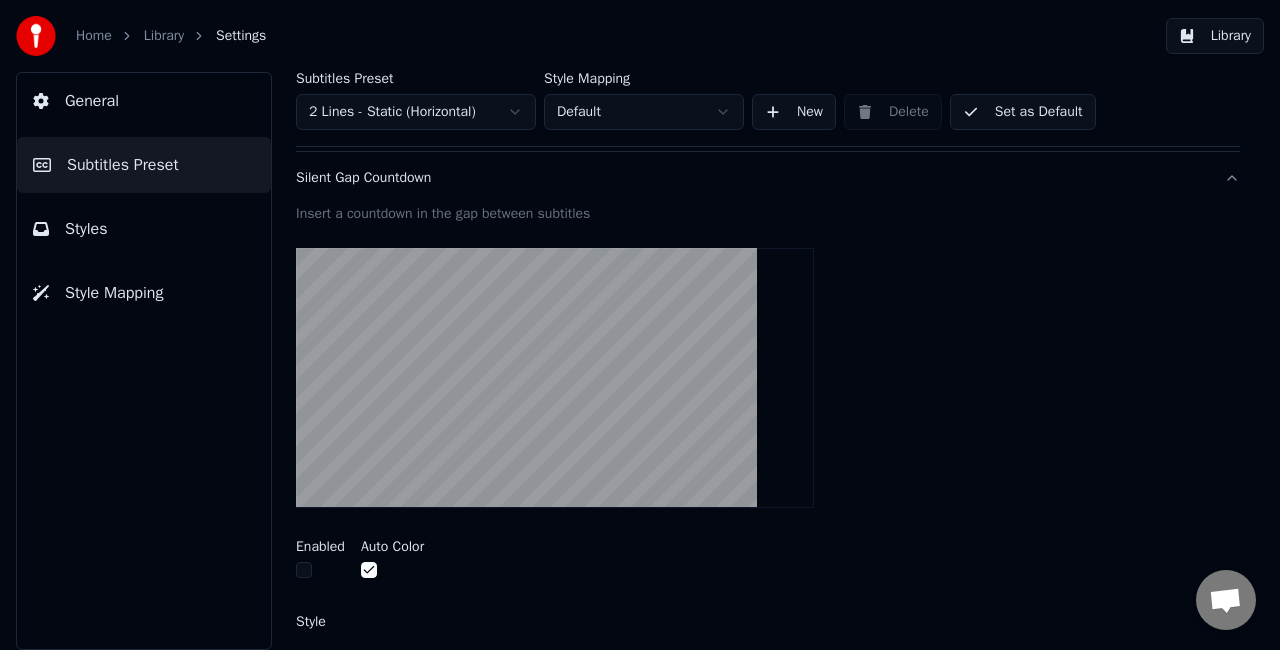 click at bounding box center (304, 570) 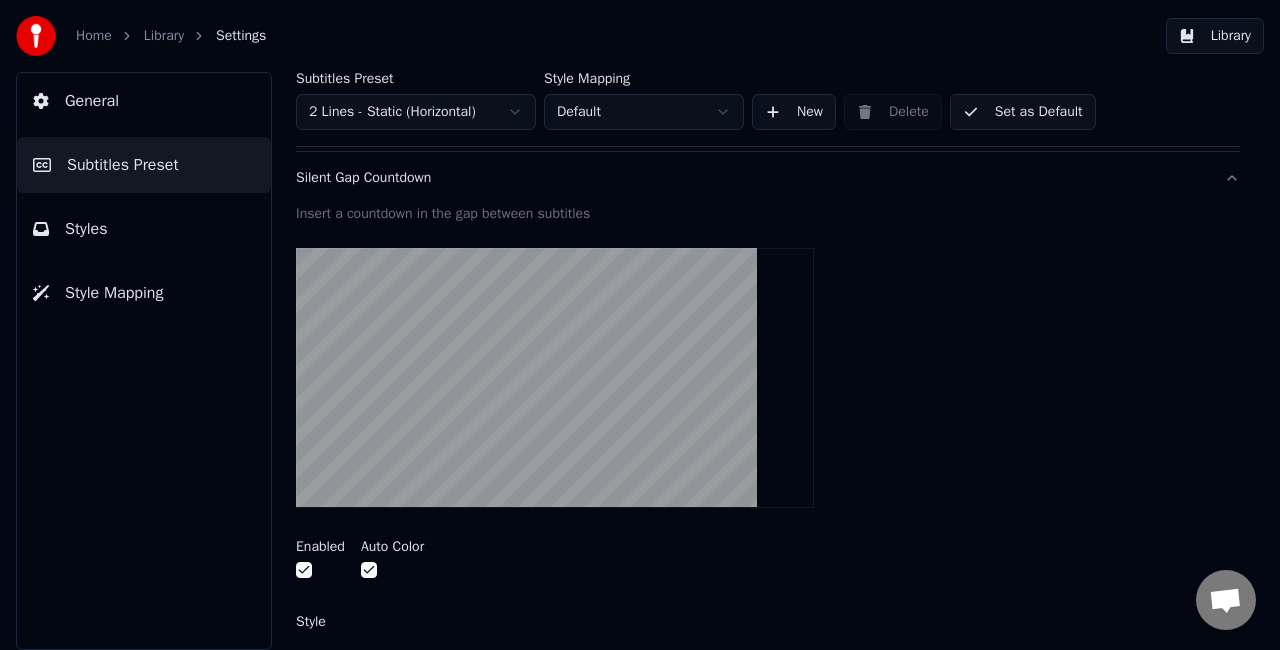 click at bounding box center [304, 570] 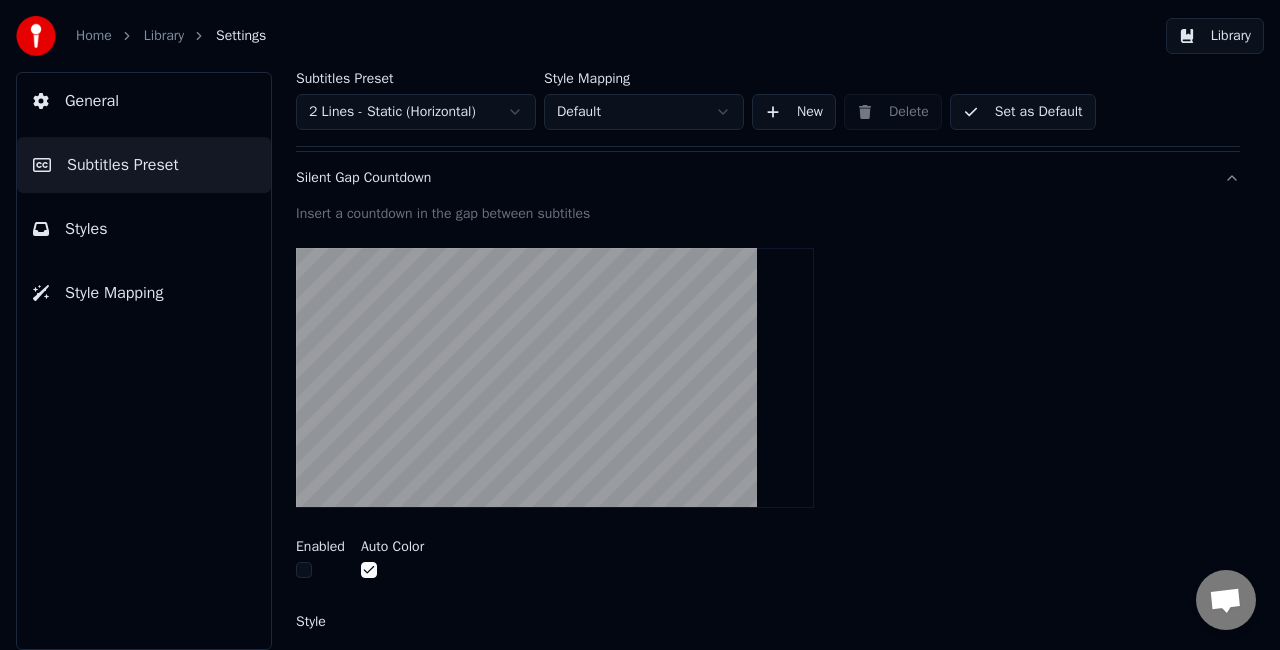 scroll, scrollTop: 100, scrollLeft: 0, axis: vertical 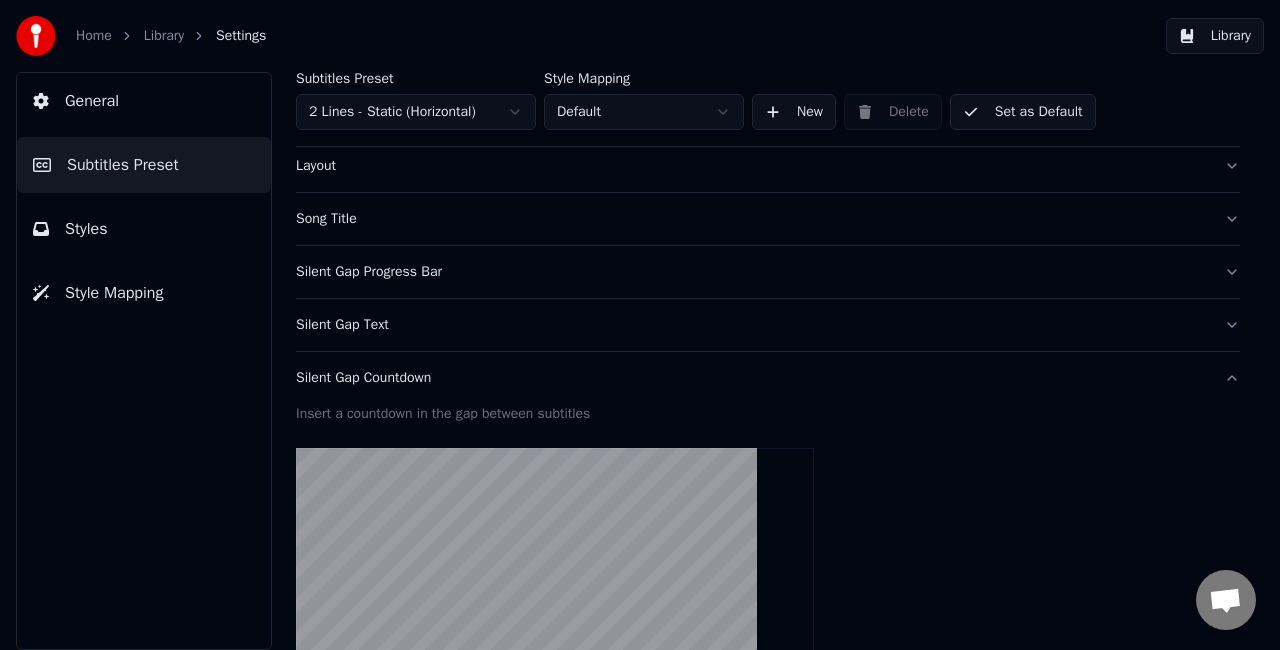 click on "Silent Gap Text" at bounding box center (768, 325) 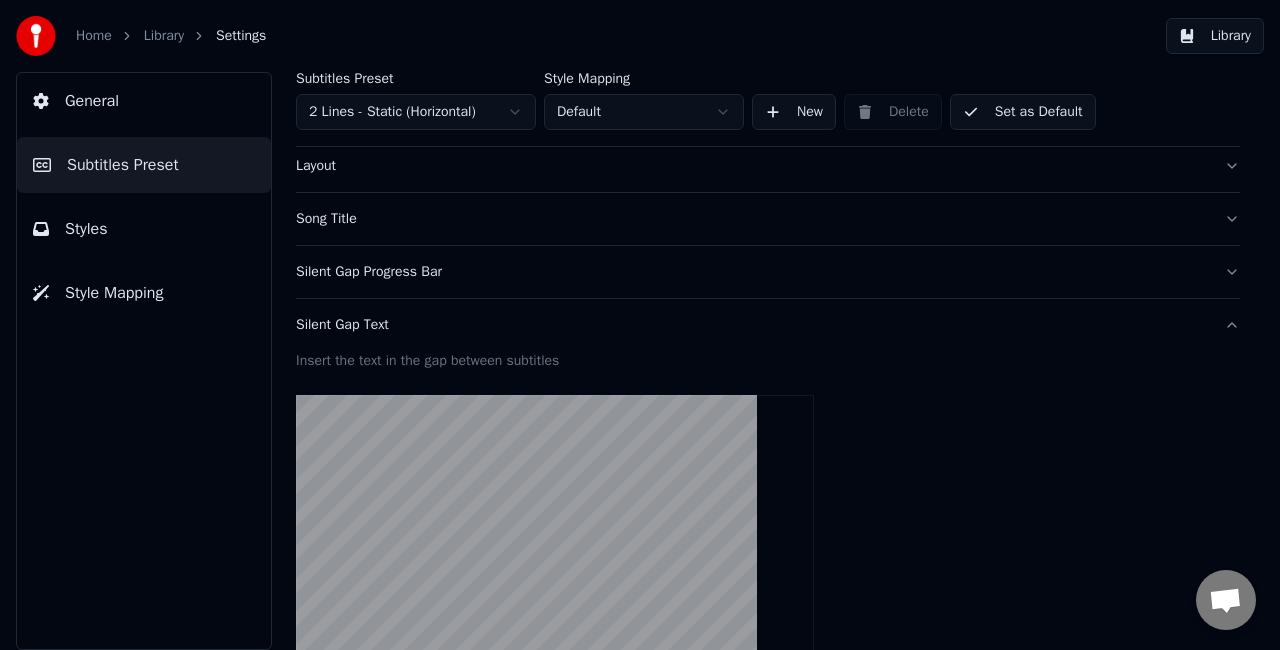 click on "Silent Gap Progress Bar" at bounding box center [768, 272] 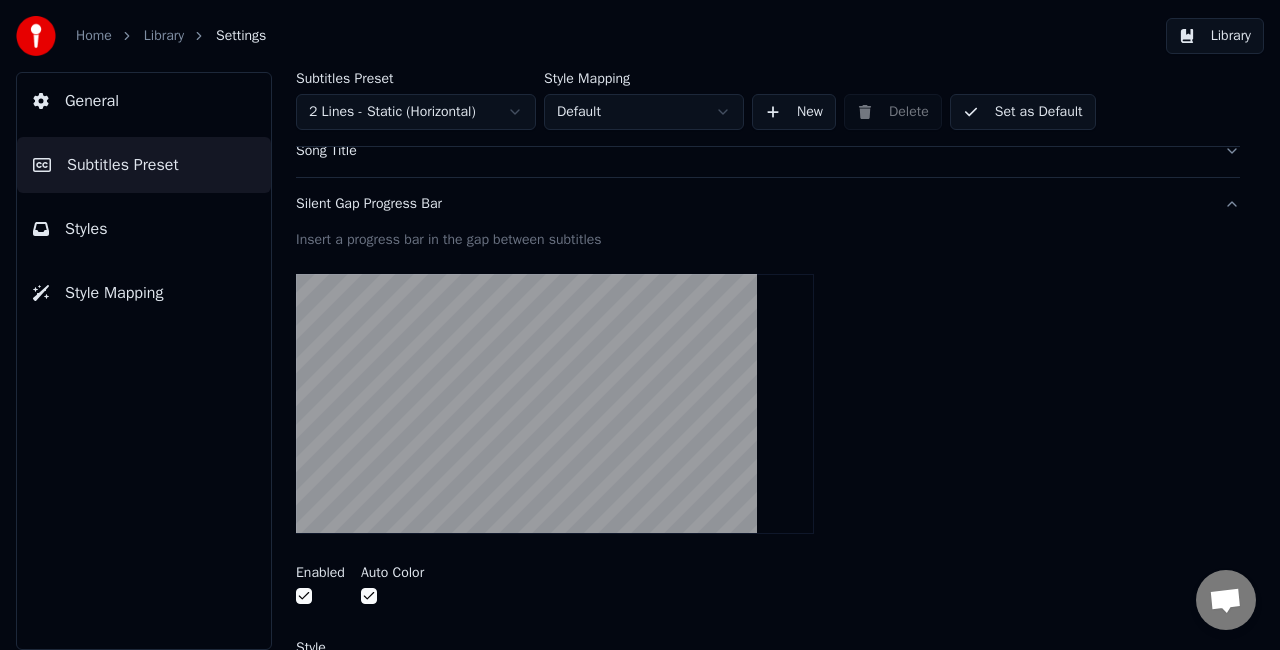scroll, scrollTop: 200, scrollLeft: 0, axis: vertical 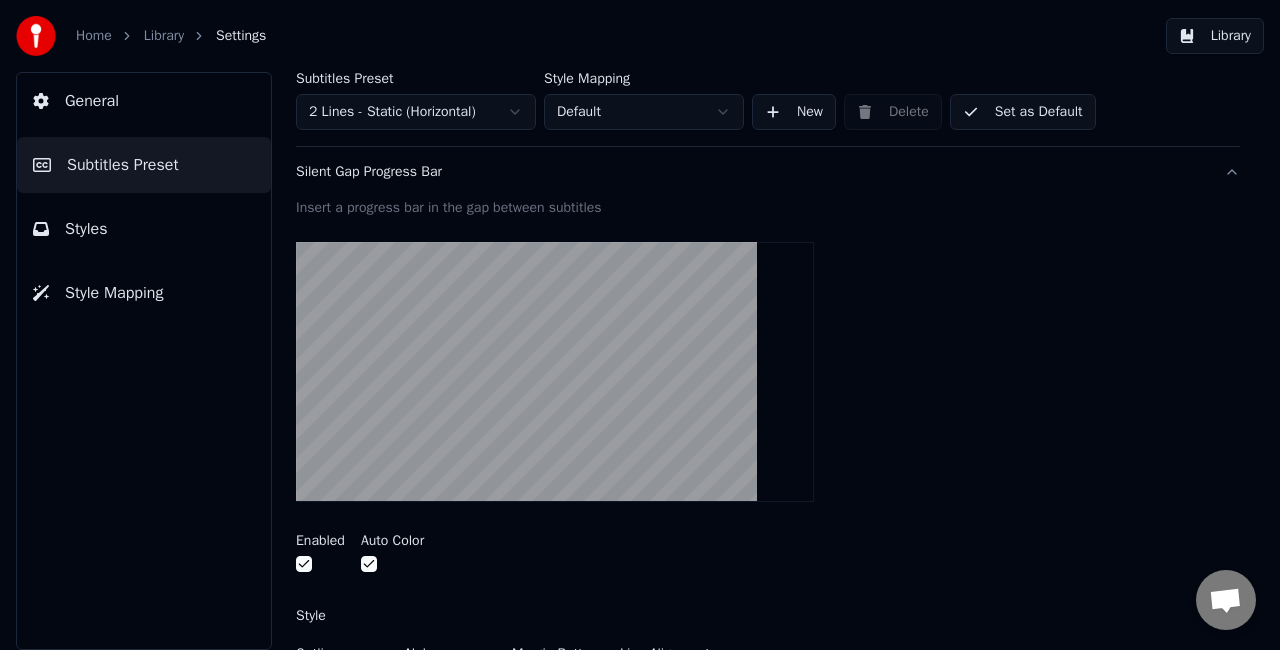 click at bounding box center (304, 564) 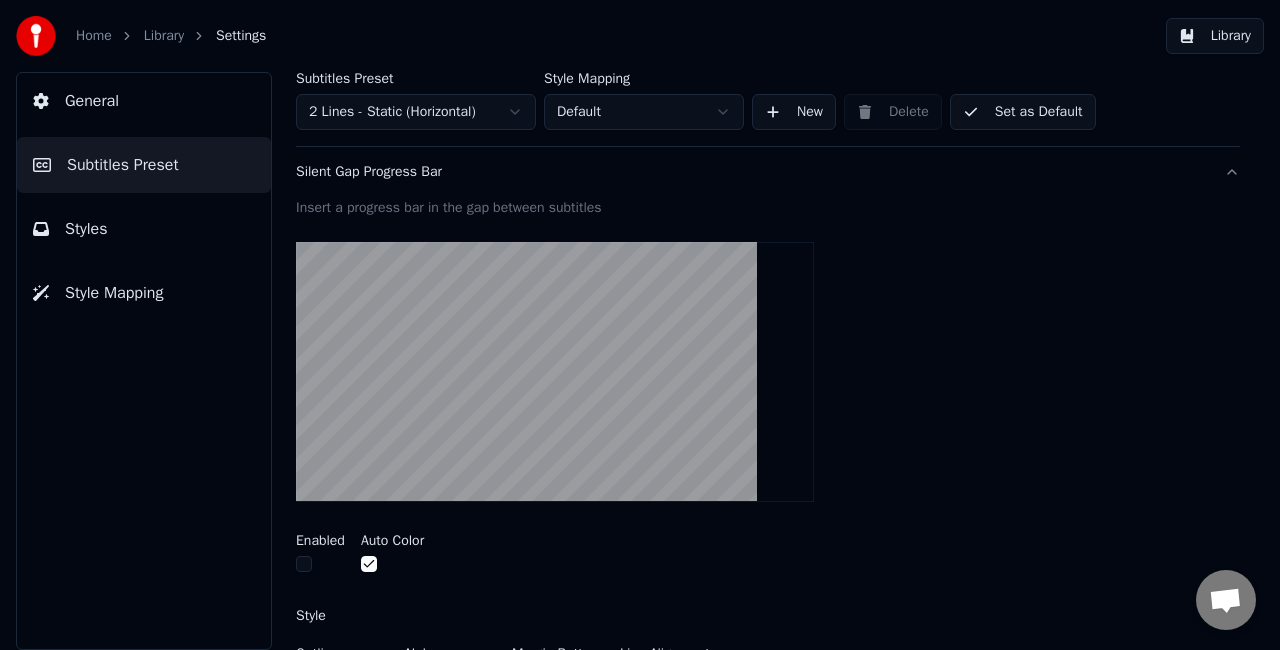 click at bounding box center (304, 564) 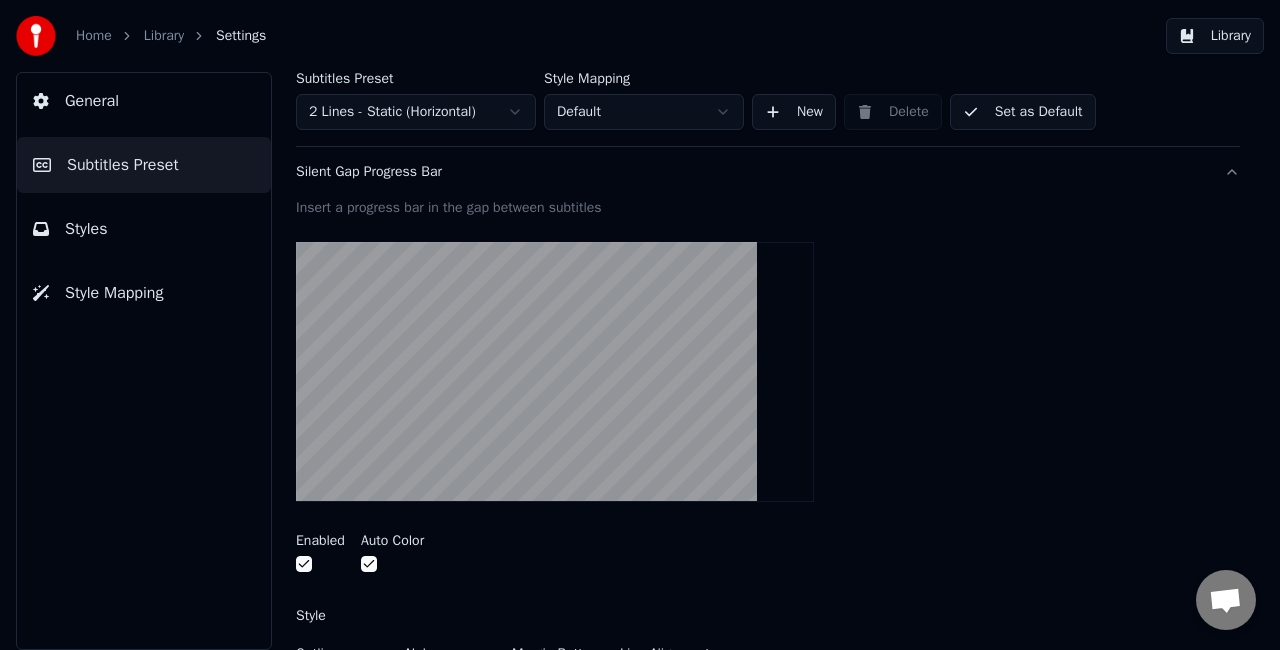 scroll, scrollTop: 100, scrollLeft: 0, axis: vertical 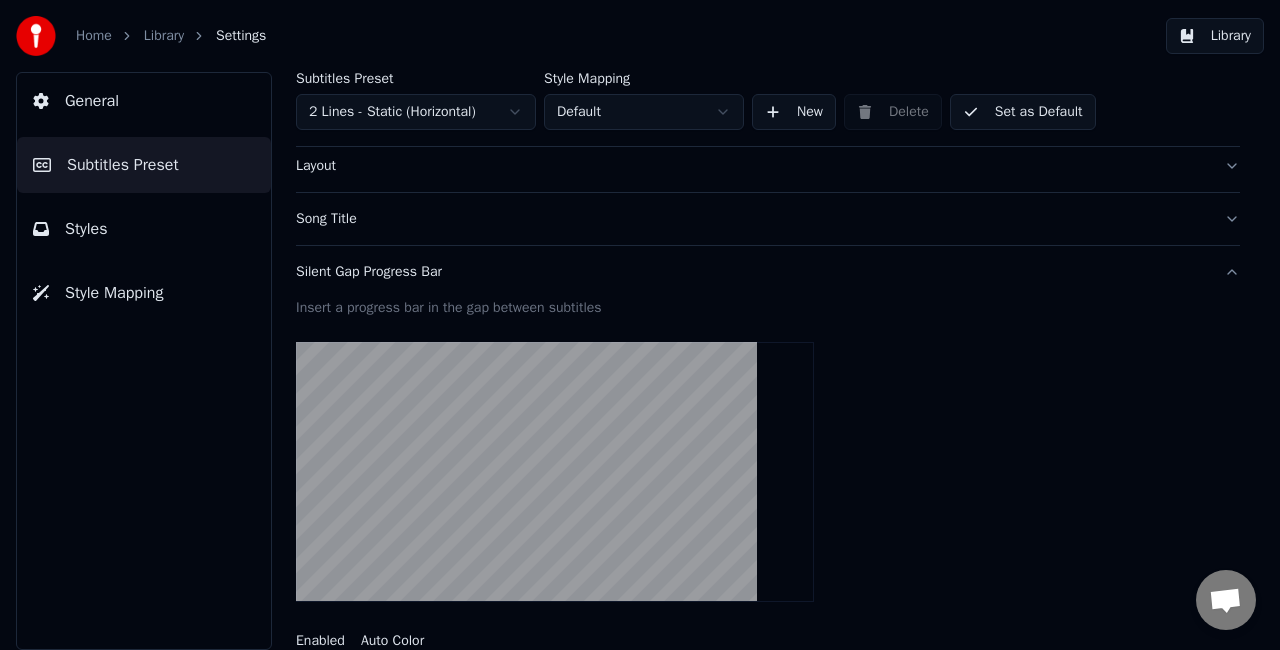 click on "Insert a progress bar in the gap between subtitles" at bounding box center (768, 308) 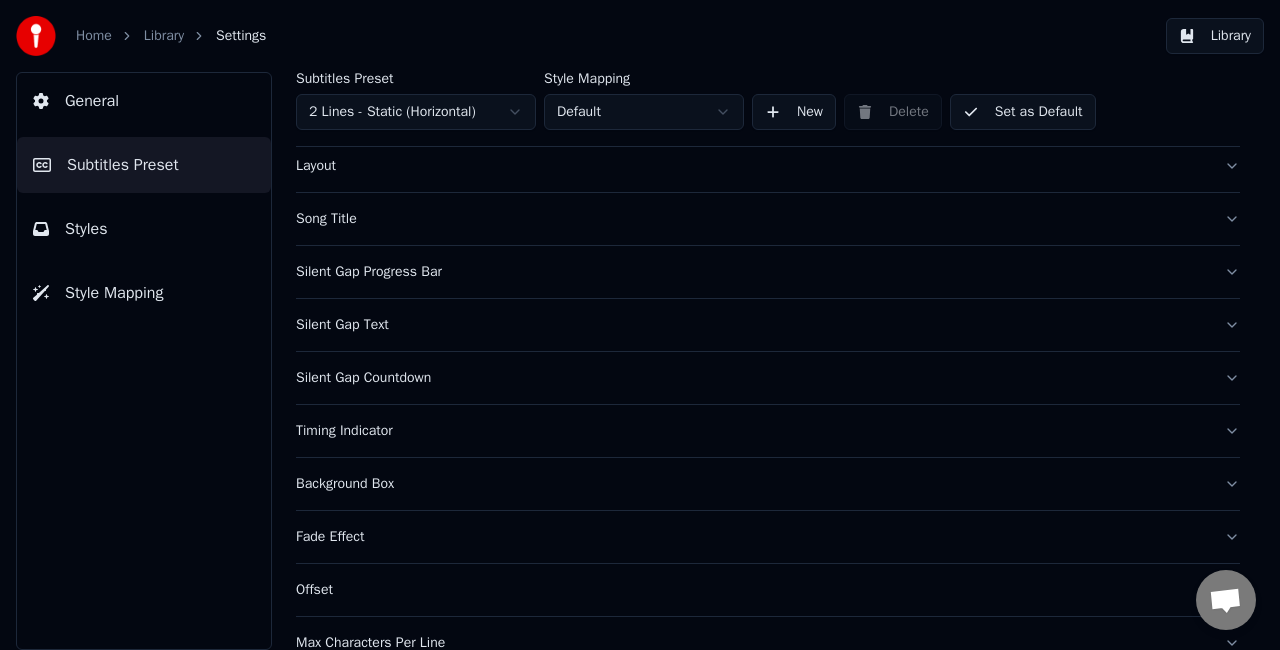 click on "Silent Gap Text" at bounding box center (752, 325) 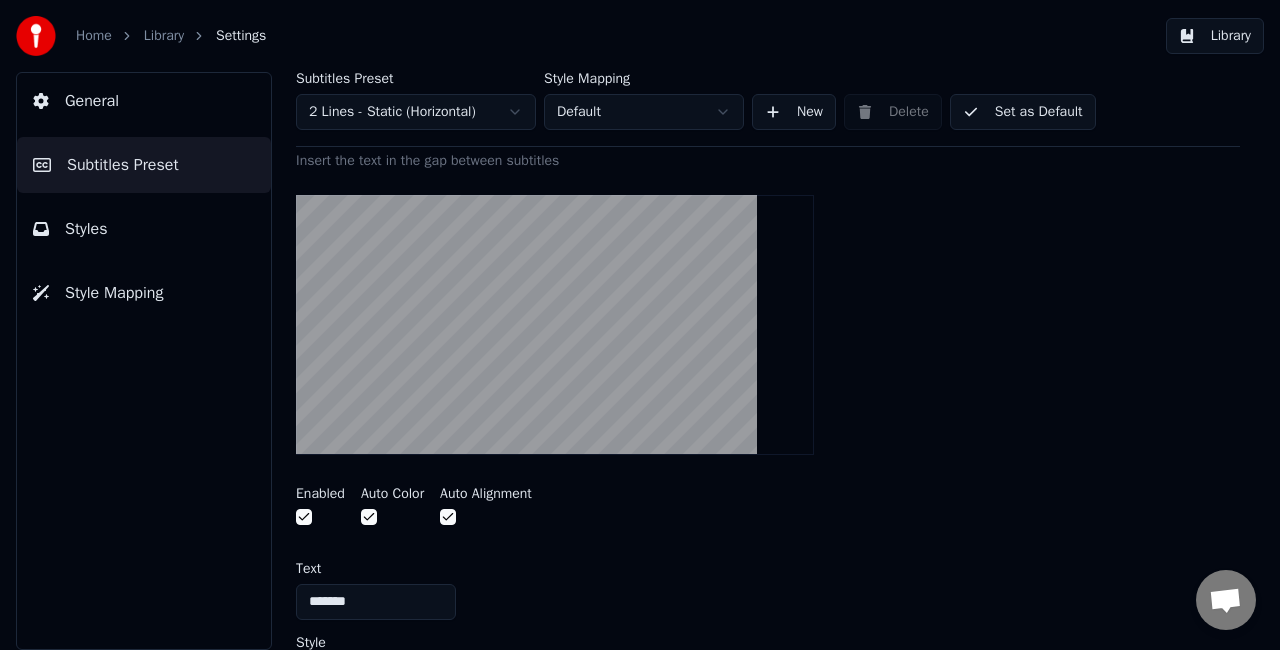 scroll, scrollTop: 100, scrollLeft: 0, axis: vertical 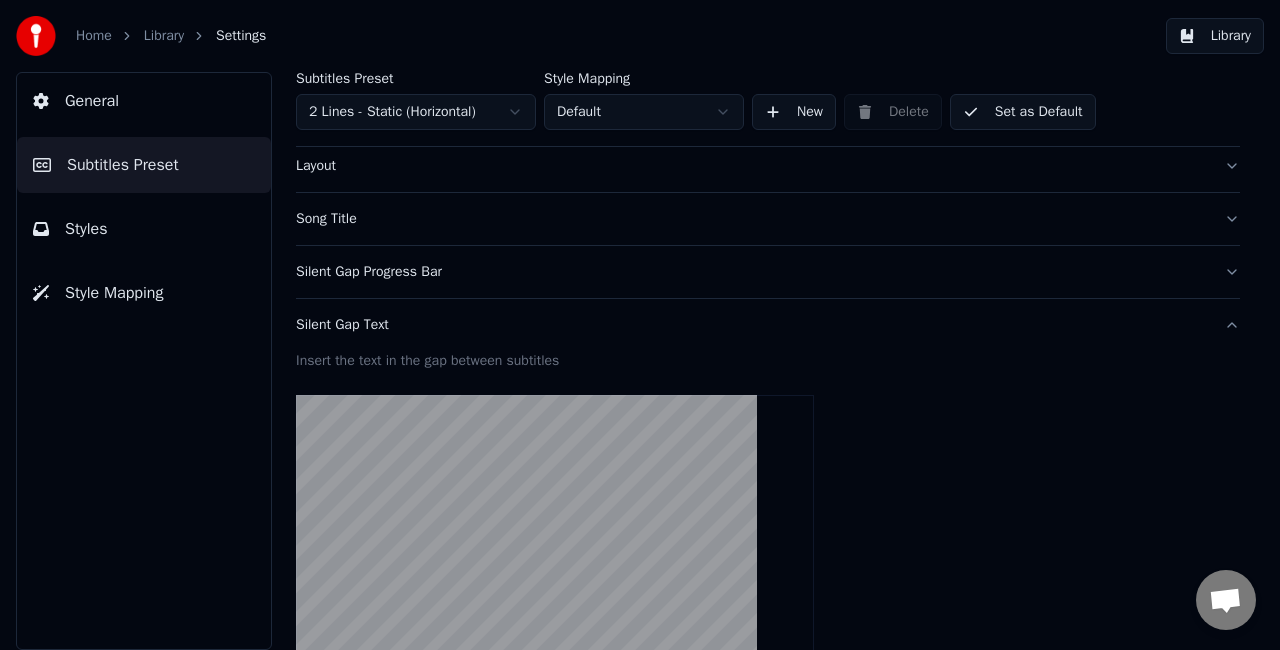drag, startPoint x: 1185, startPoint y: 322, endPoint x: 1164, endPoint y: 326, distance: 21.377558 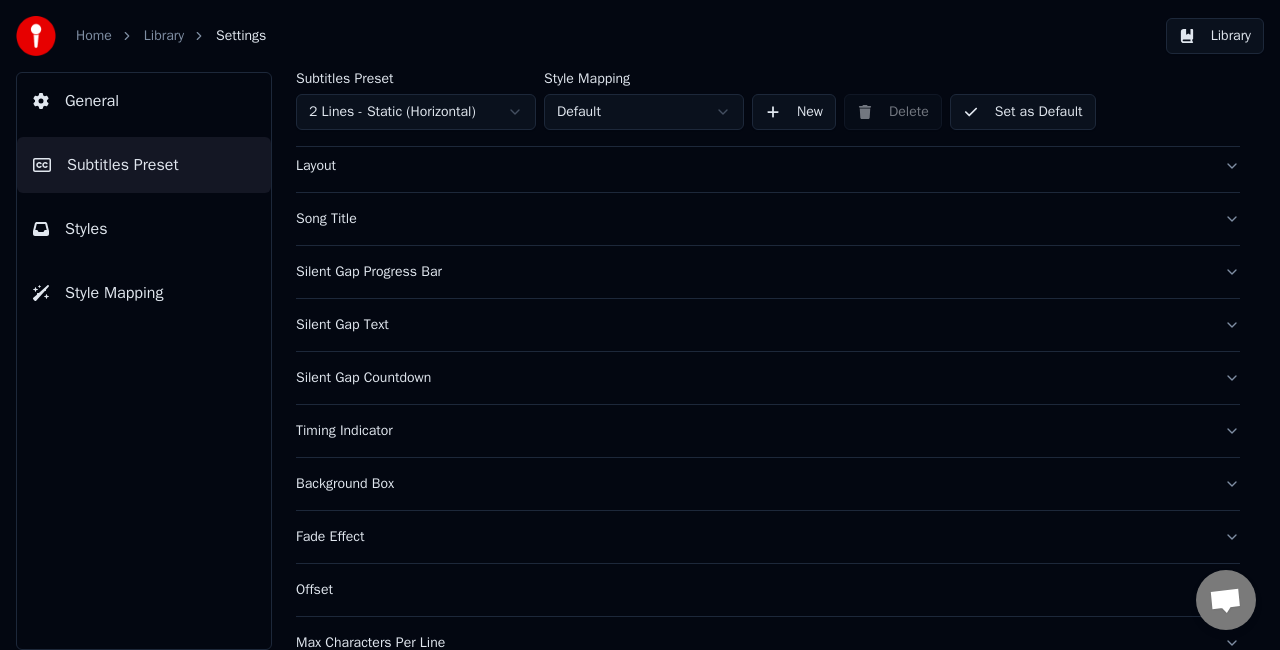 click on "Silent Gap Countdown" at bounding box center (768, 378) 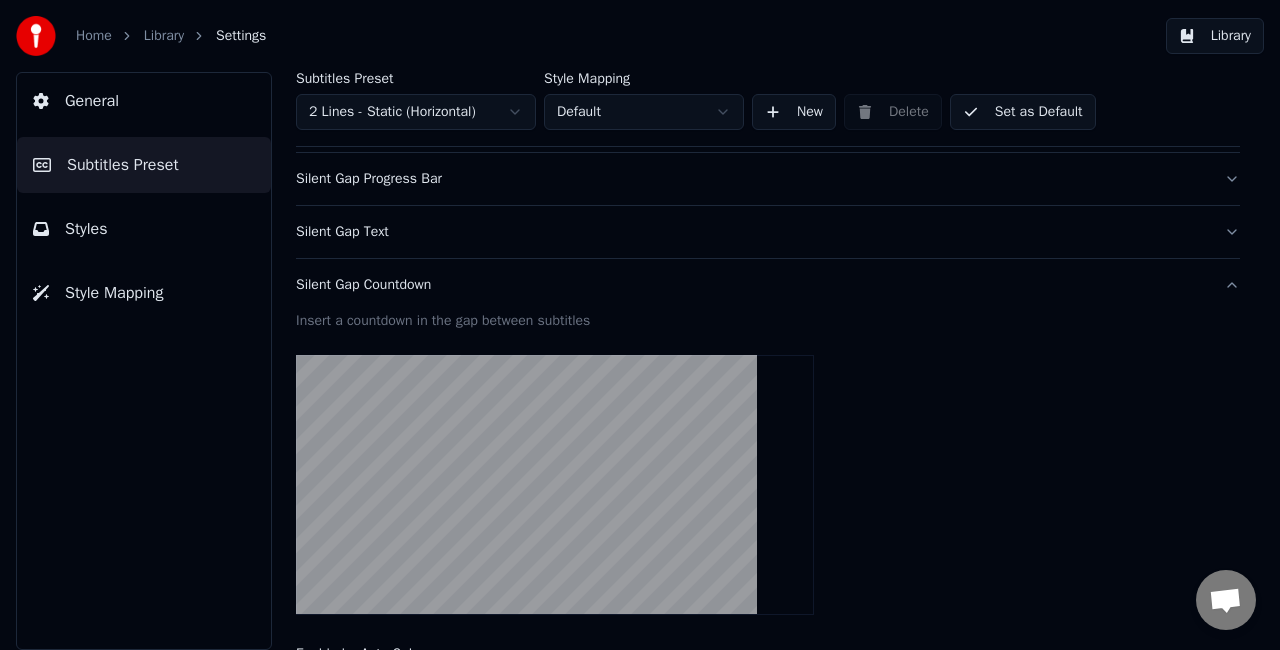 scroll, scrollTop: 300, scrollLeft: 0, axis: vertical 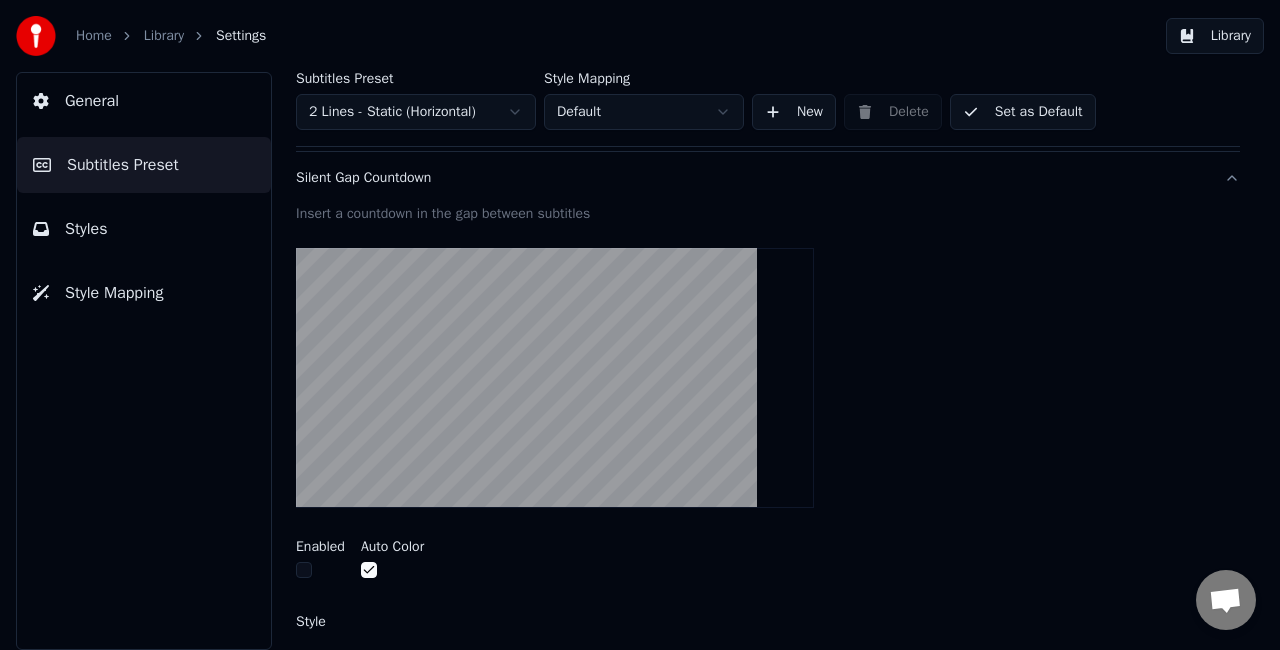 click at bounding box center [304, 570] 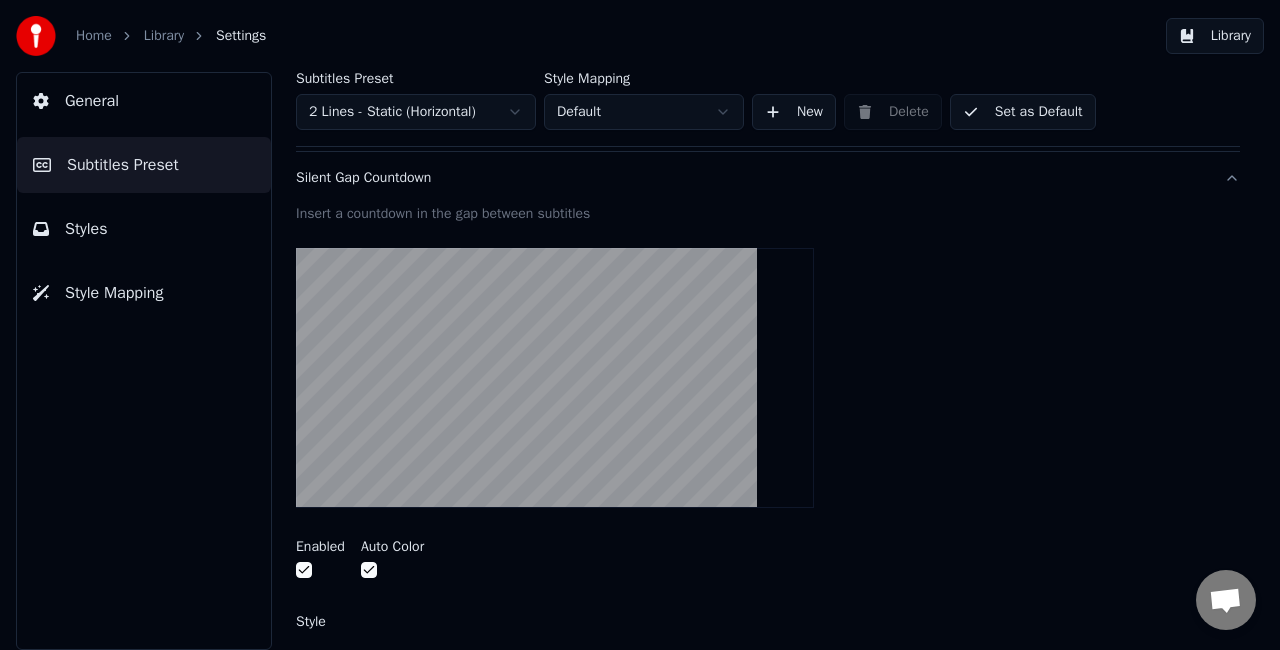 click at bounding box center (320, 572) 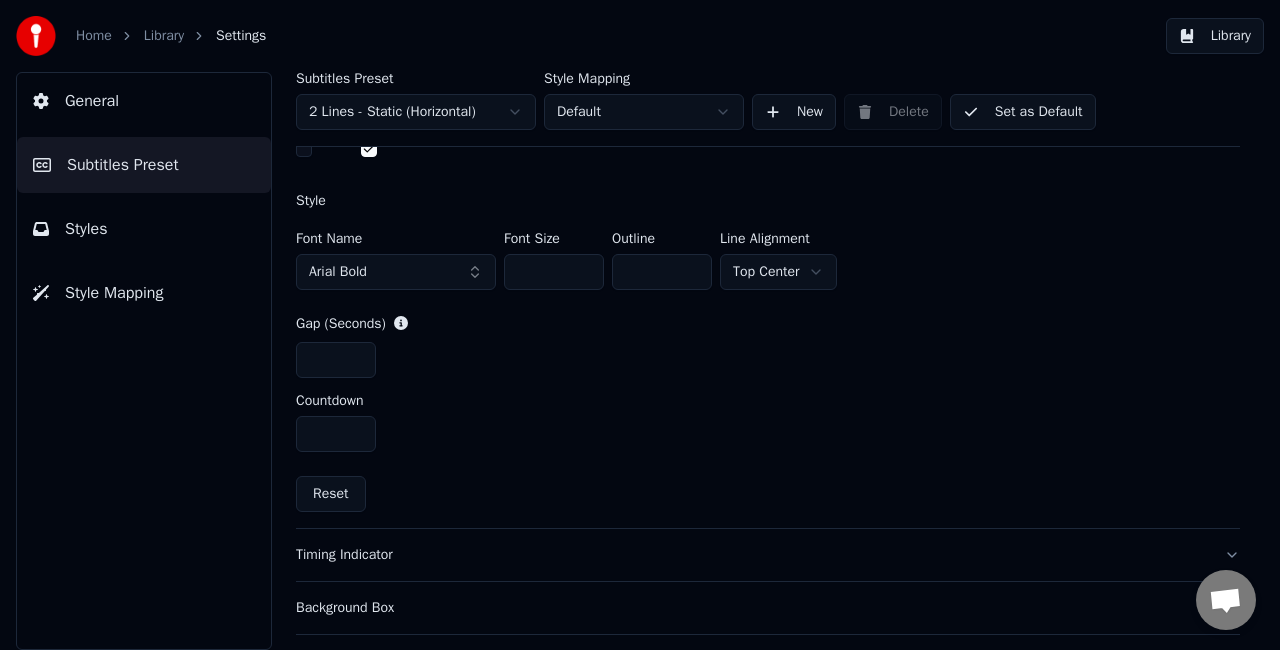 scroll, scrollTop: 900, scrollLeft: 0, axis: vertical 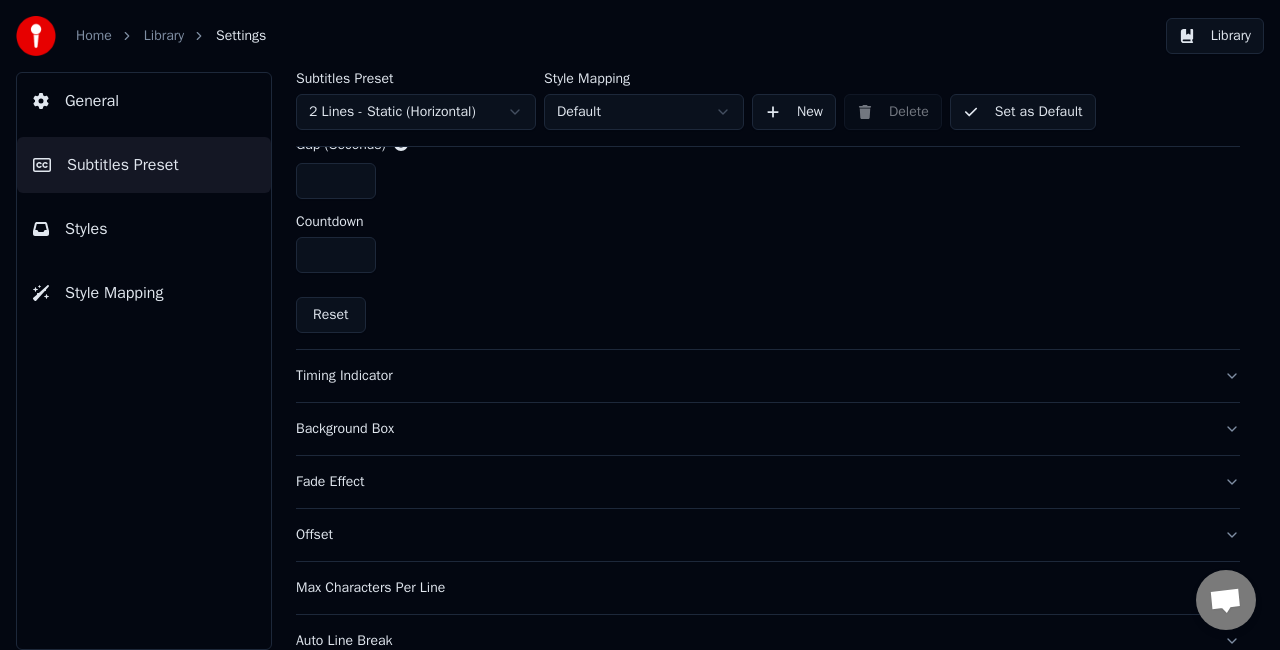 click on "Timing Indicator" at bounding box center (768, 376) 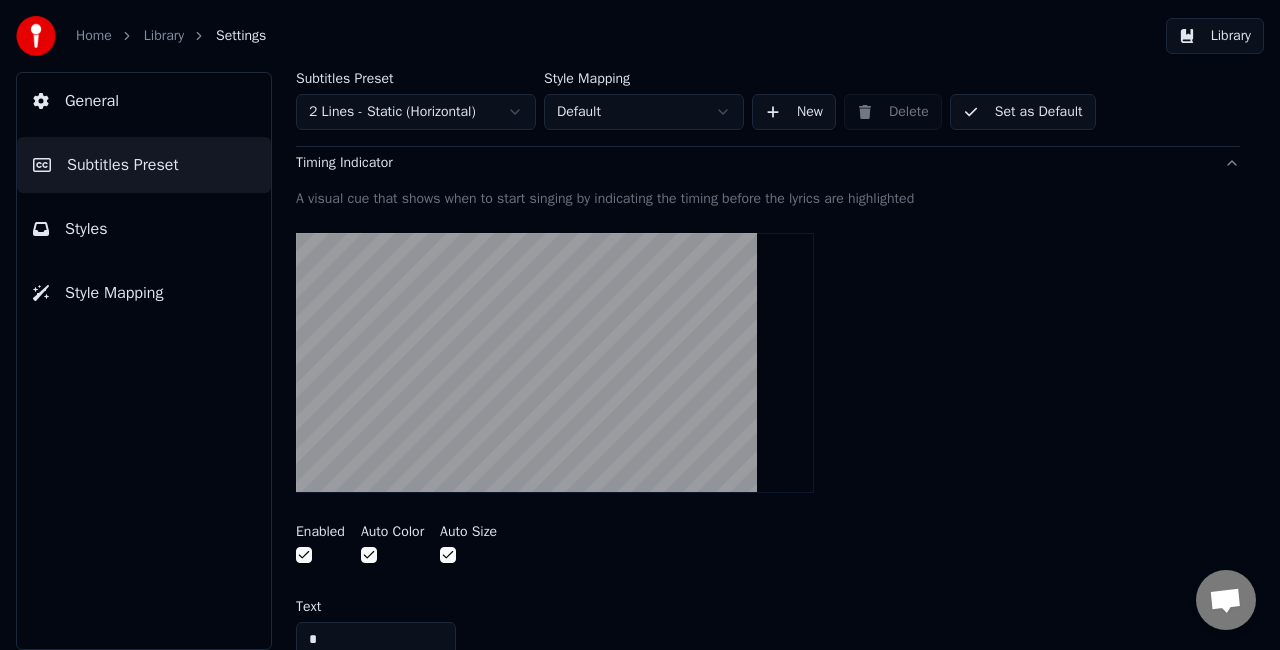 scroll, scrollTop: 400, scrollLeft: 0, axis: vertical 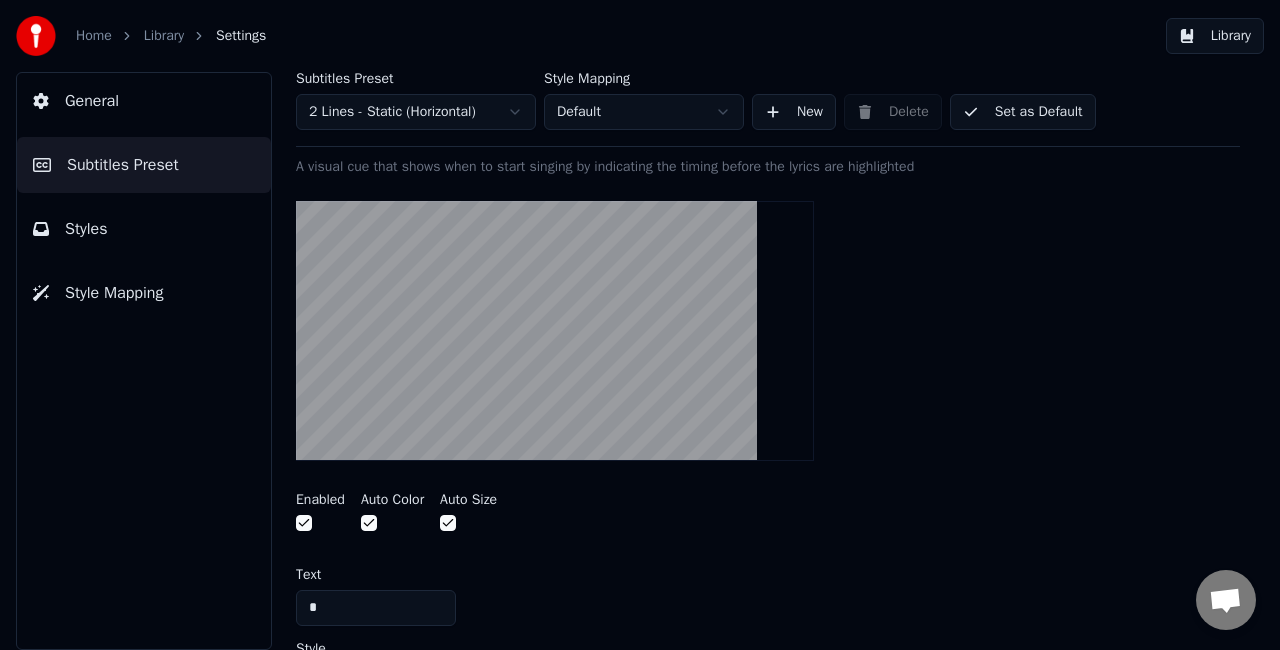 click at bounding box center [369, 523] 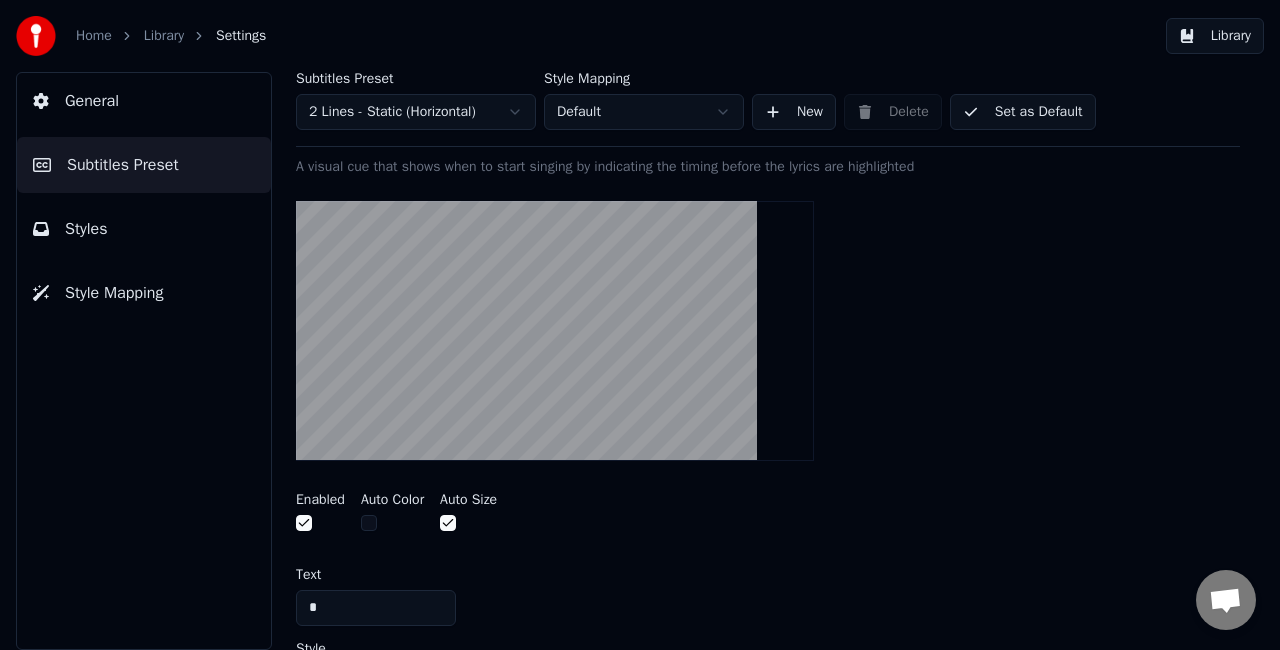 drag, startPoint x: 354, startPoint y: 610, endPoint x: 266, endPoint y: 620, distance: 88.56636 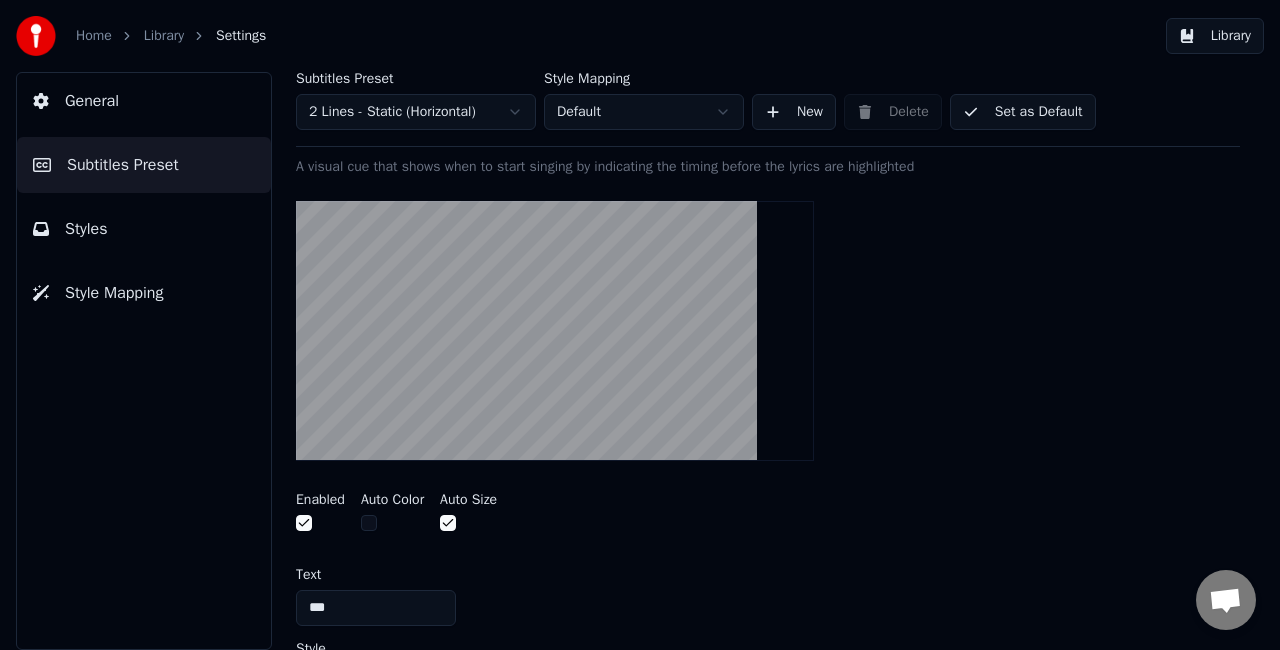 click on "A visual cue that shows when to start singing by indicating the timing before the lyrics are highlighted Enabled Auto Color Auto Size Text *** Style Primary Color Outline Color Font Name Arial Bold Outline * Gap (Seconds) * Duration (Seconds) * Start (px) **** End (px) *** Reset" at bounding box center (768, 599) 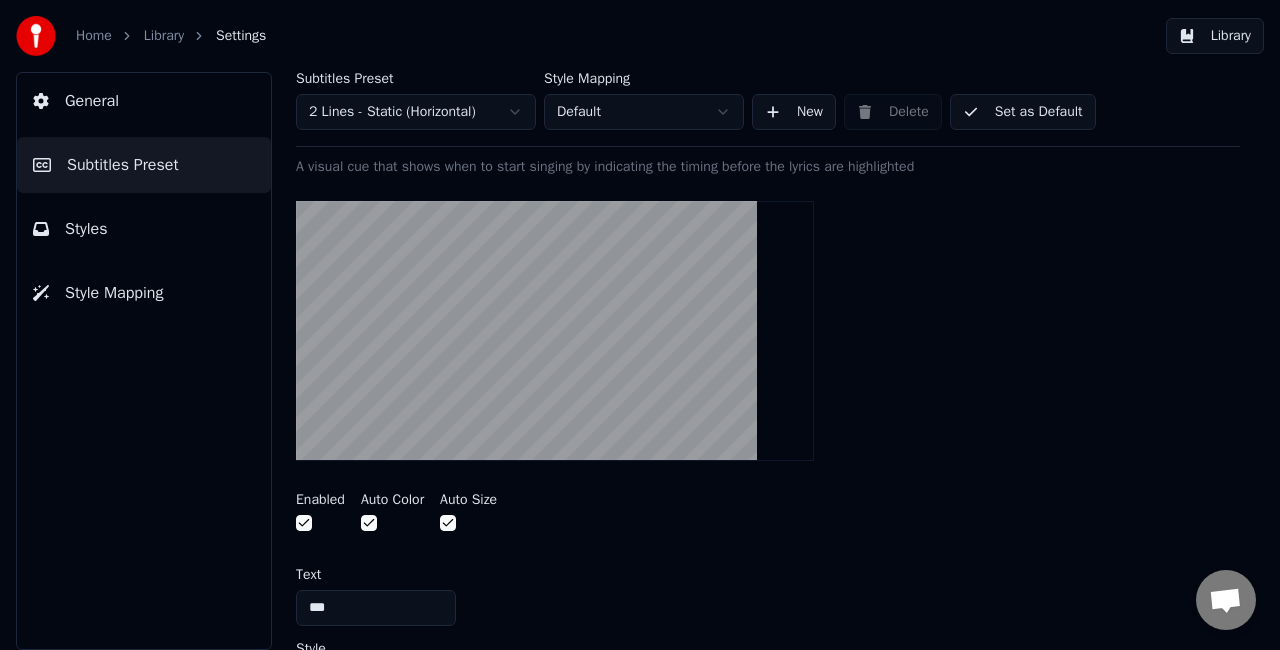 click at bounding box center (304, 523) 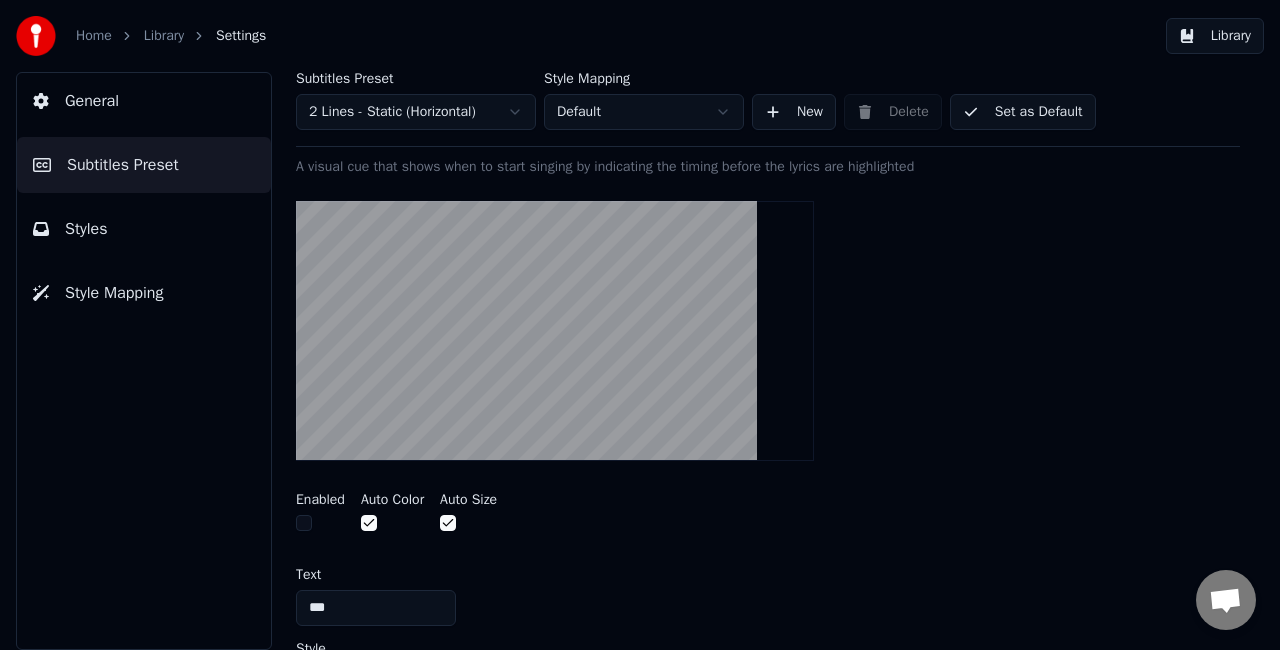 click at bounding box center (304, 523) 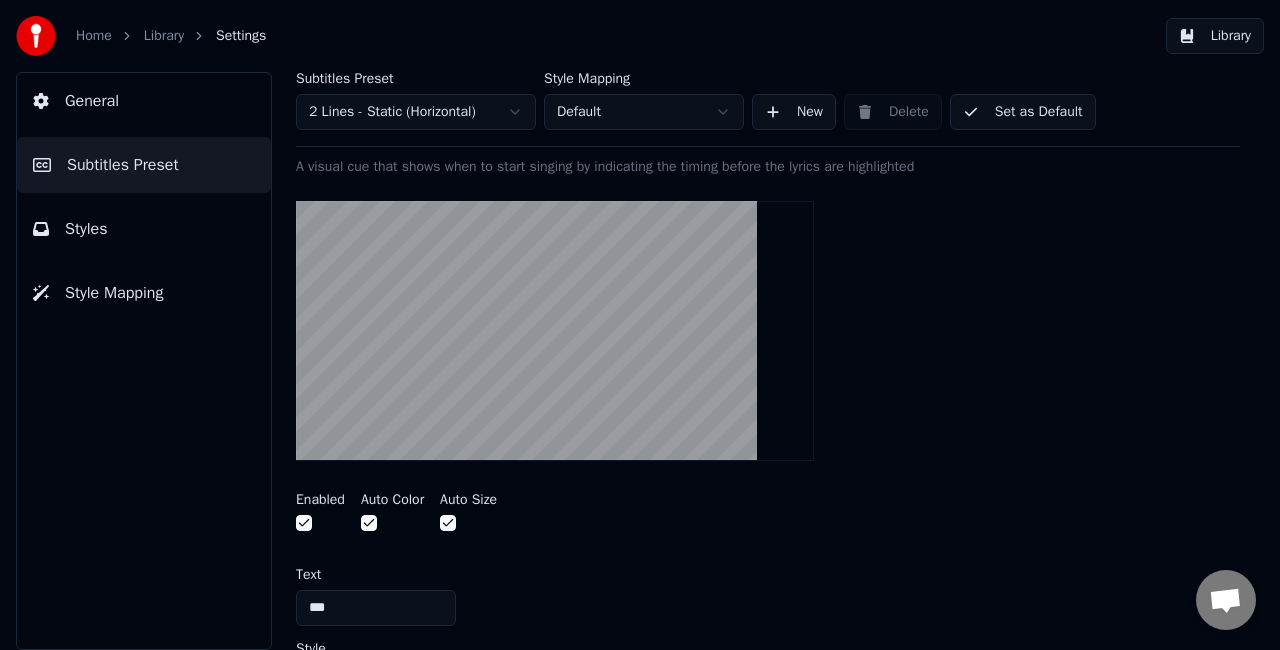 drag, startPoint x: 338, startPoint y: 596, endPoint x: 288, endPoint y: 597, distance: 50.01 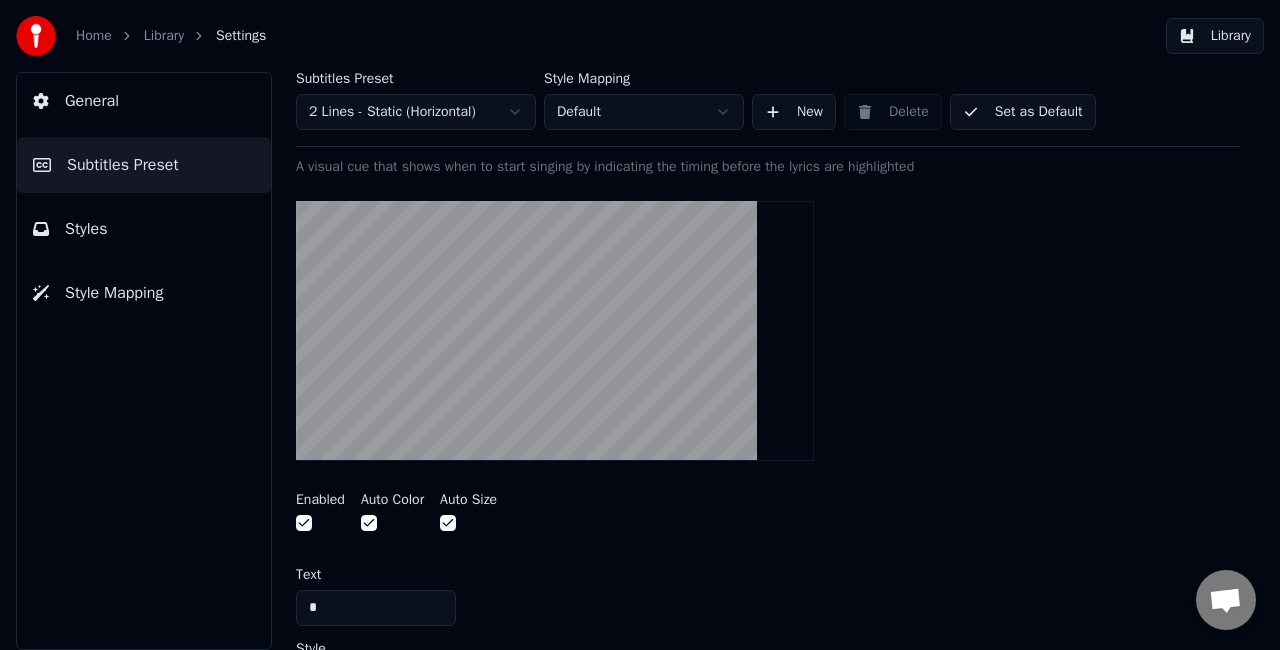 type on "*" 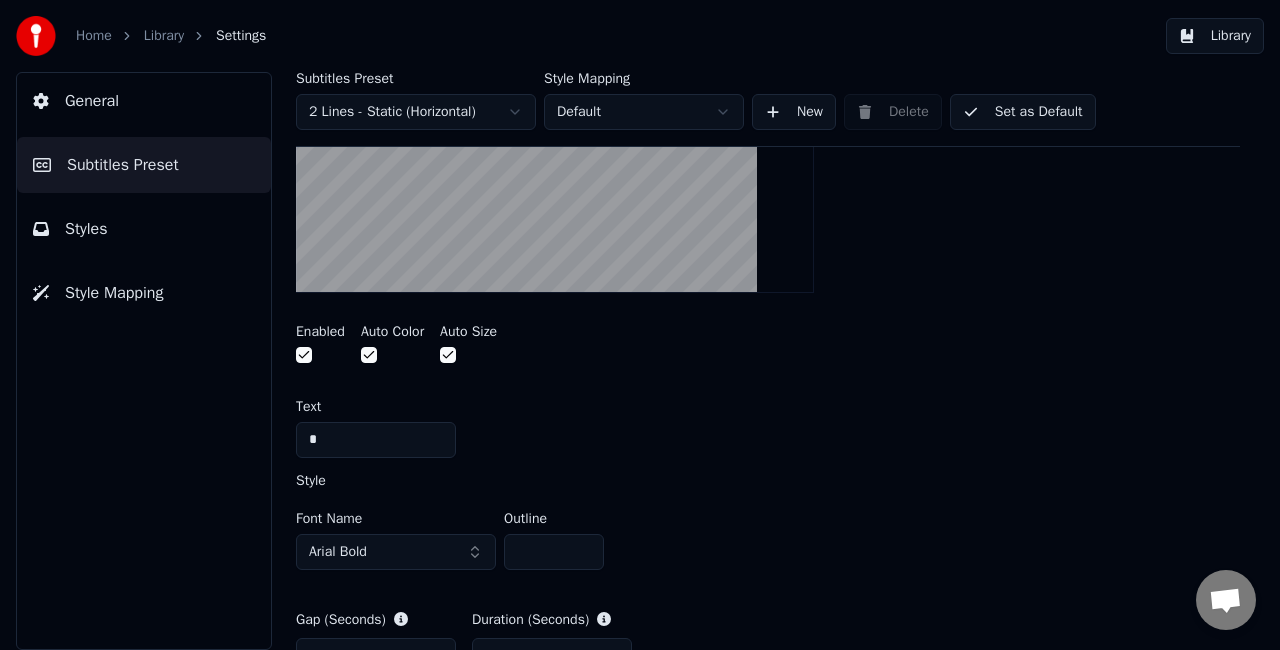 scroll, scrollTop: 600, scrollLeft: 0, axis: vertical 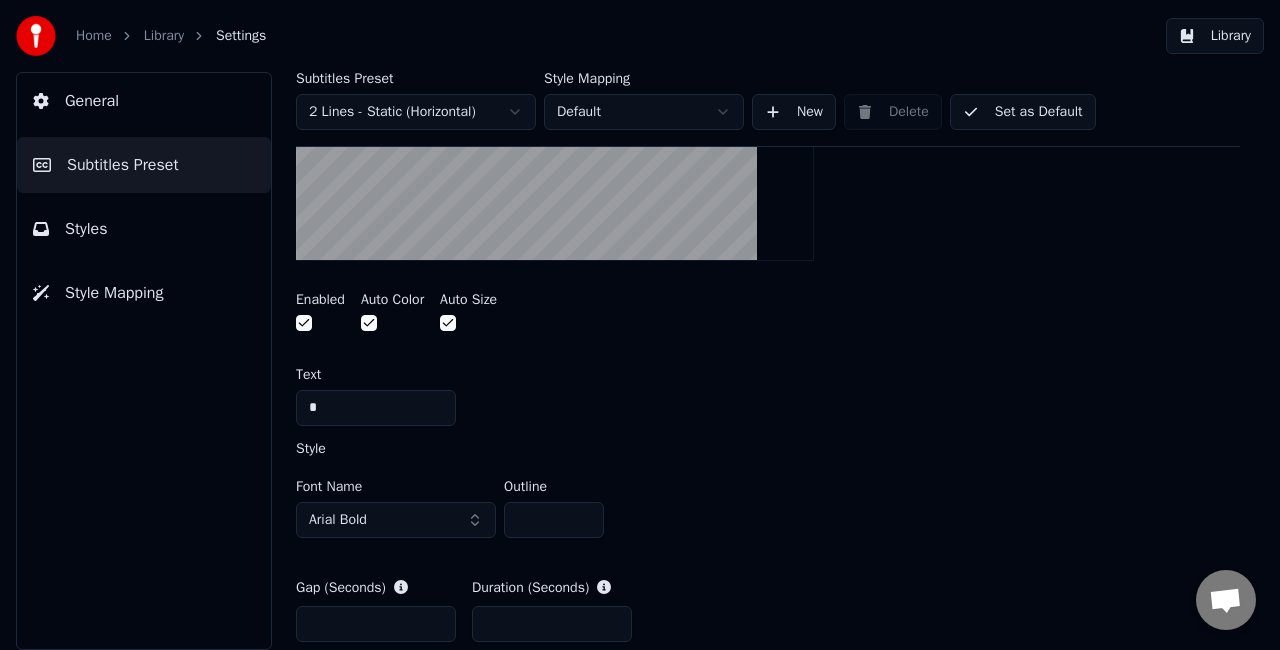 click on "**" at bounding box center [554, 520] 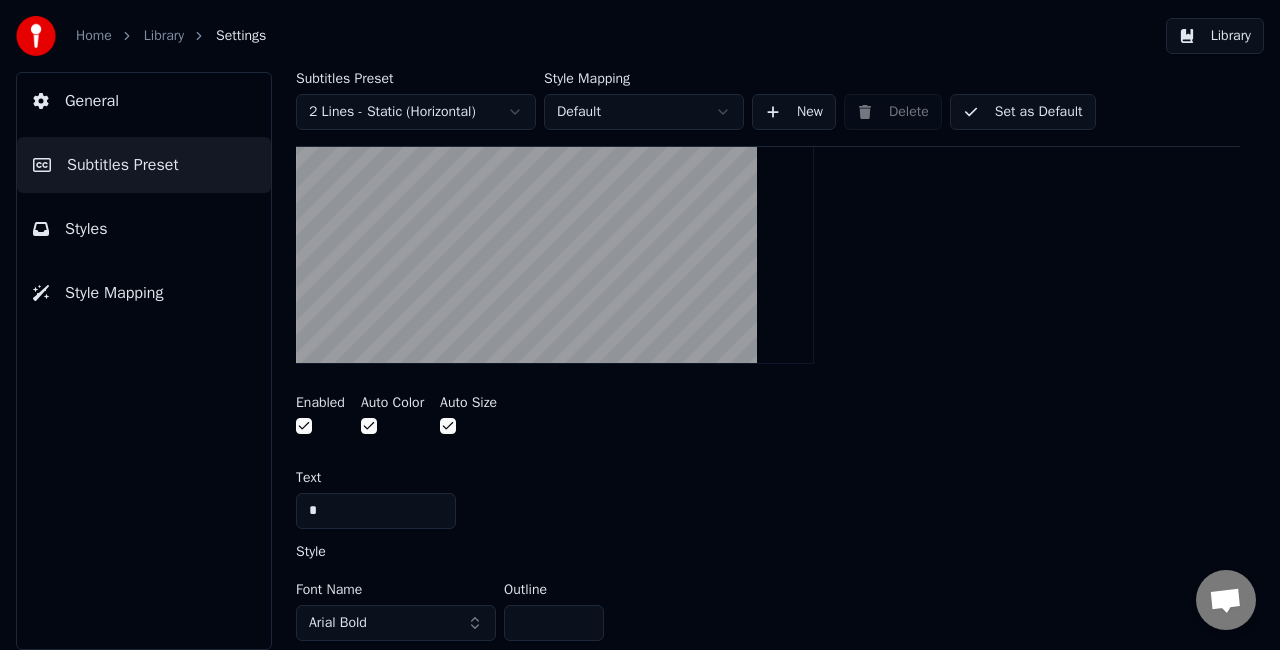 scroll, scrollTop: 600, scrollLeft: 0, axis: vertical 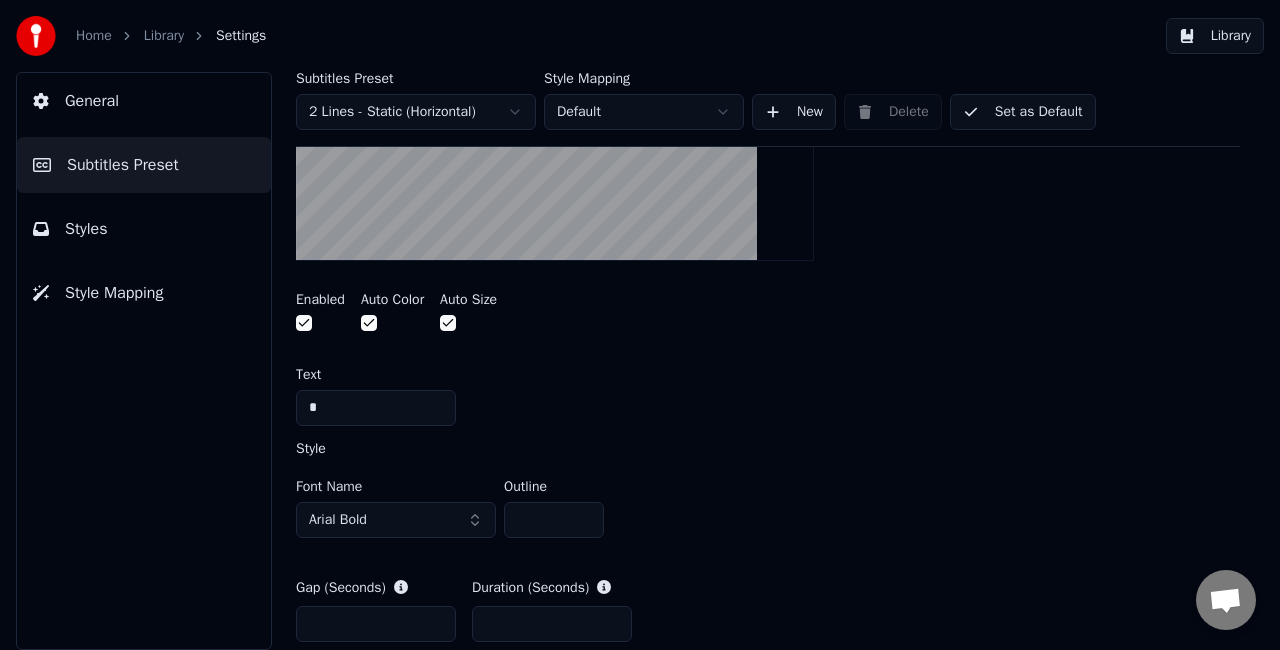 drag, startPoint x: 553, startPoint y: 522, endPoint x: 476, endPoint y: 529, distance: 77.31753 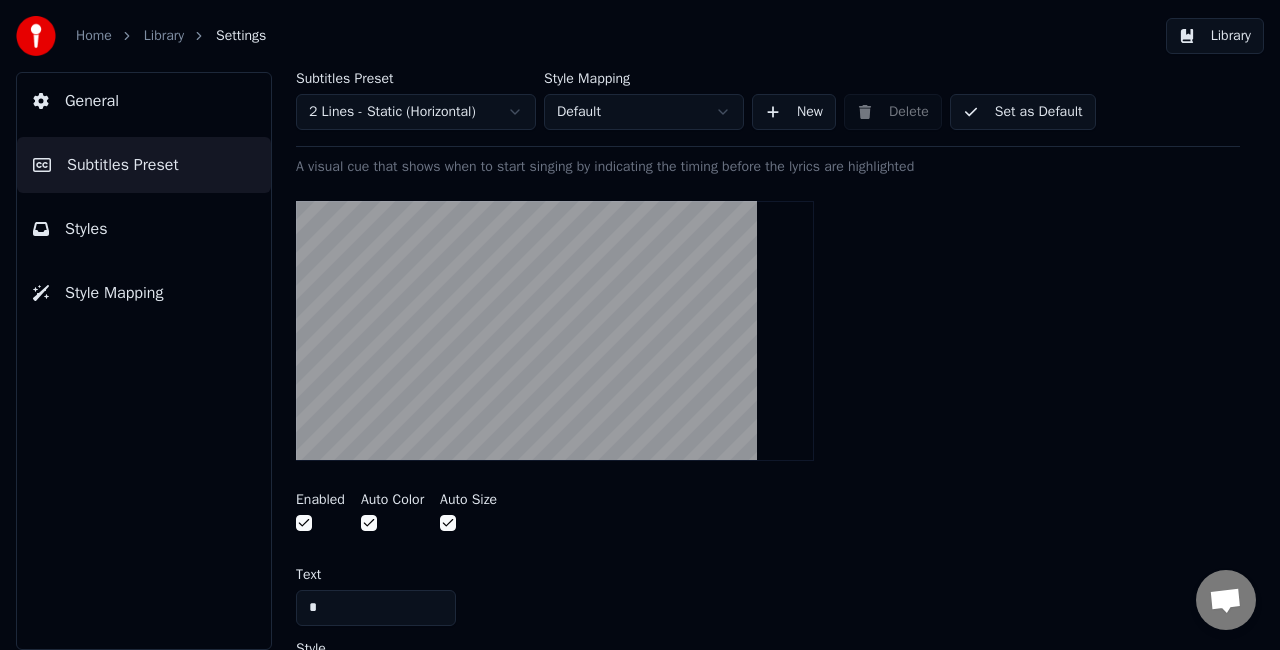 scroll, scrollTop: 600, scrollLeft: 0, axis: vertical 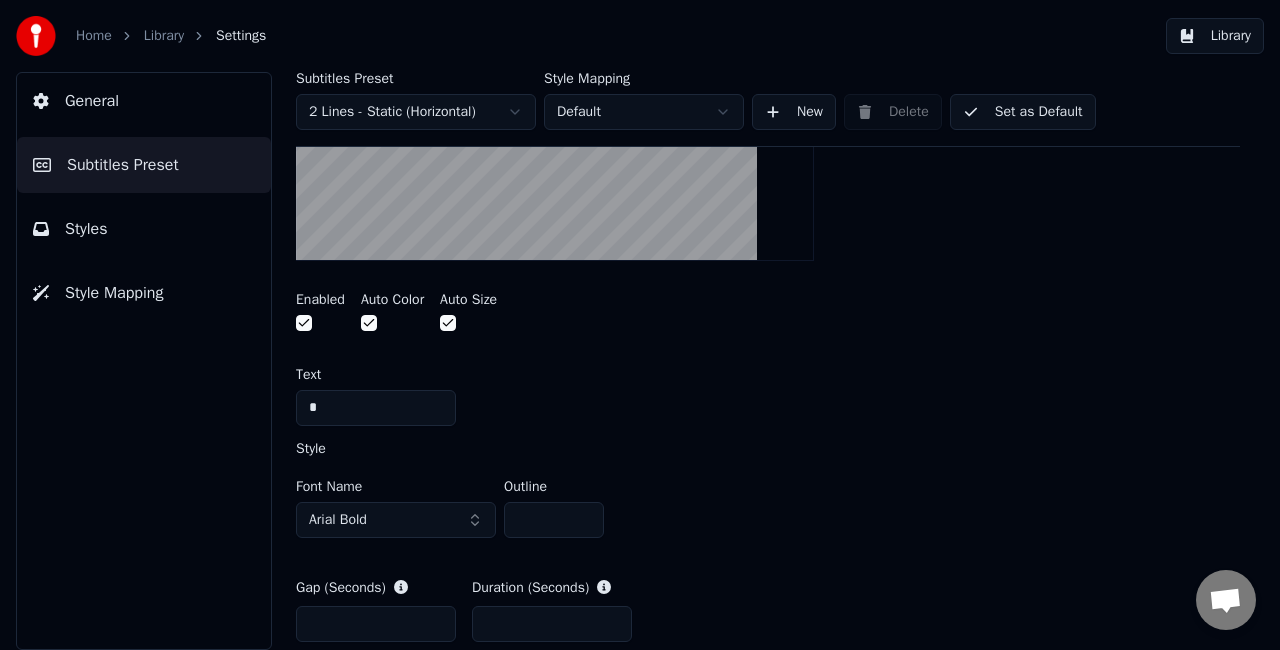 drag, startPoint x: 559, startPoint y: 527, endPoint x: 510, endPoint y: 530, distance: 49.09175 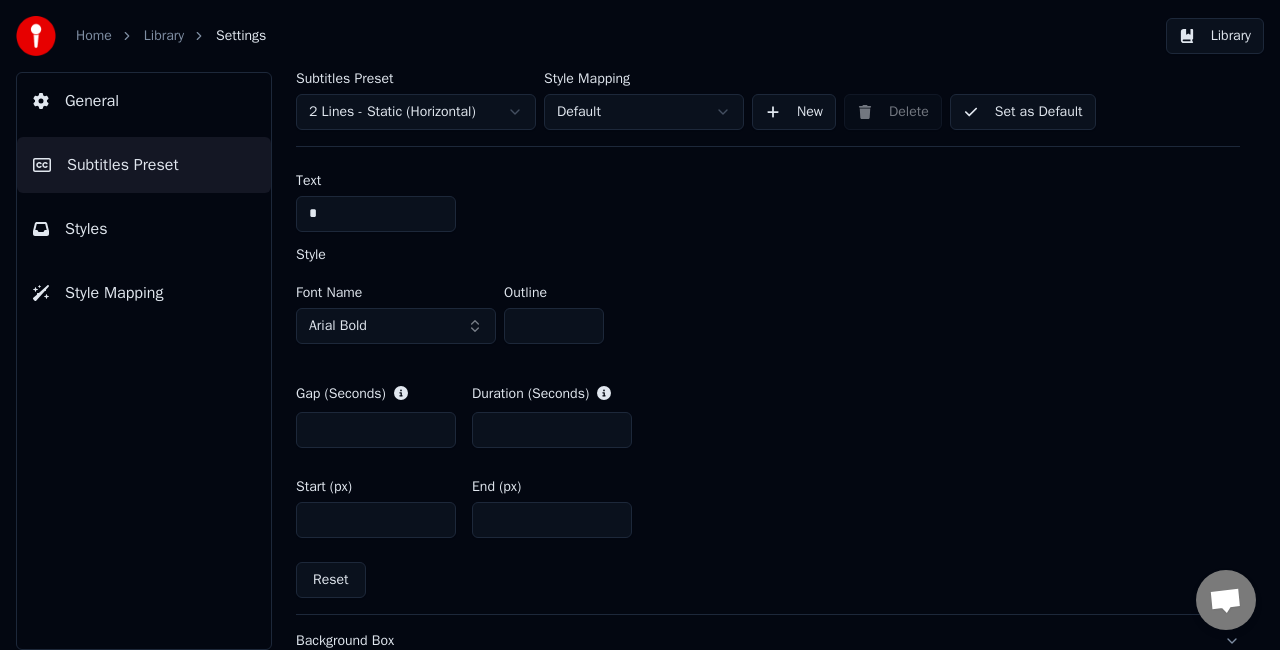 scroll, scrollTop: 800, scrollLeft: 0, axis: vertical 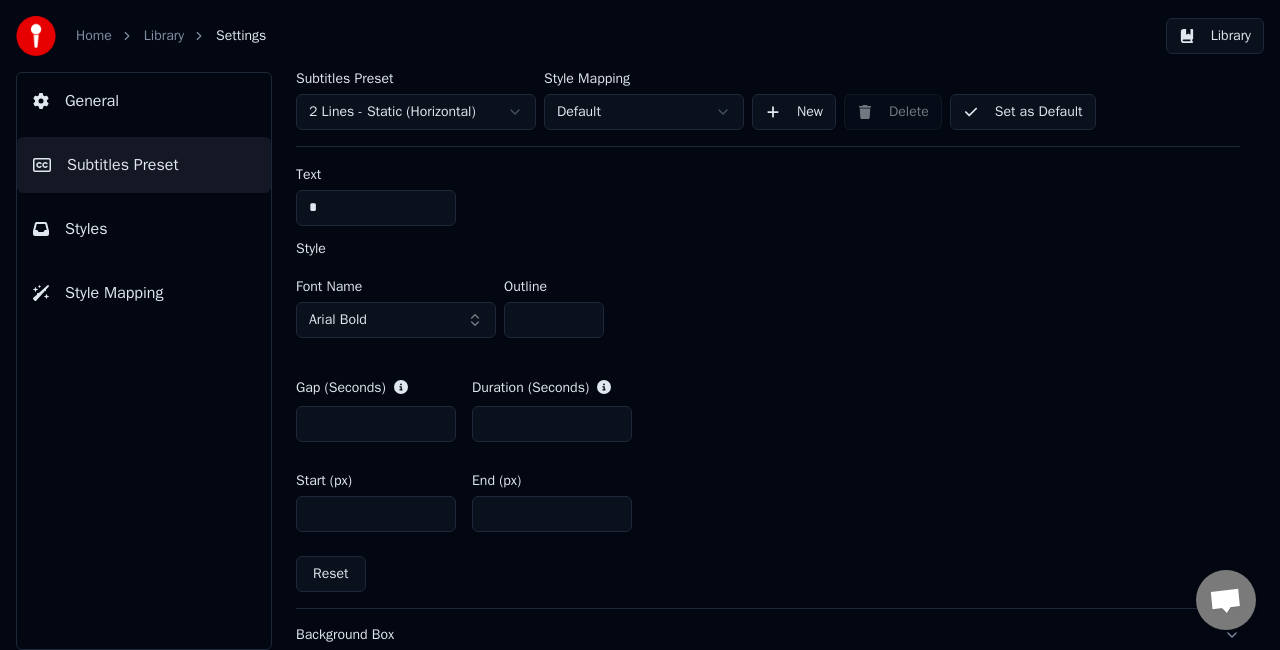 type on "*" 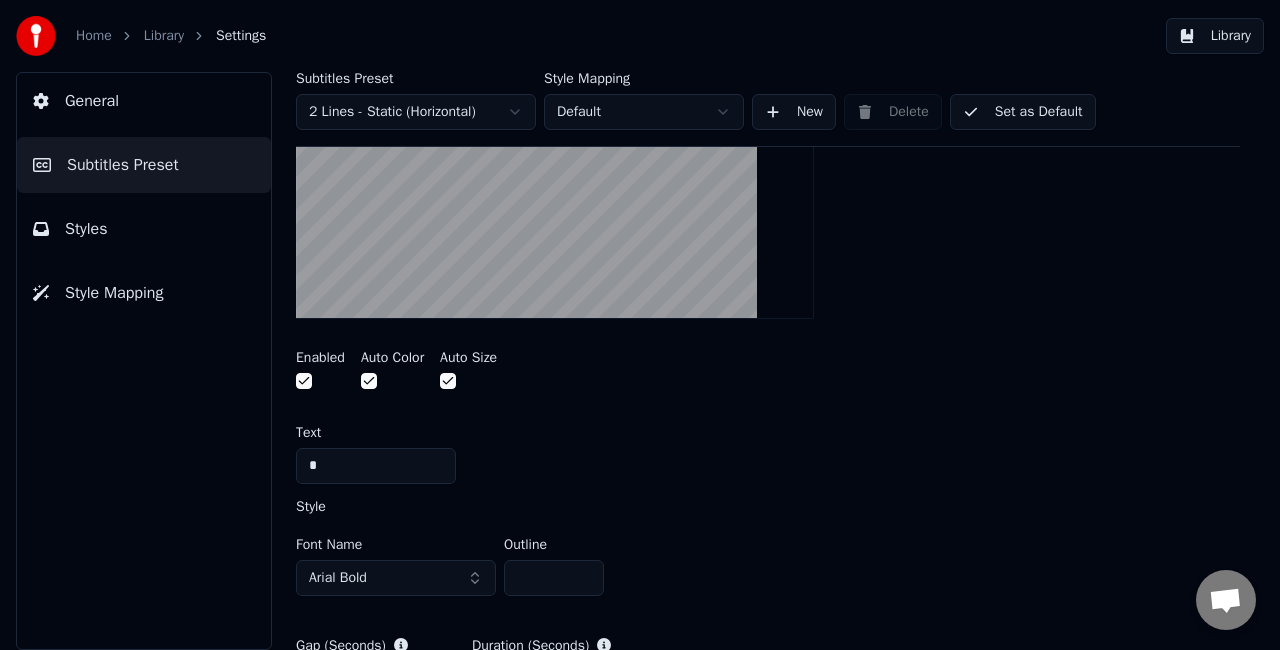 scroll, scrollTop: 500, scrollLeft: 0, axis: vertical 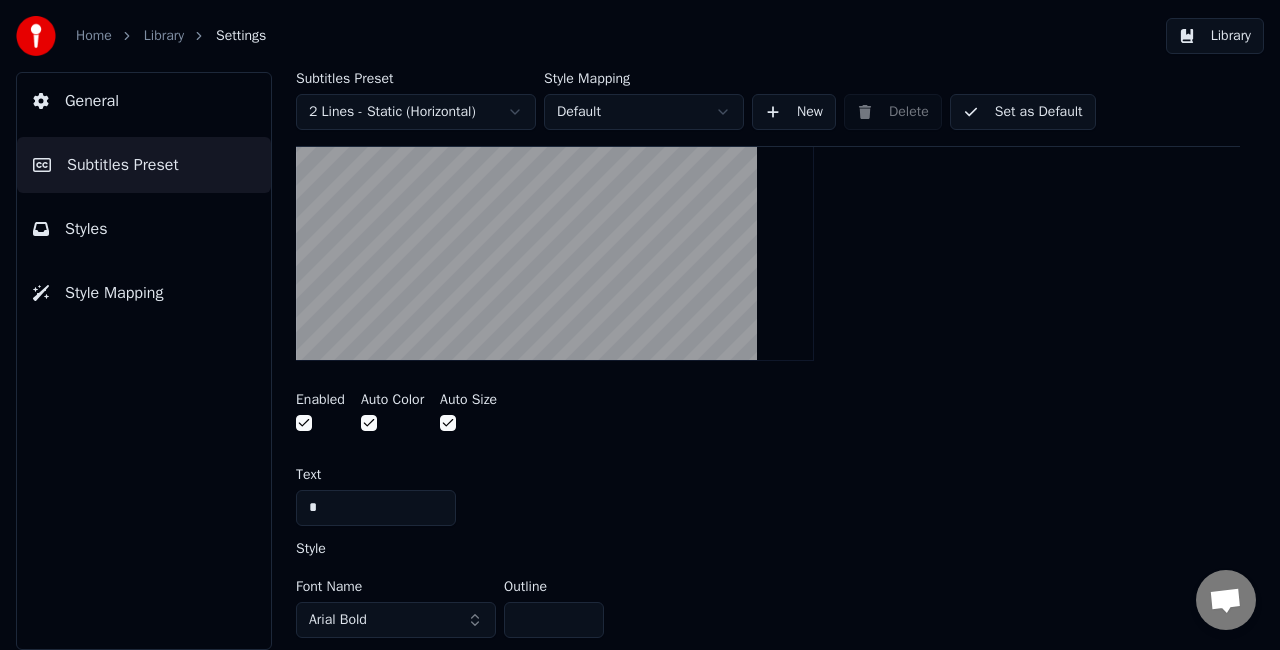 click on "Text" at bounding box center [768, 475] 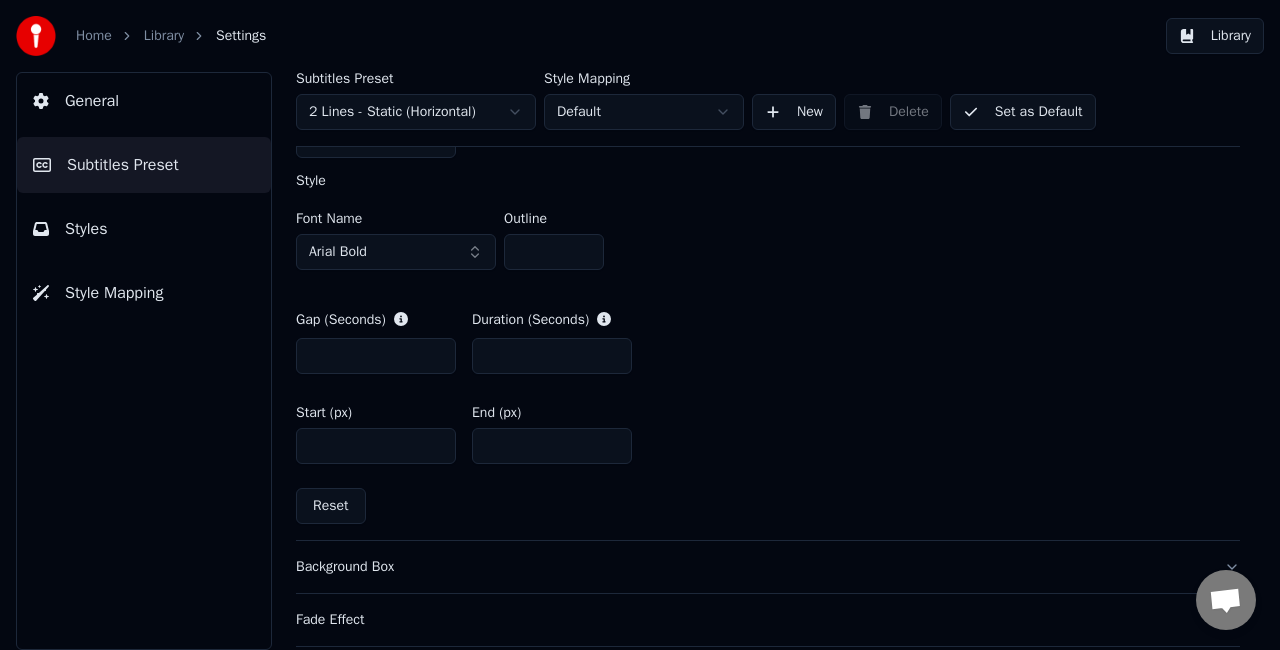 scroll, scrollTop: 900, scrollLeft: 0, axis: vertical 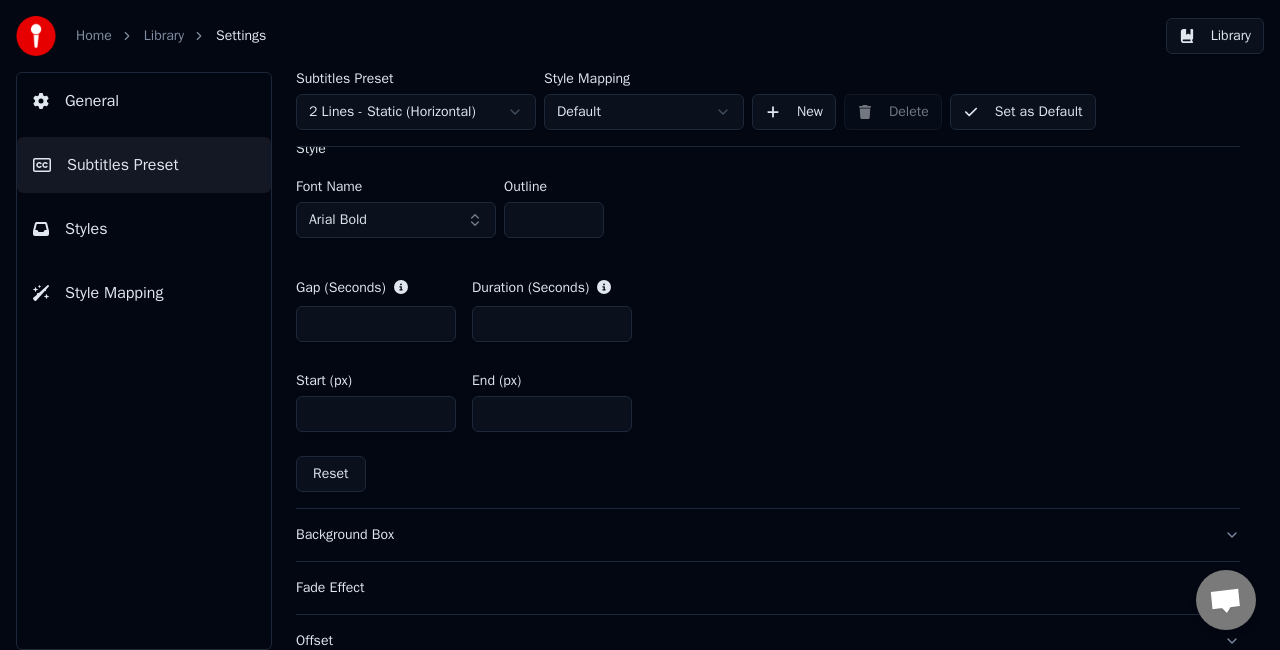 click on "Reset" at bounding box center (331, 474) 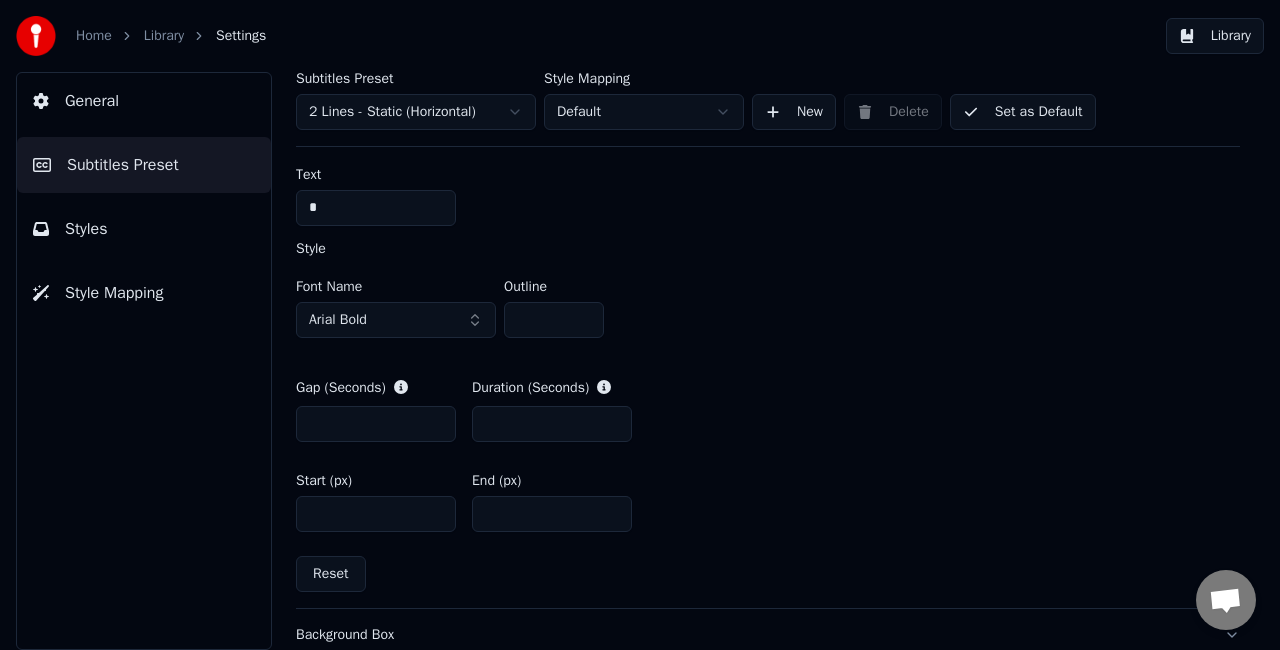 click on "Home Library Settings Library General Subtitles Preset Styles Style Mapping Subtitles Preset 2 Lines - Static (Horizontal) Style Mapping Default New Delete Set as Default General Layout Song Title Silent Gap Progress Bar Silent Gap Text Silent Gap Countdown Timing Indicator A visual cue that shows when to start singing by indicating the timing before the lyrics are highlighted Enabled Auto Color Auto Size Text * Style Font Name Arial Bold Outline * Gap (Seconds) * Duration (Seconds) * Start (px) **** End (px) *** Reset Background Box Fade Effect Offset Max Characters Per Line Auto Line Break" at bounding box center (640, 325) 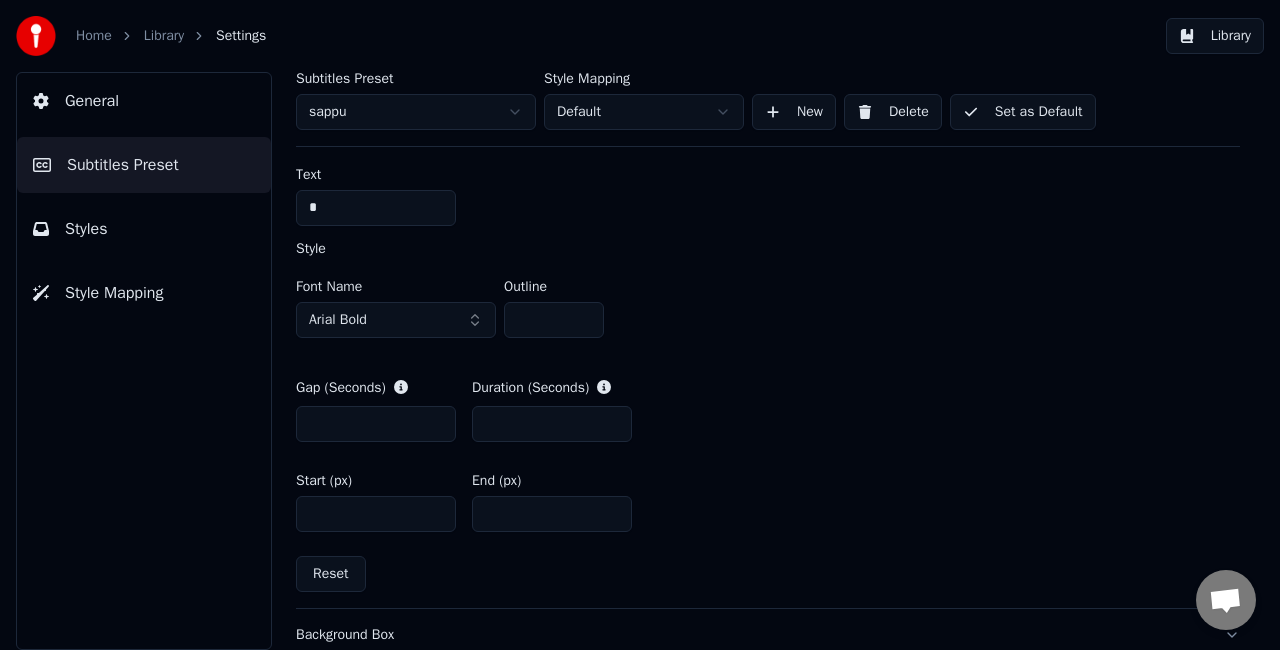 click on "Styles" at bounding box center [144, 229] 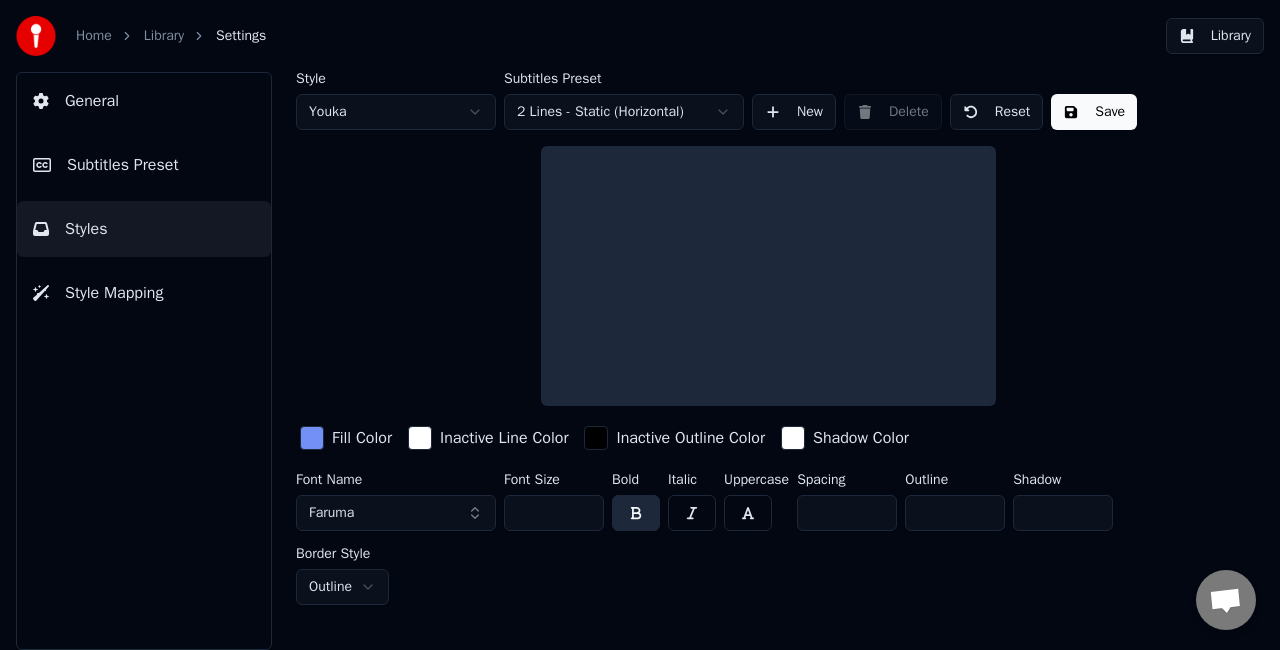 scroll, scrollTop: 0, scrollLeft: 0, axis: both 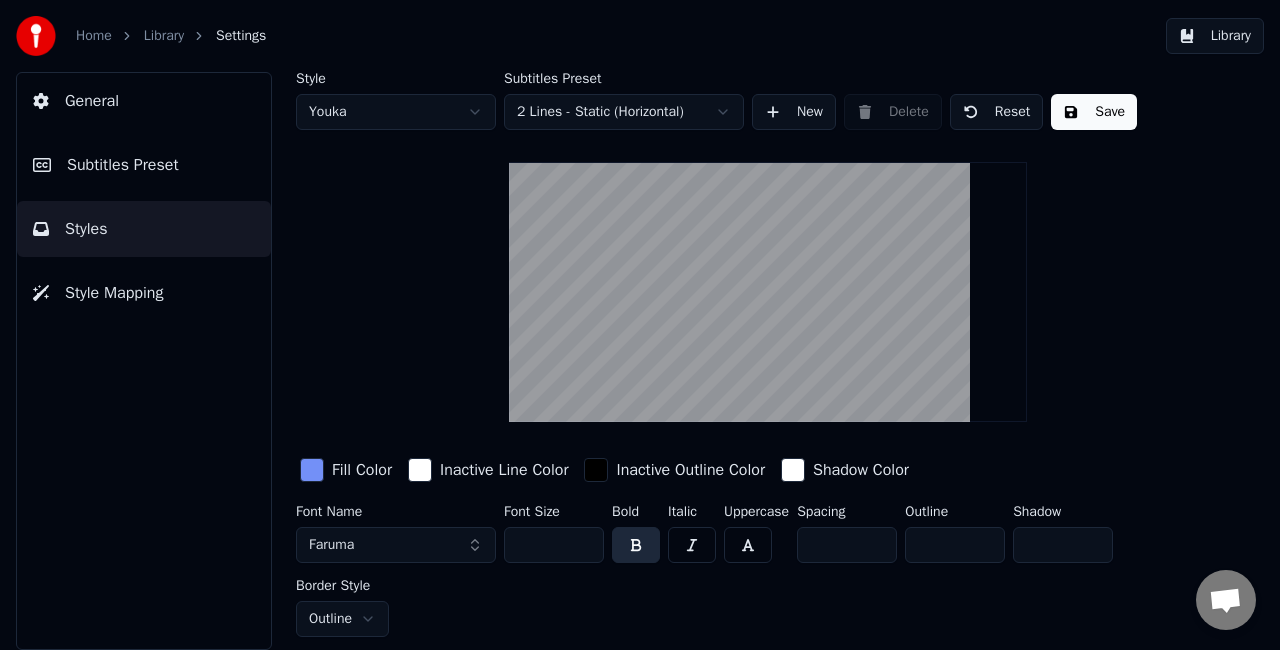 click on "Save" at bounding box center (1094, 112) 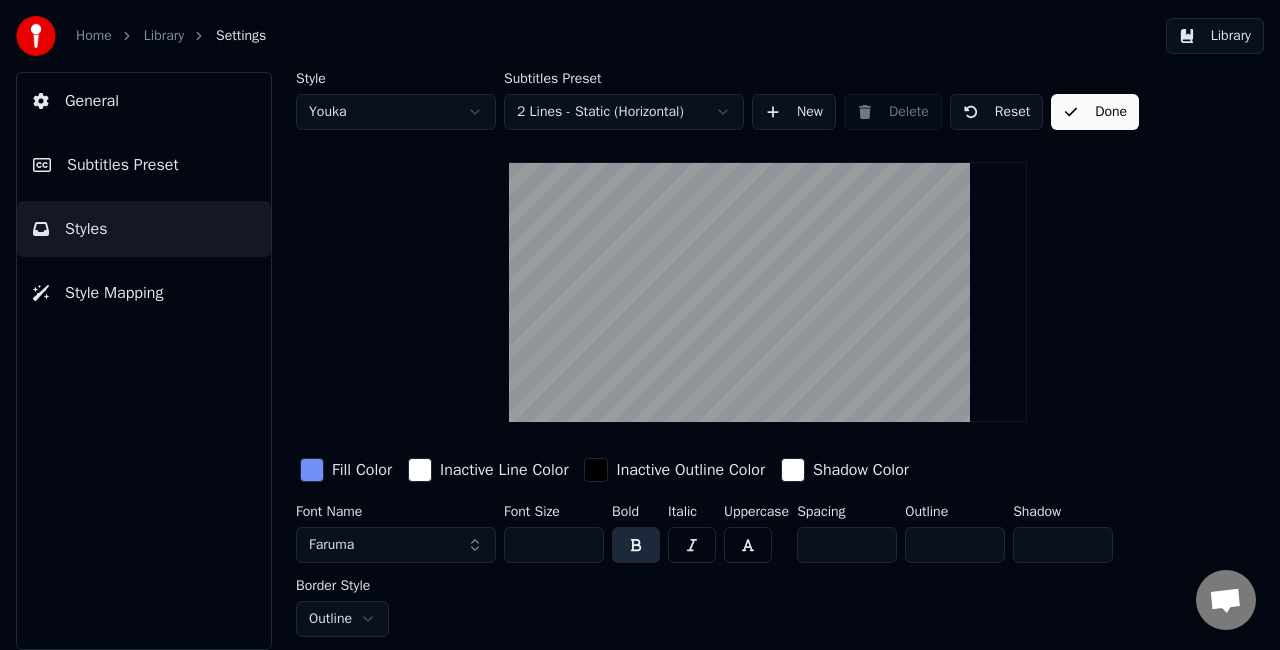 click on "Done" at bounding box center [1095, 112] 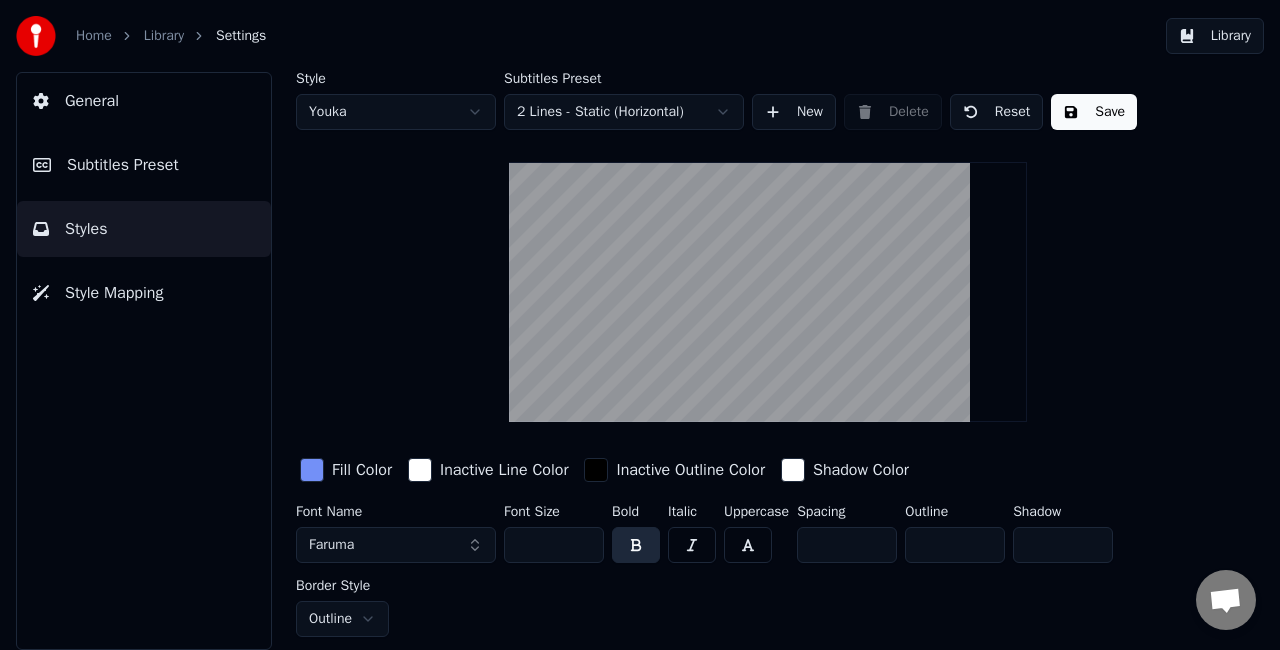 click on "Library" at bounding box center [164, 36] 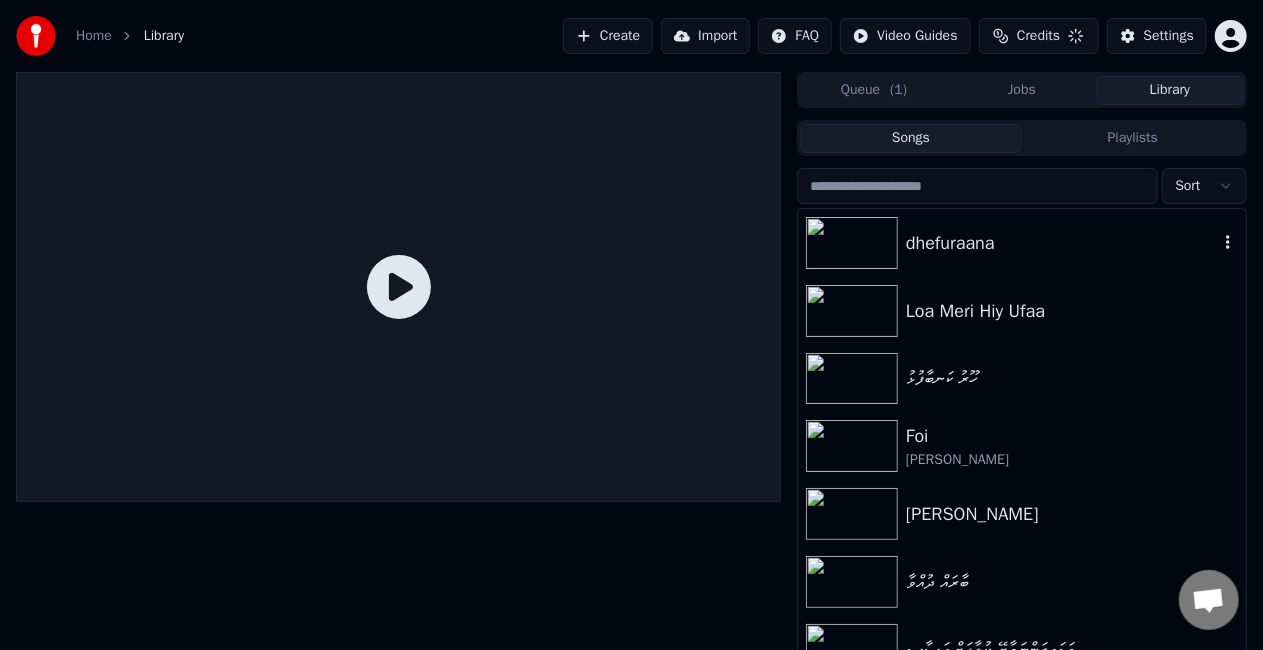 click on "dhefuraana" at bounding box center [1022, 243] 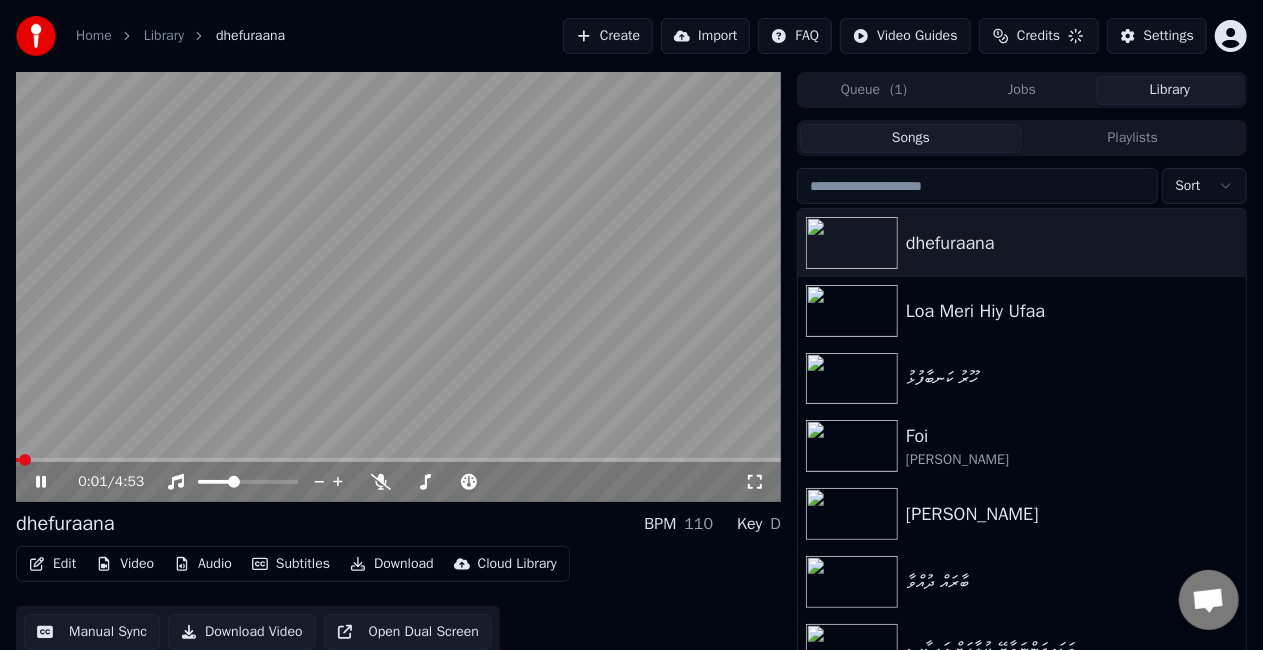 click at bounding box center (398, 460) 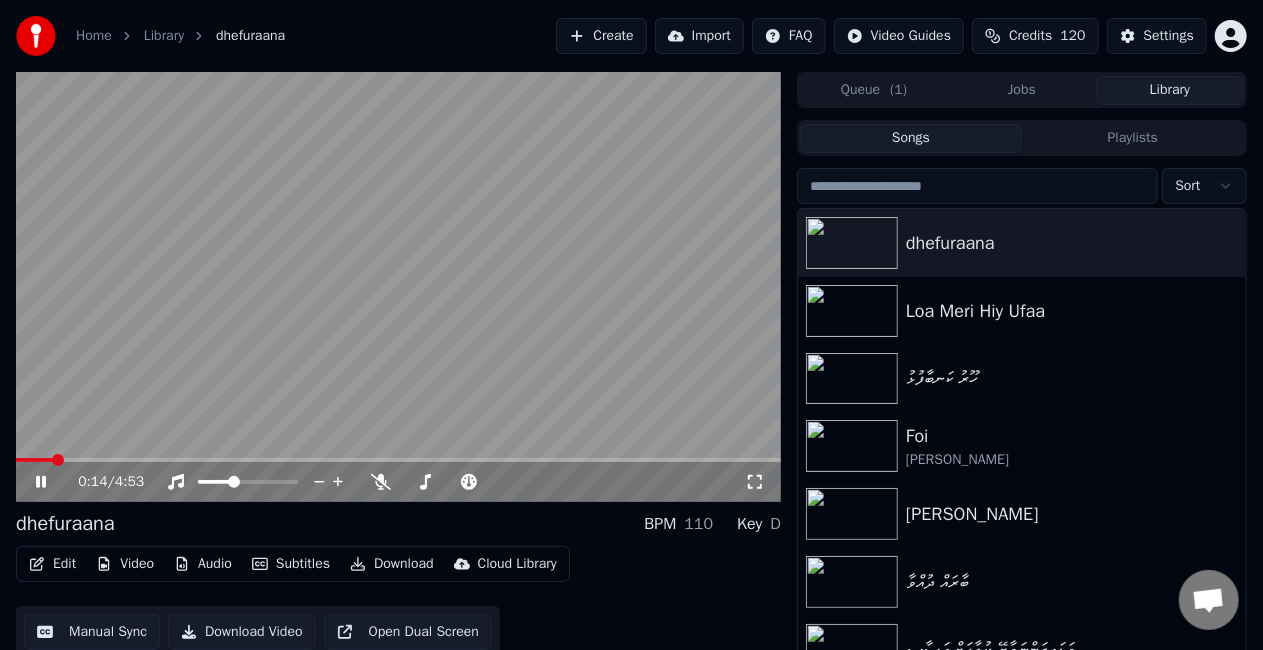 click at bounding box center (398, 460) 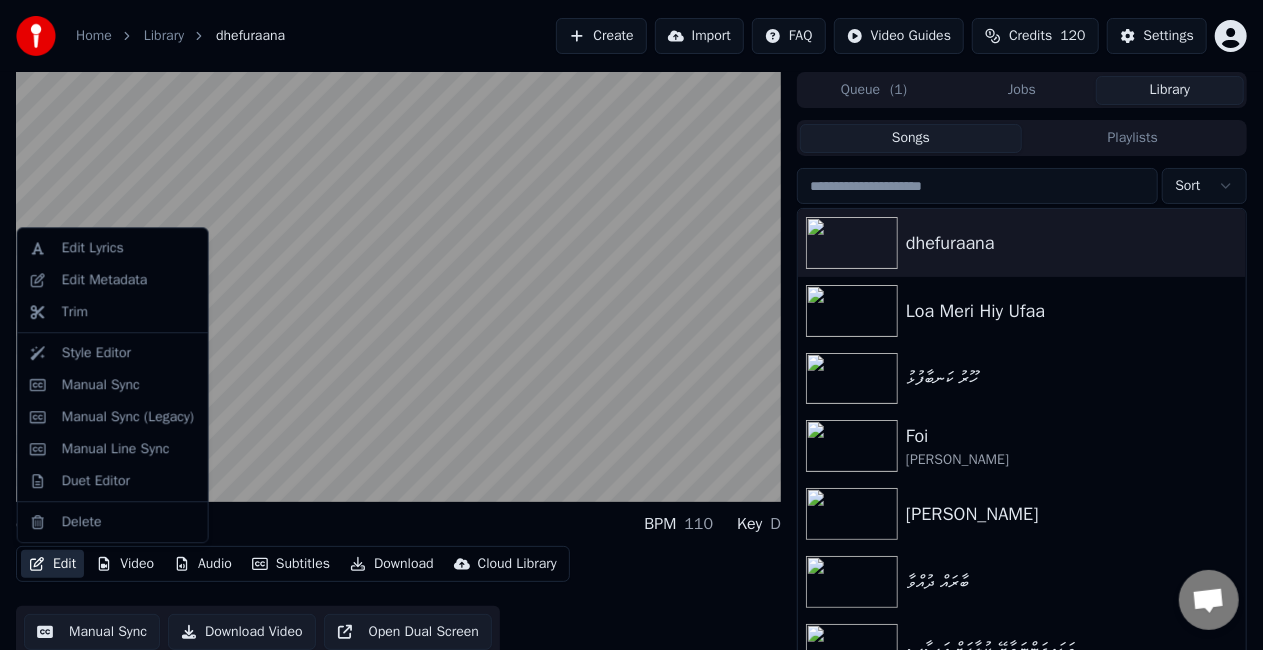 click on "Edit" at bounding box center [52, 564] 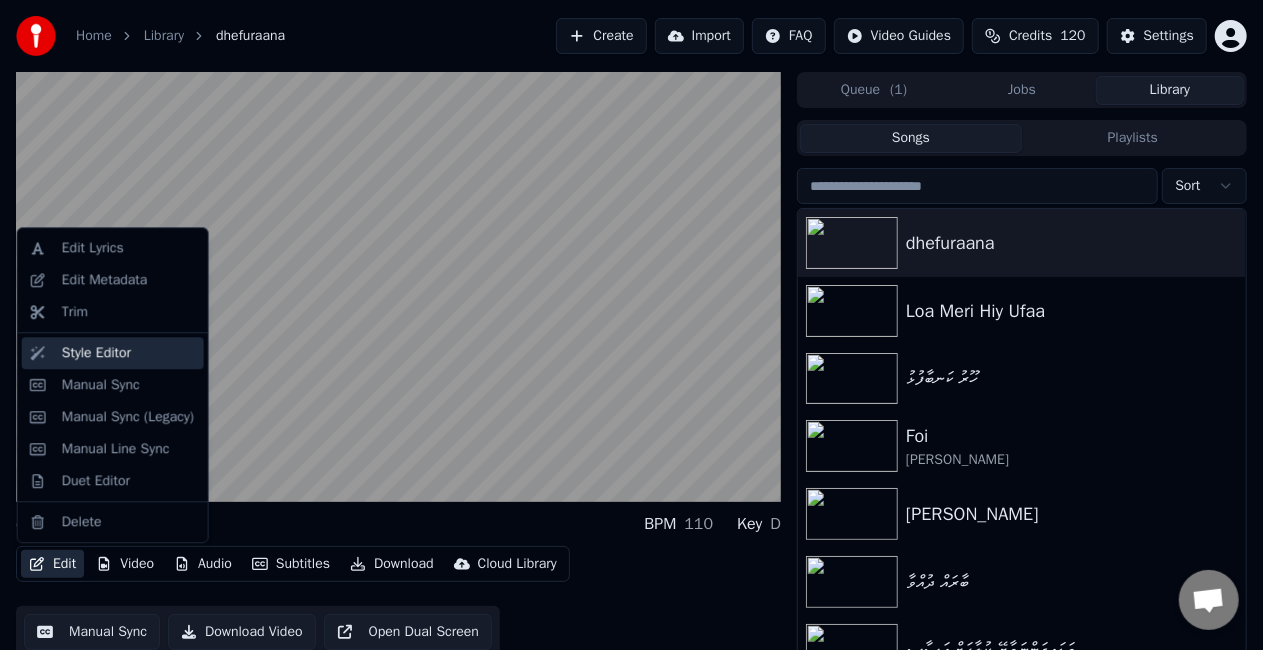click on "Style Editor" at bounding box center [113, 353] 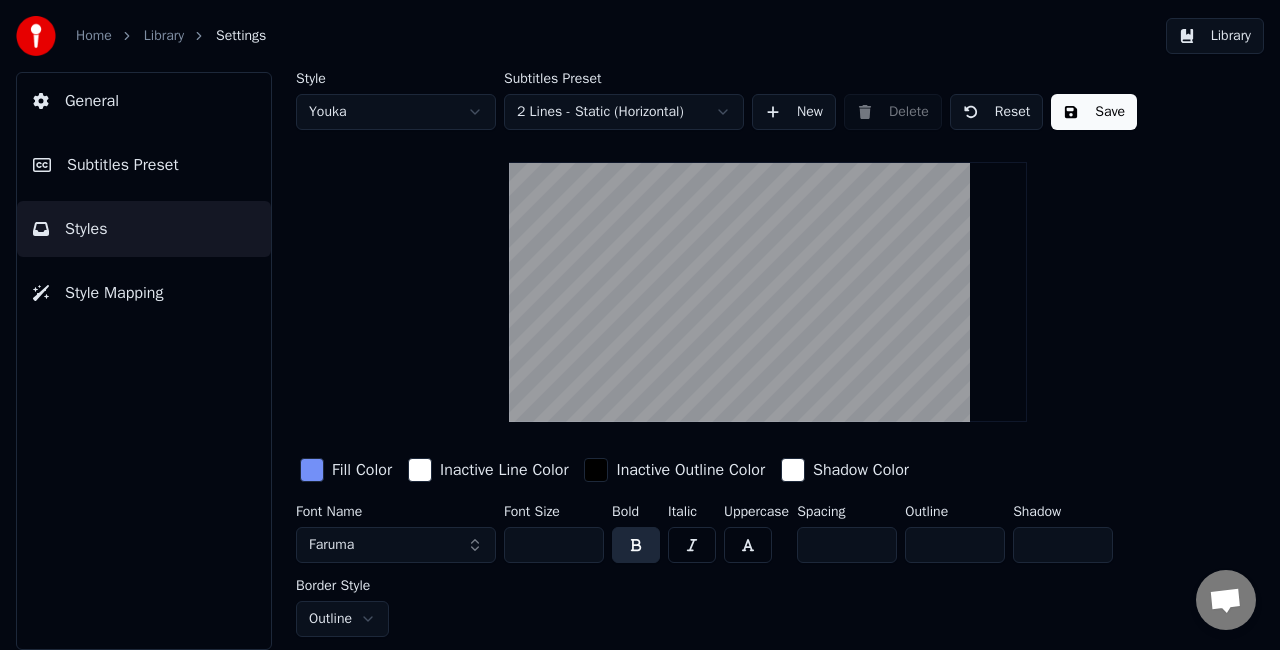 click on "Home Library Settings Library General Subtitles Preset Styles Style Mapping Style Youka Subtitles Preset 2 Lines - Static (Horizontal) New Delete Reset Save Fill Color Inactive Line Color Inactive Outline Color Shadow Color Font Name Faruma Font Size *** Bold Italic Uppercase Spacing ** Outline ** Shadow * Border Style Outline" at bounding box center (640, 325) 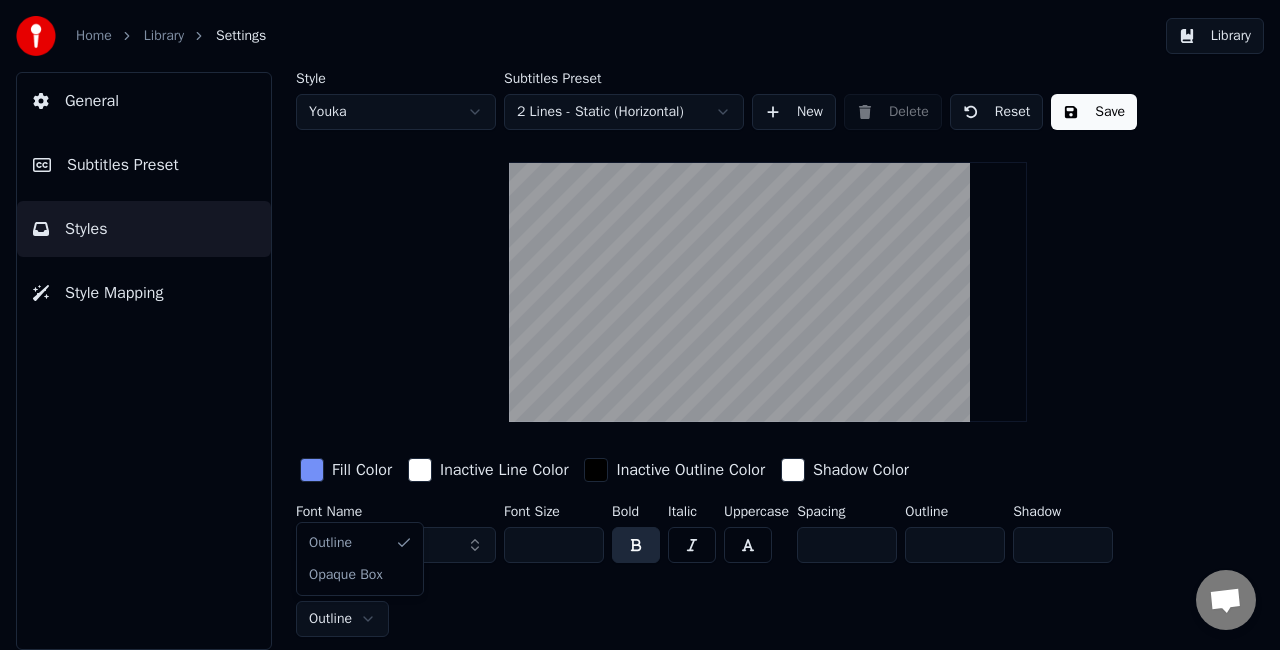 click on "Home Library Settings Library General Subtitles Preset Styles Style Mapping Style Youka Subtitles Preset 2 Lines - Static (Horizontal) New Delete Reset Save Fill Color Inactive Line Color Inactive Outline Color Shadow Color Font Name Faruma Font Size *** Bold Italic Uppercase Spacing ** Outline ** Shadow * Border Style Outline Outline Opaque Box" at bounding box center [640, 325] 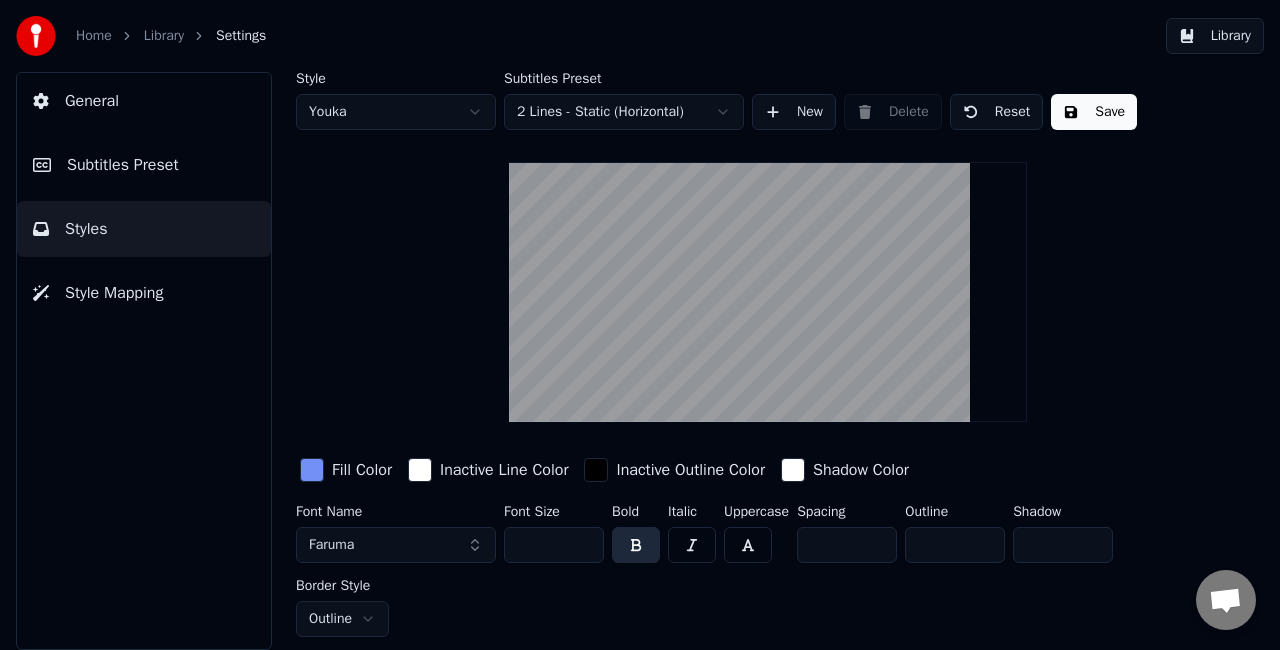 click on "Subtitles Preset" at bounding box center (123, 165) 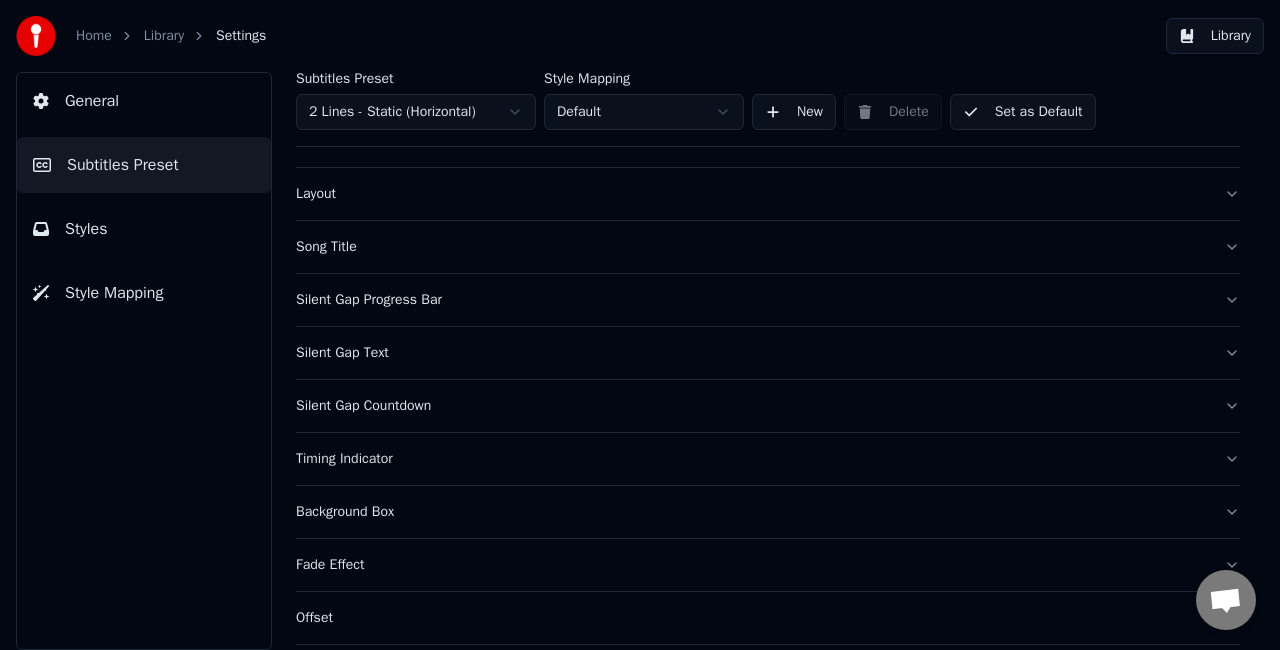 scroll, scrollTop: 184, scrollLeft: 0, axis: vertical 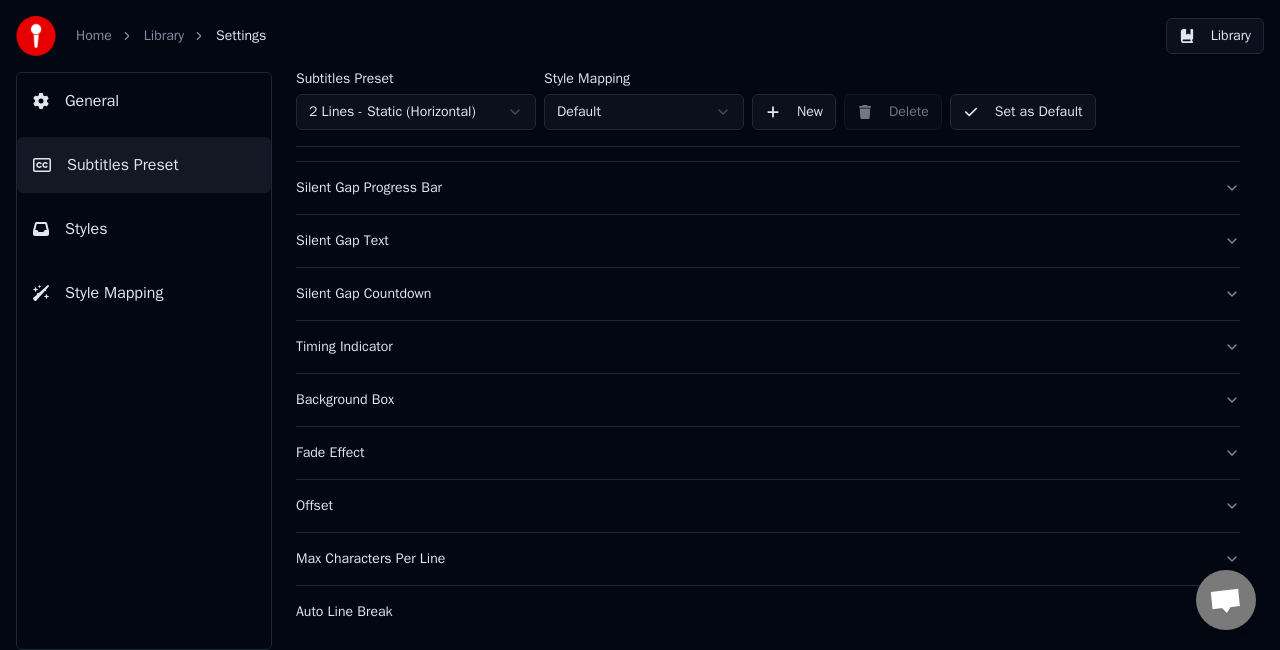 click on "Timing Indicator" at bounding box center (752, 347) 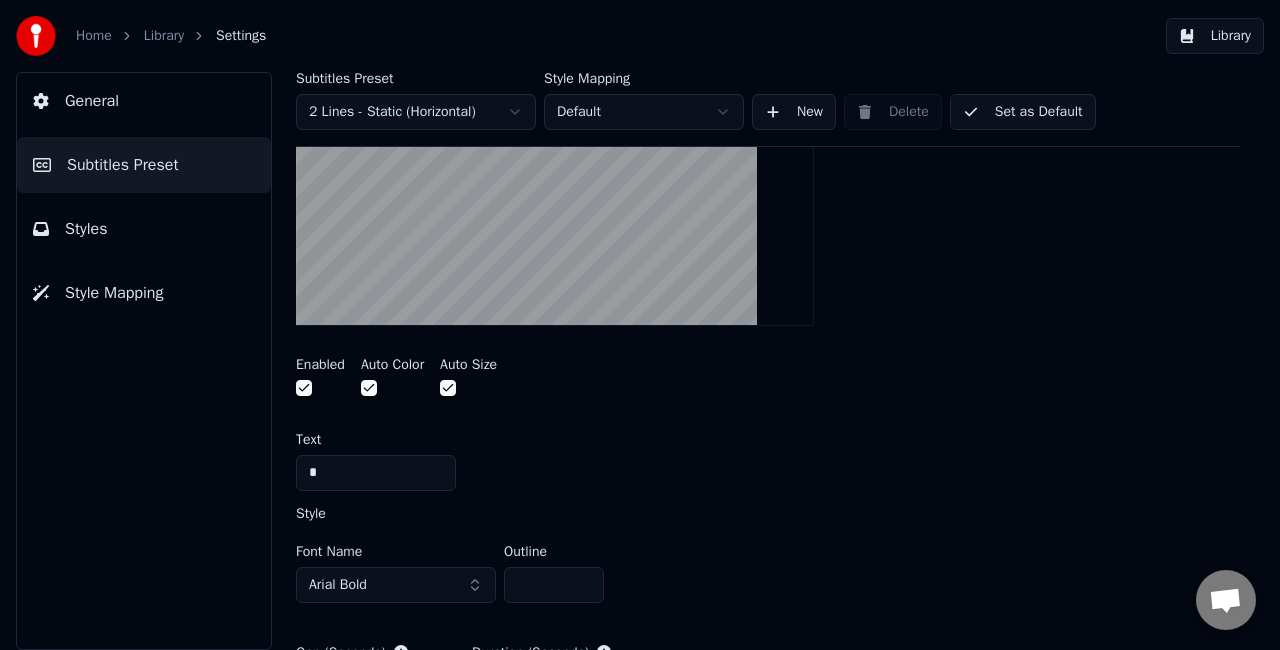 scroll, scrollTop: 584, scrollLeft: 0, axis: vertical 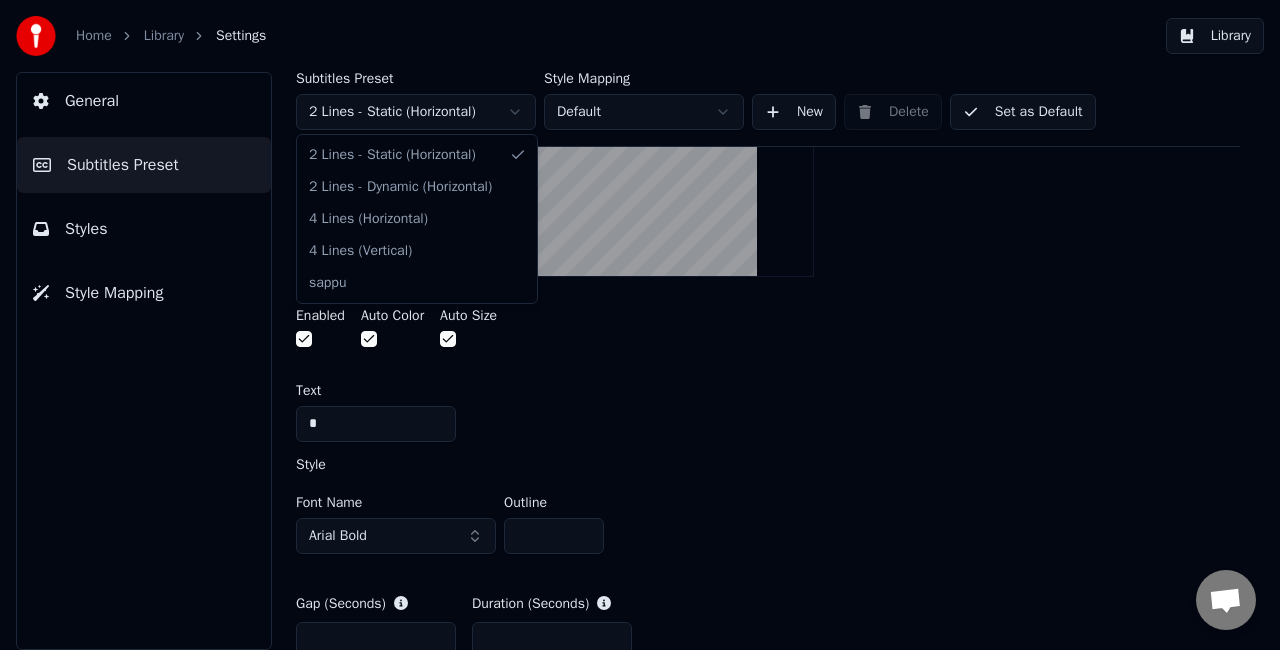 click on "Home Library Settings Library General Subtitles Preset Styles Style Mapping Subtitles Preset 2 Lines - Static (Horizontal) Style Mapping Default New Delete Set as Default General Layout Song Title Silent Gap Progress Bar Silent Gap Text Silent Gap Countdown Timing Indicator A visual cue that shows when to start singing by indicating the timing before the lyrics are highlighted Enabled Auto Color Auto Size Text * Style Font Name Arial Bold Outline * Gap (Seconds) * Duration (Seconds) * Start (px) **** End (px) *** Reset Background Box Fade Effect Offset Max Characters Per Line Auto Line Break 2 Lines - Static (Horizontal) 2 Lines - Dynamic (Horizontal) 4 Lines (Horizontal) 4 Lines (Vertical) sappu" at bounding box center (640, 325) 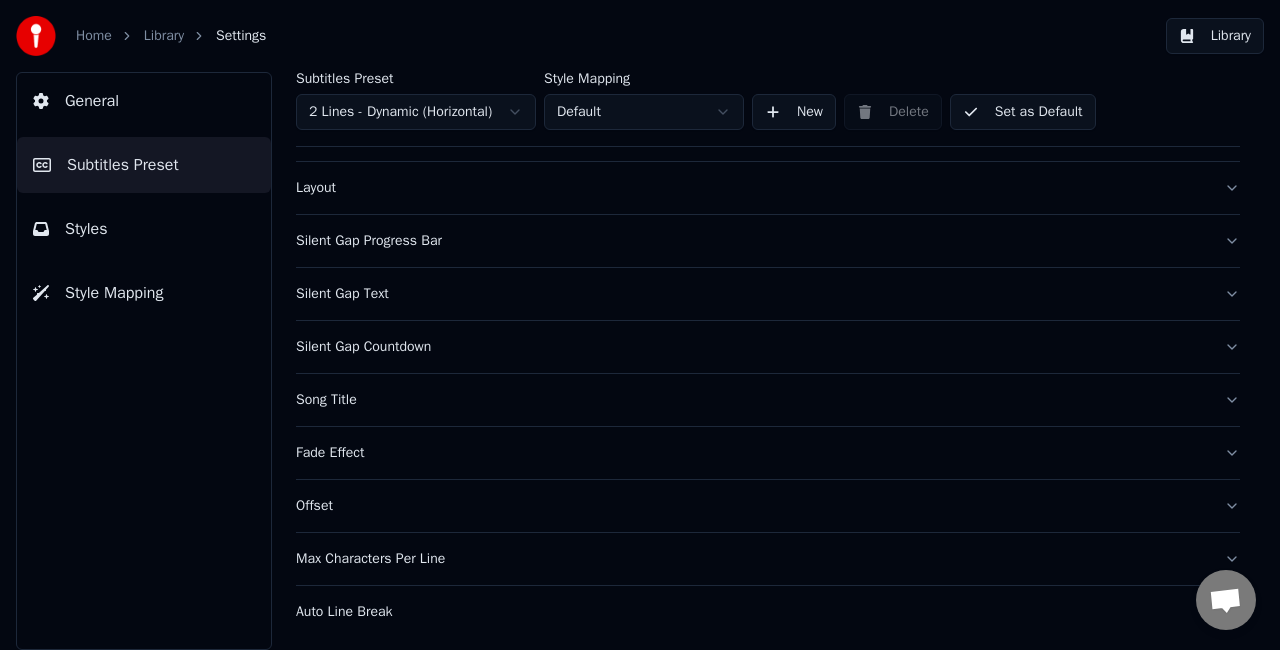 click on "Silent Gap Countdown" at bounding box center [752, 347] 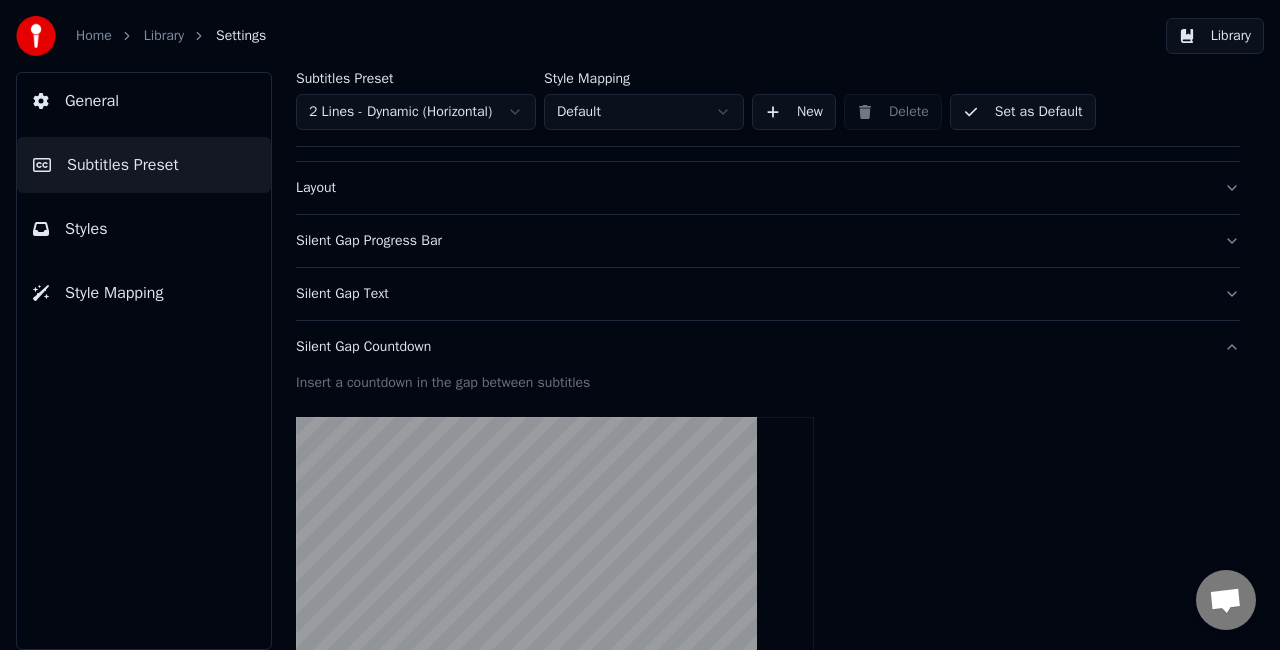 click on "Silent Gap Countdown" at bounding box center (768, 347) 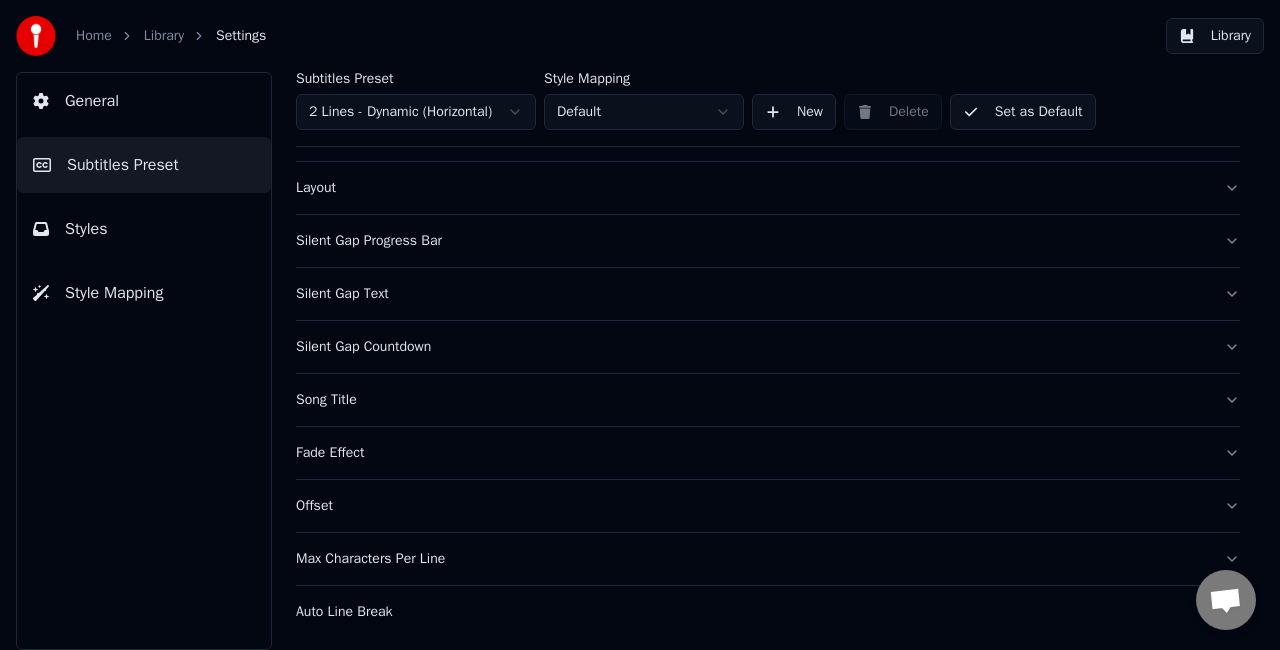 click on "Silent Gap Text" at bounding box center [752, 294] 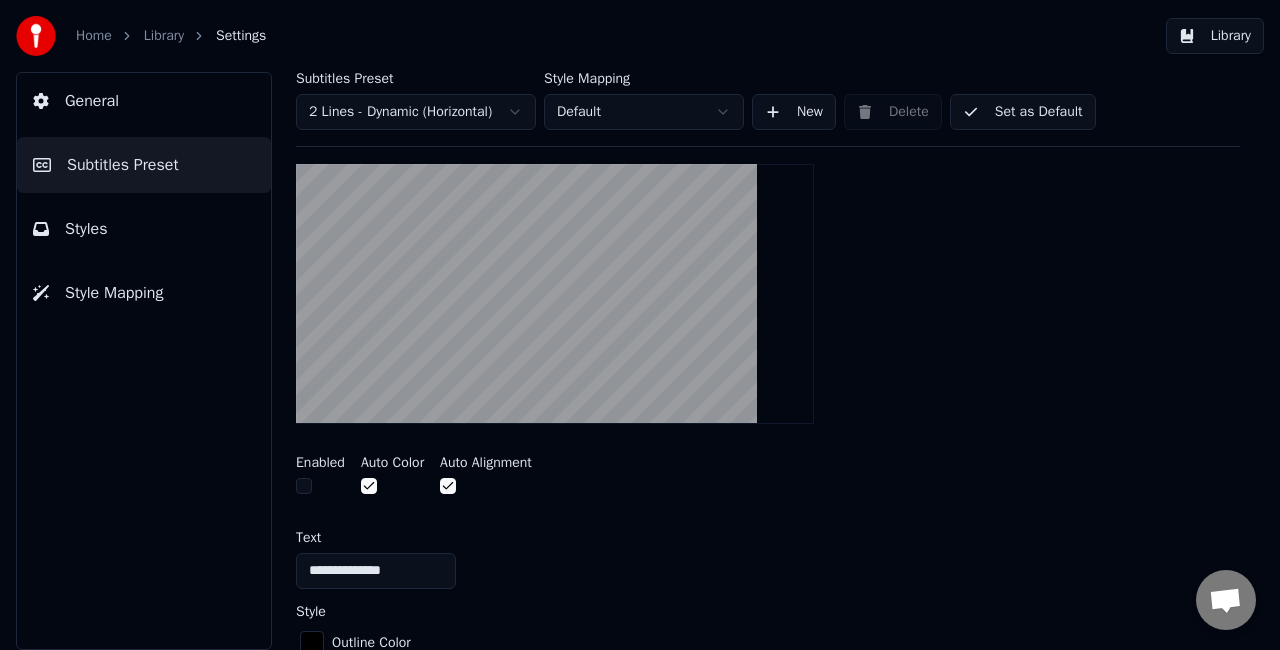 scroll, scrollTop: 178, scrollLeft: 0, axis: vertical 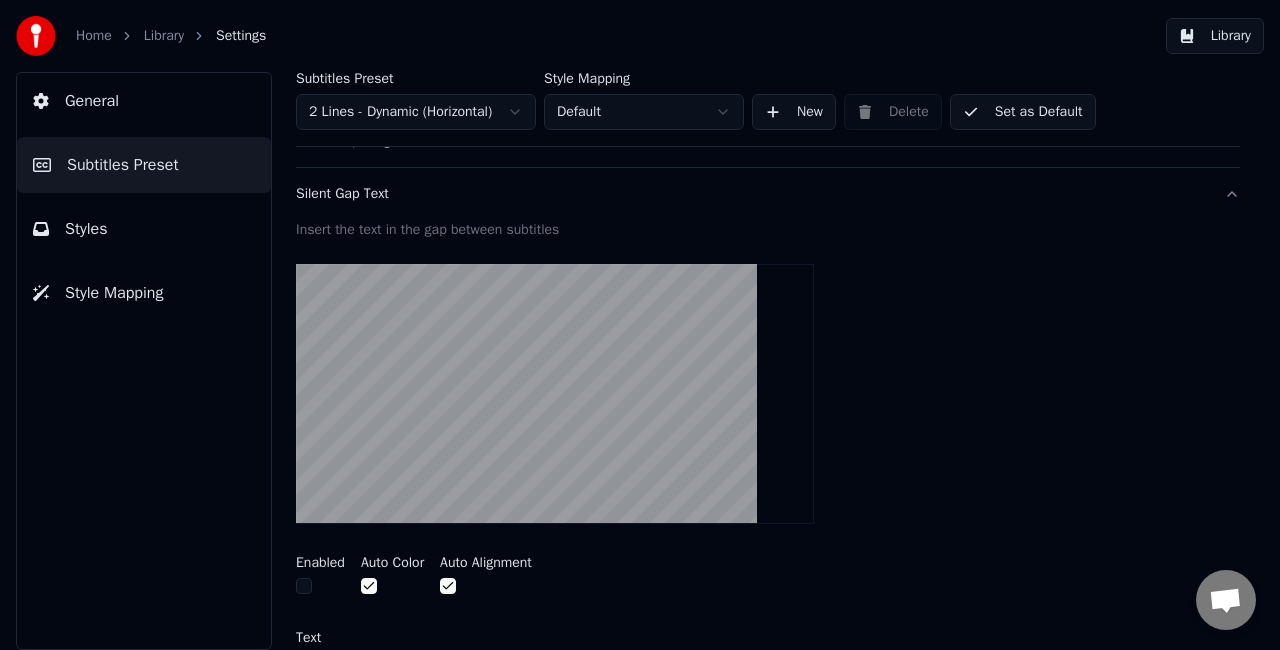 click at bounding box center (304, 586) 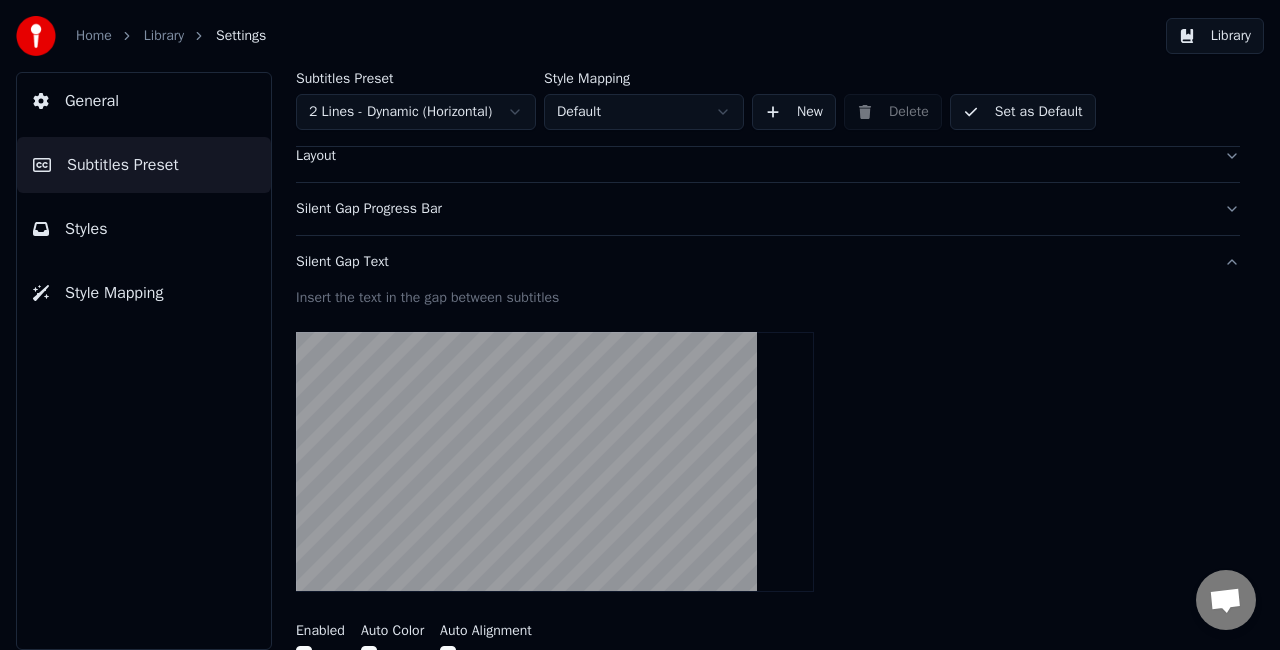 scroll, scrollTop: 78, scrollLeft: 0, axis: vertical 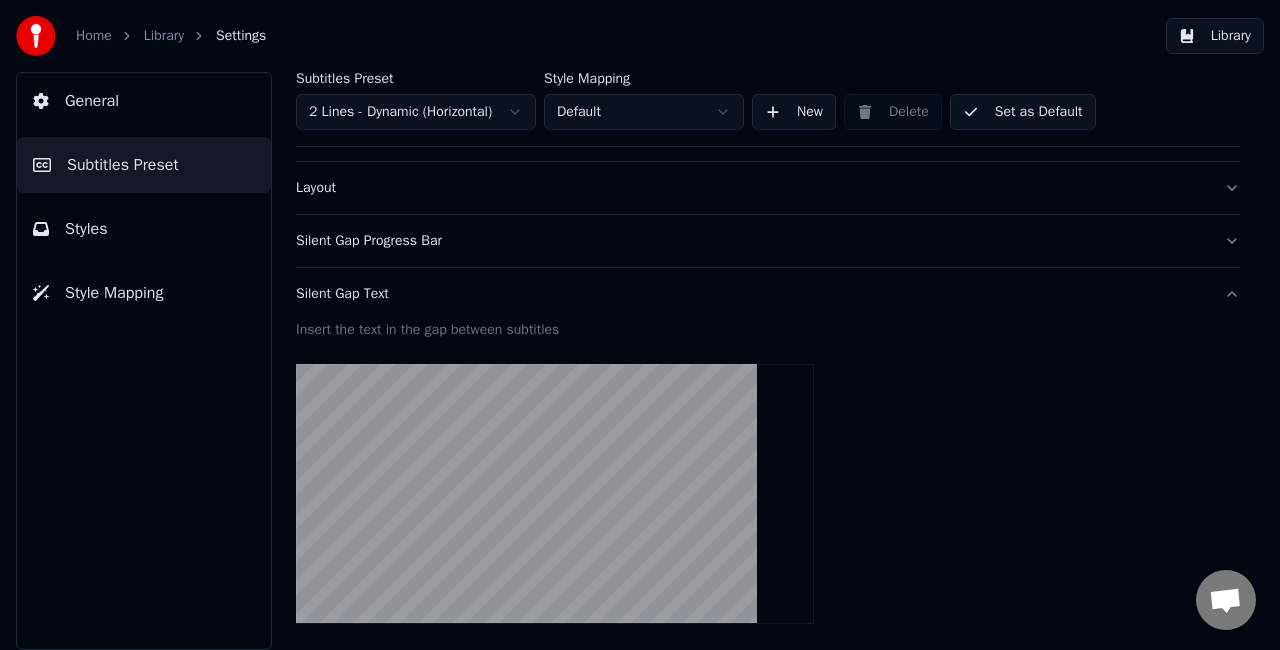 click on "Silent Gap Progress Bar" at bounding box center [768, 241] 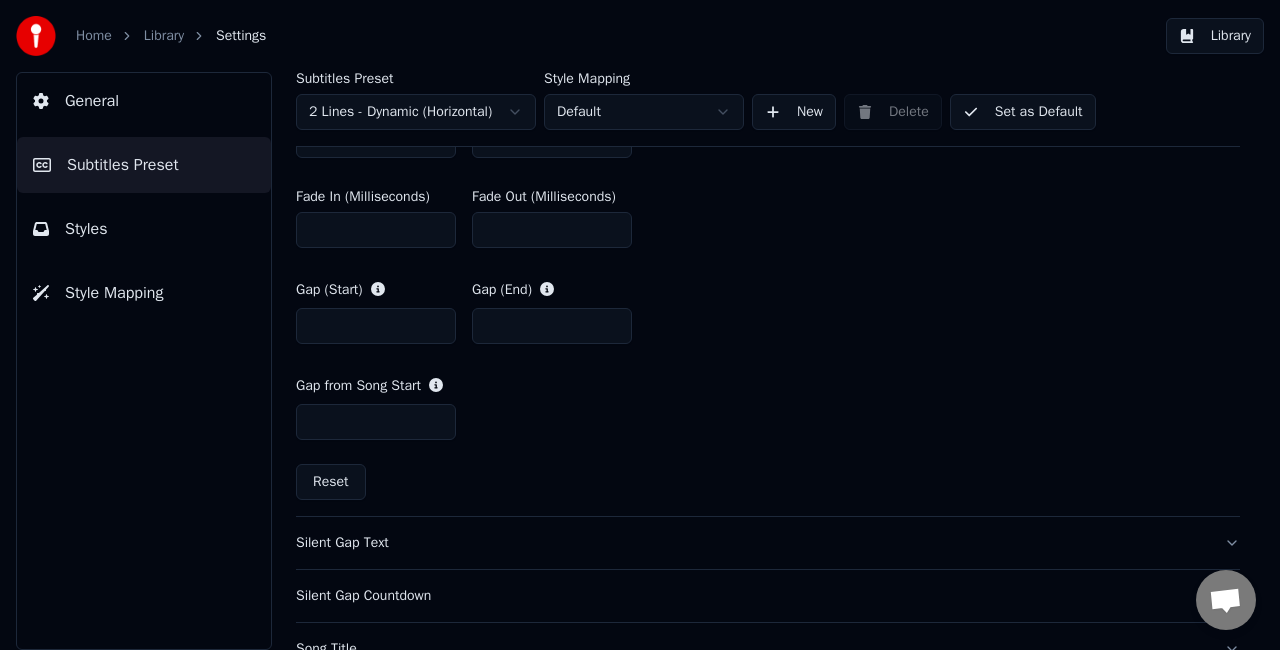 scroll, scrollTop: 1000, scrollLeft: 0, axis: vertical 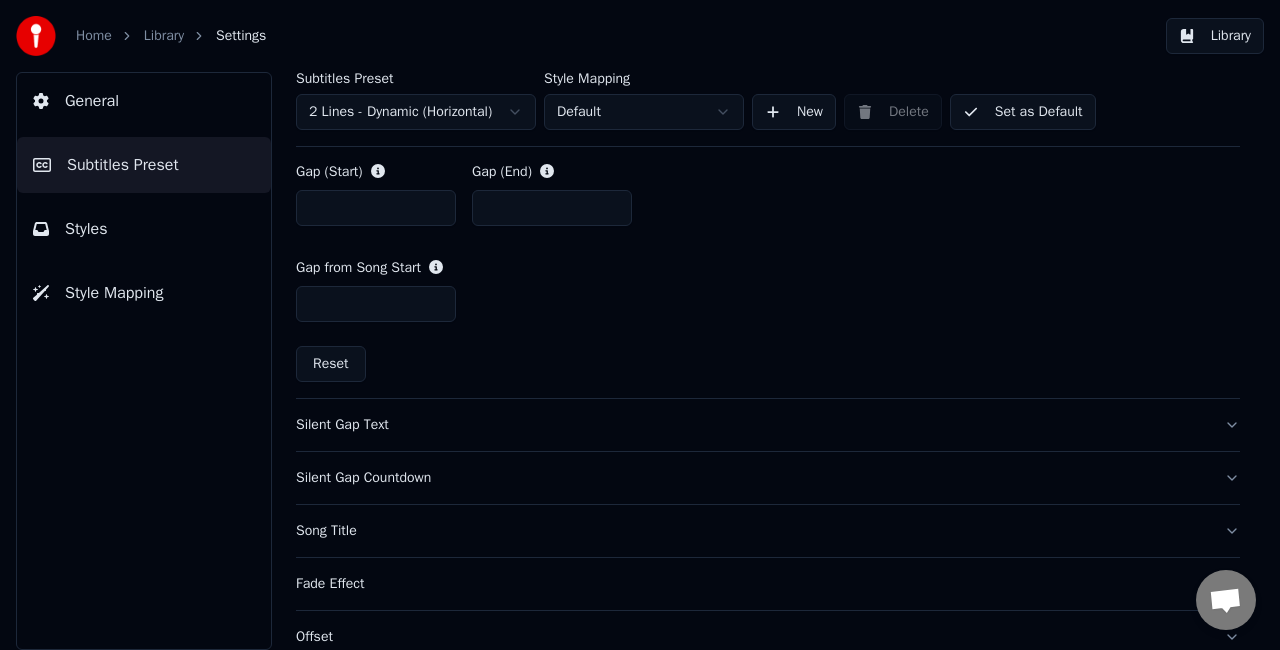 click on "Silent Gap Countdown" at bounding box center (752, 478) 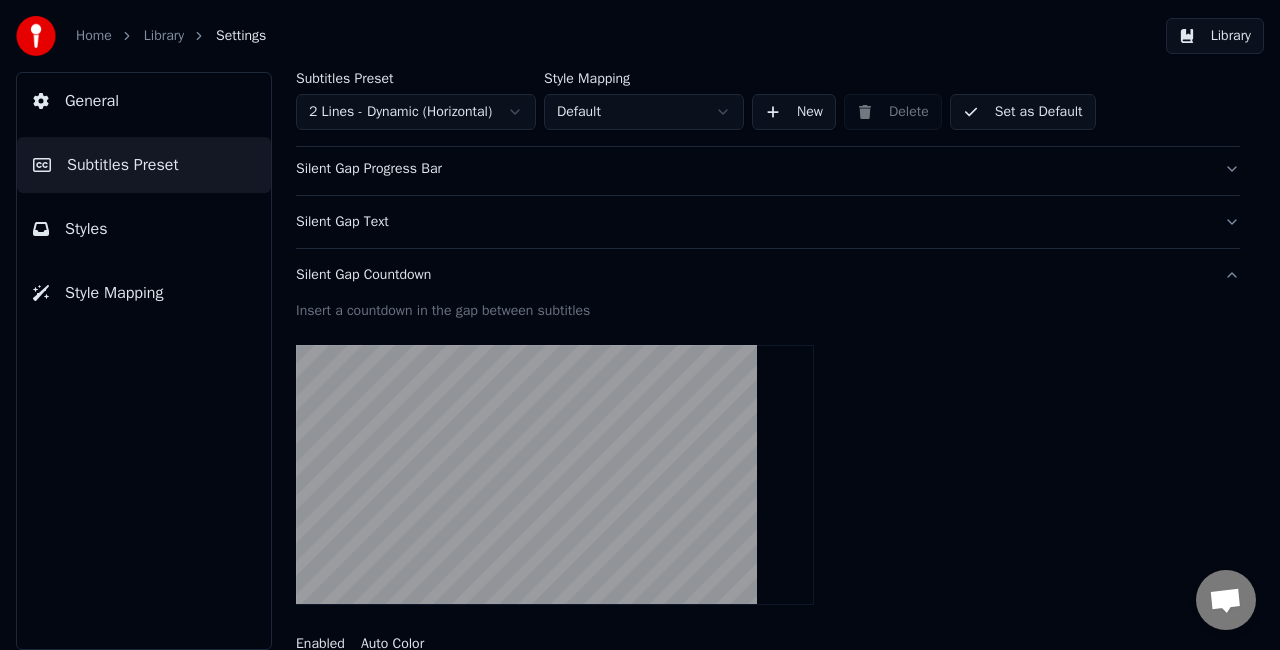 scroll, scrollTop: 123, scrollLeft: 0, axis: vertical 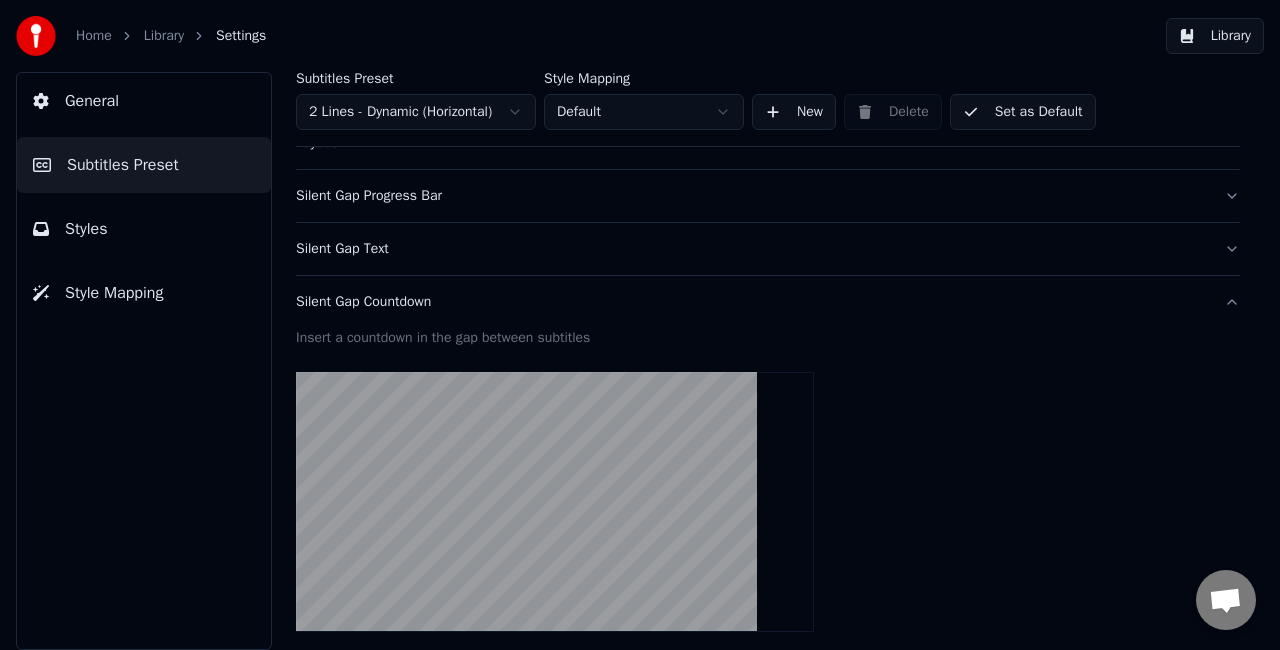 click on "General" at bounding box center [144, 101] 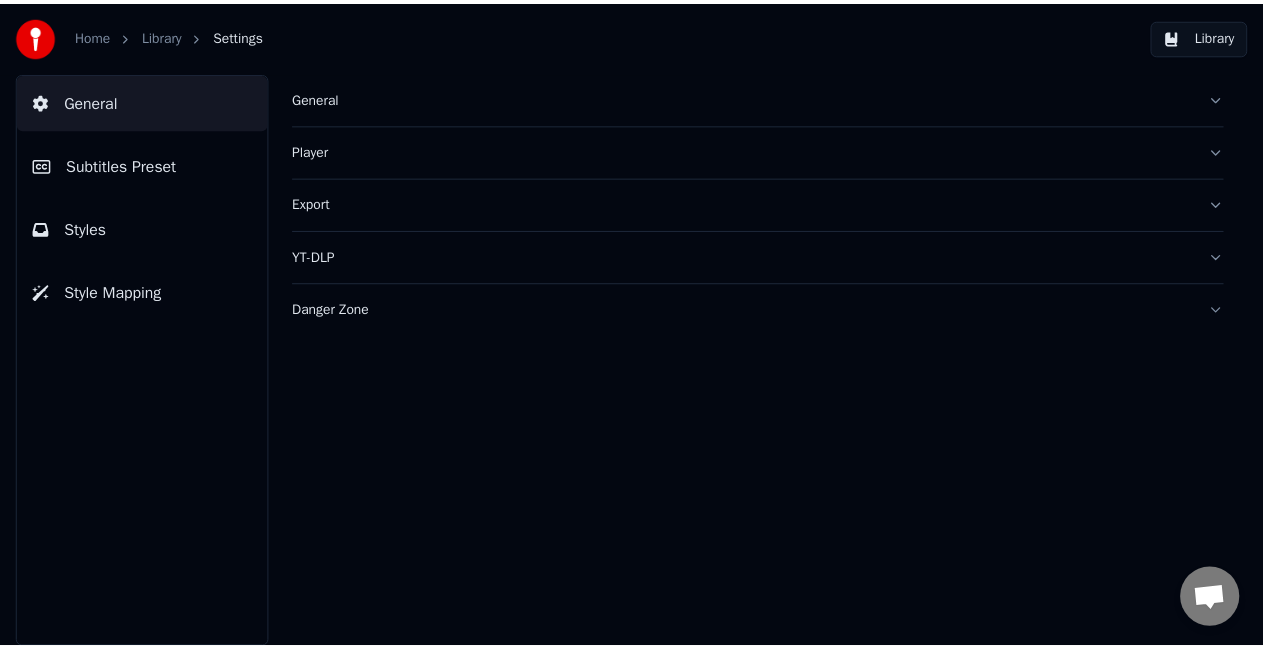 scroll, scrollTop: 0, scrollLeft: 0, axis: both 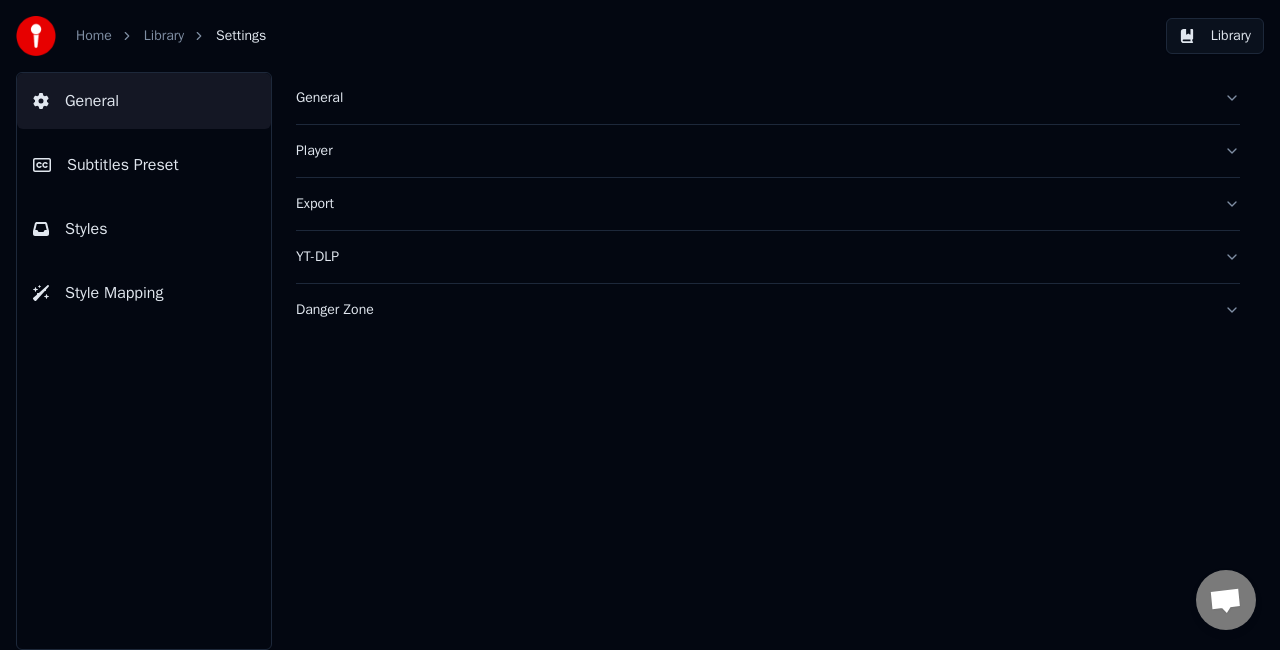 click on "Subtitles Preset" at bounding box center [144, 165] 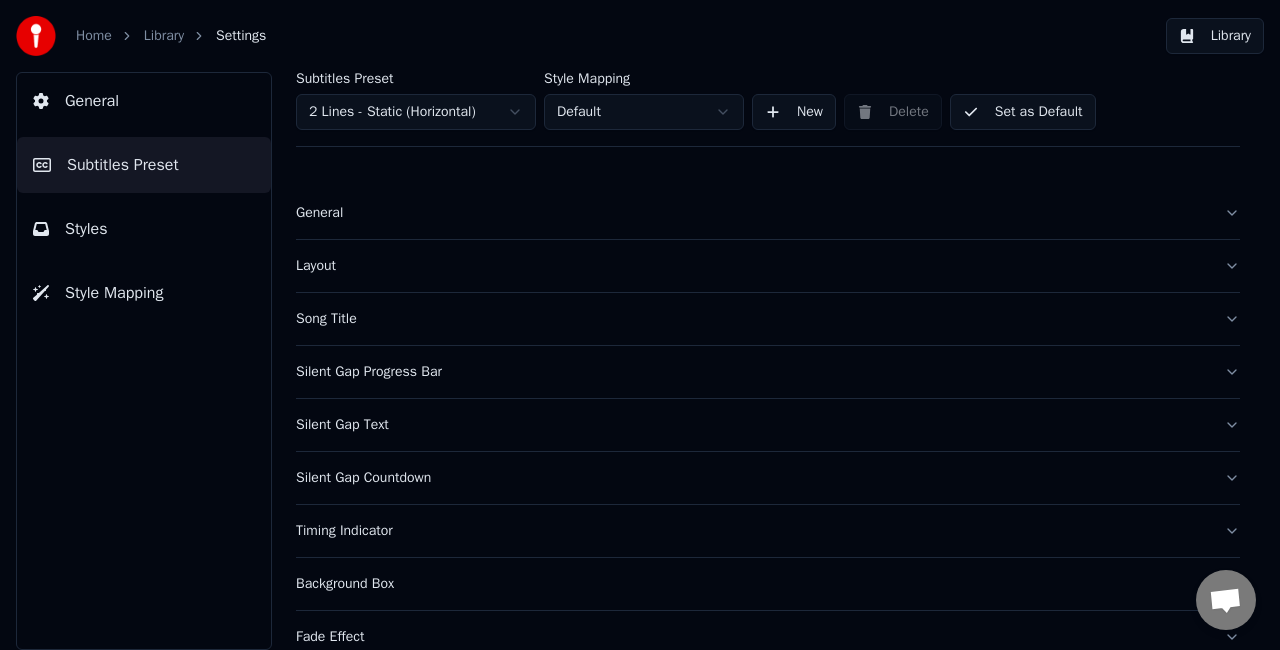 click on "Styles" at bounding box center (144, 229) 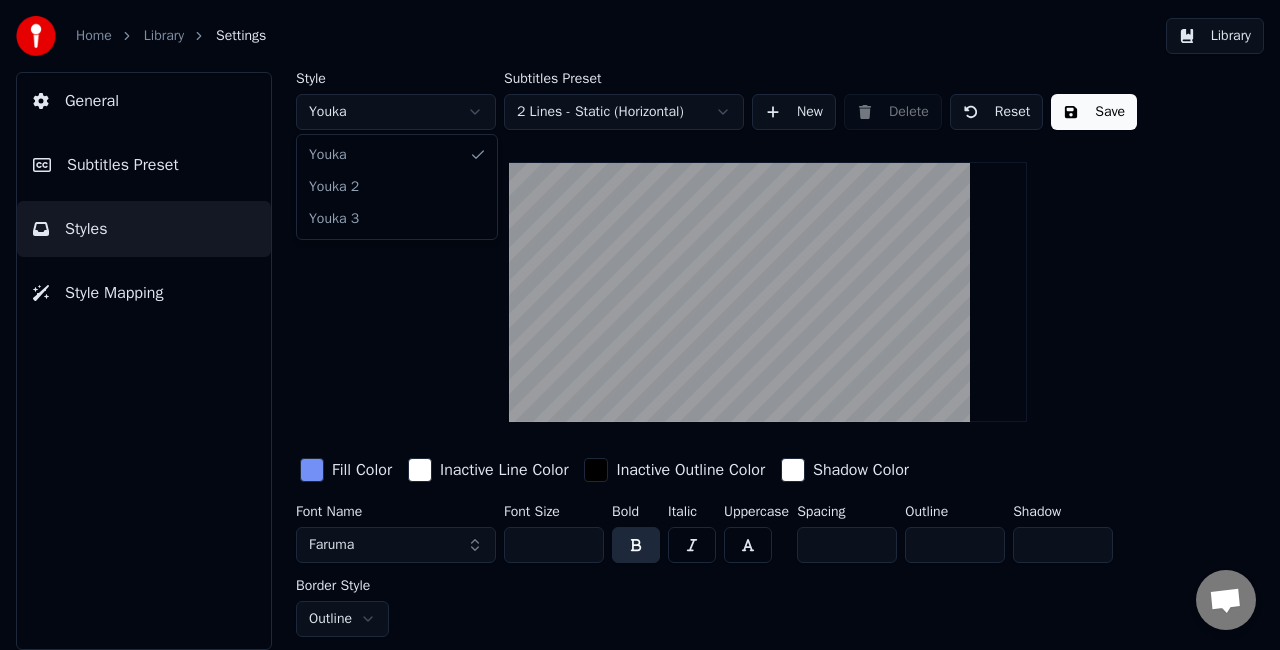 click on "Home Library Settings Library General Subtitles Preset Styles Style Mapping Style Youka Subtitles Preset 2 Lines - Static (Horizontal) New Delete Reset Save Fill Color Inactive Line Color Inactive Outline Color Shadow Color Font Name Faruma Font Size *** Bold Italic Uppercase Spacing ** Outline ** Shadow * Border Style Outline Youka Youka 2 Youka 3" at bounding box center [640, 325] 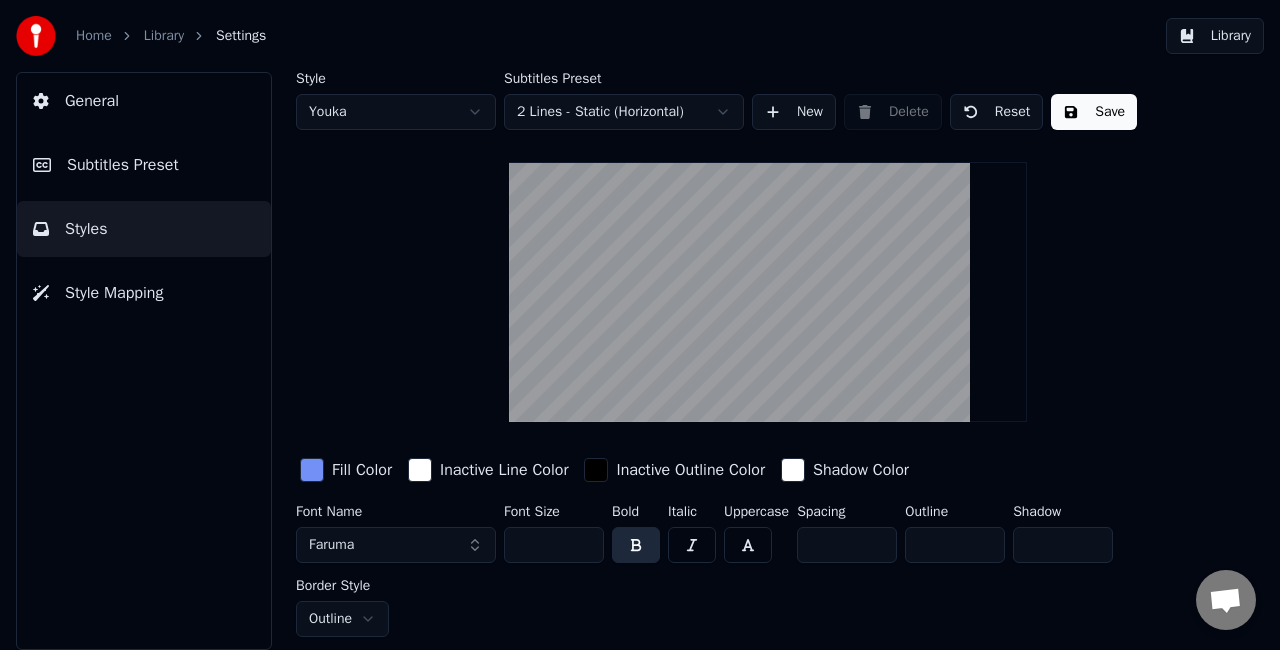 click on "Home Library Settings Library General Subtitles Preset Styles Style Mapping Style Youka Subtitles Preset 2 Lines - Static (Horizontal) New Delete Reset Save Fill Color Inactive Line Color Inactive Outline Color Shadow Color Font Name Faruma Font Size *** Bold Italic Uppercase Spacing ** Outline ** Shadow * Border Style Outline" at bounding box center [640, 325] 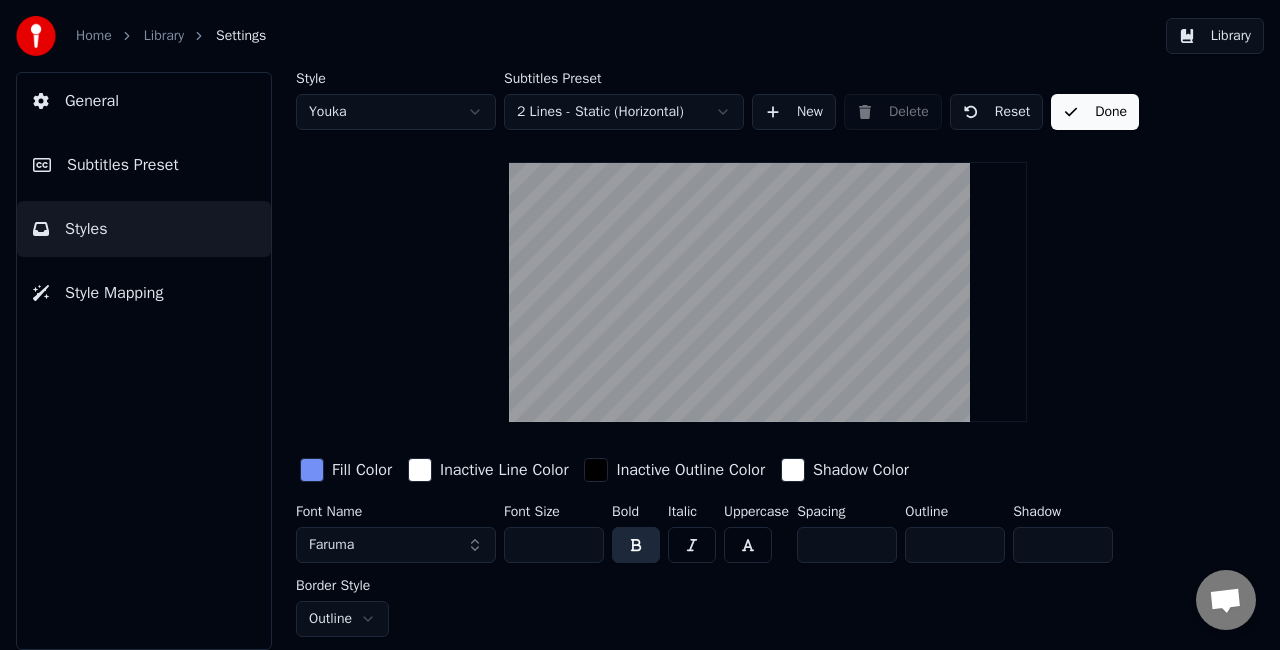 click on "Done" at bounding box center (1095, 112) 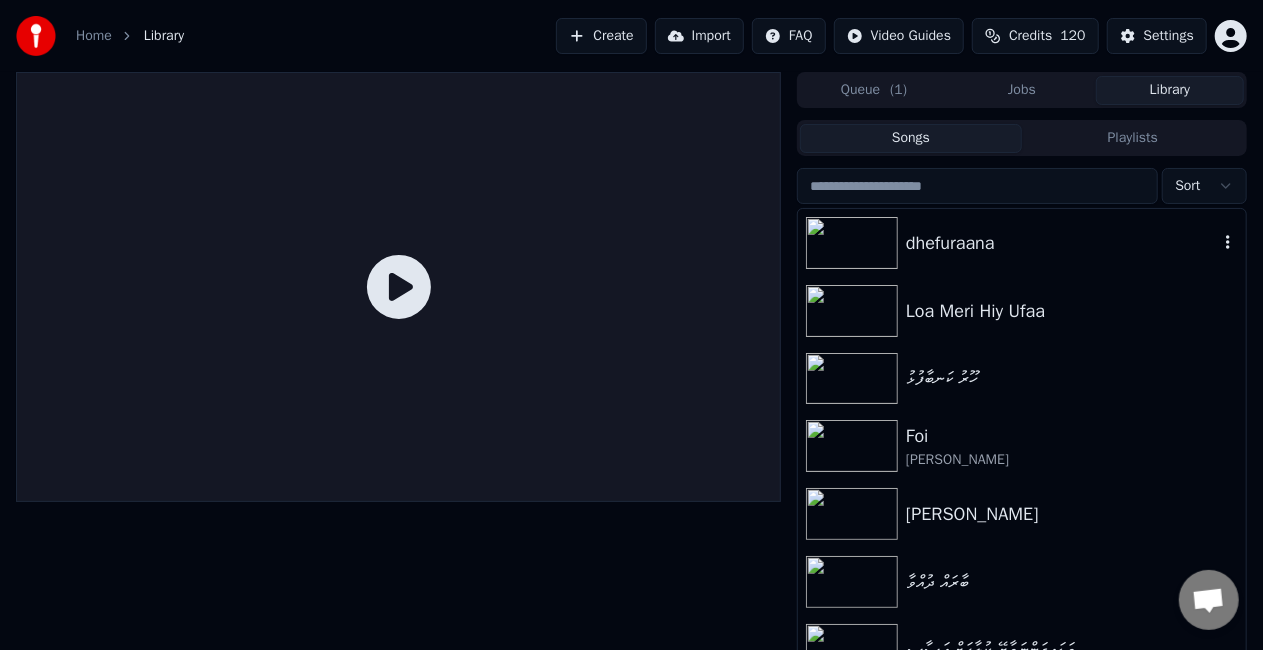 click on "dhefuraana" at bounding box center [1062, 243] 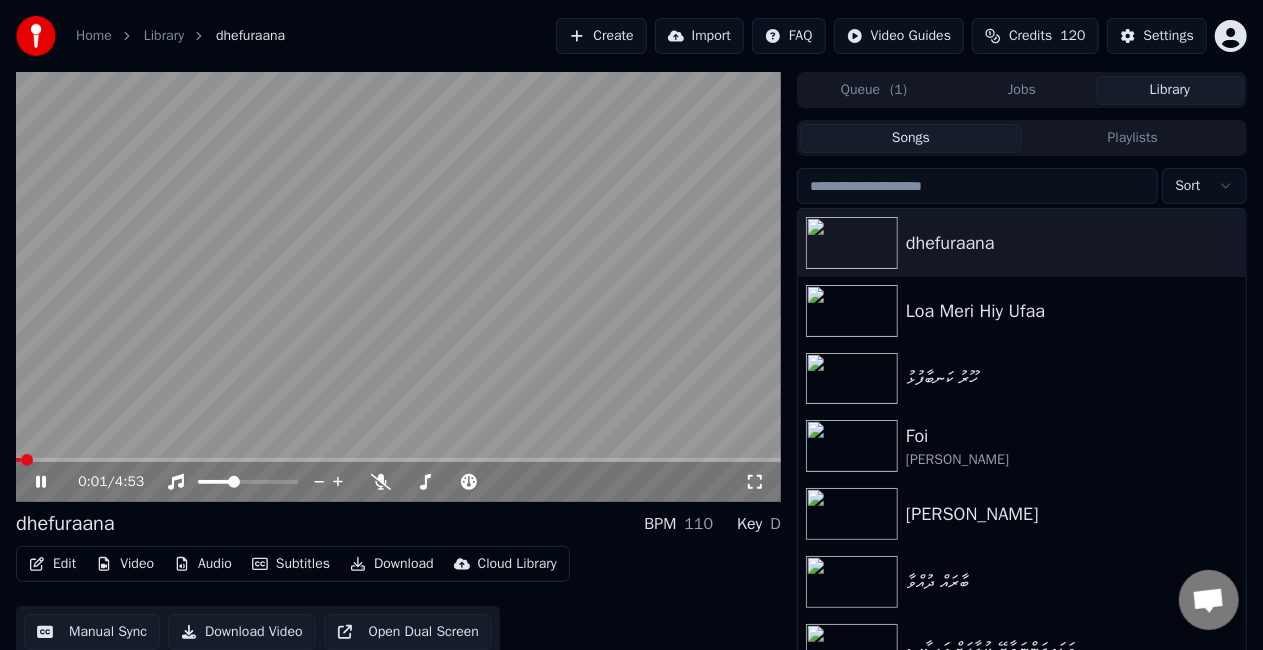 click at bounding box center [398, 460] 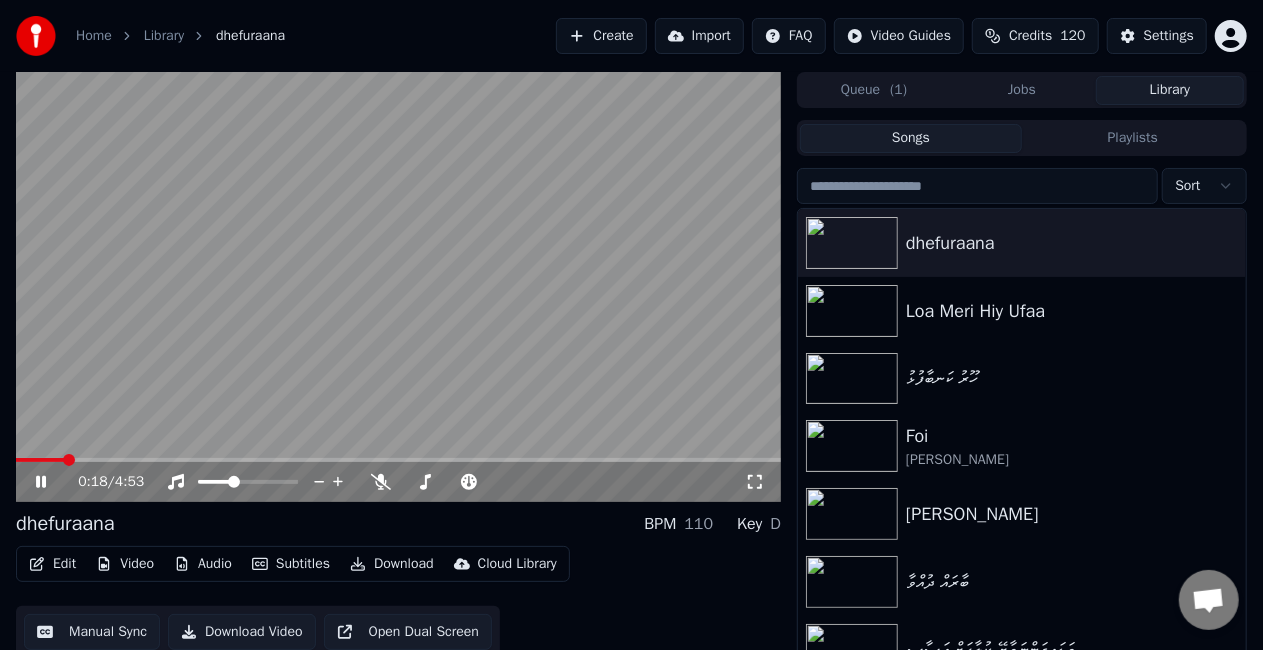click 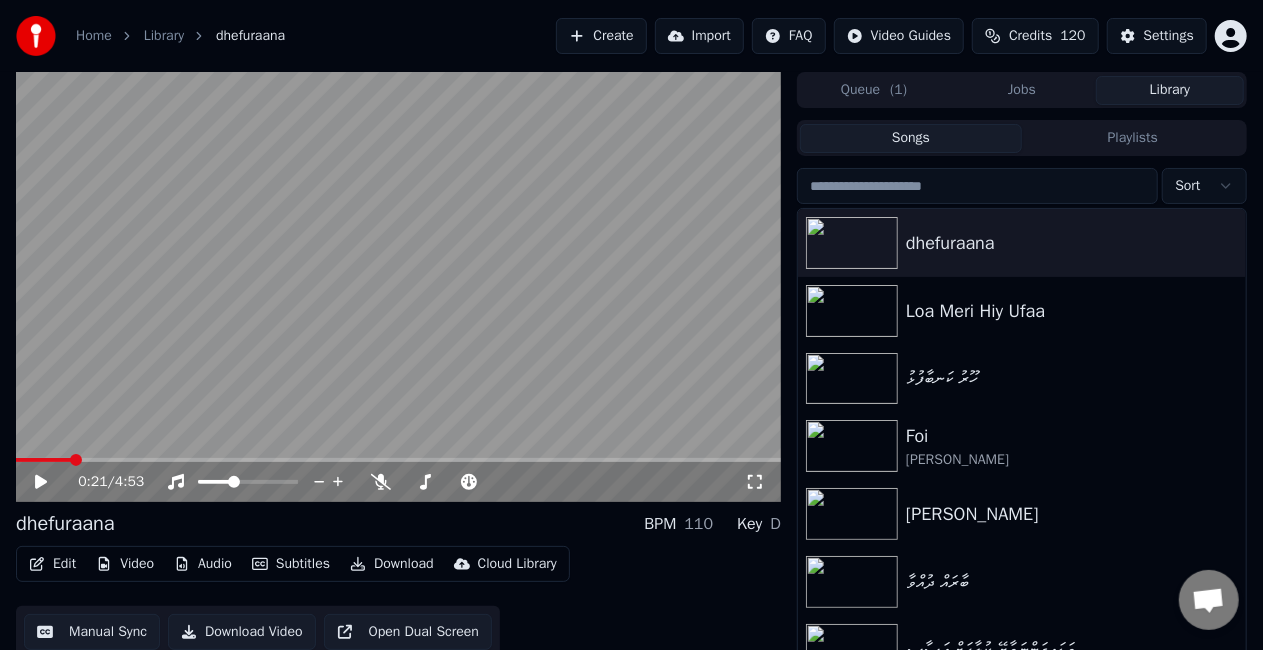 click 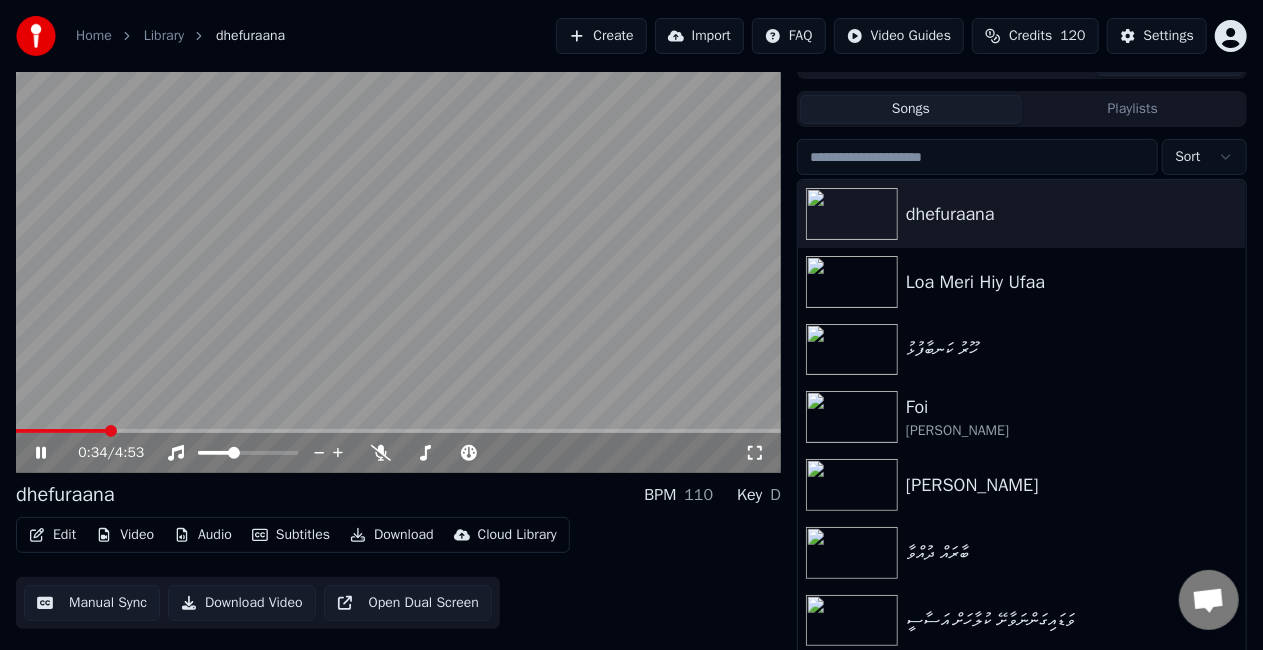scroll, scrollTop: 45, scrollLeft: 0, axis: vertical 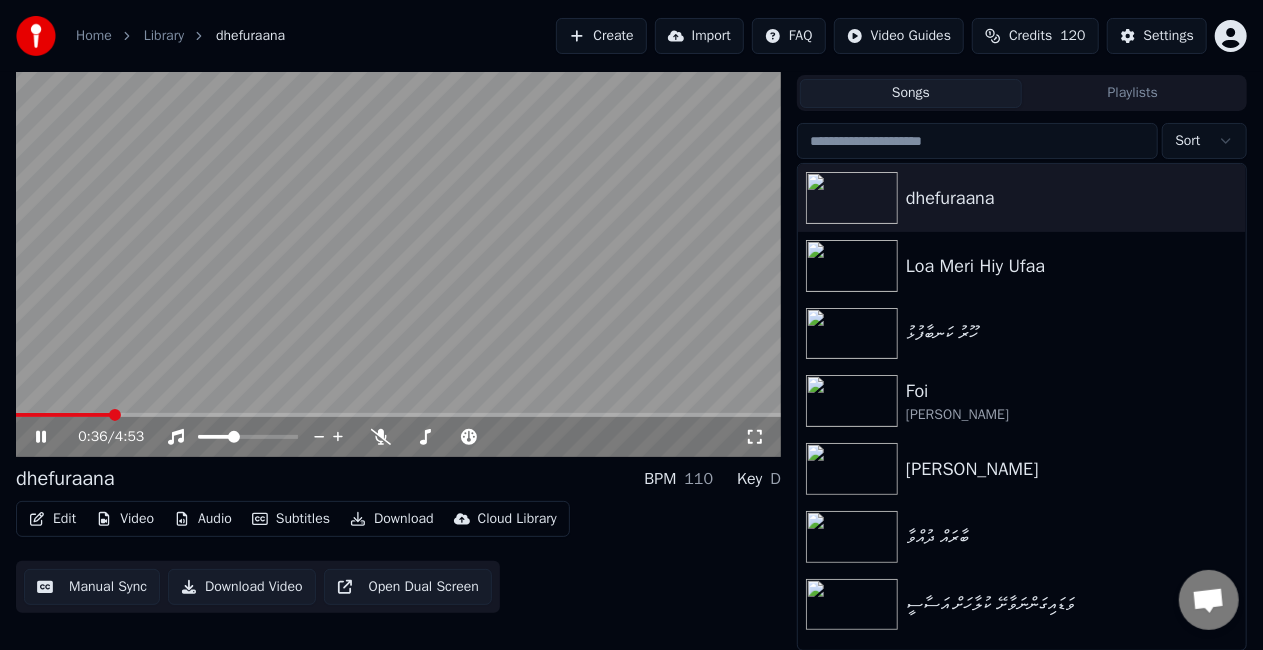 click on "Manual Sync" at bounding box center [92, 587] 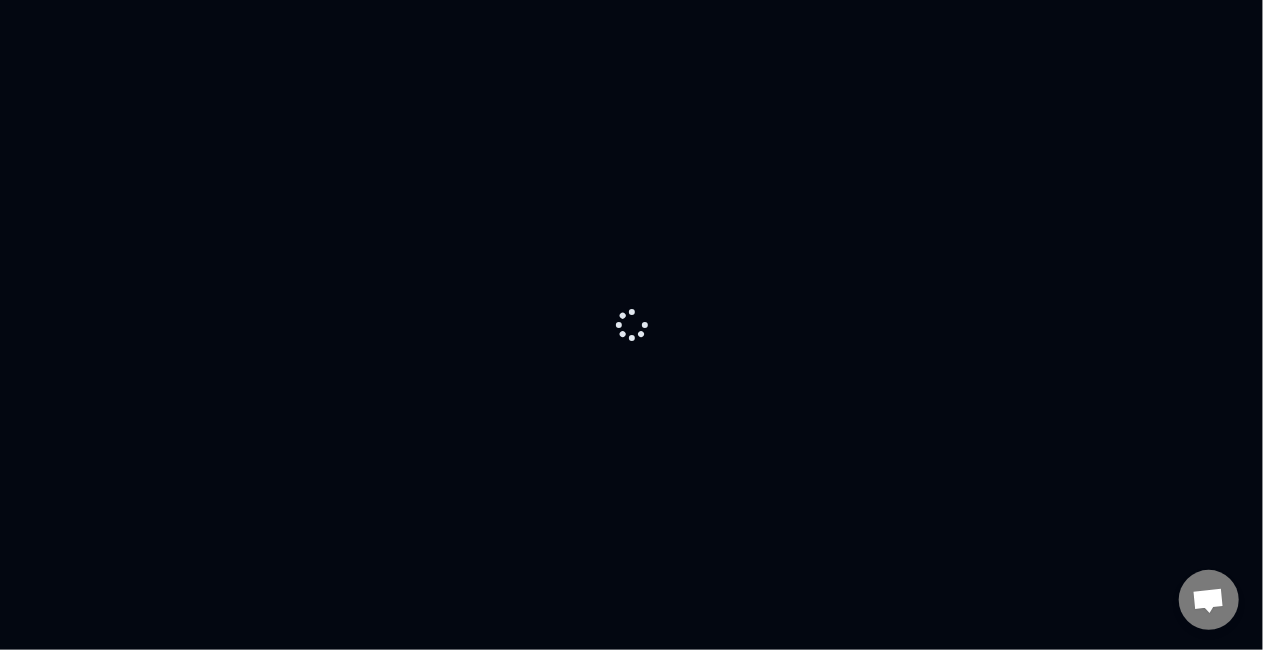 scroll, scrollTop: 0, scrollLeft: 0, axis: both 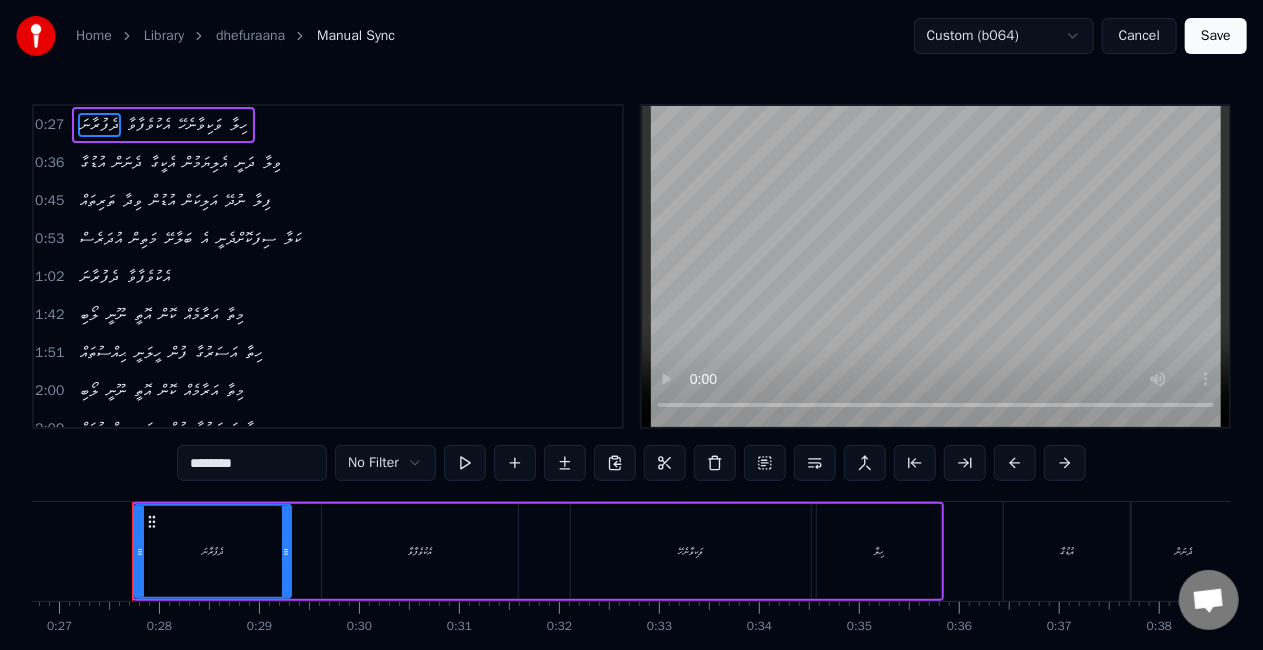 click on "1:51 ޙިއްސުތައް ހީލަނީ ފުން އަސަރުގާ ހިތާ" at bounding box center [328, 353] 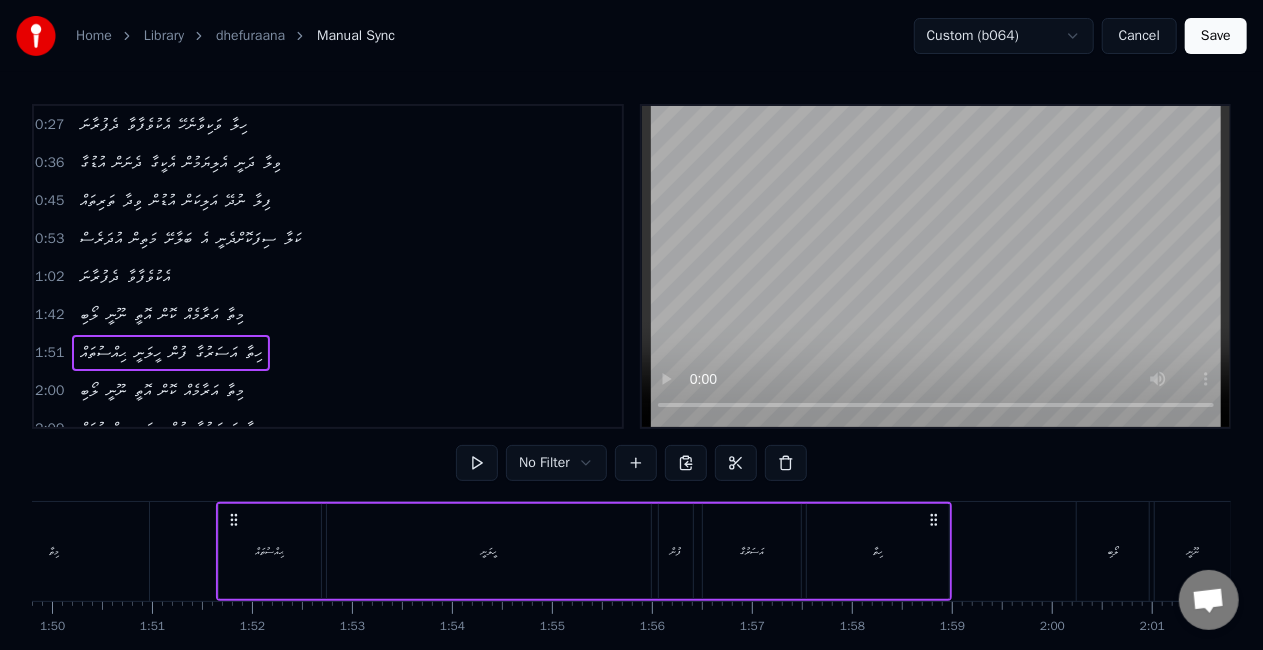 scroll, scrollTop: 0, scrollLeft: 11064, axis: horizontal 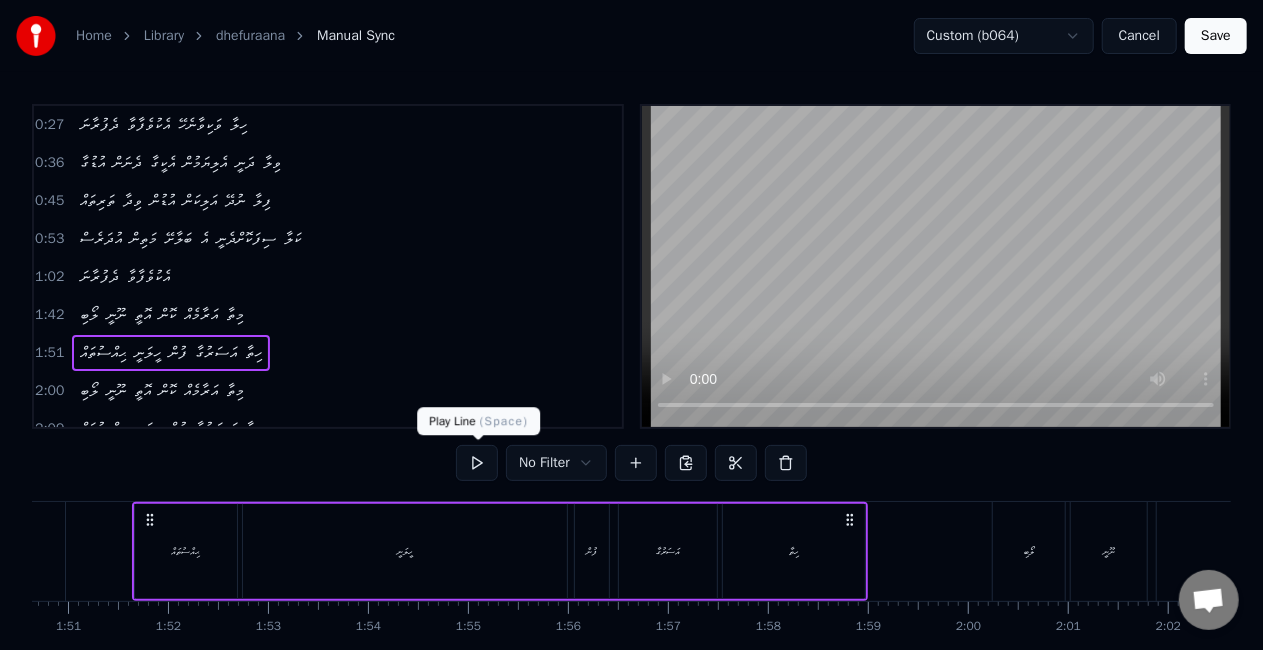 click at bounding box center (477, 463) 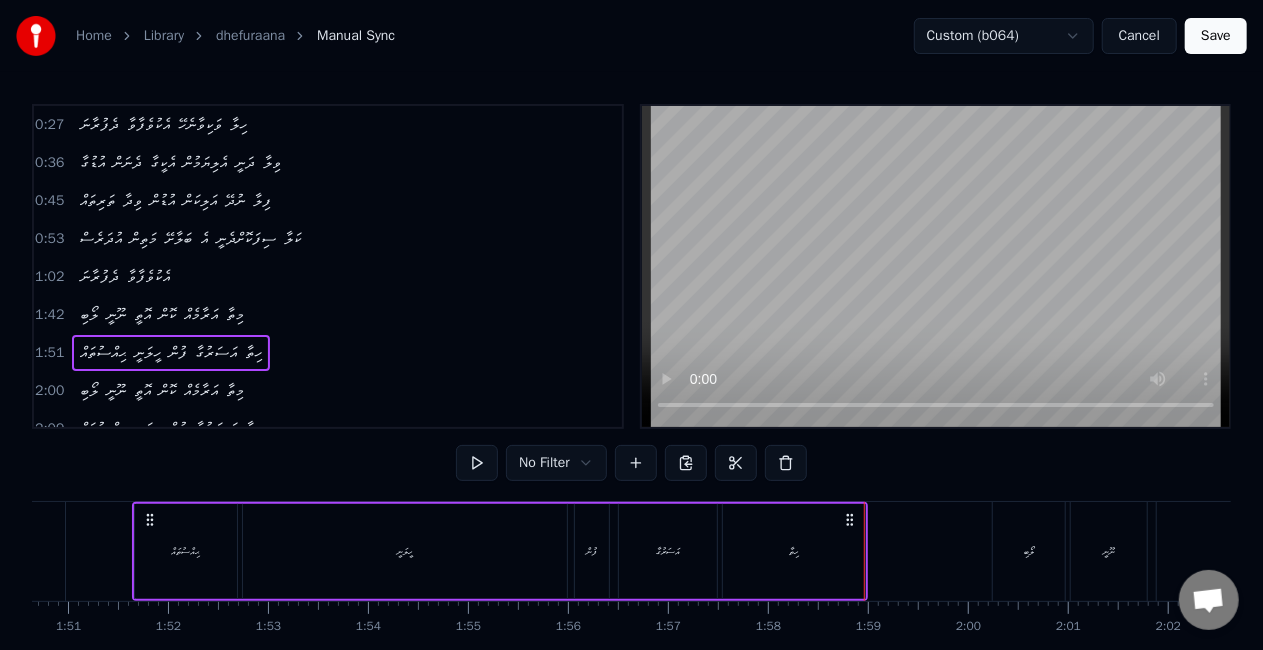 click on "އަރާމެއް" at bounding box center [201, 391] 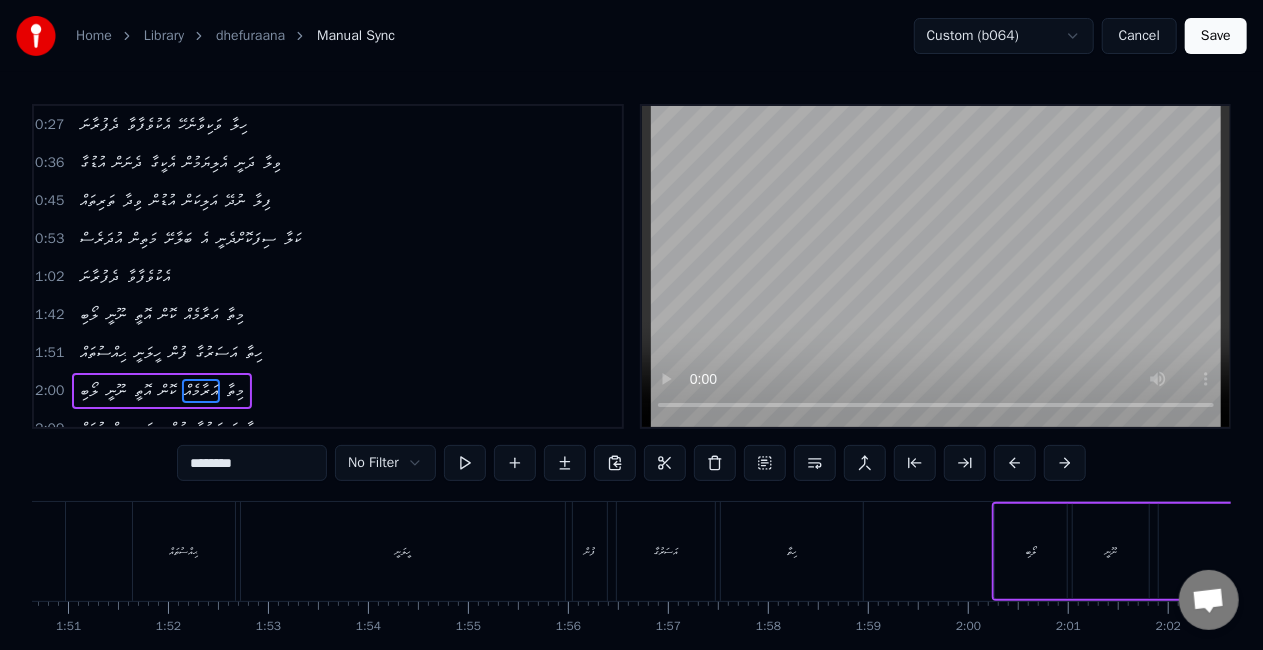 scroll, scrollTop: 0, scrollLeft: 0, axis: both 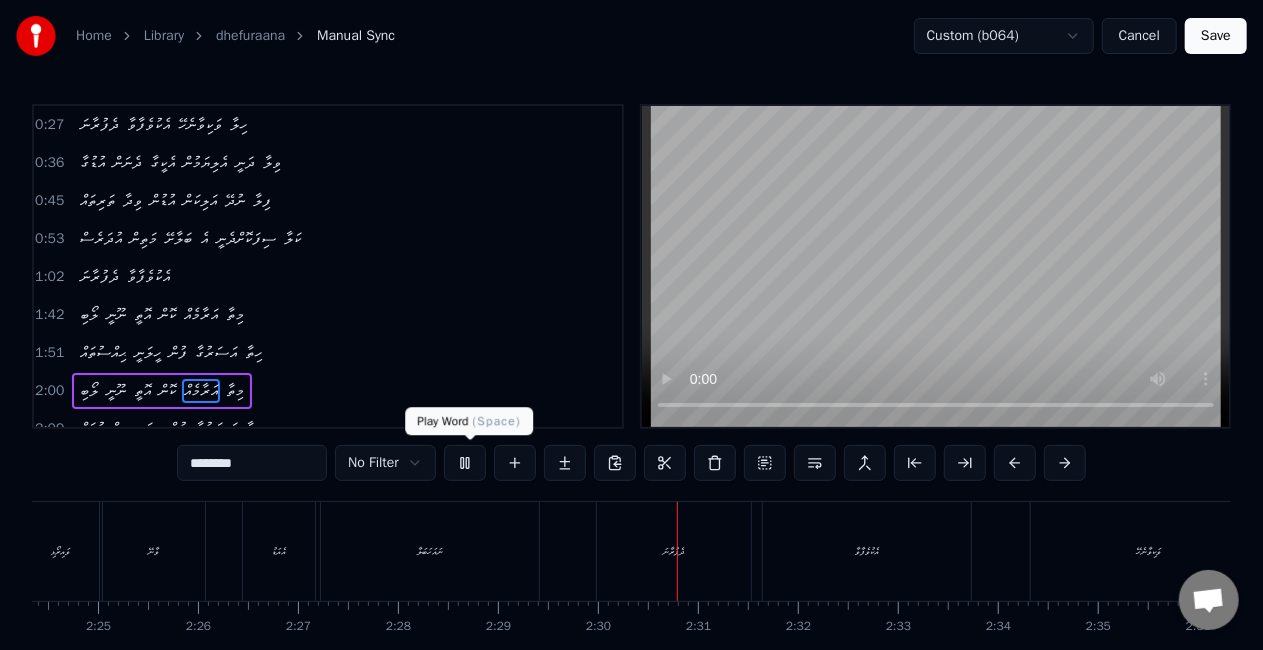 click at bounding box center (465, 463) 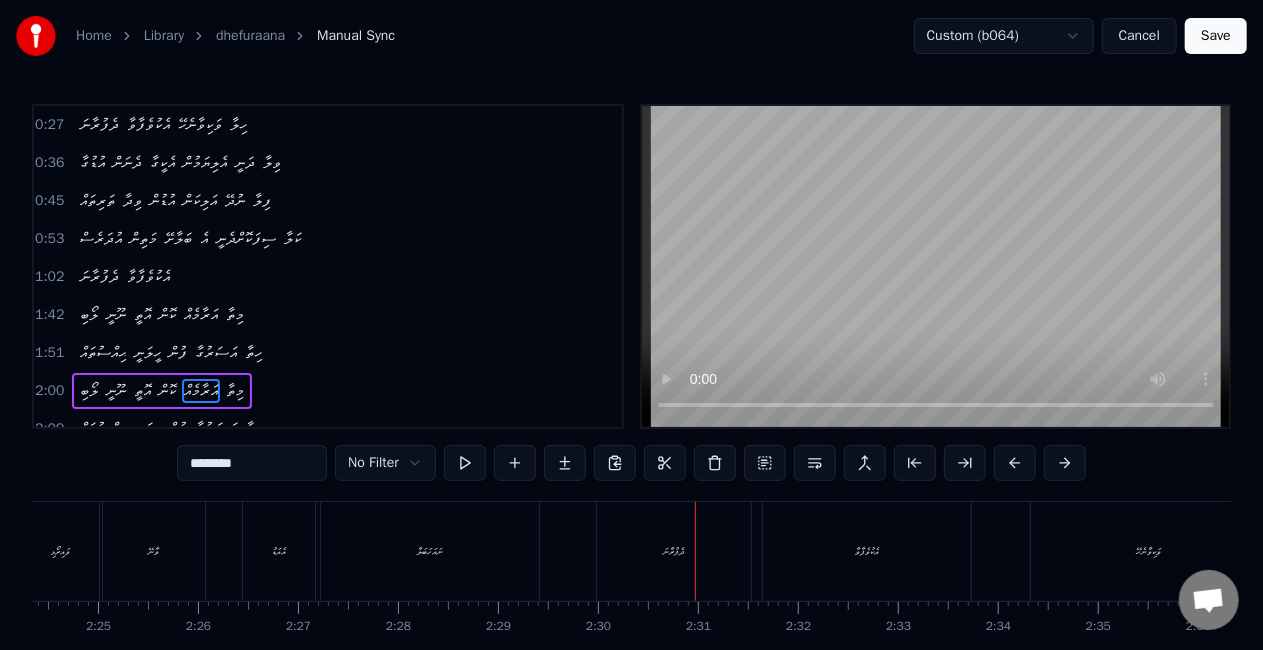 click on "އެއަޑު" at bounding box center [279, 551] 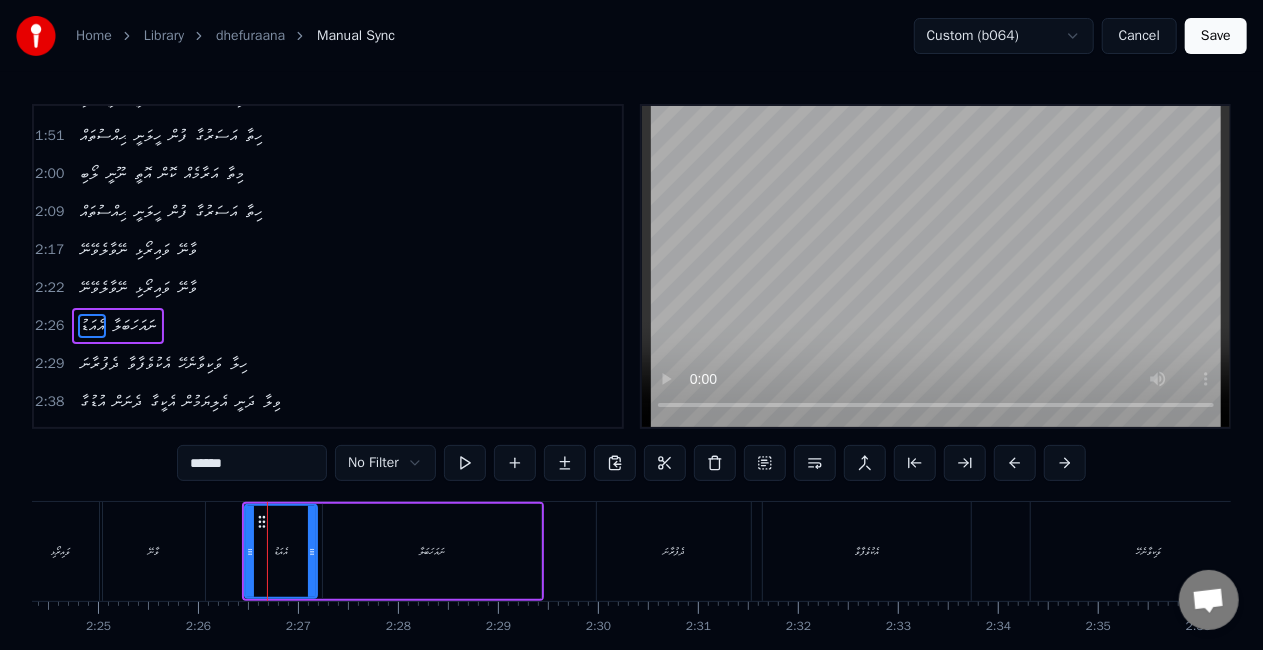 scroll, scrollTop: 268, scrollLeft: 0, axis: vertical 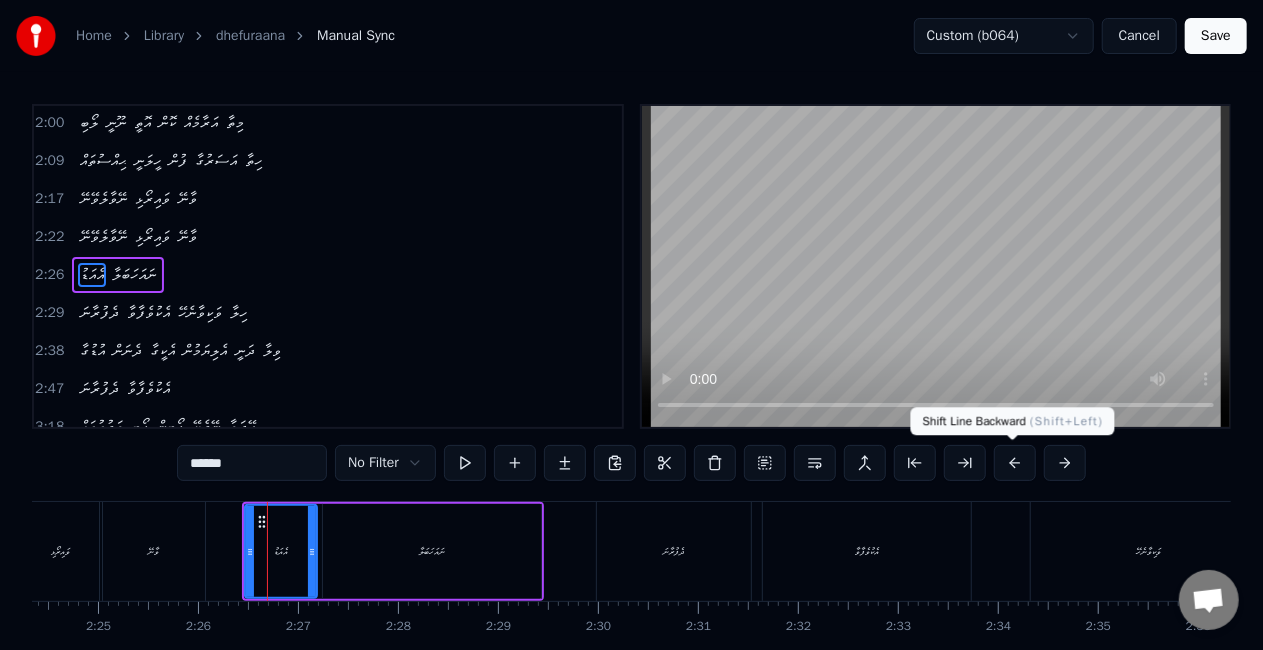 click at bounding box center (1015, 463) 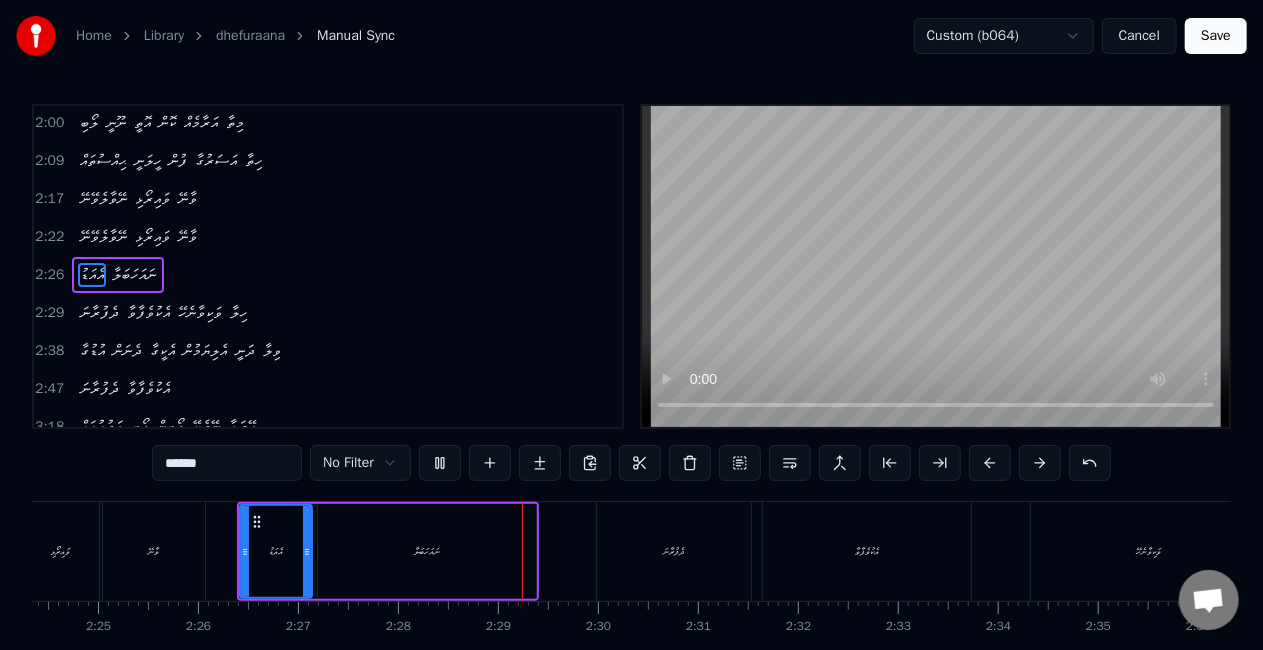 click on "ވައިރޯޅި" at bounding box center (61, 551) 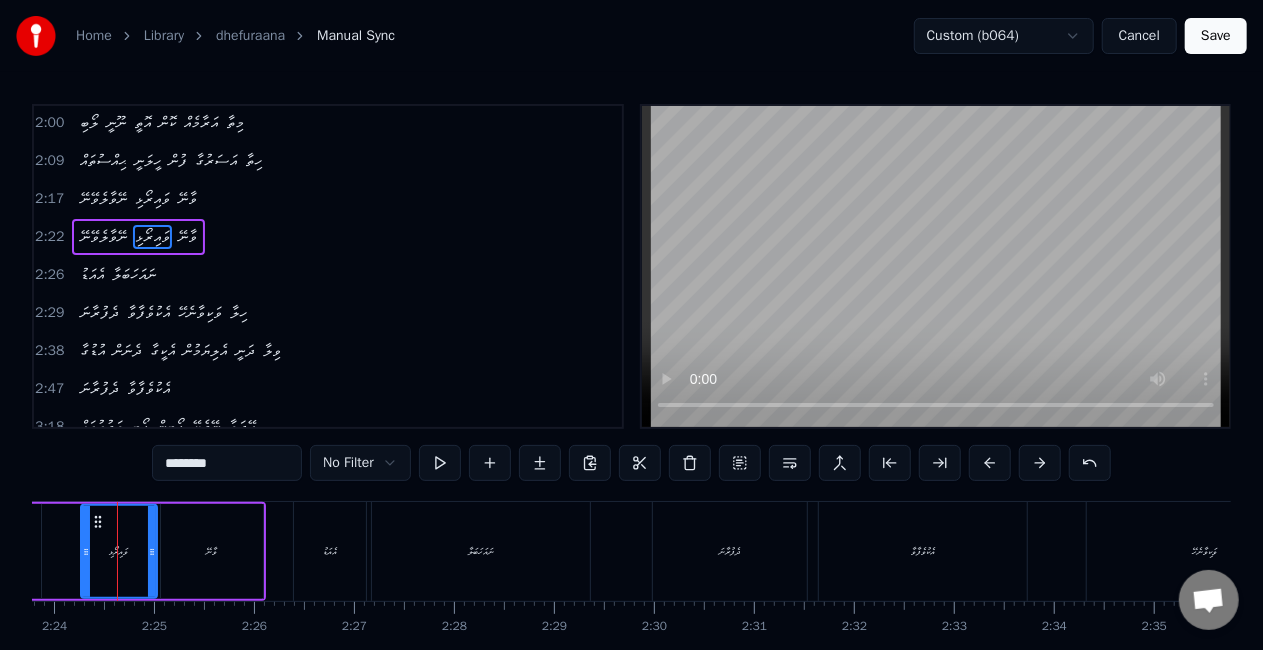 scroll, scrollTop: 0, scrollLeft: 14363, axis: horizontal 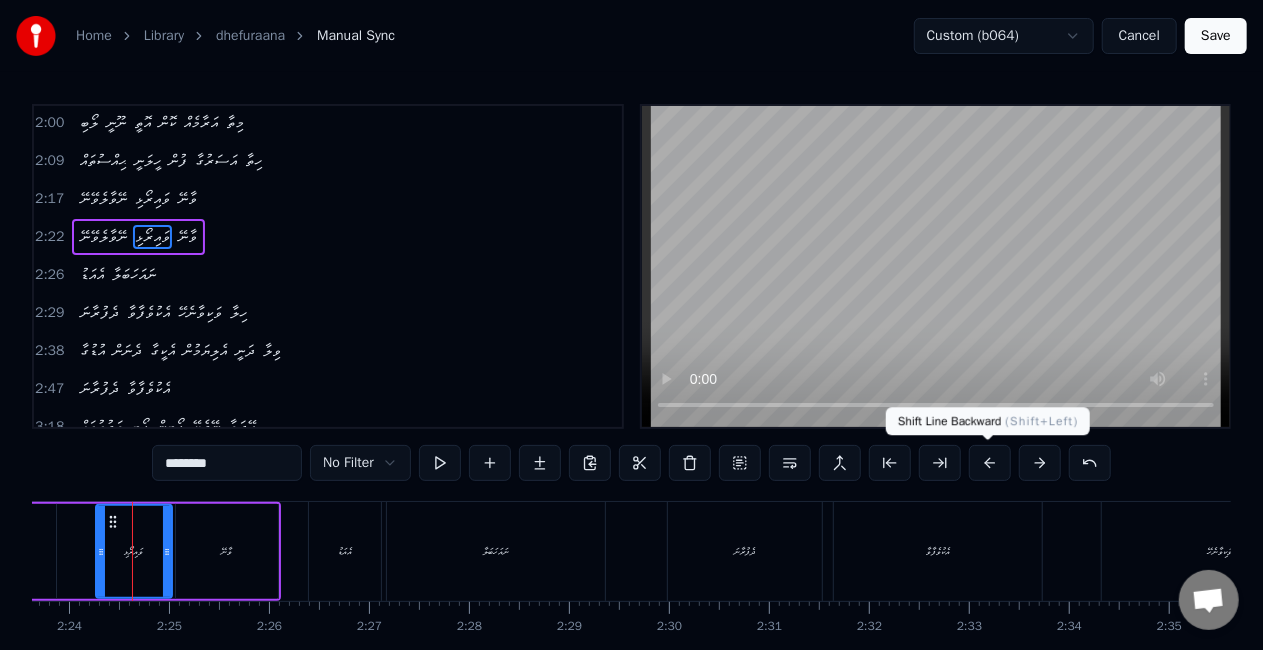 click at bounding box center [990, 463] 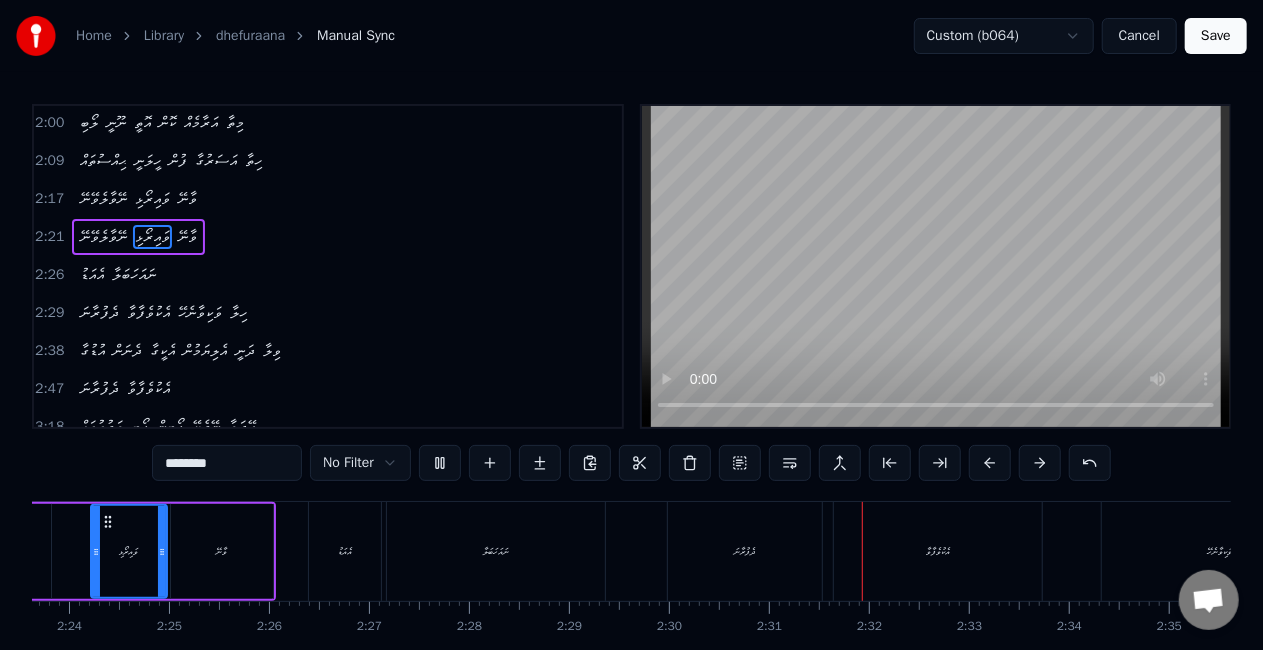 click on "ދެފުރާނަ" at bounding box center (745, 551) 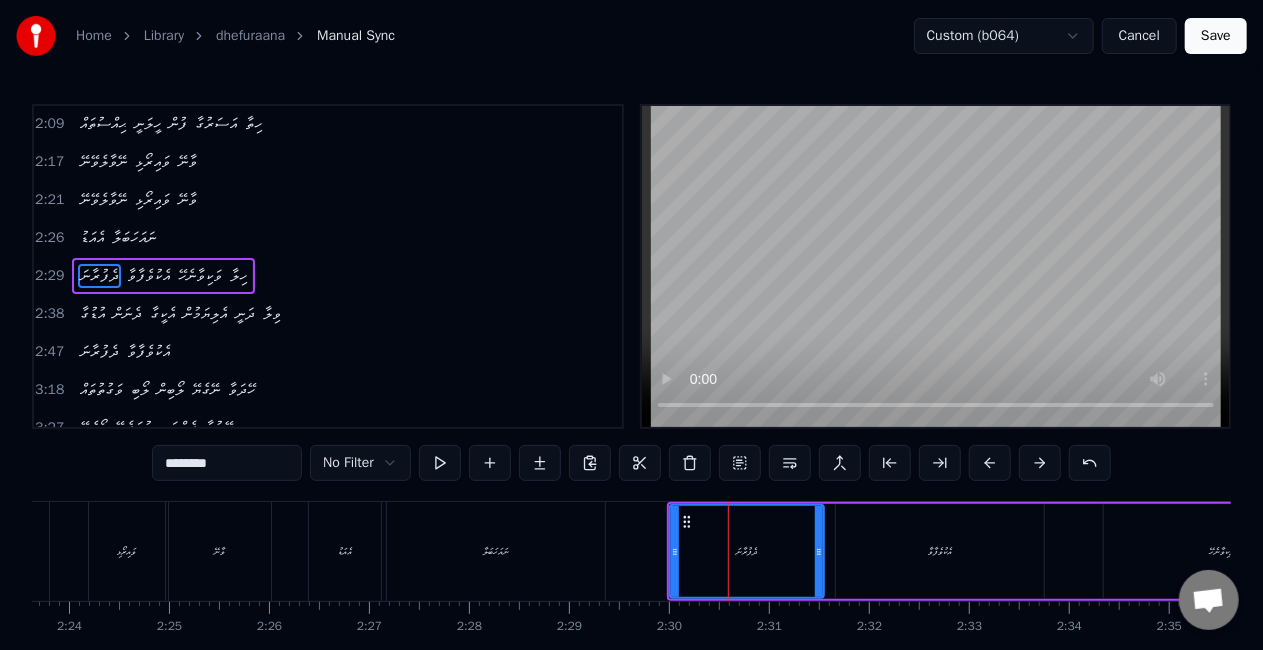 scroll, scrollTop: 306, scrollLeft: 0, axis: vertical 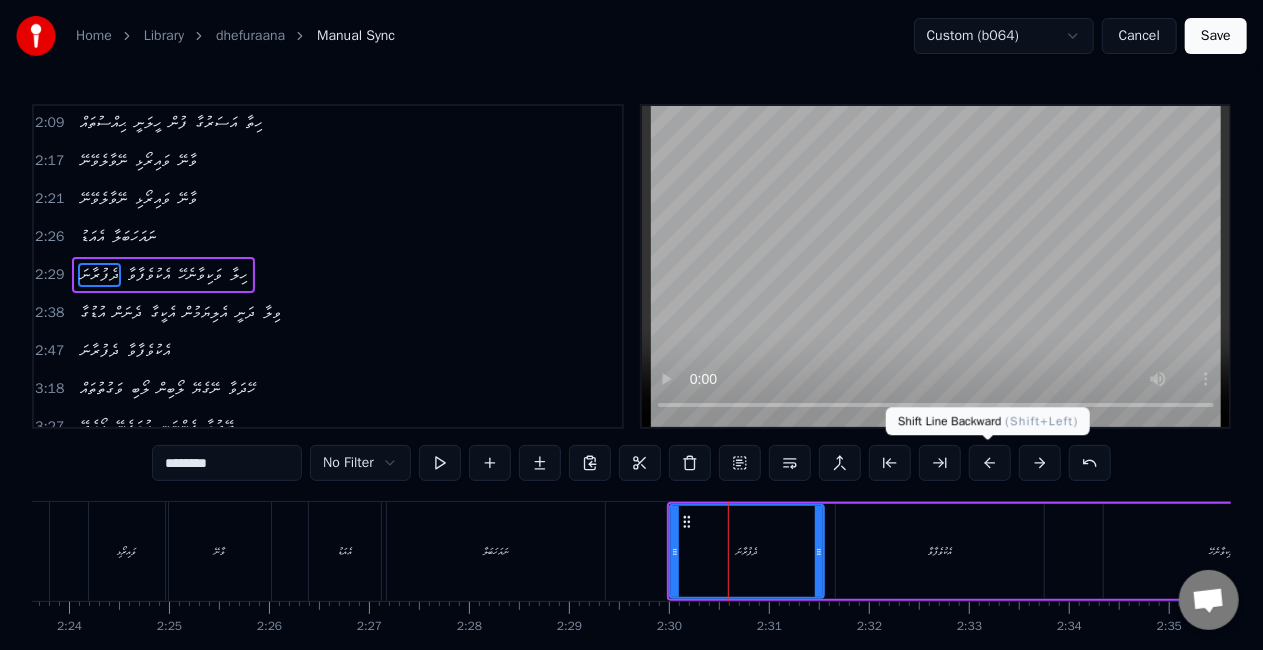 click at bounding box center (990, 463) 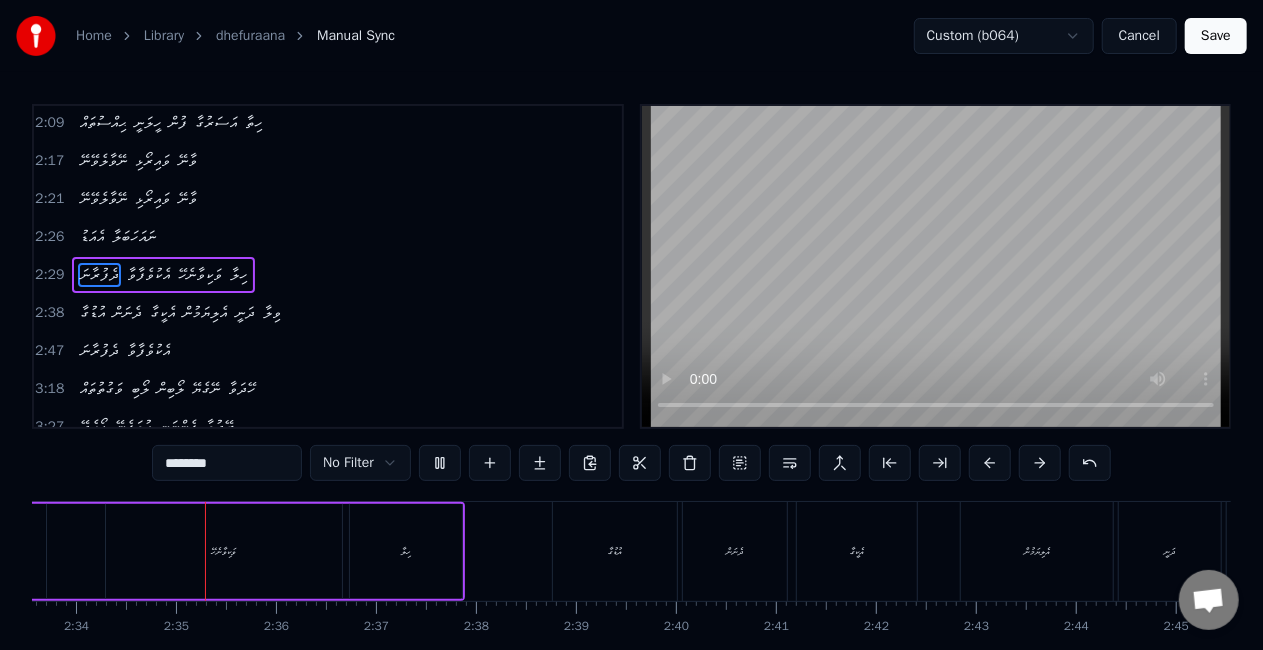 scroll, scrollTop: 0, scrollLeft: 15378, axis: horizontal 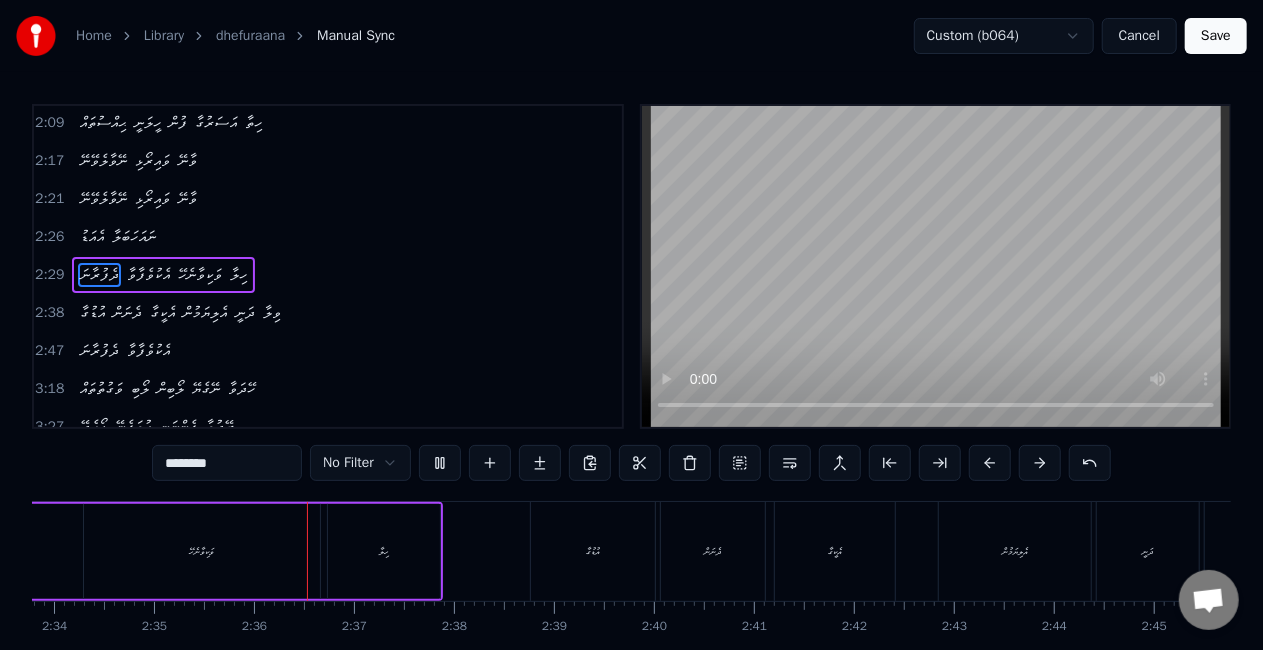 click on "ވަކިވާނެހޭ" at bounding box center [202, 551] 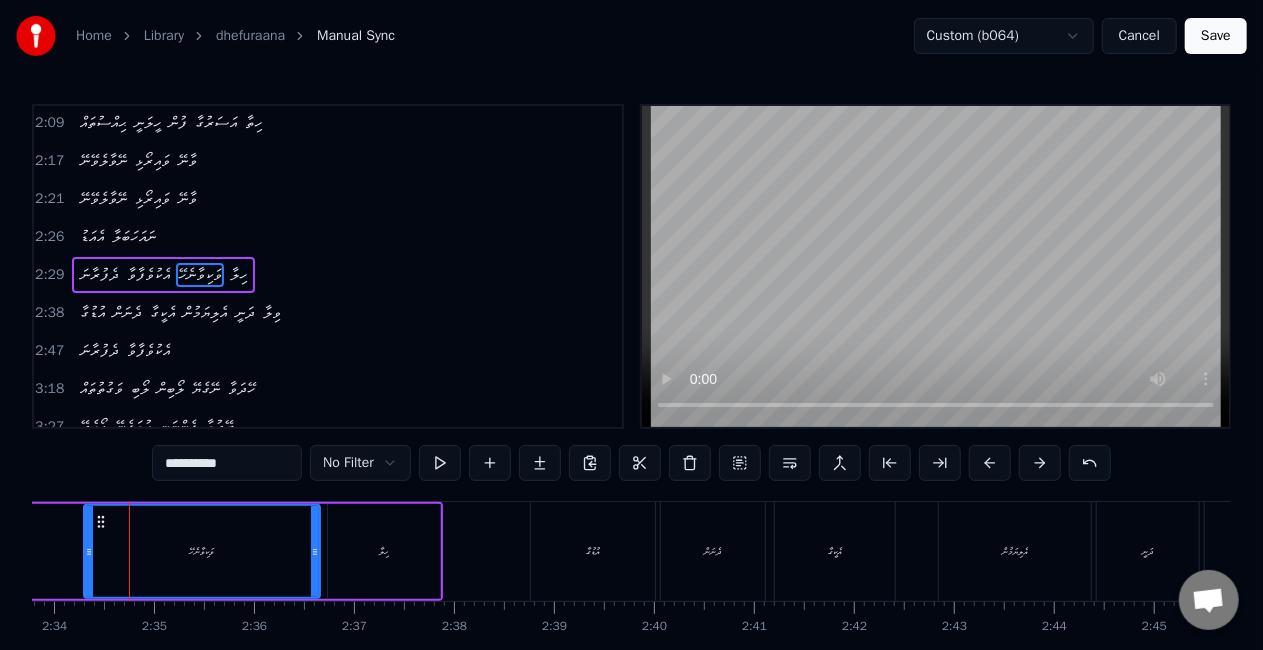 scroll, scrollTop: 0, scrollLeft: 15375, axis: horizontal 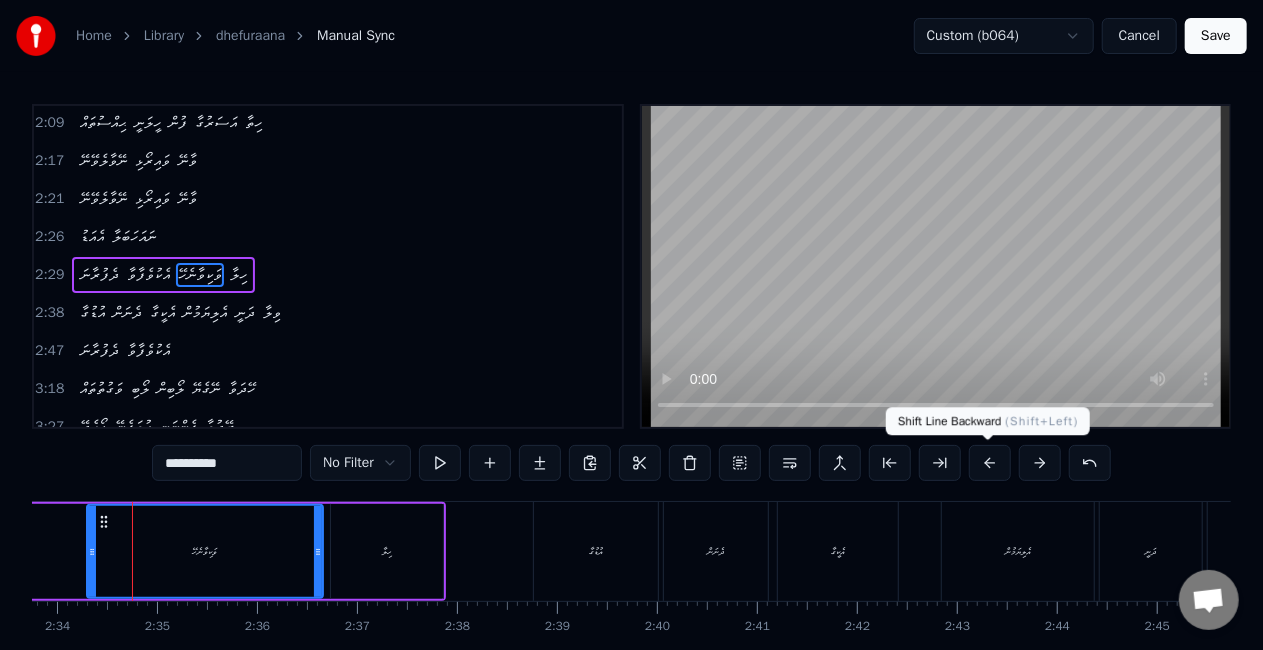 click at bounding box center [990, 463] 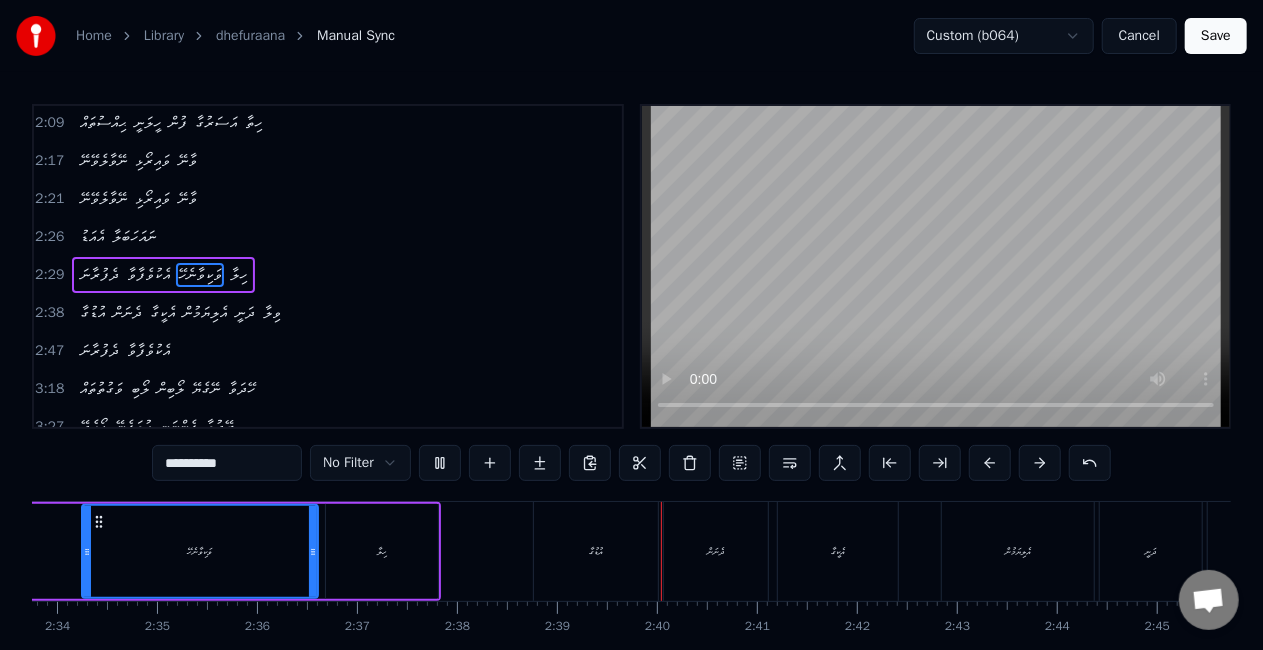 click on "އުޑުގާ" at bounding box center (596, 551) 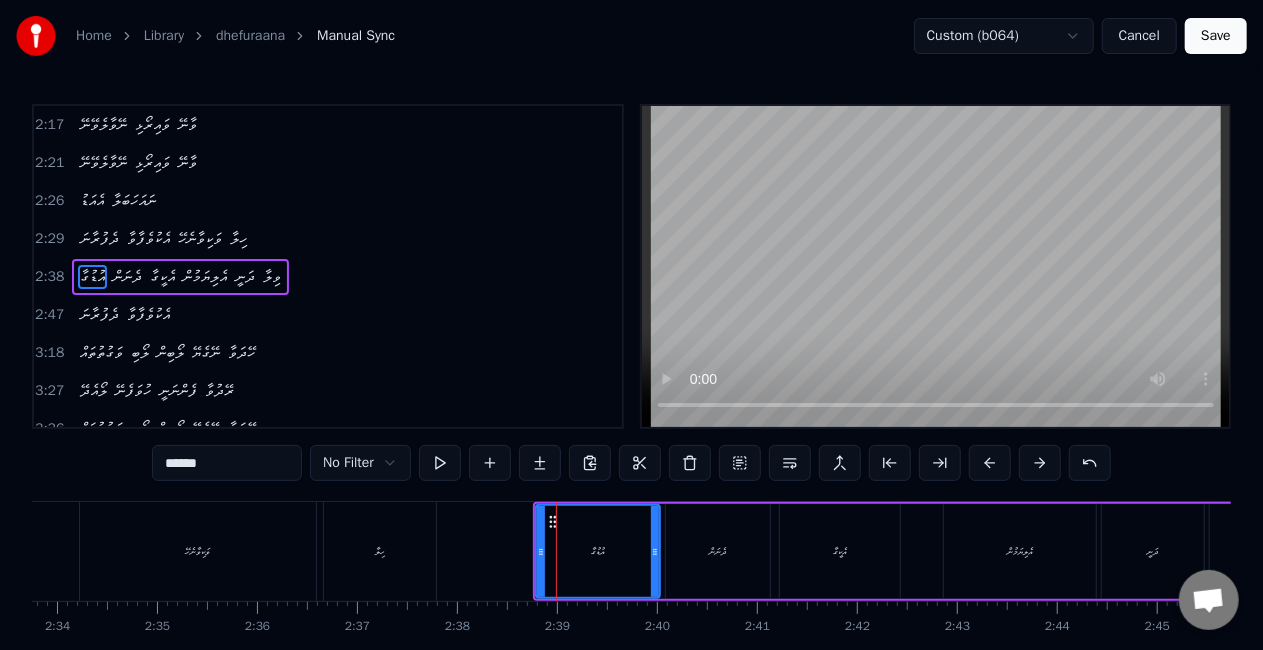 scroll, scrollTop: 343, scrollLeft: 0, axis: vertical 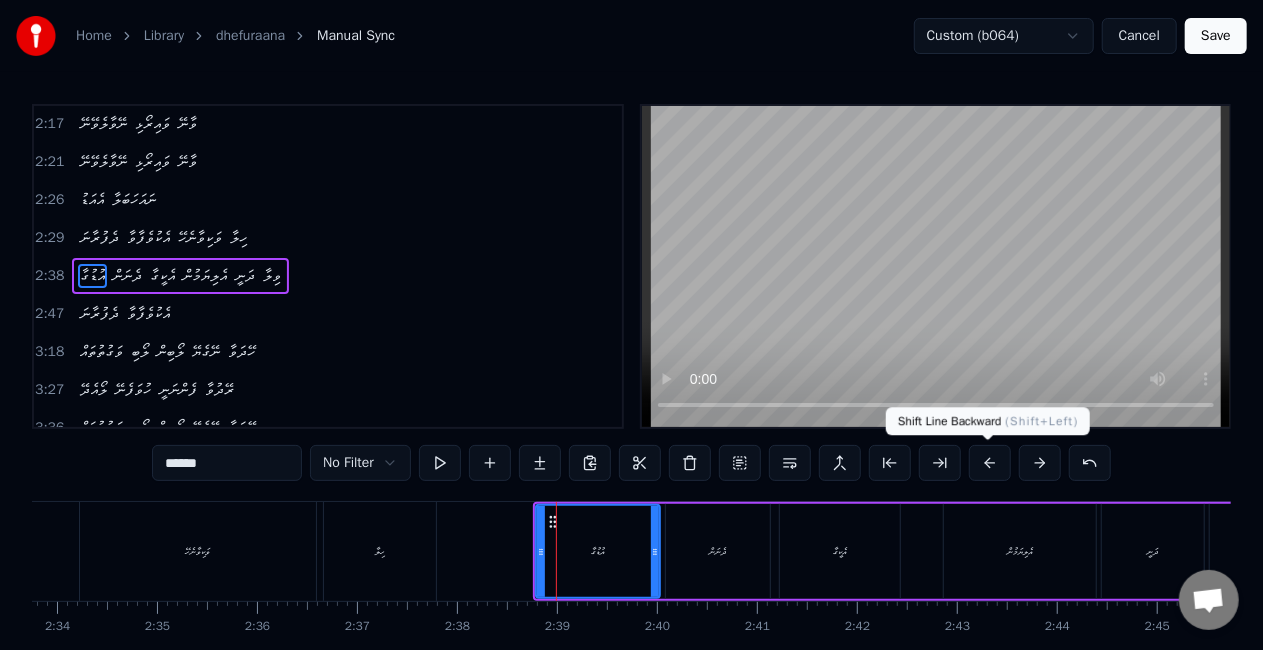 click at bounding box center (990, 463) 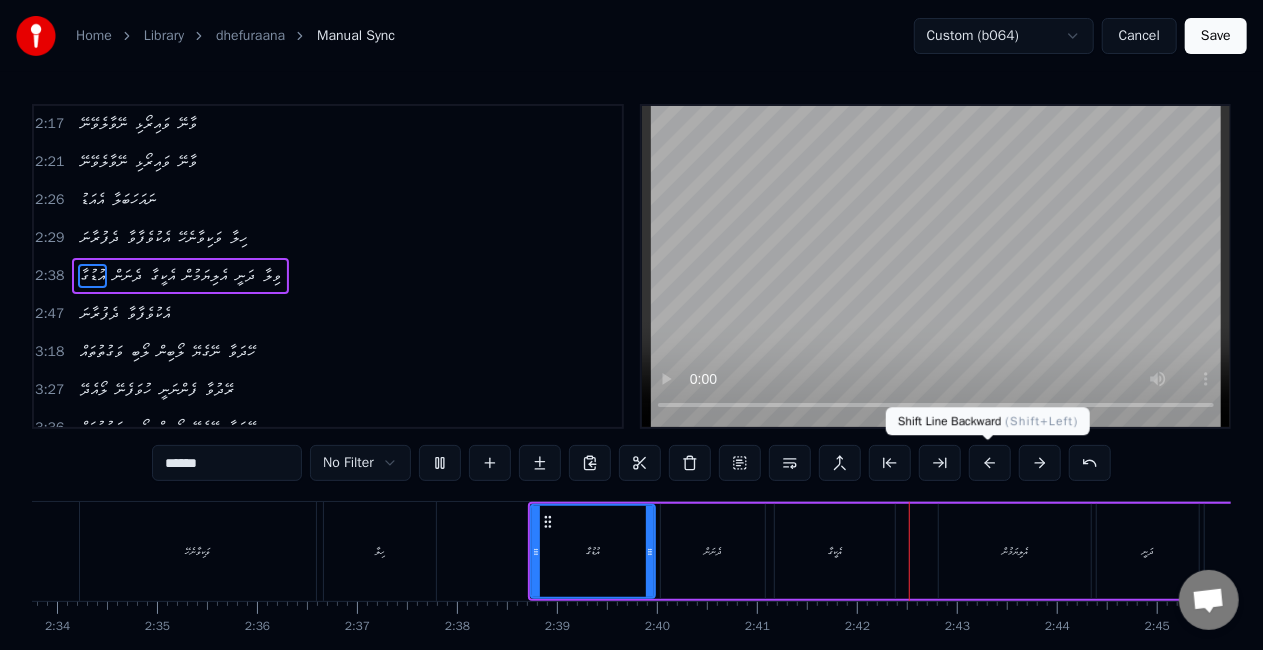 click at bounding box center (990, 463) 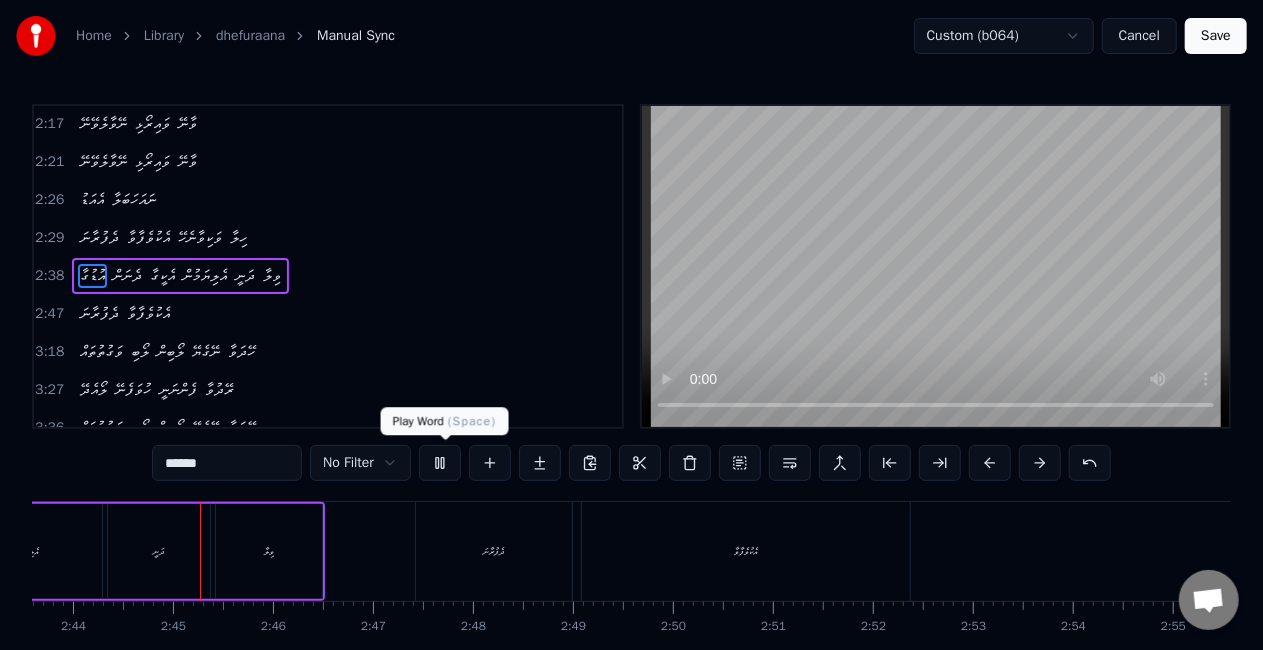scroll, scrollTop: 0, scrollLeft: 16378, axis: horizontal 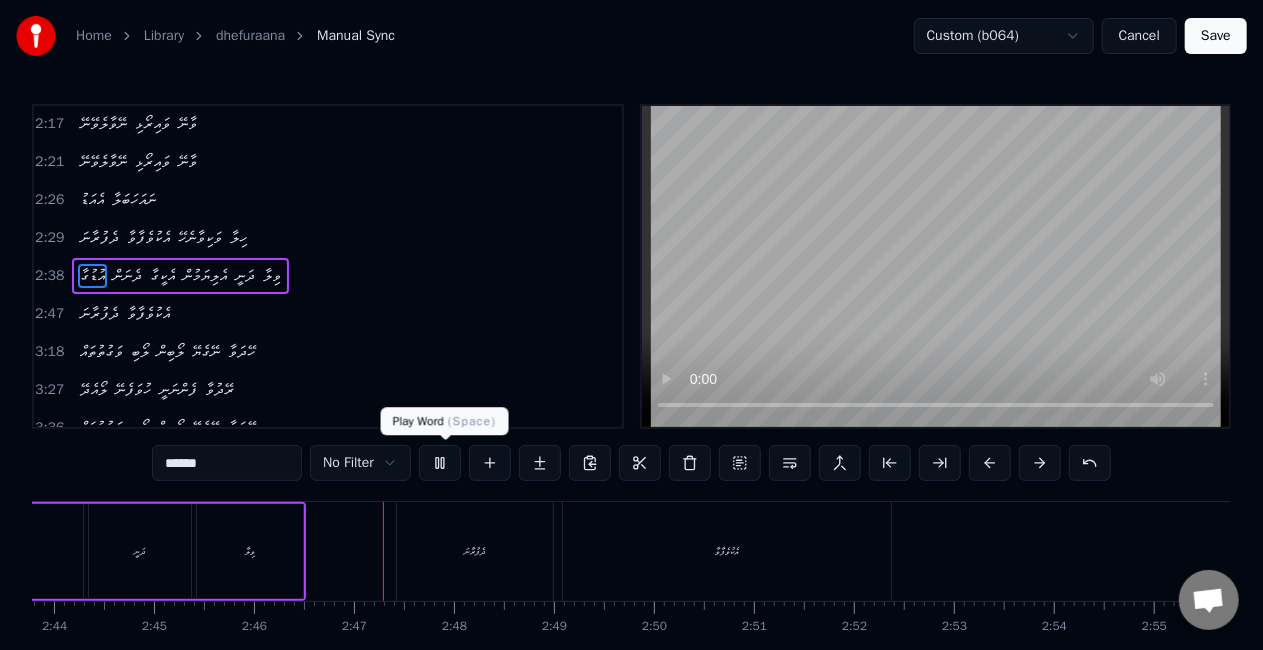 click at bounding box center [440, 463] 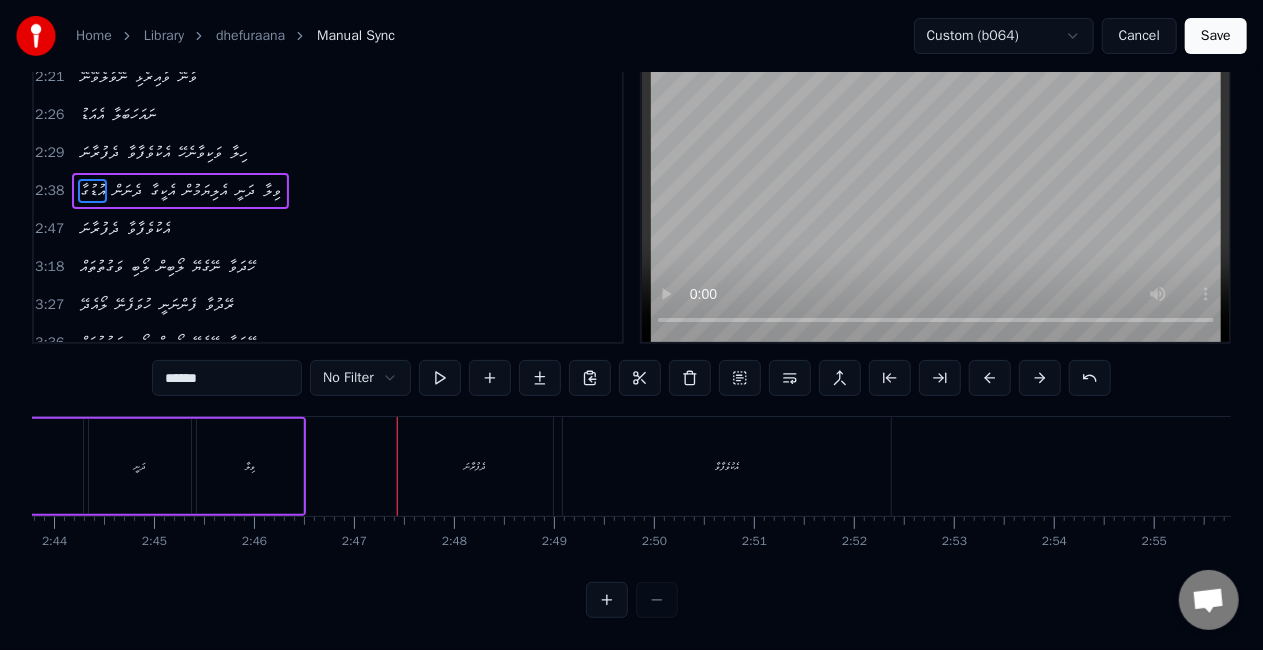 scroll, scrollTop: 102, scrollLeft: 0, axis: vertical 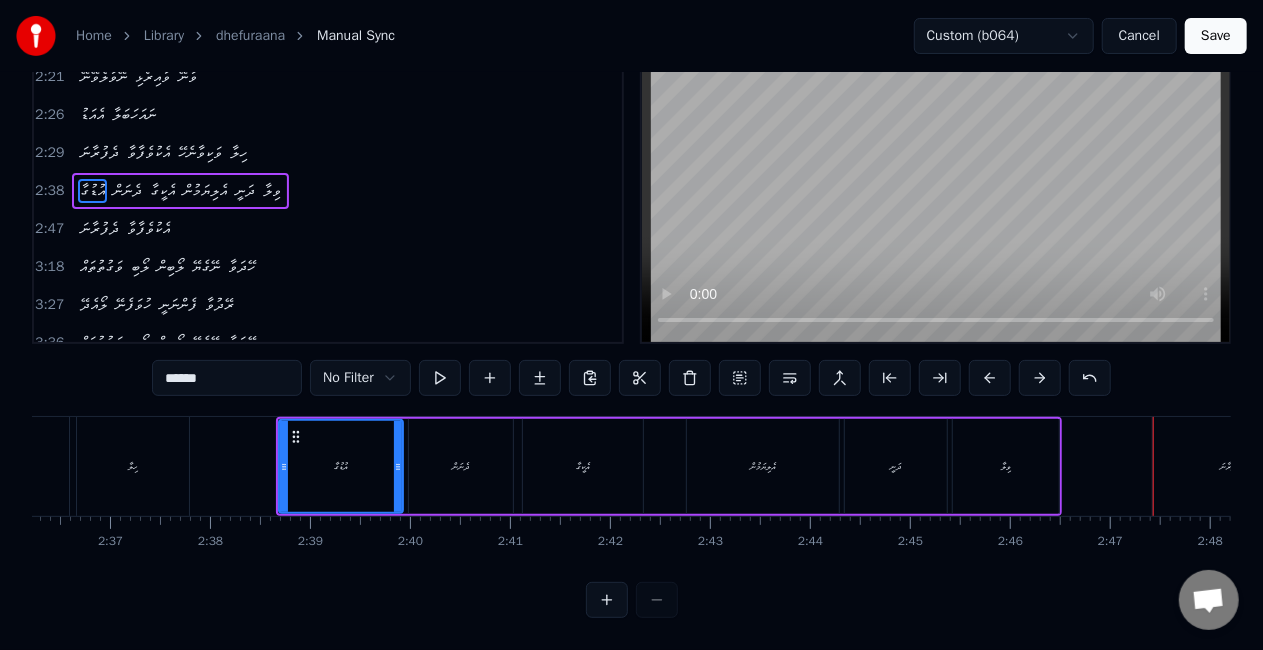 click on "އުޑުގާ" at bounding box center (341, 466) 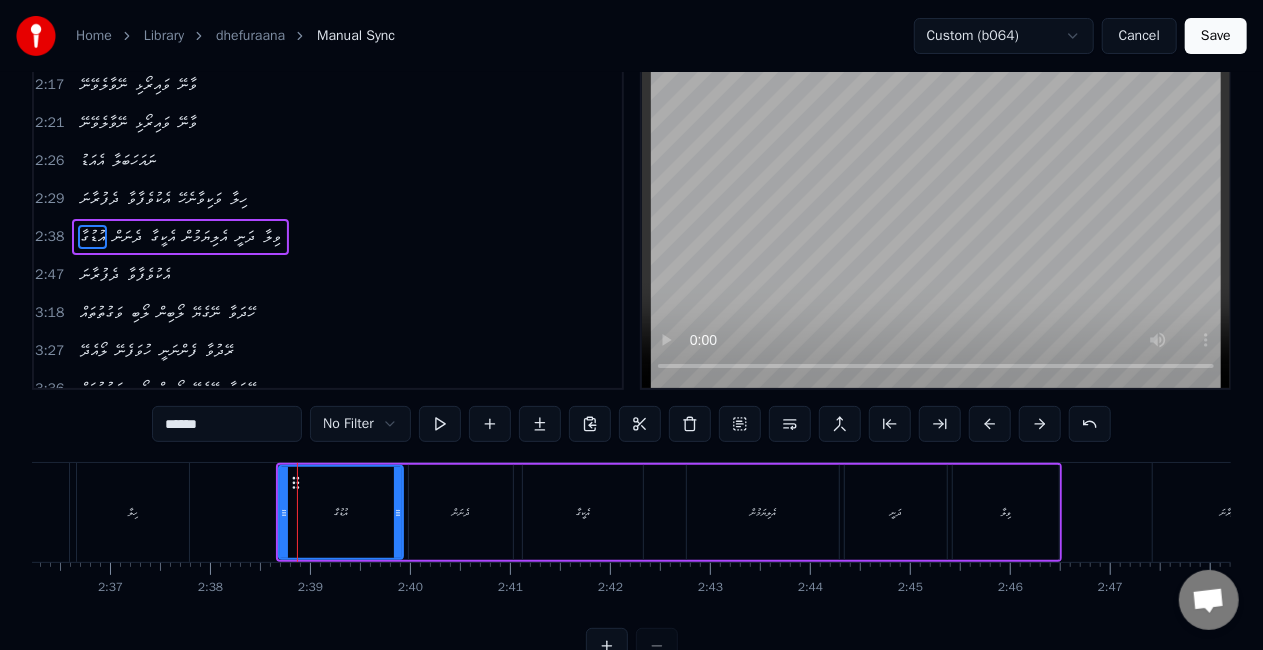 scroll, scrollTop: 0, scrollLeft: 0, axis: both 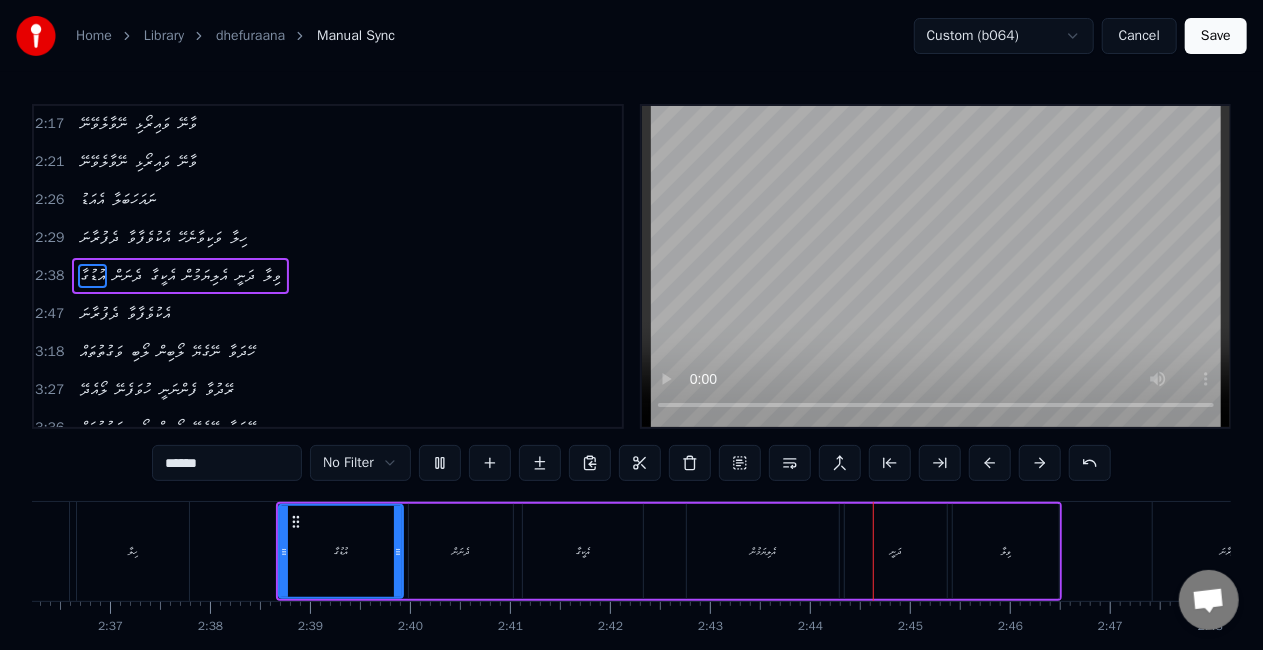 click on "އެލިޔަމުން" at bounding box center [763, 551] 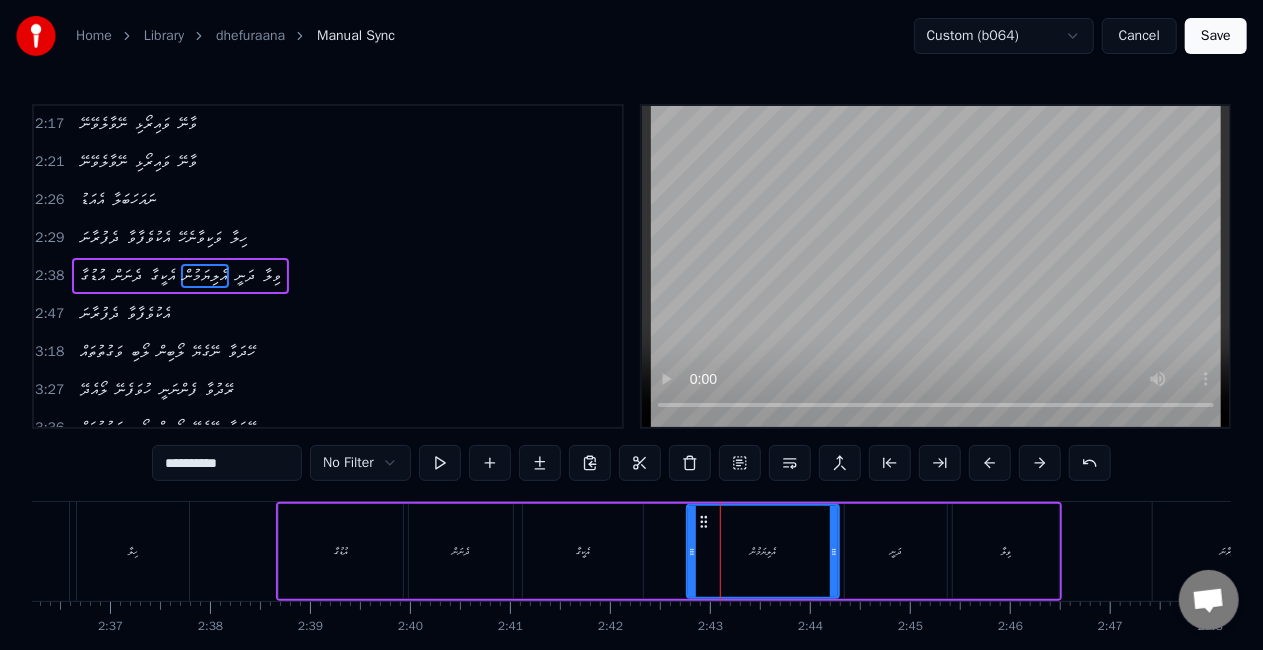 click on "އެލިޔަމުން" at bounding box center [763, 551] 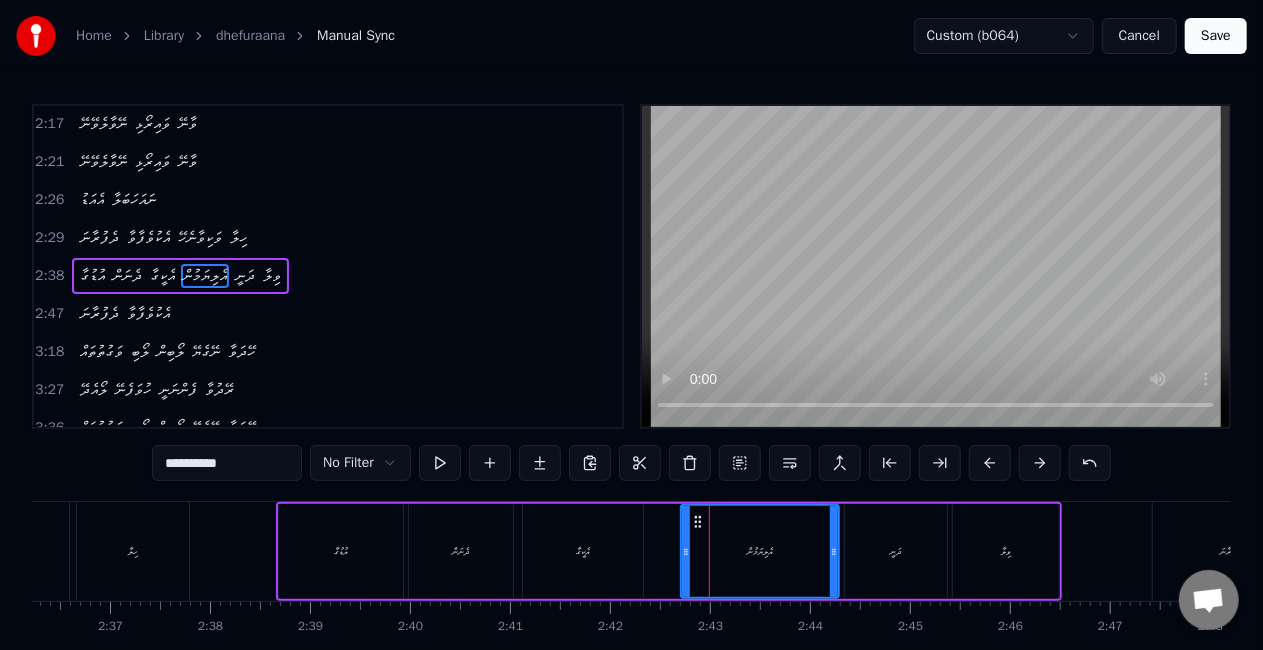 click at bounding box center [686, 551] 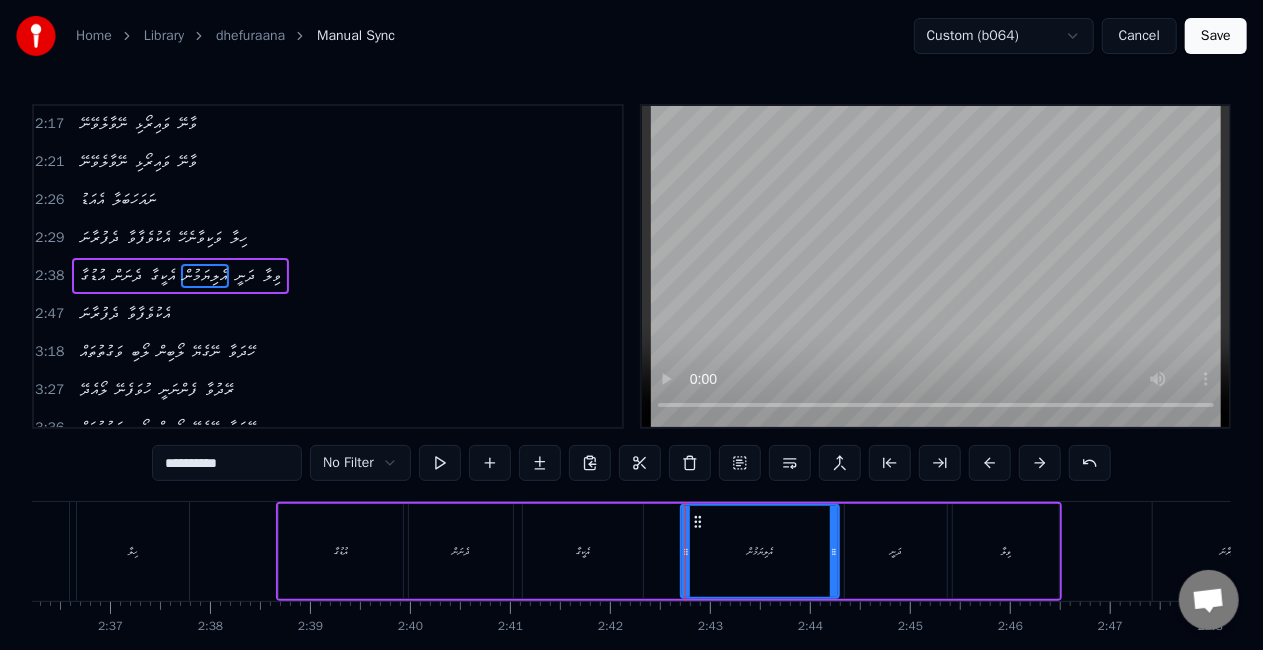 click on "އެލިޔަމުން" at bounding box center [760, 551] 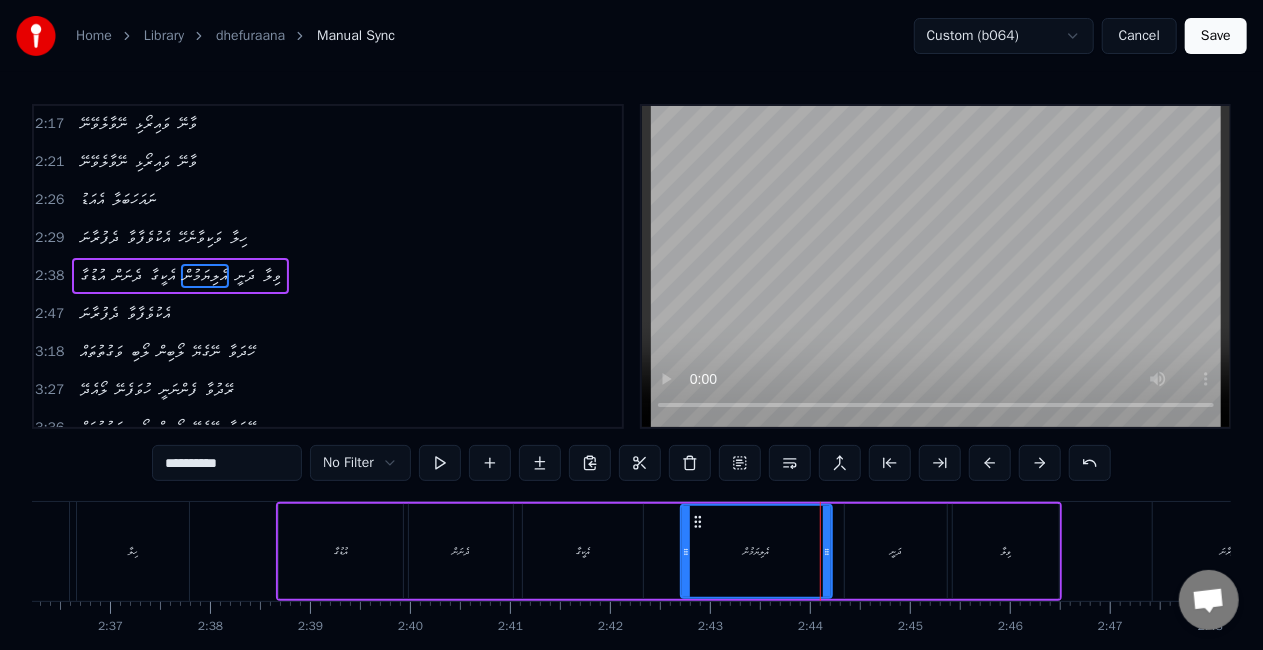 click at bounding box center [827, 551] 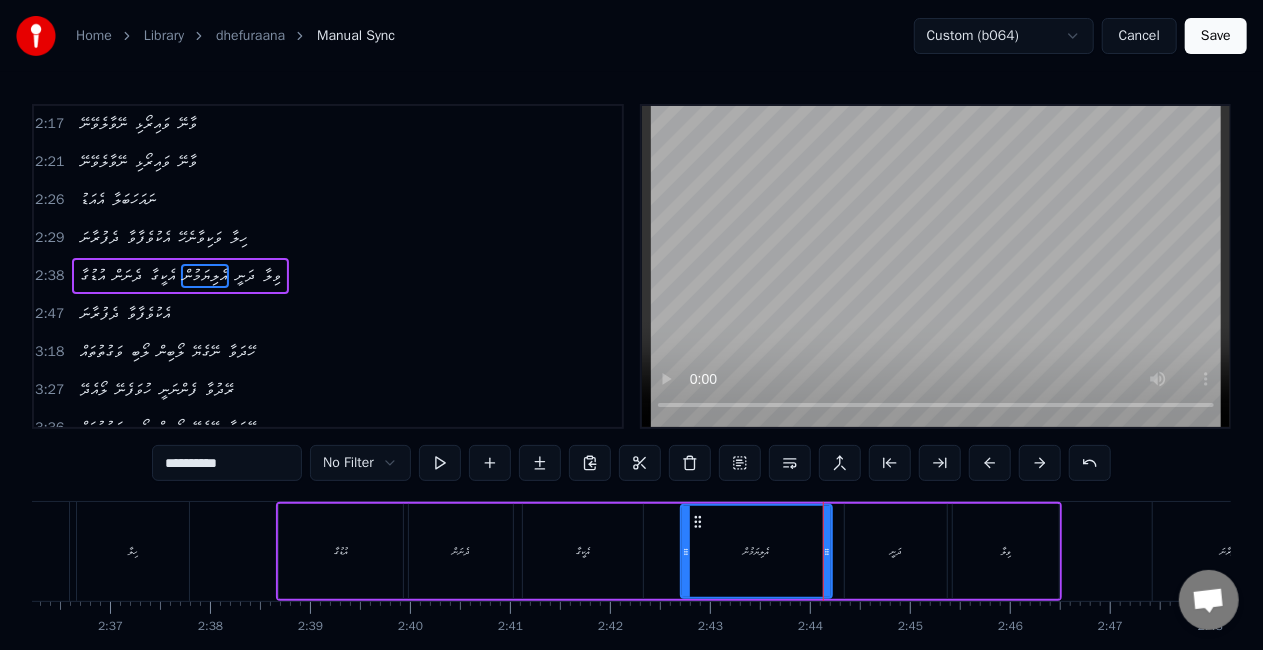 click on "ދަނީ" at bounding box center [896, 551] 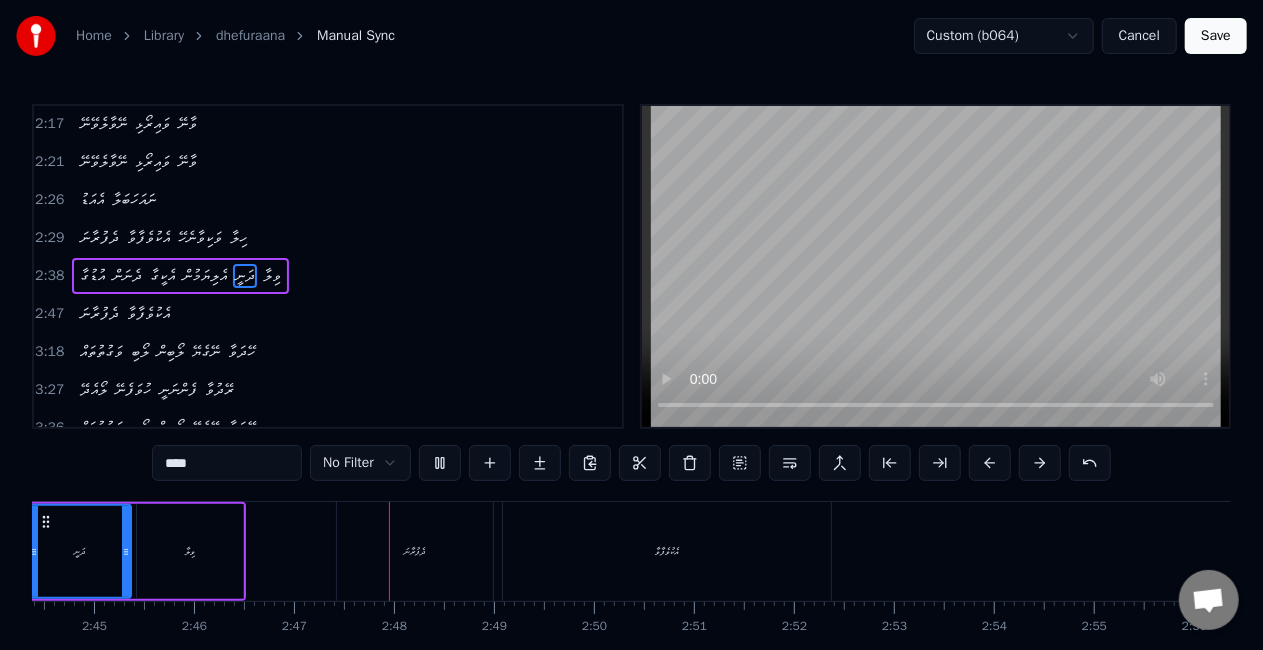 scroll, scrollTop: 0, scrollLeft: 16639, axis: horizontal 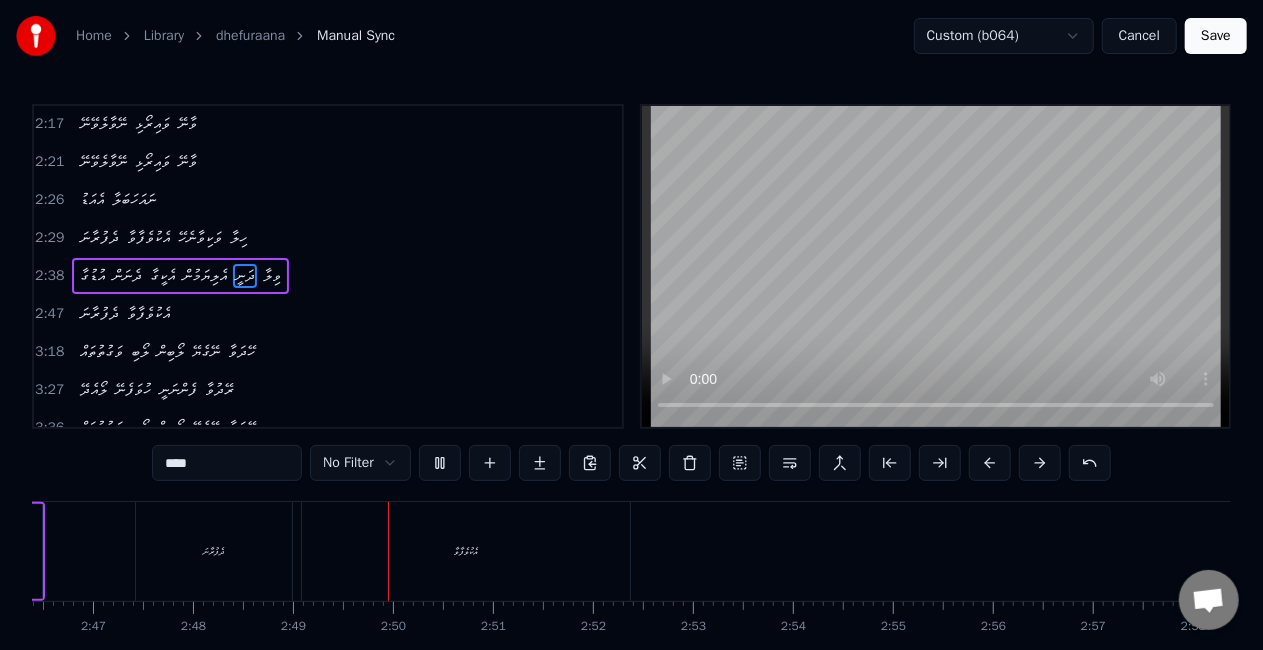 click on "ދެފުރާނަ" at bounding box center [214, 551] 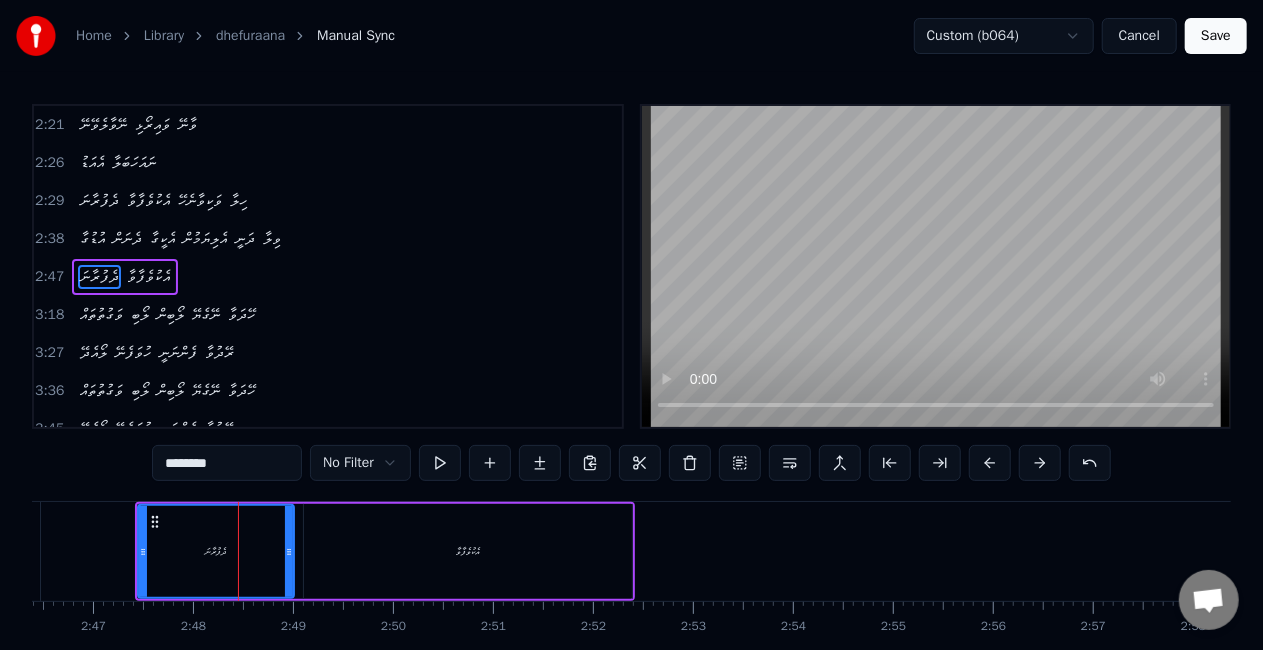 scroll, scrollTop: 380, scrollLeft: 0, axis: vertical 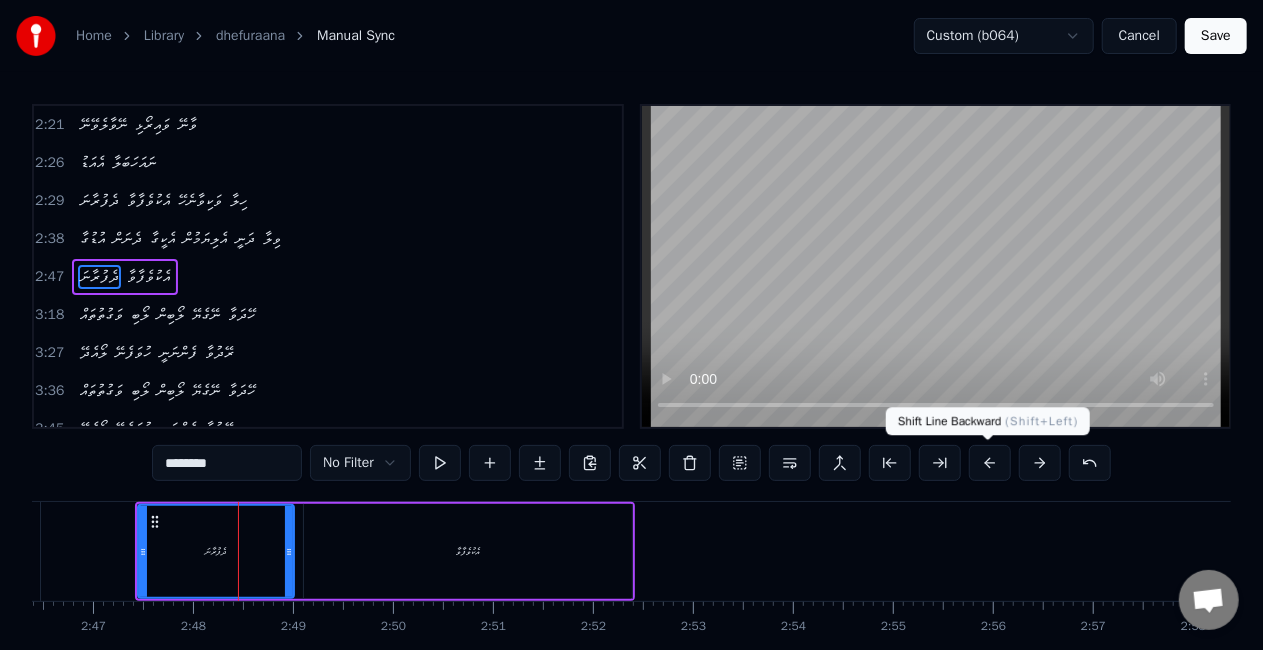 click at bounding box center [990, 463] 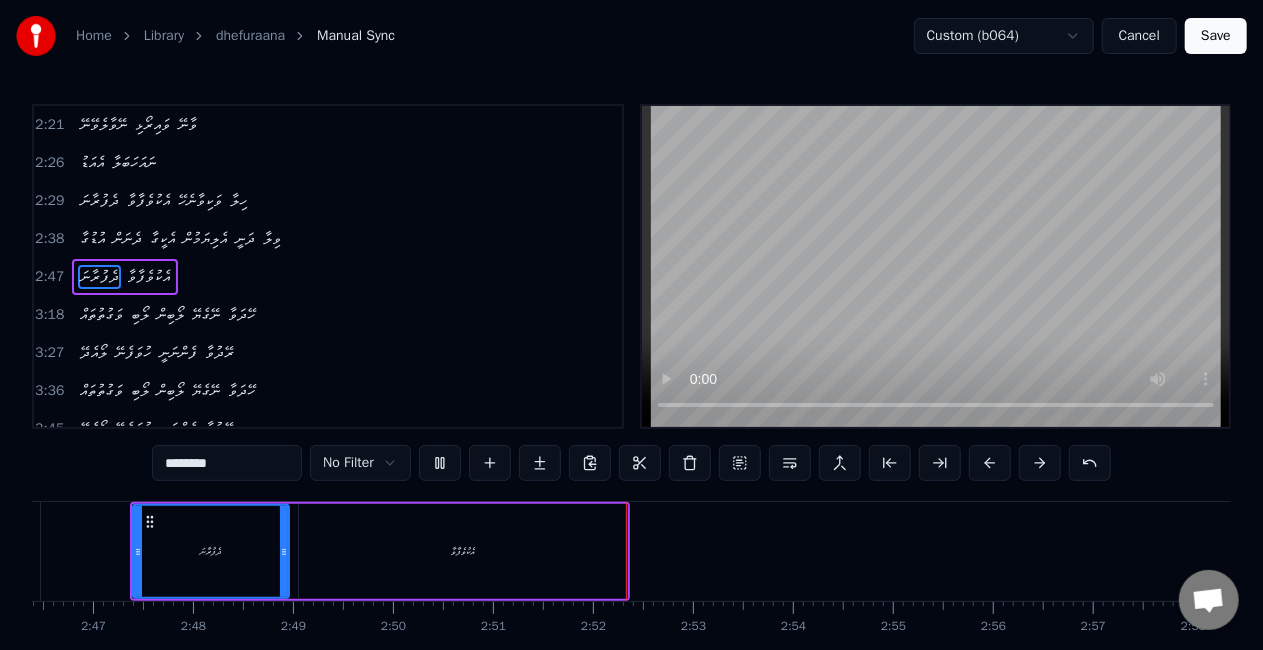 click on "އެކުވެފާވާ" at bounding box center (463, 551) 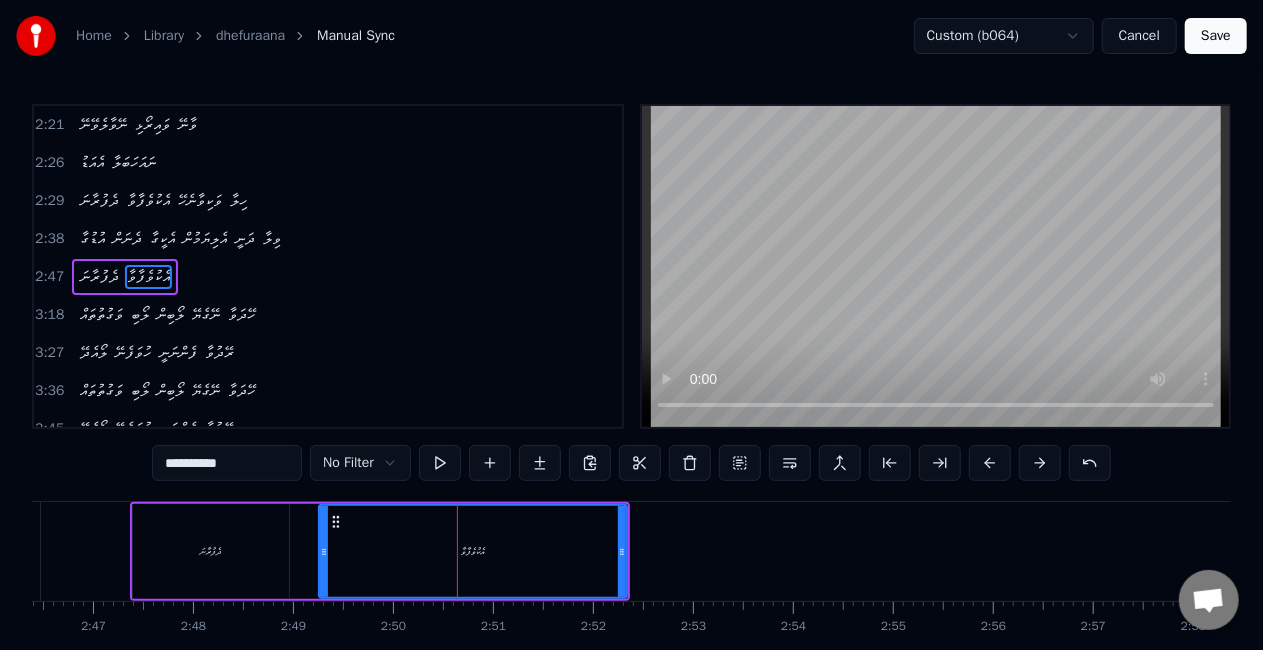 drag, startPoint x: 304, startPoint y: 553, endPoint x: 324, endPoint y: 558, distance: 20.615528 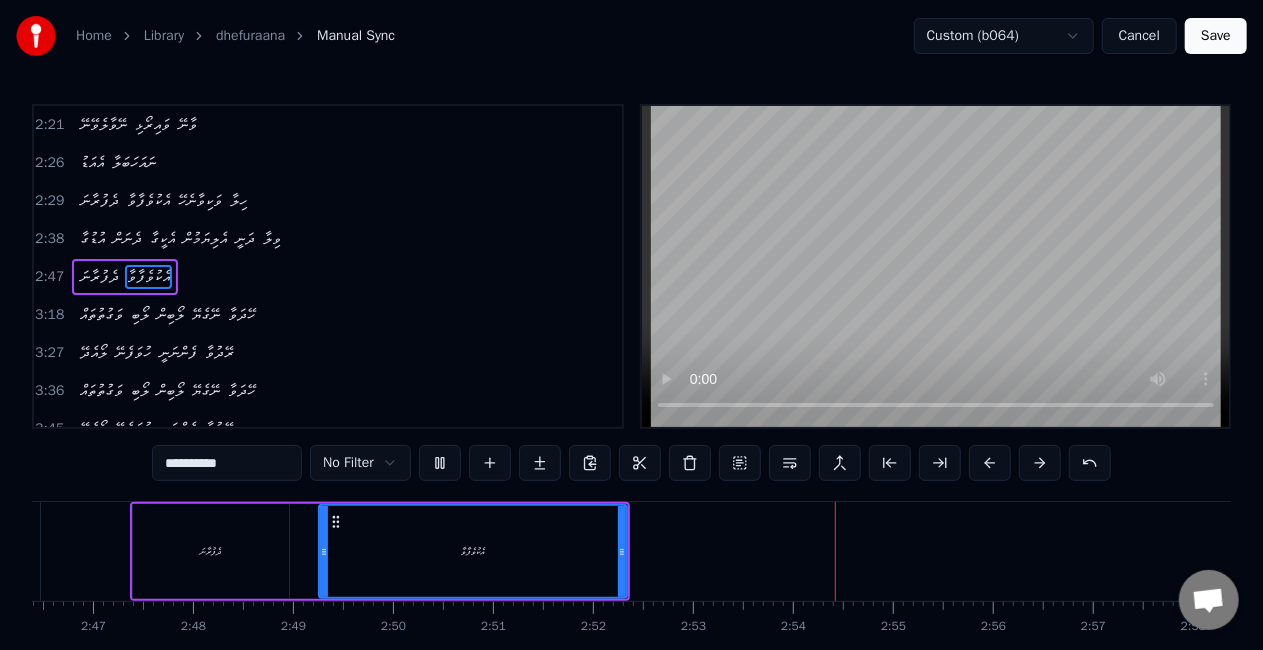 click on "ދެފުރާނަ" at bounding box center [211, 551] 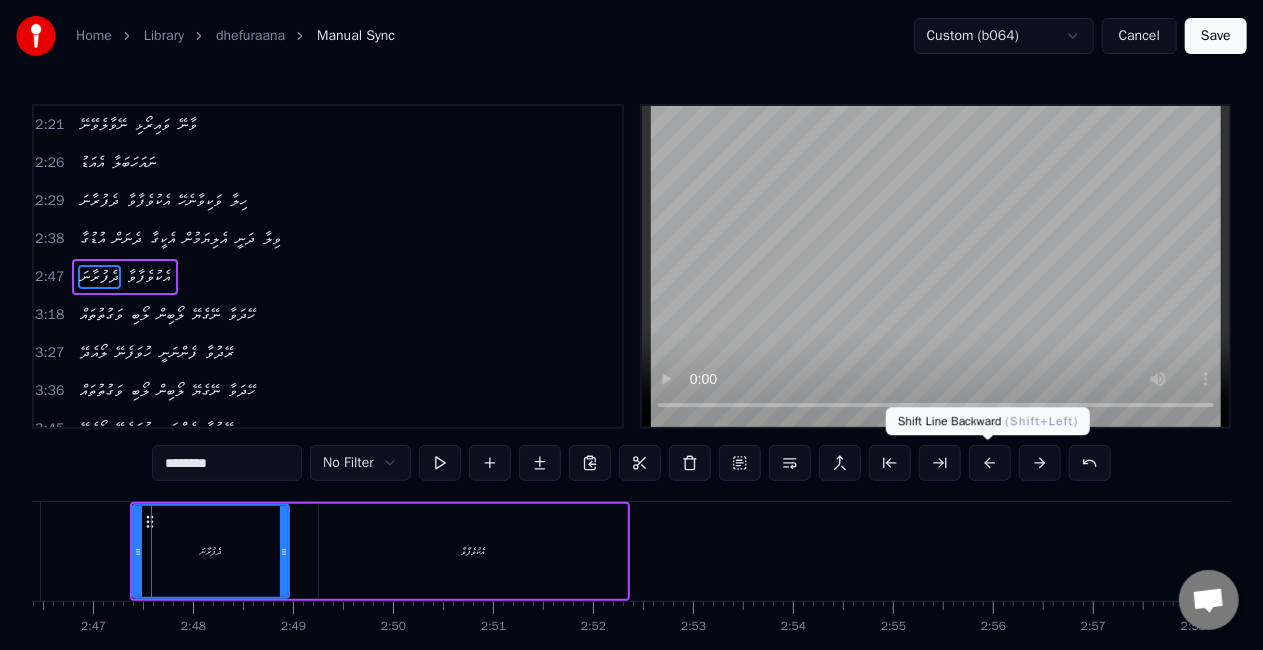 click at bounding box center (990, 463) 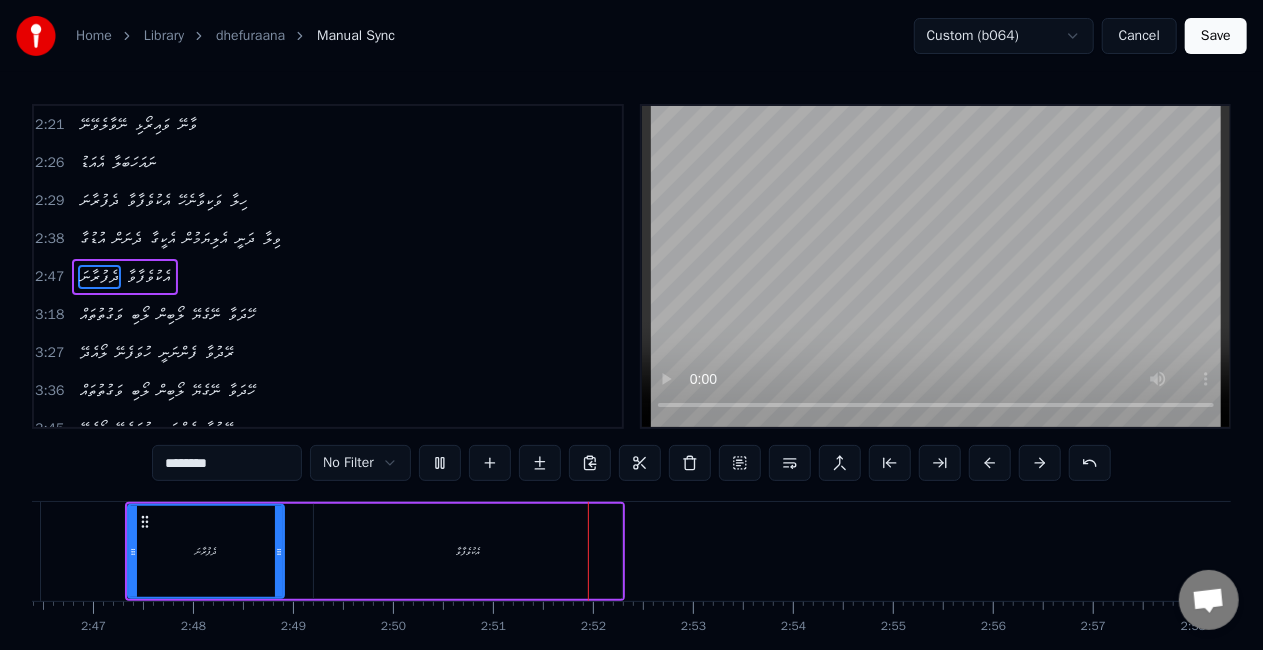 click on "އެކުވެފާވާ" at bounding box center (468, 551) 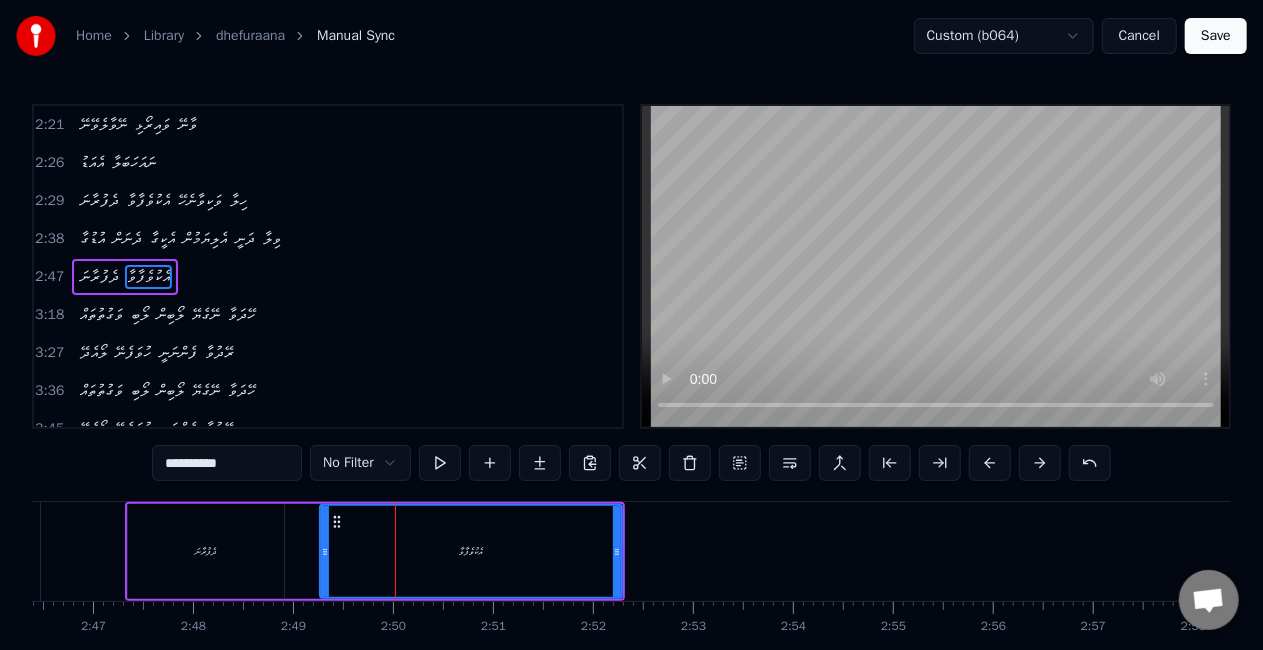 drag, startPoint x: 318, startPoint y: 555, endPoint x: 336, endPoint y: 556, distance: 18.027756 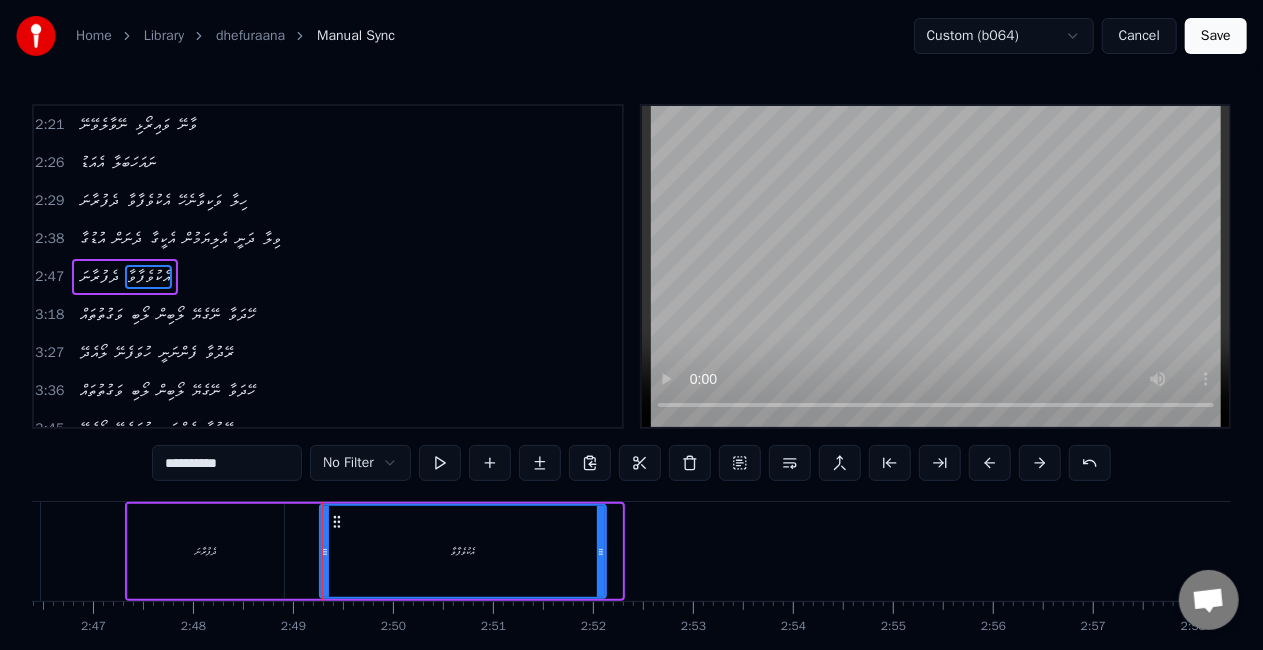 drag, startPoint x: 612, startPoint y: 554, endPoint x: 595, endPoint y: 550, distance: 17.464249 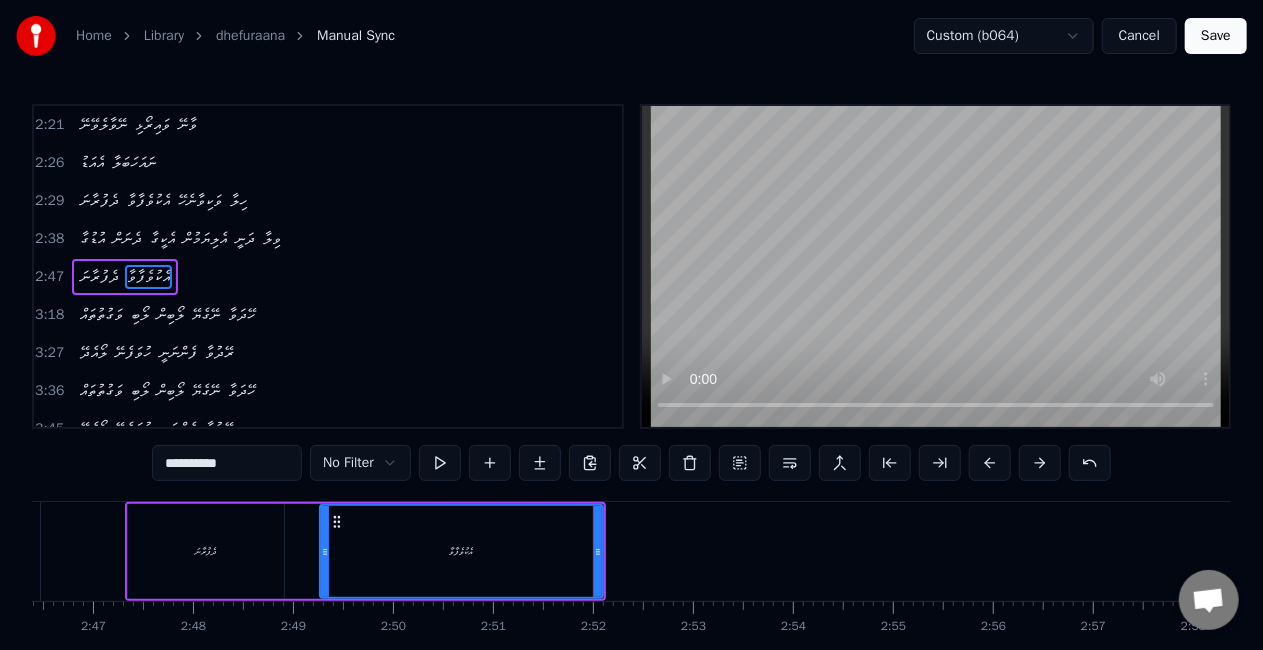 click on "އެކުވެފާވާ" at bounding box center (461, 551) 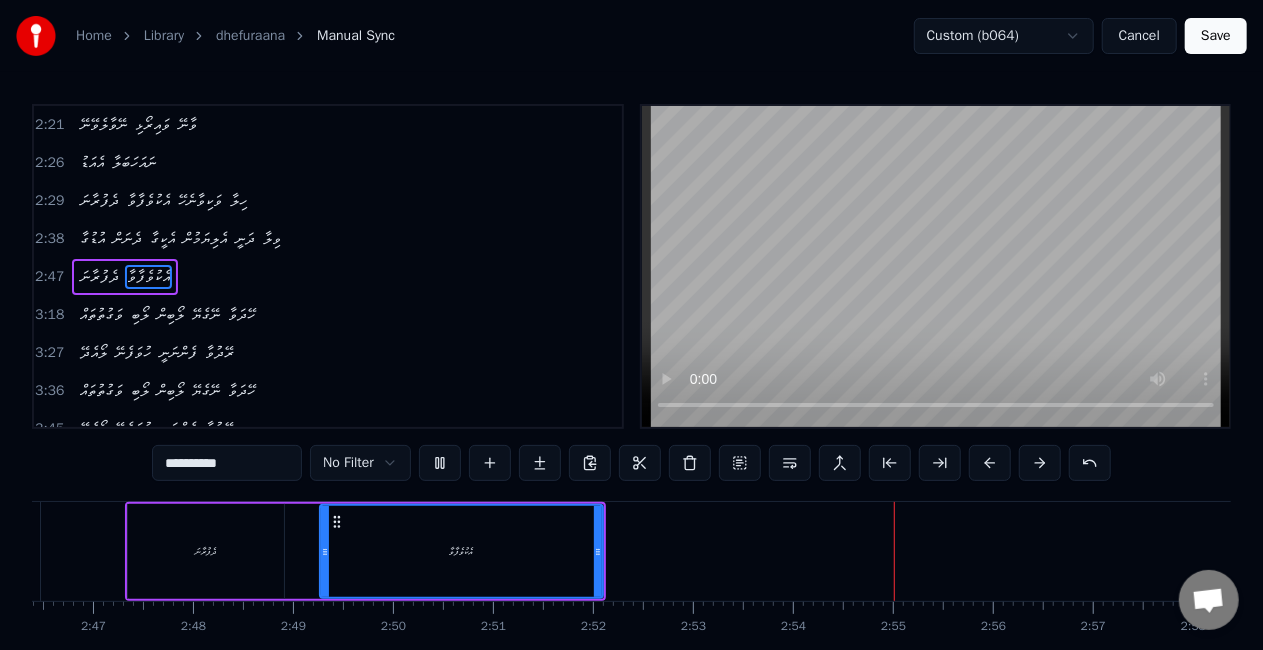 click on "Save" at bounding box center [1216, 36] 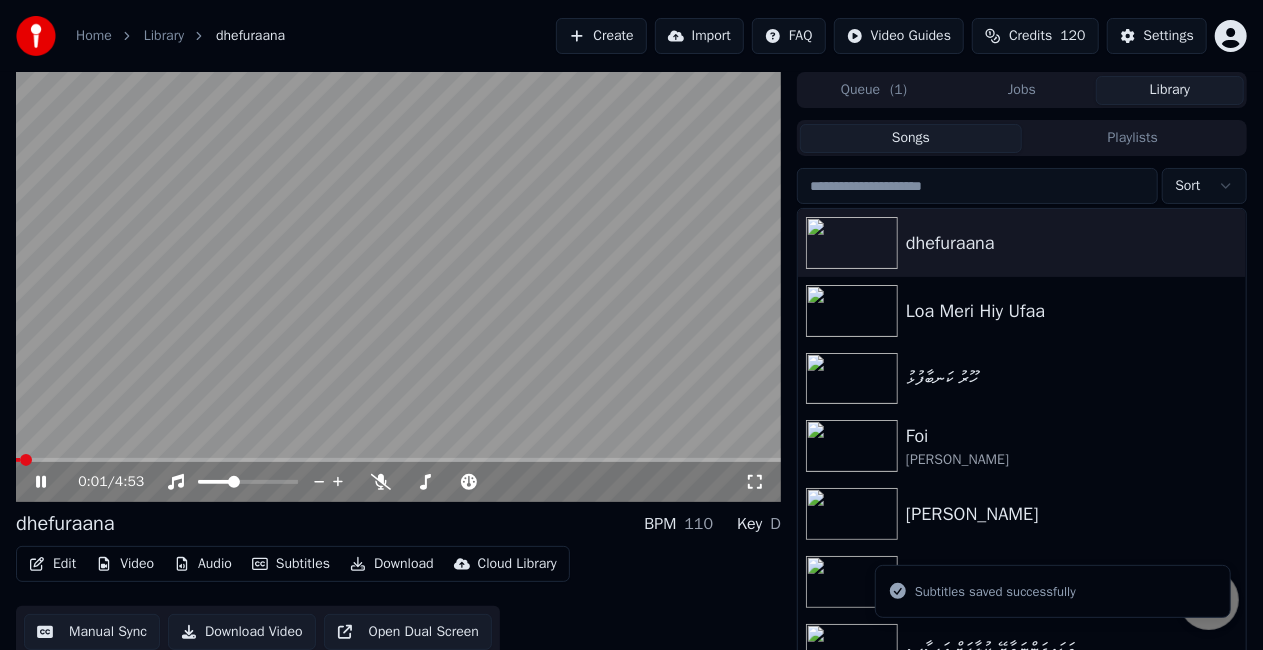 click on "0:01  /  4:53" at bounding box center [398, 482] 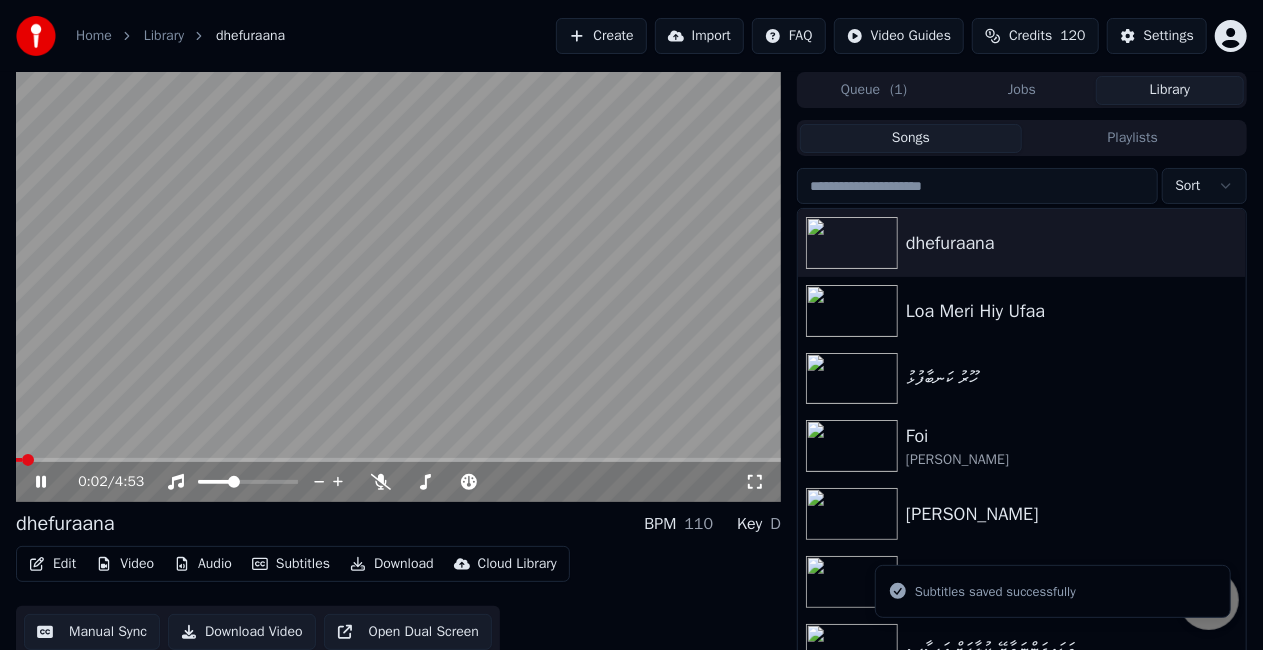 click at bounding box center [398, 287] 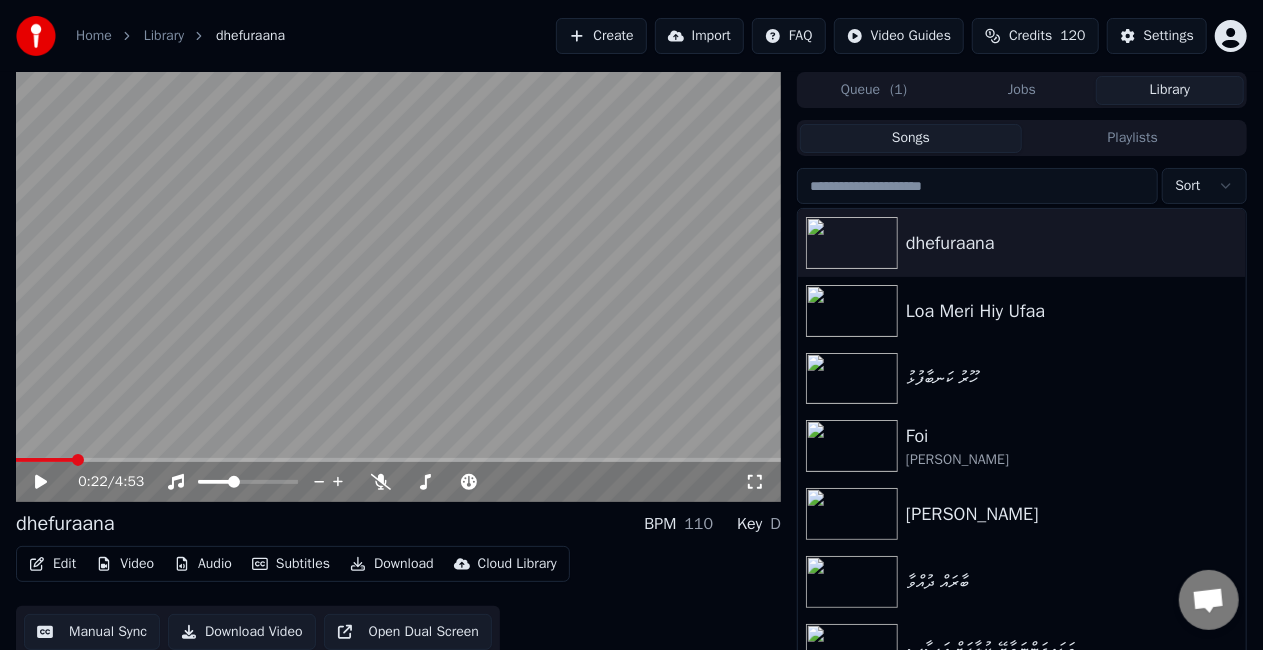 click at bounding box center (398, 460) 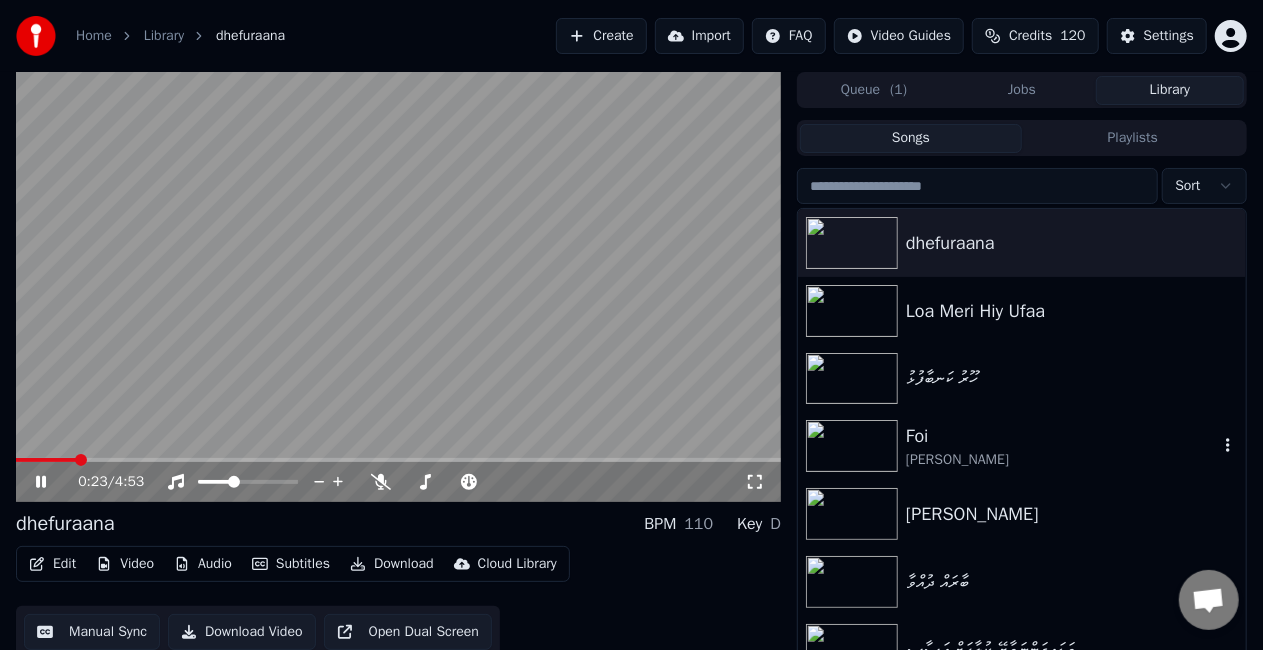 scroll, scrollTop: 45, scrollLeft: 0, axis: vertical 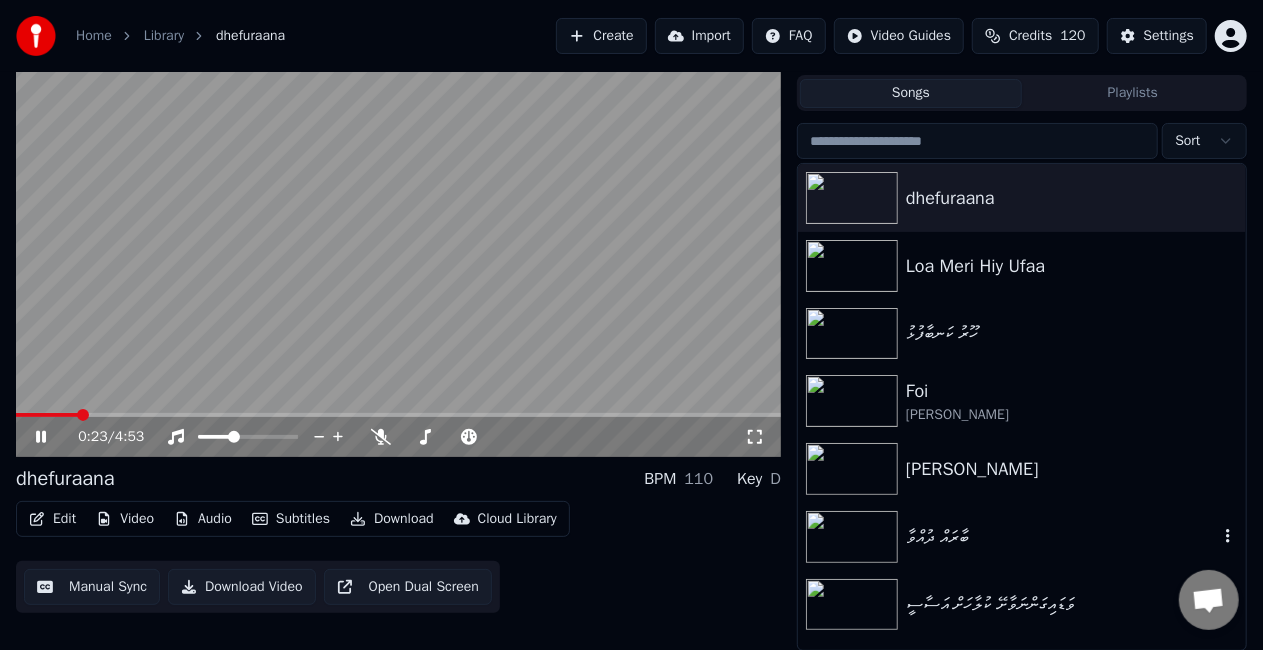 click on "ބާރައް ދުއްވާ" at bounding box center (1062, 537) 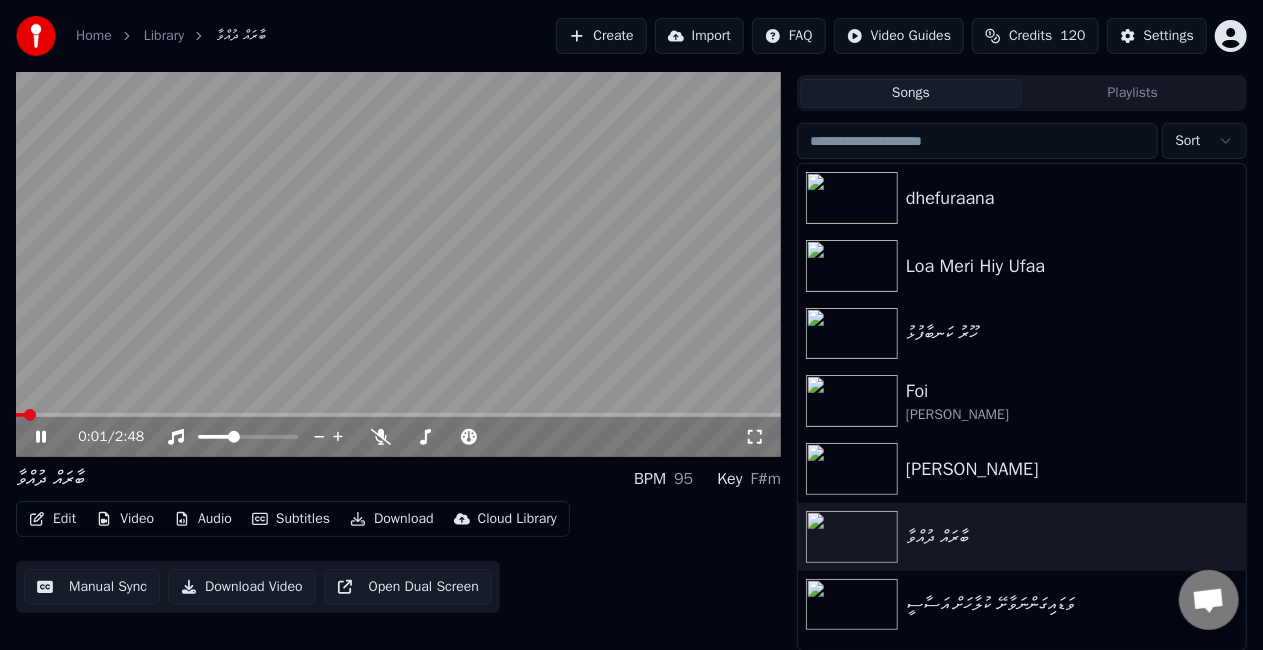 click at bounding box center (398, 415) 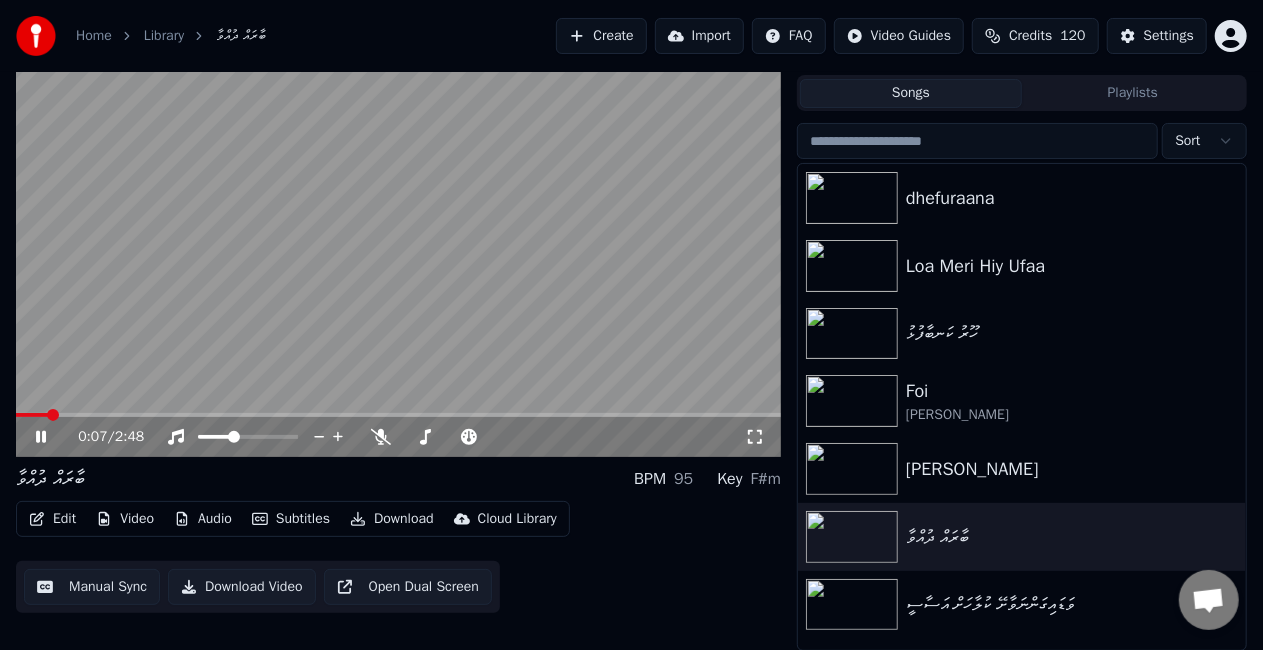 click at bounding box center [398, 242] 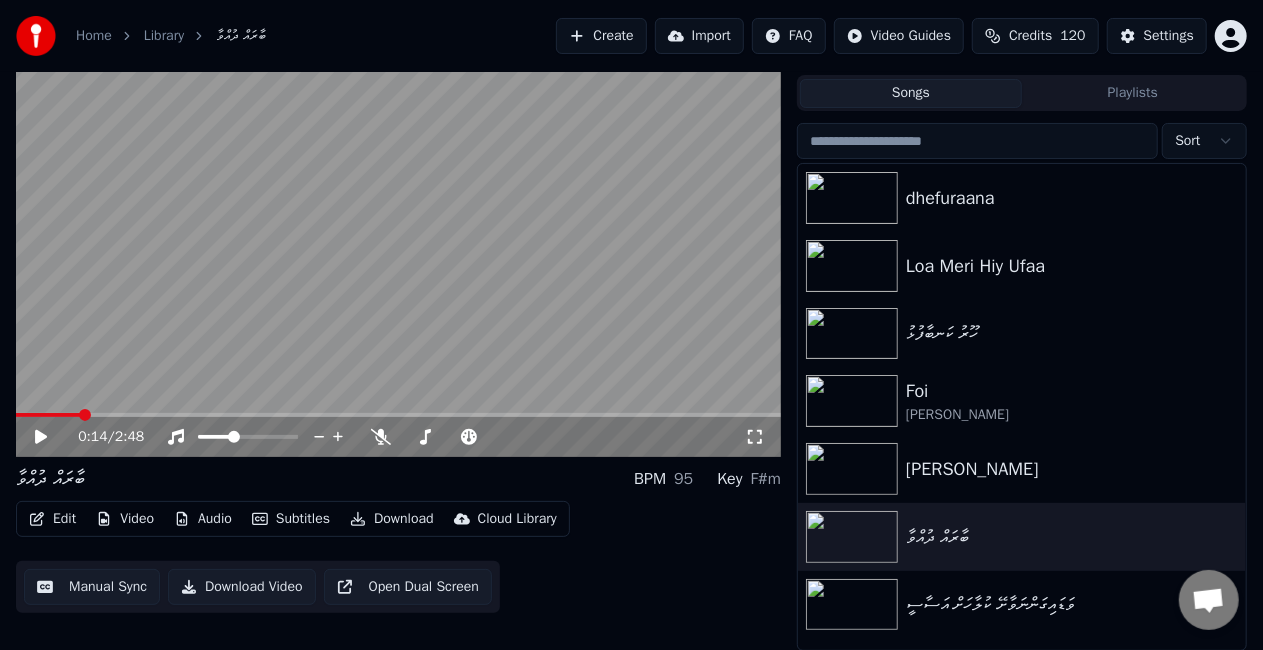 click at bounding box center [398, 415] 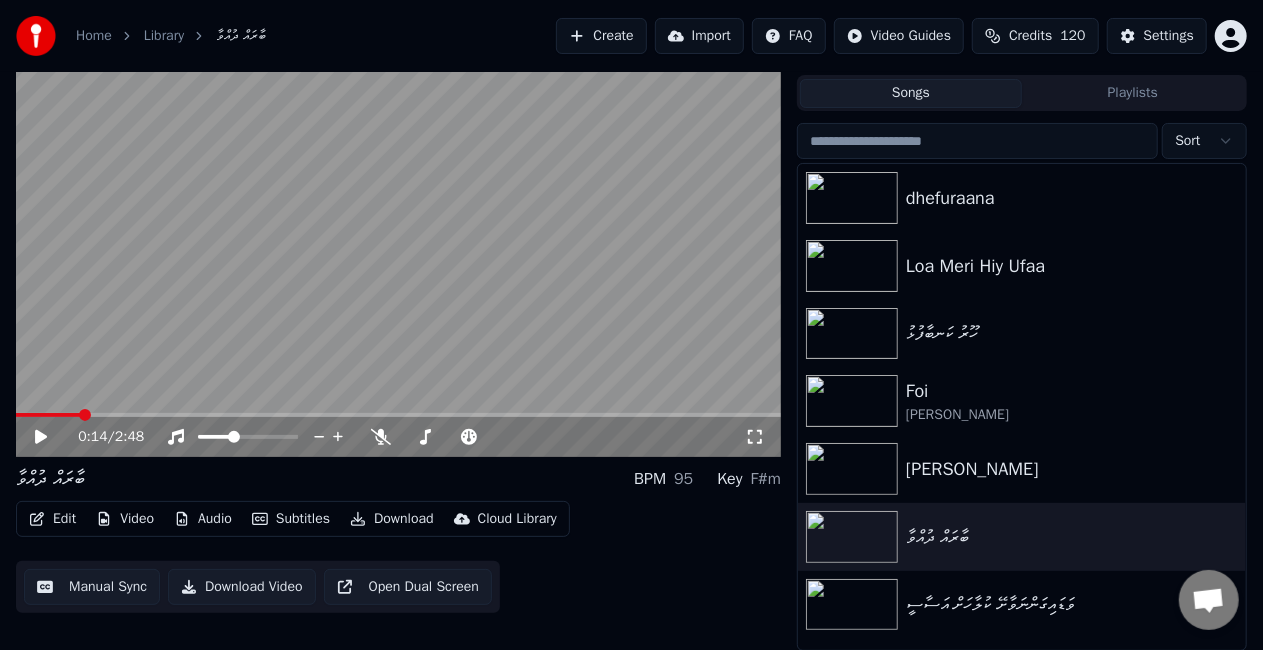 click 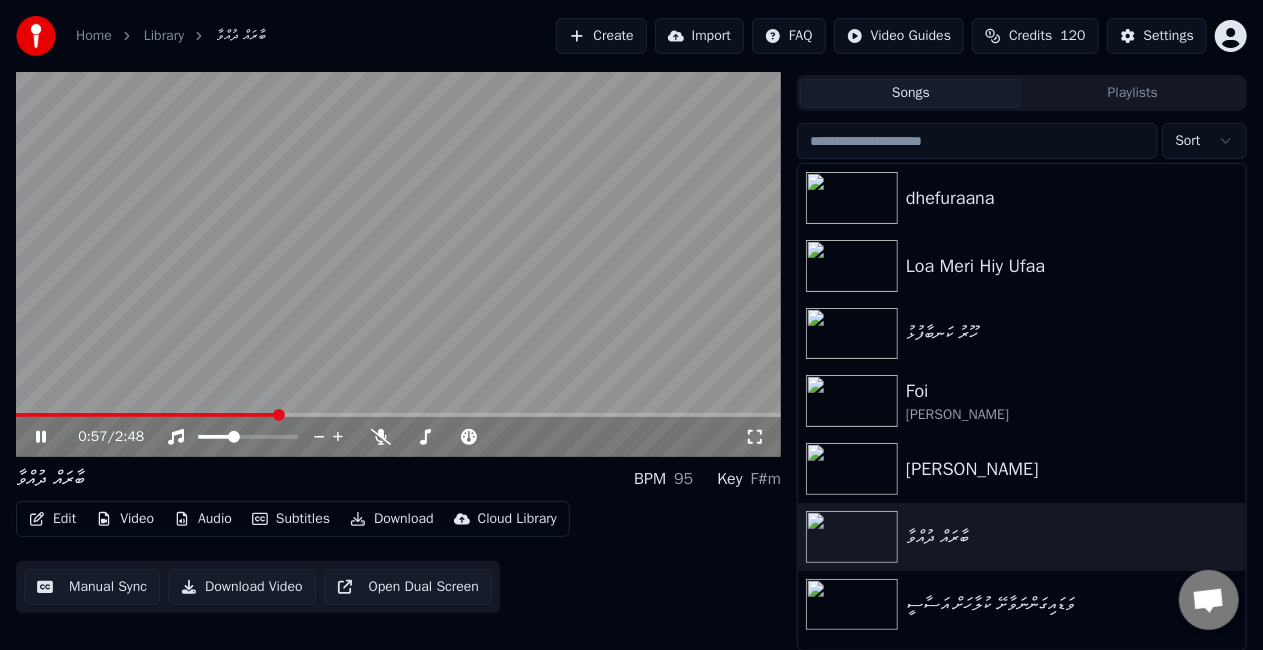 click on "Library" at bounding box center [164, 36] 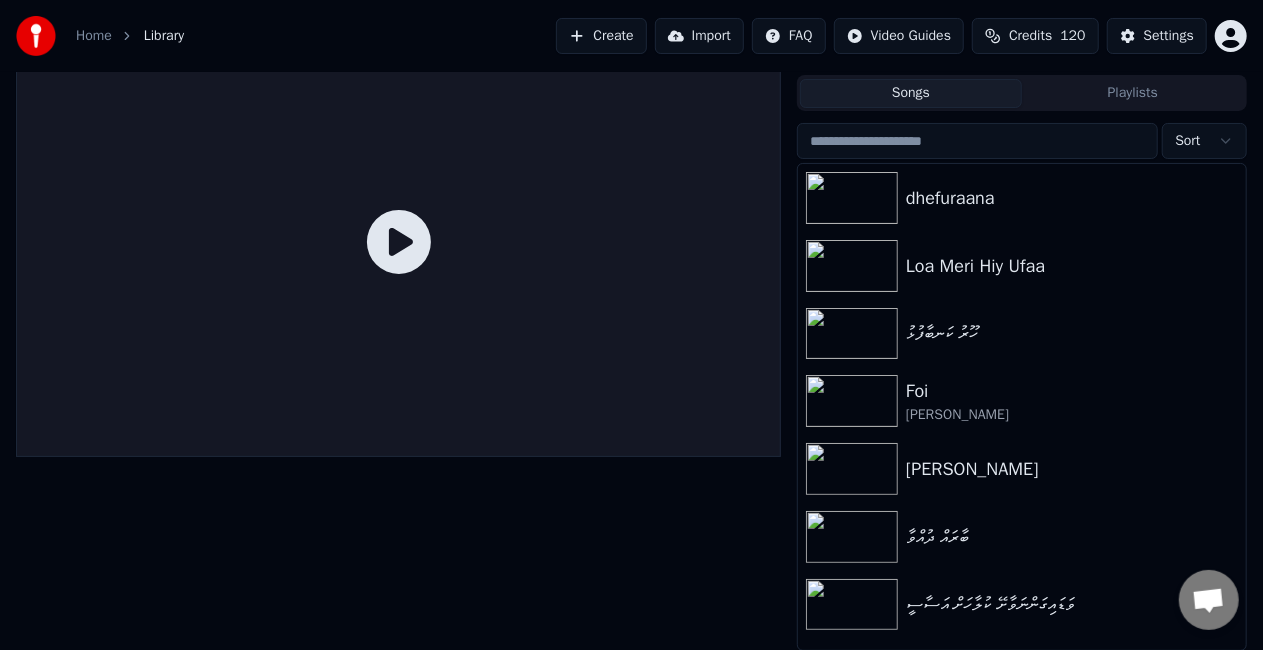 click on "ވަޑައިގަންނަވާށޭ ކުލާހަށް އަސާސީ" at bounding box center (1022, 605) 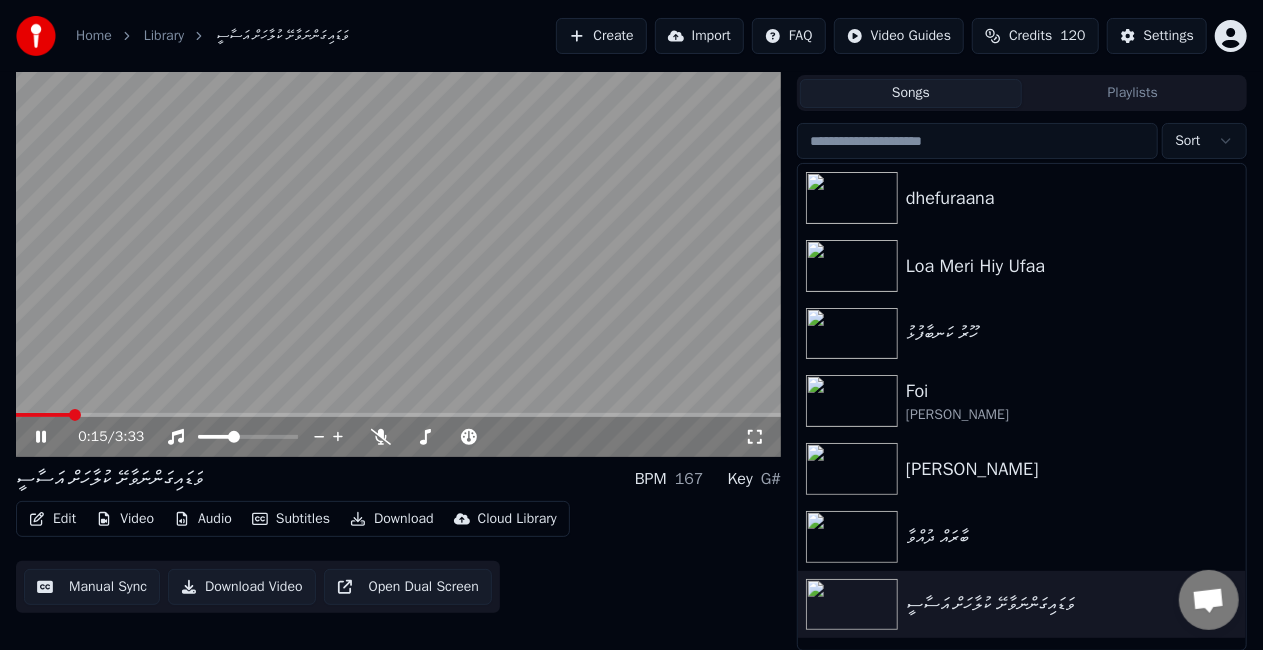 click at bounding box center (398, 415) 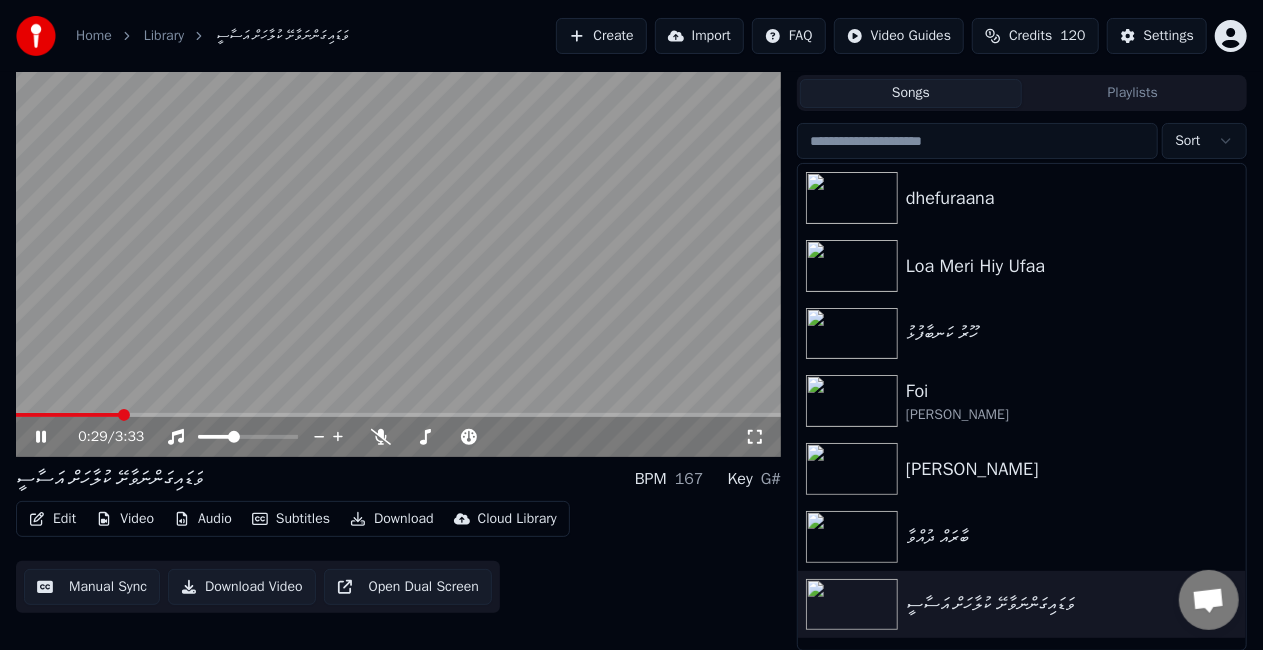 click at bounding box center [398, 415] 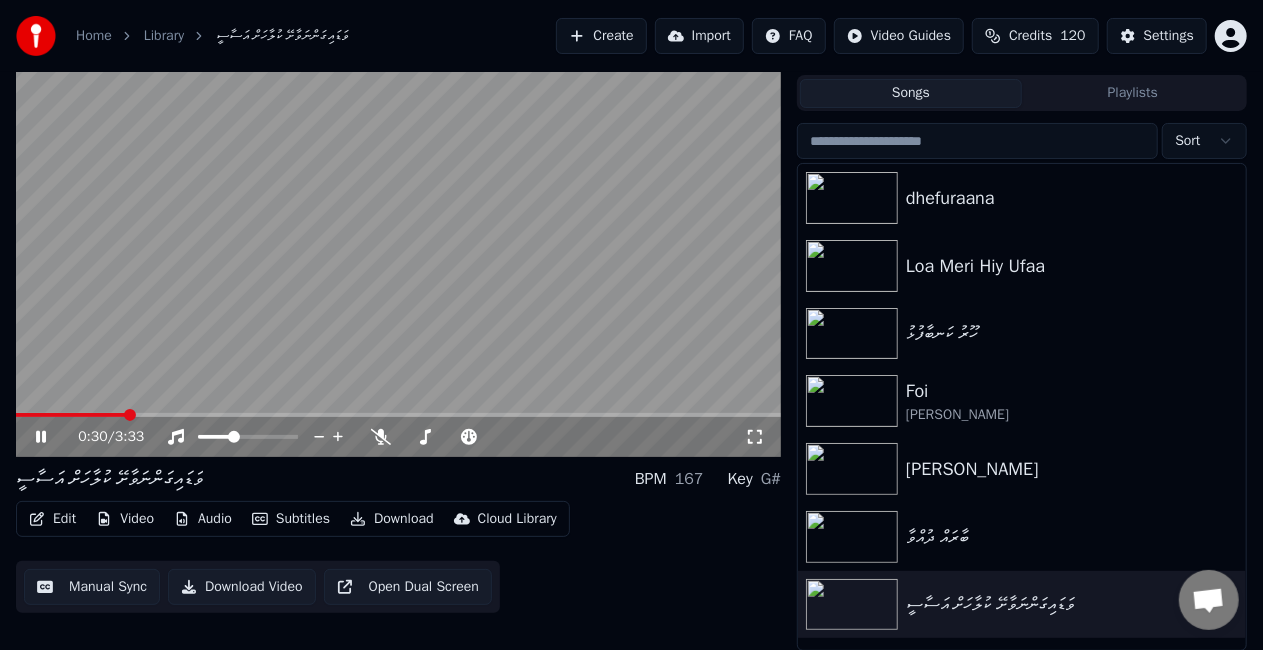 click on "0:30  /  3:33" at bounding box center [398, 437] 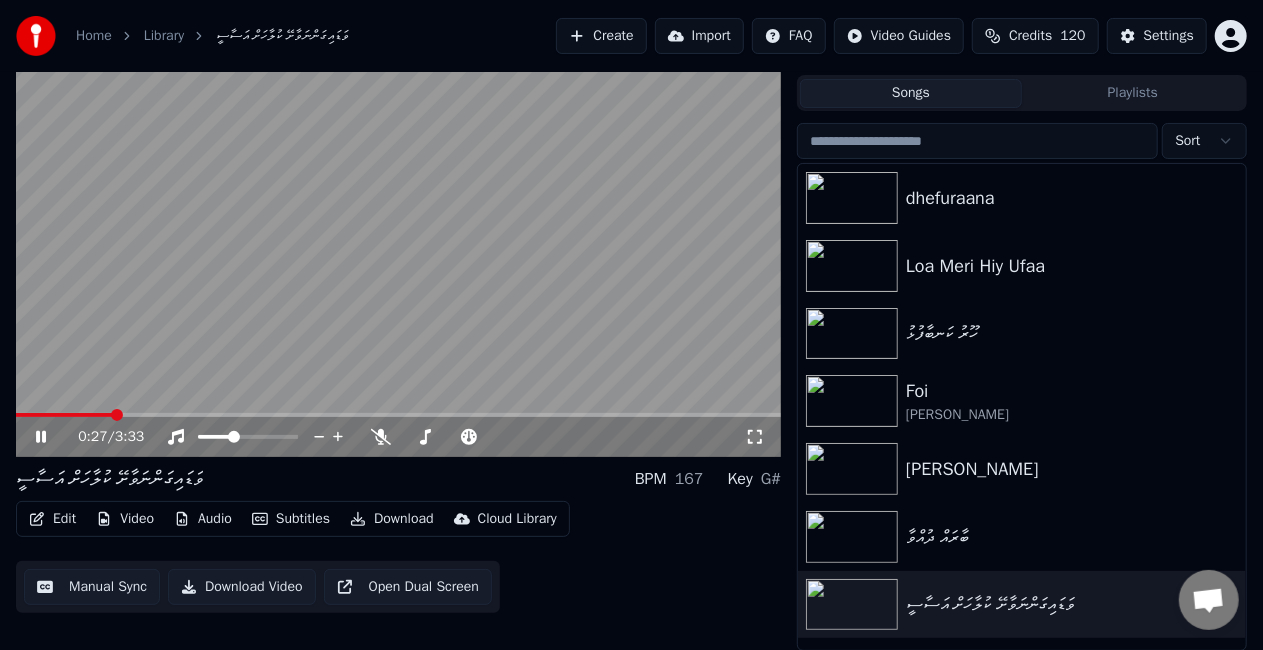click at bounding box center [64, 415] 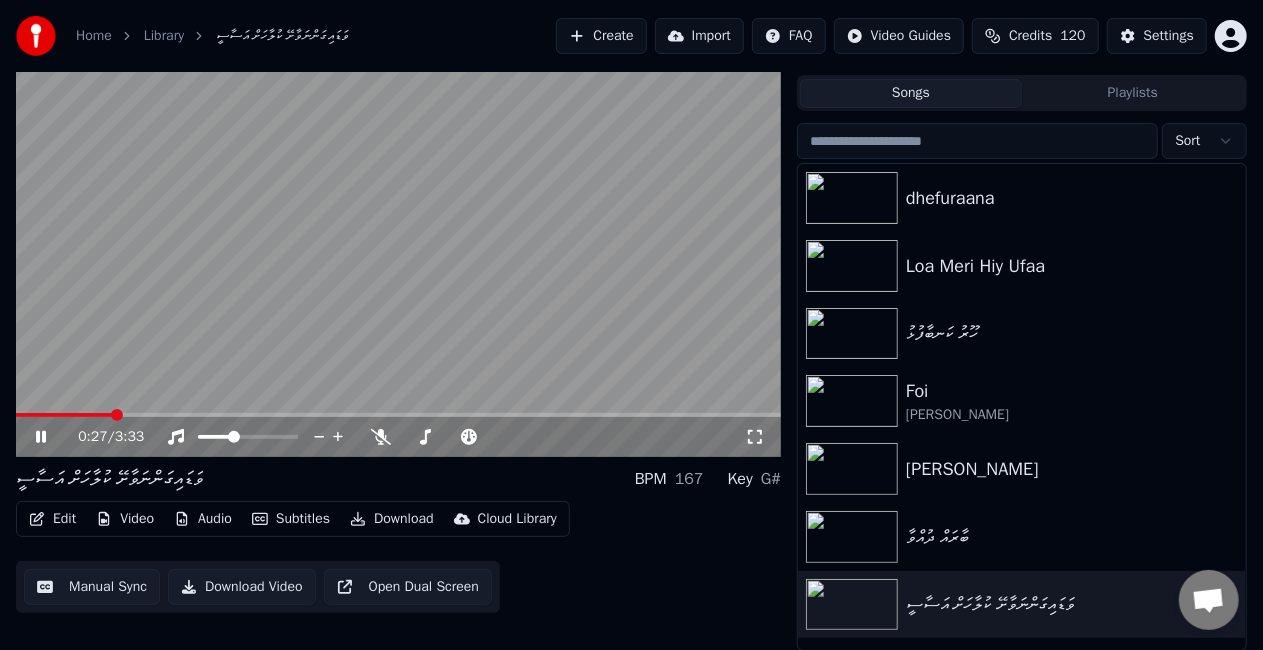 click at bounding box center [64, 415] 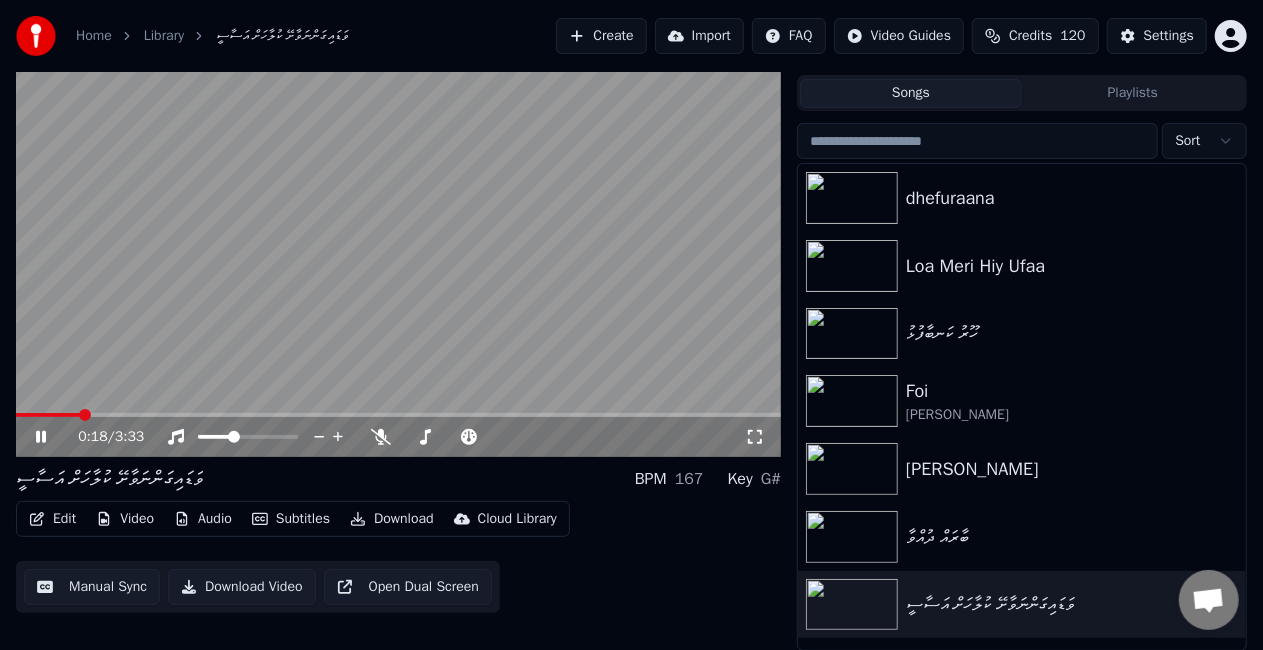 click at bounding box center (48, 415) 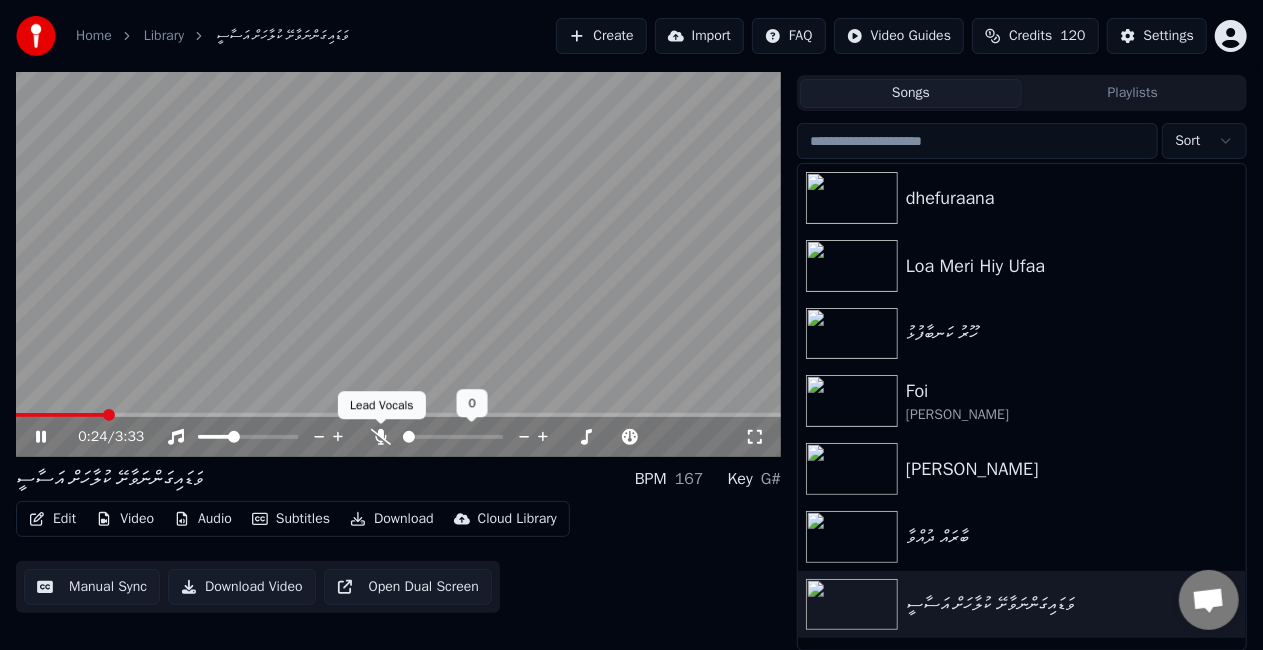 click 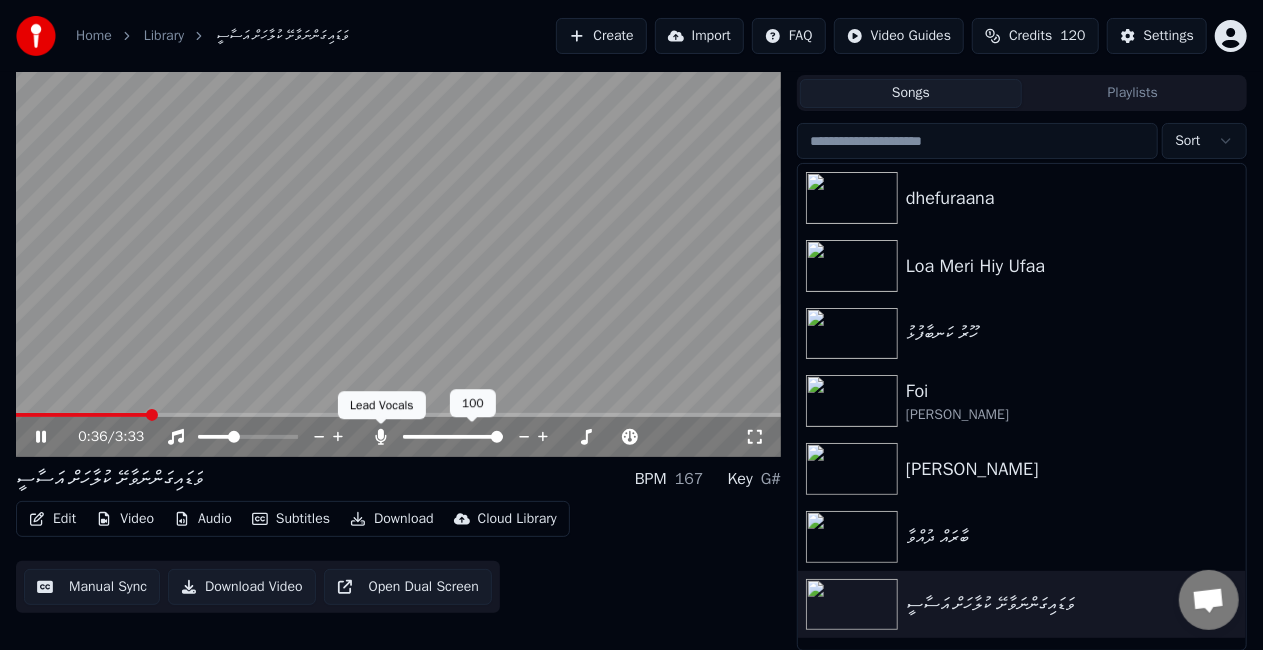 click 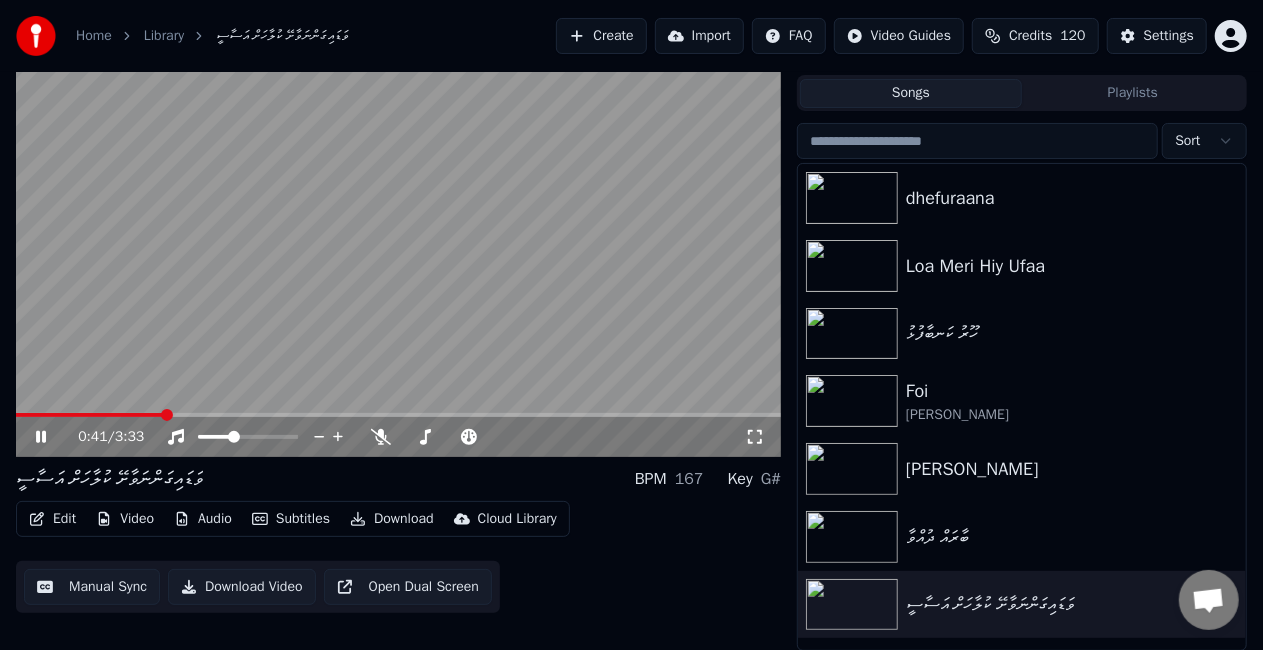 click 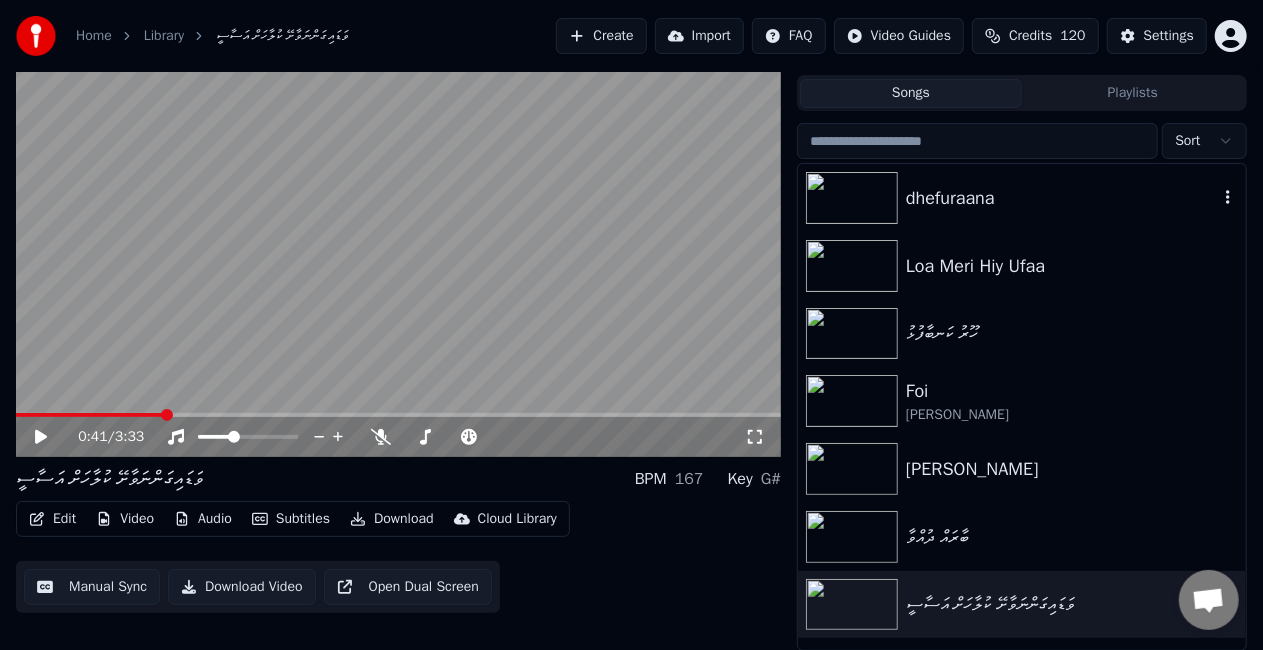 click on "dhefuraana" at bounding box center [1062, 198] 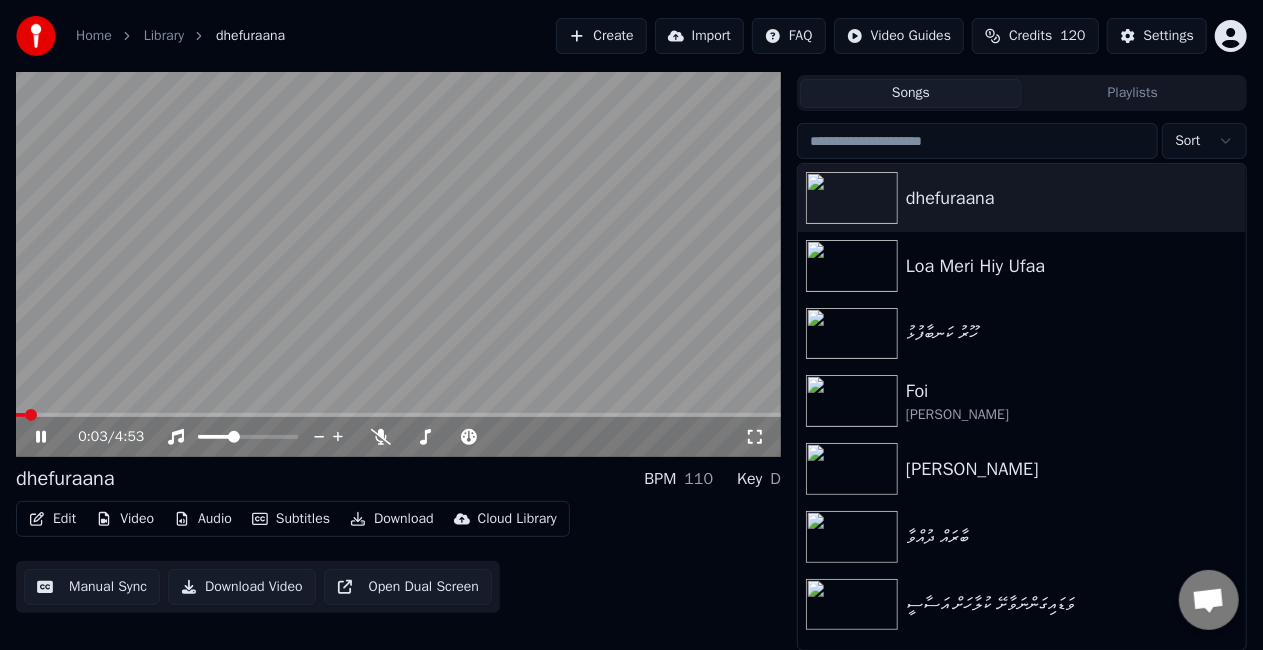 click on "Manual Sync" at bounding box center [92, 587] 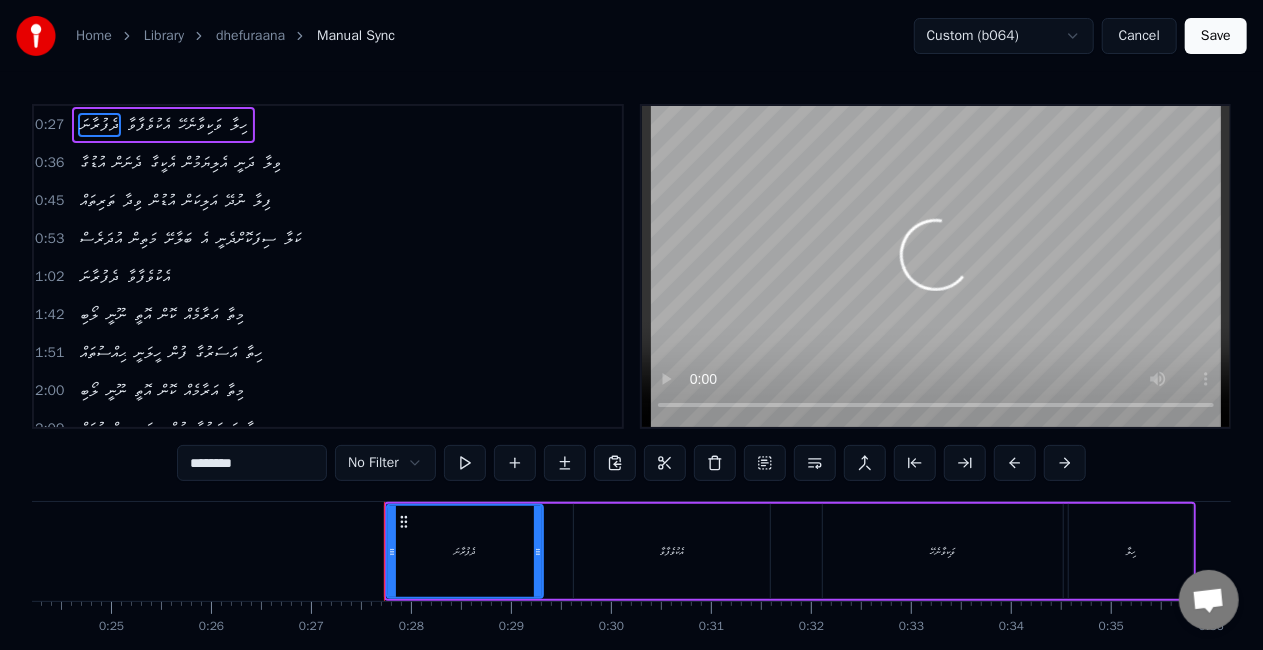 scroll, scrollTop: 0, scrollLeft: 2673, axis: horizontal 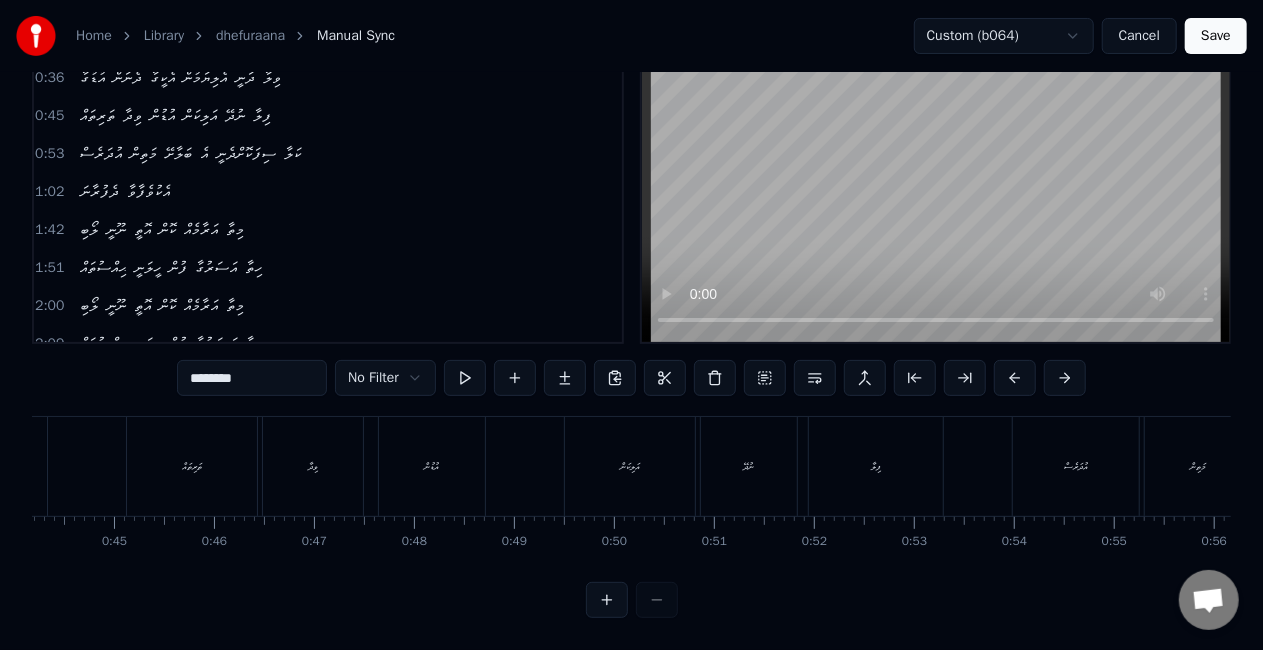 click on "އަލިކަން" at bounding box center [630, 466] 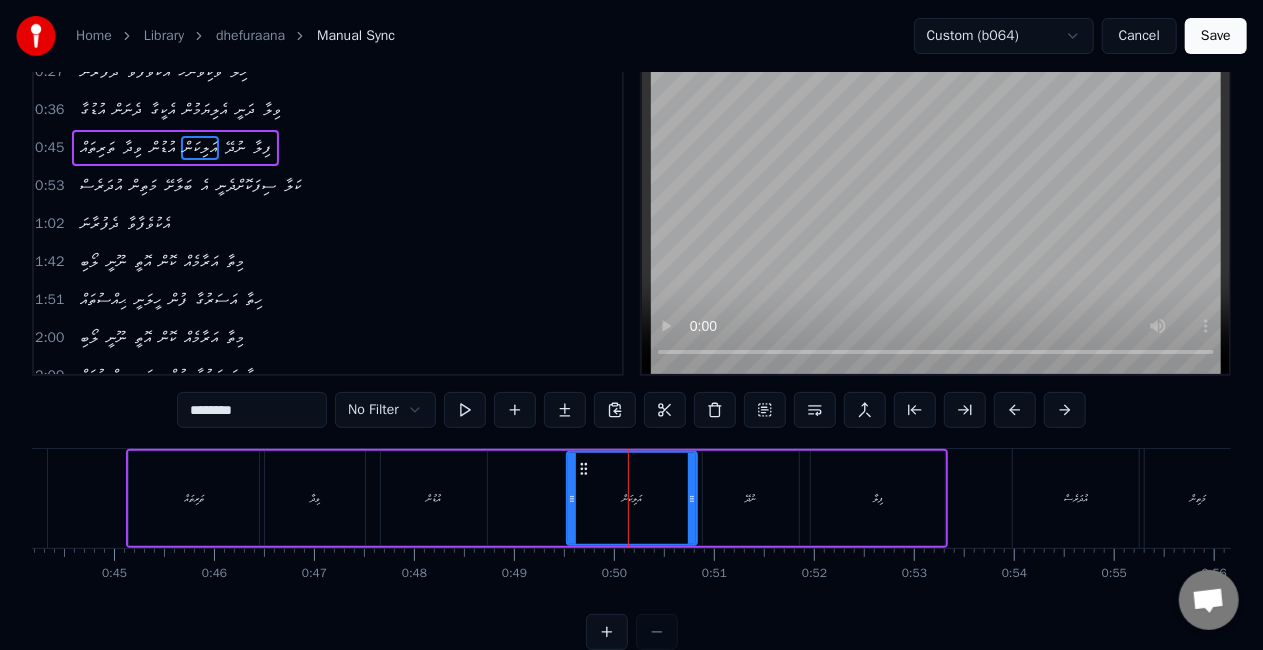 scroll, scrollTop: 0, scrollLeft: 0, axis: both 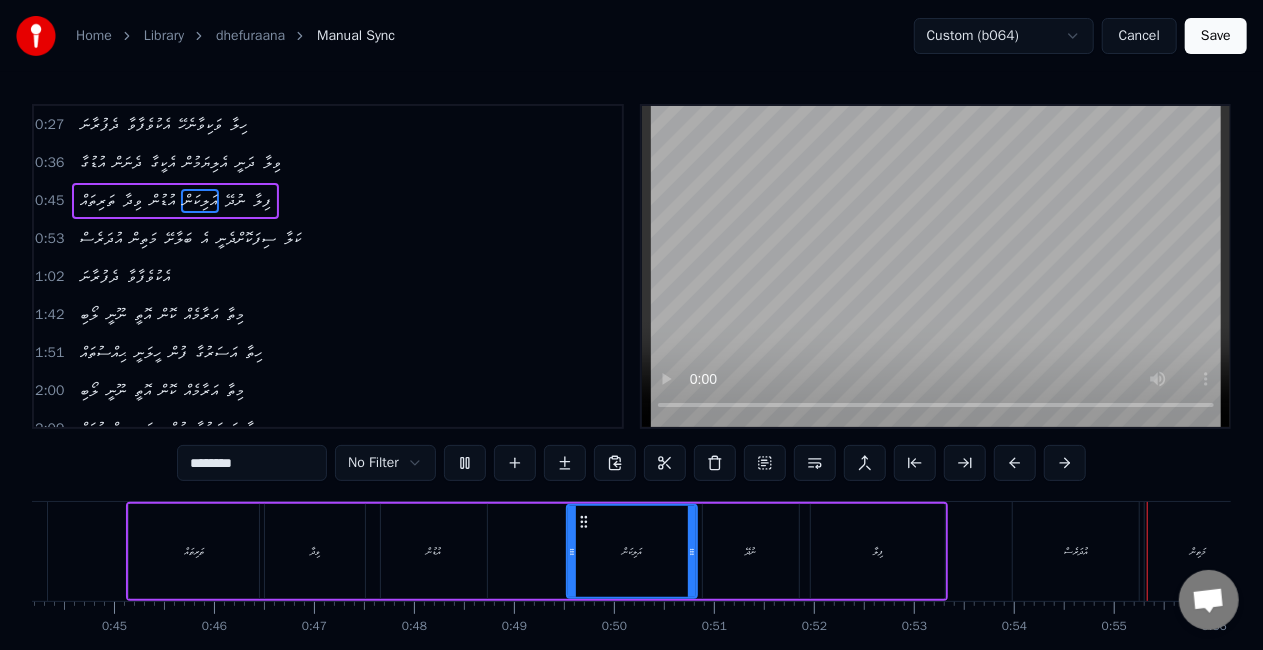 click on "އުދަރެސް" at bounding box center (1076, 551) 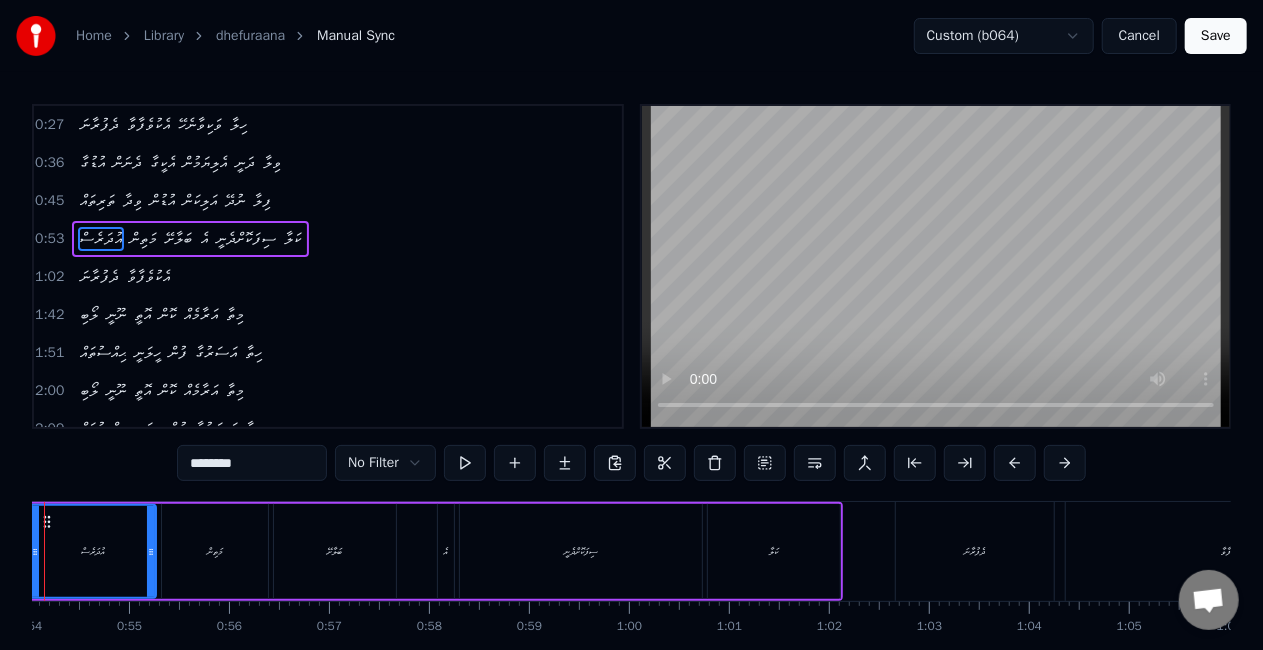 scroll, scrollTop: 0, scrollLeft: 5438, axis: horizontal 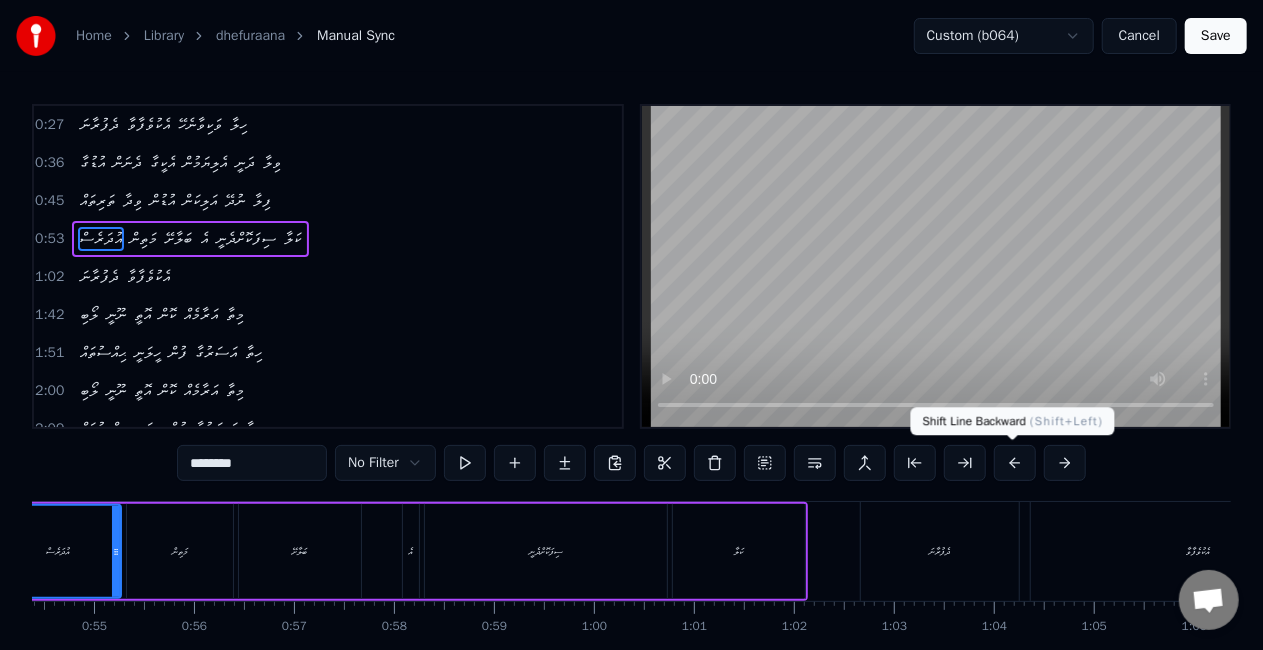 click at bounding box center [1015, 463] 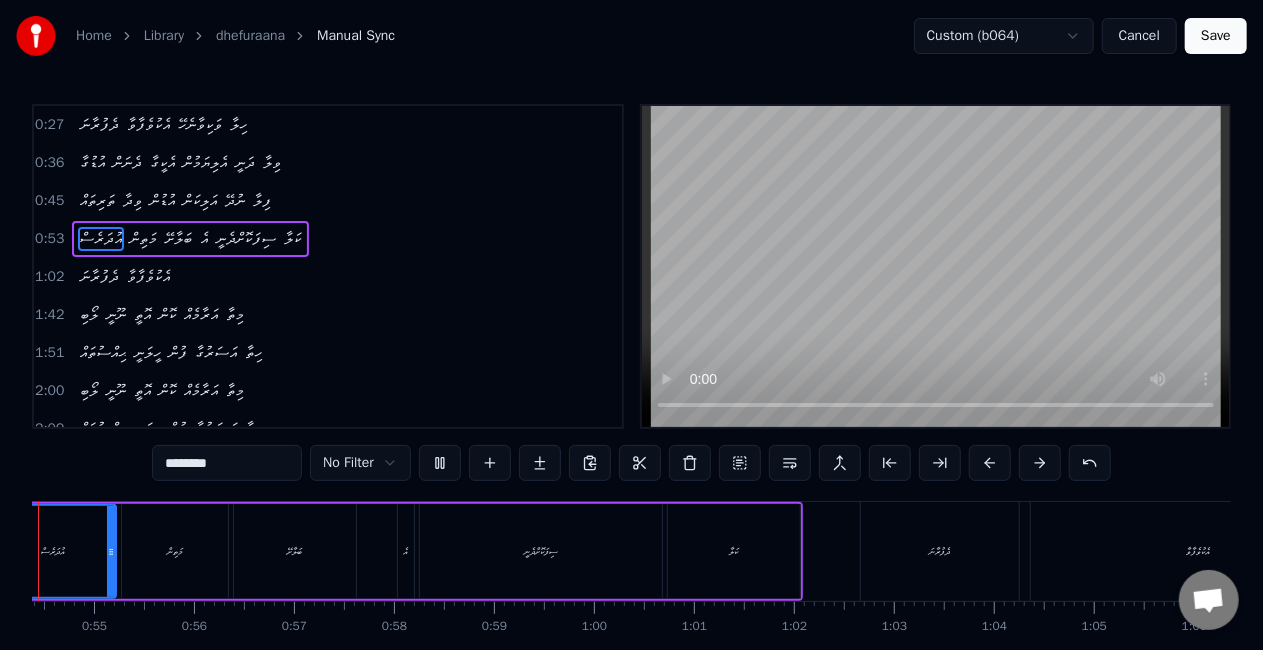 scroll, scrollTop: 0, scrollLeft: 5335, axis: horizontal 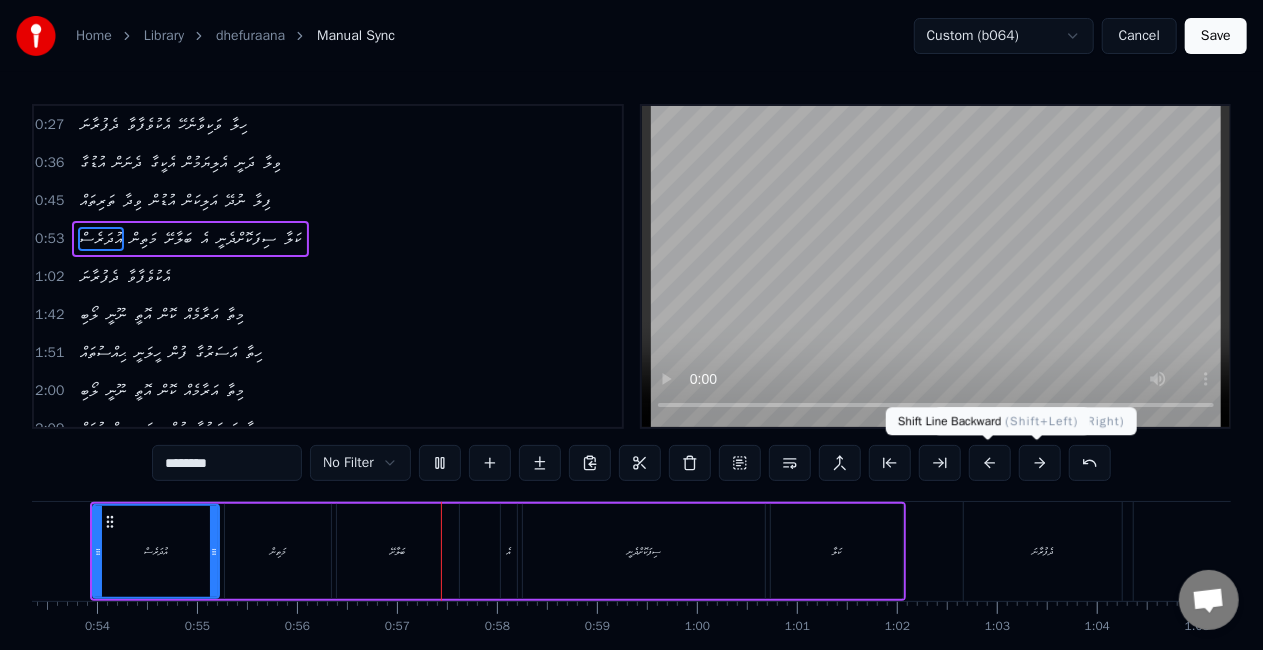 click at bounding box center [990, 463] 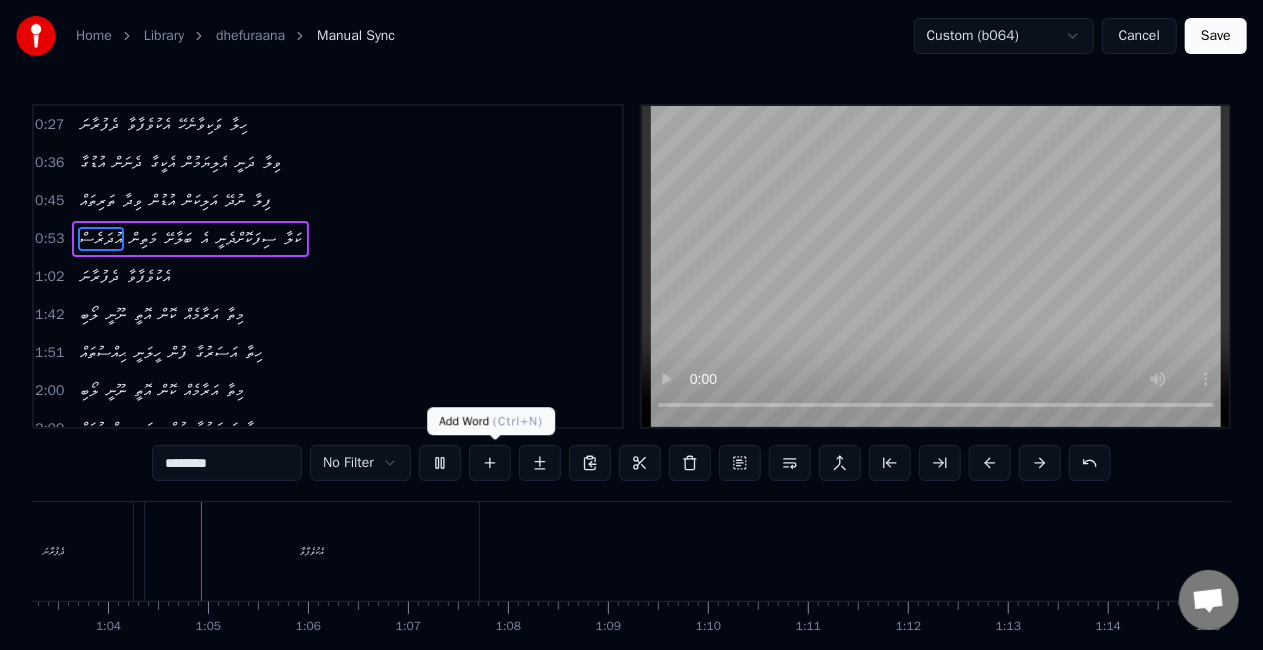 scroll, scrollTop: 0, scrollLeft: 6344, axis: horizontal 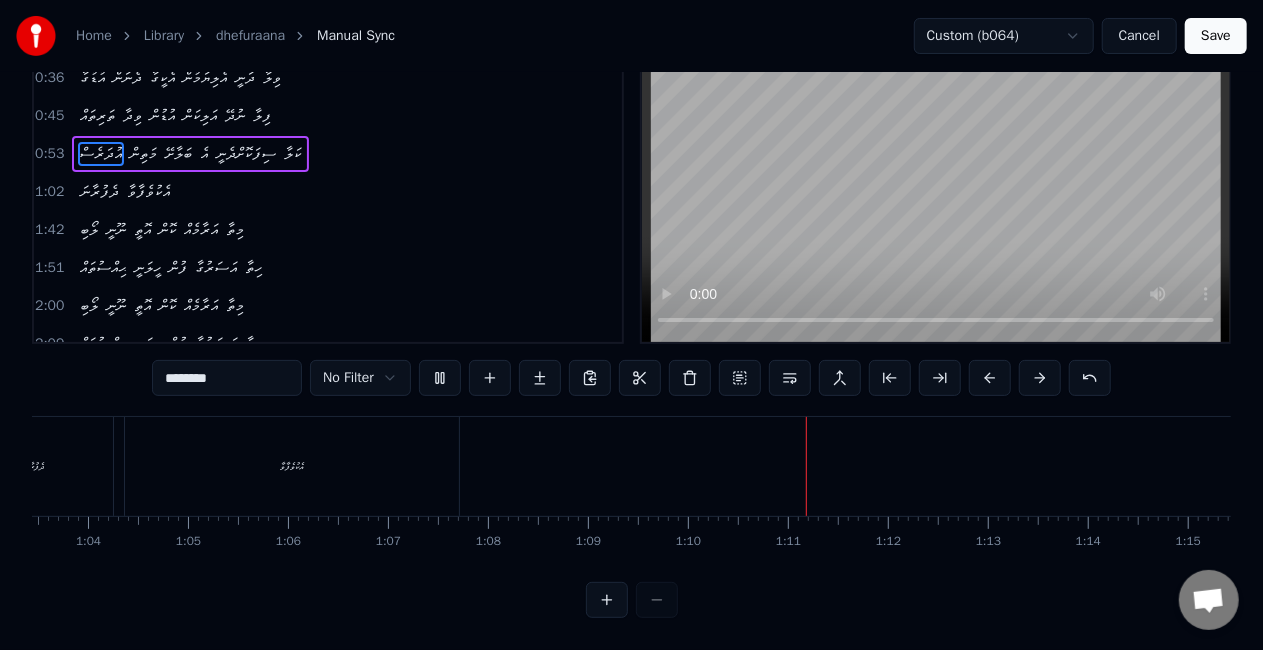 click on "އެކުވެފާވާ" at bounding box center [292, 466] 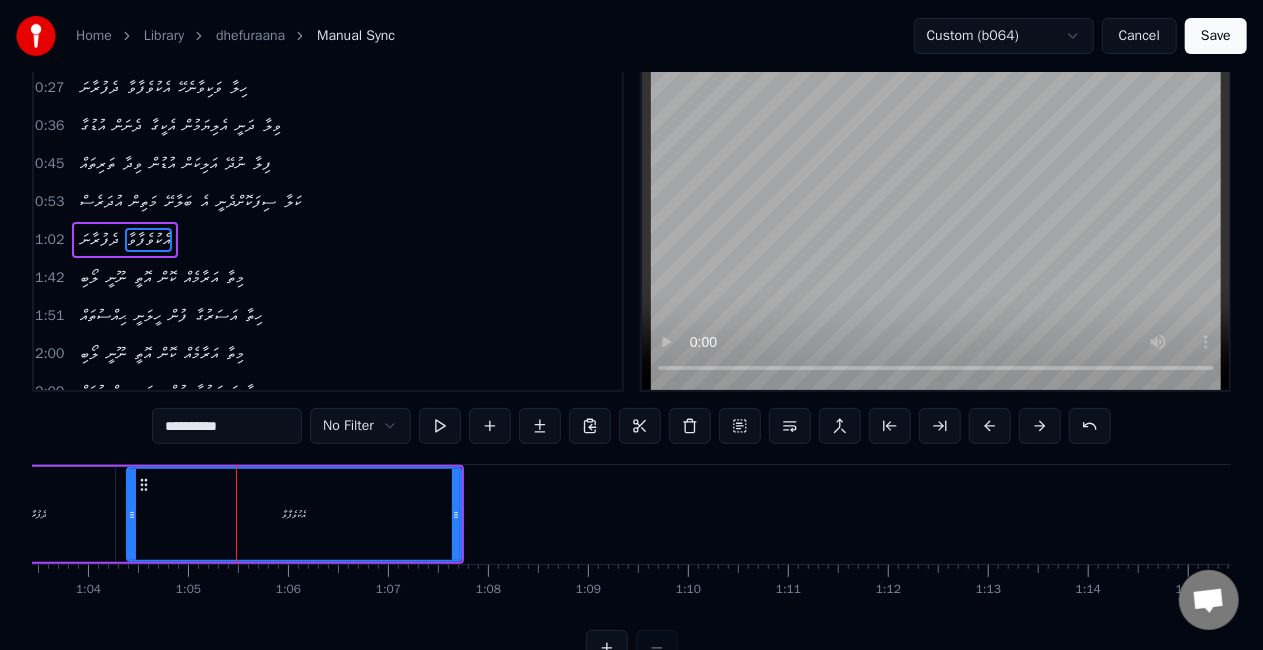 scroll, scrollTop: 0, scrollLeft: 0, axis: both 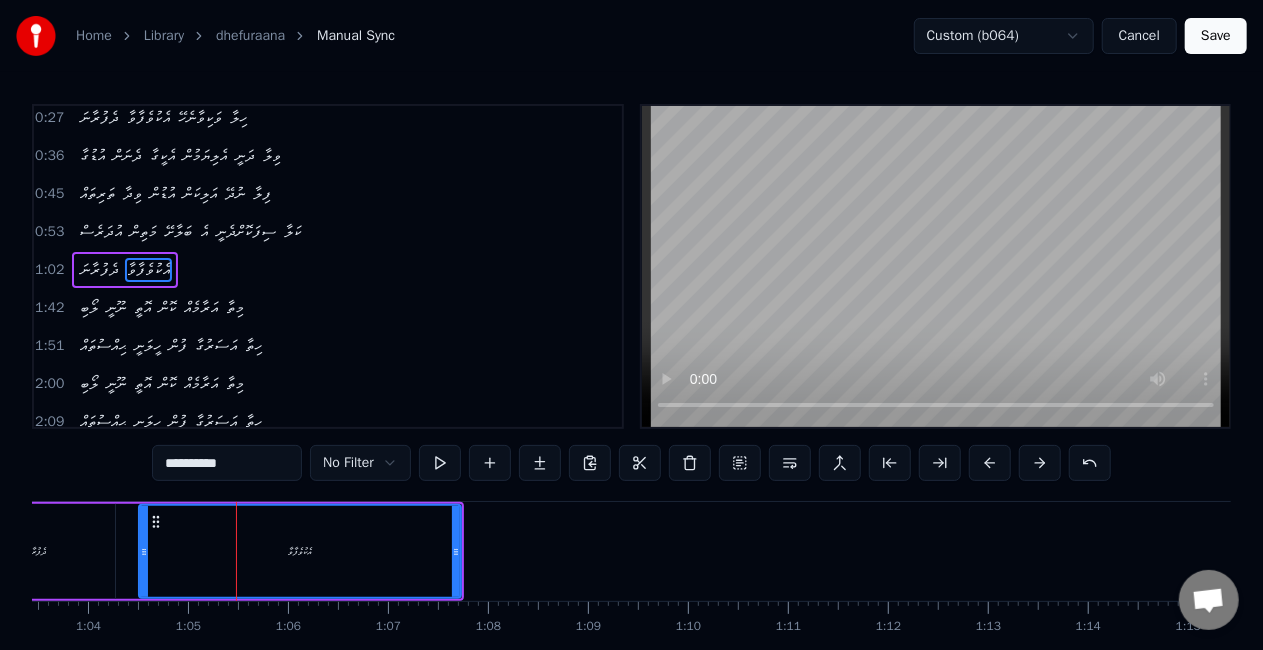 drag, startPoint x: 130, startPoint y: 560, endPoint x: 144, endPoint y: 566, distance: 15.231546 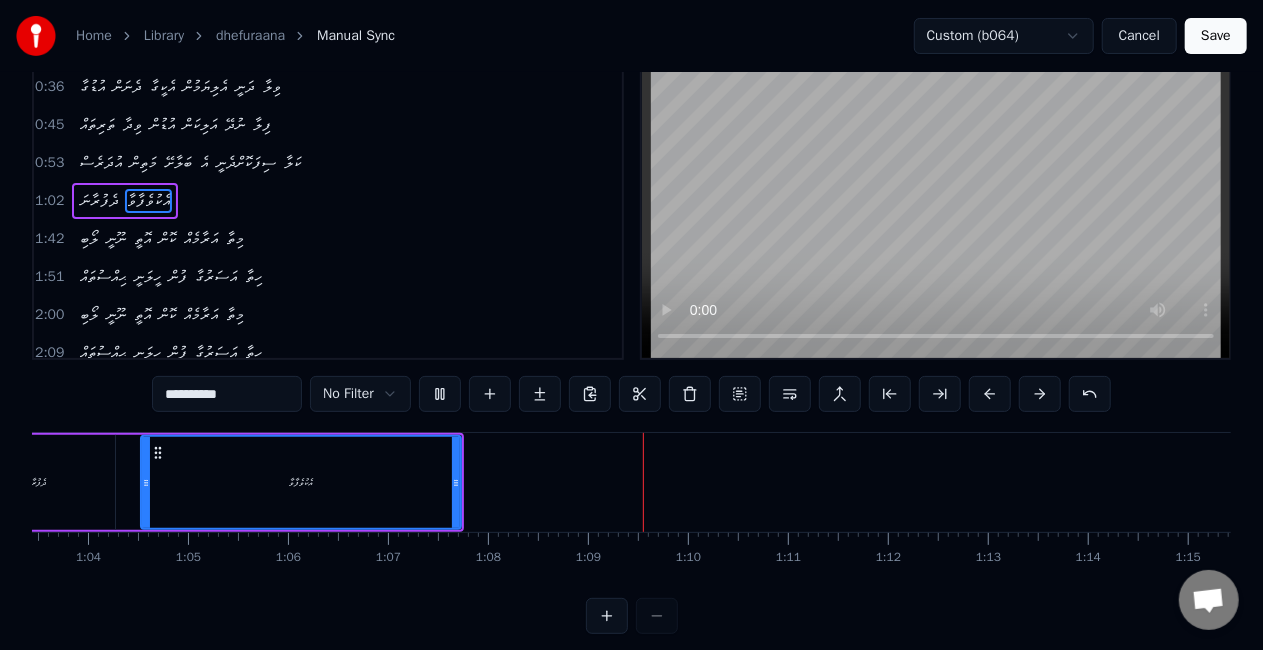 scroll, scrollTop: 100, scrollLeft: 0, axis: vertical 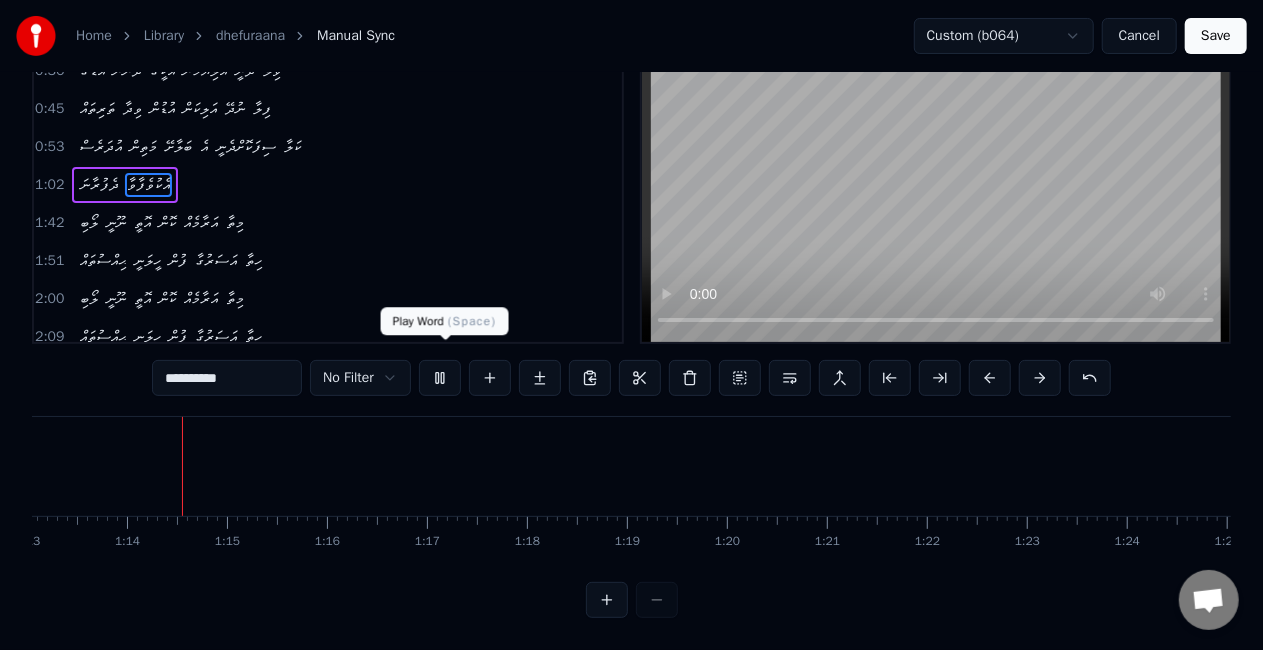 click at bounding box center (440, 378) 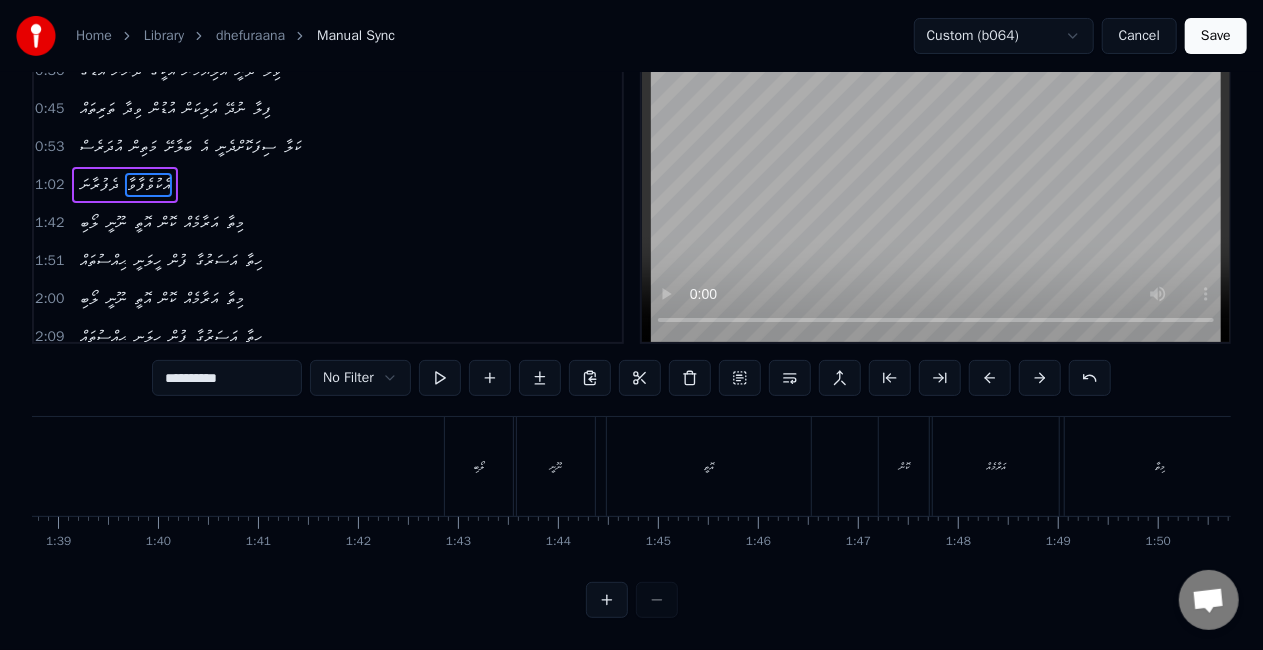 scroll, scrollTop: 0, scrollLeft: 9841, axis: horizontal 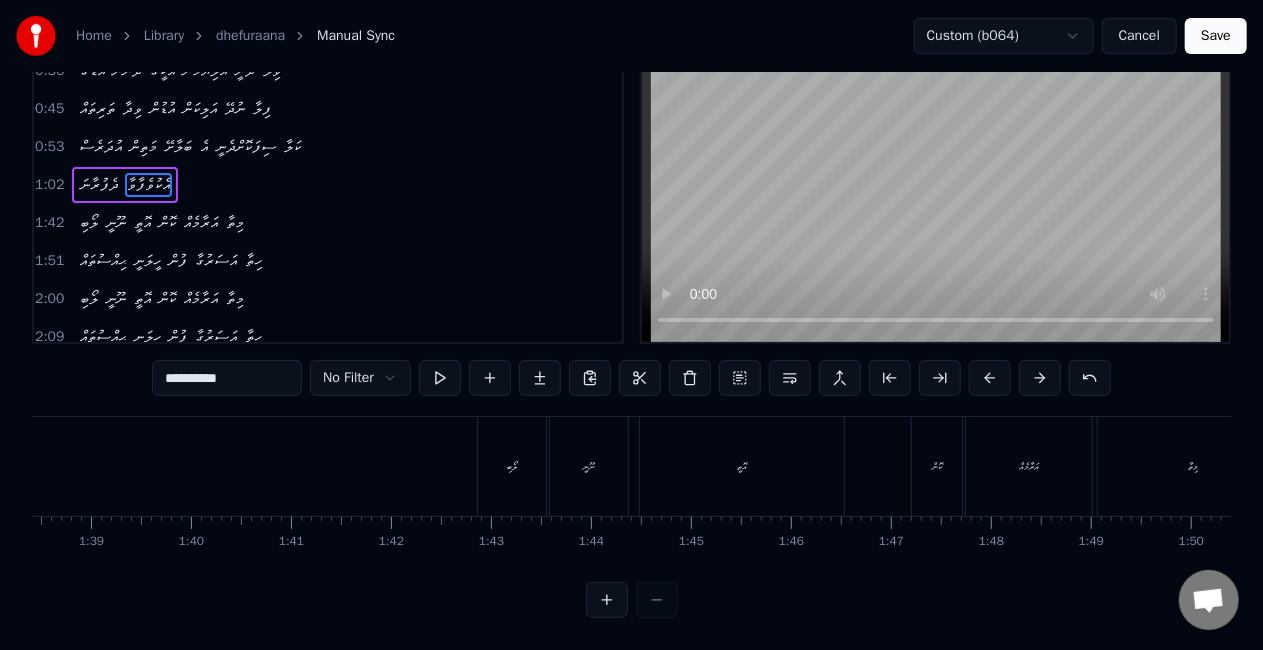 click on "ލޯބި" at bounding box center [512, 466] 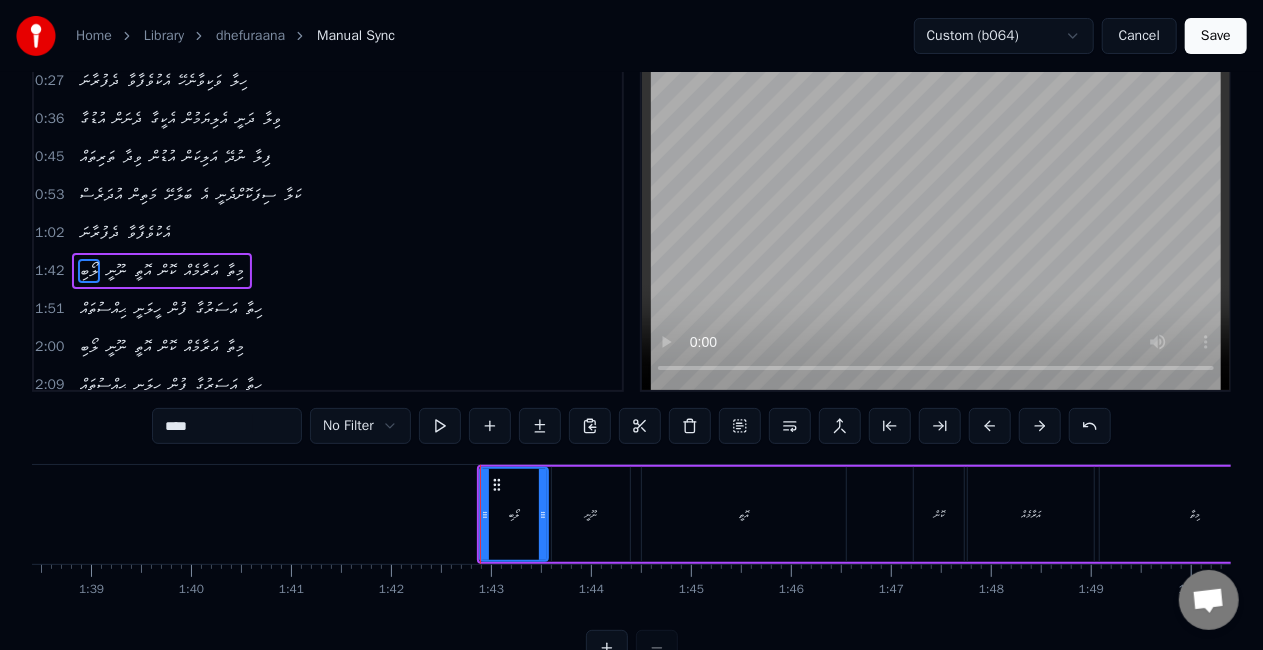 scroll, scrollTop: 0, scrollLeft: 0, axis: both 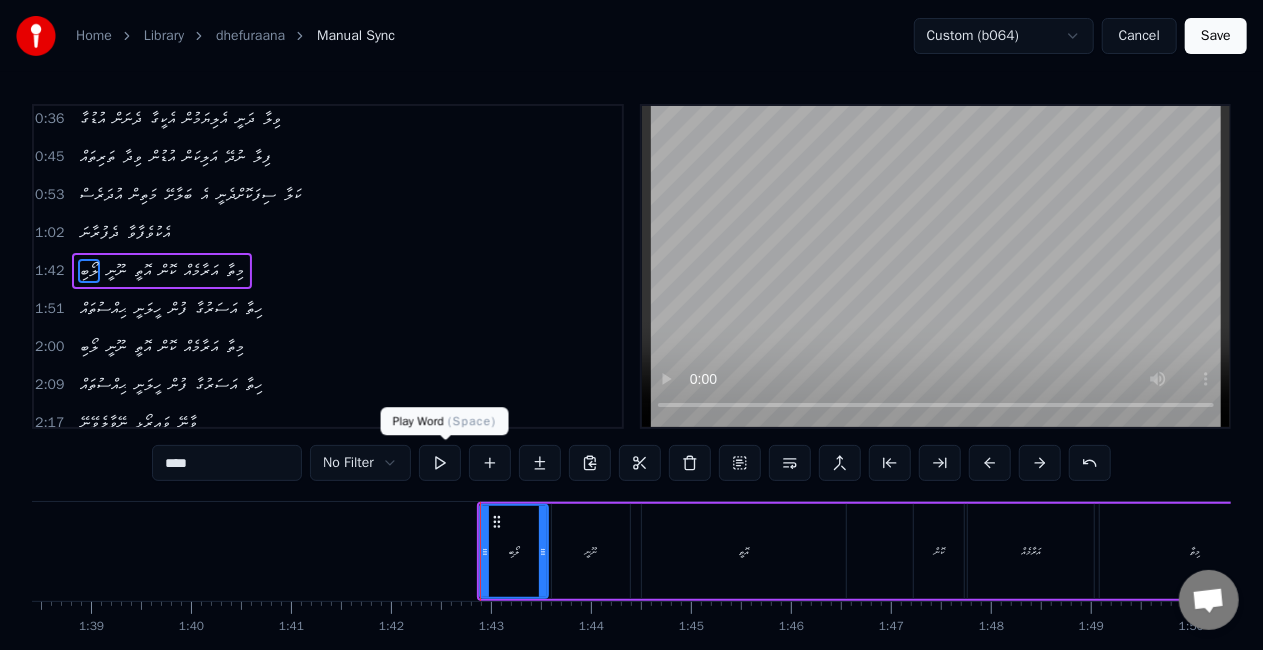 click at bounding box center (440, 463) 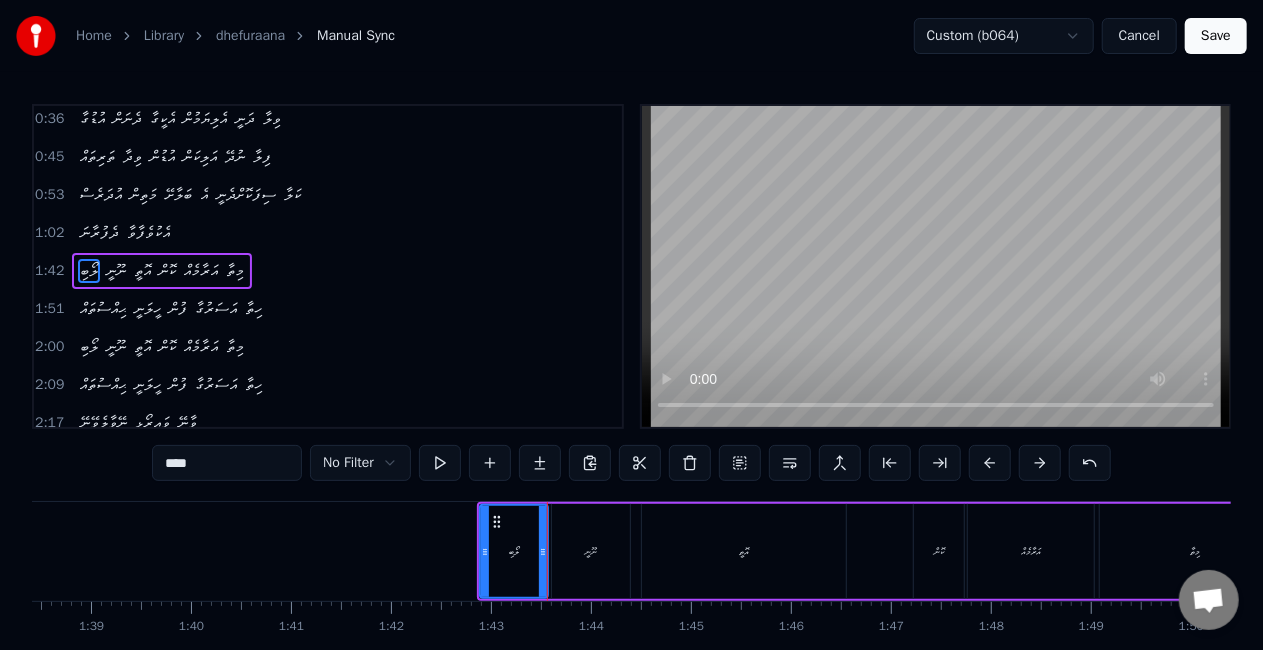 click at bounding box center [440, 463] 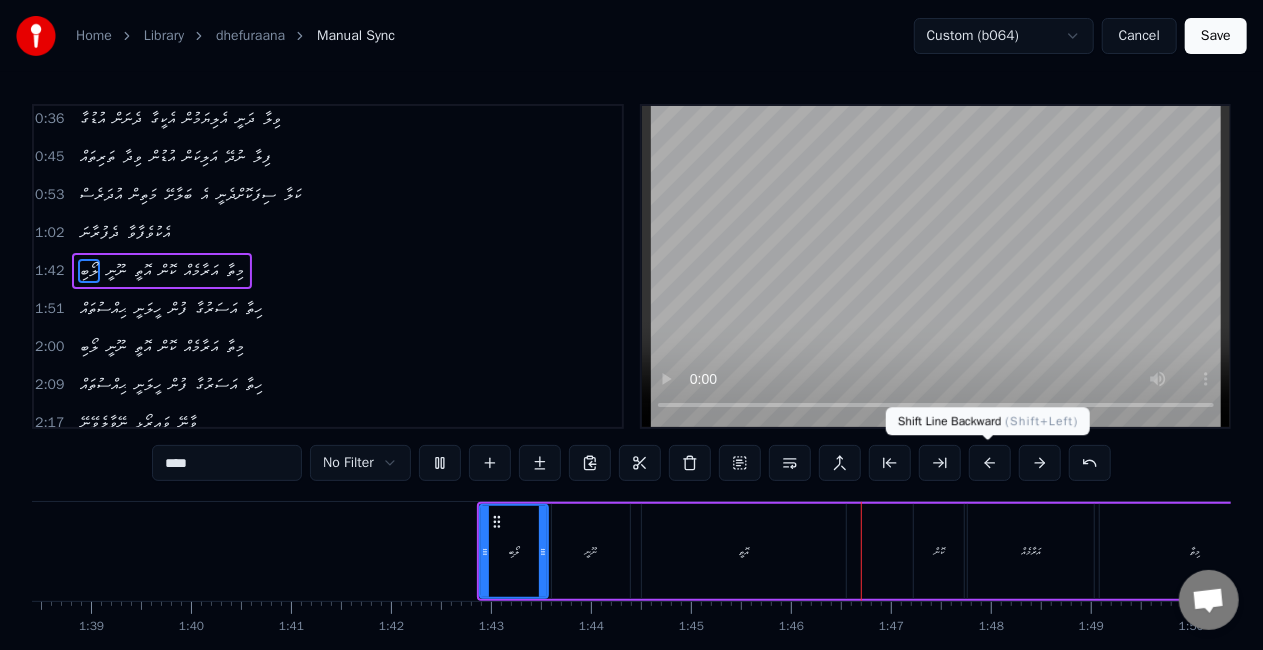 click at bounding box center [990, 463] 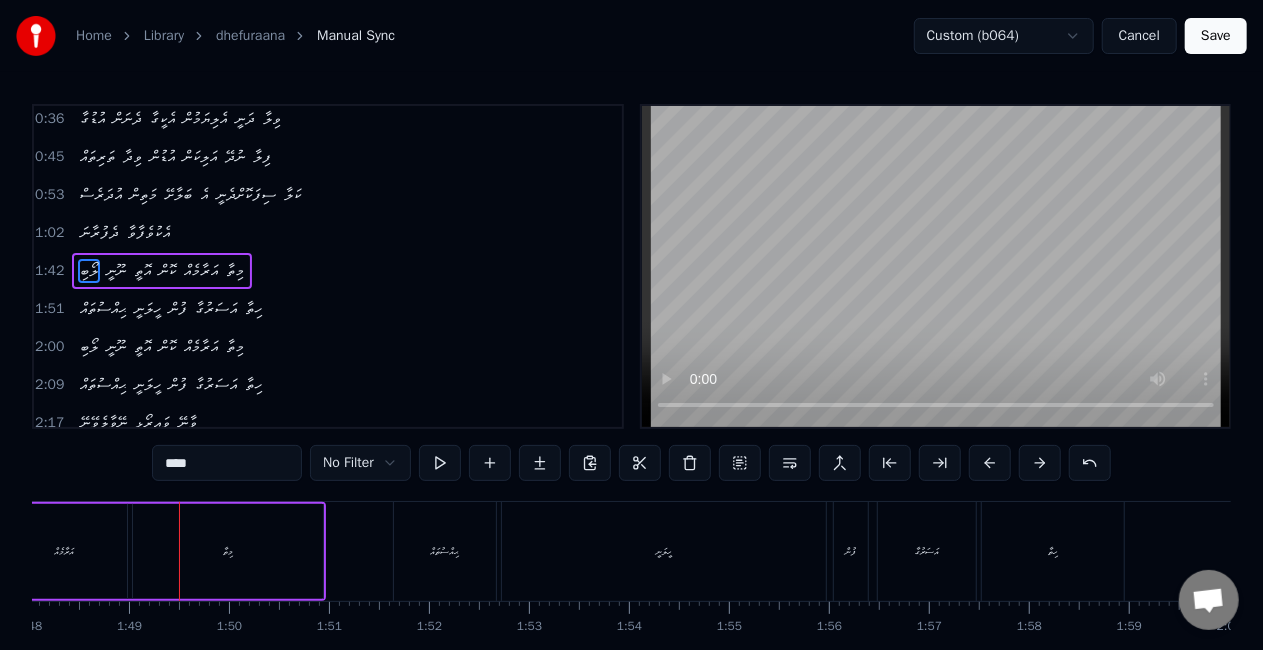 scroll, scrollTop: 0, scrollLeft: 10850, axis: horizontal 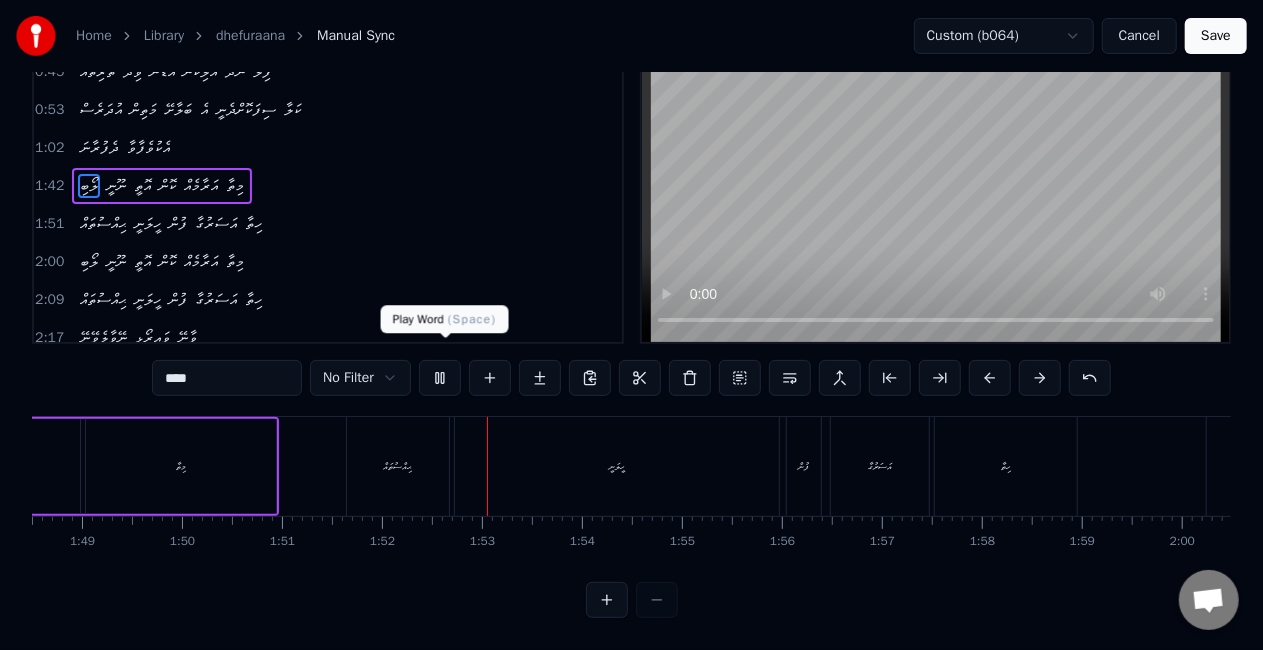 click at bounding box center [440, 378] 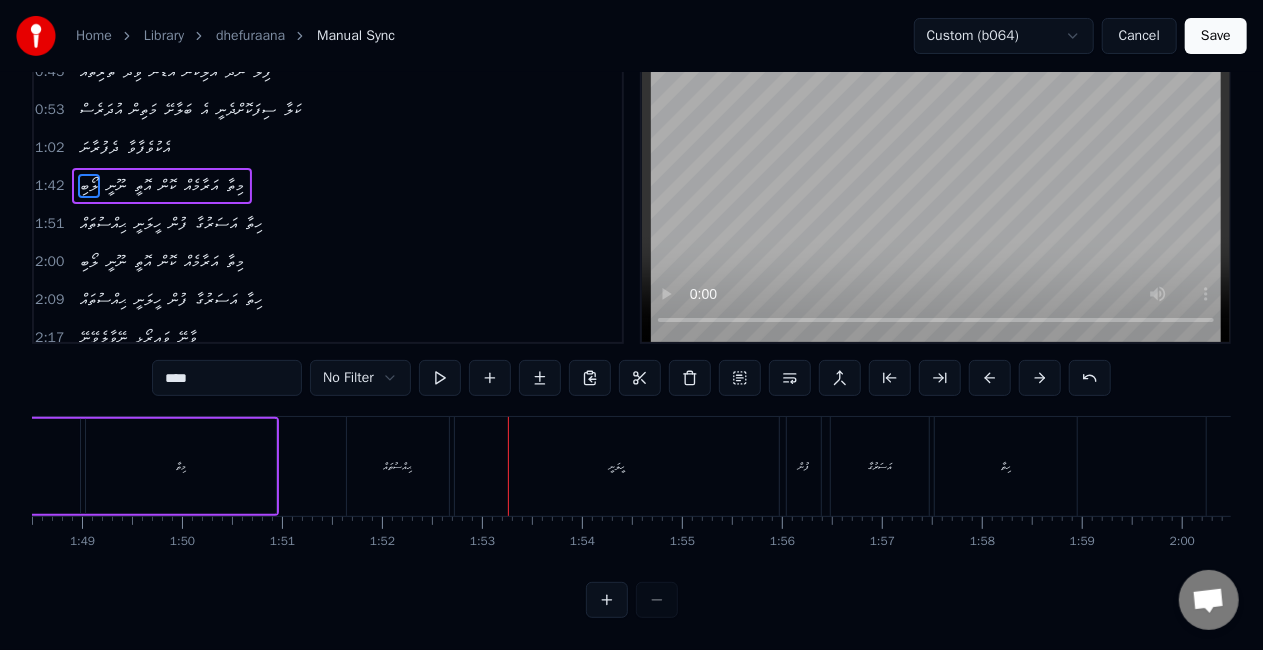 click on "0:27 ދެފުރާނަ އެކުވެފާވާ ވަކިވާނެހޭ ހިލާ 0:36 އުޑުގާ ދެނަން އެކީގާ އެލިޔަމުން ދަނީ ވިލާ 0:45 ތަރިތައް ވިދާ އުޑުން އަލިކަން ނުދޭ ފިލާ 0:53 އުދަރެސް މަތިން ބަލާށޭ އެ ސިފަކޮށްދެނީ ކަލާ 1:02 ދެފުރާނަ އެކުވެފާވާ 1:42 ލޯބި ނޫނީ އޮތީ ކޮން އަރާމެއް މިތާ 1:51 ޙިއްސުތައް ހީލަނީ ފުން އަސަރުގާ ހިތާ 2:00 ލޯބި ނޫނީ އޮތީ ކޮން އަރާމެއް މިތާ 2:09 ޙިއްސުތައް ހީލަނީ ފުން އަސަރުގާ ހިތާ 2:17 ނޭވާލެވޭނޭ ވައިރޯޅި ވާނޭ 2:21 ނޭވާލެވޭނޭ ވައިރޯޅި ވާނޭ 2:26 އެއަޑު ނައަހަބަލާ 2:29 ދެފުރާނަ އެކުވެފާވާ ވަކިވާނެހޭ ހިލާ 2:38 އުޑުގާ ދެނަން އެކީގާ އެލިޔަމުން ދަނީ ވިލާ 2:47 ދެފުރާނަ އެކުވެފާވާ 3:18 ވަގުތުތައް ލޯބި" at bounding box center (631, 318) 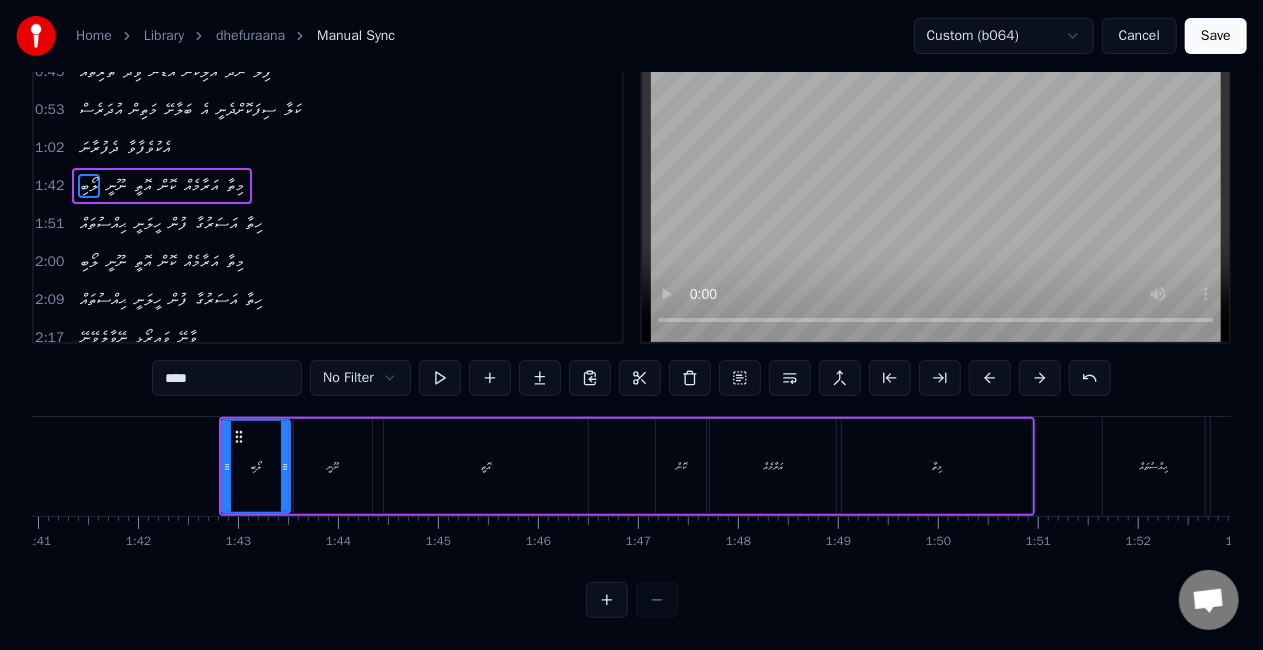 scroll, scrollTop: 0, scrollLeft: 10060, axis: horizontal 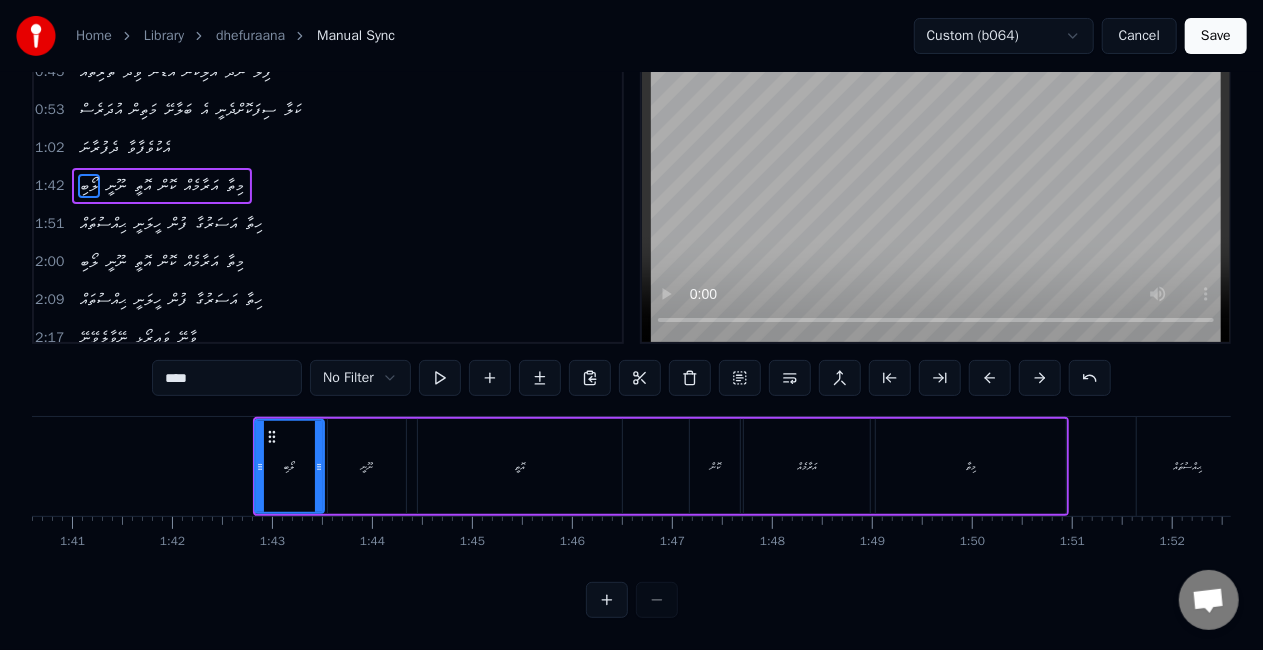 click at bounding box center (260, 466) 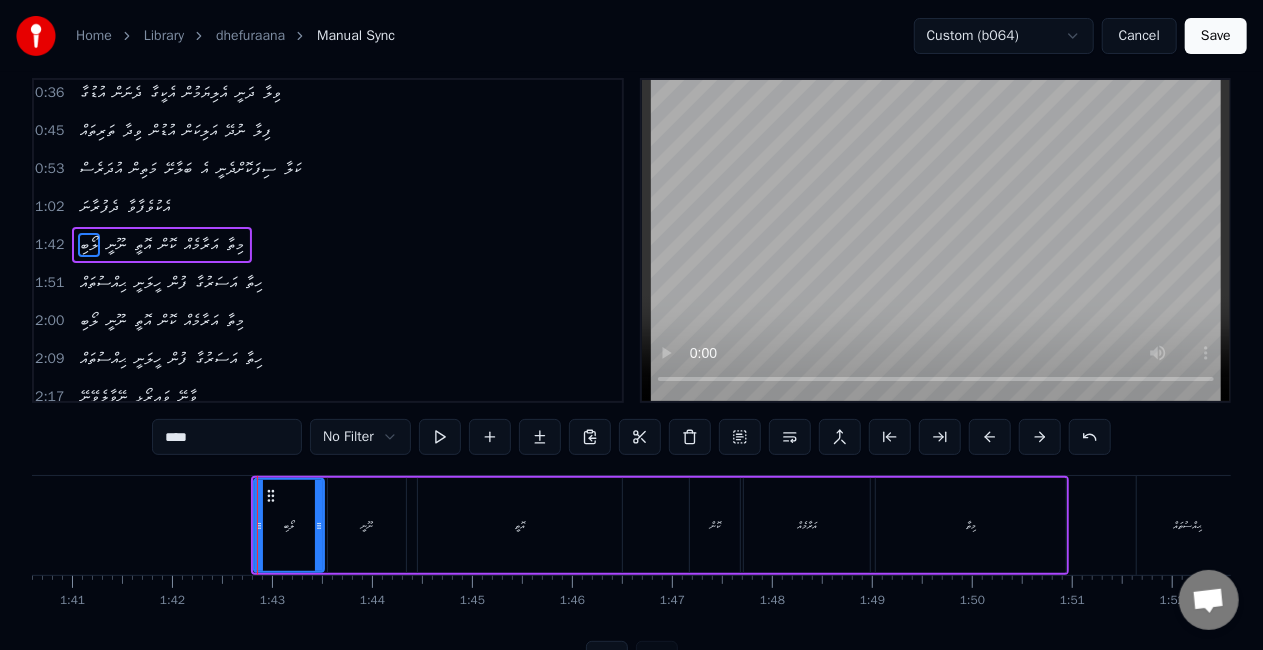 scroll, scrollTop: 0, scrollLeft: 0, axis: both 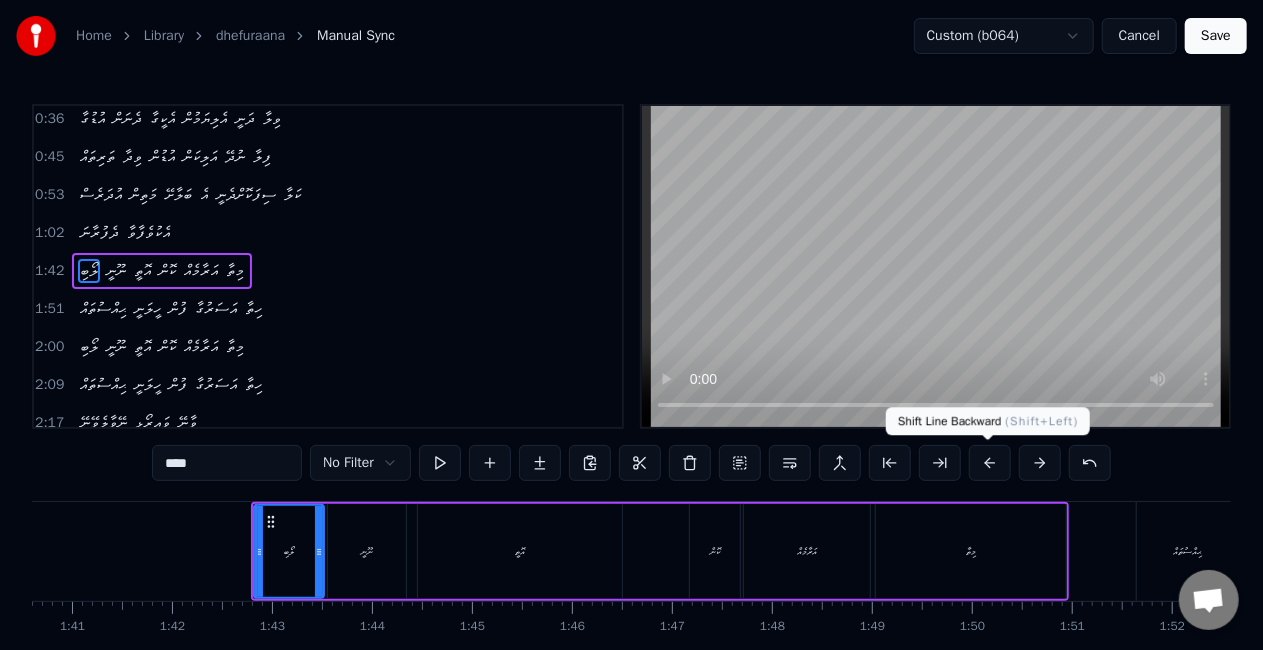 click at bounding box center (990, 463) 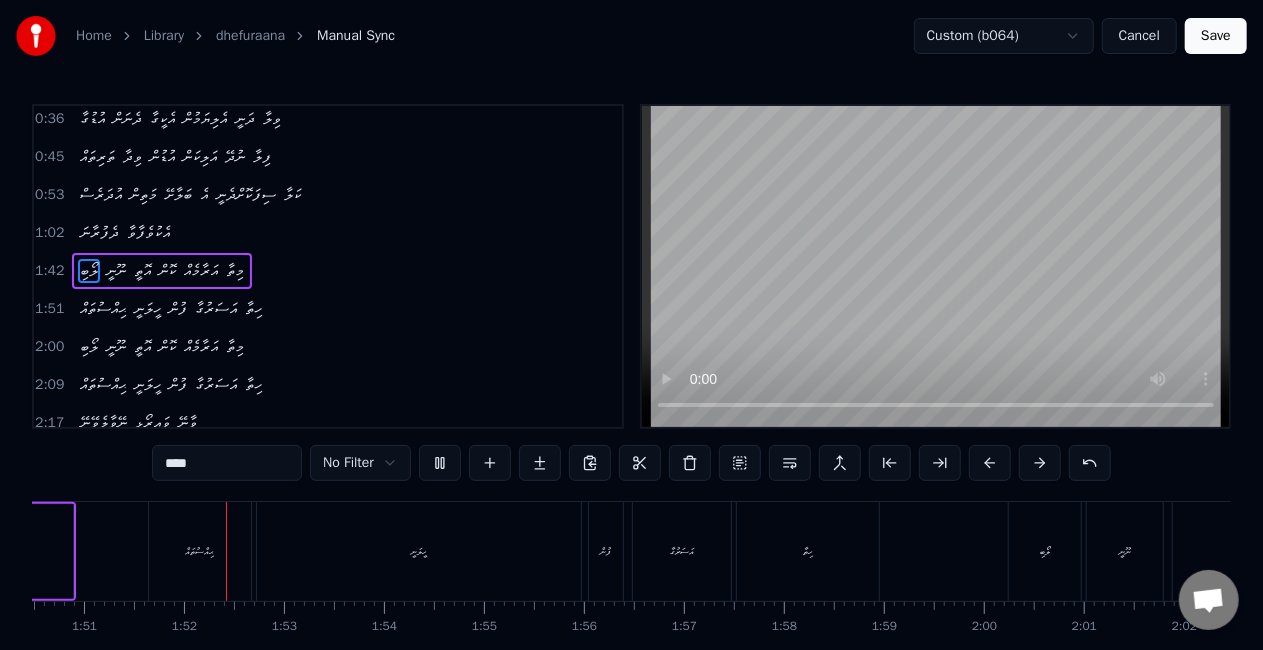 scroll, scrollTop: 0, scrollLeft: 11083, axis: horizontal 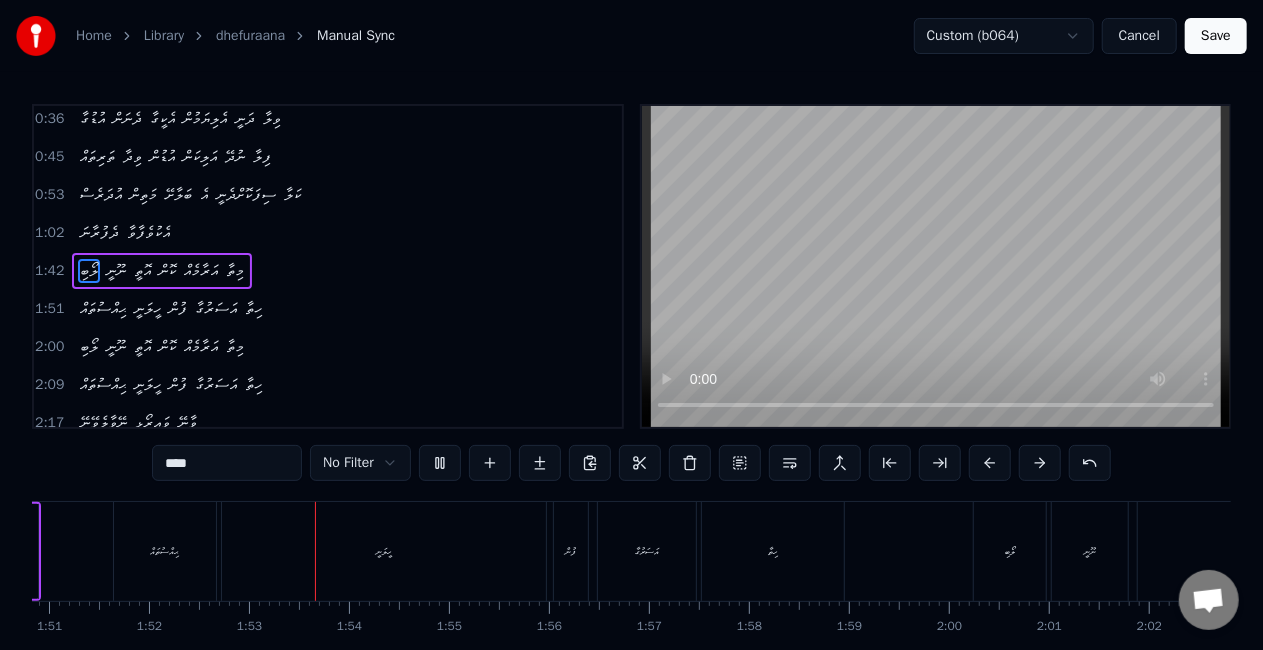 click on "ޙިއްސުތައް" at bounding box center [165, 551] 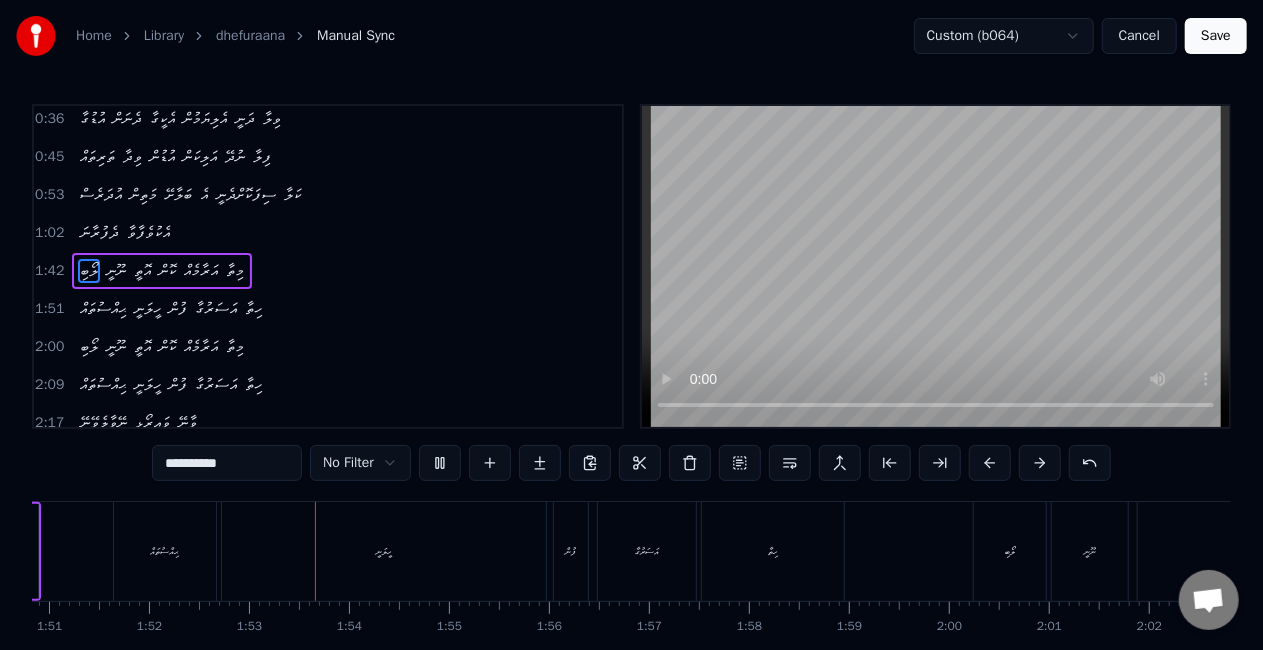 scroll, scrollTop: 0, scrollLeft: 11073, axis: horizontal 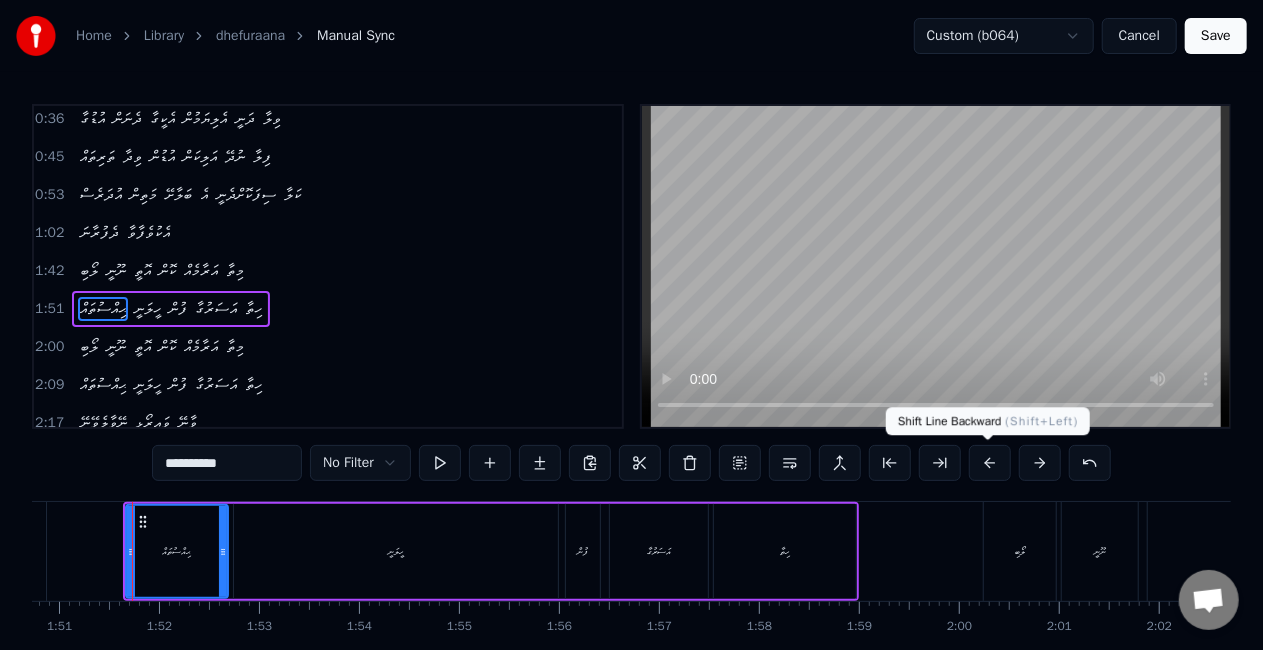 click at bounding box center [990, 463] 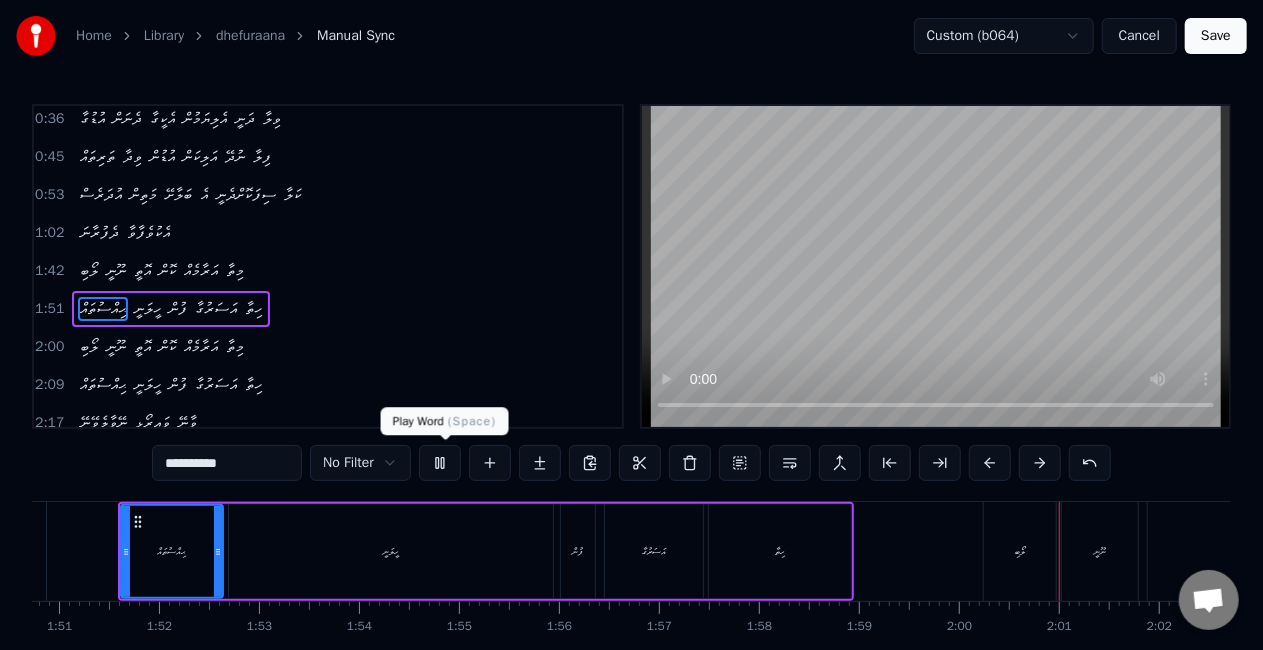click at bounding box center [440, 463] 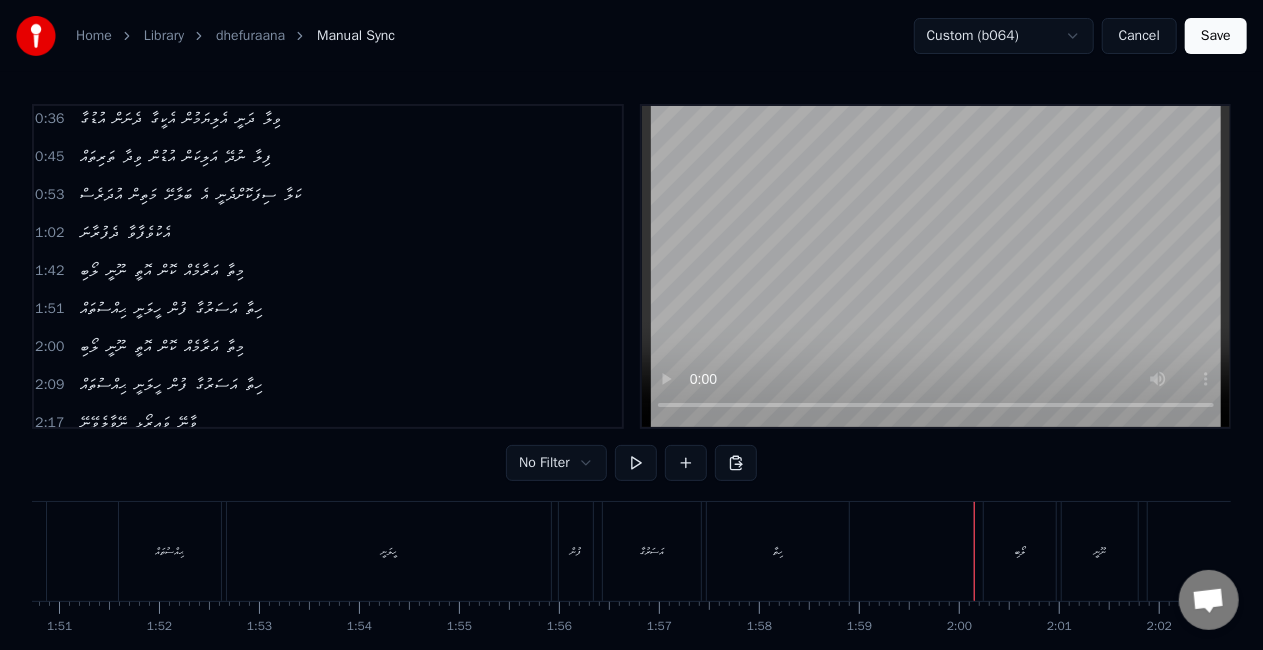 click on "ލޯބި" at bounding box center [1020, 551] 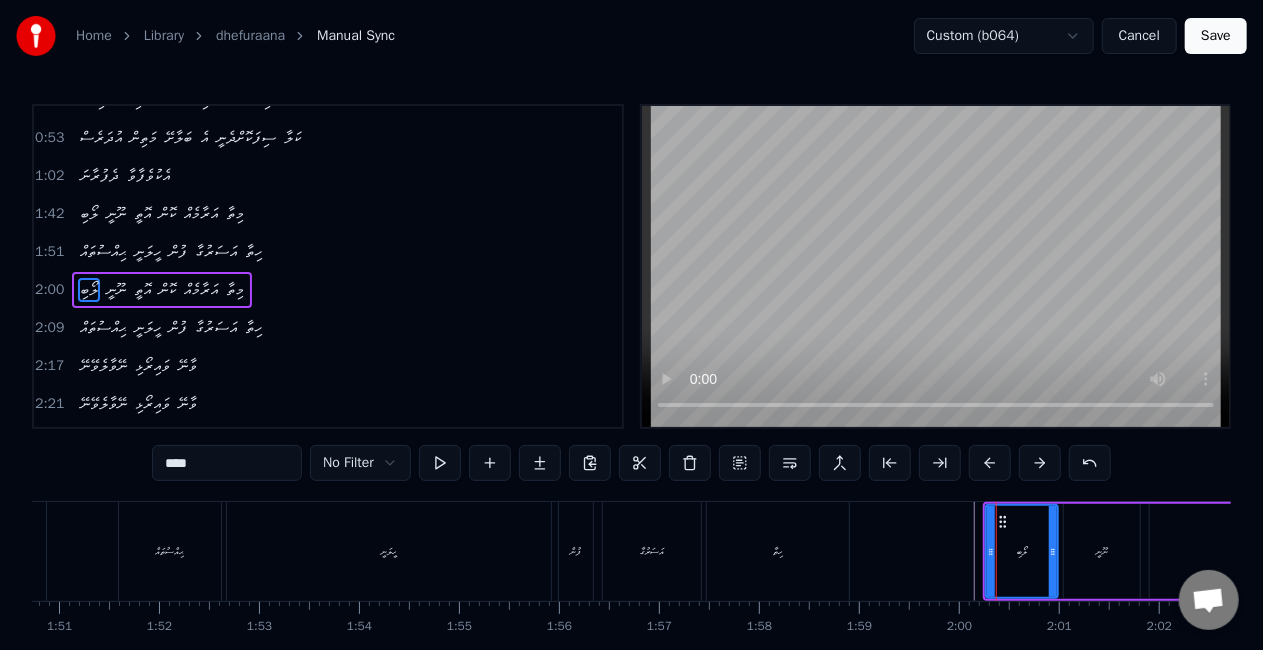 scroll, scrollTop: 119, scrollLeft: 0, axis: vertical 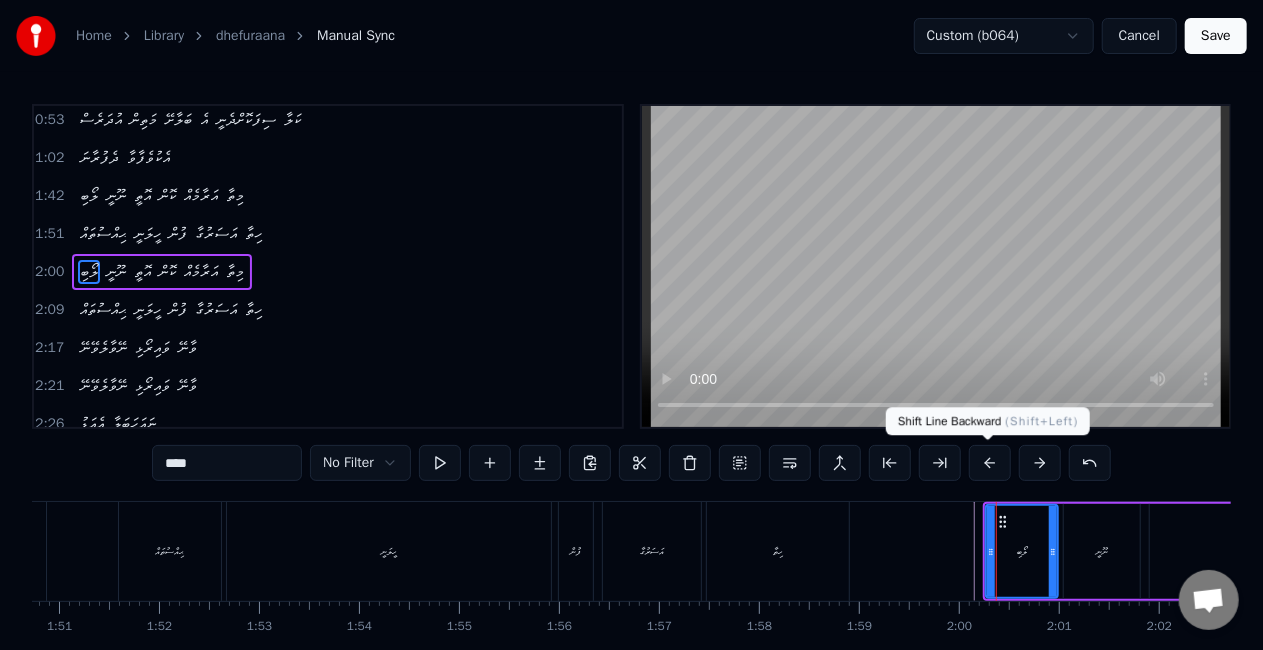click at bounding box center [990, 463] 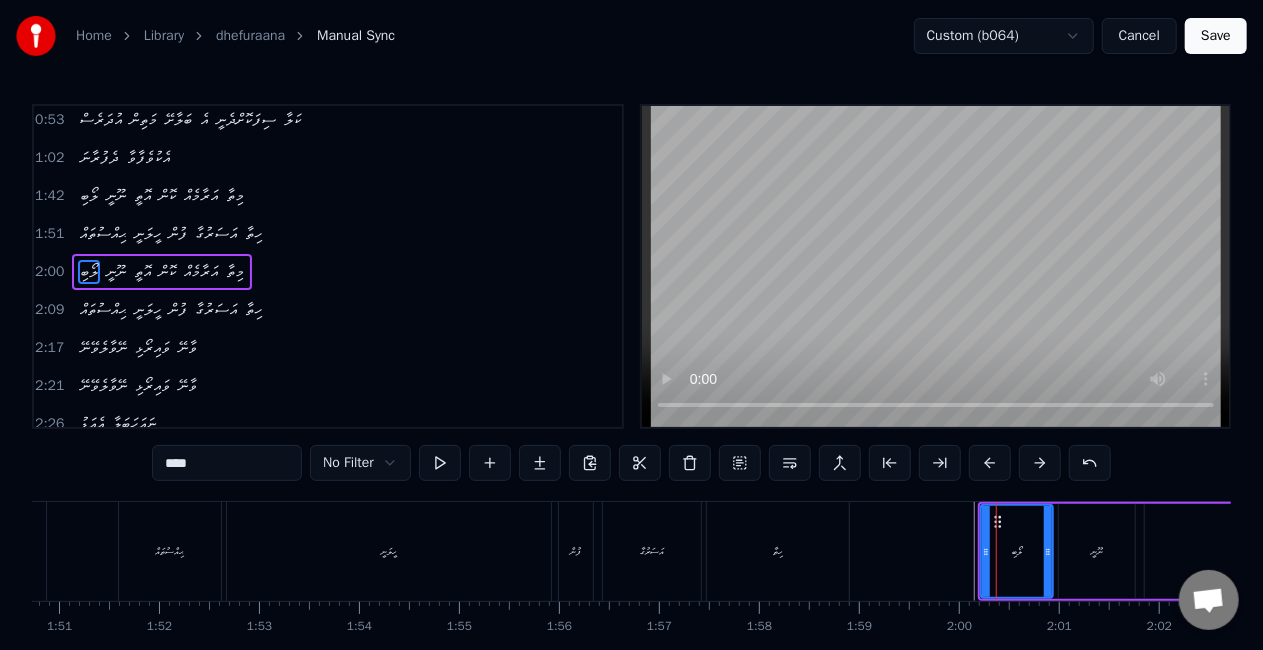 click at bounding box center [990, 463] 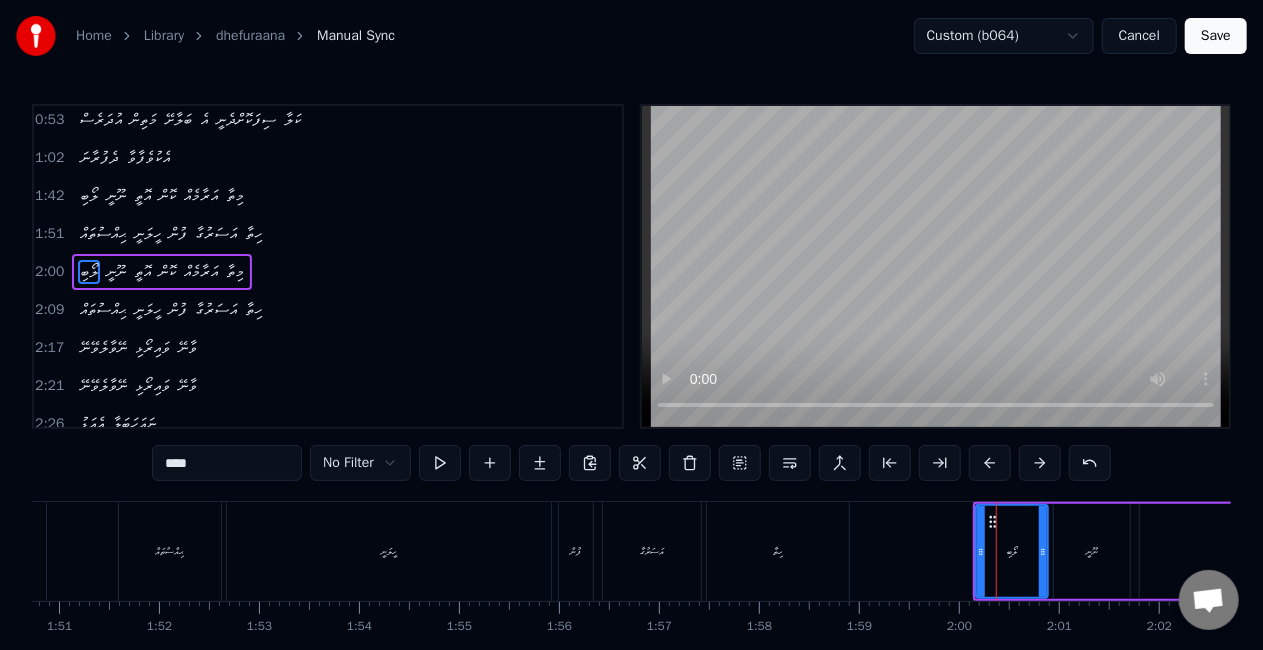 click at bounding box center [990, 463] 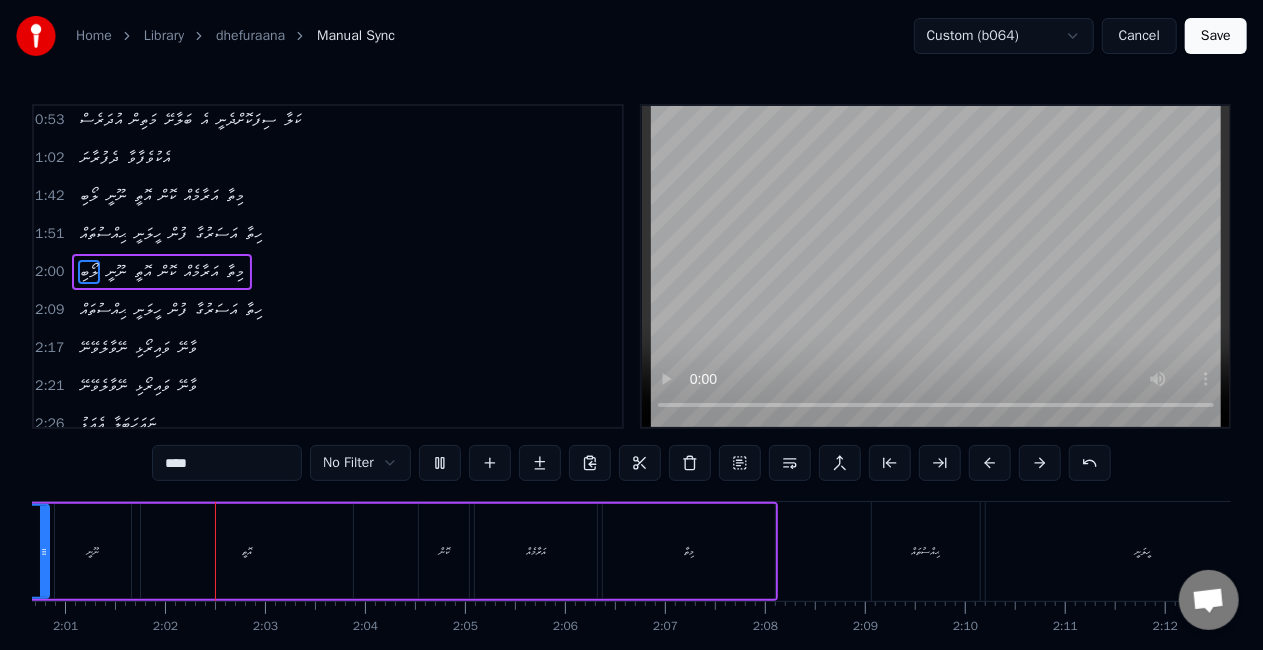 scroll, scrollTop: 0, scrollLeft: 12089, axis: horizontal 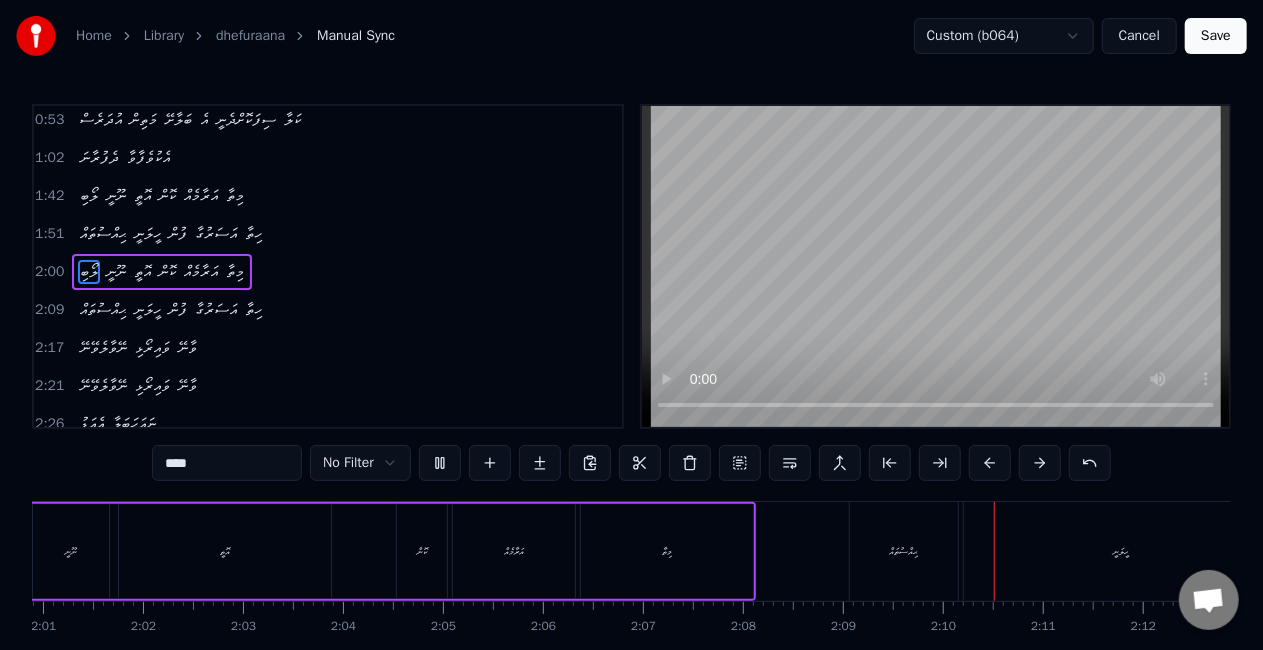 click on "ޙިއްސުތައް" at bounding box center [904, 551] 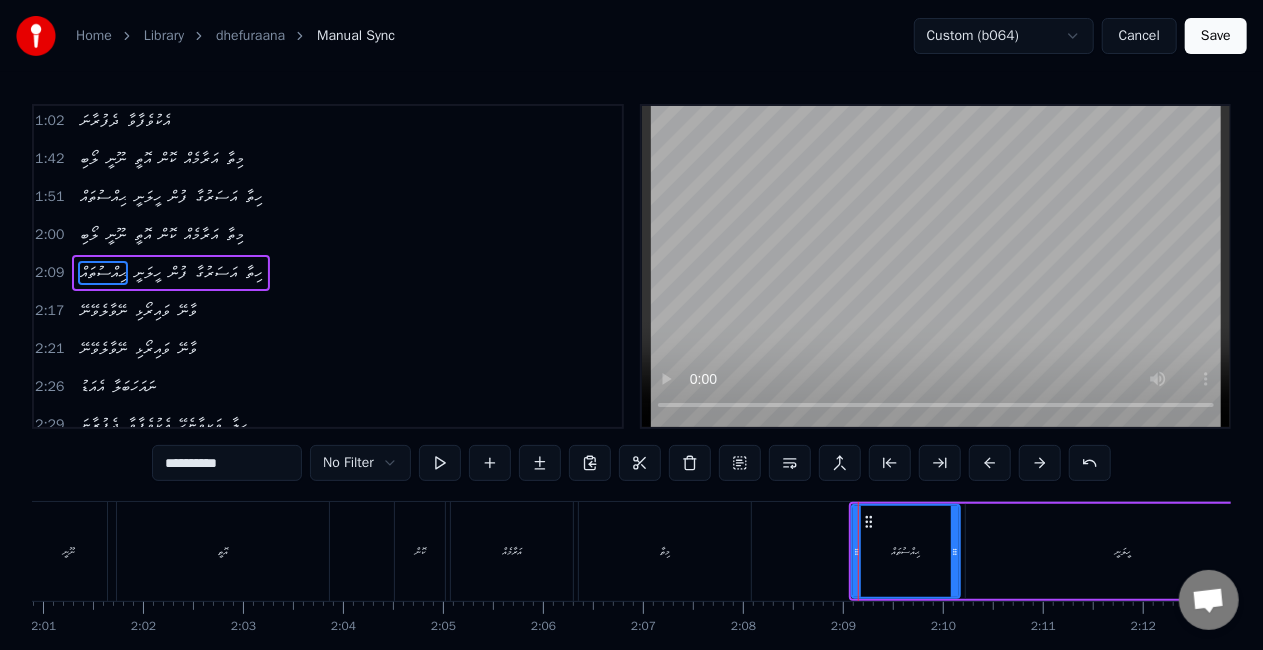 scroll, scrollTop: 156, scrollLeft: 0, axis: vertical 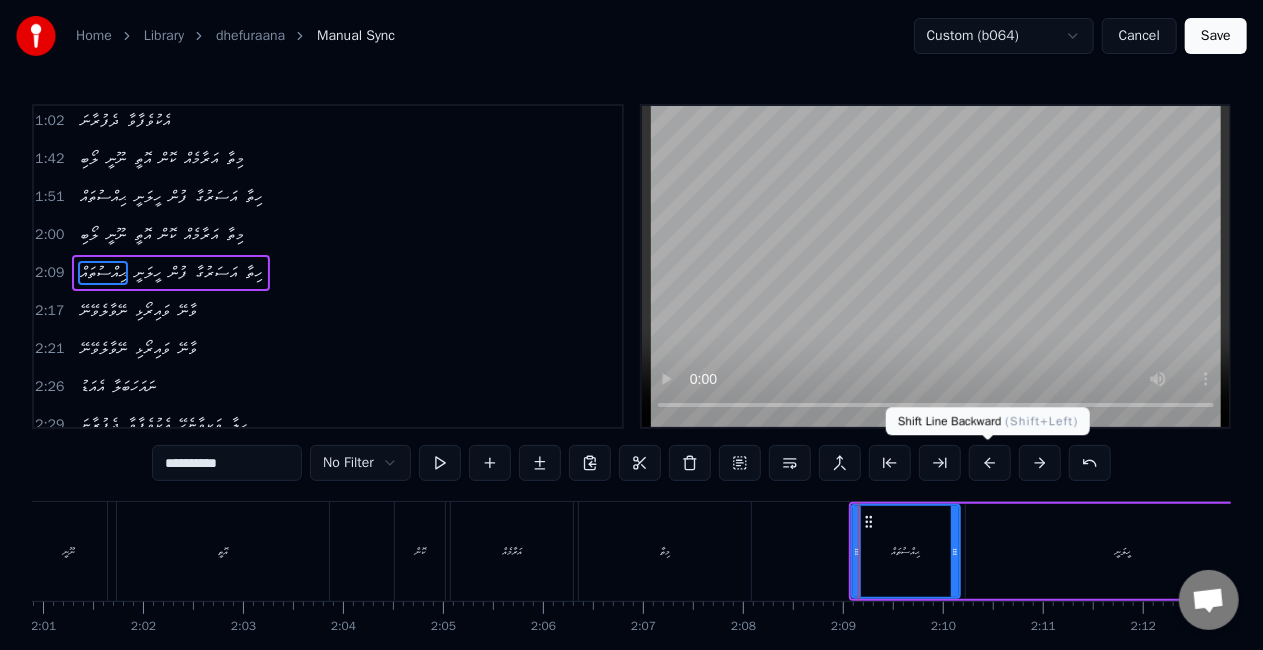 click at bounding box center [990, 463] 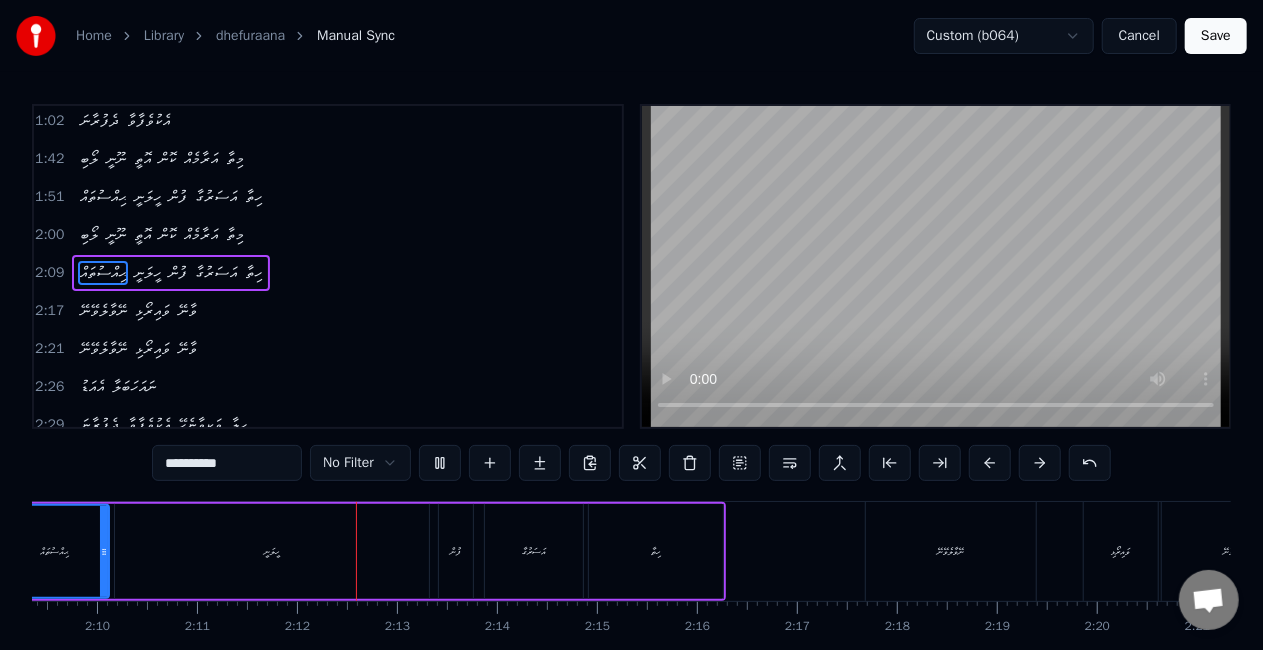 scroll, scrollTop: 0, scrollLeft: 13100, axis: horizontal 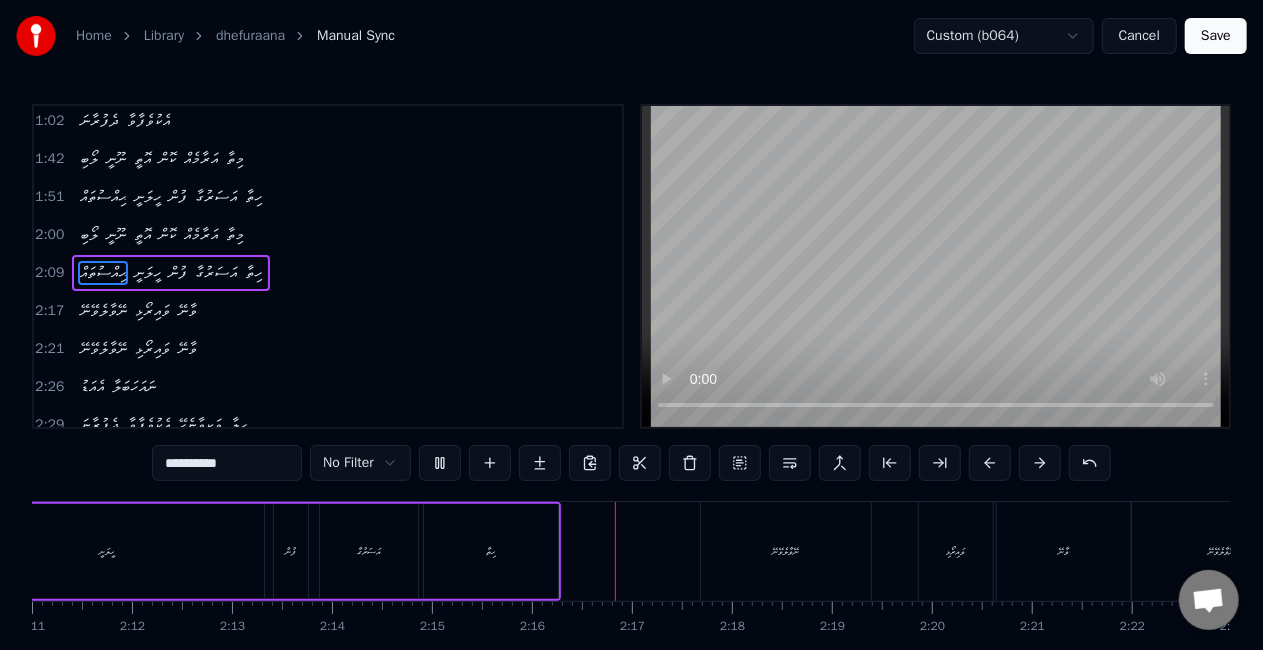 click on "ނޭވާލެވޭނޭ" at bounding box center (786, 551) 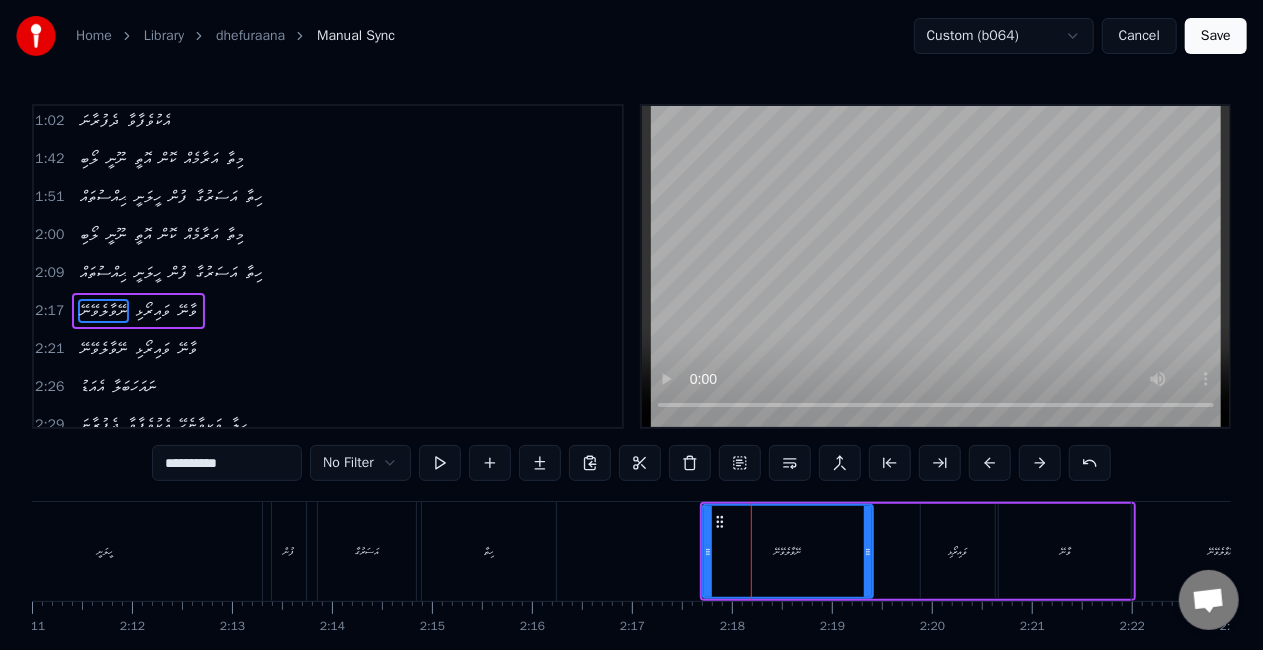 scroll, scrollTop: 194, scrollLeft: 0, axis: vertical 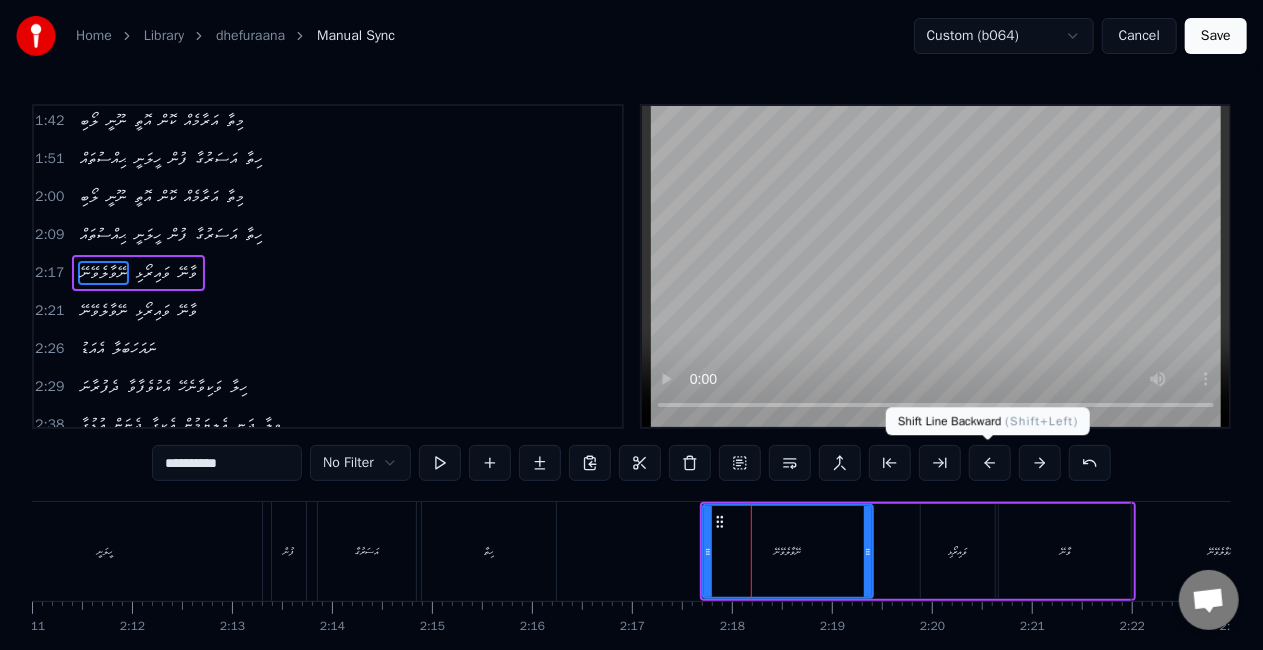 click at bounding box center (990, 463) 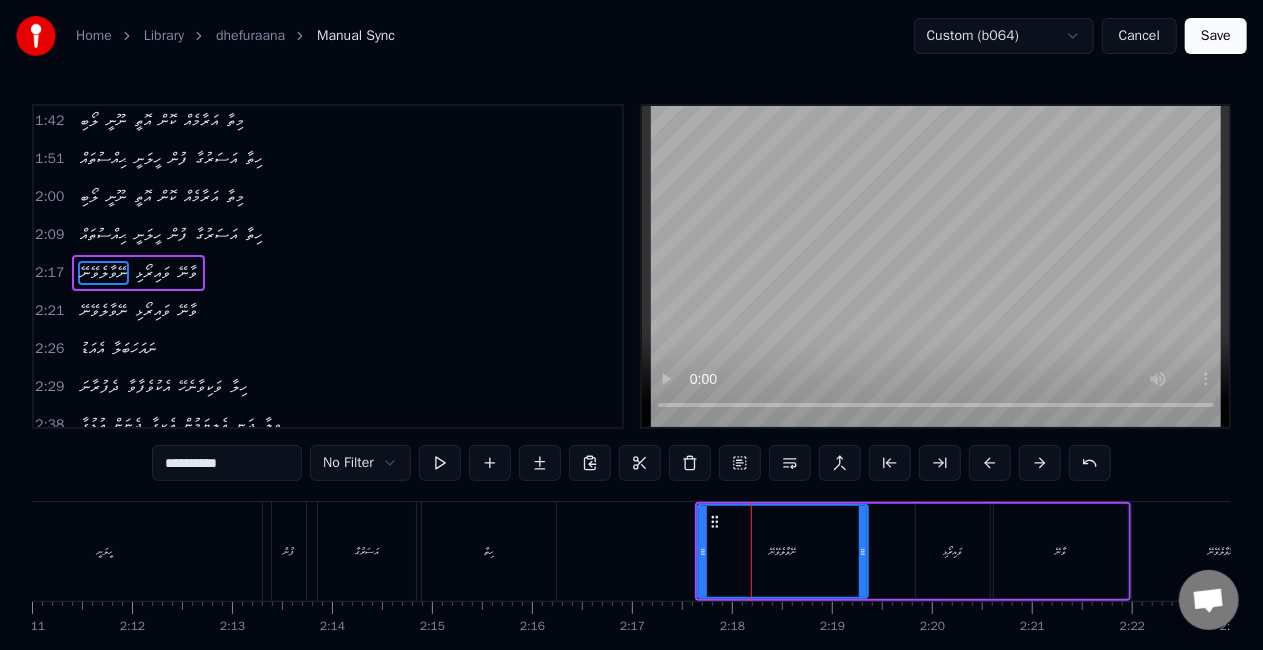 click at bounding box center (990, 463) 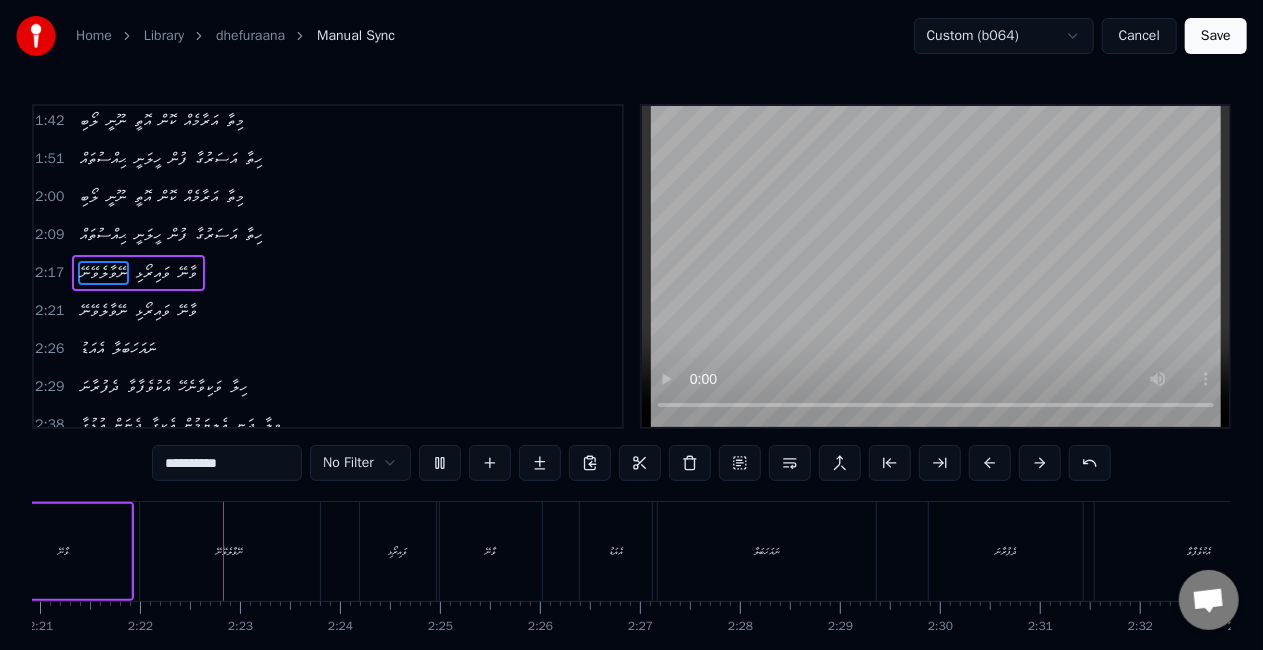 scroll, scrollTop: 0, scrollLeft: 14113, axis: horizontal 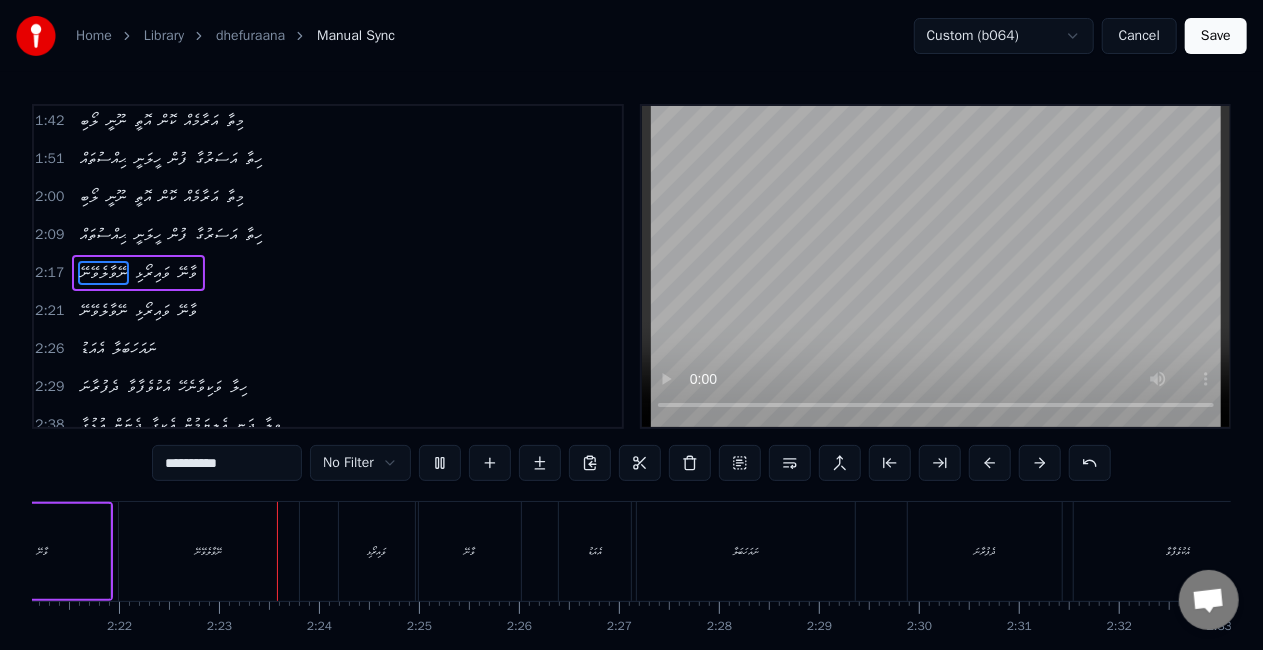 click on "ނޭވާލެވޭނޭ" at bounding box center (209, 551) 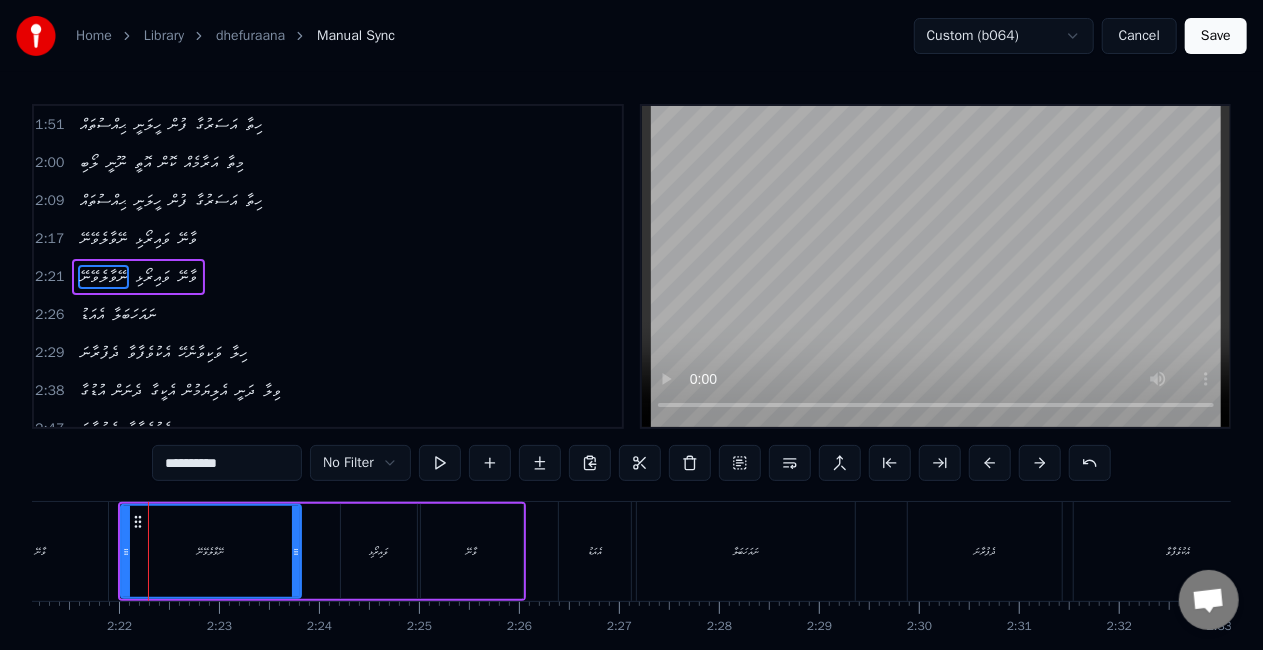 scroll, scrollTop: 231, scrollLeft: 0, axis: vertical 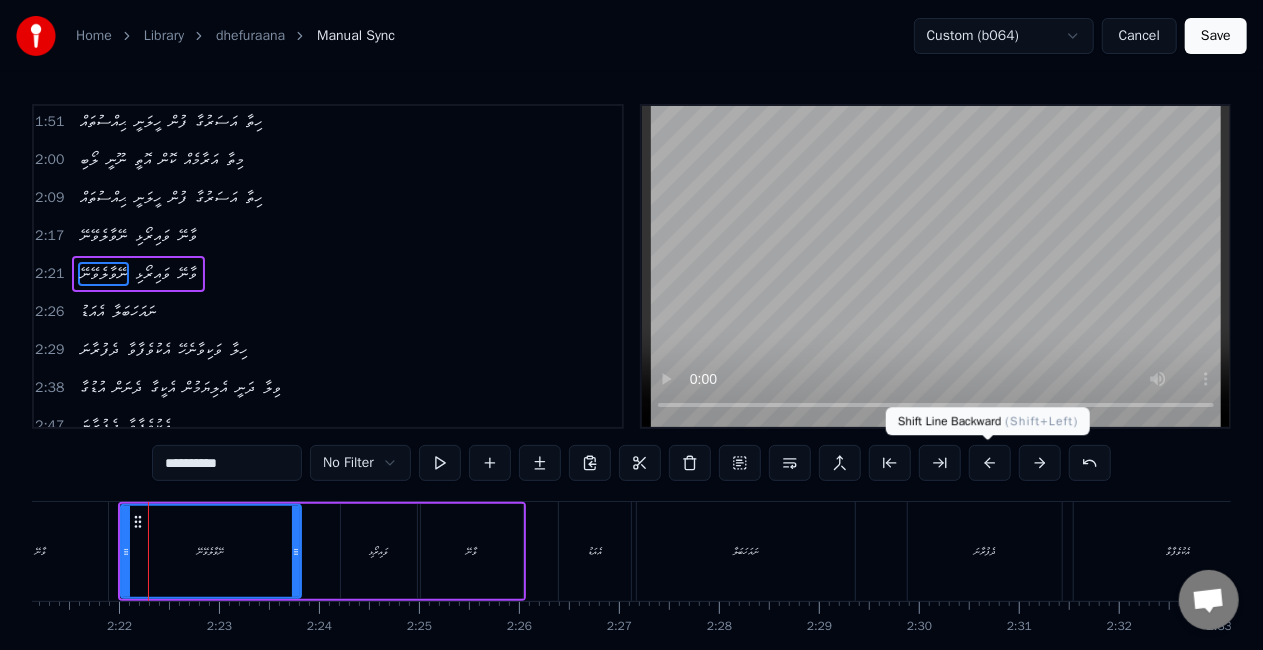 click at bounding box center [990, 463] 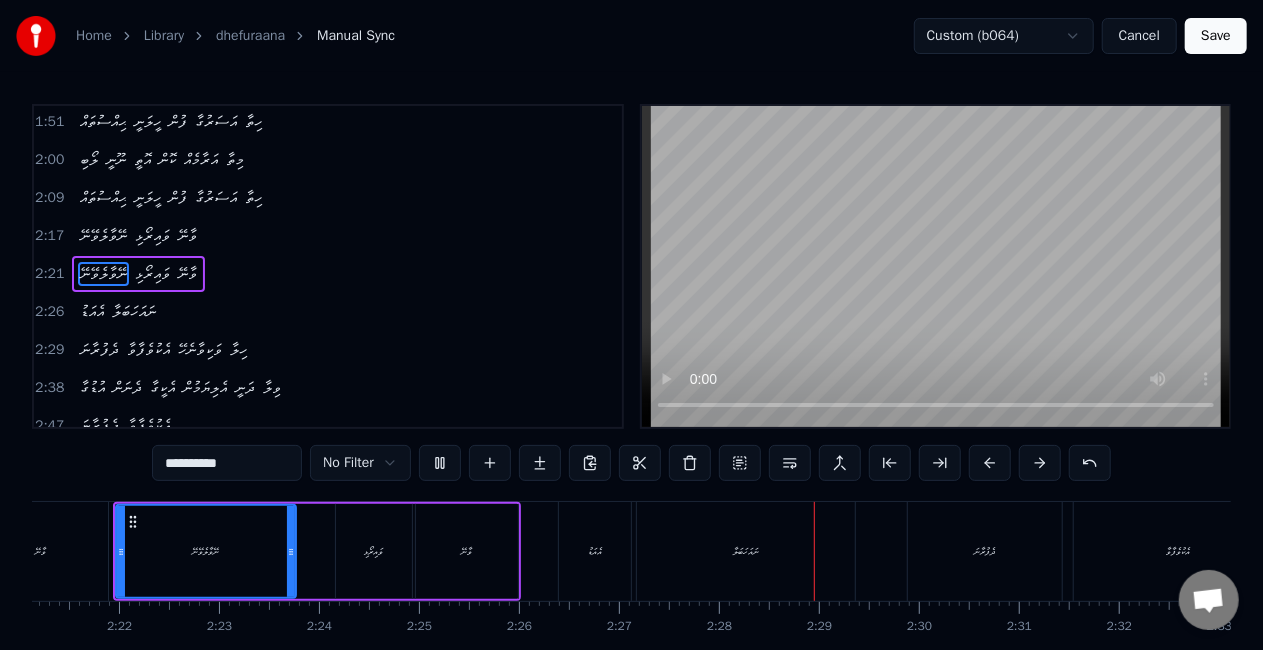 click on "އެއަޑު" at bounding box center (595, 551) 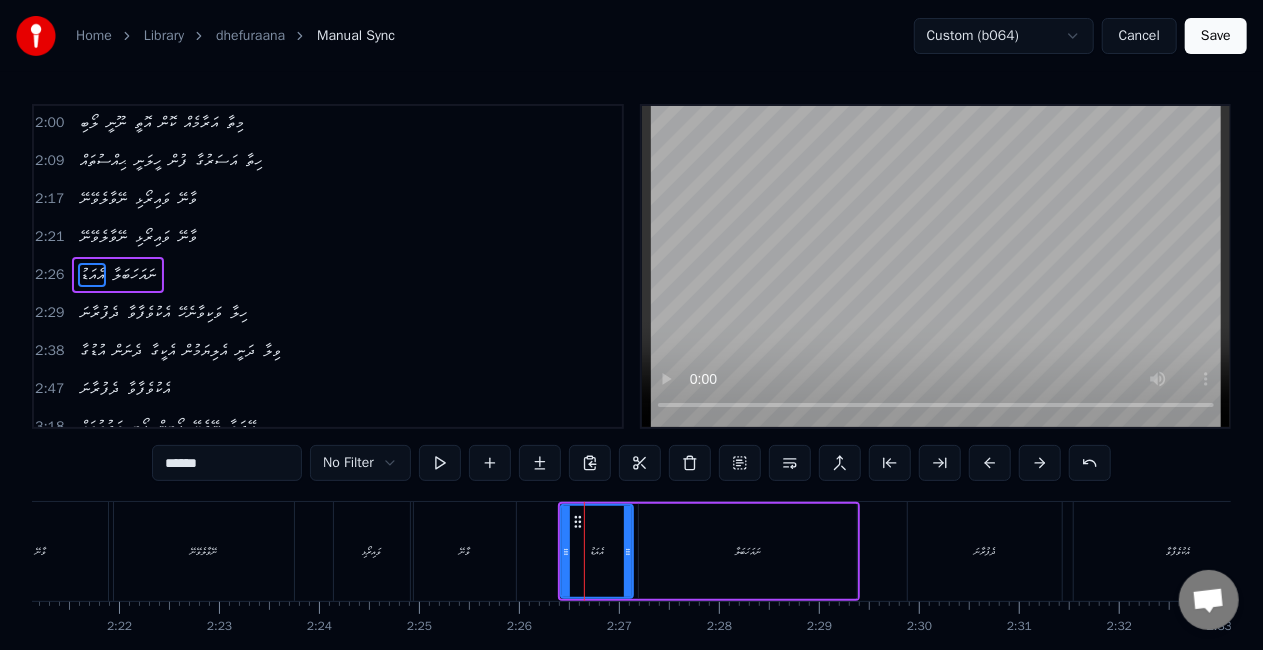 scroll, scrollTop: 268, scrollLeft: 0, axis: vertical 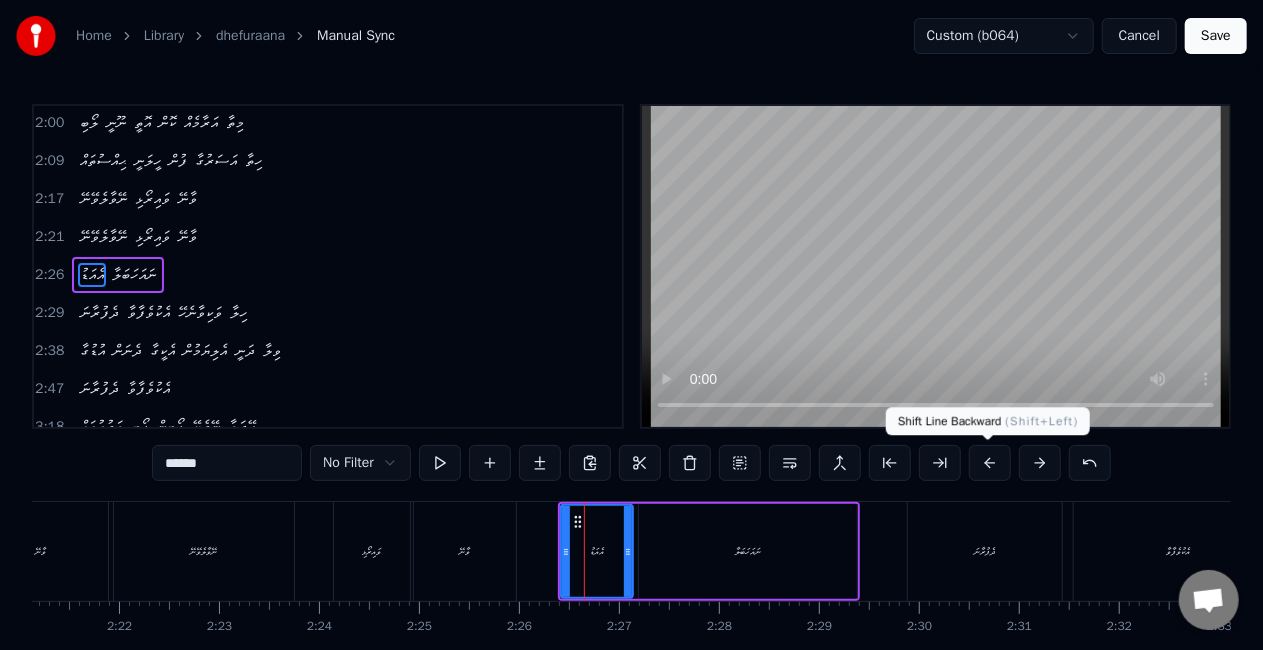 click at bounding box center [990, 463] 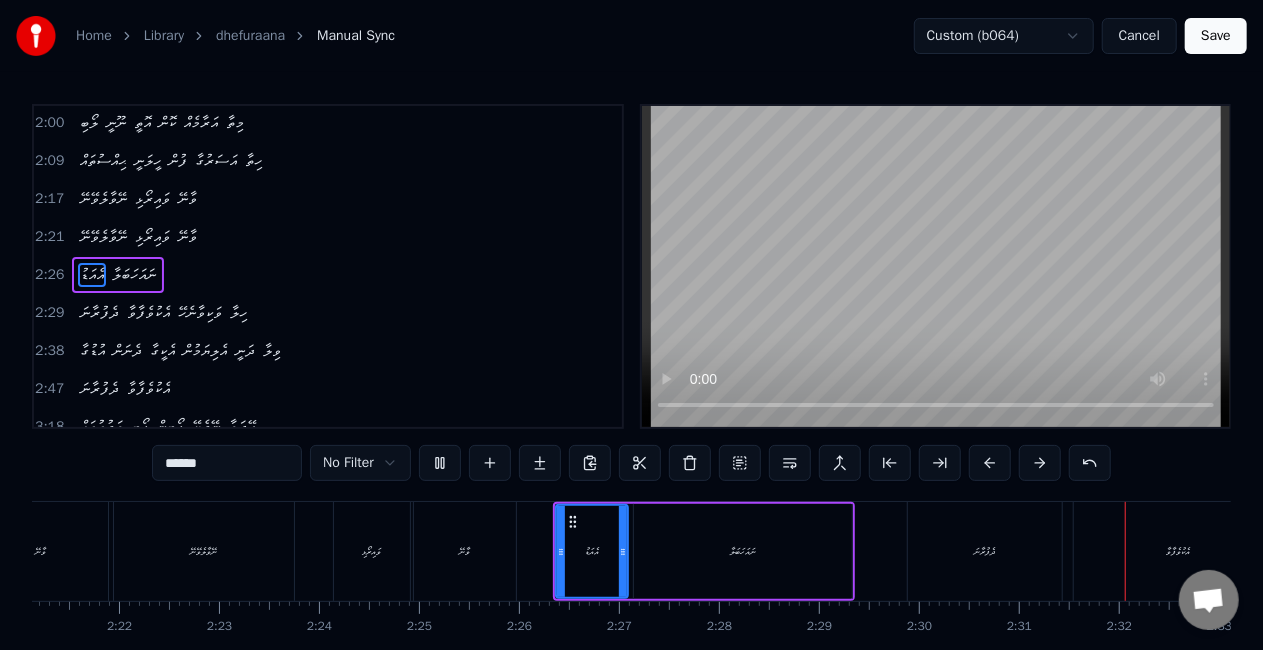 click on "ދެފުރާނަ" at bounding box center [985, 551] 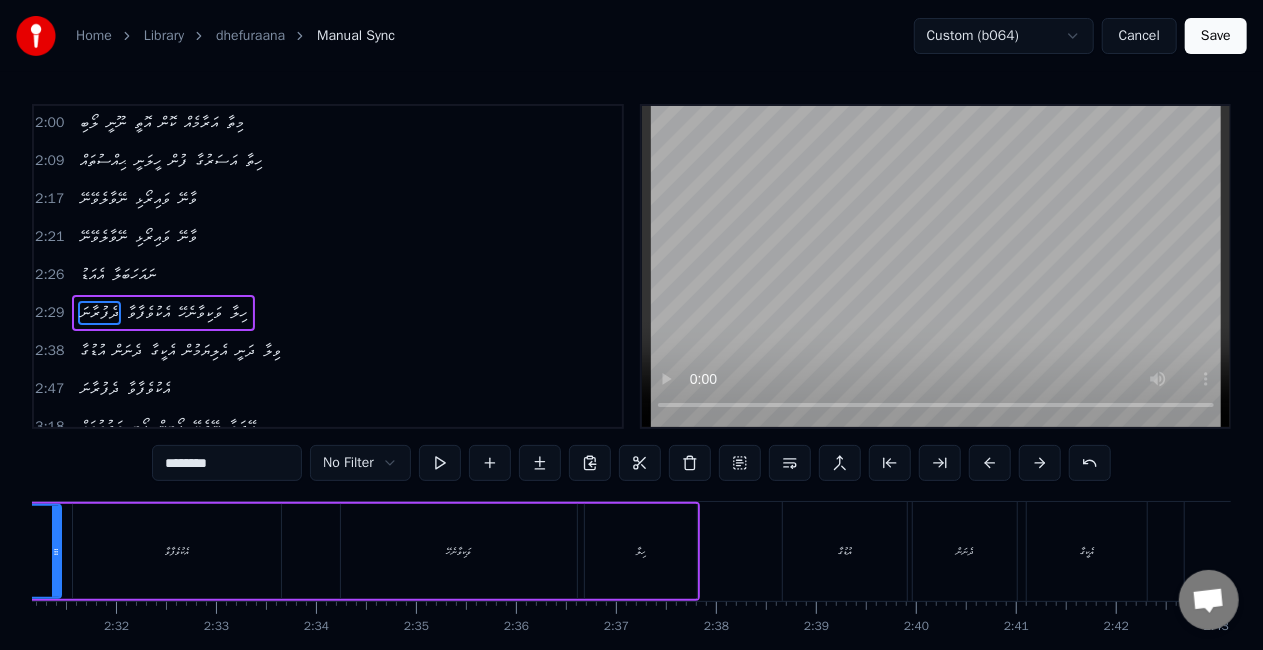 scroll, scrollTop: 0, scrollLeft: 15117, axis: horizontal 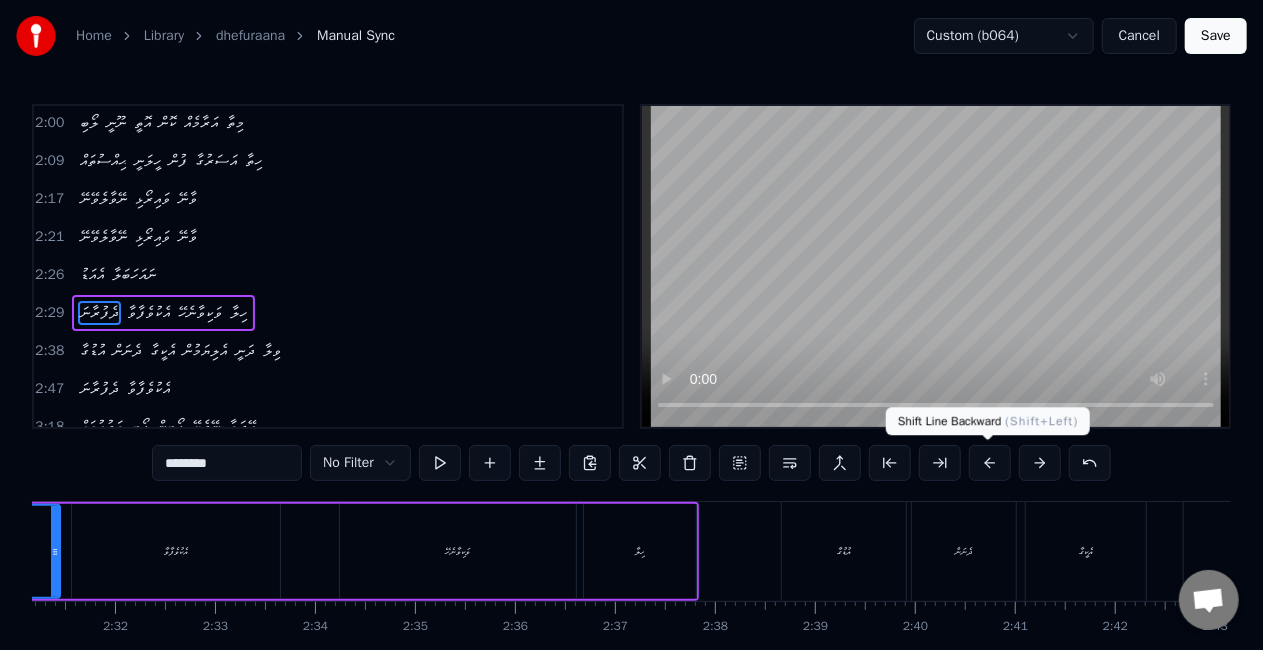 click at bounding box center (990, 463) 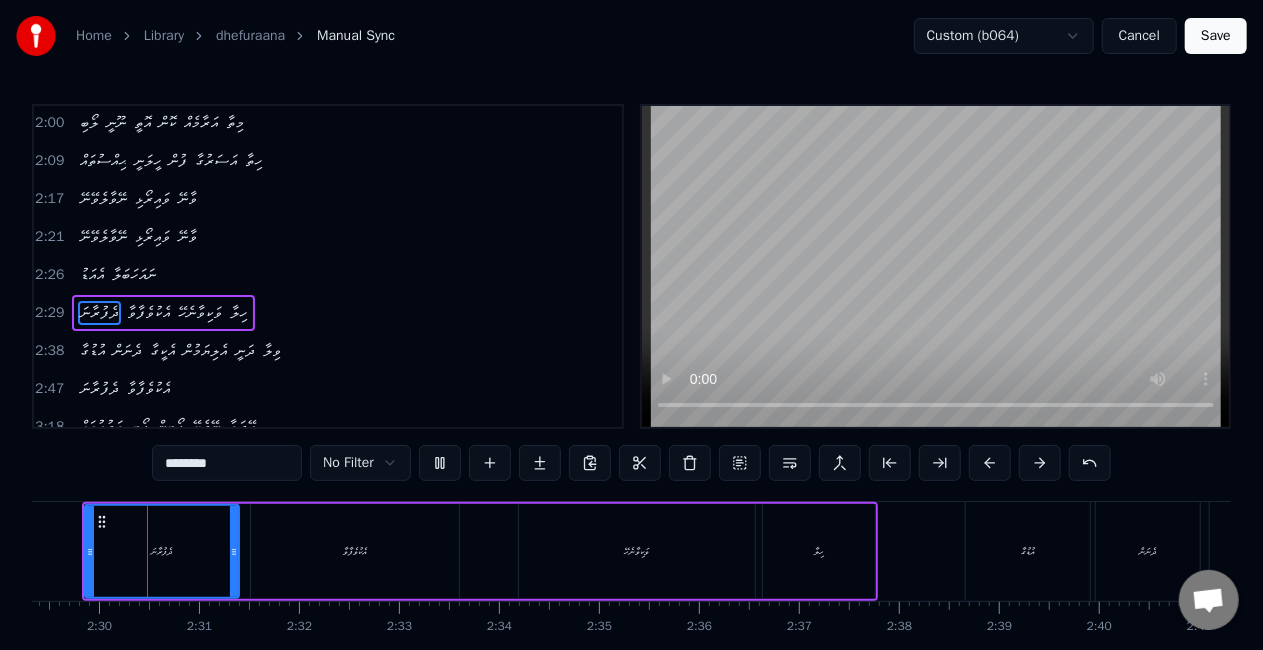 scroll, scrollTop: 0, scrollLeft: 14920, axis: horizontal 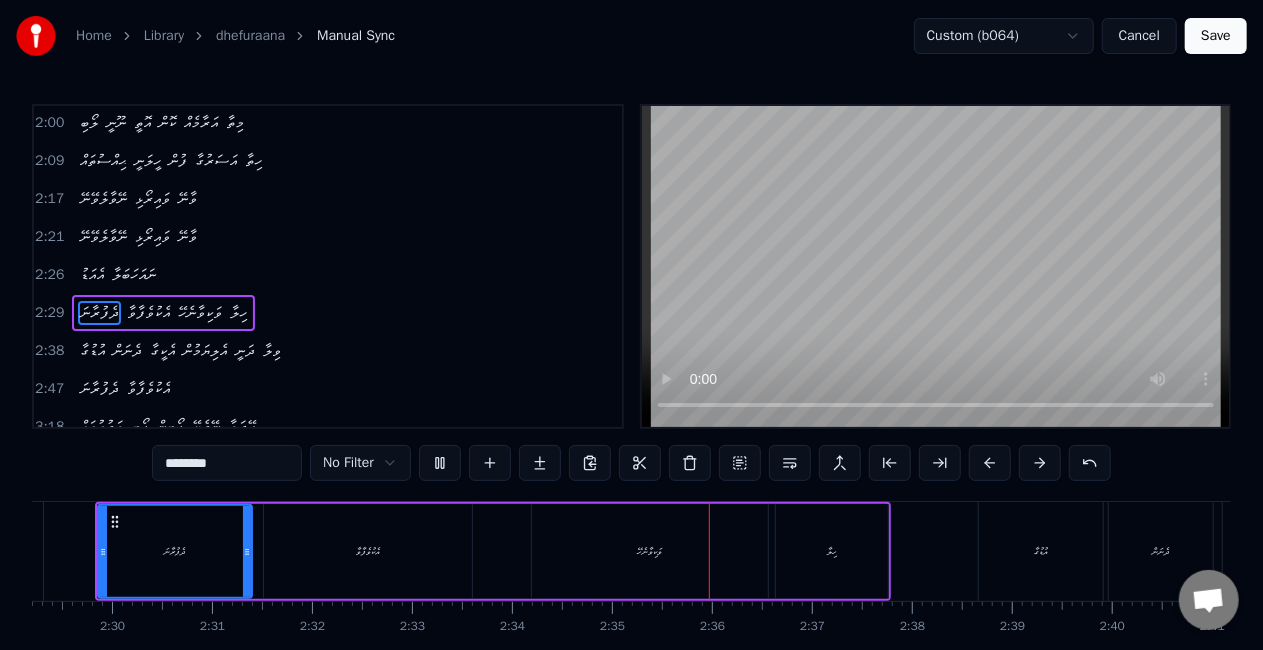click on "ވަކިވާނެހޭ" at bounding box center (650, 551) 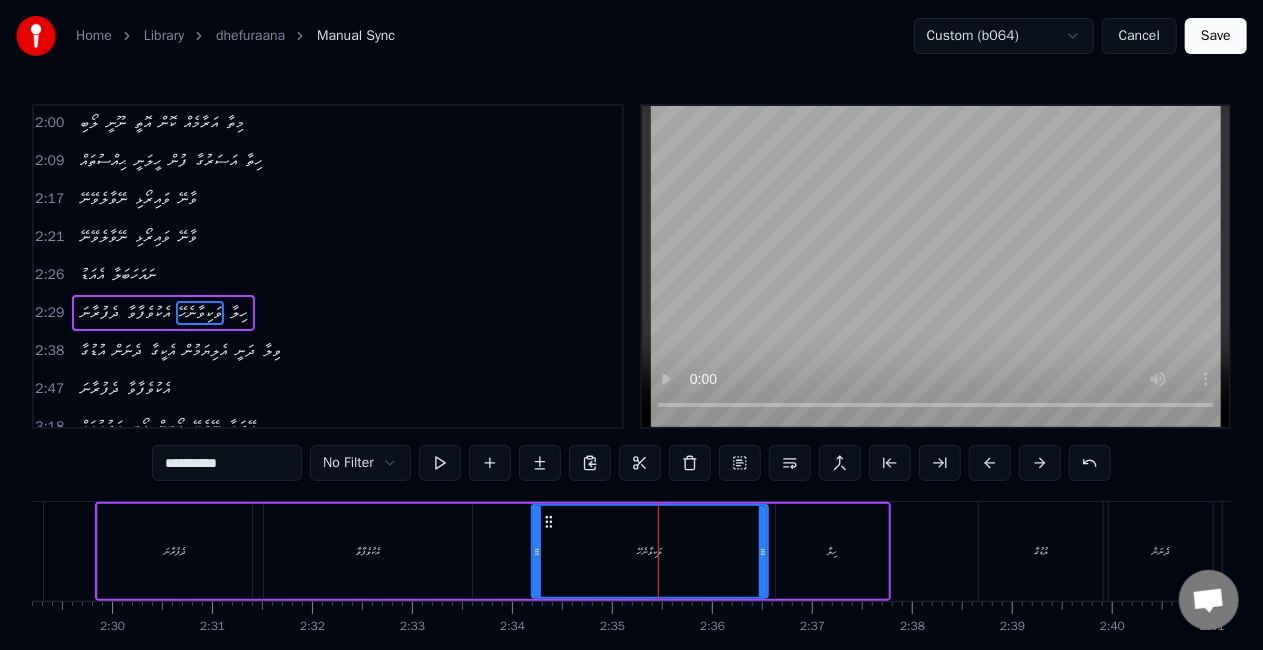 scroll, scrollTop: 306, scrollLeft: 0, axis: vertical 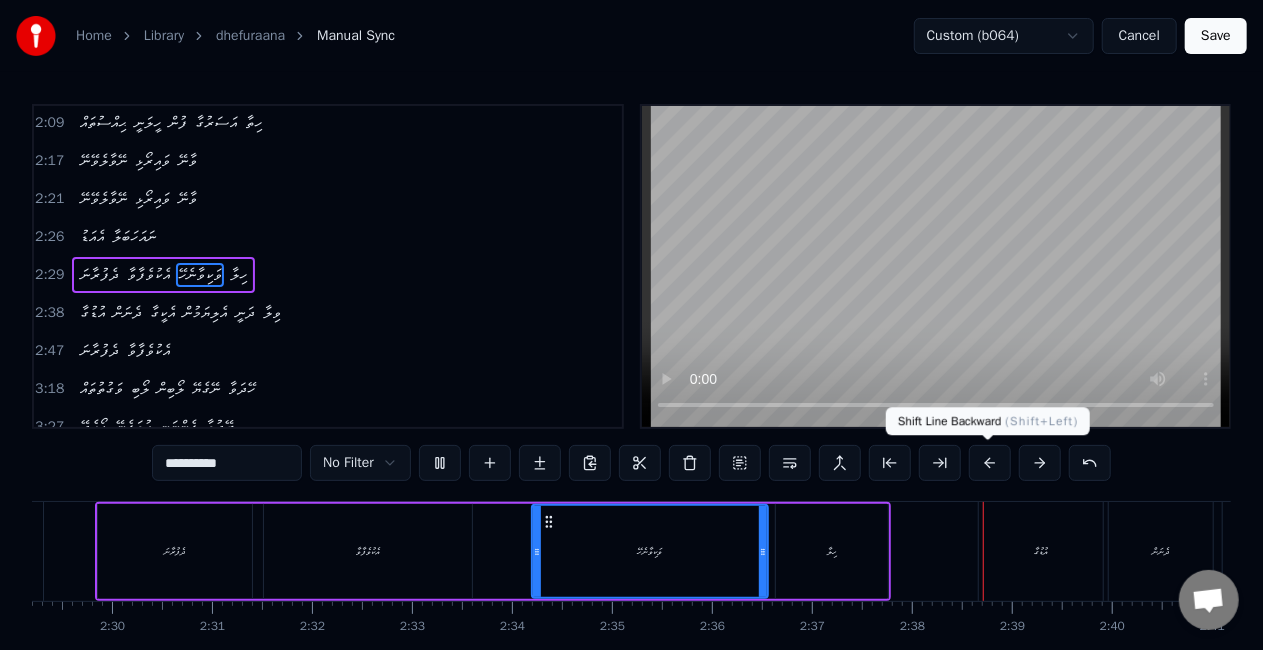 click at bounding box center (990, 463) 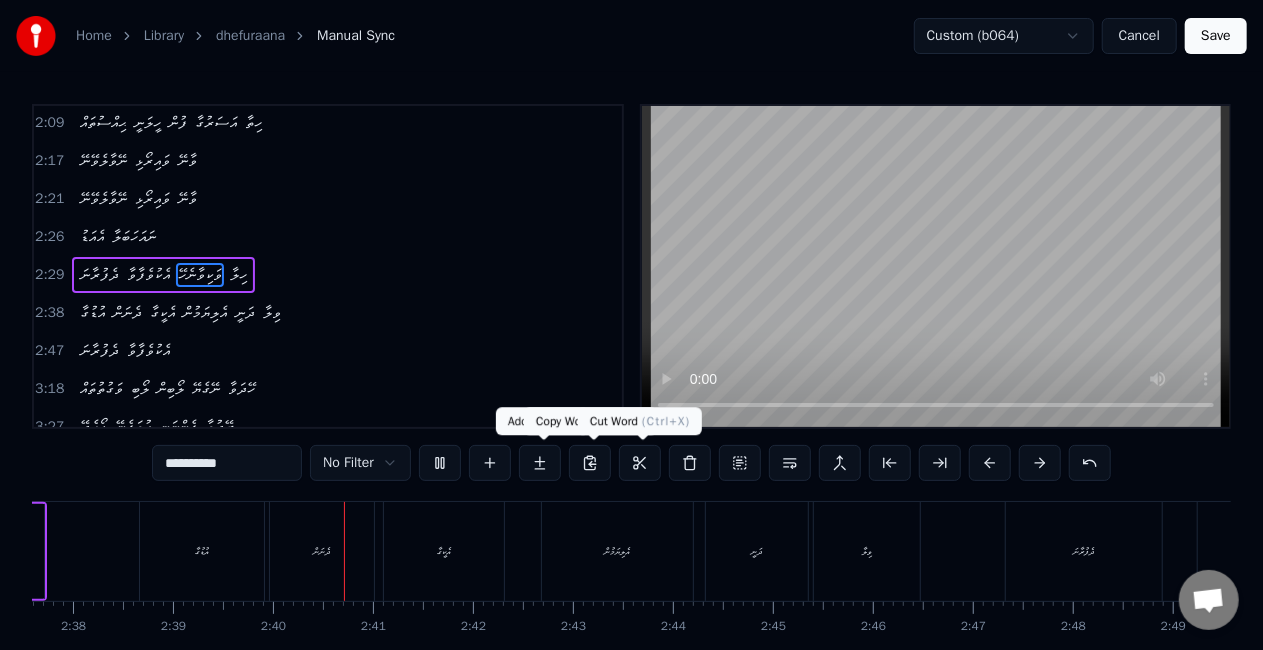 scroll, scrollTop: 0, scrollLeft: 15919, axis: horizontal 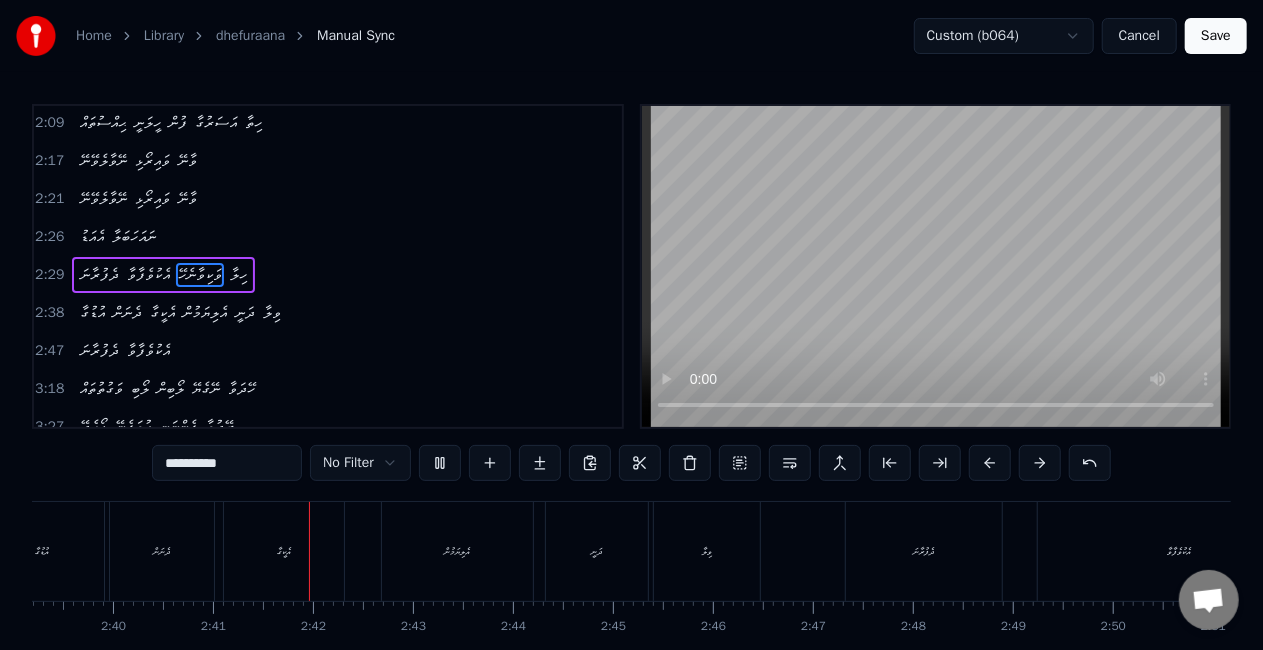 type 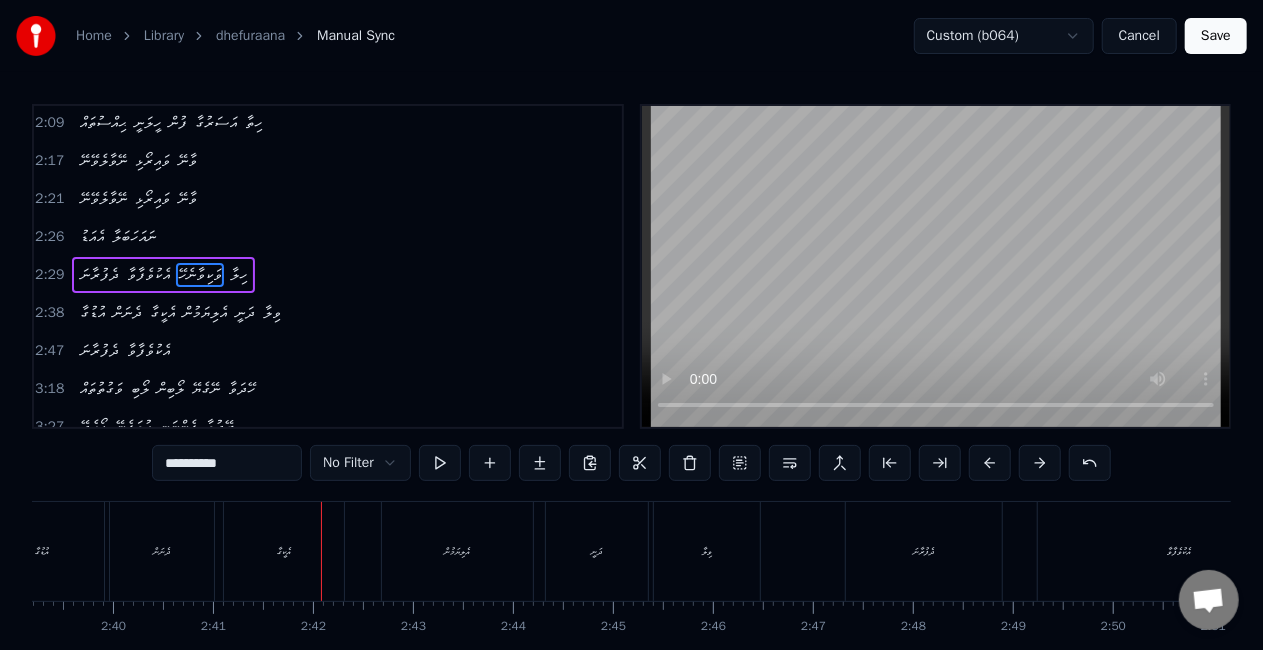 click at bounding box center [990, 463] 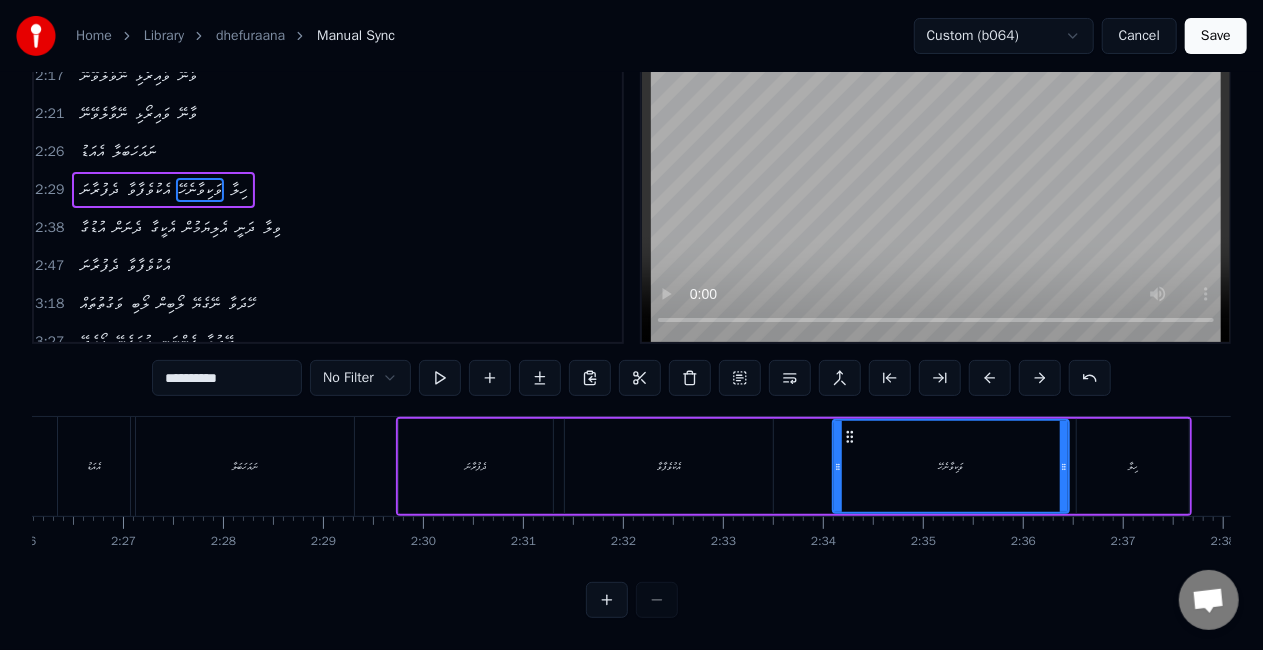 scroll, scrollTop: 0, scrollLeft: 14592, axis: horizontal 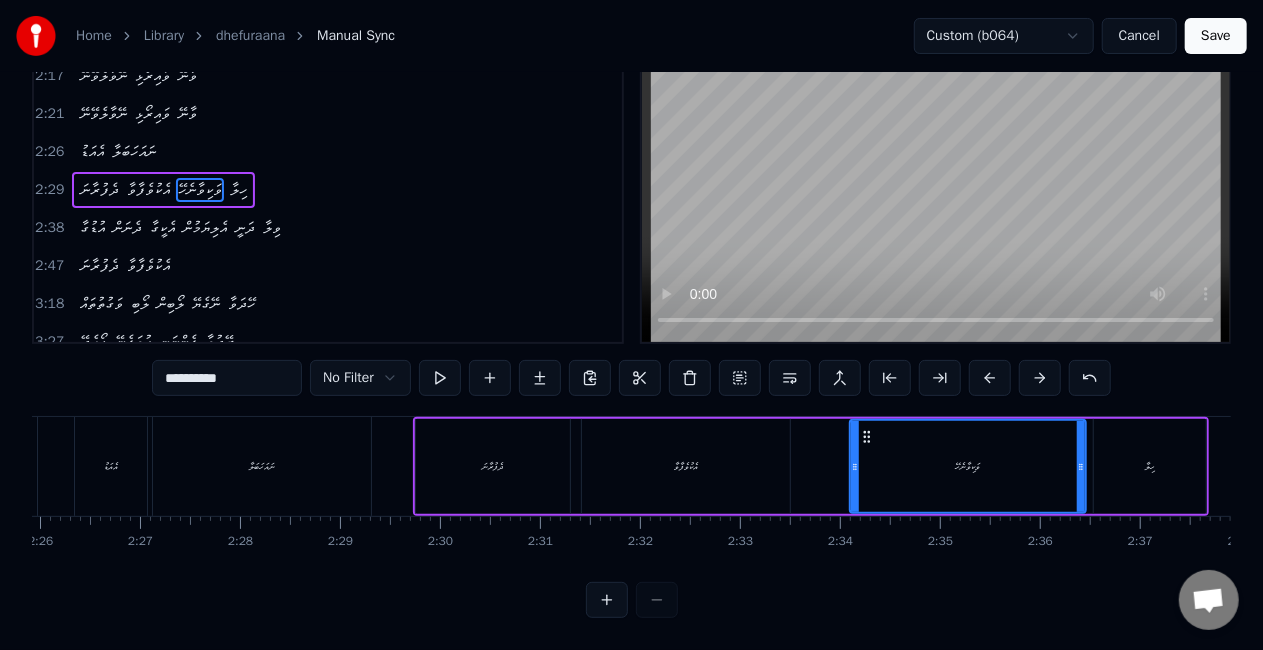 click on "ދެފުރާނަ" at bounding box center [493, 466] 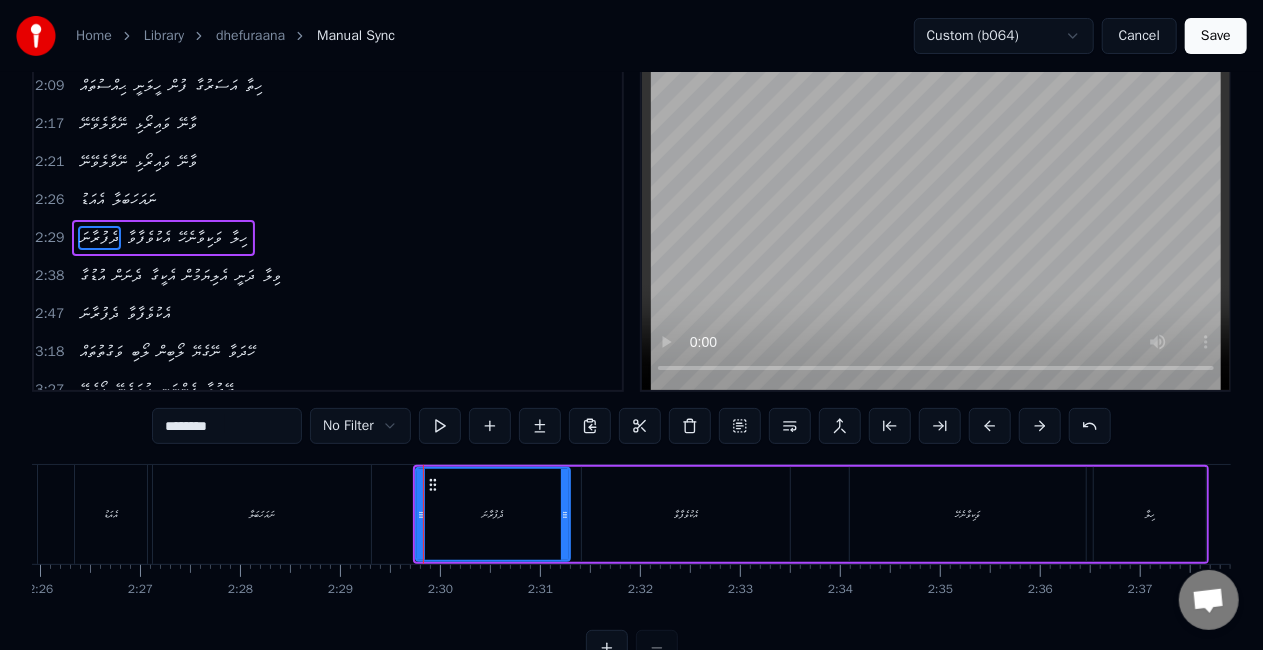 scroll, scrollTop: 0, scrollLeft: 0, axis: both 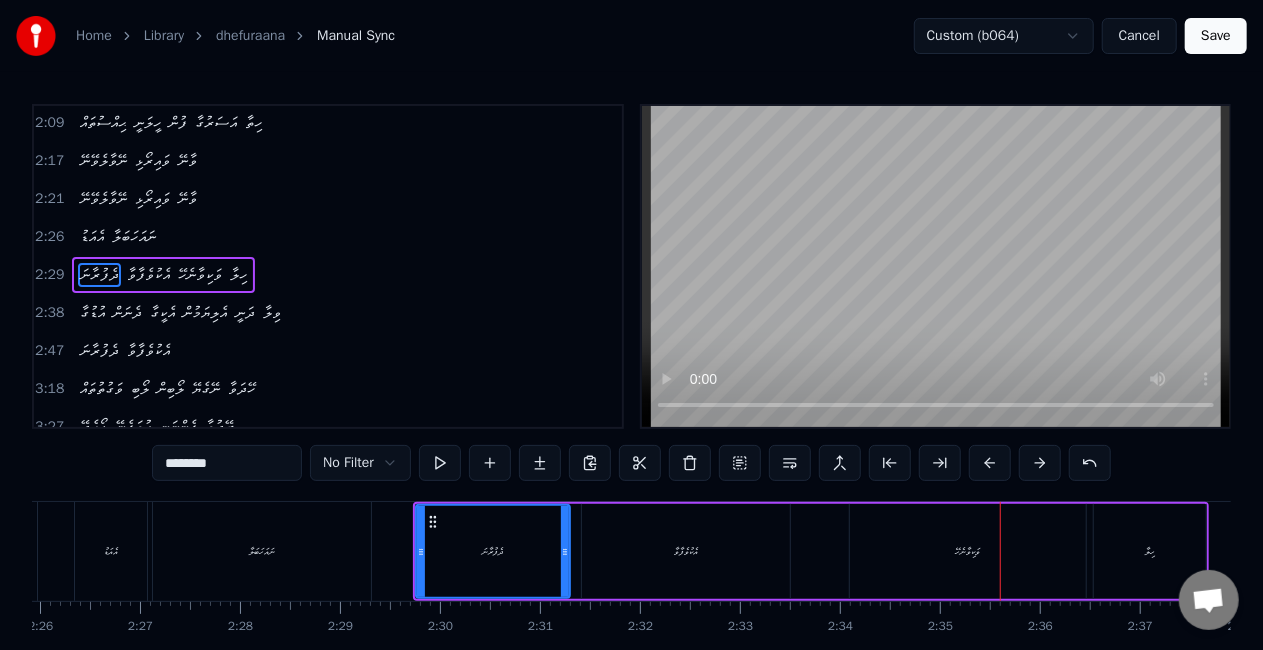 click on "ވަކިވާނެހޭ" at bounding box center (968, 551) 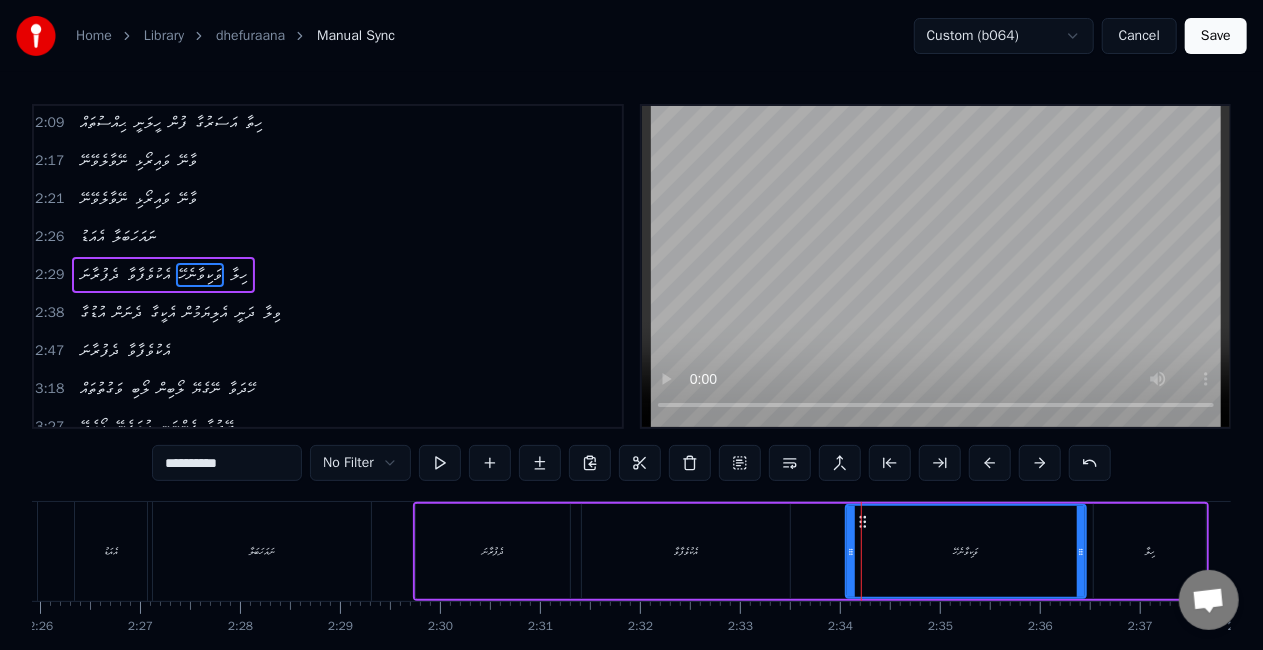 click 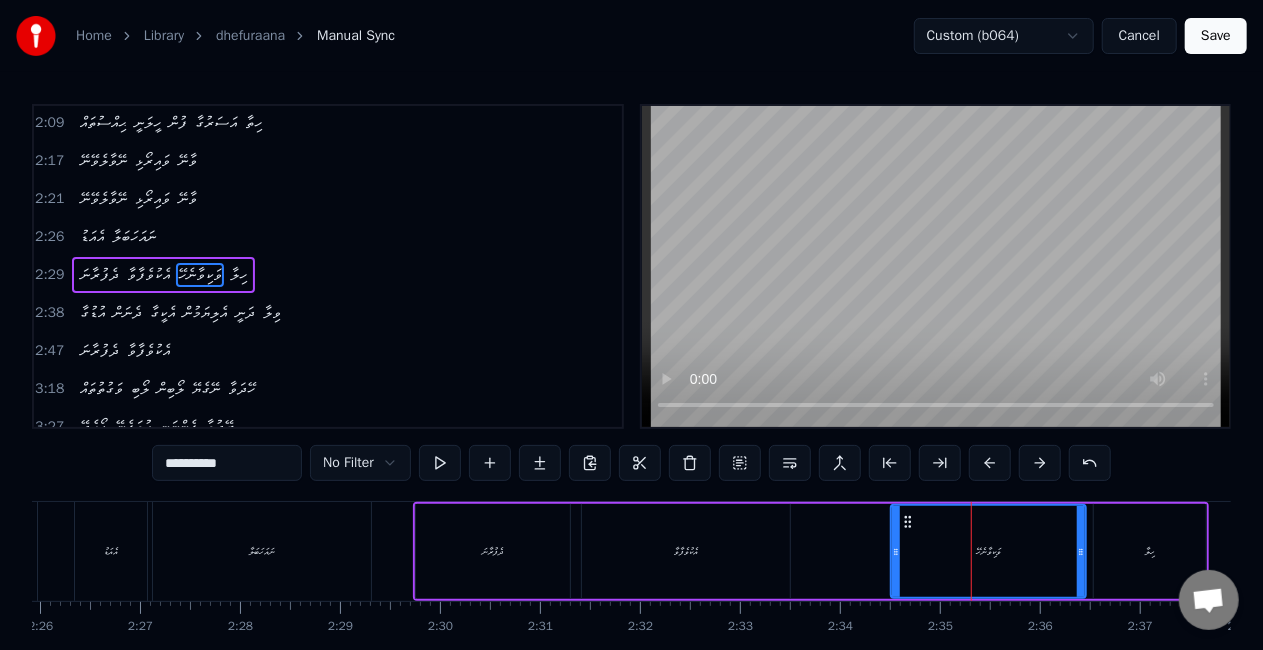 drag, startPoint x: 853, startPoint y: 553, endPoint x: 898, endPoint y: 562, distance: 45.891174 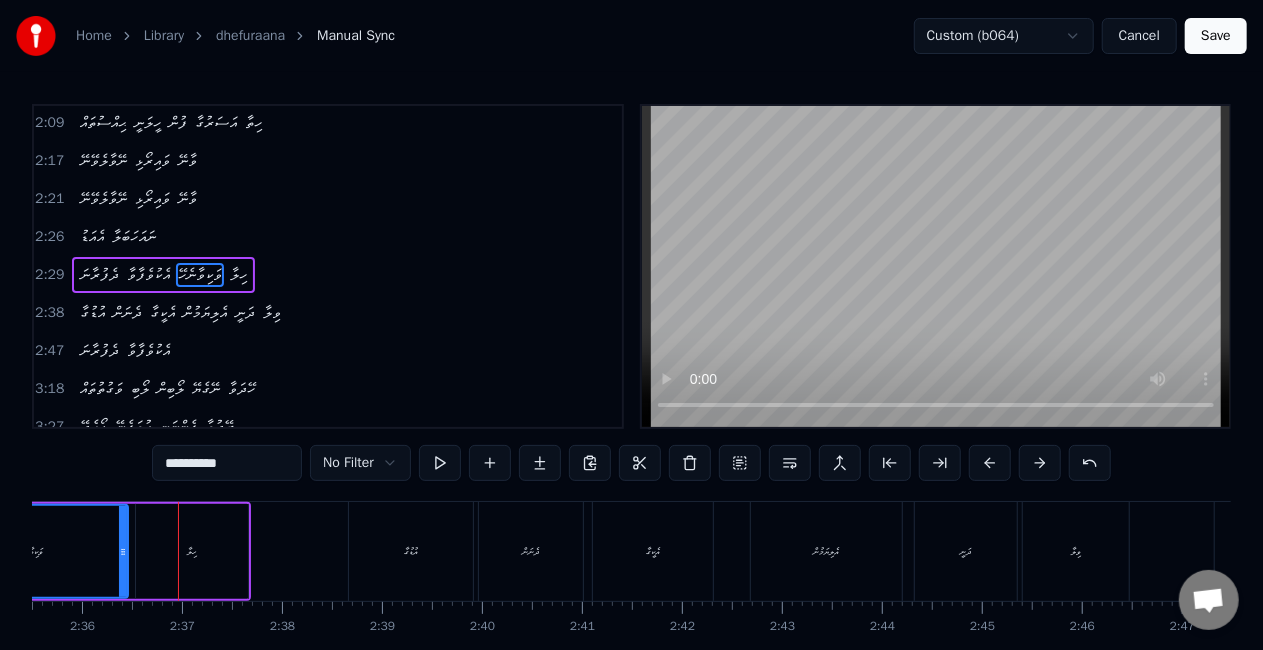 scroll, scrollTop: 0, scrollLeft: 15596, axis: horizontal 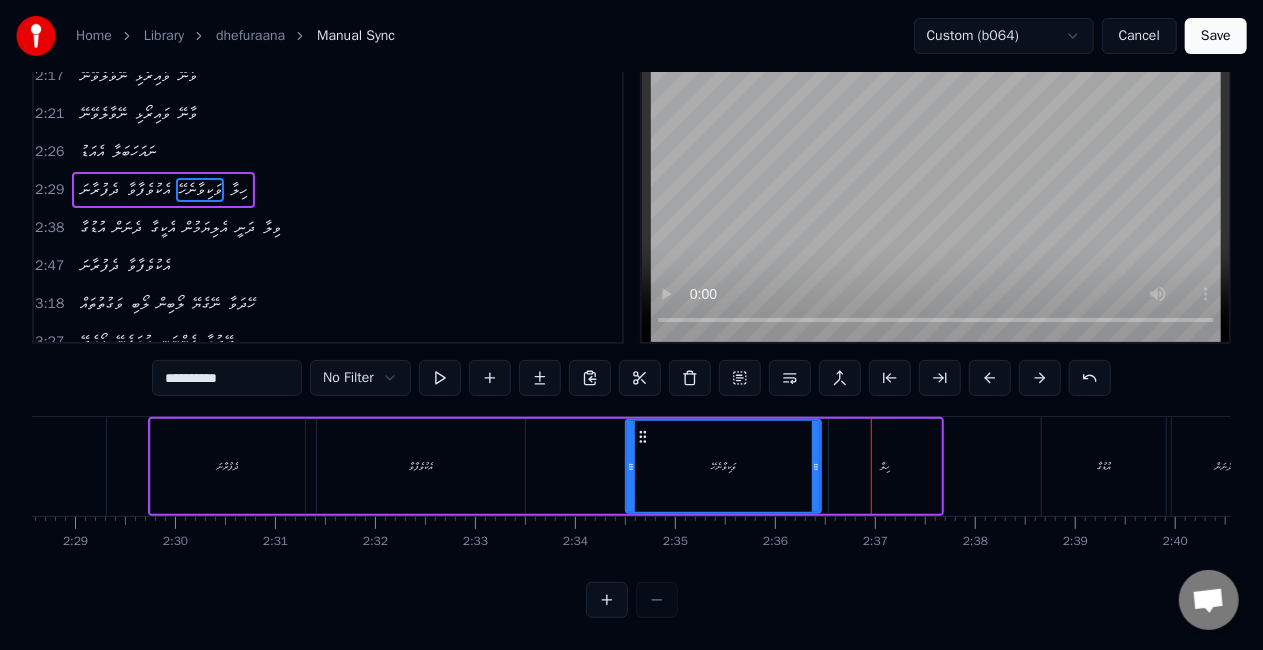 click on "ދެފުރާނަ" at bounding box center (228, 466) 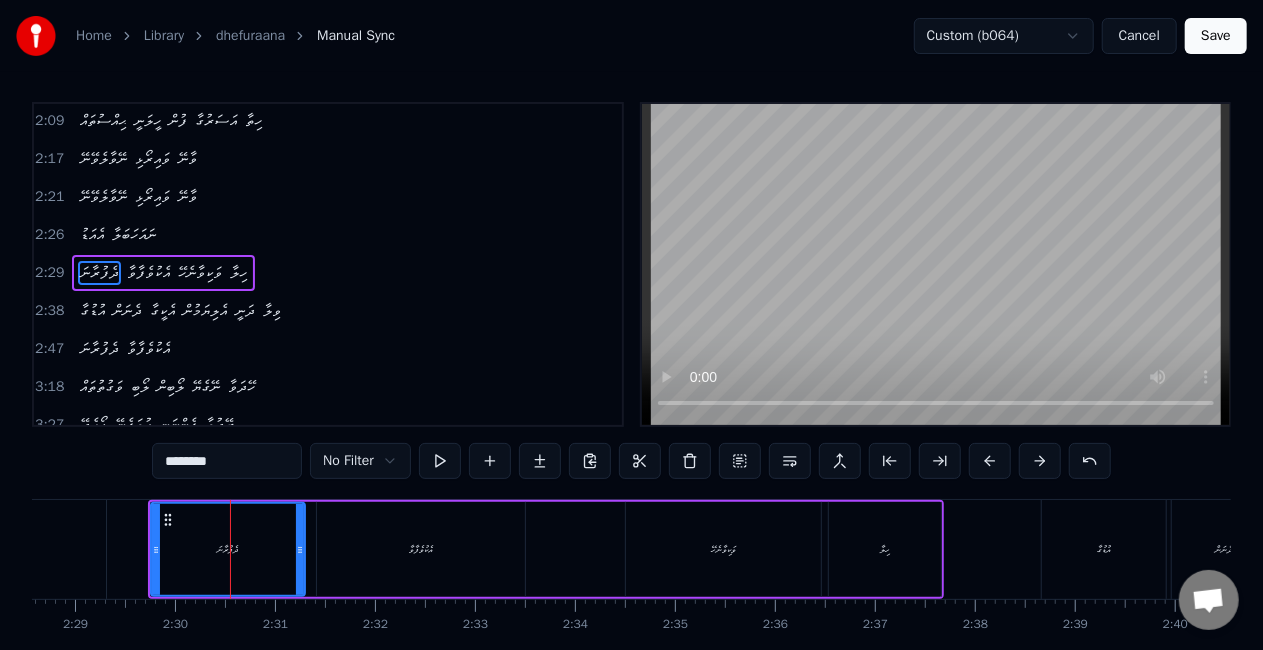 scroll, scrollTop: 0, scrollLeft: 0, axis: both 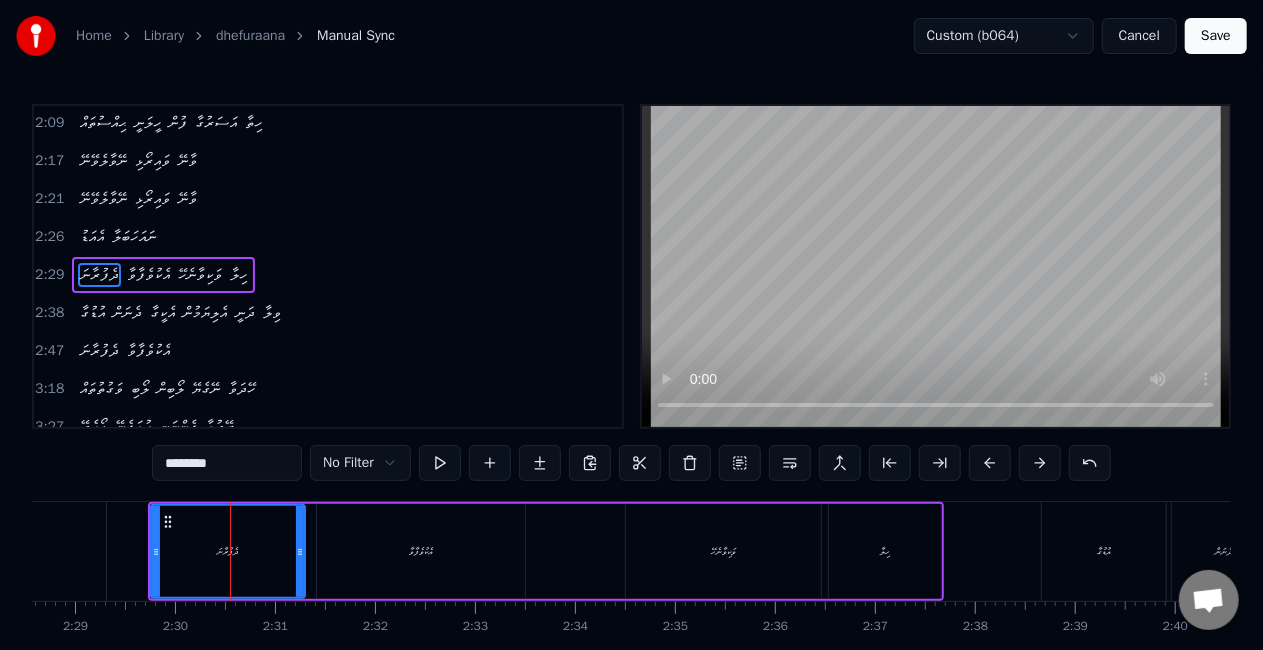 click on "އެކުވެފާވާ" at bounding box center (421, 551) 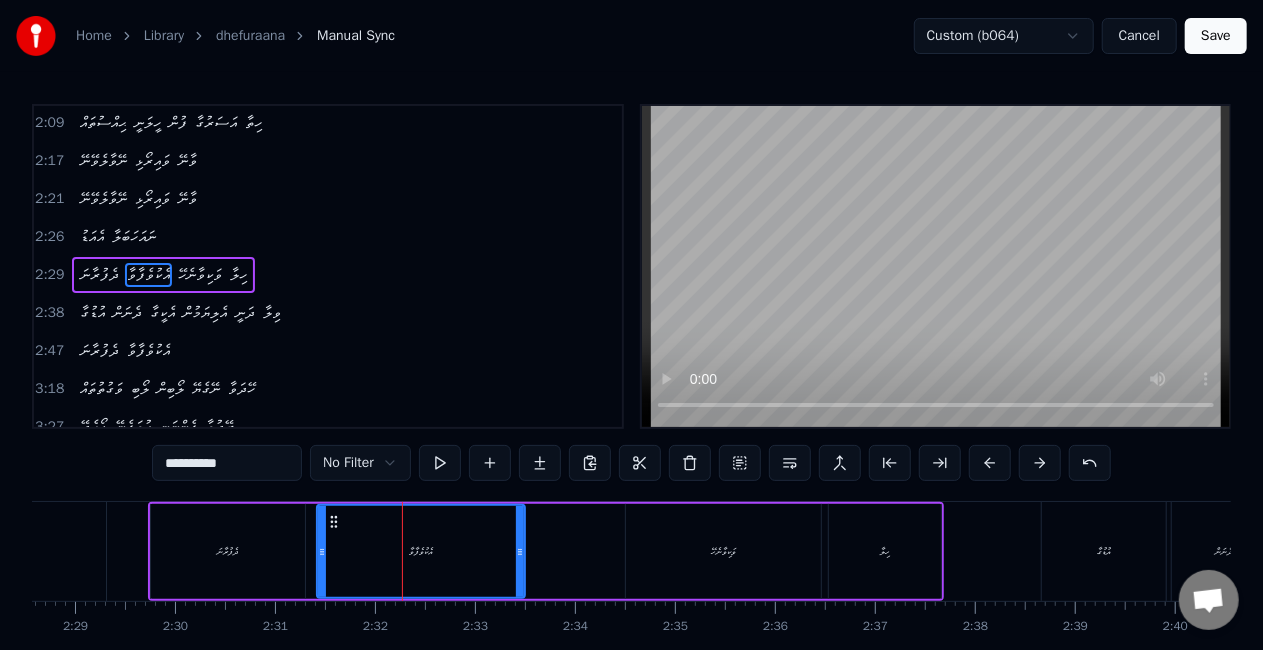 click on "ދެފުރާނަ" at bounding box center (228, 551) 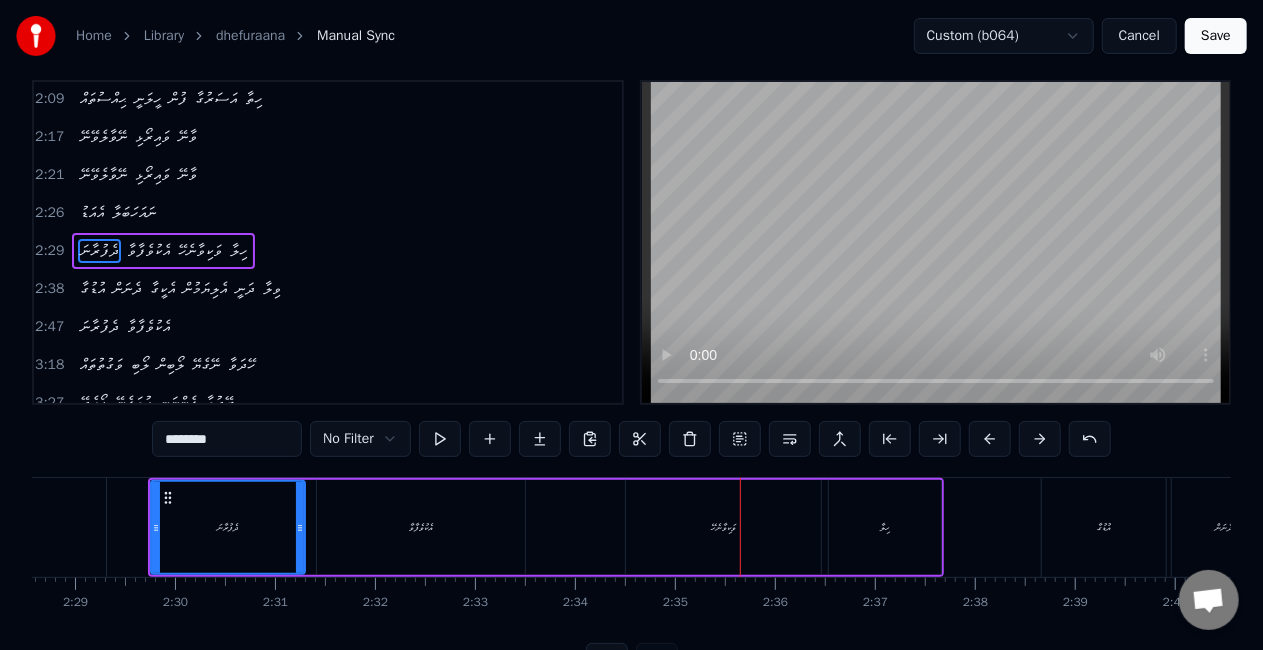 scroll, scrollTop: 102, scrollLeft: 0, axis: vertical 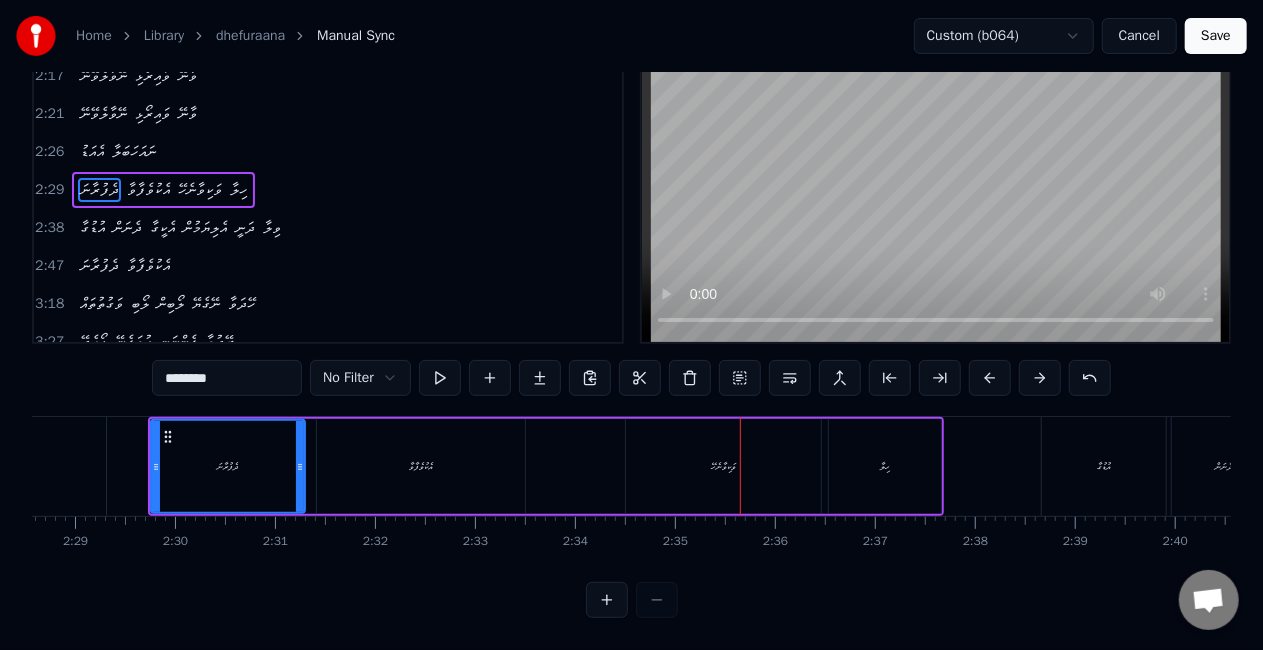 click on "ވަކިވާނެހޭ" at bounding box center (723, 466) 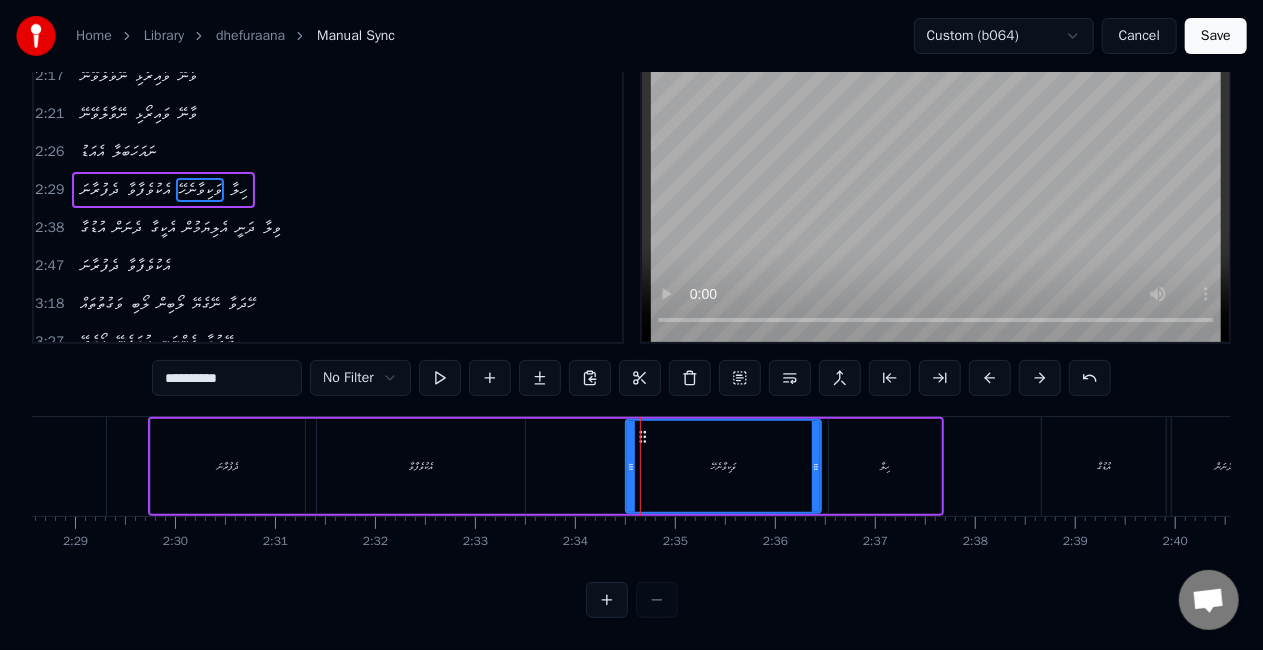 scroll, scrollTop: 0, scrollLeft: 0, axis: both 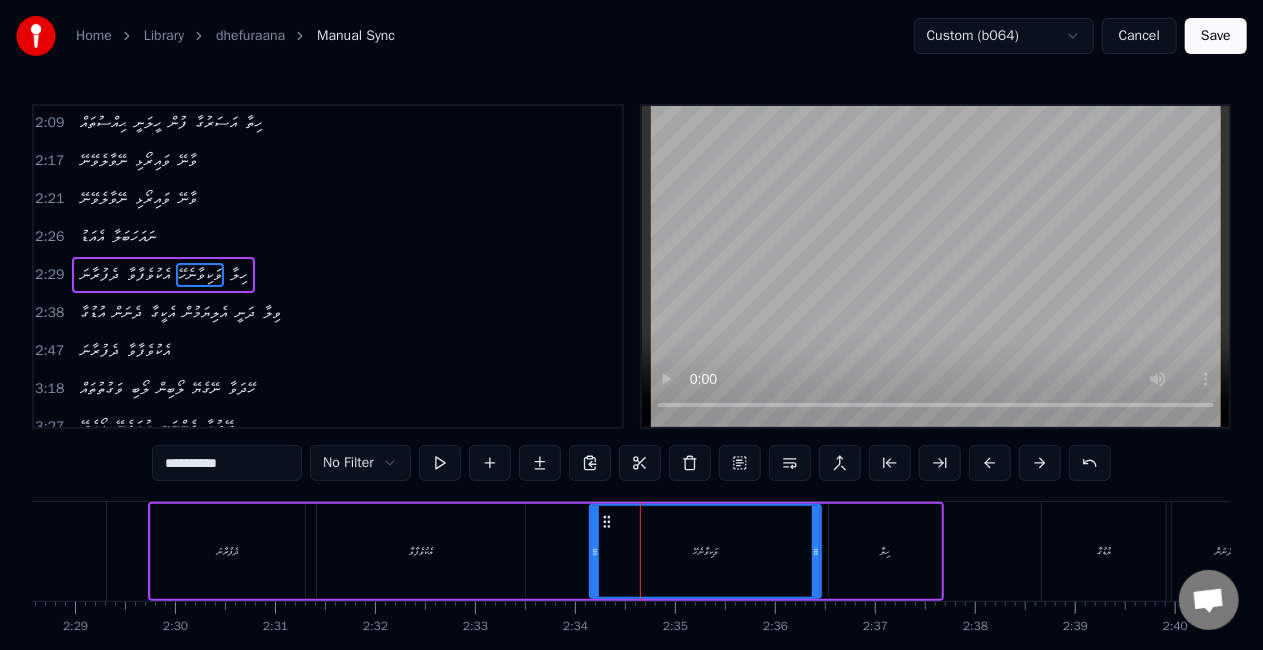 drag, startPoint x: 626, startPoint y: 562, endPoint x: 593, endPoint y: 556, distance: 33.54102 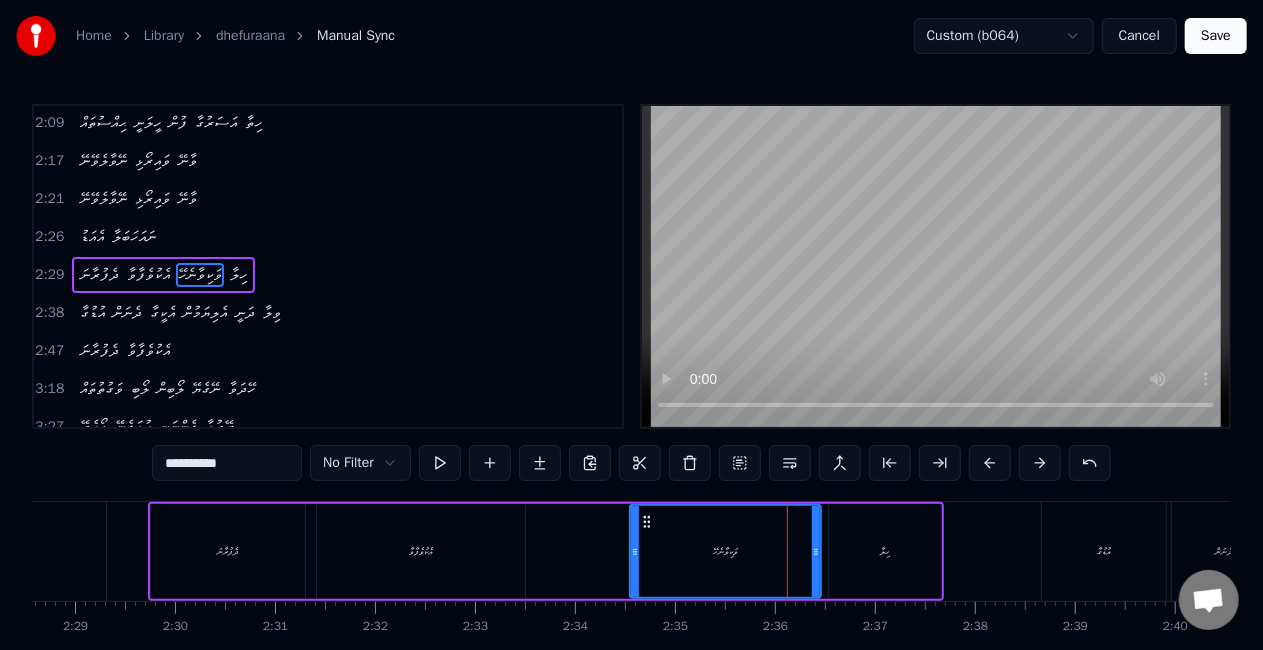 drag, startPoint x: 596, startPoint y: 556, endPoint x: 636, endPoint y: 558, distance: 40.04997 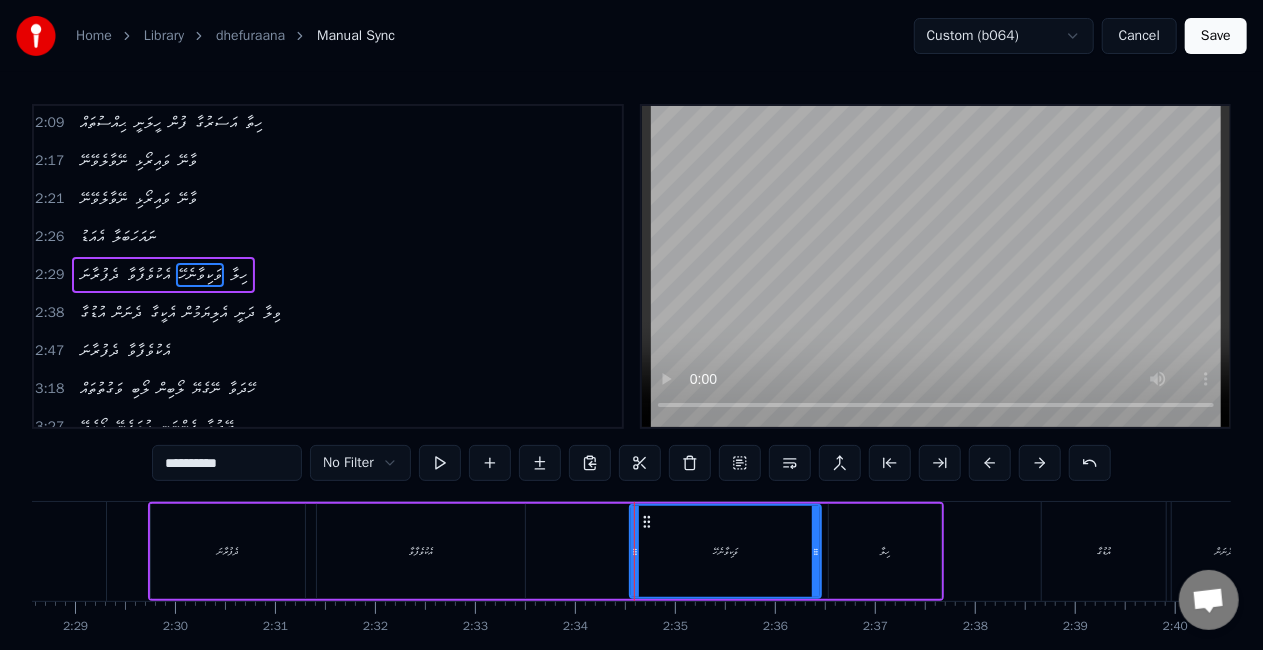 click on "ދެފުރާނަ އެކުވެފާވާ ވަކިވާނެހޭ ހިލާ" at bounding box center (546, 551) 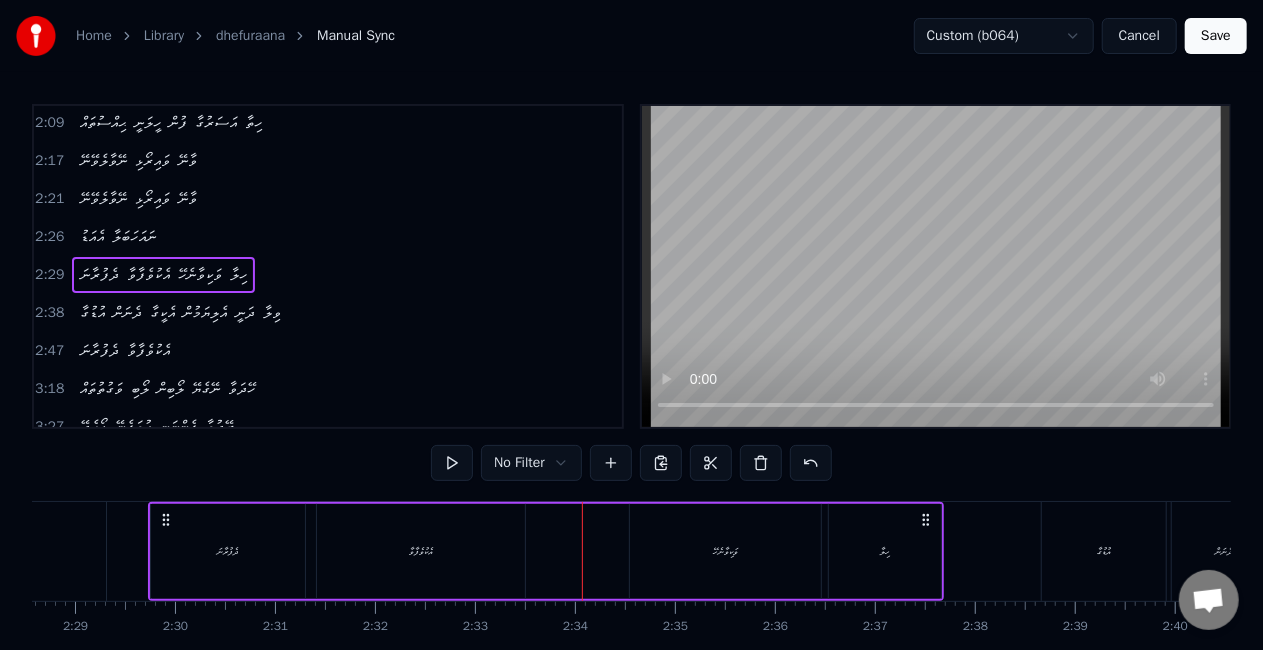 click on "ދެފުރާނަ އެކުވެފާވާ ވަކިވާނެހޭ ހިލާ" at bounding box center (546, 551) 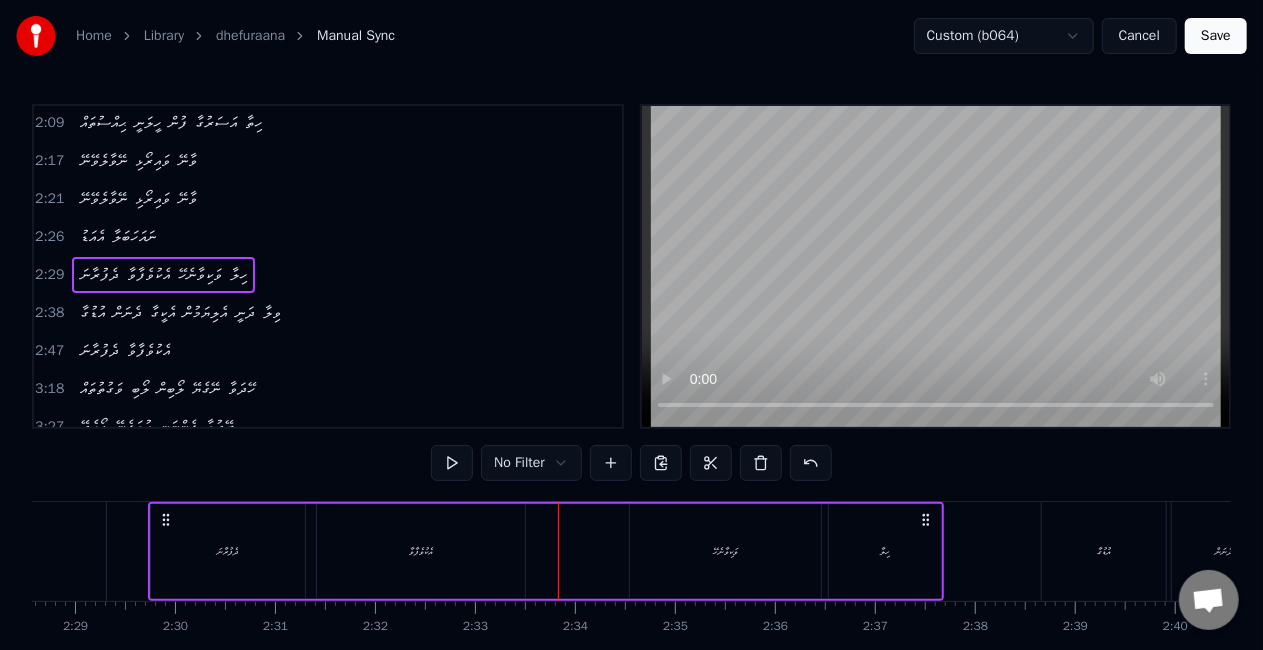 click on "އެކުވެފާވާ" at bounding box center [421, 551] 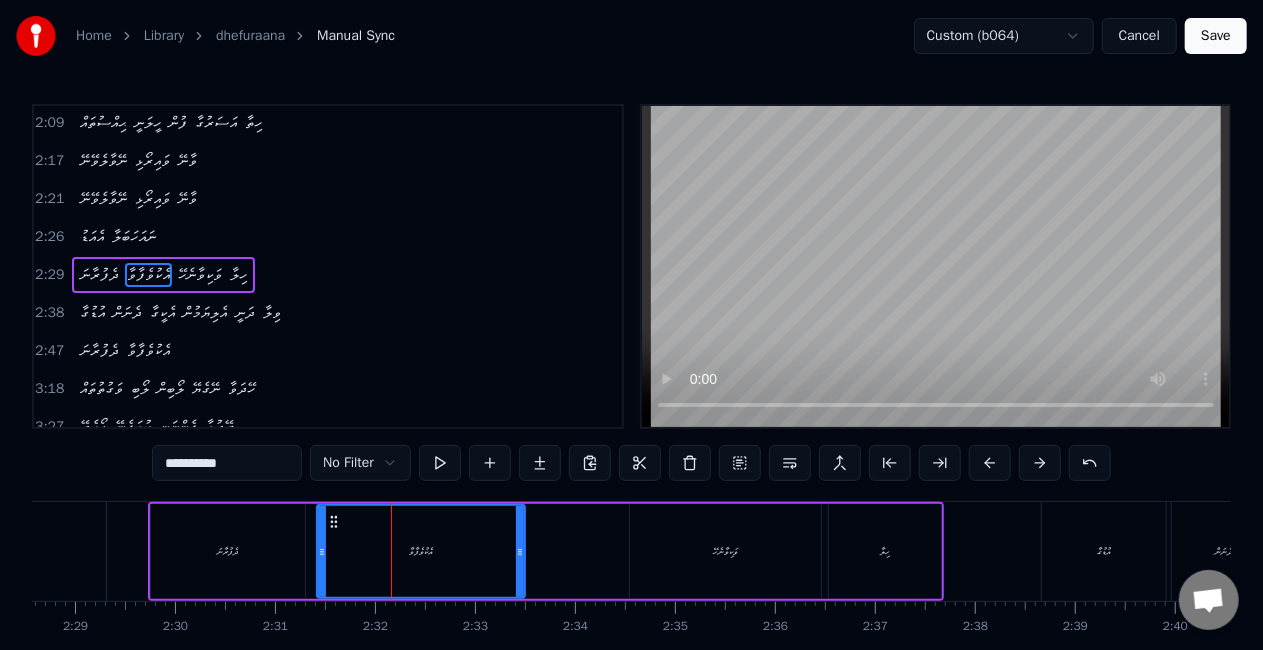 click on "ދެފުރާނަ އެކުވެފާވާ ވަކިވާނެހޭ ހިލާ" at bounding box center (546, 551) 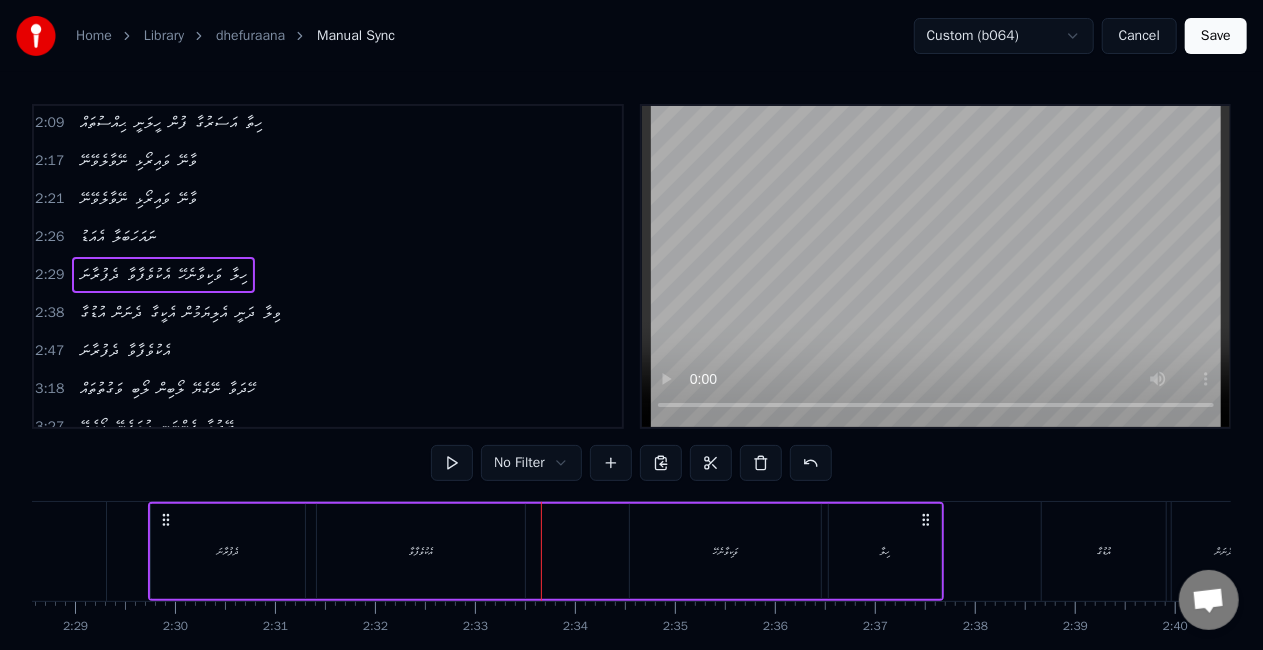 click on "ދެފުރާނަ އެކުވެފާވާ ވަކިވާނެހޭ ހިލާ" at bounding box center (546, 551) 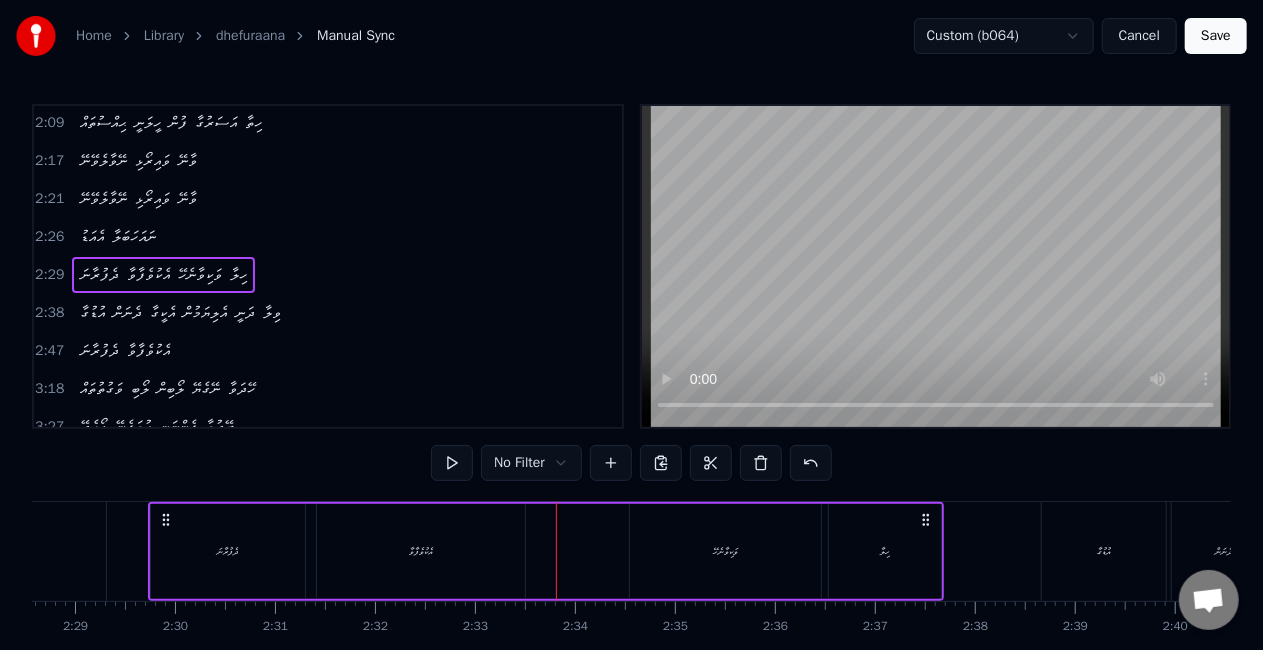 click on "ވަކިވާނެހޭ" at bounding box center (725, 551) 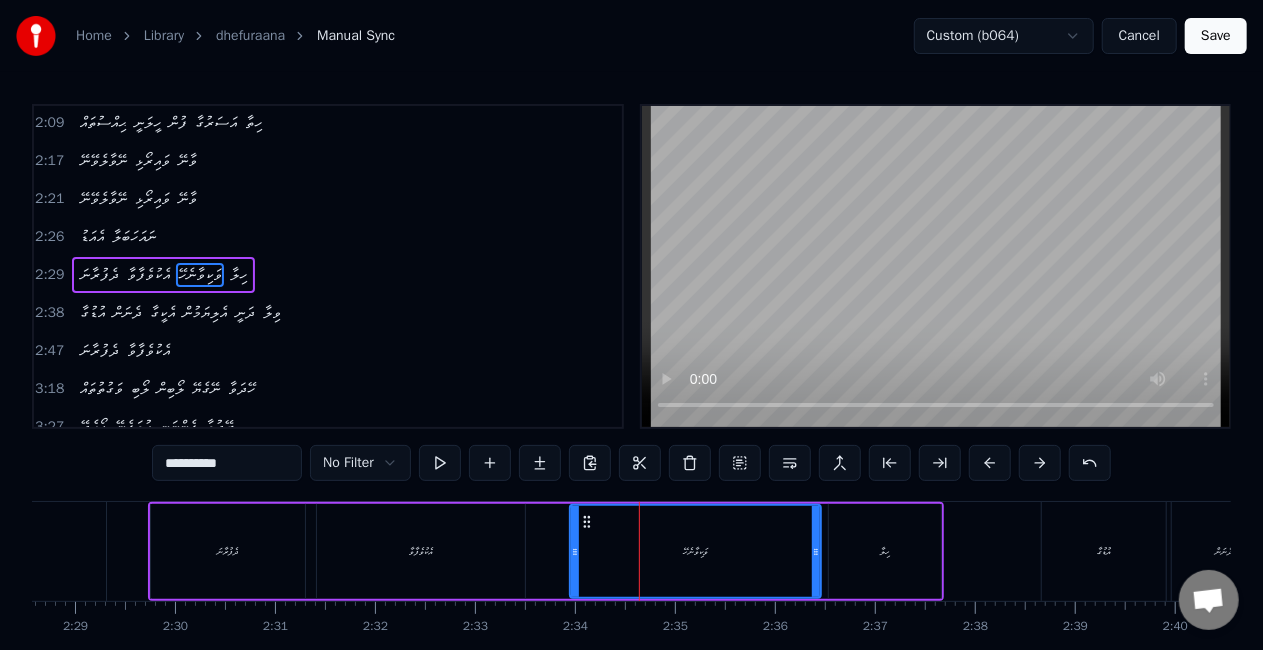 drag, startPoint x: 631, startPoint y: 562, endPoint x: 571, endPoint y: 560, distance: 60.033325 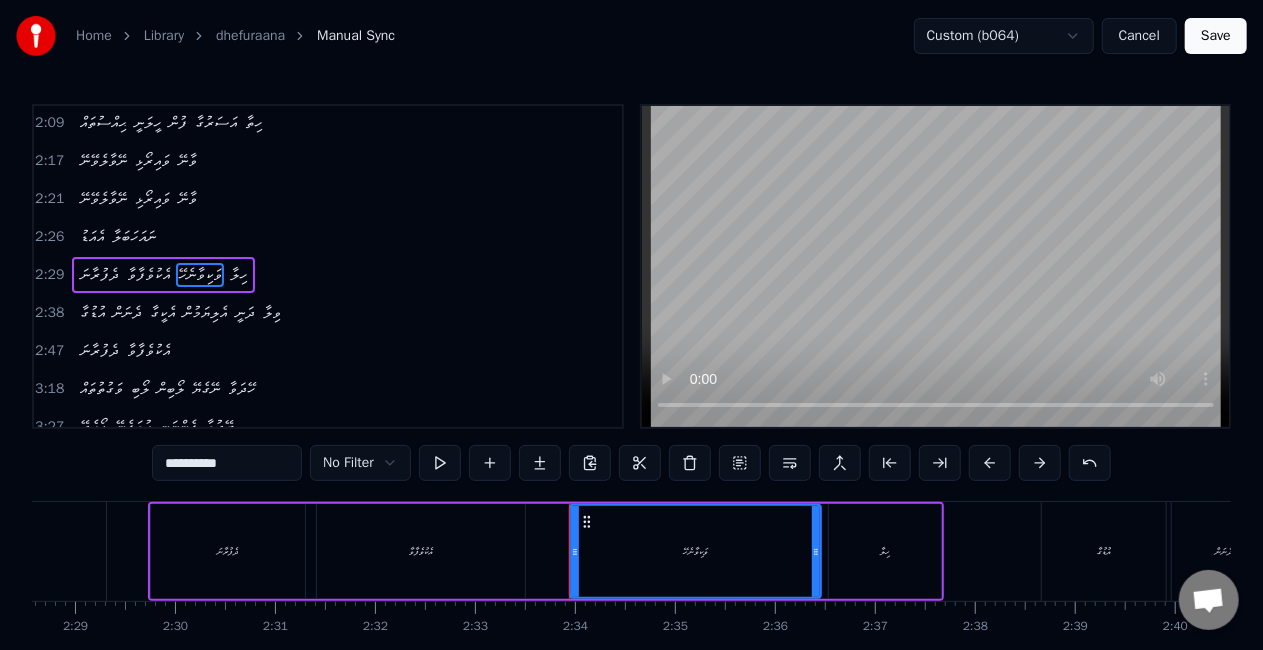 click on "ވަކިވާނެހޭ" at bounding box center [695, 551] 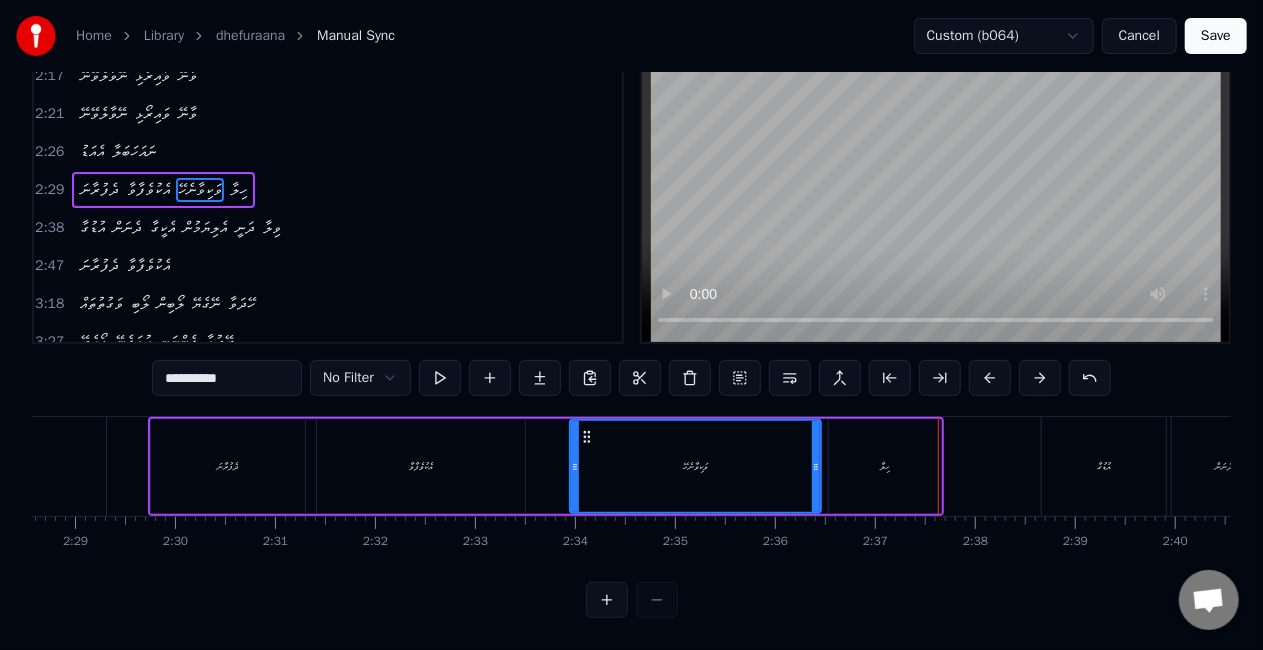 scroll, scrollTop: 102, scrollLeft: 0, axis: vertical 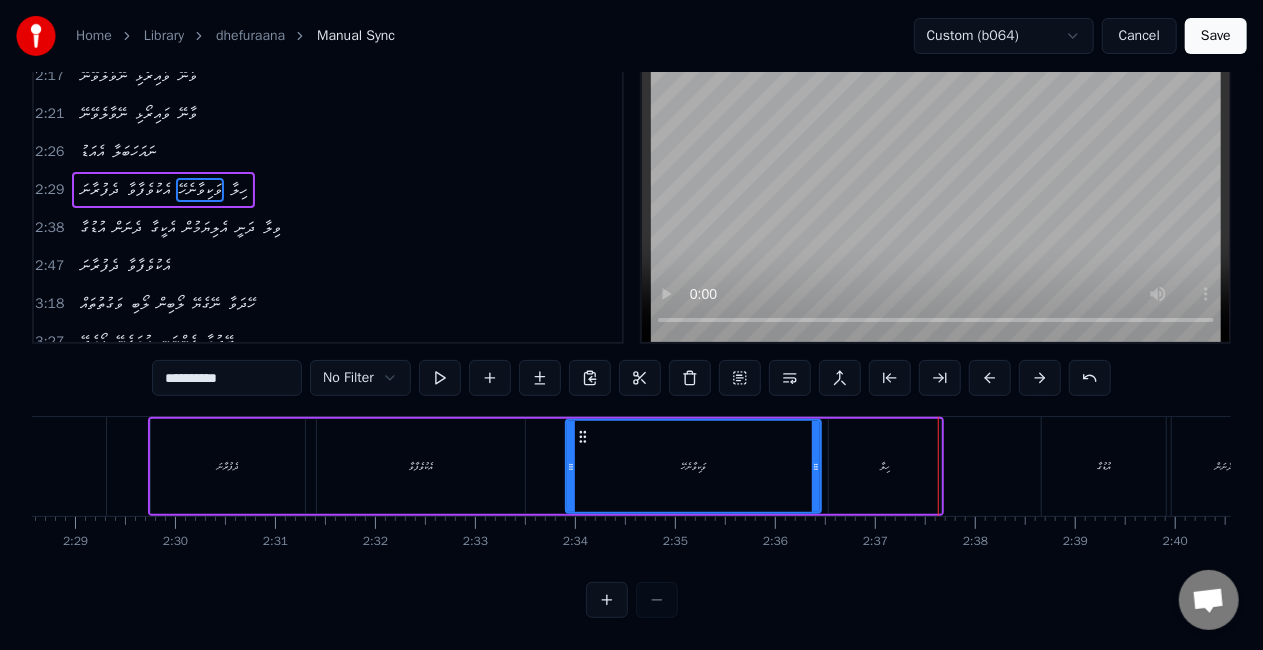 click at bounding box center (571, 466) 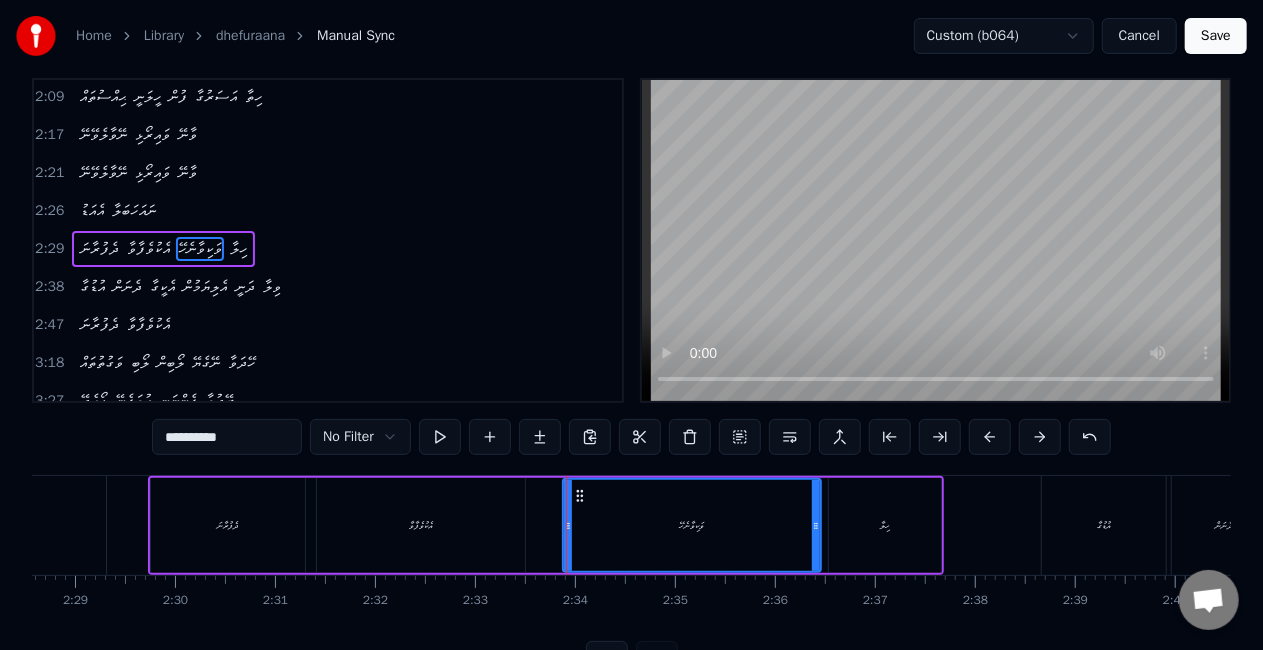 scroll, scrollTop: 0, scrollLeft: 0, axis: both 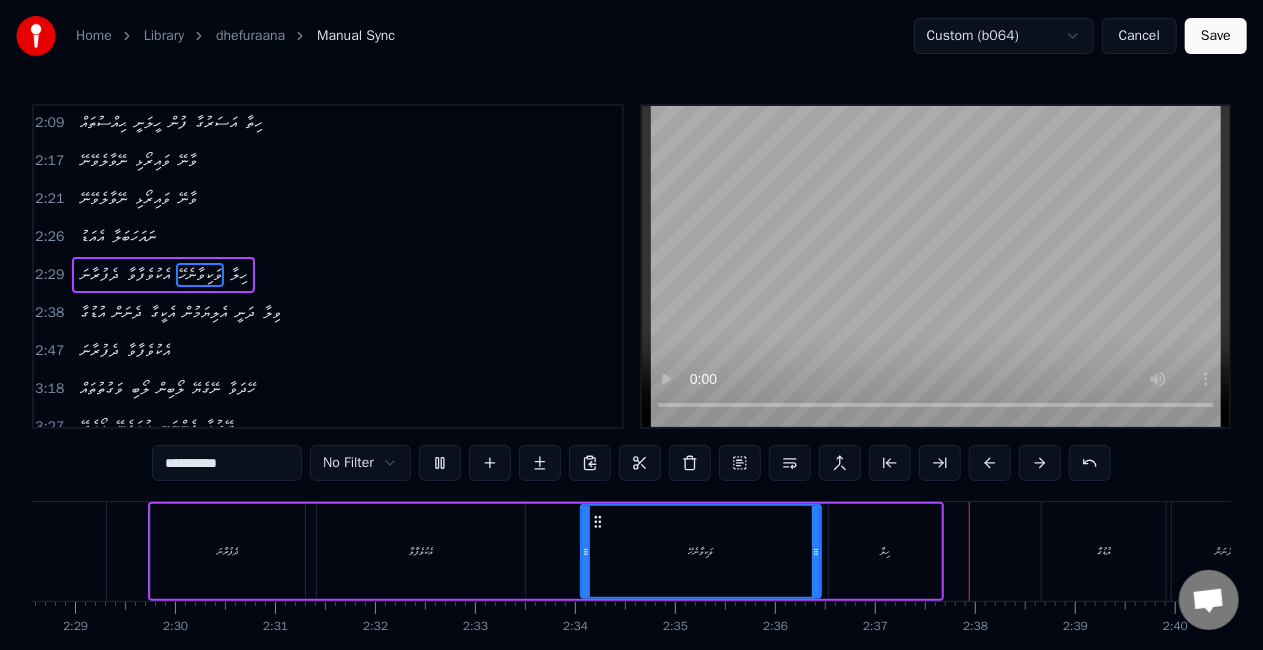 drag, startPoint x: 570, startPoint y: 554, endPoint x: 588, endPoint y: 560, distance: 18.973665 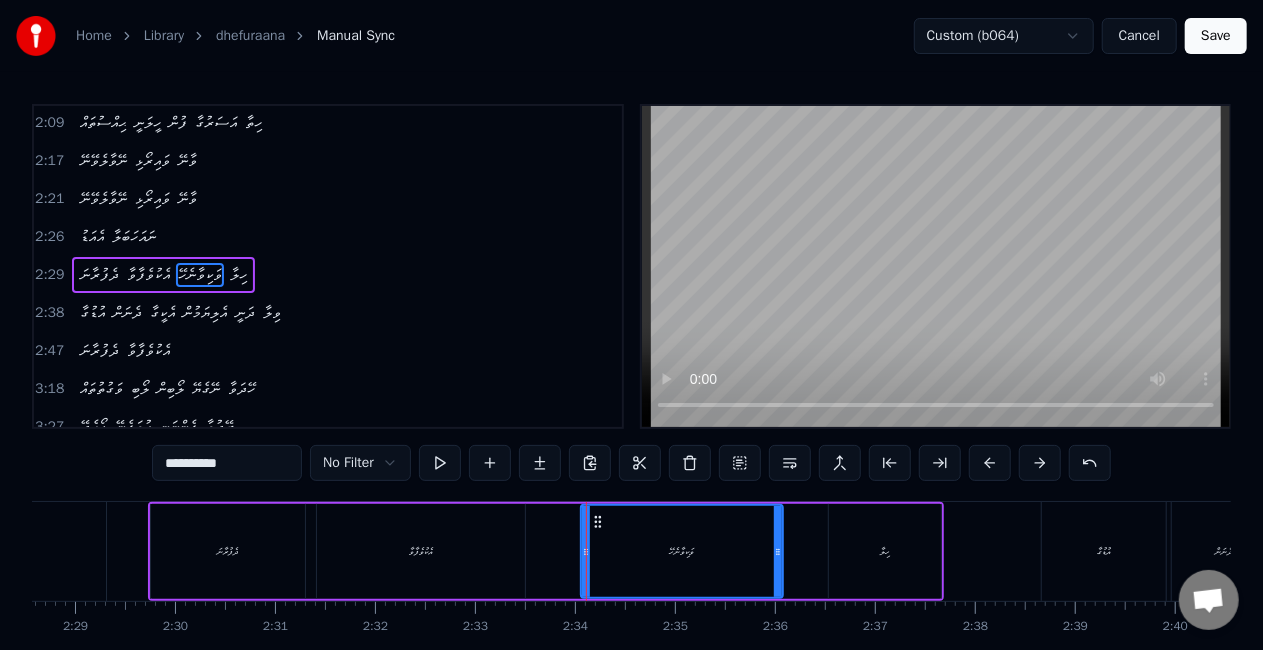 drag, startPoint x: 814, startPoint y: 562, endPoint x: 775, endPoint y: 556, distance: 39.45884 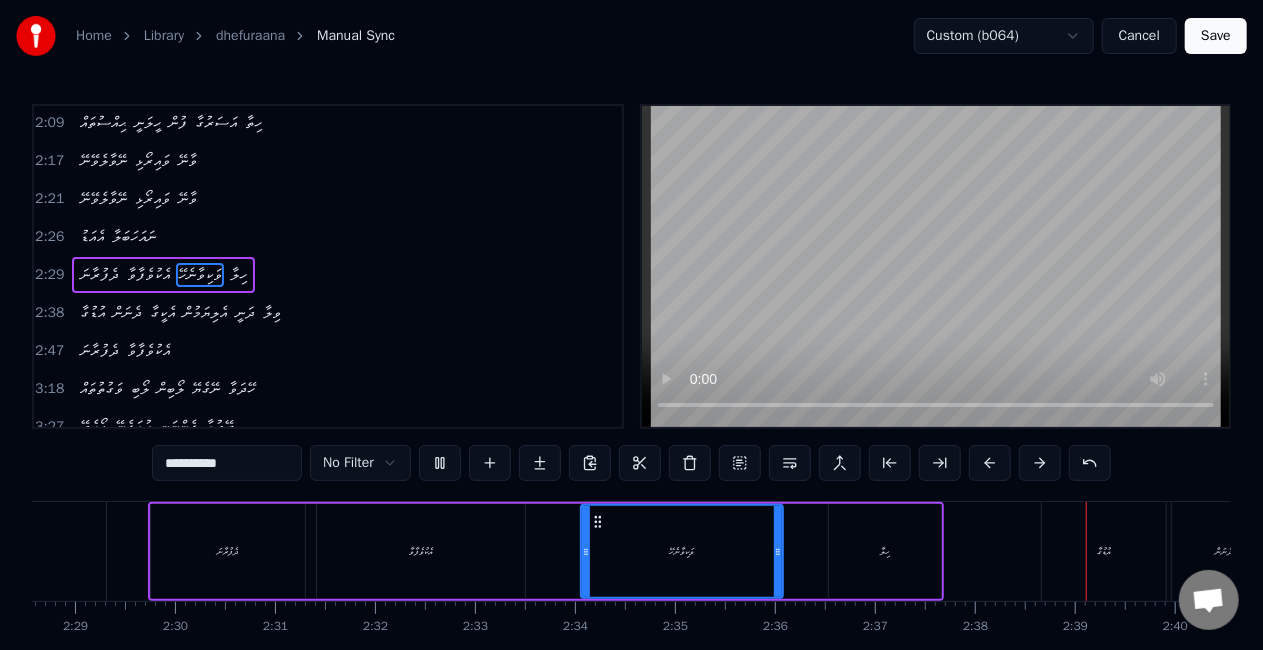 click on "ވަކިވާނެހޭ" at bounding box center [682, 551] 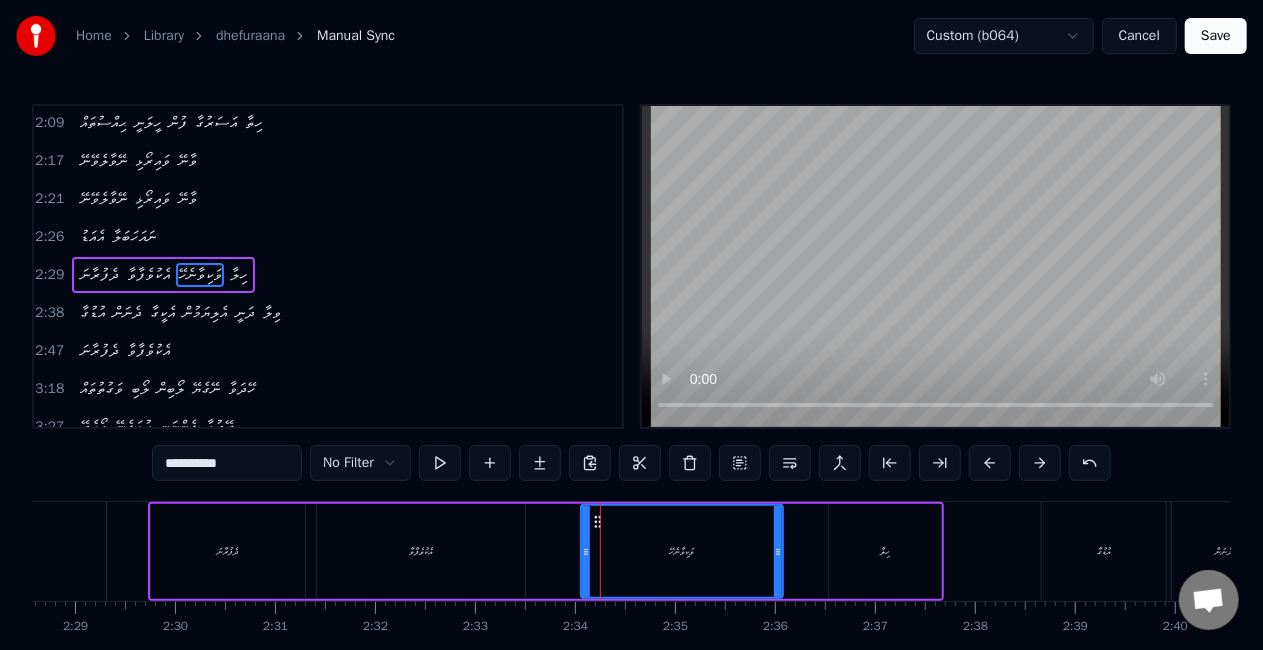 click on "ވަކިވާނެހޭ" at bounding box center (682, 551) 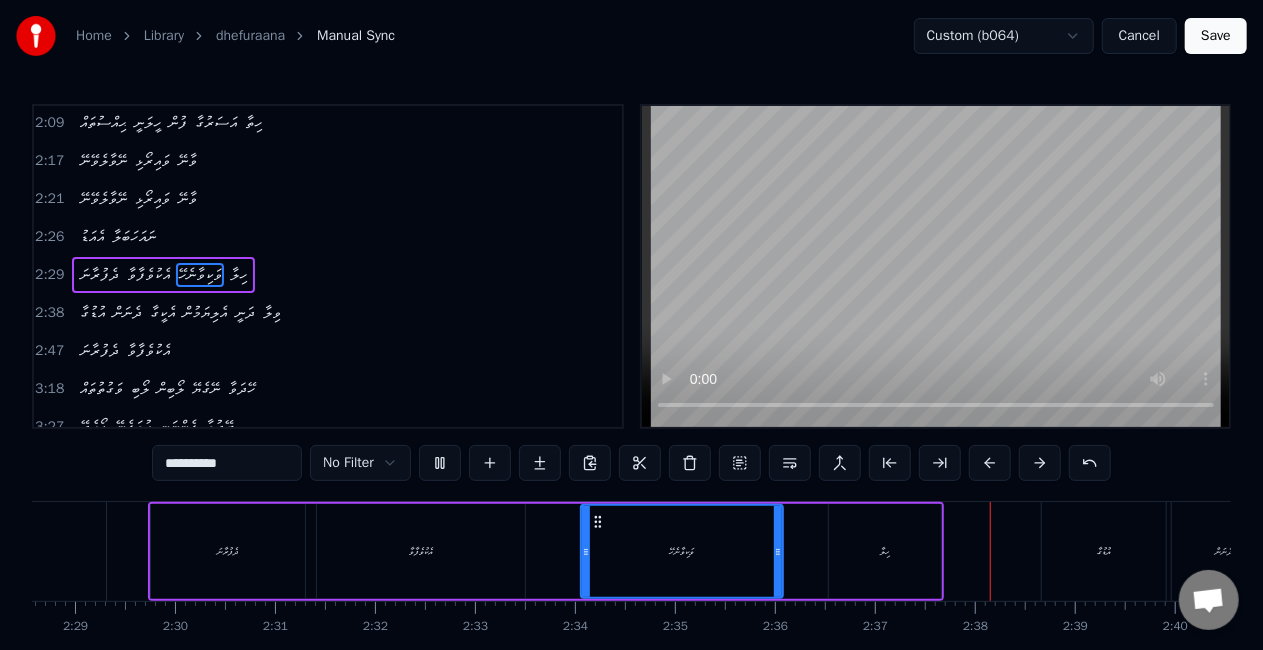 click on "ދެފުރާނަ އެކުވެފާވާ ވަކިވާނެހޭ ހިލާ" at bounding box center [546, 551] 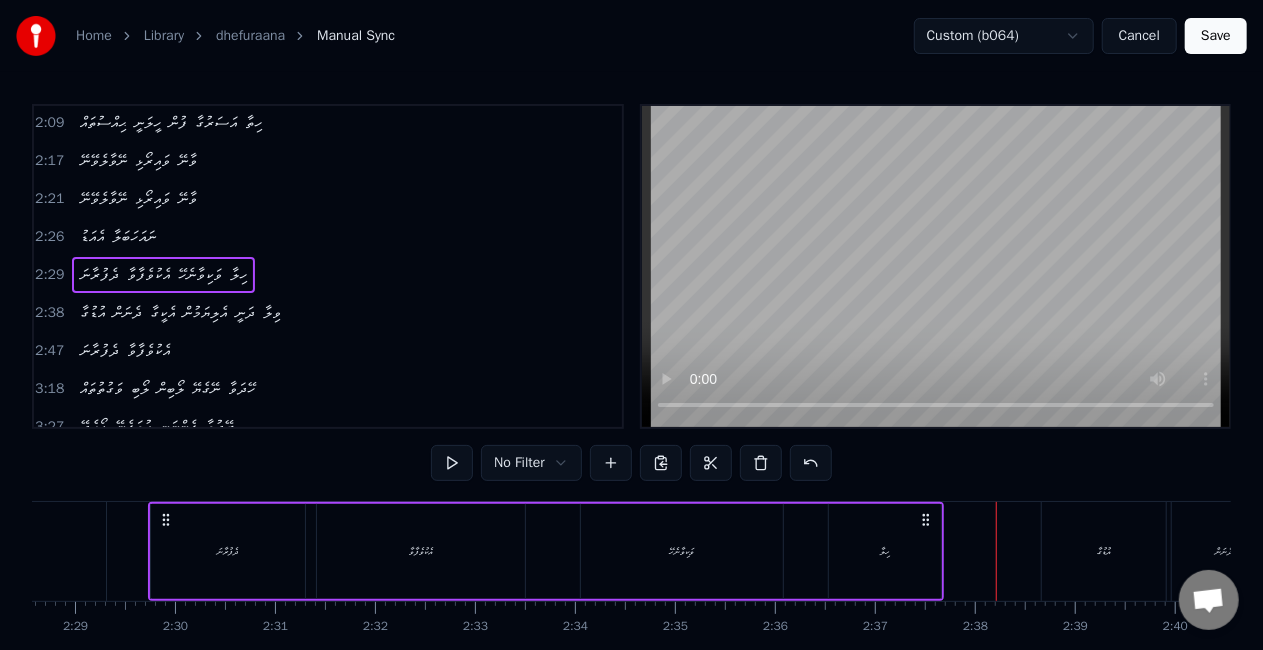 click on "ހިލާ" at bounding box center [885, 551] 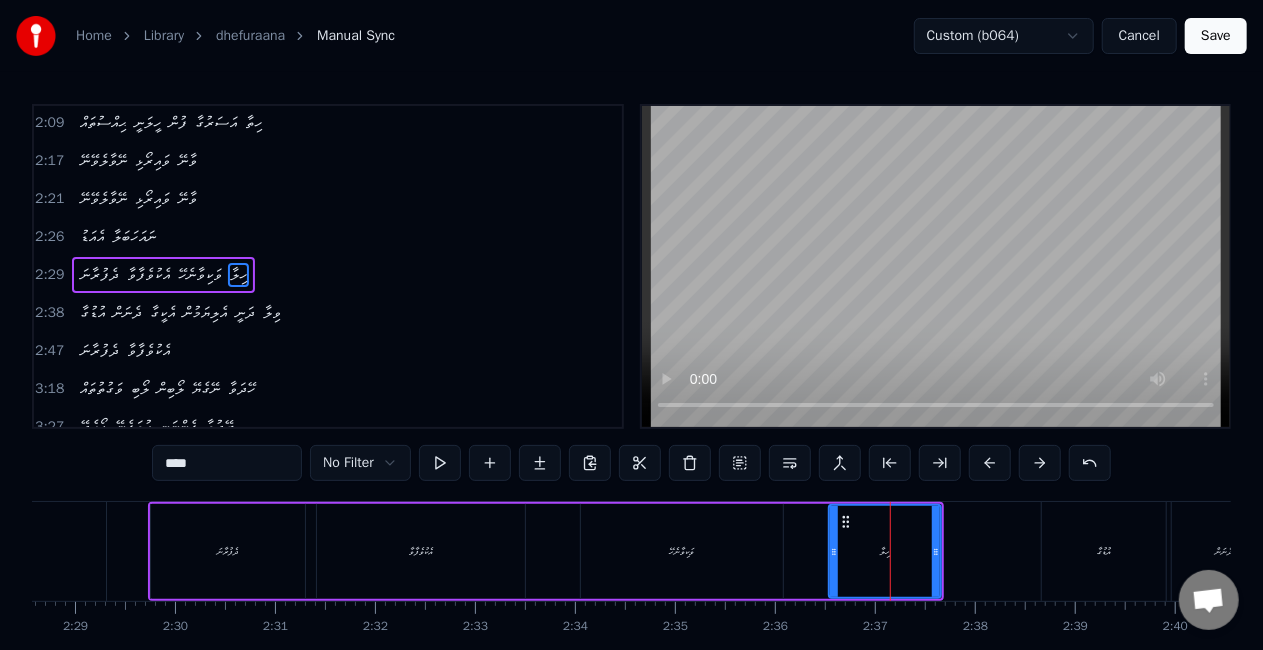 click on "ހިލާ" at bounding box center (885, 551) 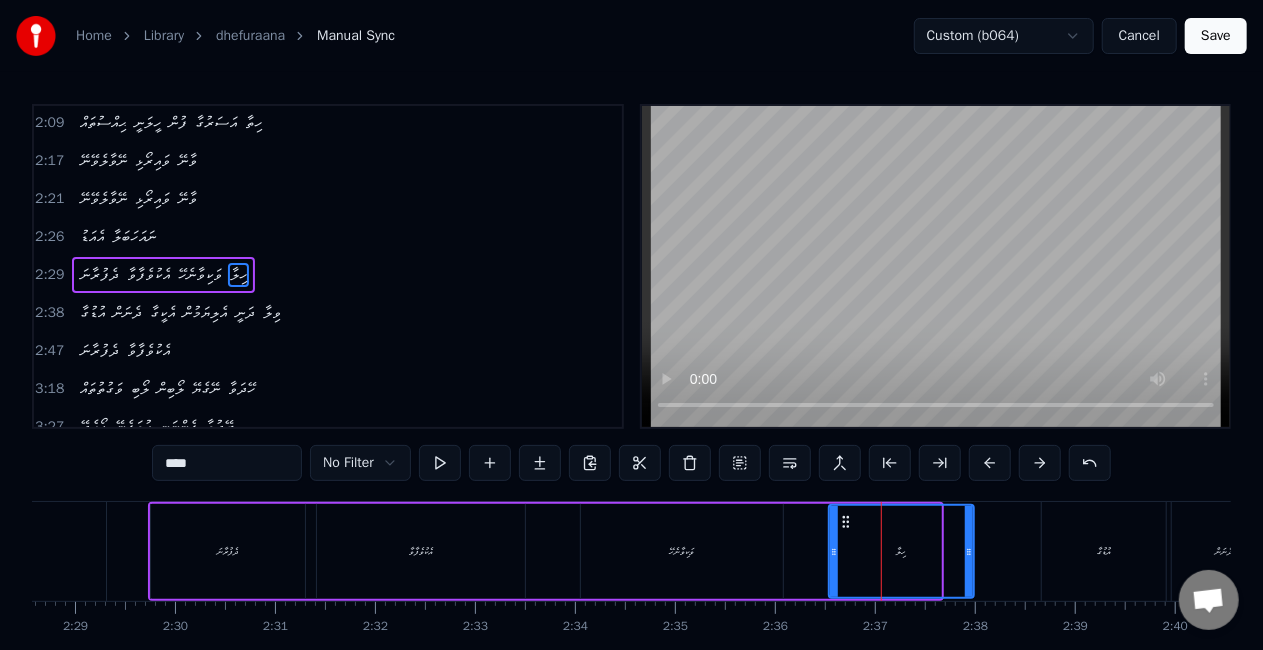 drag, startPoint x: 936, startPoint y: 542, endPoint x: 969, endPoint y: 541, distance: 33.01515 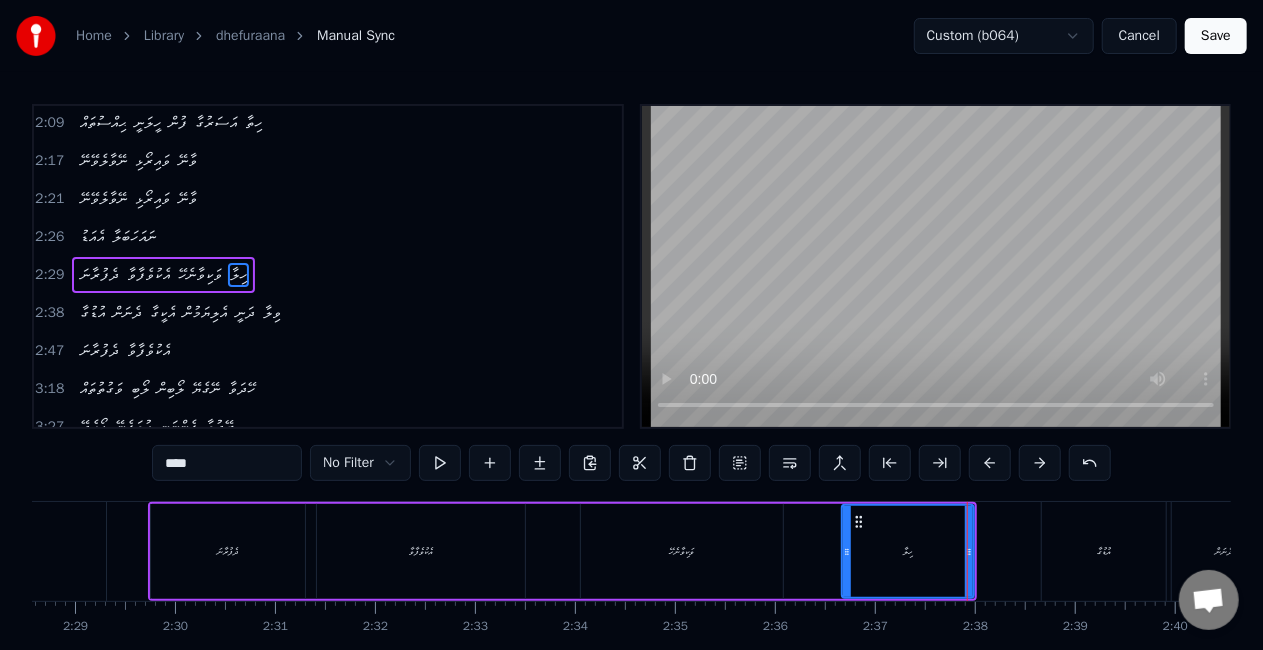 drag, startPoint x: 831, startPoint y: 546, endPoint x: 844, endPoint y: 548, distance: 13.152946 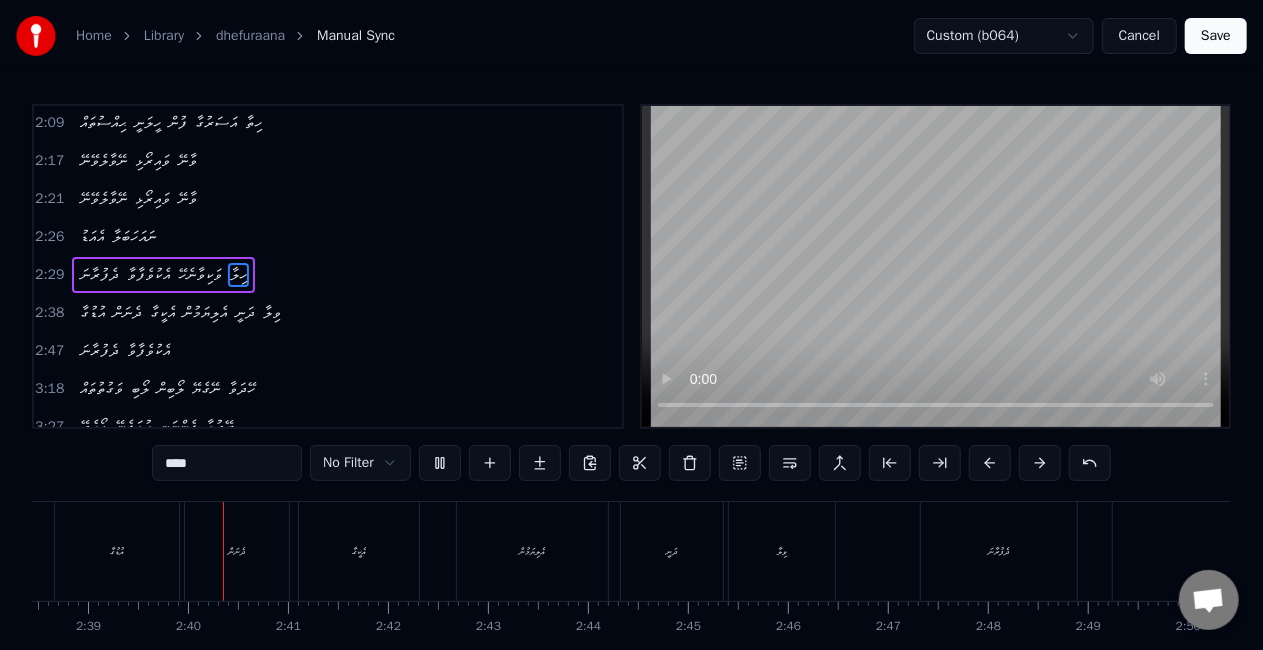 scroll, scrollTop: 0, scrollLeft: 15878, axis: horizontal 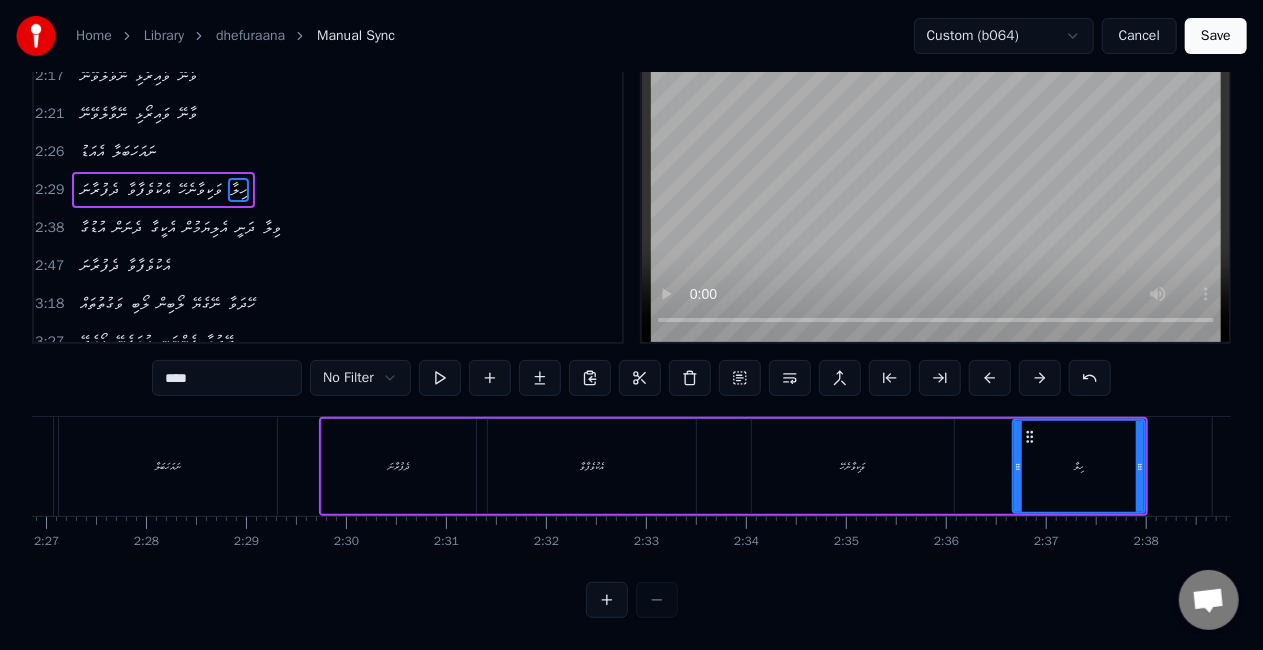 click on "ދެފުރާނަ" at bounding box center [399, 466] 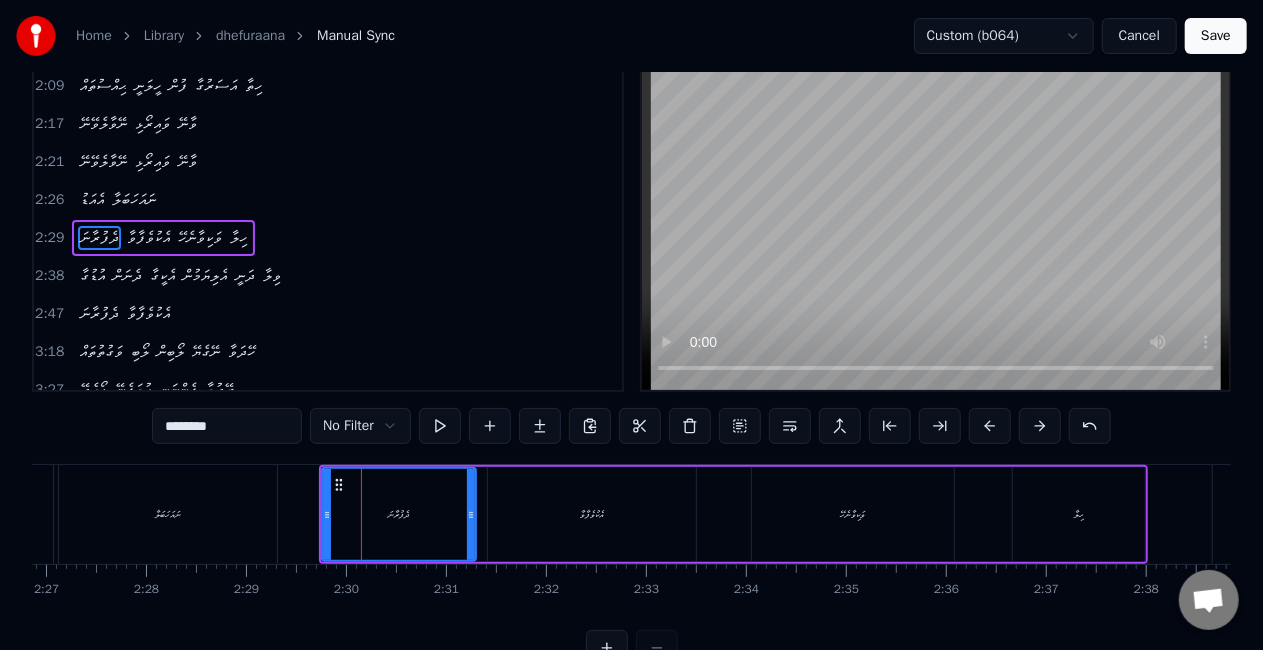 scroll, scrollTop: 0, scrollLeft: 0, axis: both 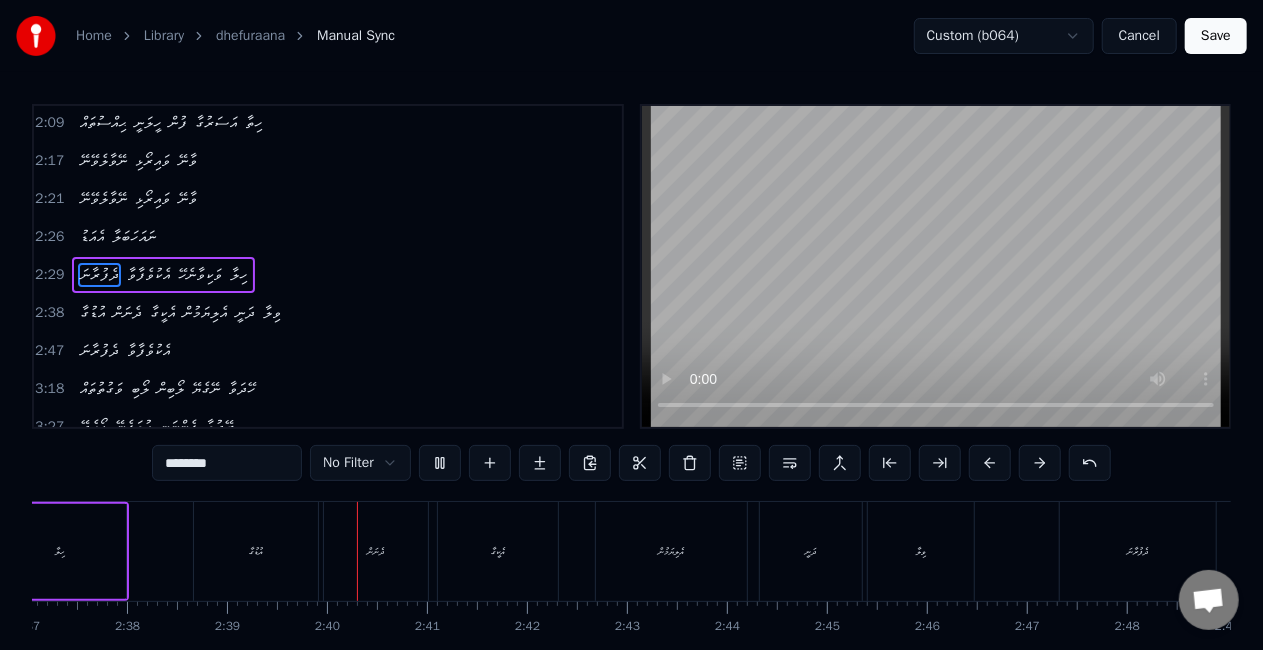 click on "އުޑުގާ" at bounding box center [256, 551] 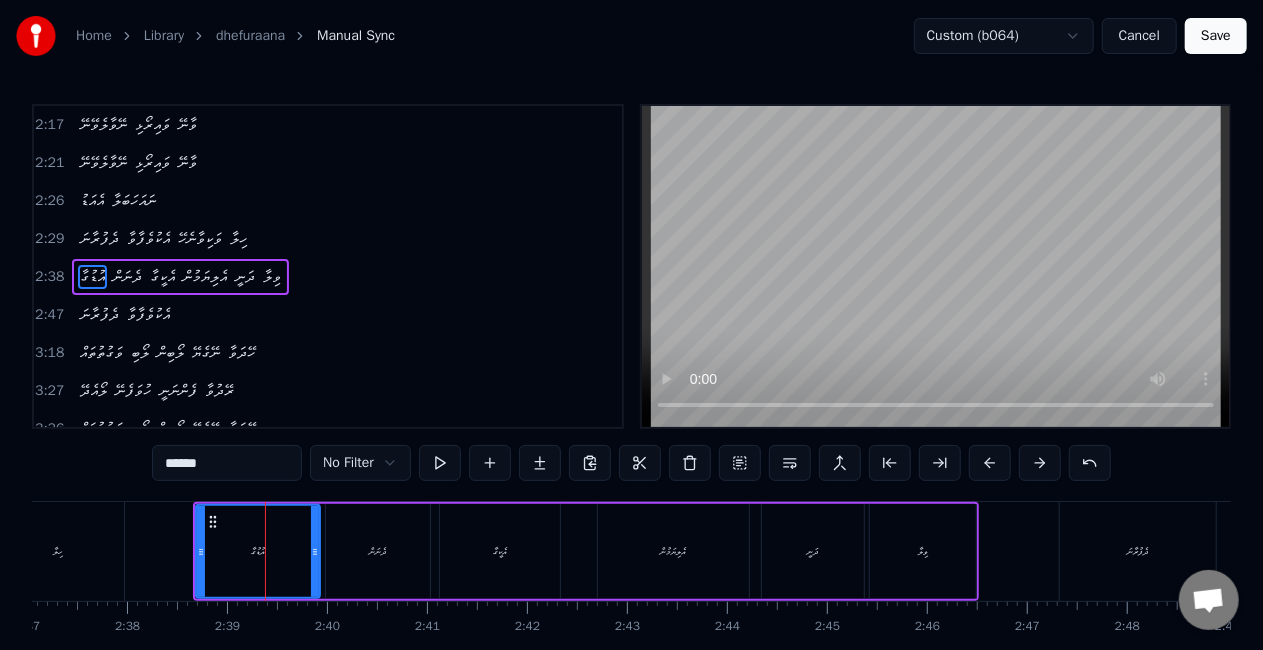 scroll, scrollTop: 343, scrollLeft: 0, axis: vertical 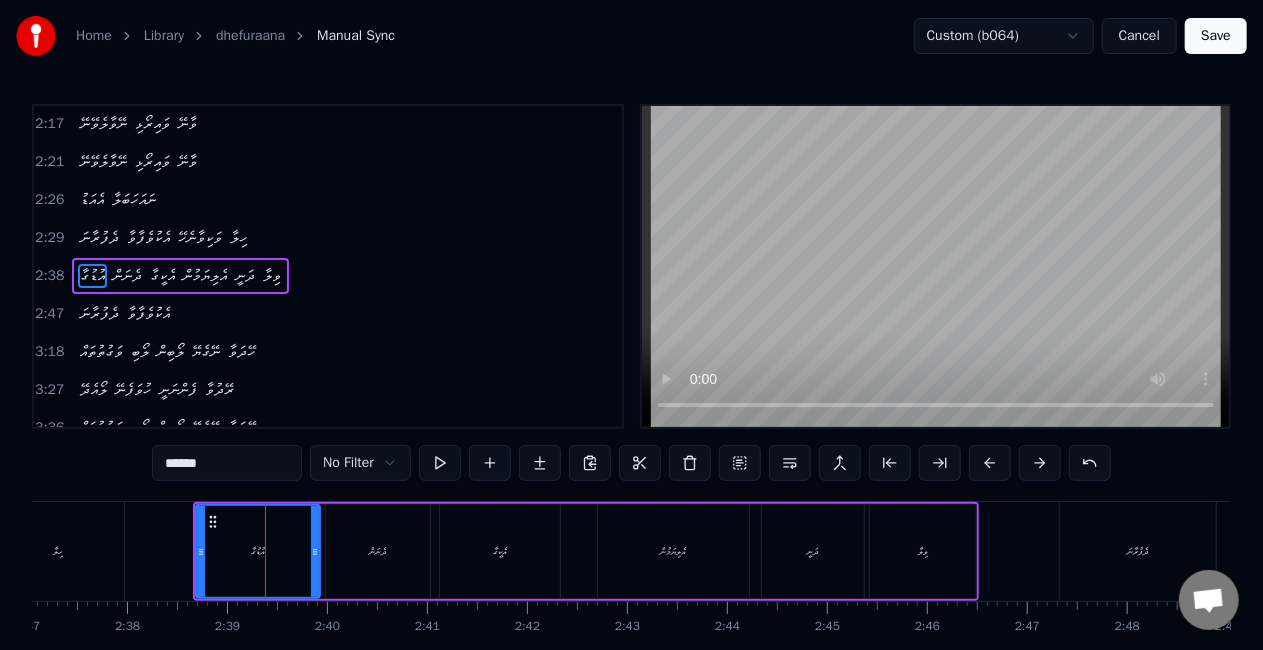 click on "އުޑުގާ" at bounding box center (258, 551) 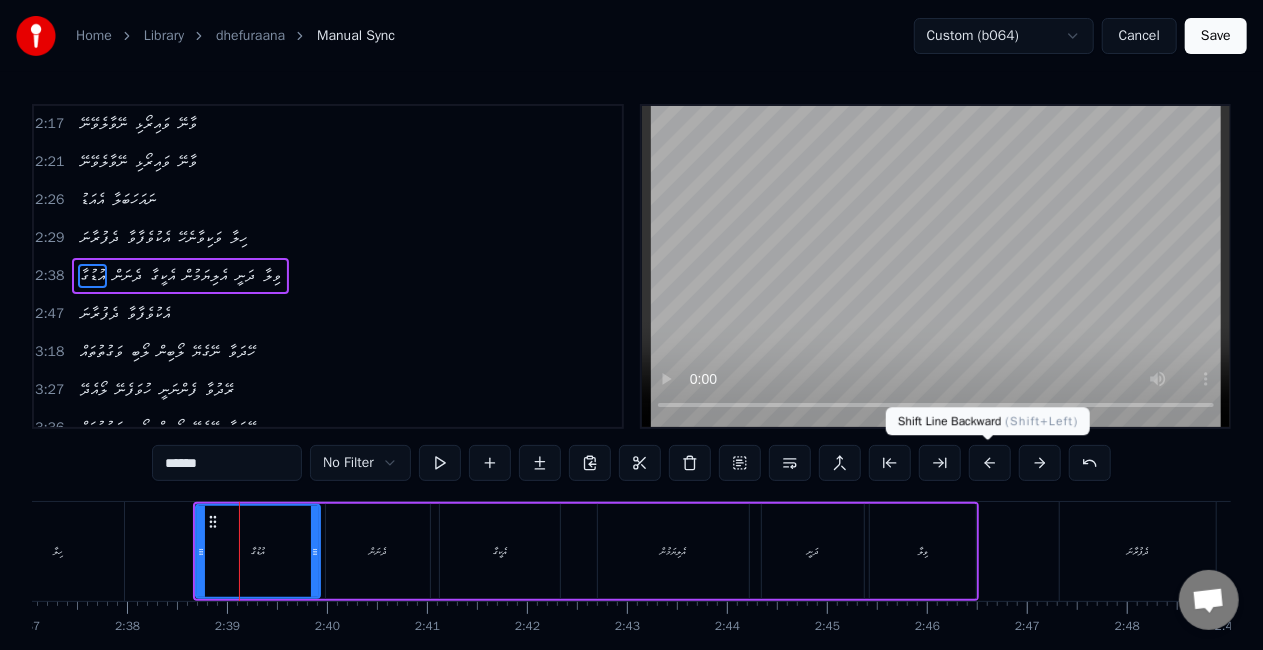 click at bounding box center (990, 463) 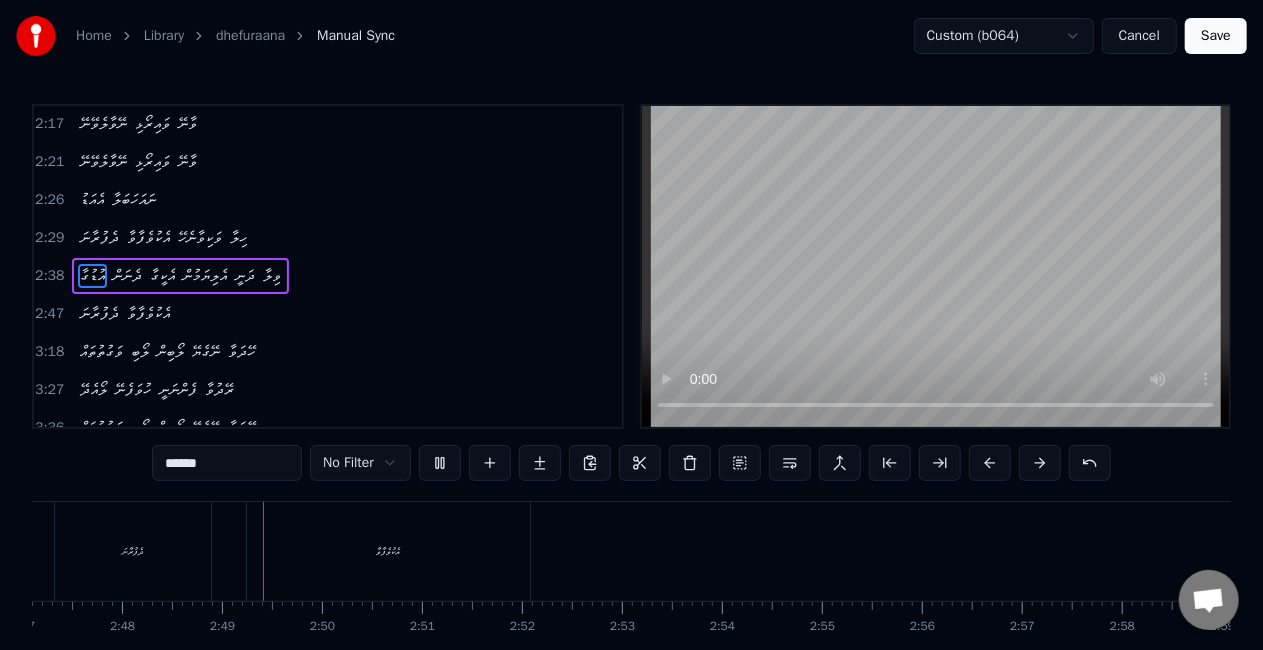 click on "ދެފުރާނަ" at bounding box center [133, 551] 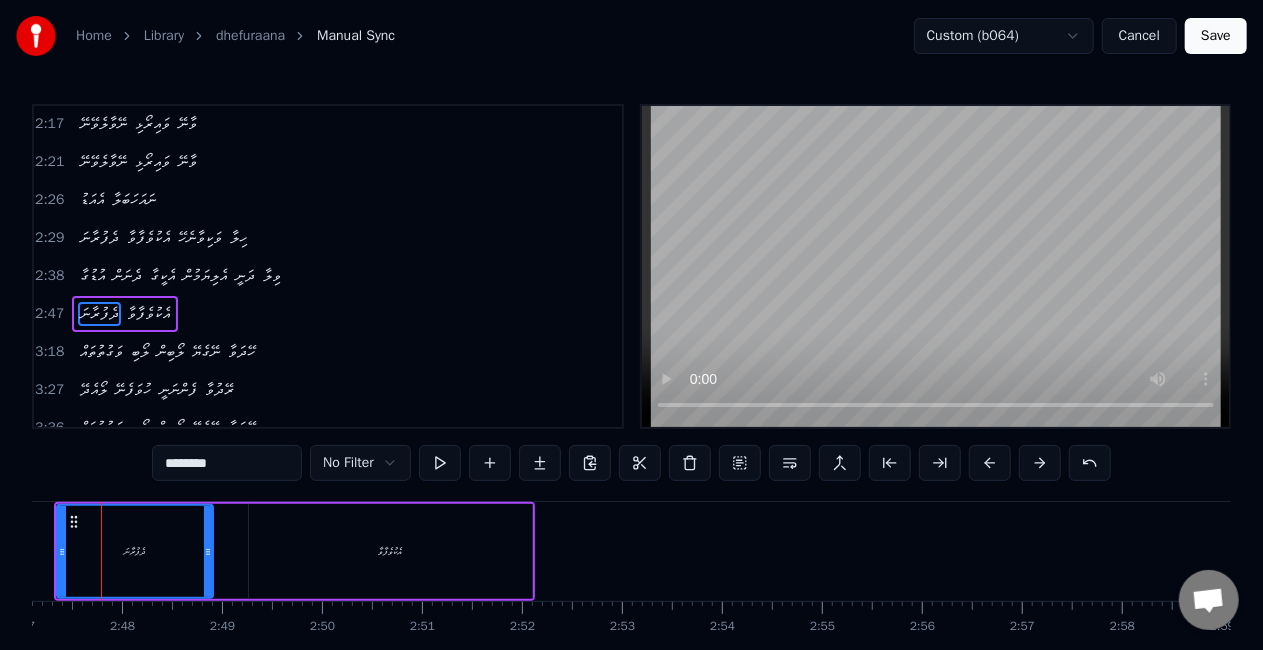 scroll, scrollTop: 0, scrollLeft: 16679, axis: horizontal 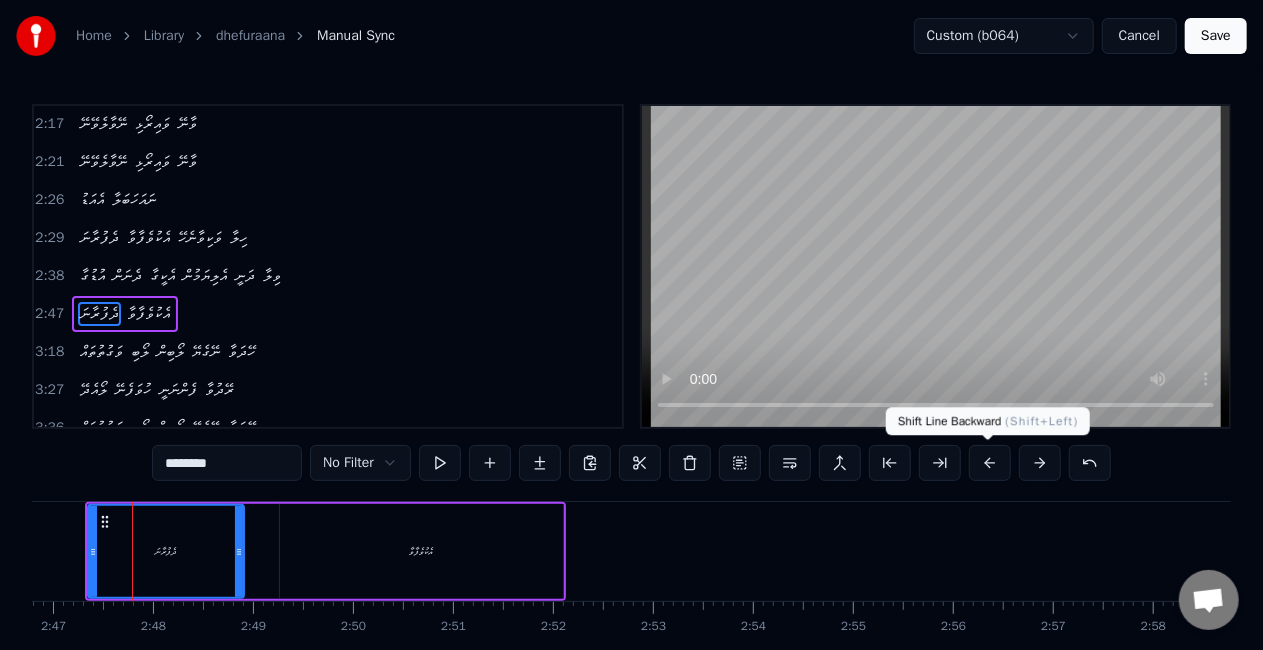 click at bounding box center (990, 463) 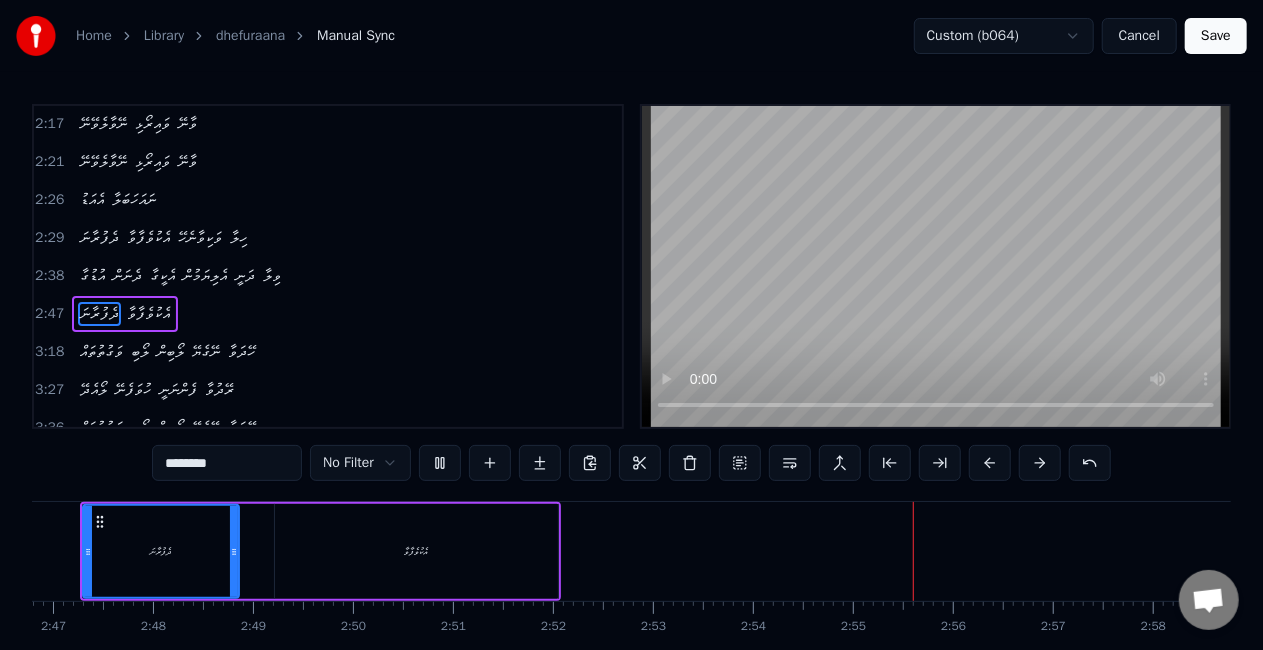 click on "އެކުވެފާވާ" at bounding box center (416, 551) 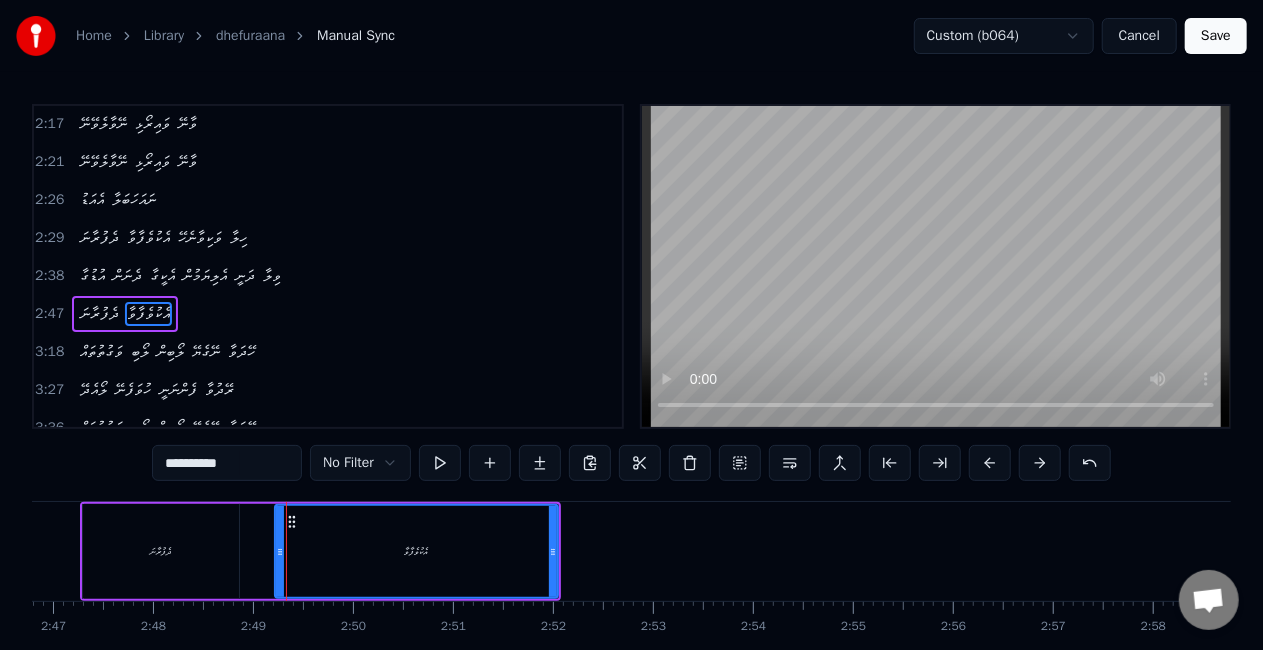 scroll, scrollTop: 380, scrollLeft: 0, axis: vertical 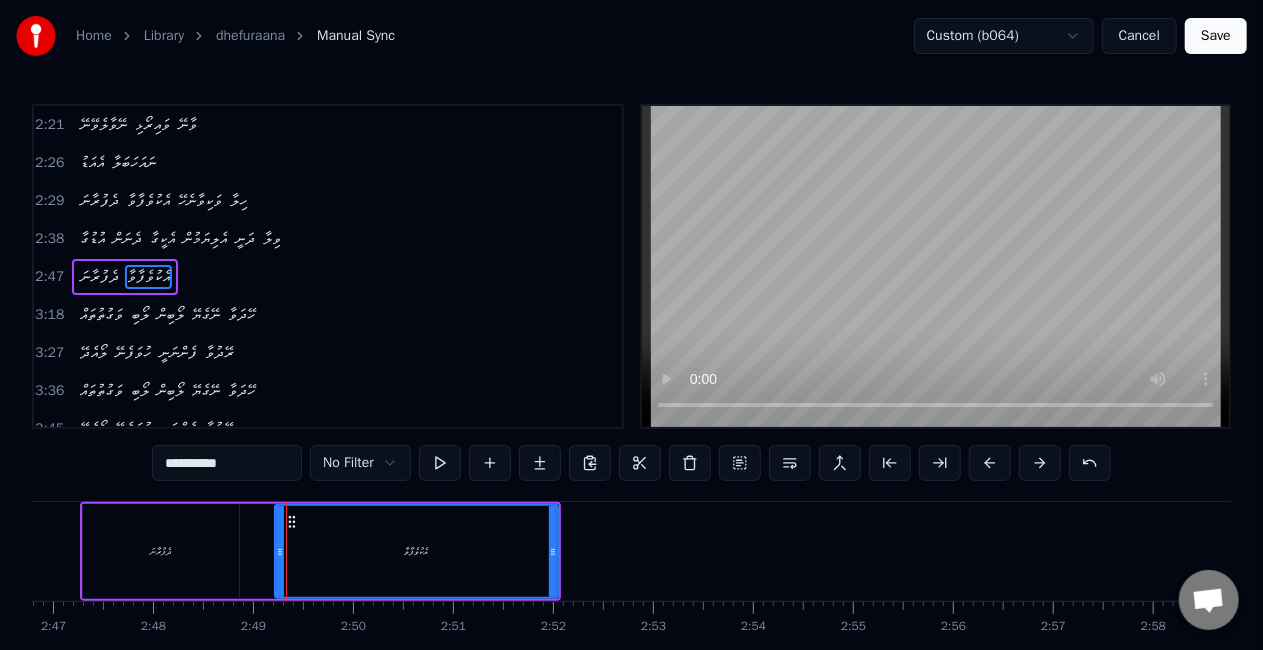 click on "ދެފުރާނަ" at bounding box center (161, 551) 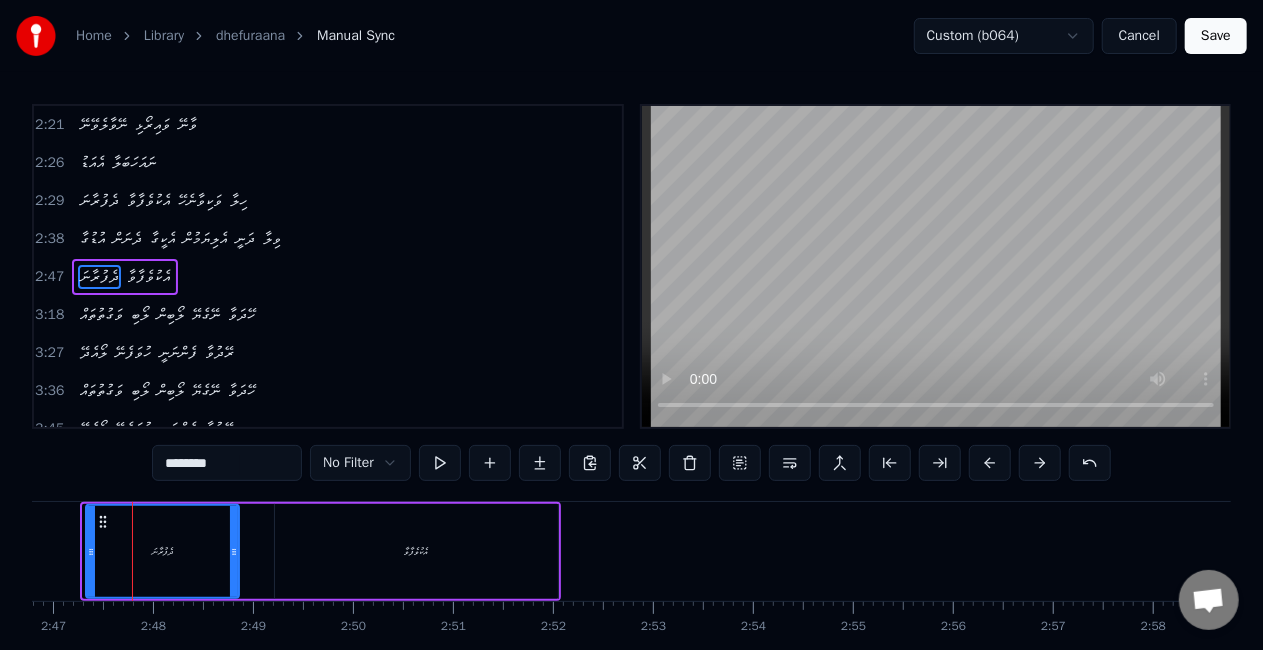 click 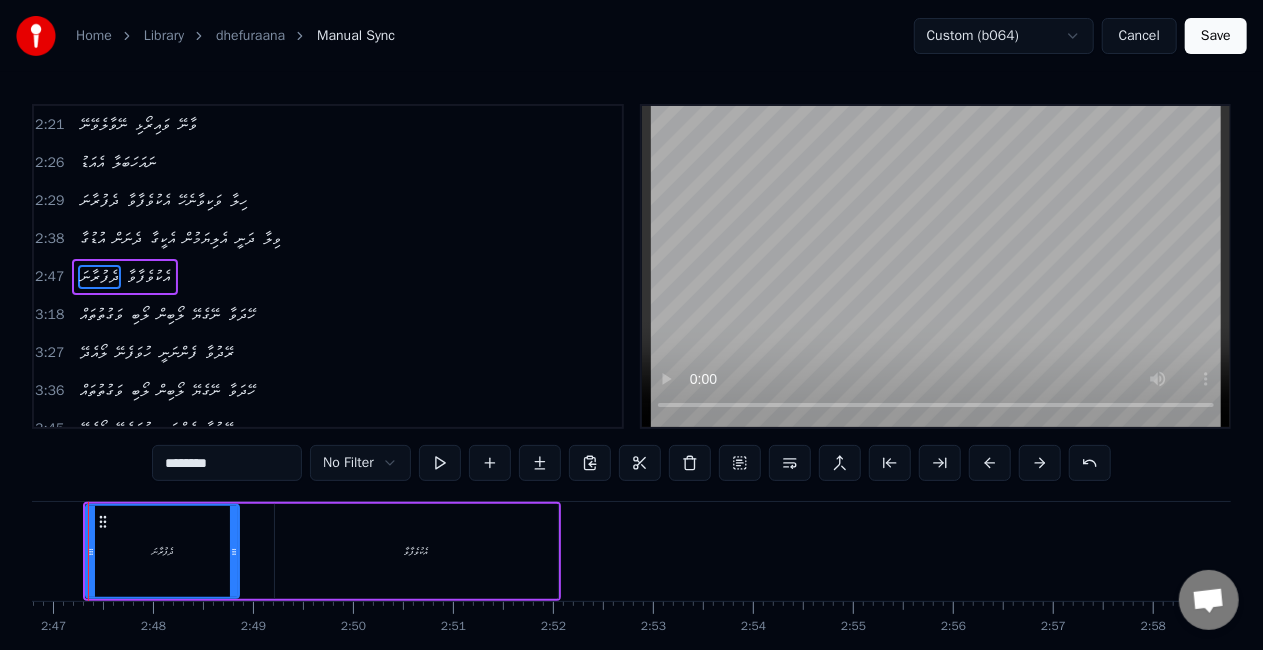 scroll, scrollTop: 0, scrollLeft: 16635, axis: horizontal 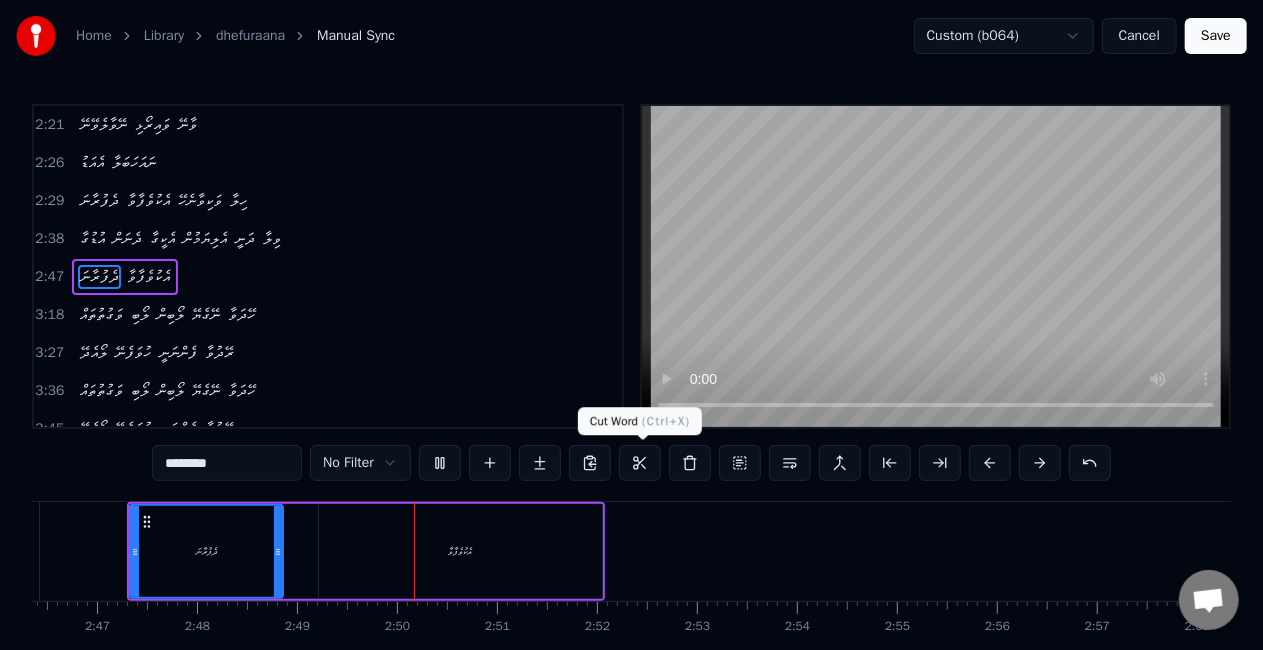 click on "އެކުވެފާވާ" at bounding box center (460, 551) 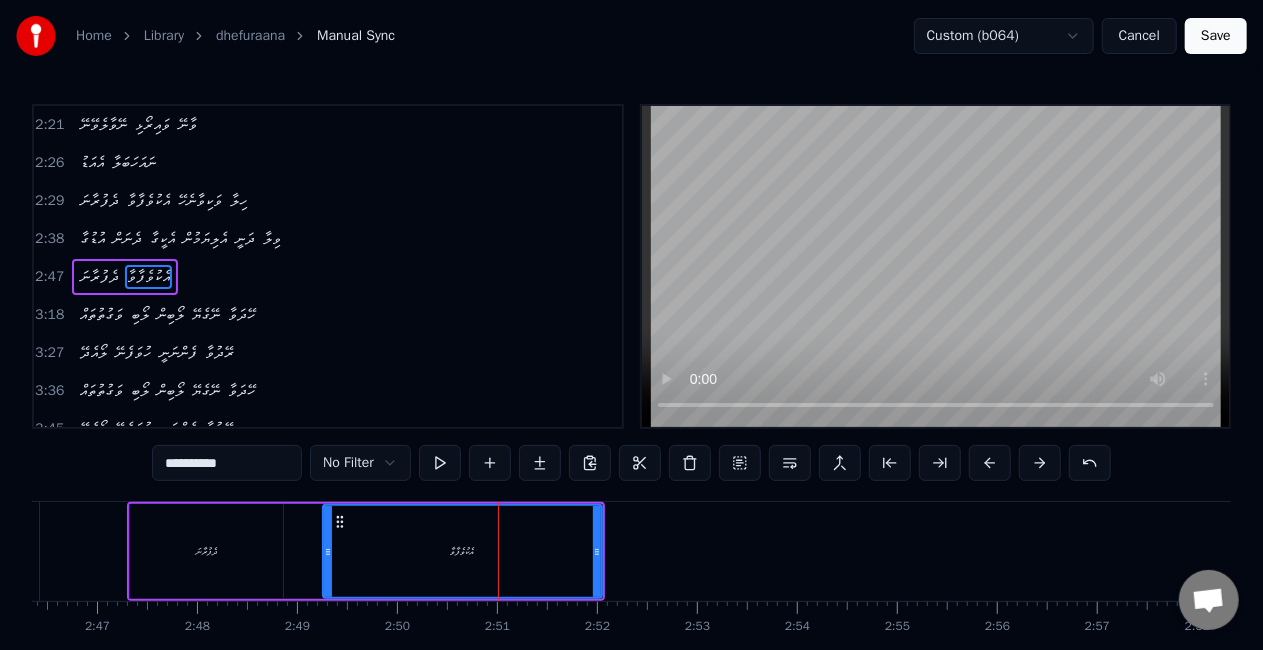 click at bounding box center (328, 551) 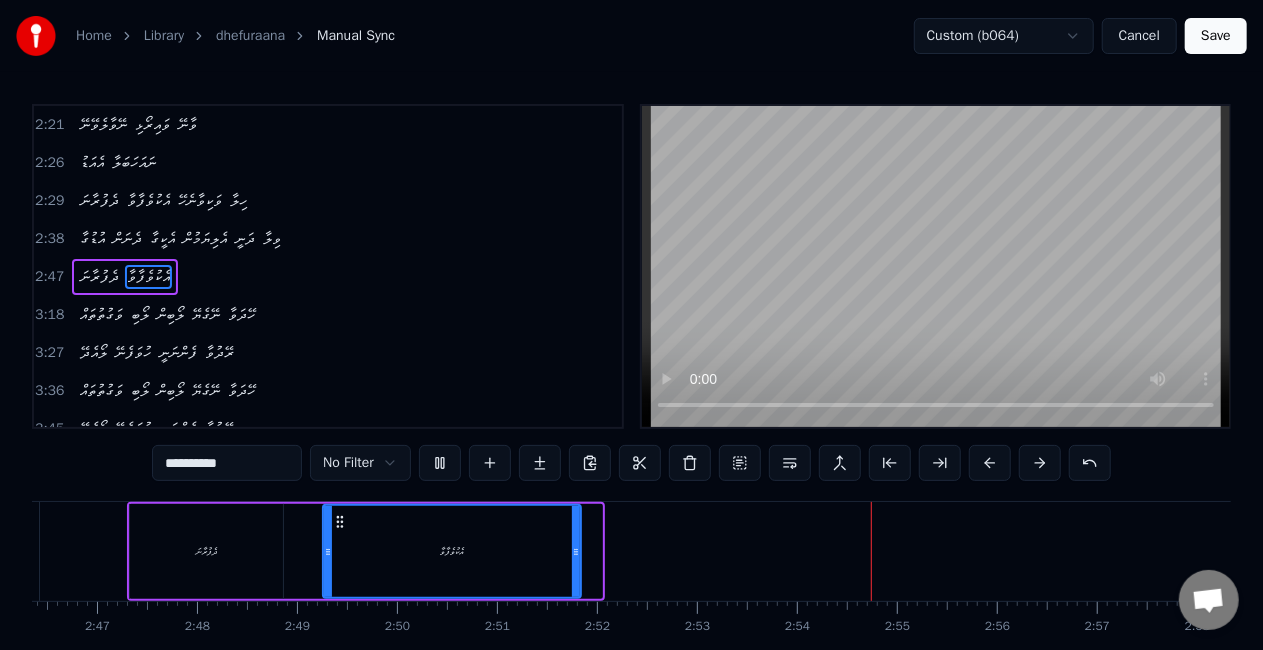 drag, startPoint x: 596, startPoint y: 536, endPoint x: 575, endPoint y: 536, distance: 21 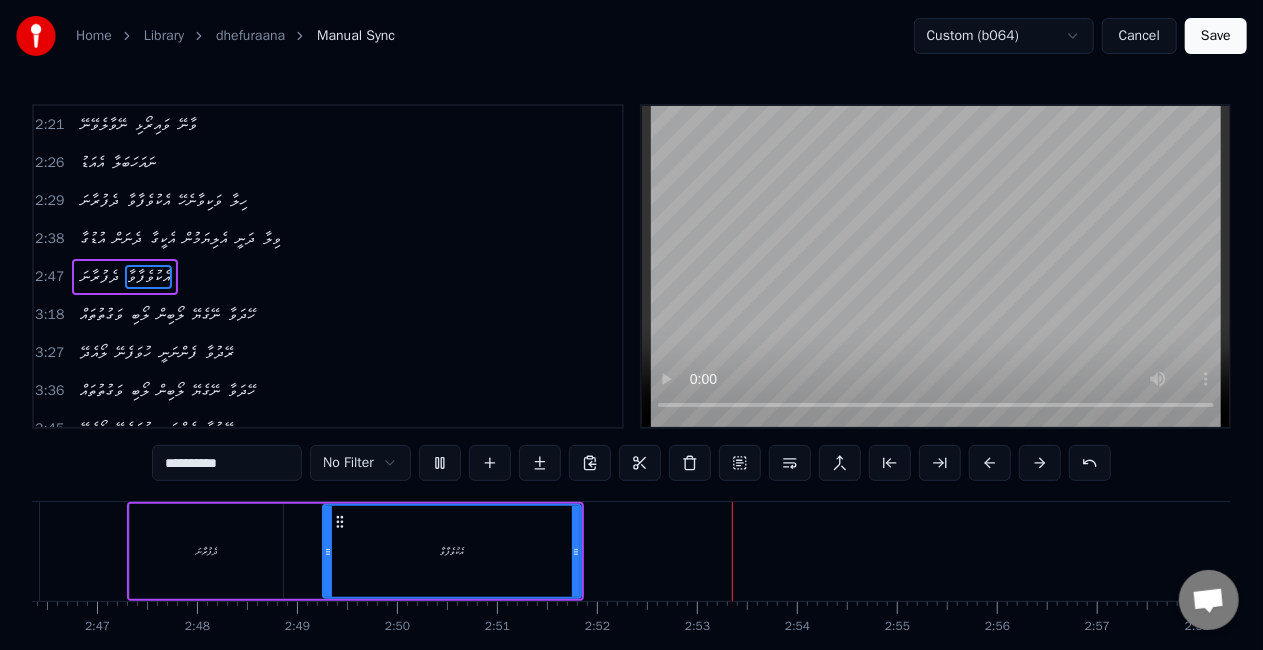 click 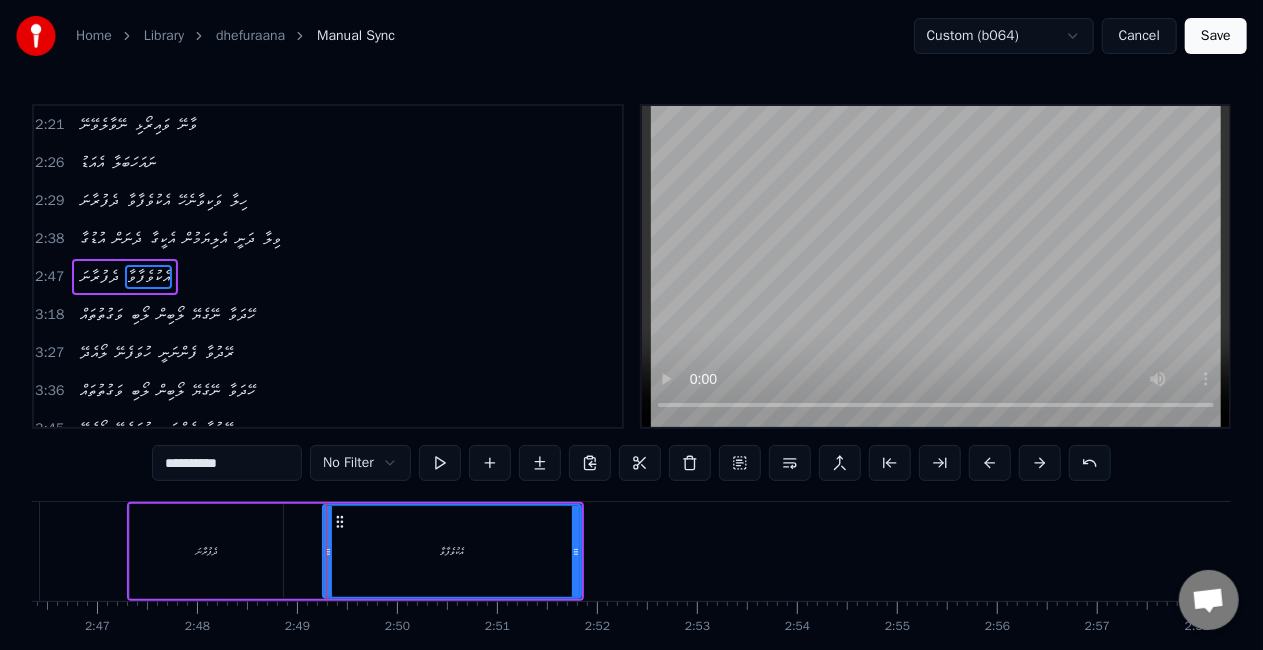 click on "އެކުވެފާވާ" at bounding box center [452, 551] 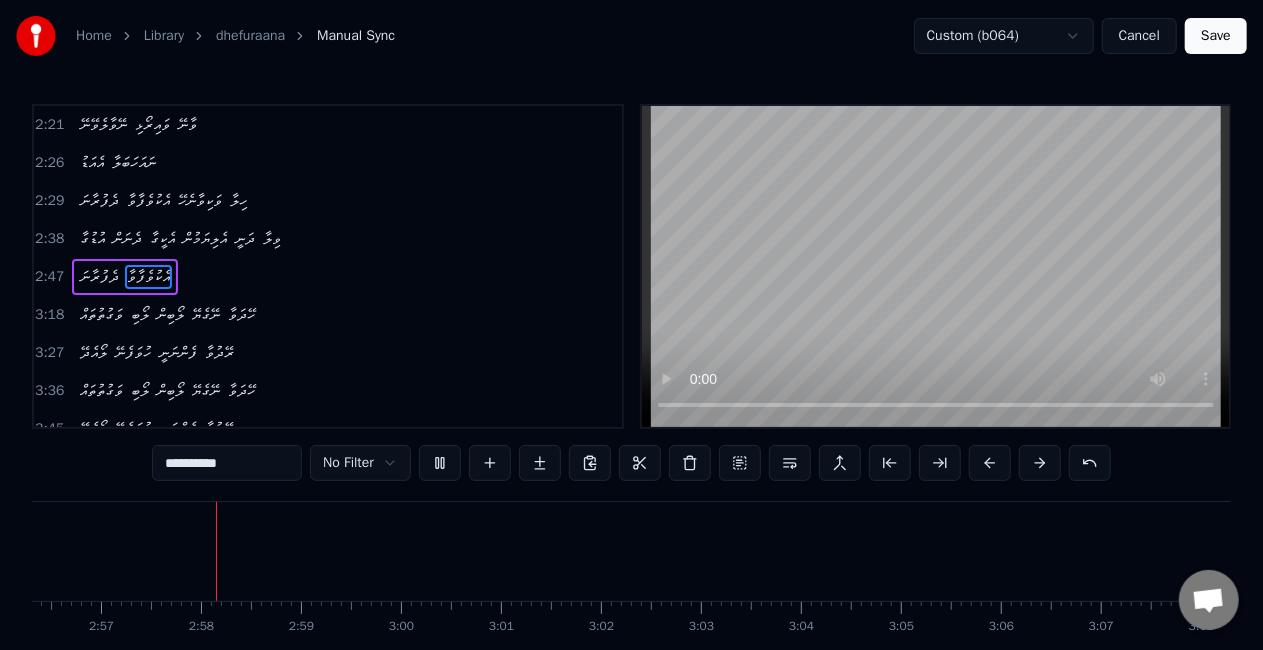 scroll, scrollTop: 0, scrollLeft: 17653, axis: horizontal 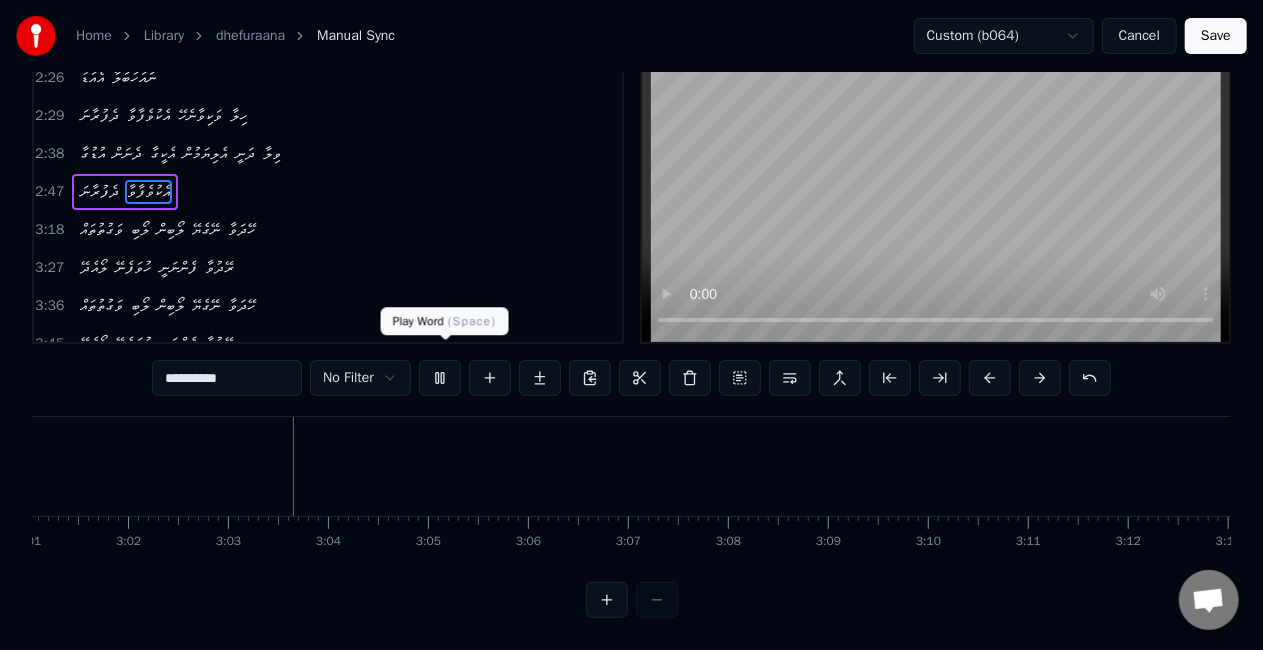 click at bounding box center (440, 378) 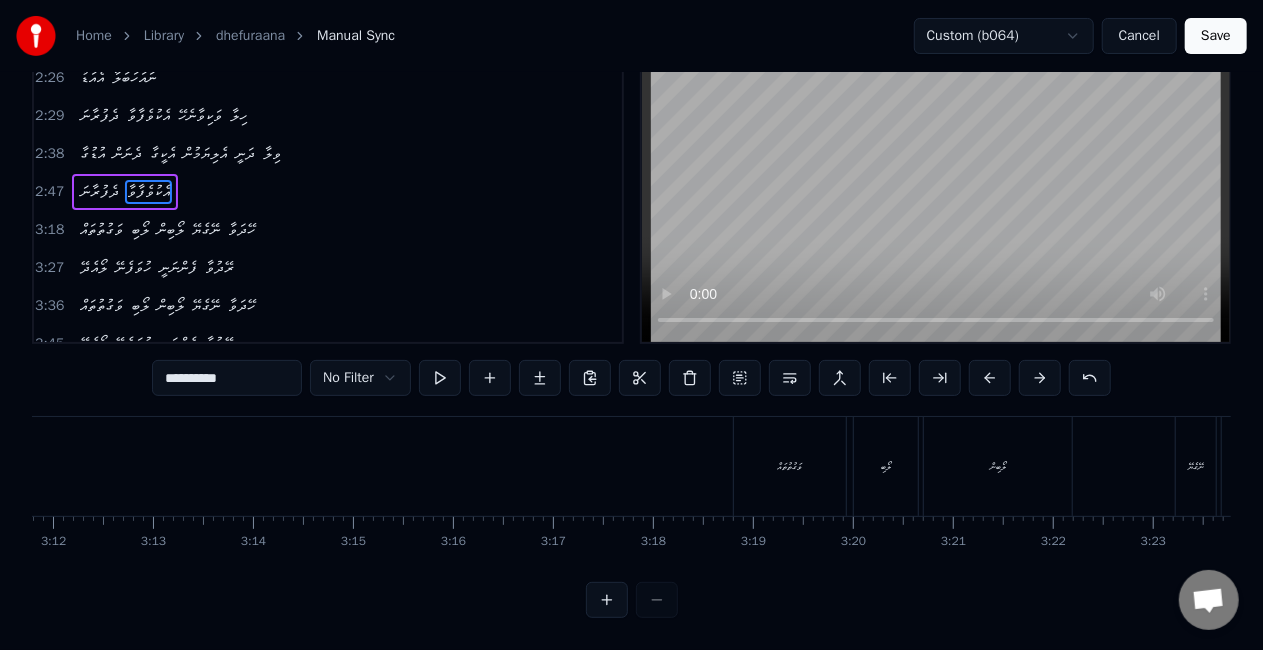 scroll, scrollTop: 0, scrollLeft: 19196, axis: horizontal 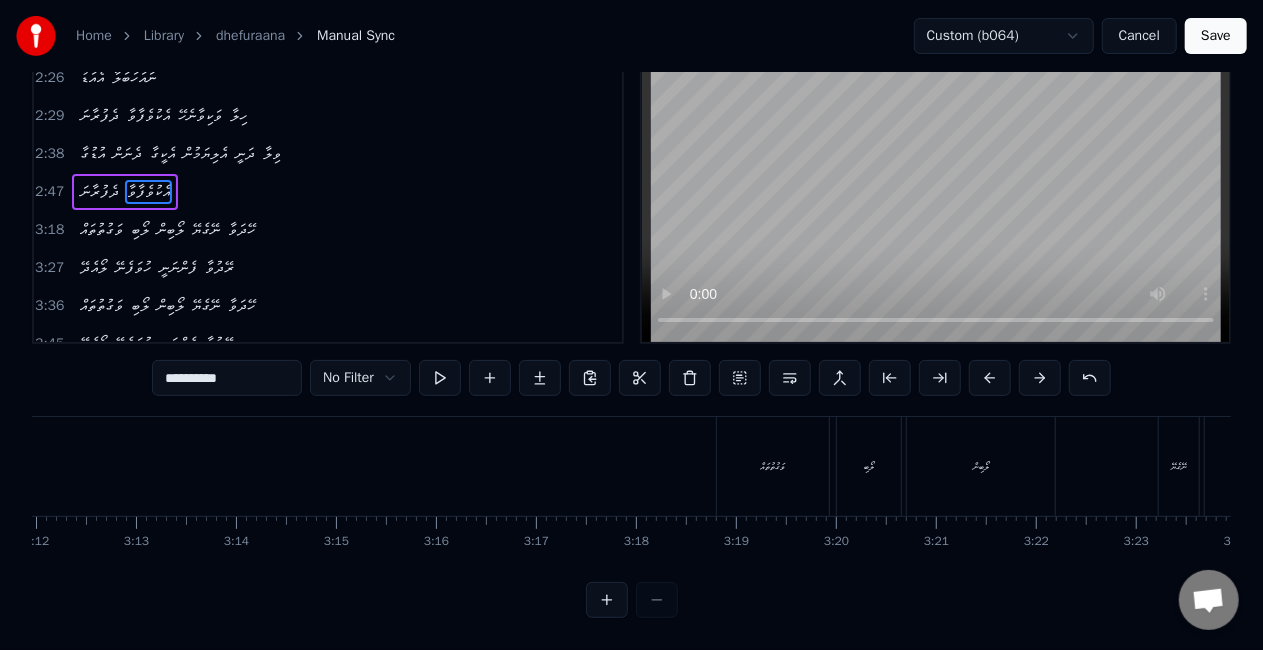 click on "ވަގުތުތައް" at bounding box center [773, 466] 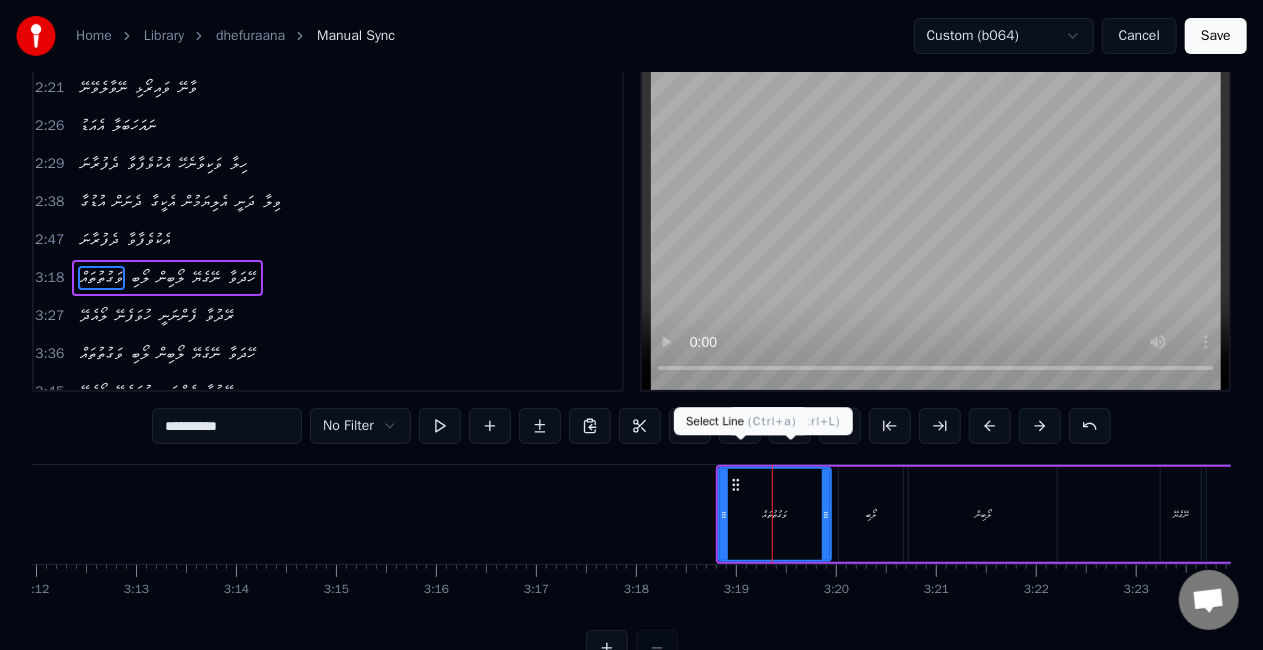 scroll, scrollTop: 0, scrollLeft: 0, axis: both 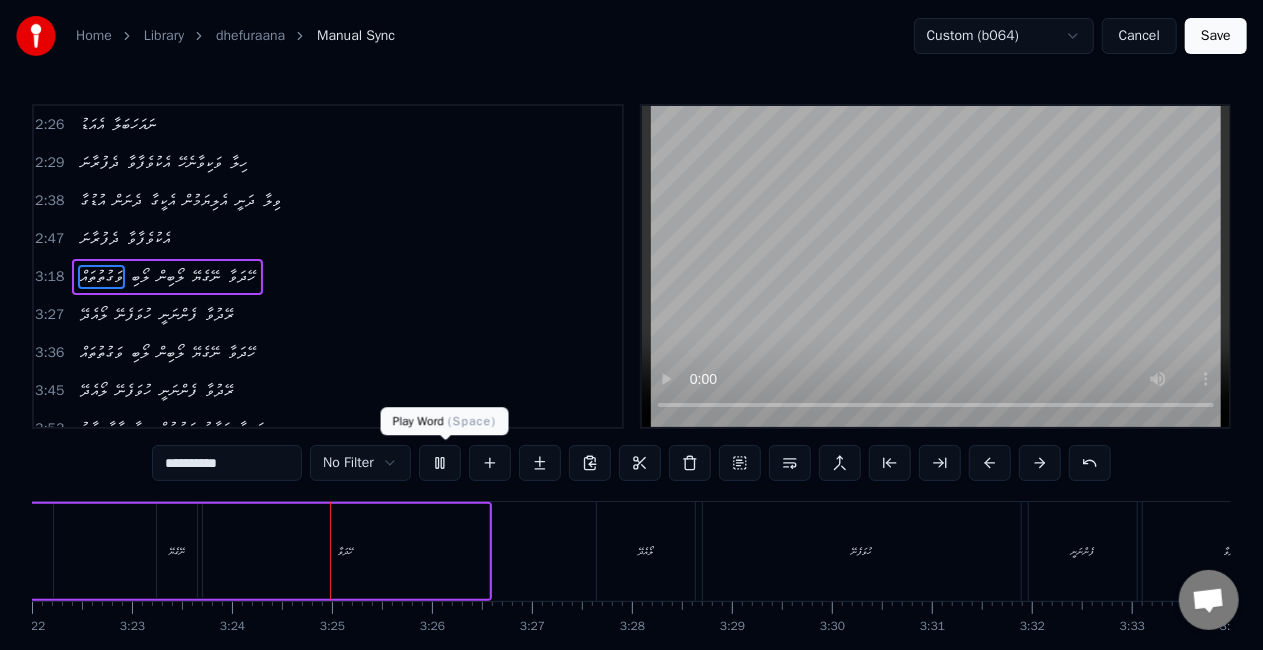 click at bounding box center [440, 463] 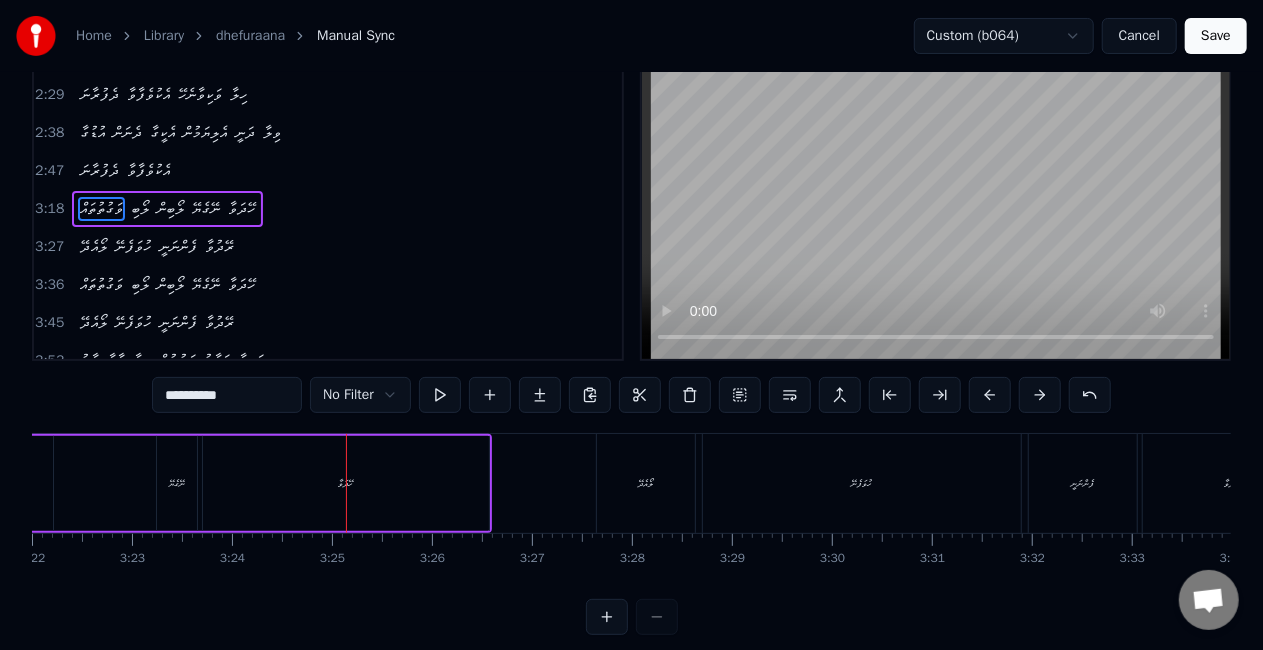 scroll, scrollTop: 102, scrollLeft: 0, axis: vertical 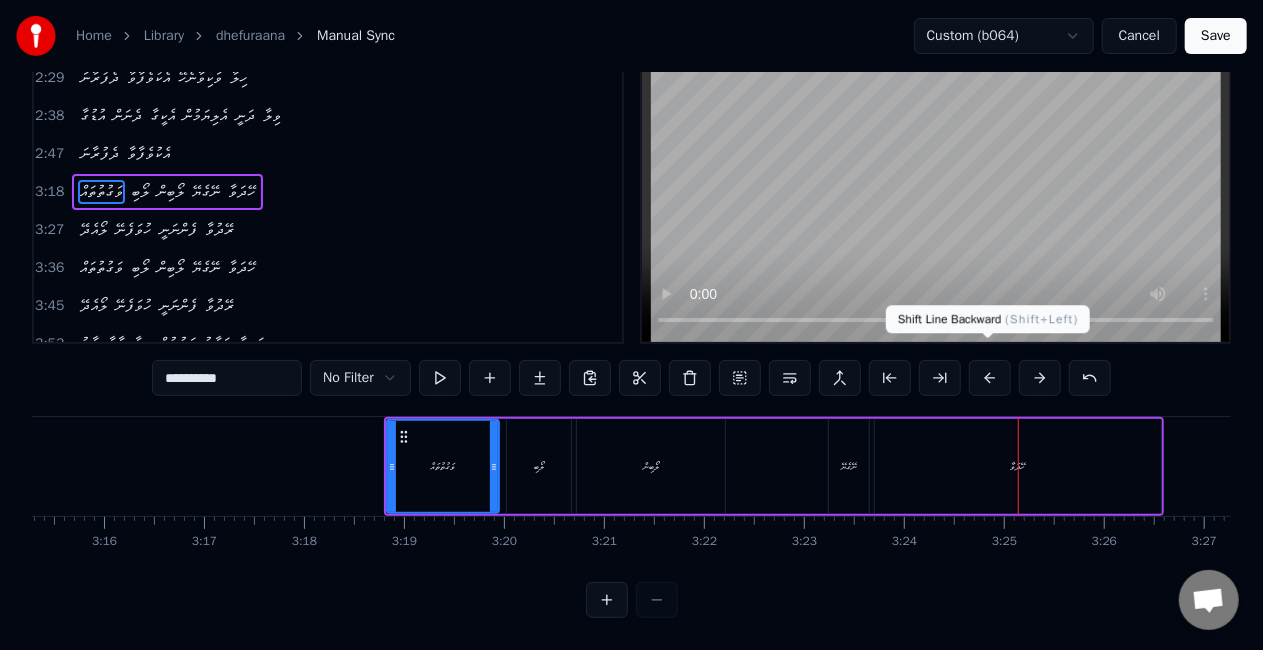 click at bounding box center (990, 378) 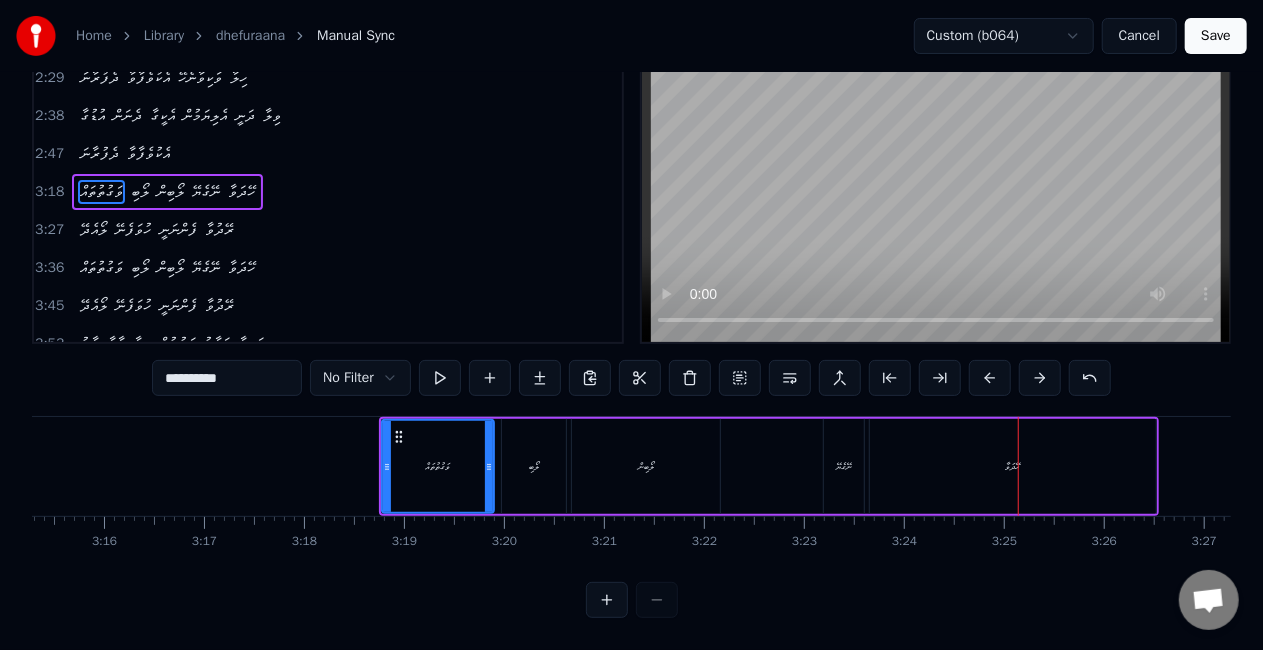 click at bounding box center (990, 378) 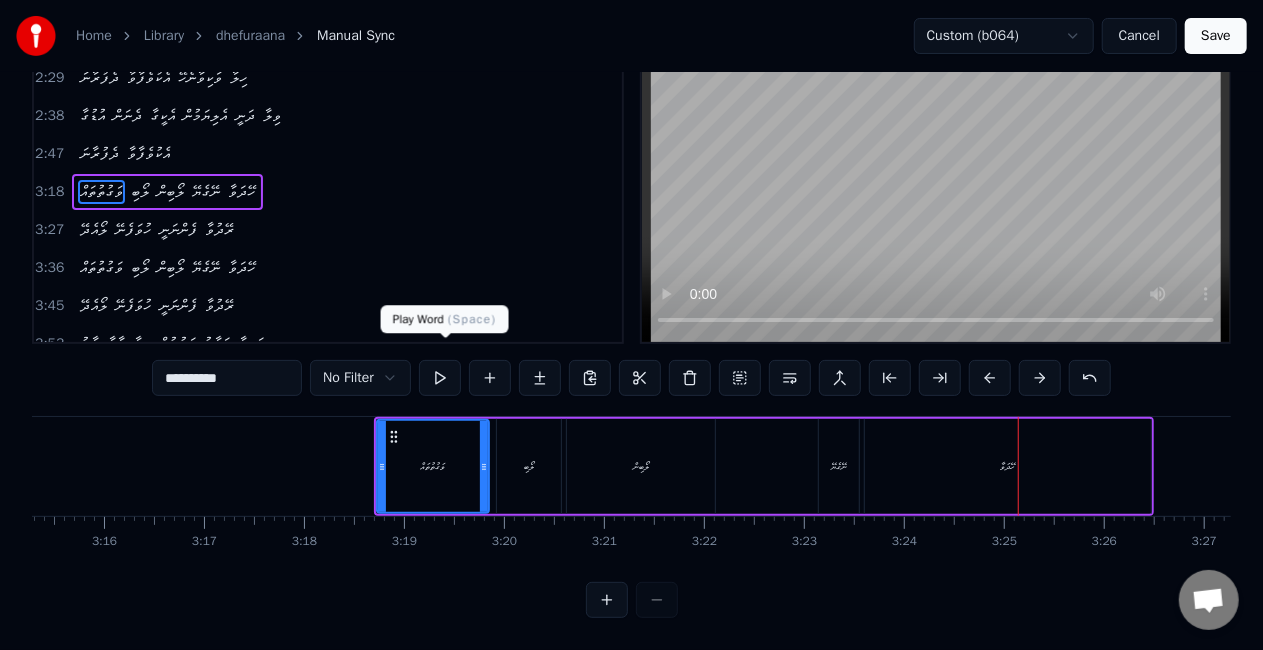 click at bounding box center (440, 378) 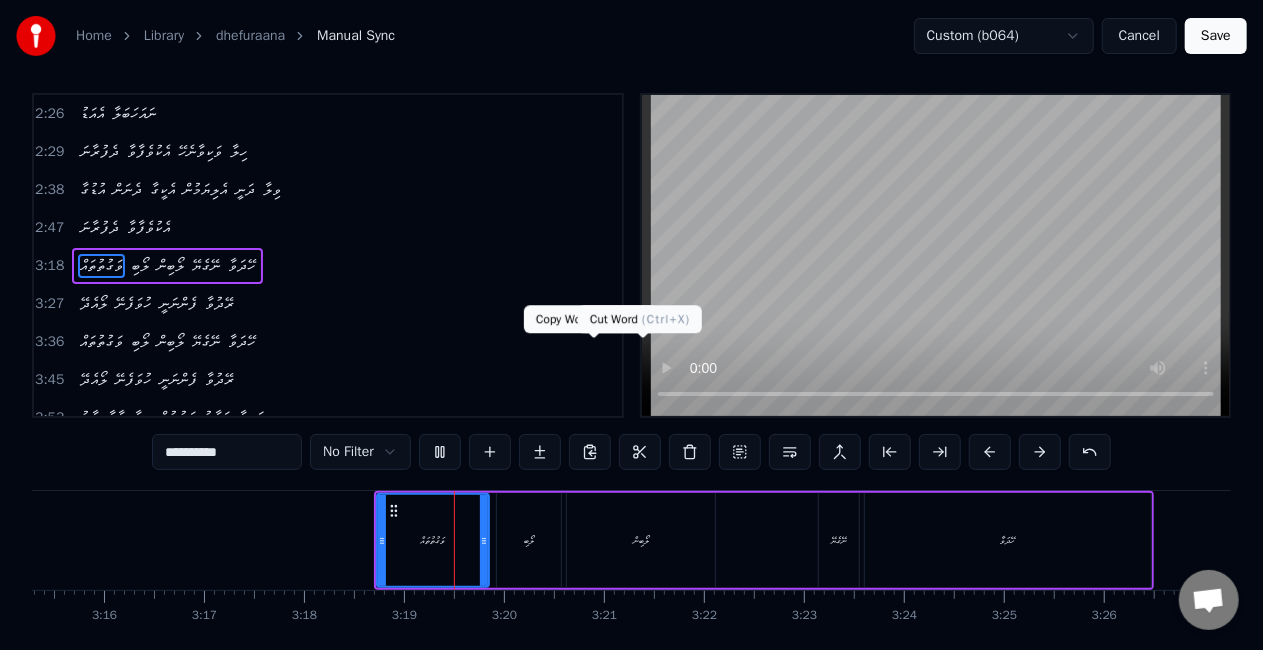 scroll, scrollTop: 2, scrollLeft: 0, axis: vertical 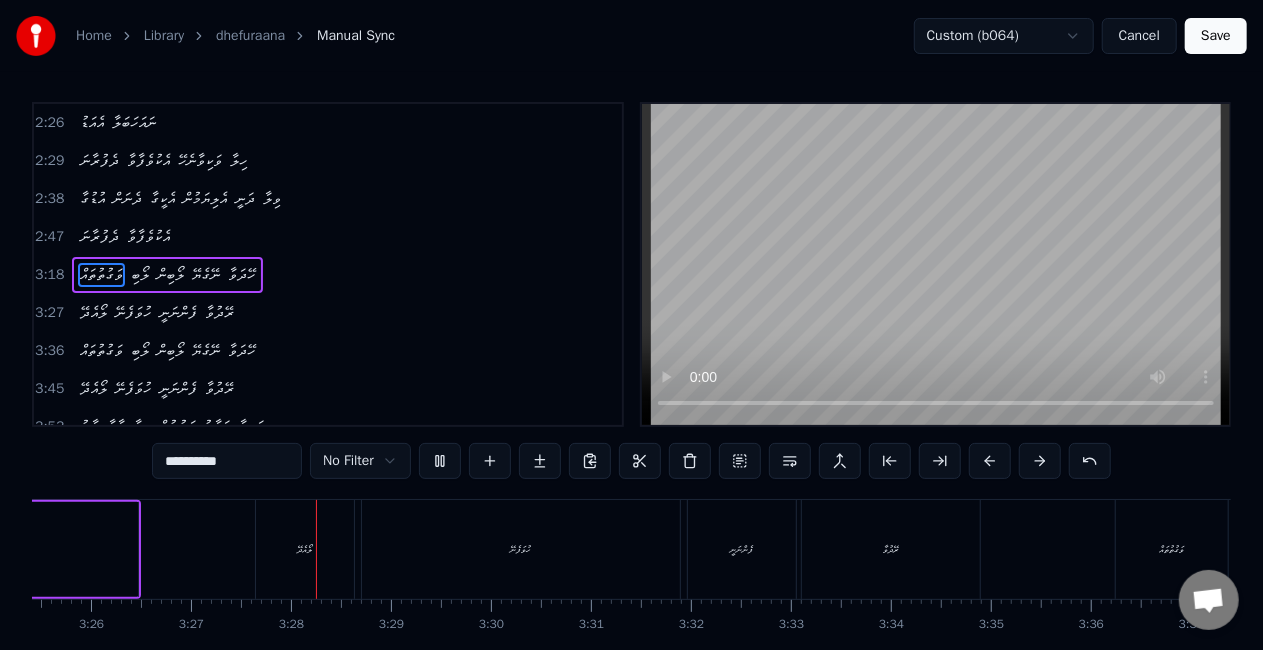 click on "ލޯއެދޭ" at bounding box center (305, 549) 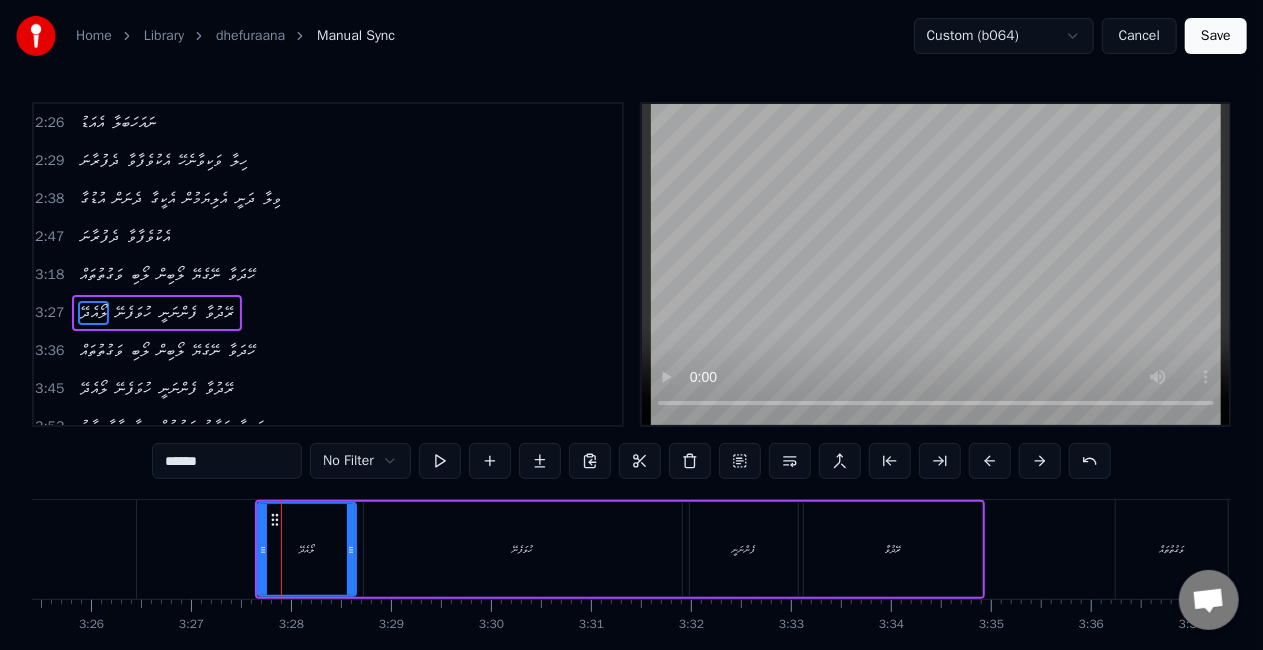 scroll, scrollTop: 0, scrollLeft: 0, axis: both 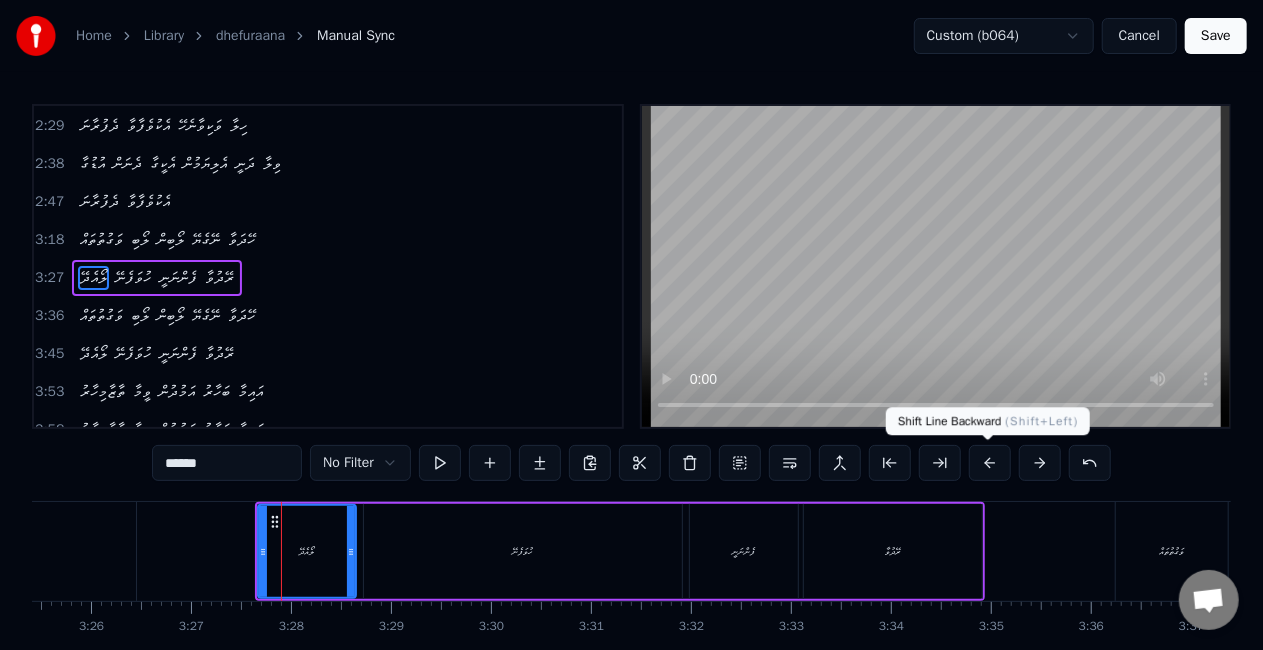 click at bounding box center (990, 463) 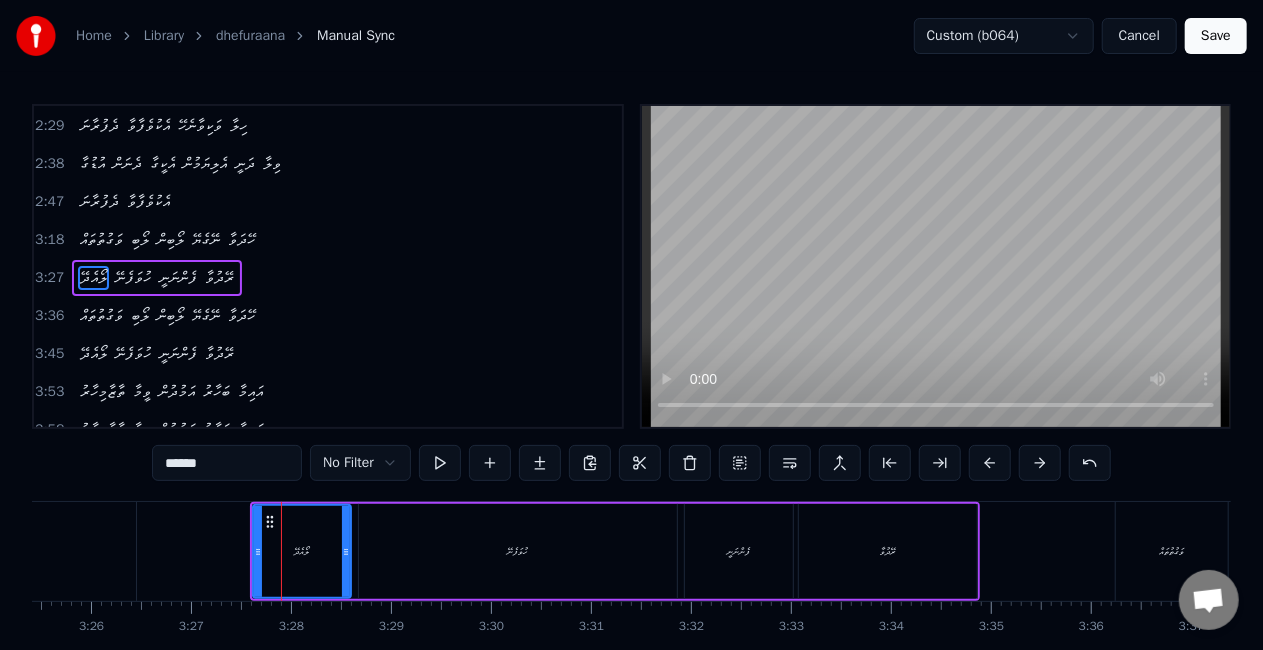 click at bounding box center (990, 463) 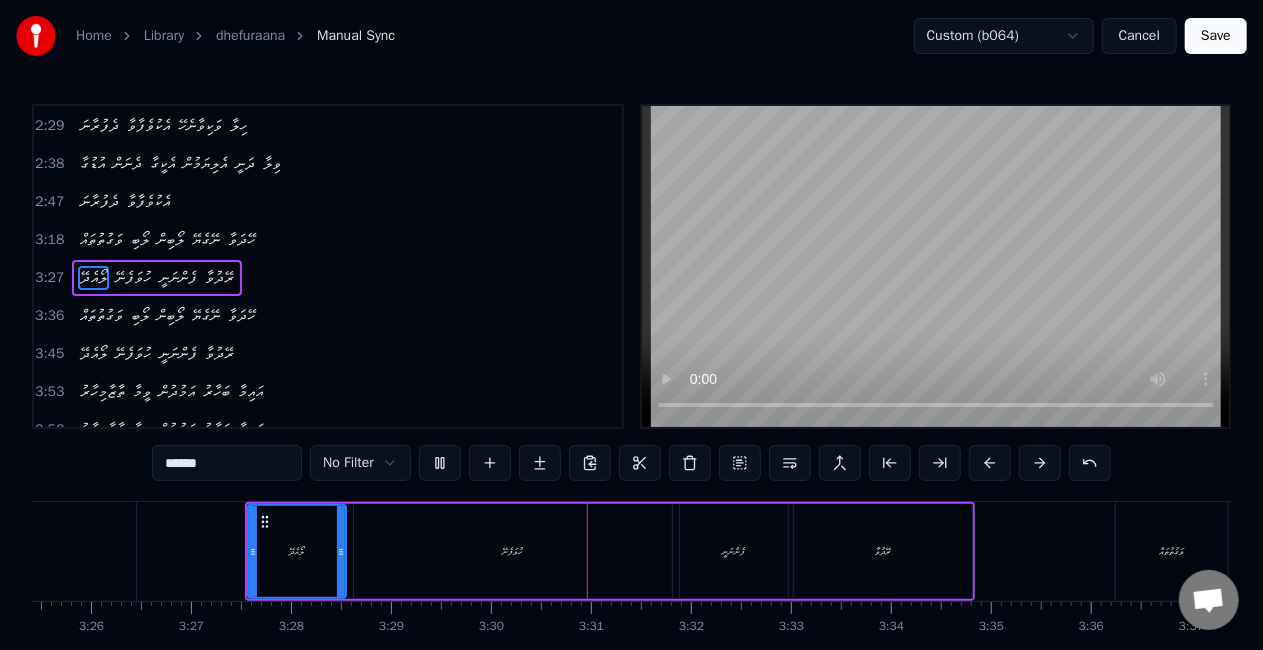 click on "ހުވަފެނޭ" at bounding box center [513, 551] 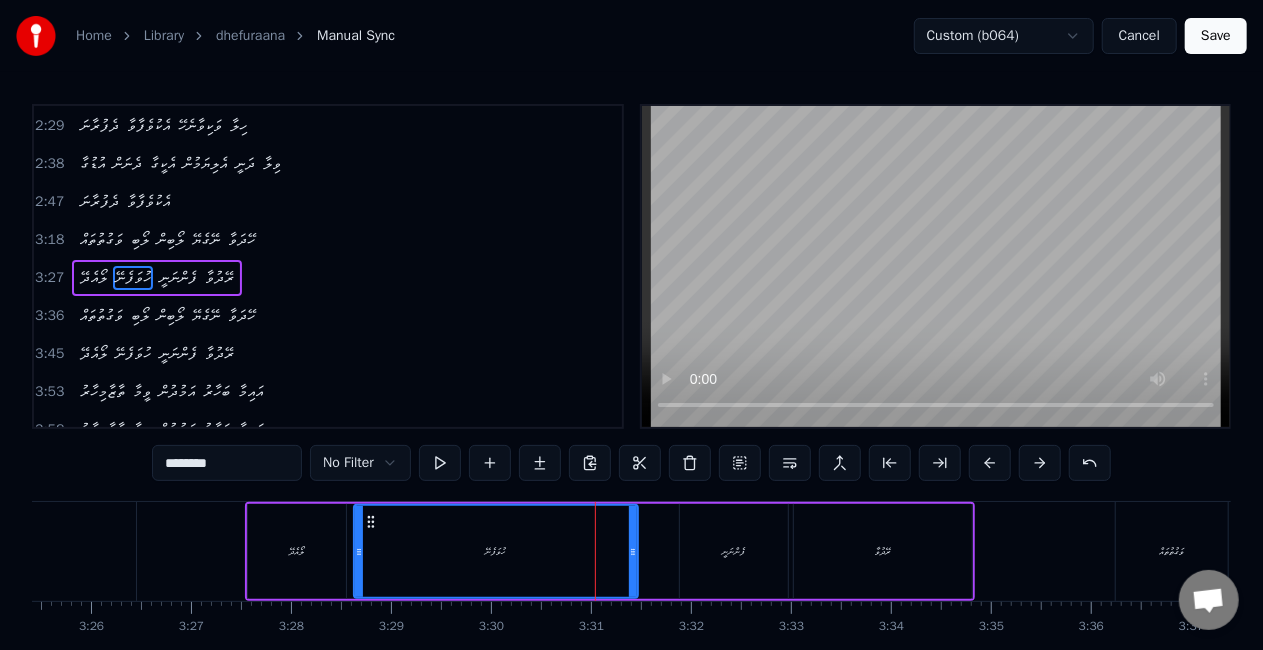 drag, startPoint x: 666, startPoint y: 555, endPoint x: 634, endPoint y: 534, distance: 38.27532 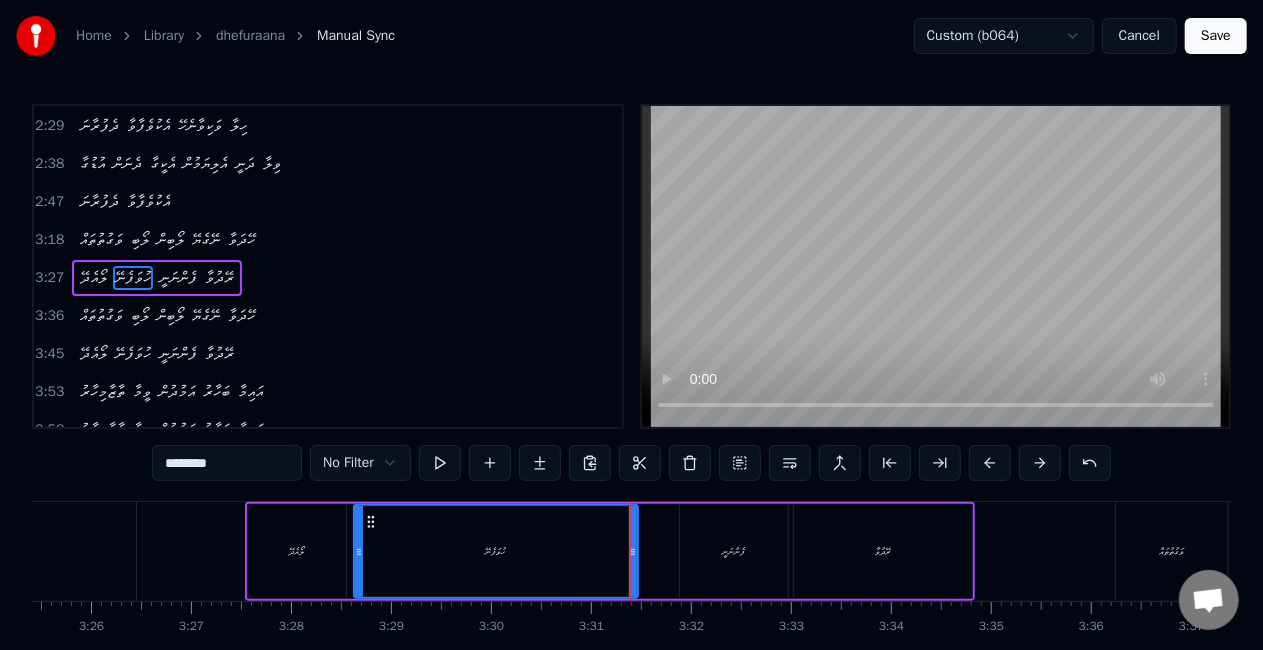 click on "ހުވަފެނޭ" at bounding box center [496, 551] 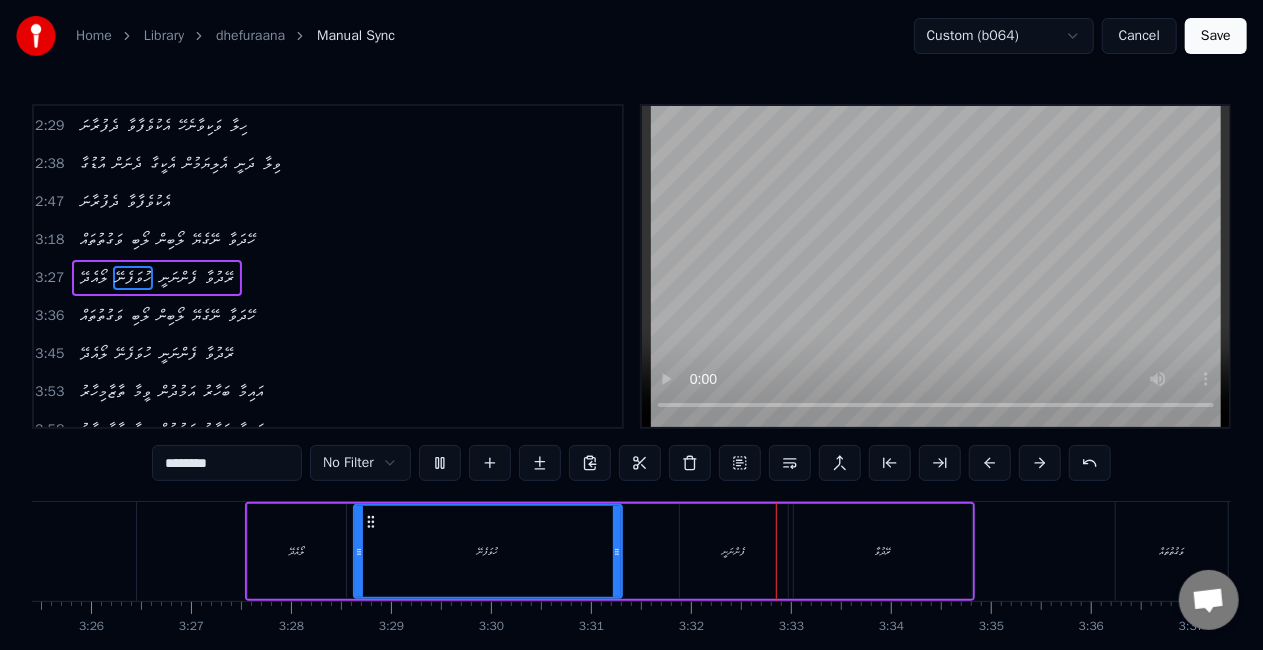 drag, startPoint x: 632, startPoint y: 546, endPoint x: 615, endPoint y: 537, distance: 19.235384 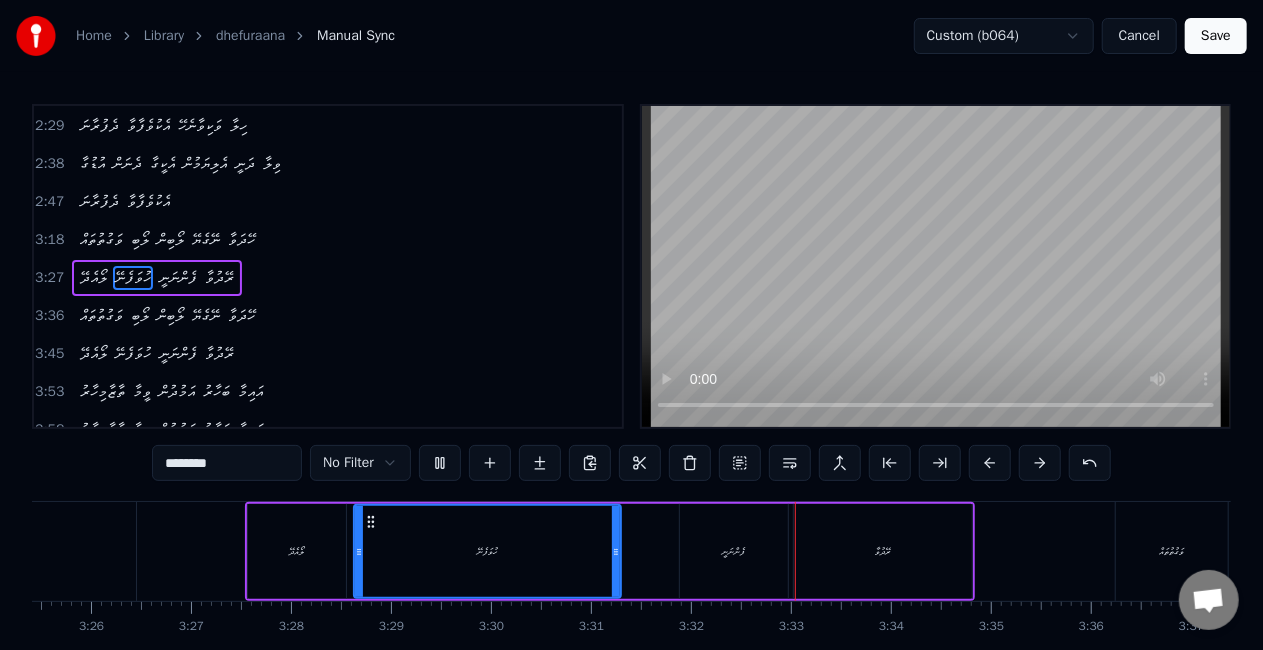 click on "ހުވަފެނޭ" at bounding box center (487, 551) 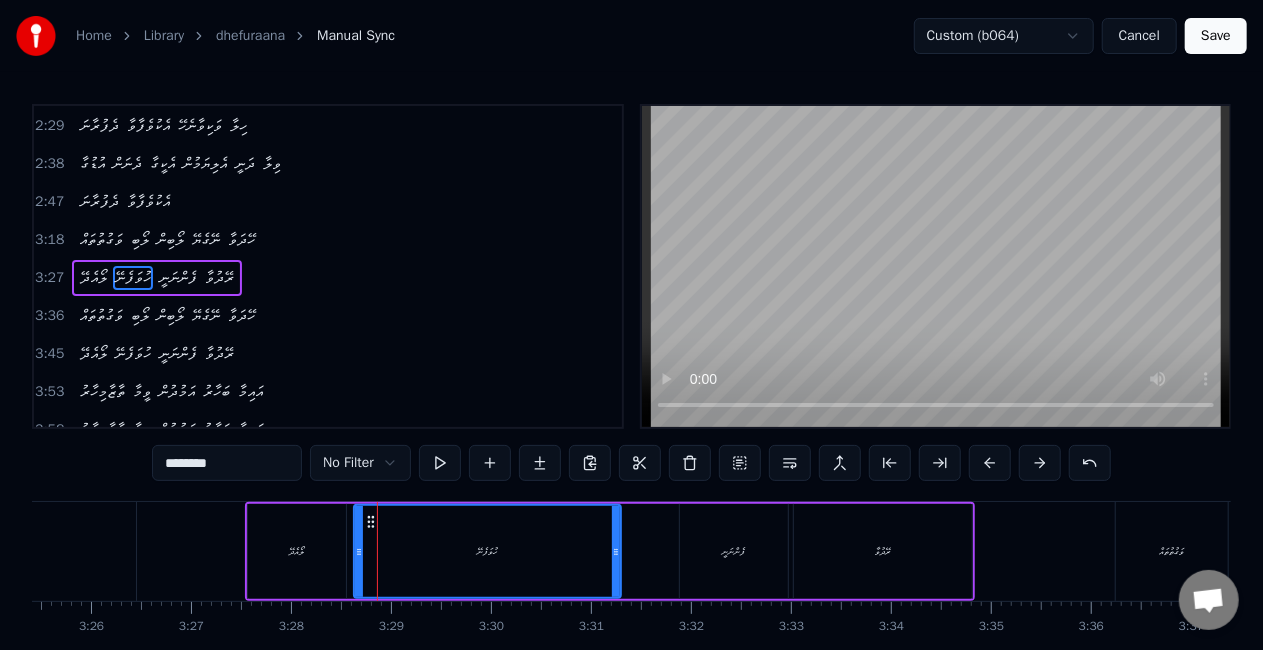 click on "ހުވަފެނޭ" at bounding box center (487, 551) 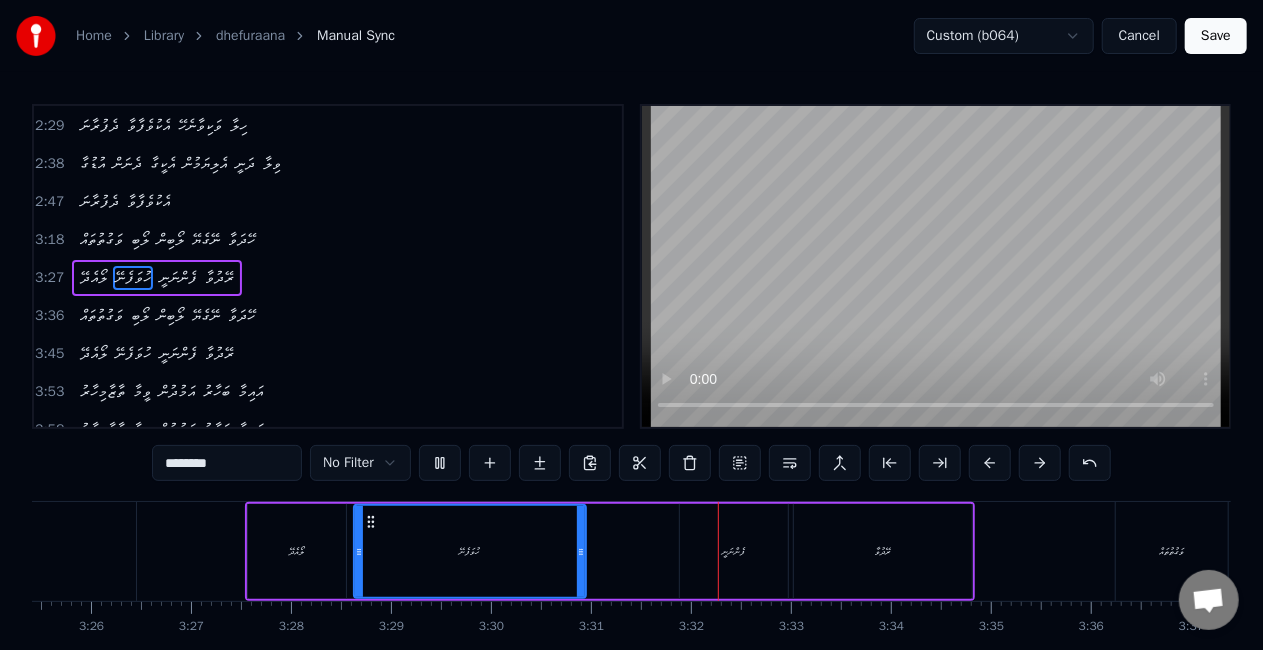 drag, startPoint x: 615, startPoint y: 556, endPoint x: 580, endPoint y: 556, distance: 35 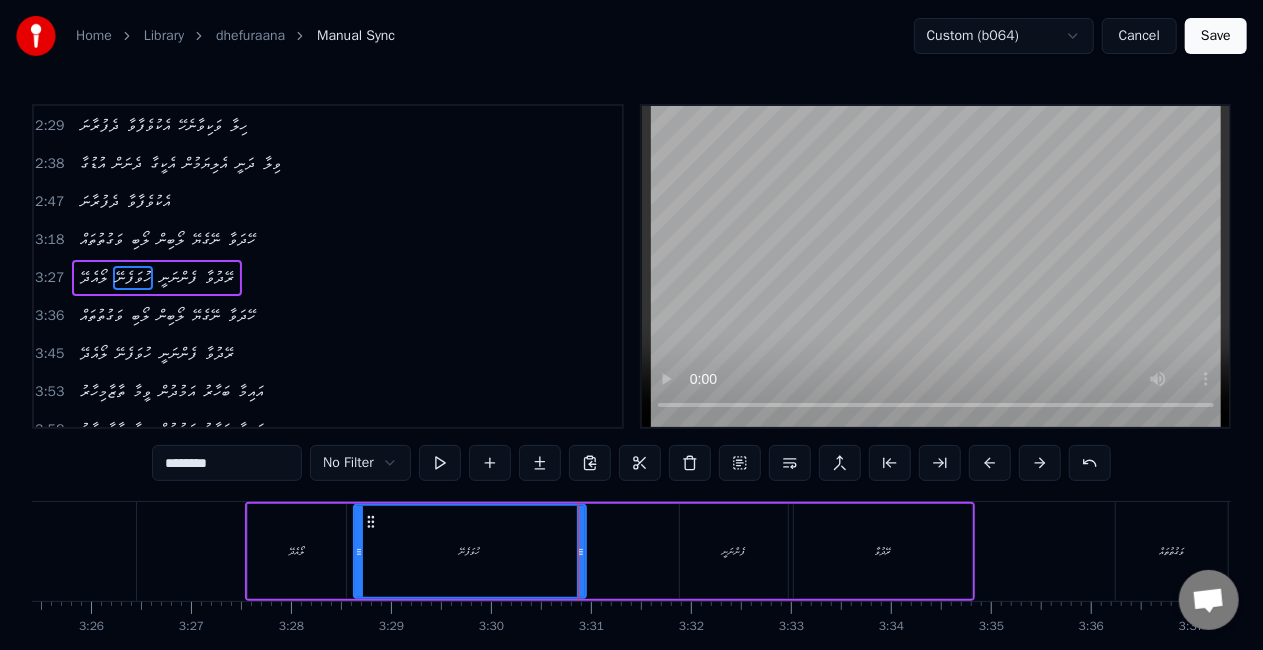 click on "ހުވަފެނޭ" at bounding box center [470, 551] 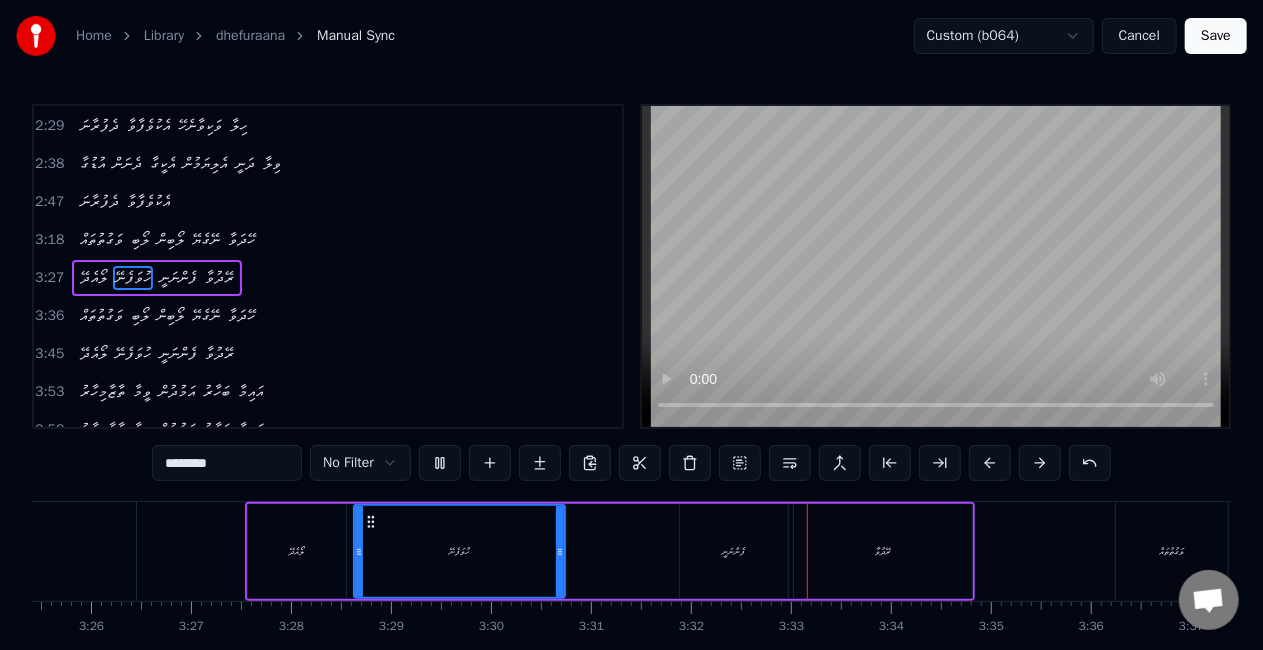 drag, startPoint x: 577, startPoint y: 554, endPoint x: 547, endPoint y: 546, distance: 31.04835 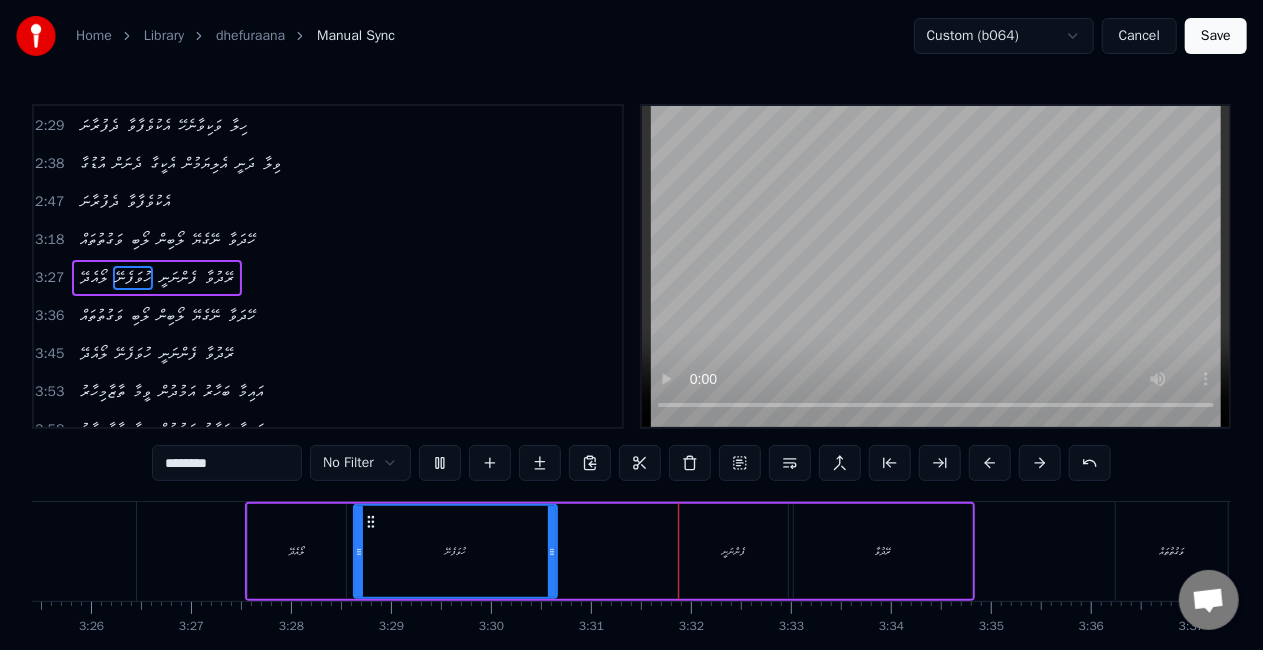 click on "ހުވަފެނޭ" at bounding box center [455, 551] 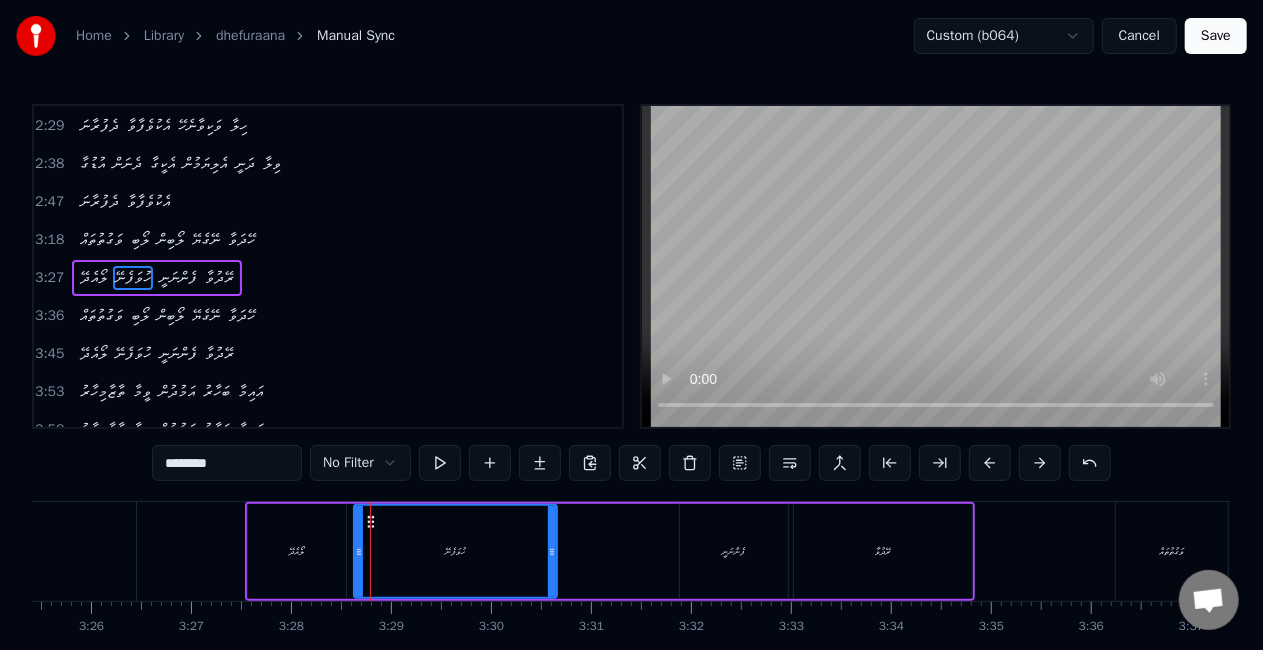 click on "ހުވަފެނޭ" at bounding box center (455, 551) 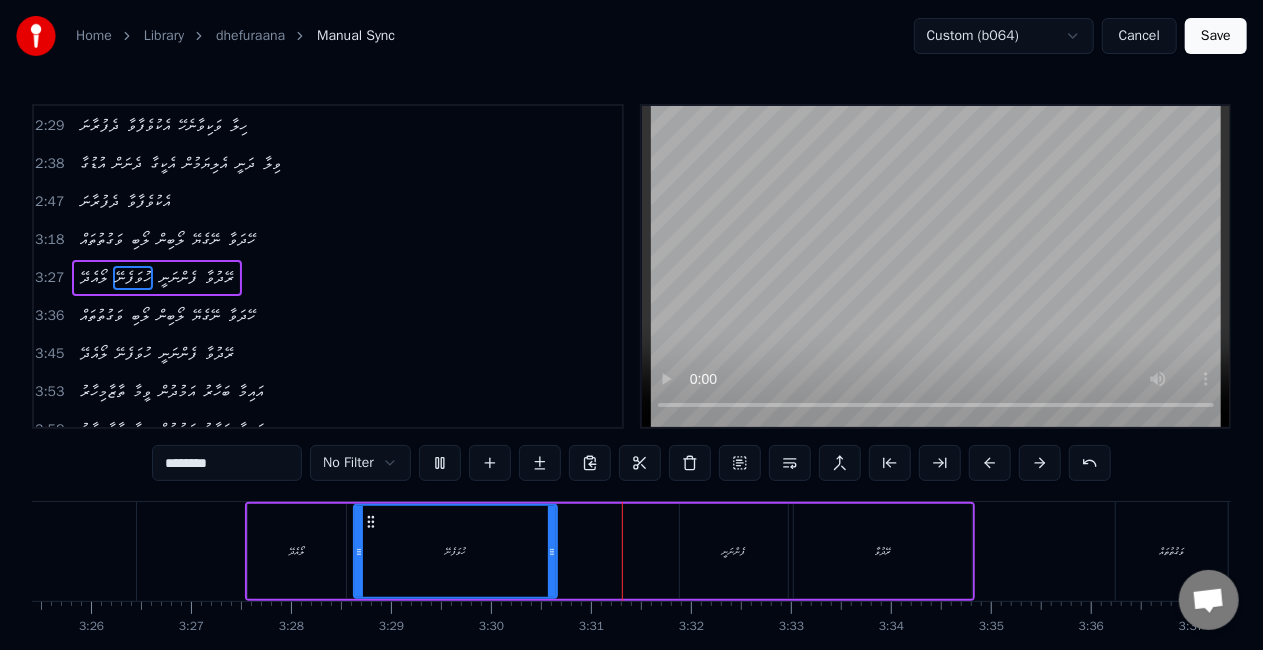 click on "ލޯއެދޭ ހުވަފެނޭ ފެންނަނީ ރޭދުވާ" at bounding box center (610, 551) 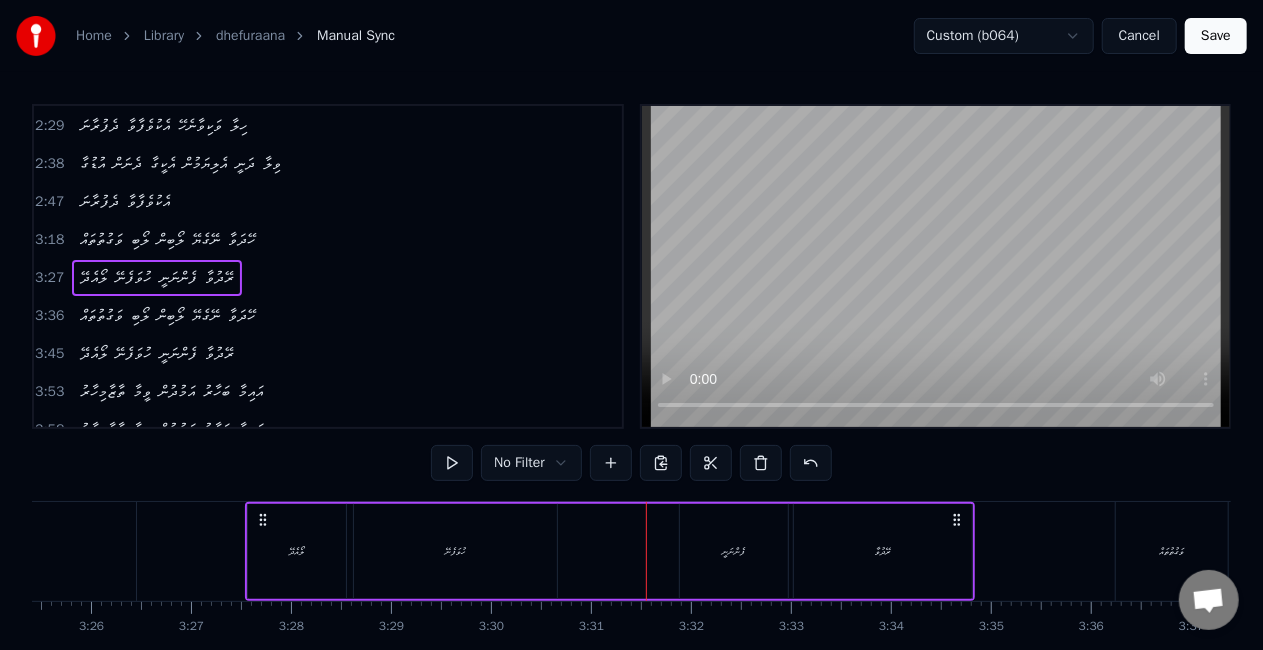 click on "ހުވަފެނޭ" at bounding box center (455, 551) 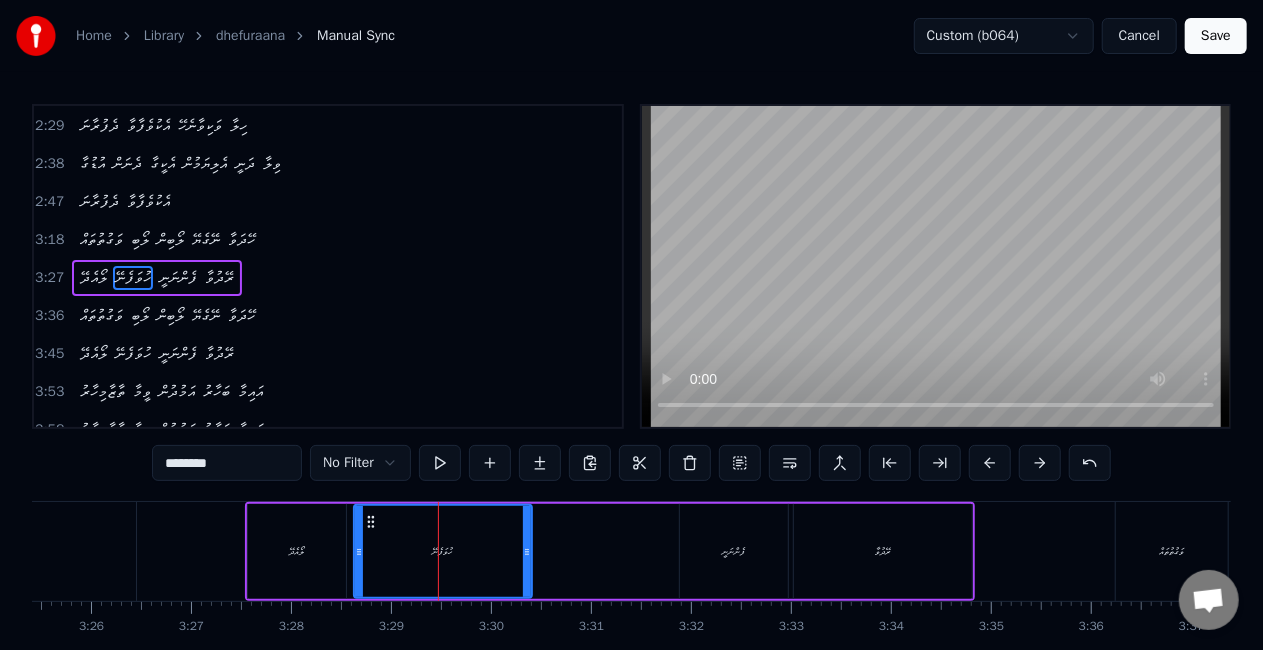 drag, startPoint x: 553, startPoint y: 561, endPoint x: 528, endPoint y: 560, distance: 25.019993 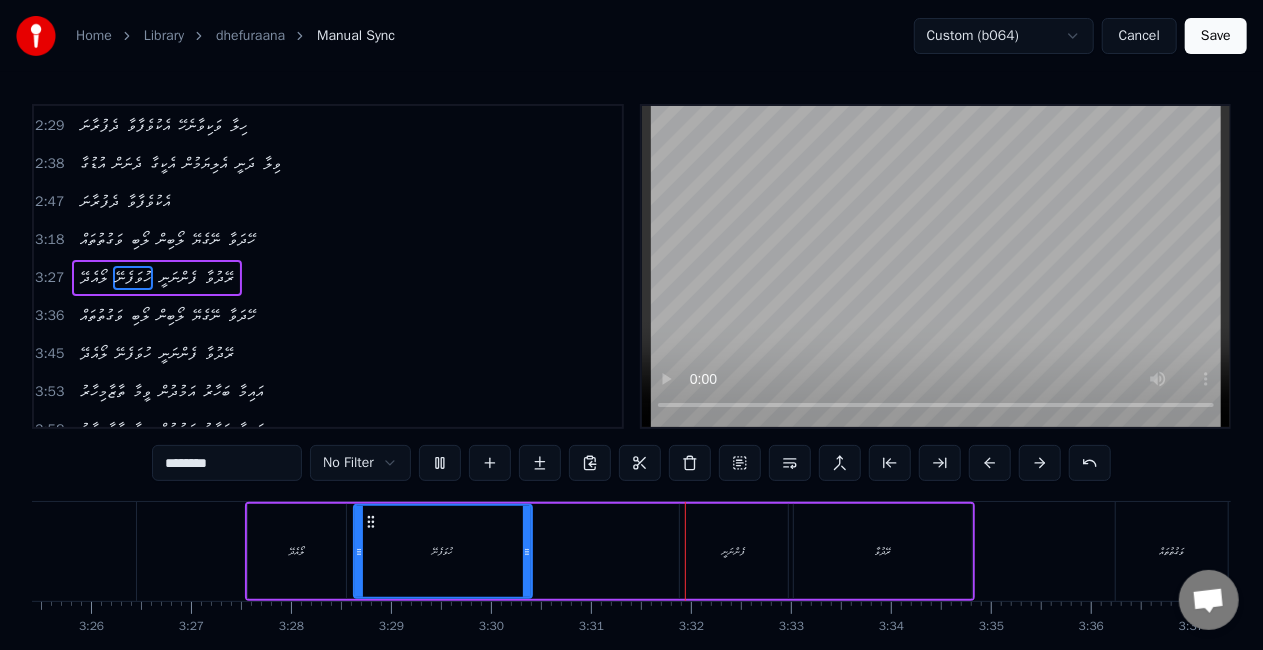 click on "ހުވަފެނޭ" at bounding box center [443, 551] 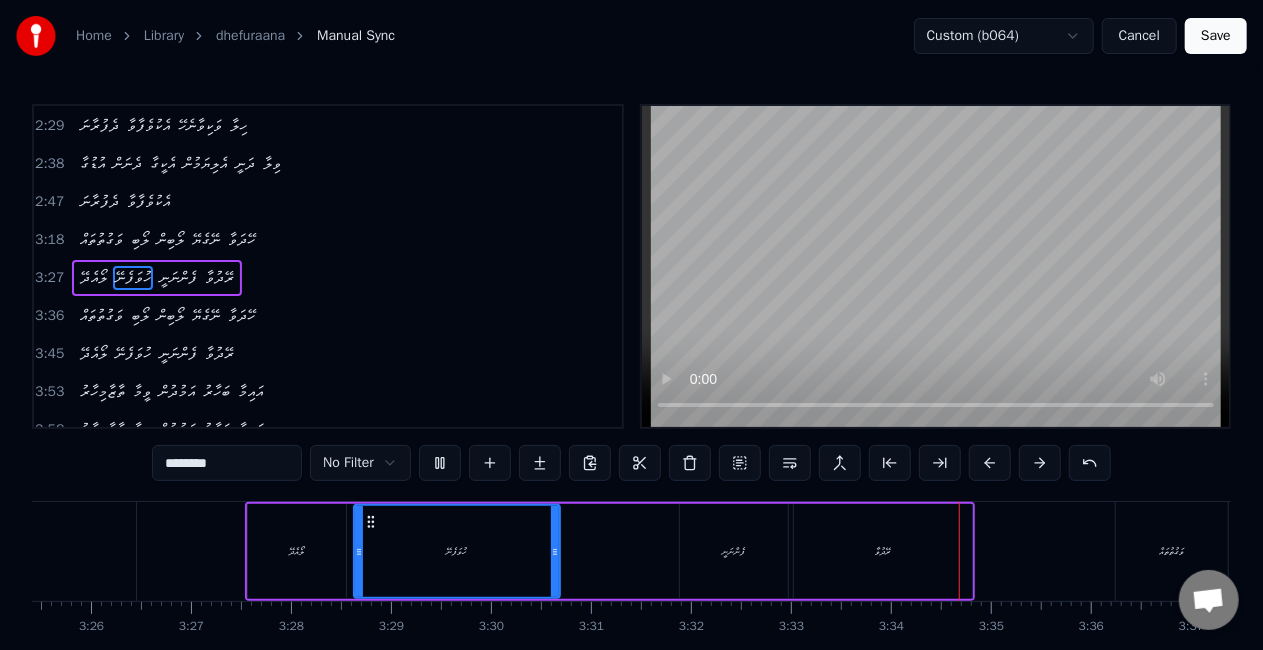 drag, startPoint x: 524, startPoint y: 558, endPoint x: 552, endPoint y: 556, distance: 28.071337 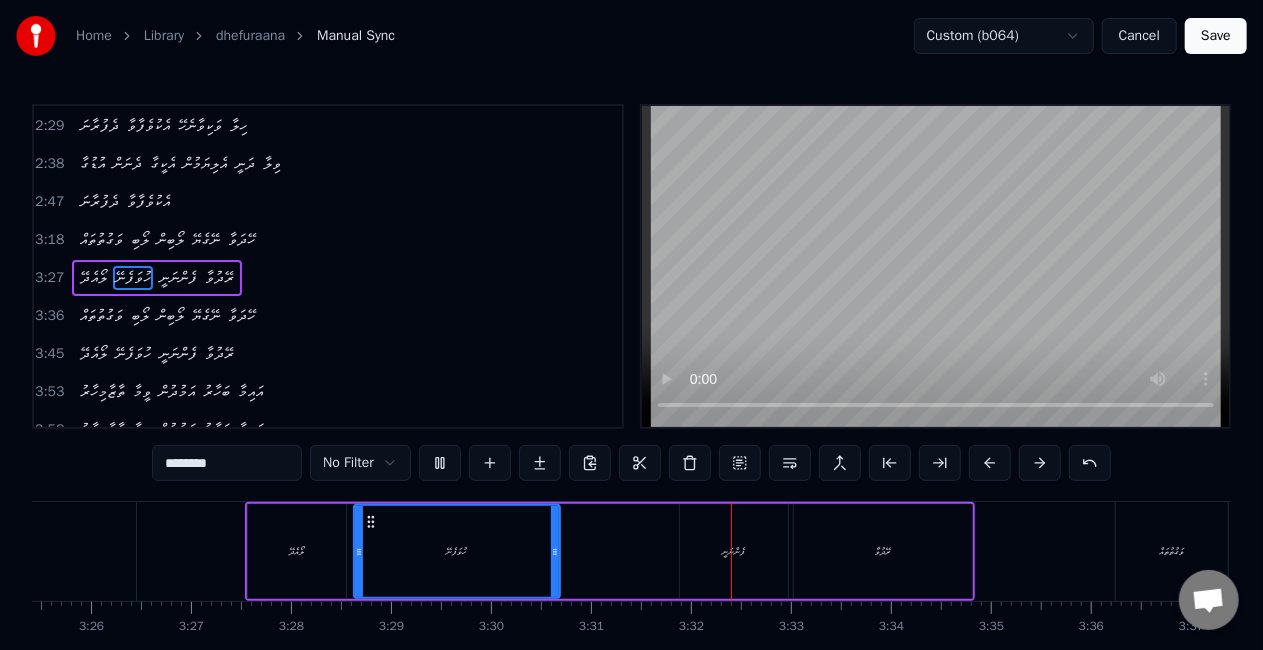 click on "ހުވަފެނޭ" at bounding box center (457, 551) 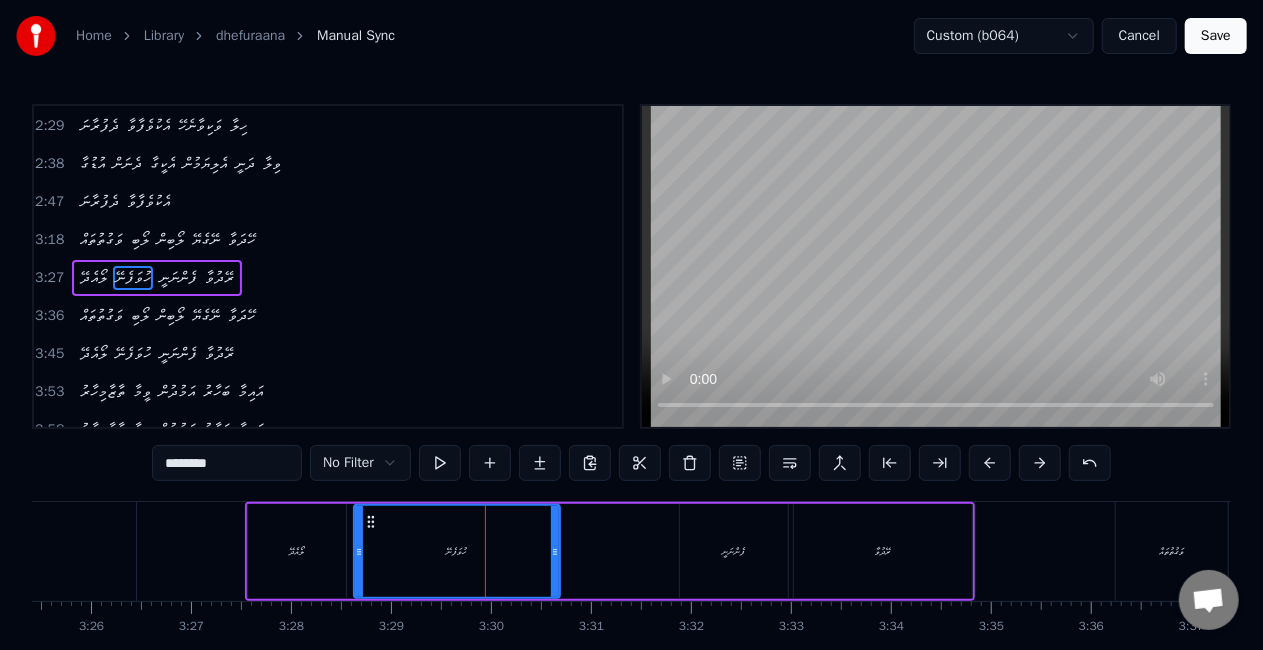 click on "********" at bounding box center [227, 463] 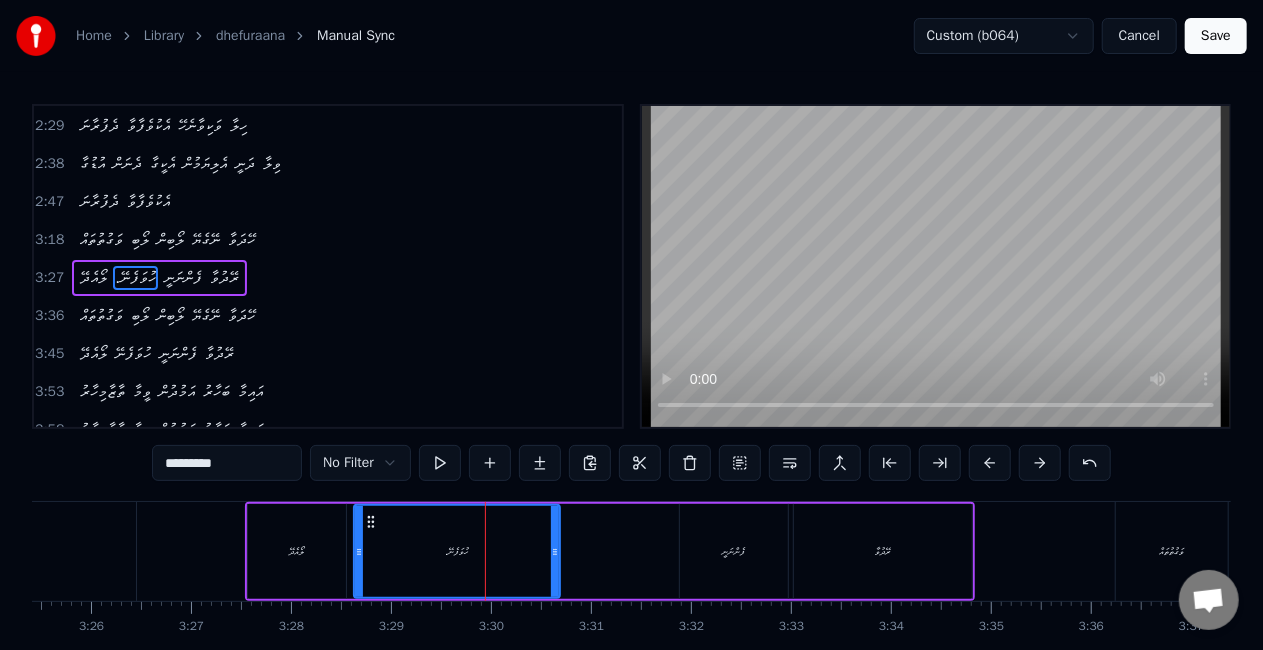 click on "*********" at bounding box center [227, 463] 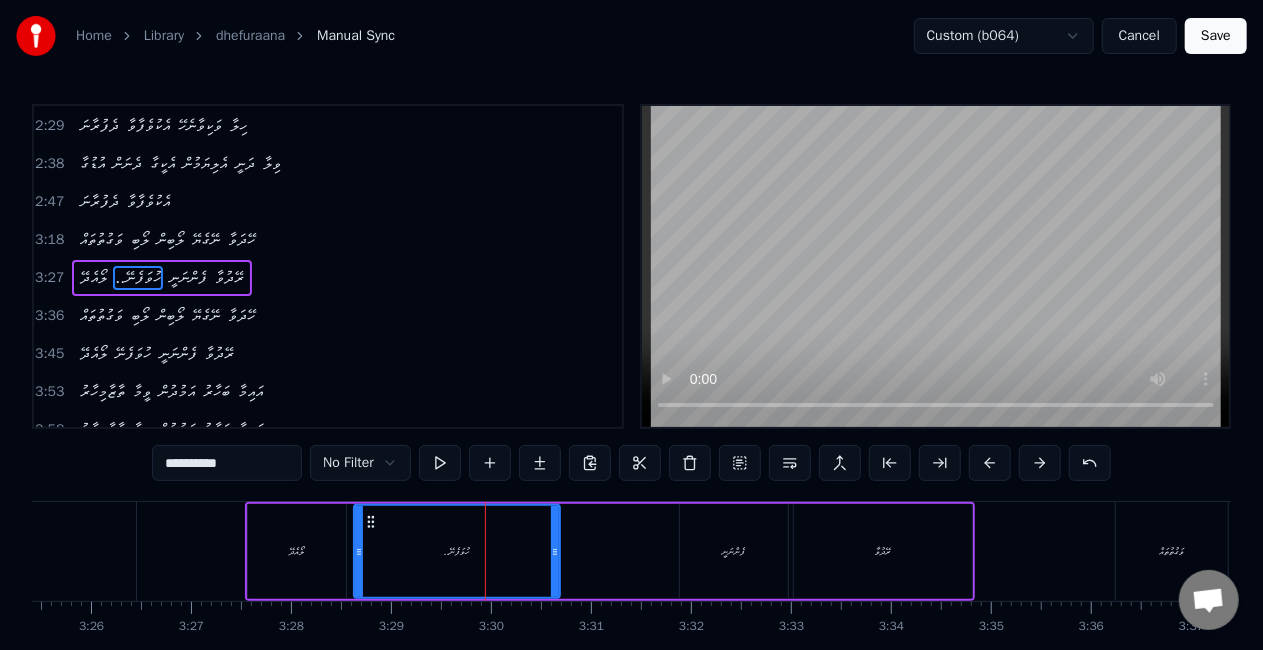 click on "**********" at bounding box center (227, 463) 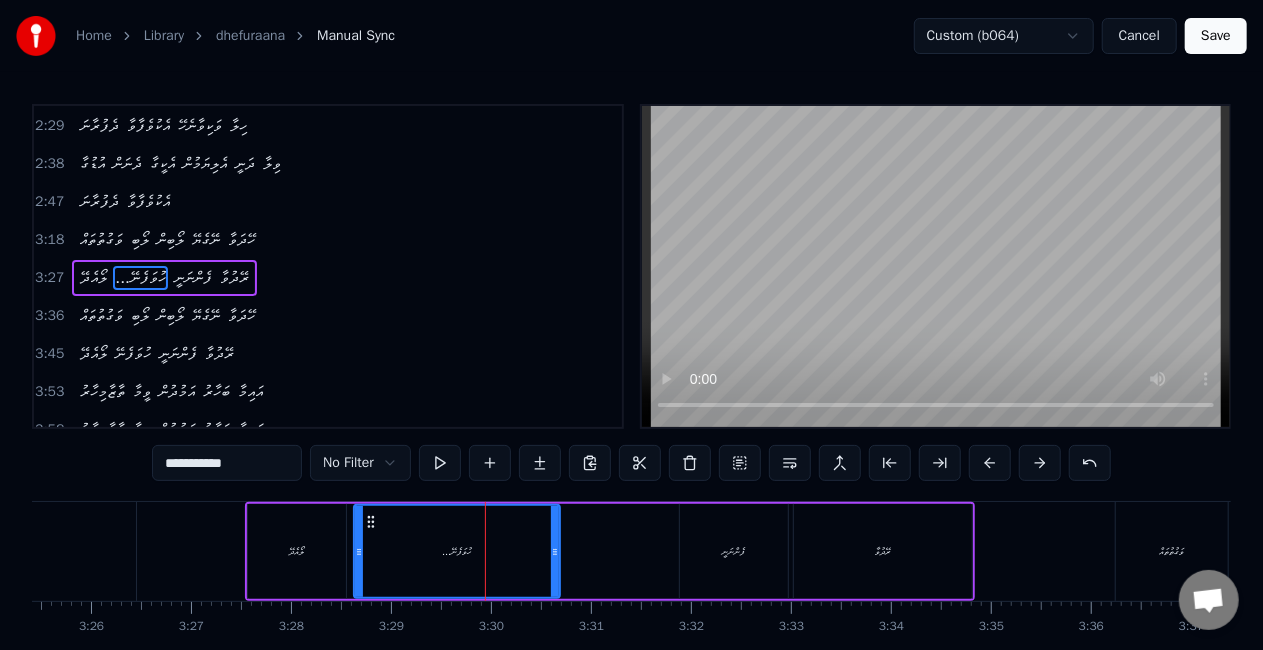 click 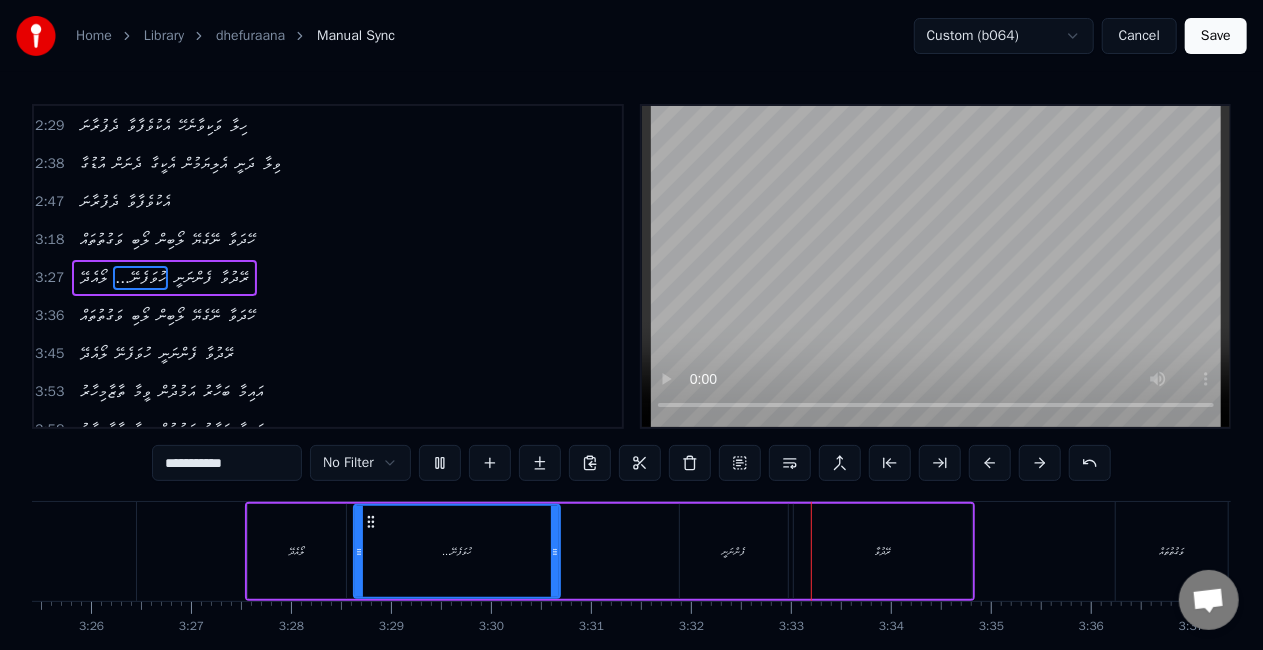 click at bounding box center [440, 463] 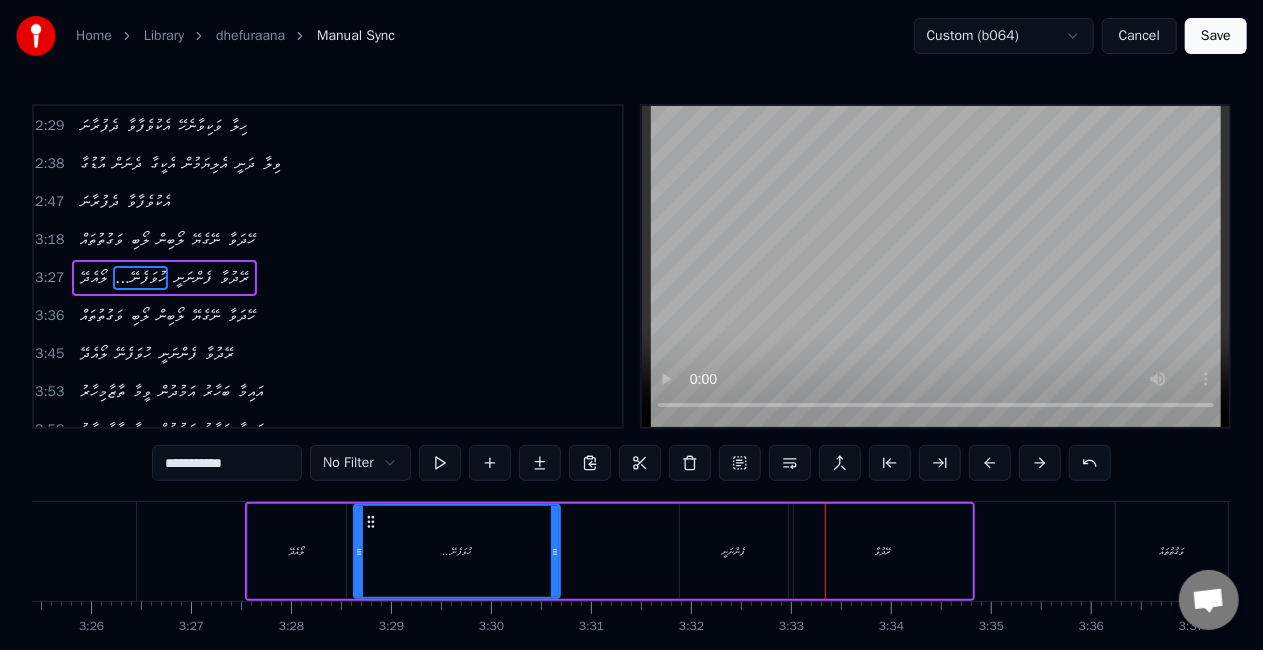 drag, startPoint x: 178, startPoint y: 462, endPoint x: 162, endPoint y: 460, distance: 16.124516 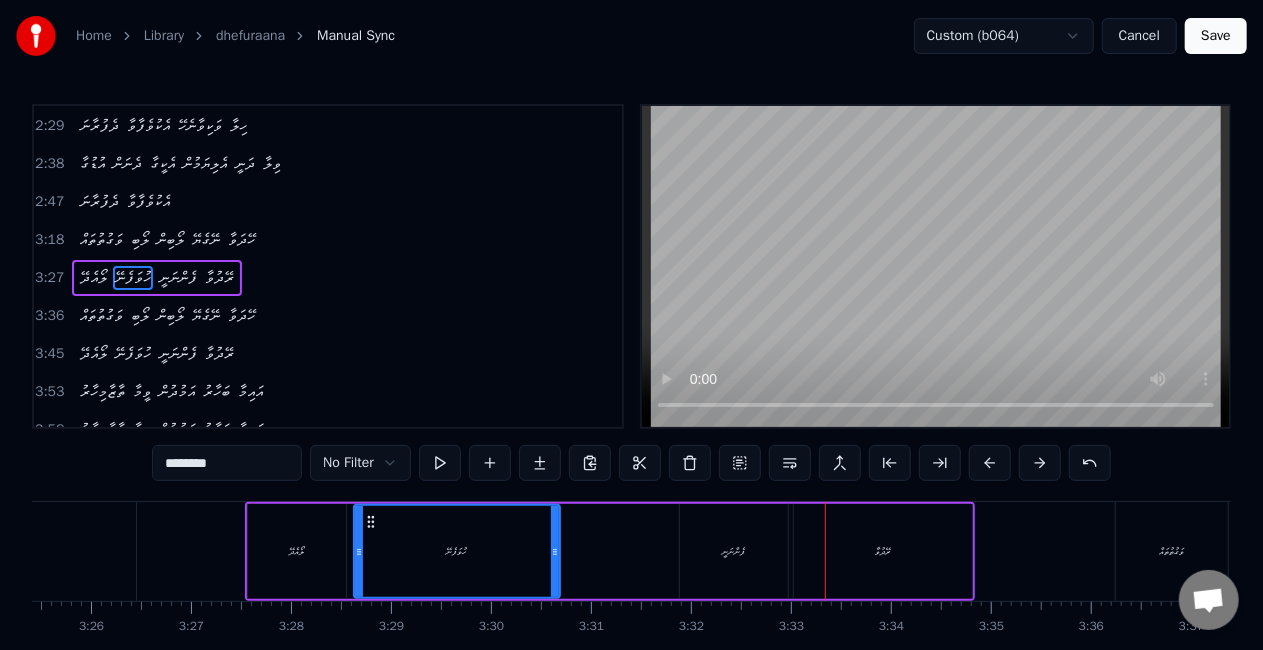 paste on "***" 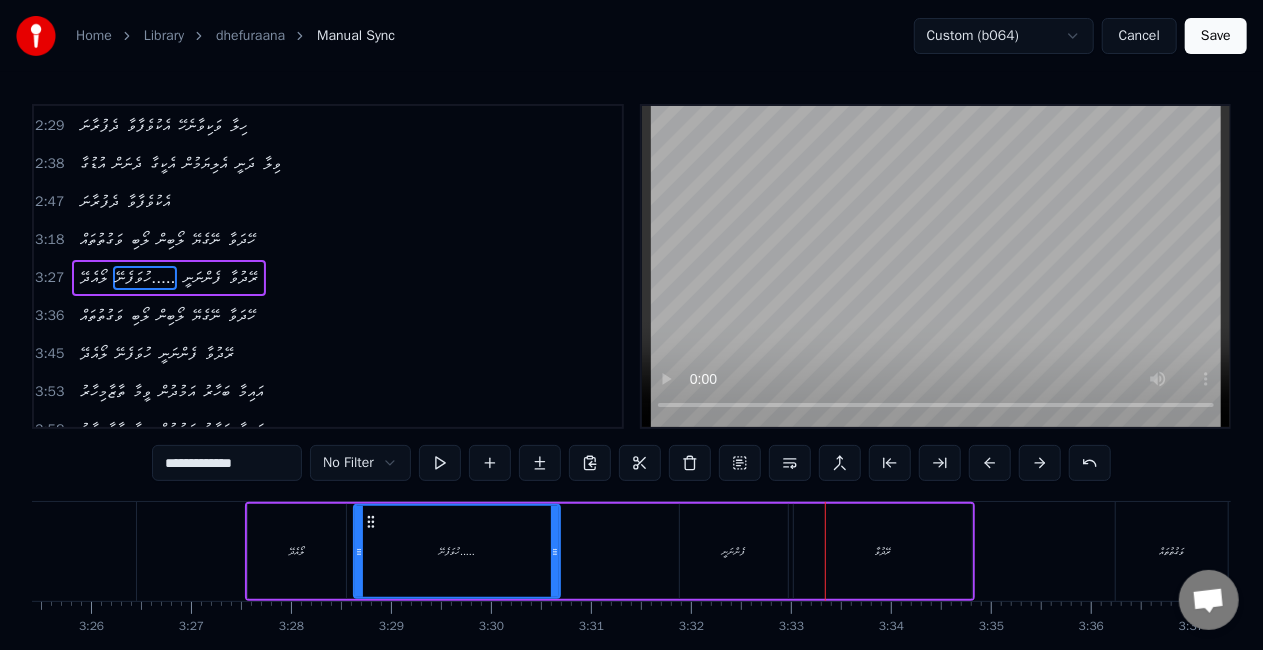 type on "**********" 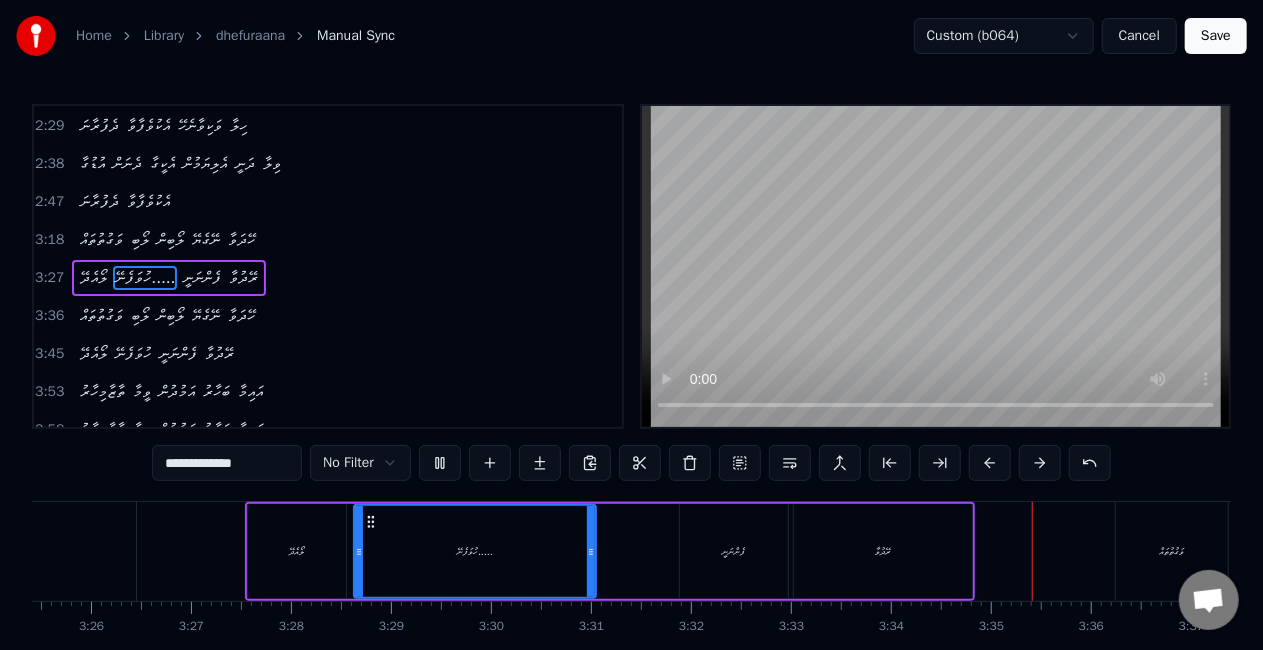 drag, startPoint x: 554, startPoint y: 549, endPoint x: 593, endPoint y: 545, distance: 39.20459 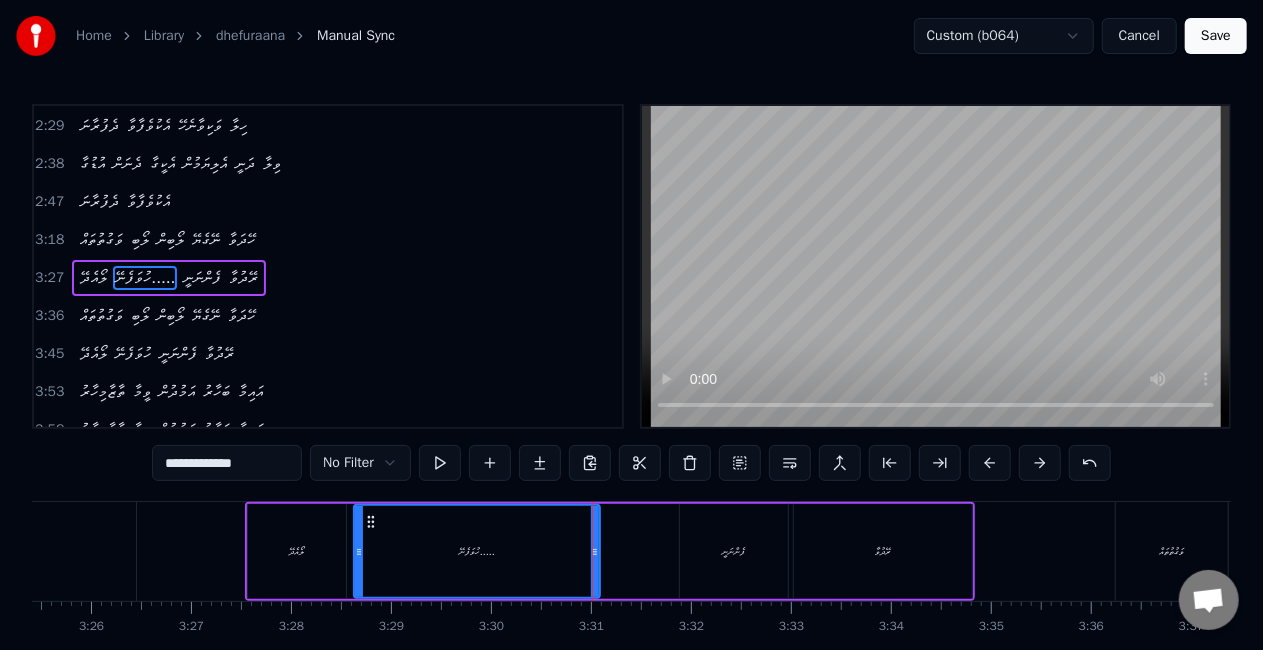 click on "ހުވަފެނޭ....." at bounding box center [477, 551] 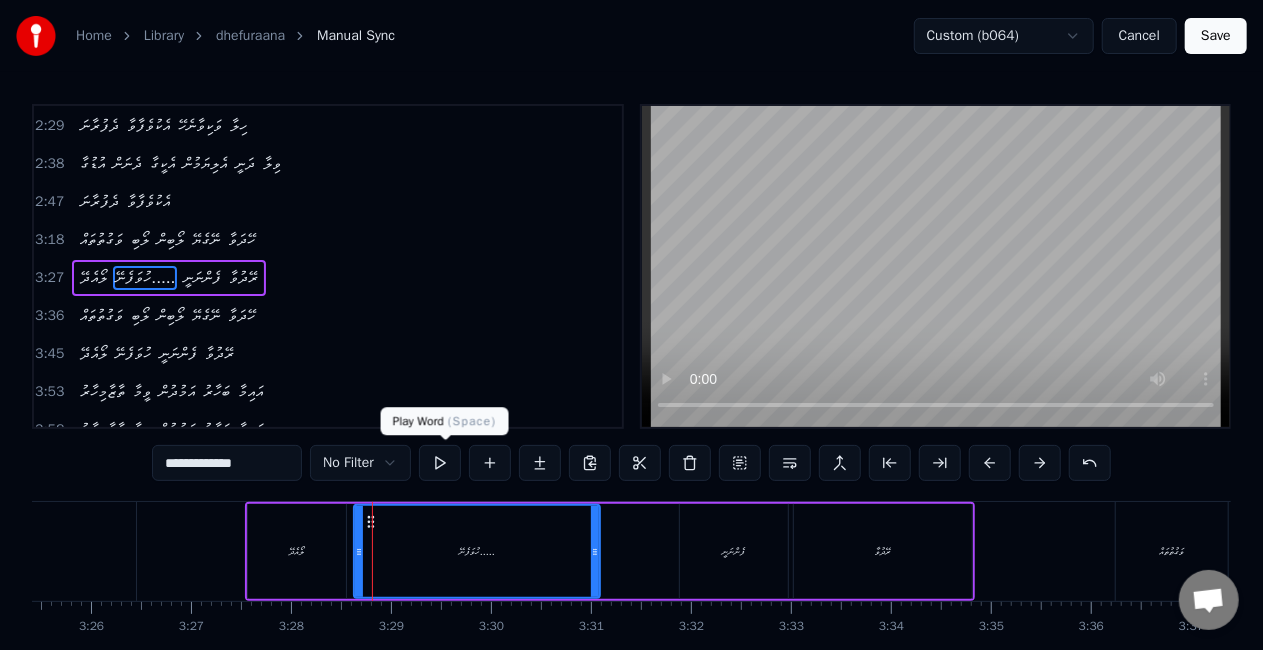 click at bounding box center [440, 463] 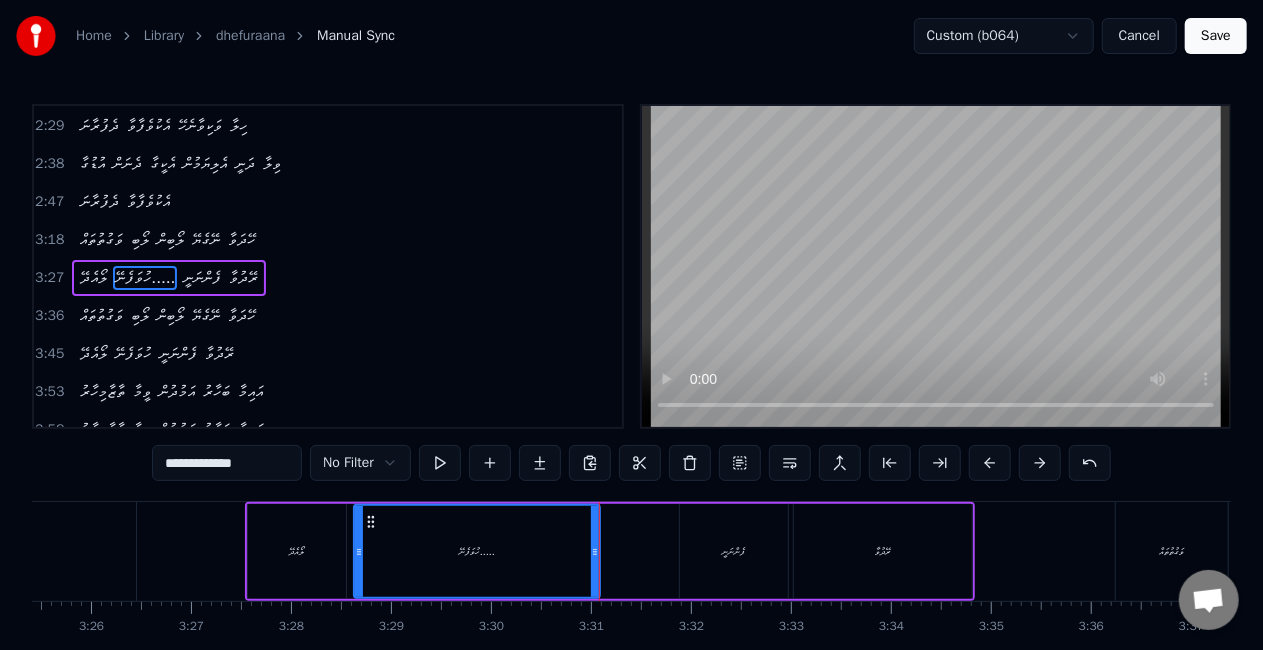 click on "ލޯއެދޭ ހުވަފެނޭ..... ފެންނަނީ ރޭދުވާ" at bounding box center [610, 551] 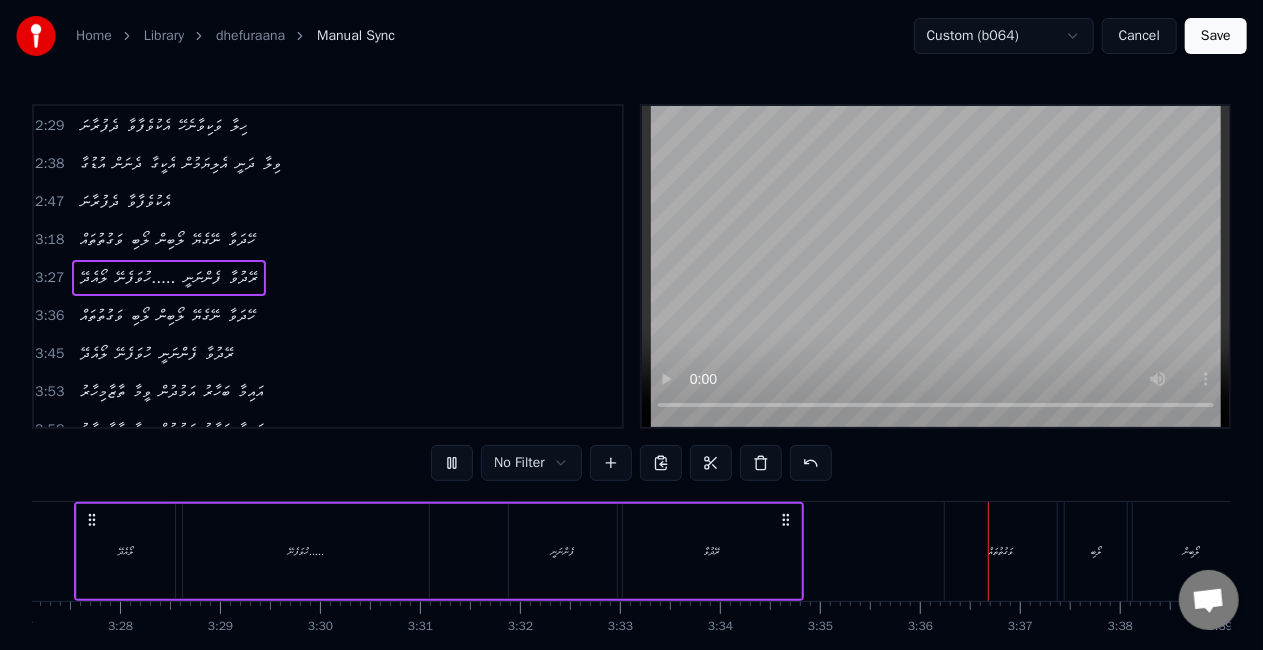 click on "ދެފުރާނަ އެކުވެފާވާ ވަކިވާނެހޭ ހިލާ އުޑުގާ ދެނަން އެކީގާ އެލިޔަމުން ދަނީ ވިލާ ތަރިތައް ވިދާ އުޑުން އަލިކަން ނުދޭ ފިލާ އުދަރެސް މަތިން ބަލާށޭ އެ ސިފަކޮށްދެނީ ކަލާ ދެފުރާނަ އެކުވެފާވާ ލޯބި ނޫނީ އޮތީ ކޮން އަރާމެއް މިތާ ޙިއްސުތައް ހީލަނީ ފުން އަސަރުގާ ހިތާ ލޯބި ނޫނީ އޮތީ ކޮން އަރާމެއް މިތާ ޙިއްސުތައް ހީލަނީ ފުން އަސަރުގާ ހިތާ ނޭވާލެވޭނޭ ވައިރޯޅި ވާނޭ ނޭވާލެވޭނޭ ވައިރޯޅި ވާނޭ އެއަޑު ނައަހަބަލާ ދެފުރާނަ އެކުވެފާވާ ވަކިވާނެހޭ ހިލާ އުޑުގާ ދެނަން އެކީގާ އެލިޔަމުން ދަނީ ވިލާ ދެފުރާނަ އެކުވެފާވާ ވަގުތުތައް ލޯބި ލޯބިން ނޭގެޔޭ ހޭދަވާ ލޯއެދޭ ހުވަފެނޭ..... އެ" at bounding box center [-5991, 551] 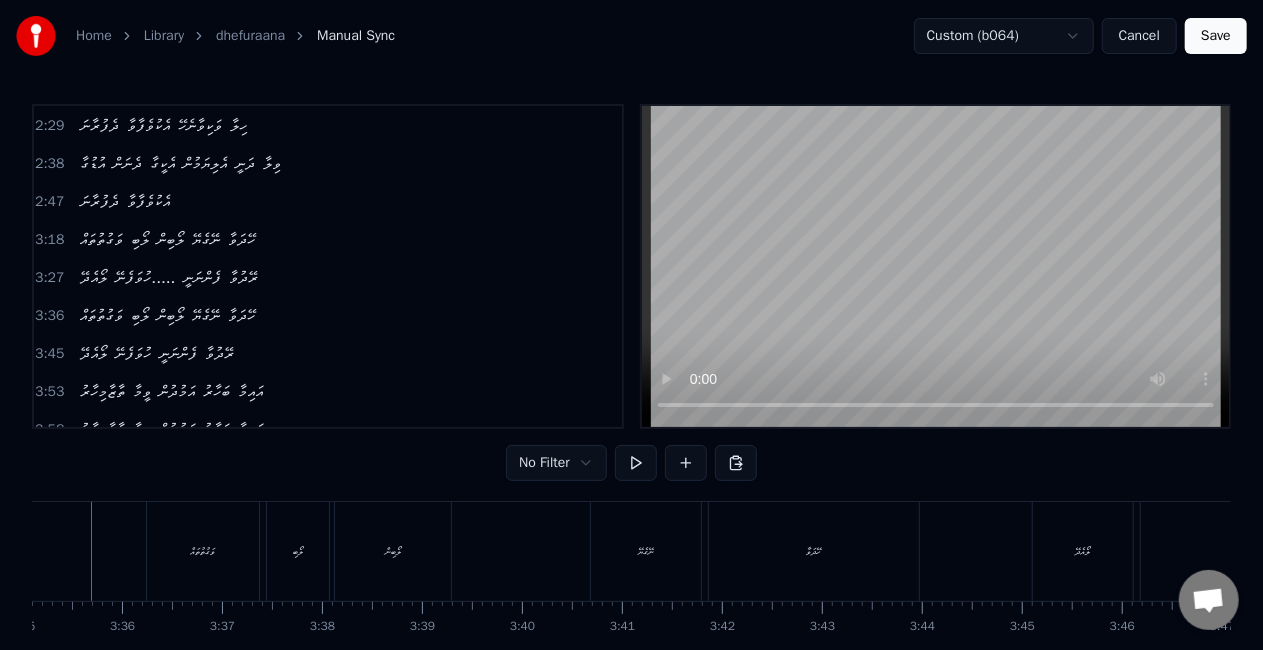 scroll, scrollTop: 0, scrollLeft: 21560, axis: horizontal 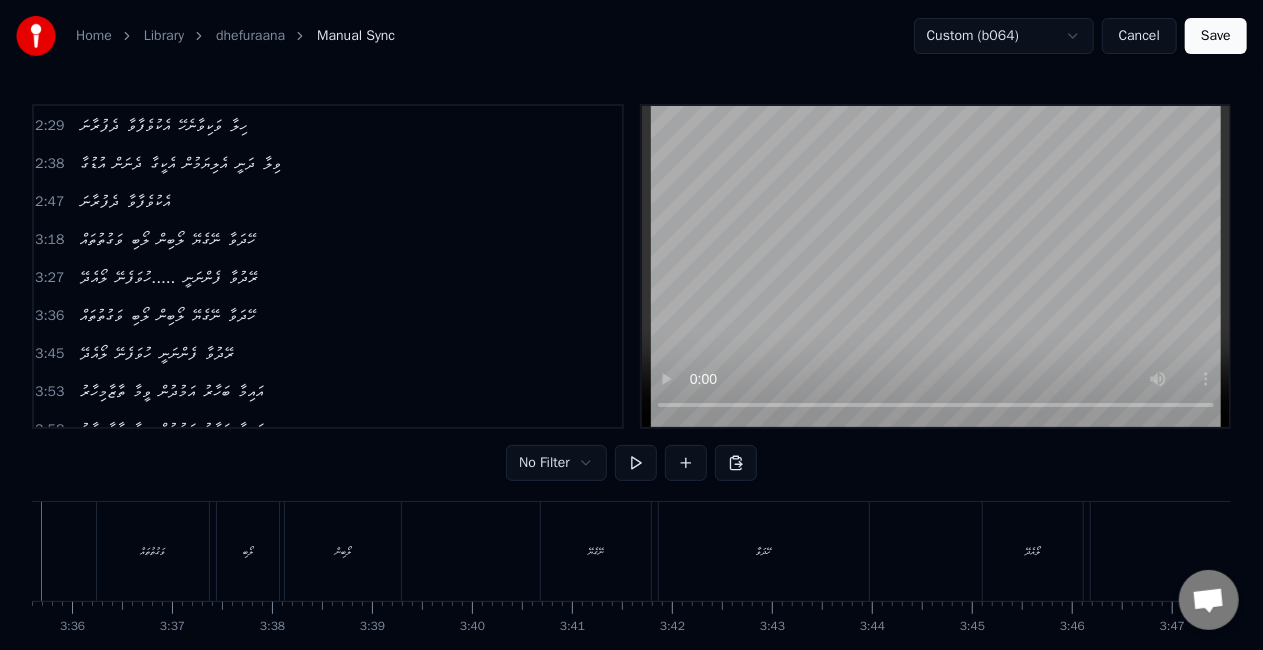 click on "ވަގުތުތައް" at bounding box center [153, 551] 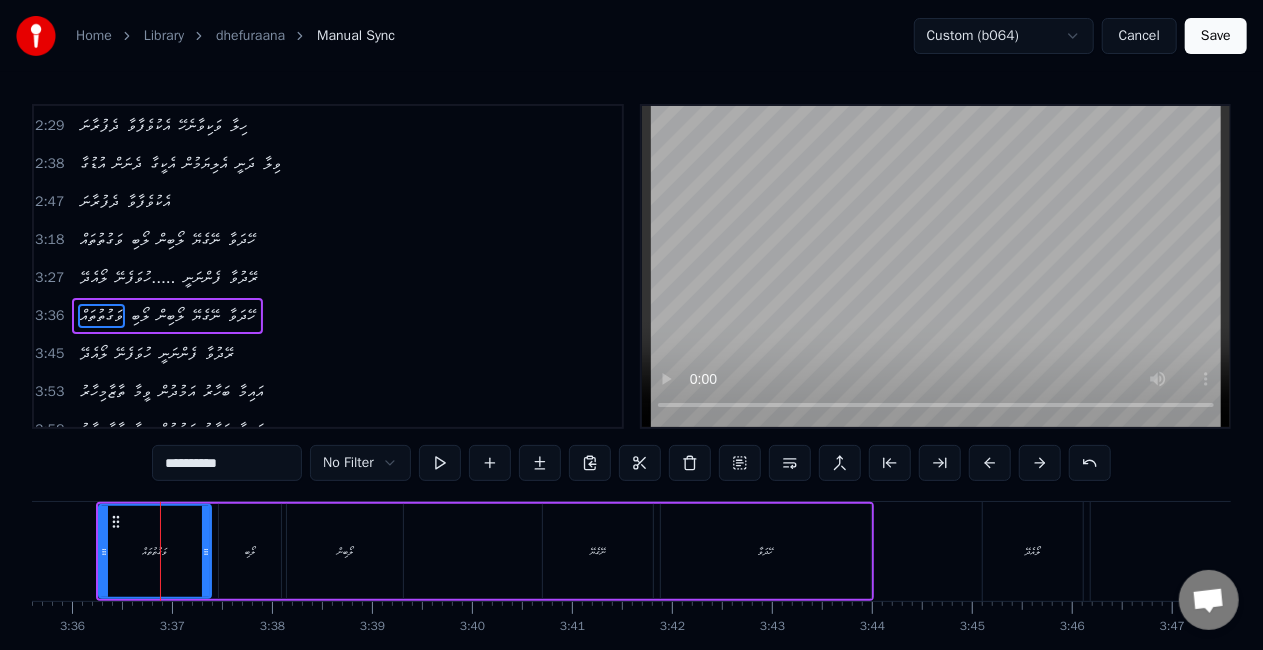 scroll, scrollTop: 492, scrollLeft: 0, axis: vertical 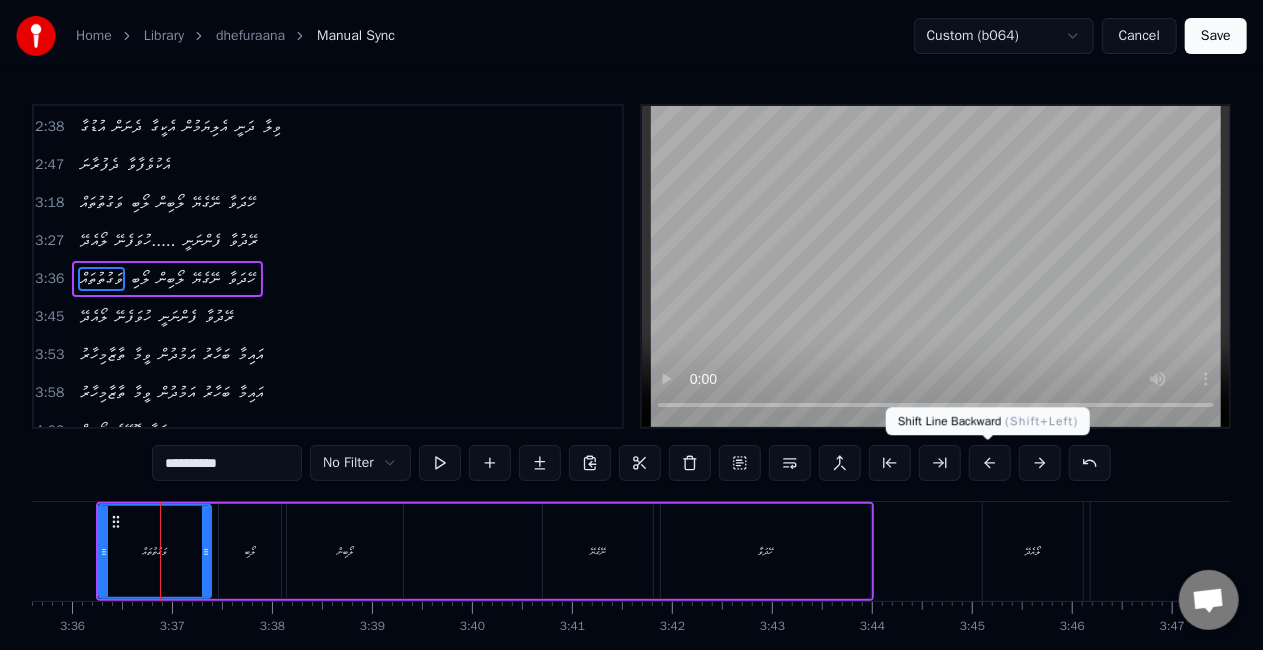 click at bounding box center [990, 463] 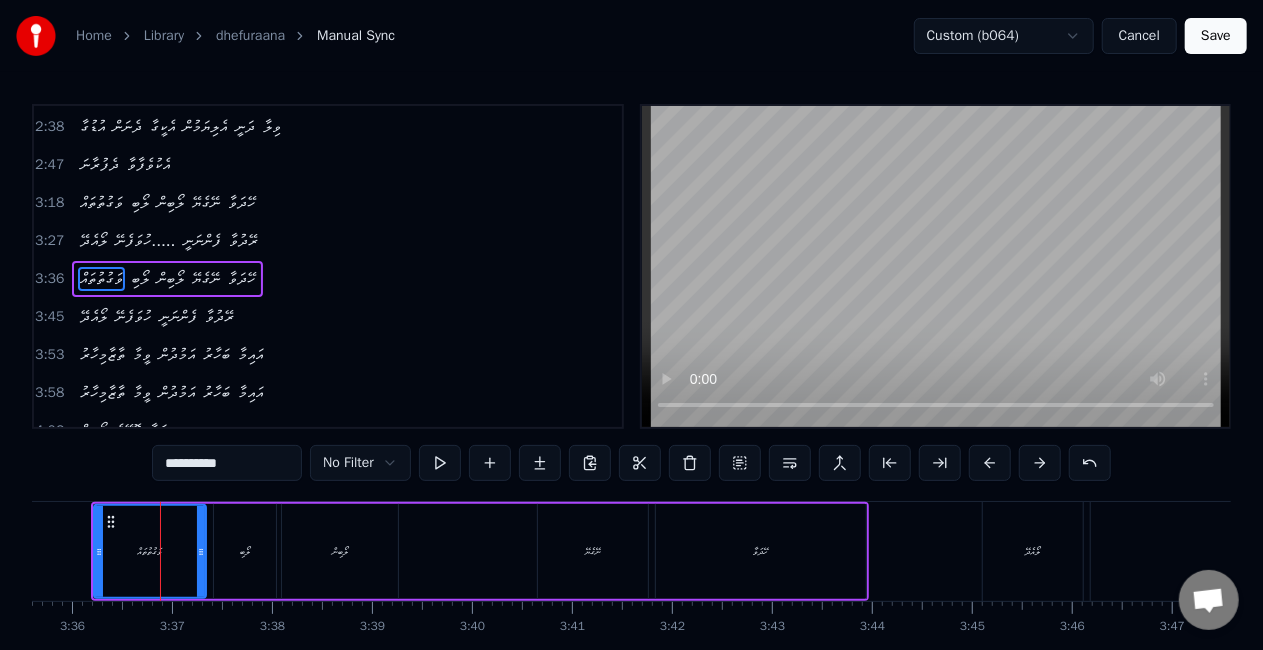 click at bounding box center [990, 463] 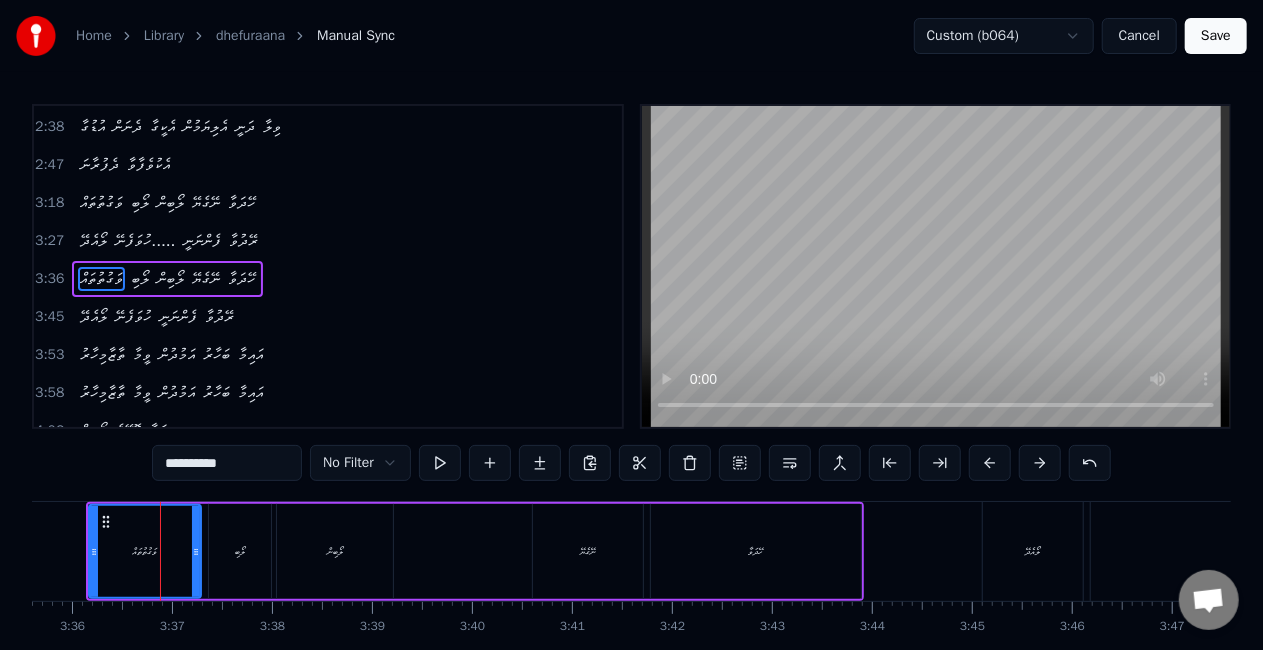 click at bounding box center [990, 463] 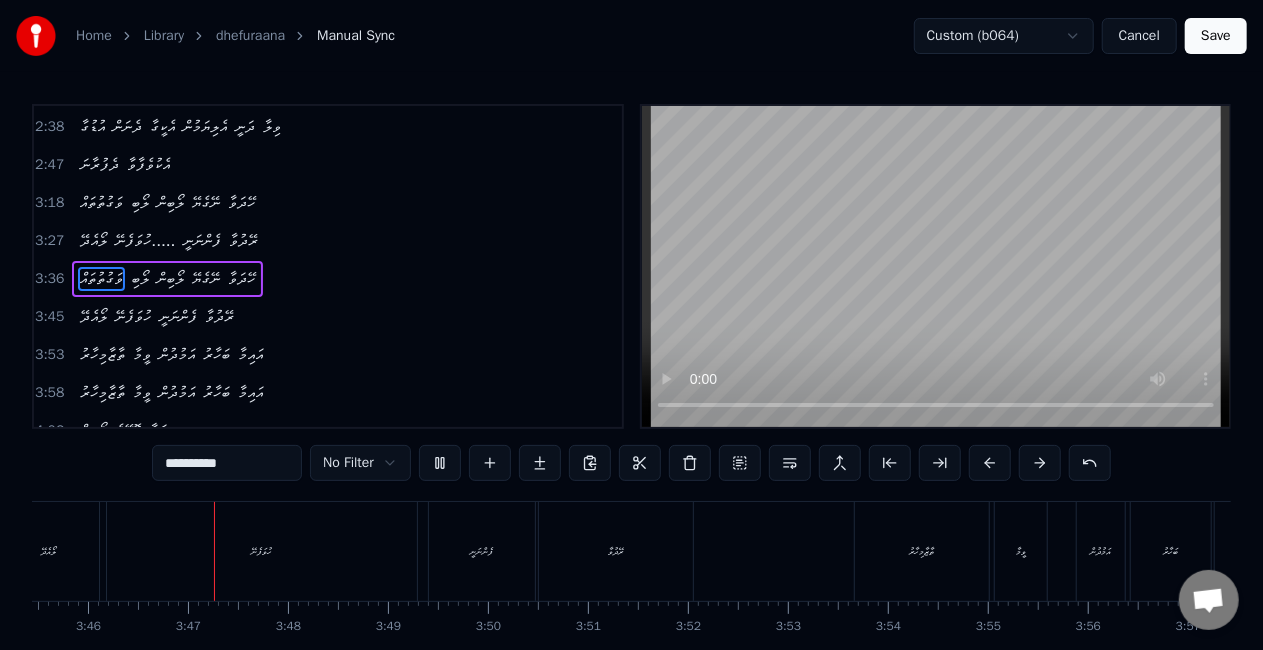 scroll, scrollTop: 0, scrollLeft: 22563, axis: horizontal 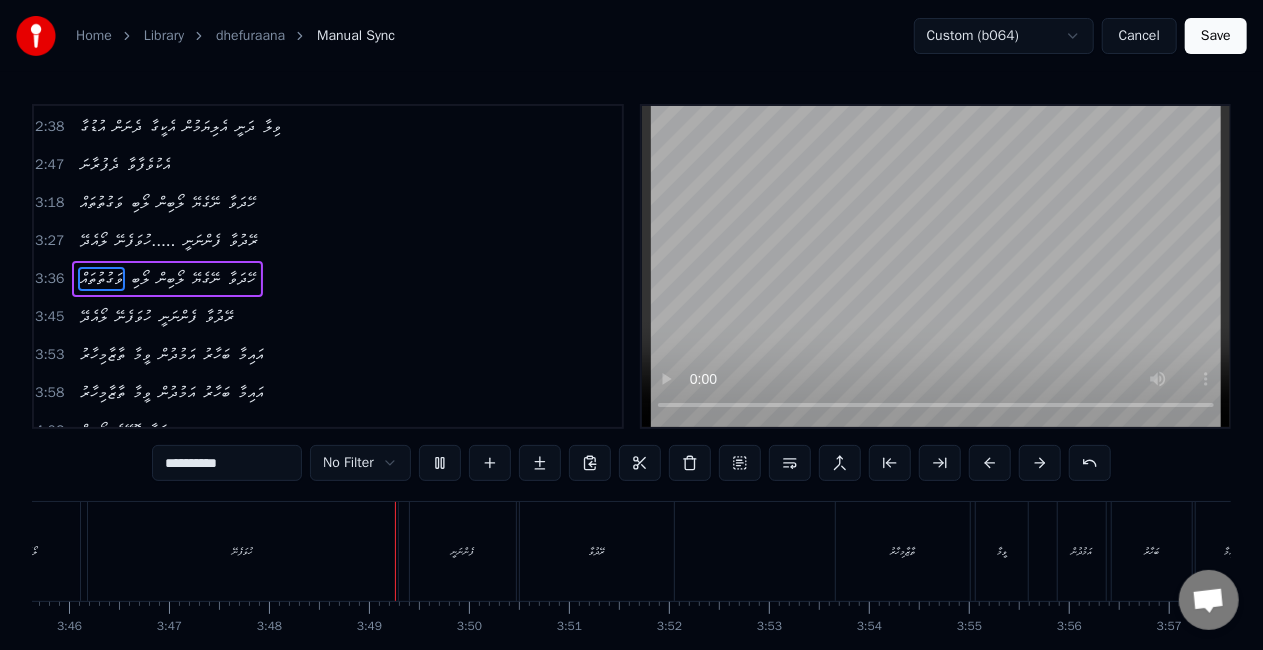 click on "ހުވަފެނޭ" at bounding box center [243, 551] 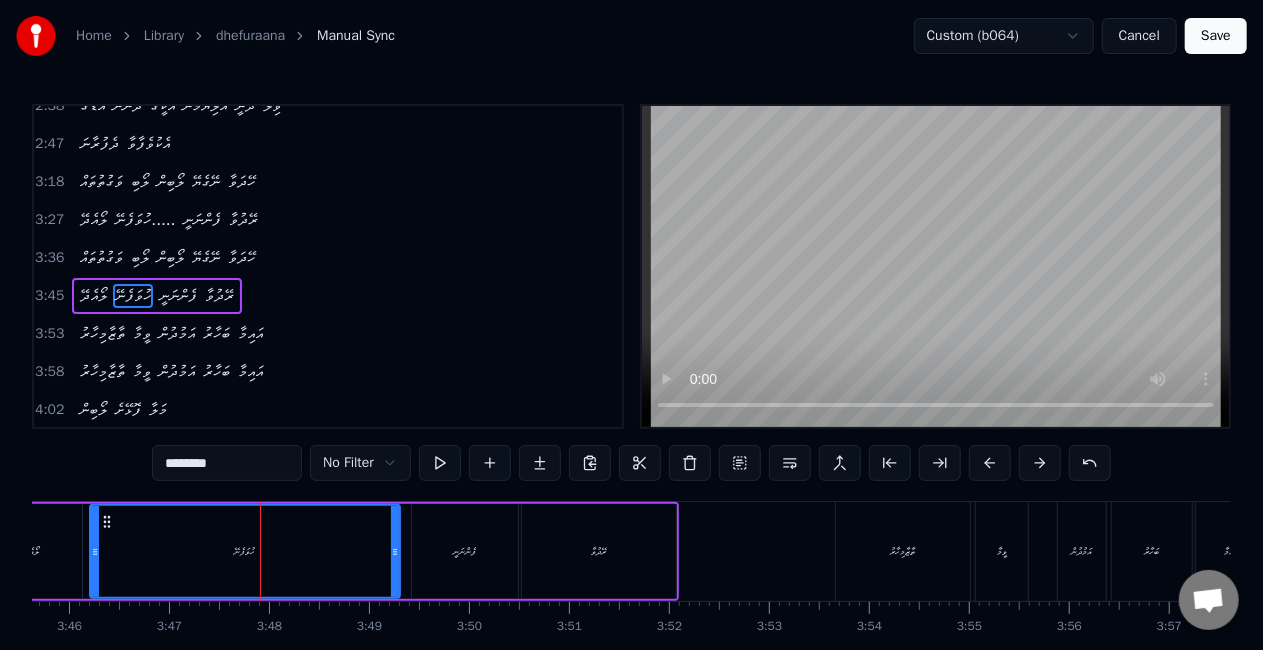 scroll, scrollTop: 530, scrollLeft: 0, axis: vertical 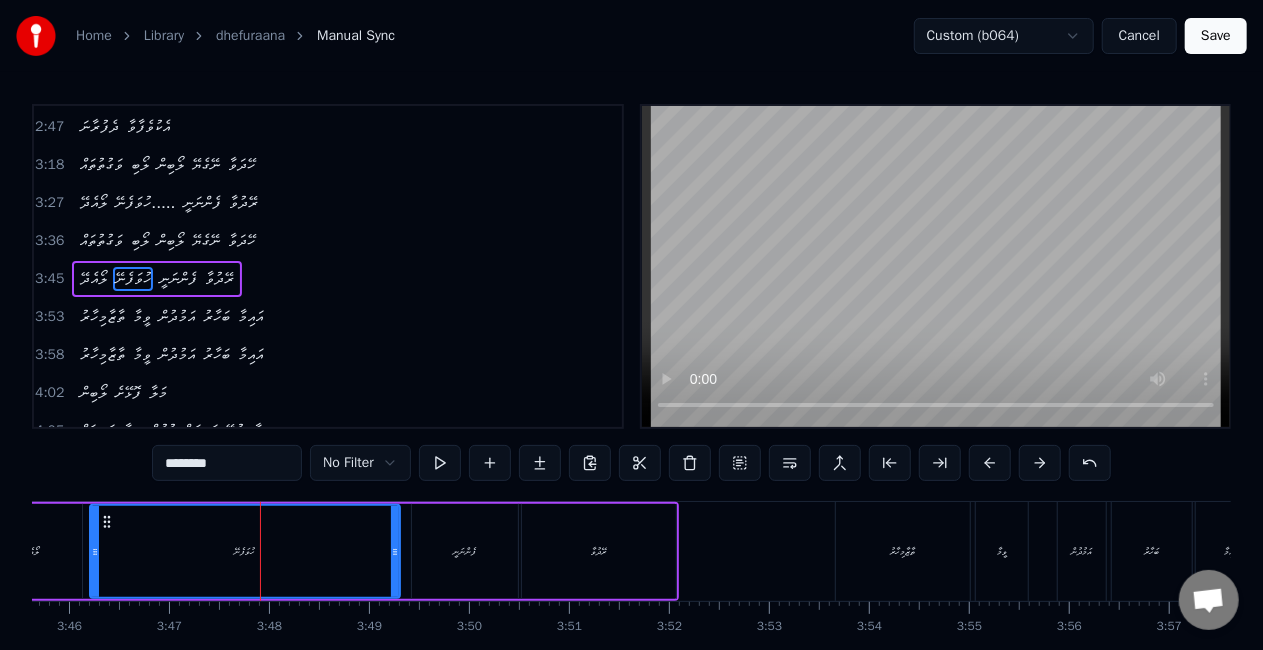 click on "********" at bounding box center (227, 463) 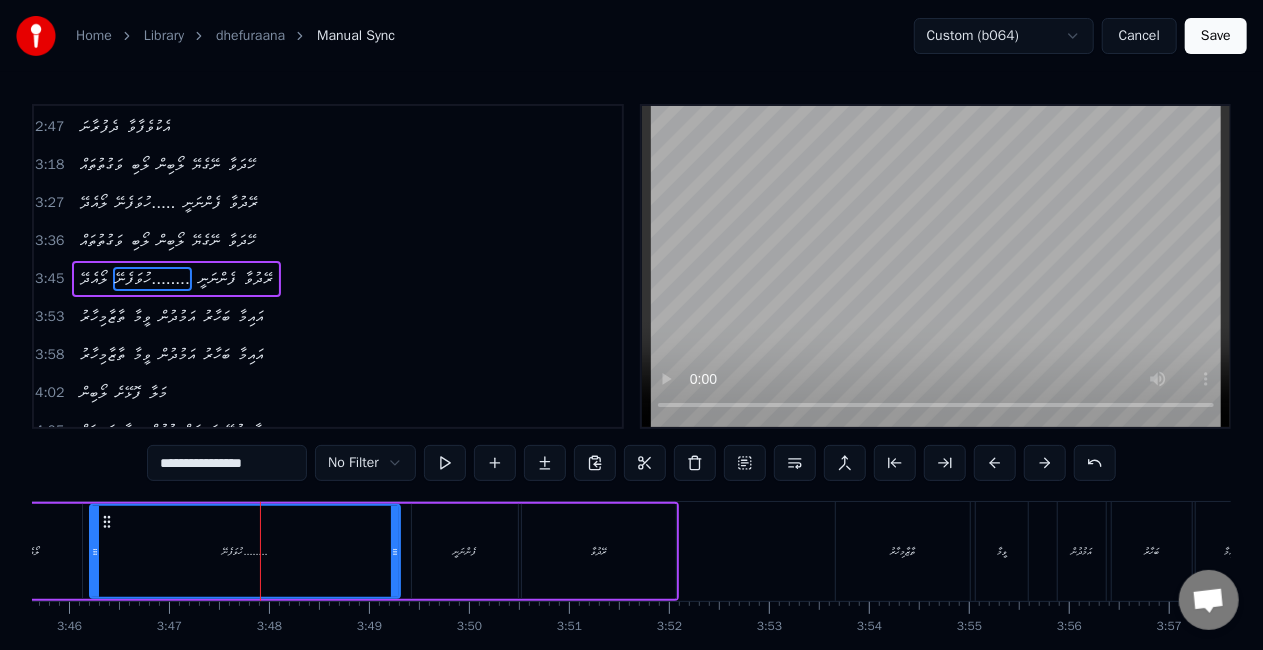 click on "ހުވަފެނޭ........" at bounding box center [245, 551] 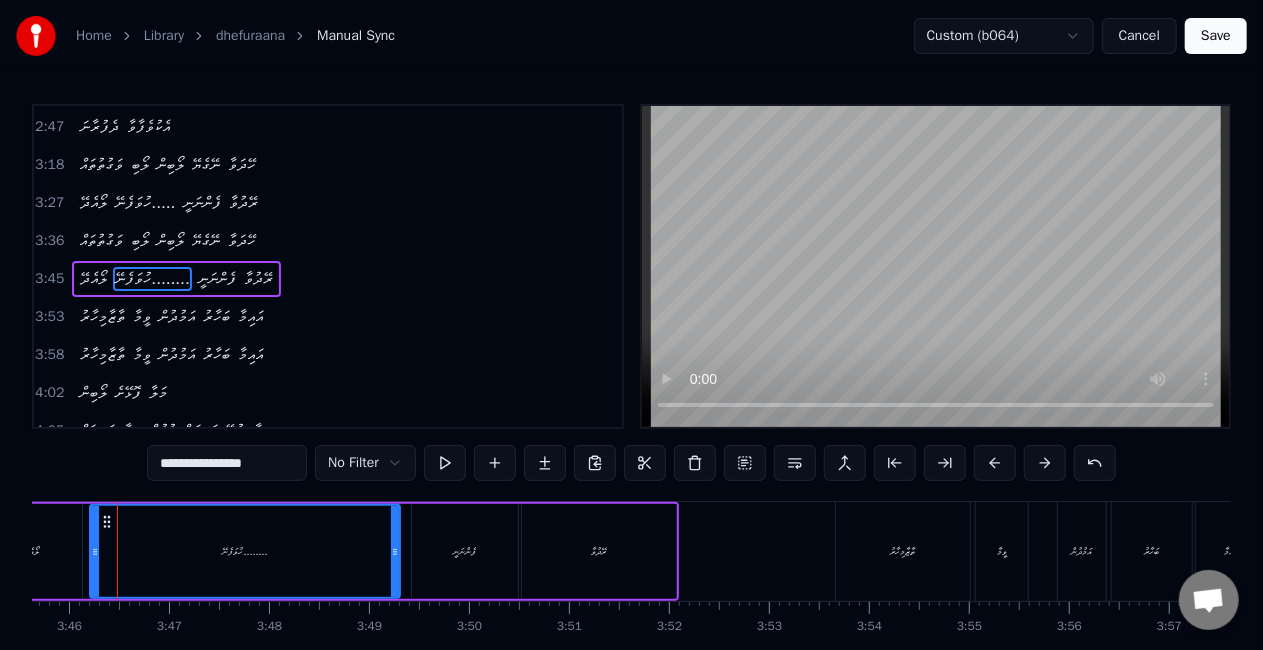 scroll, scrollTop: 0, scrollLeft: 22548, axis: horizontal 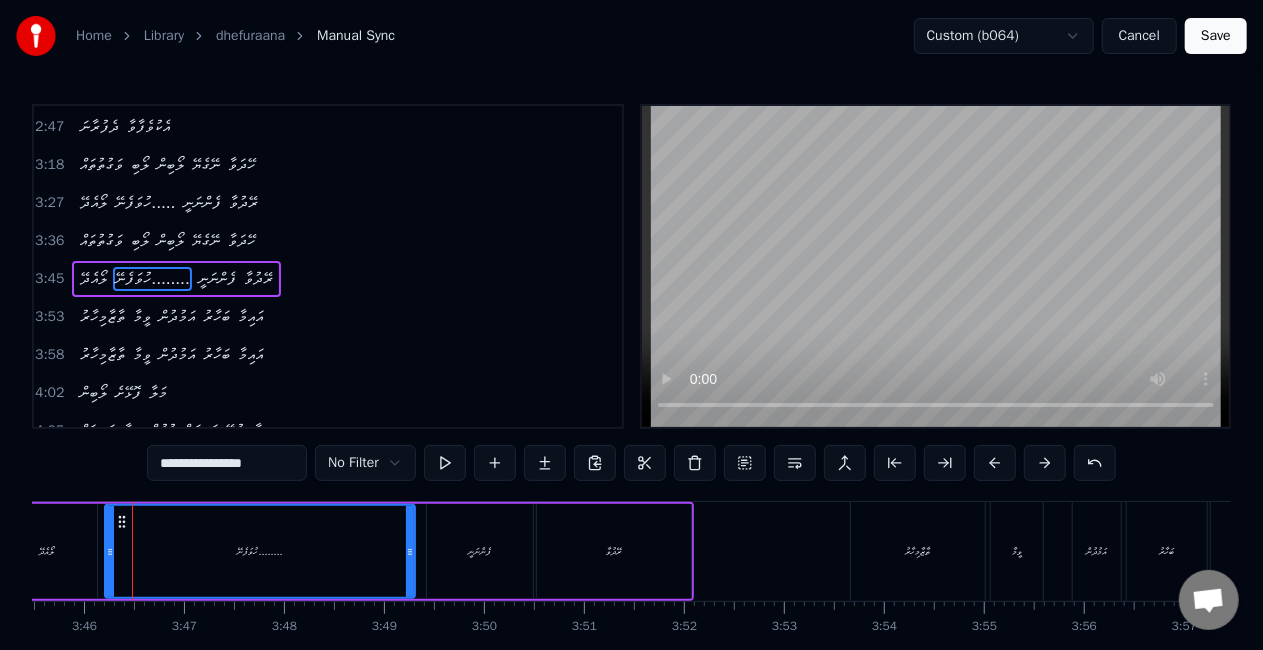 click on "ހުވަފެނޭ........" at bounding box center (260, 551) 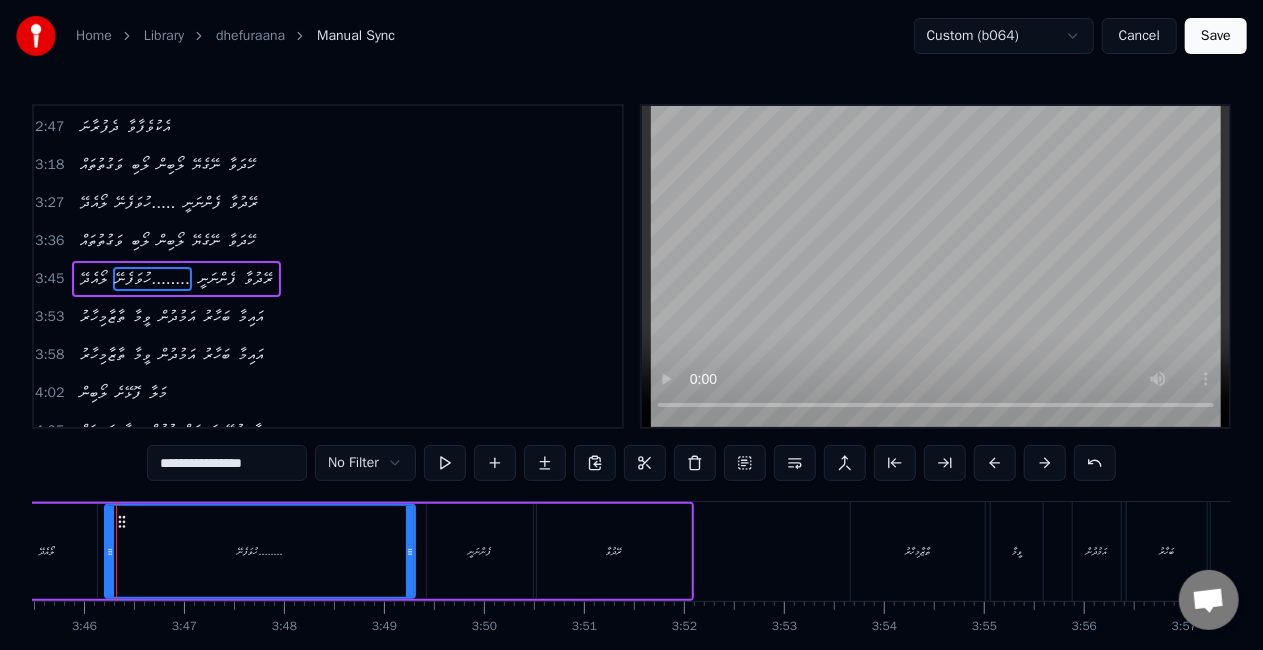 scroll, scrollTop: 0, scrollLeft: 22532, axis: horizontal 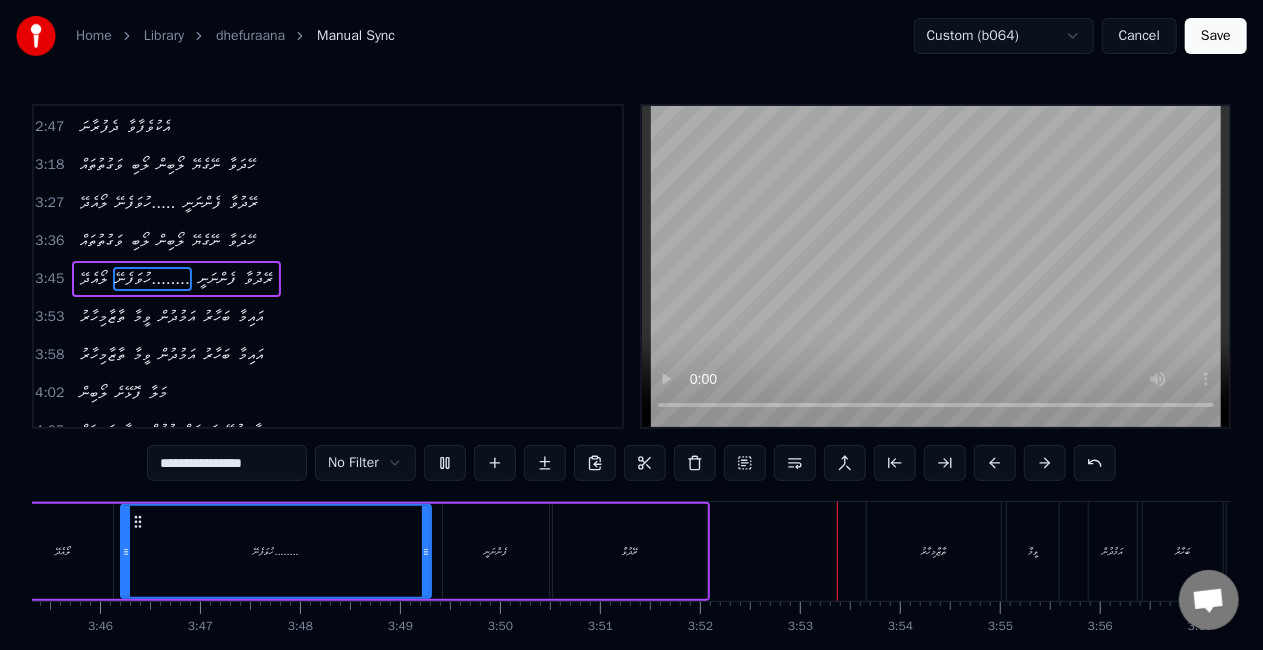 click on "ފެންނަނީ" at bounding box center (496, 551) 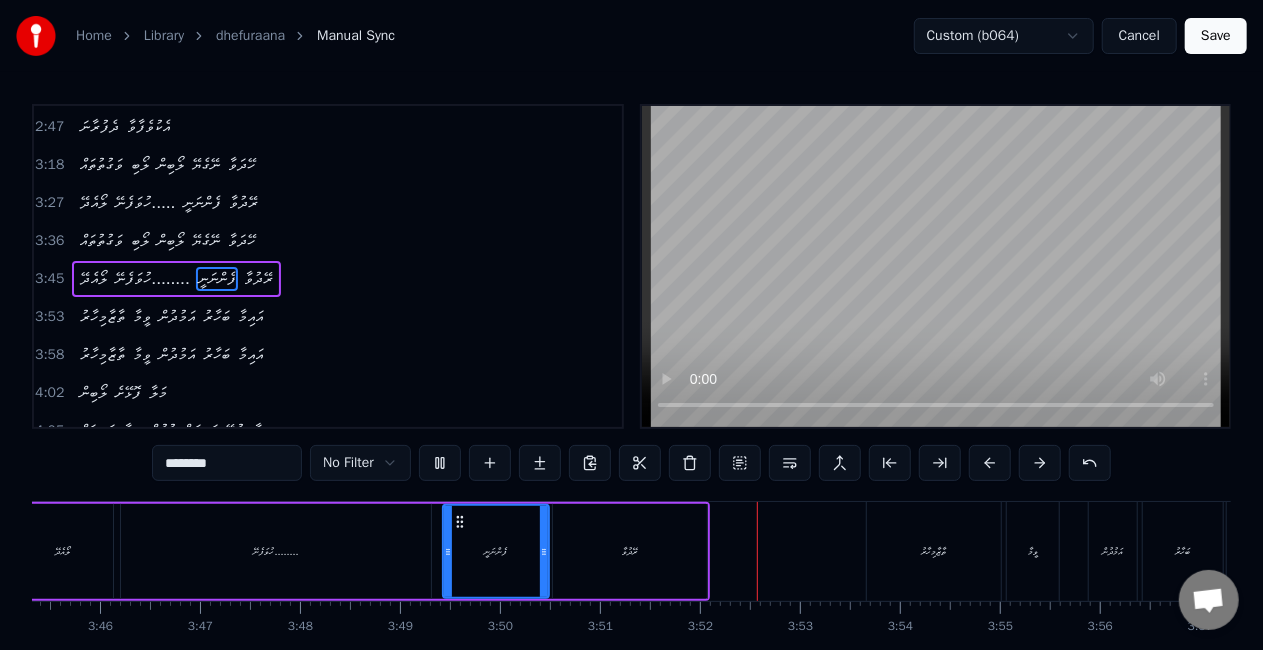 click on "ރޭދުވާ" at bounding box center (630, 551) 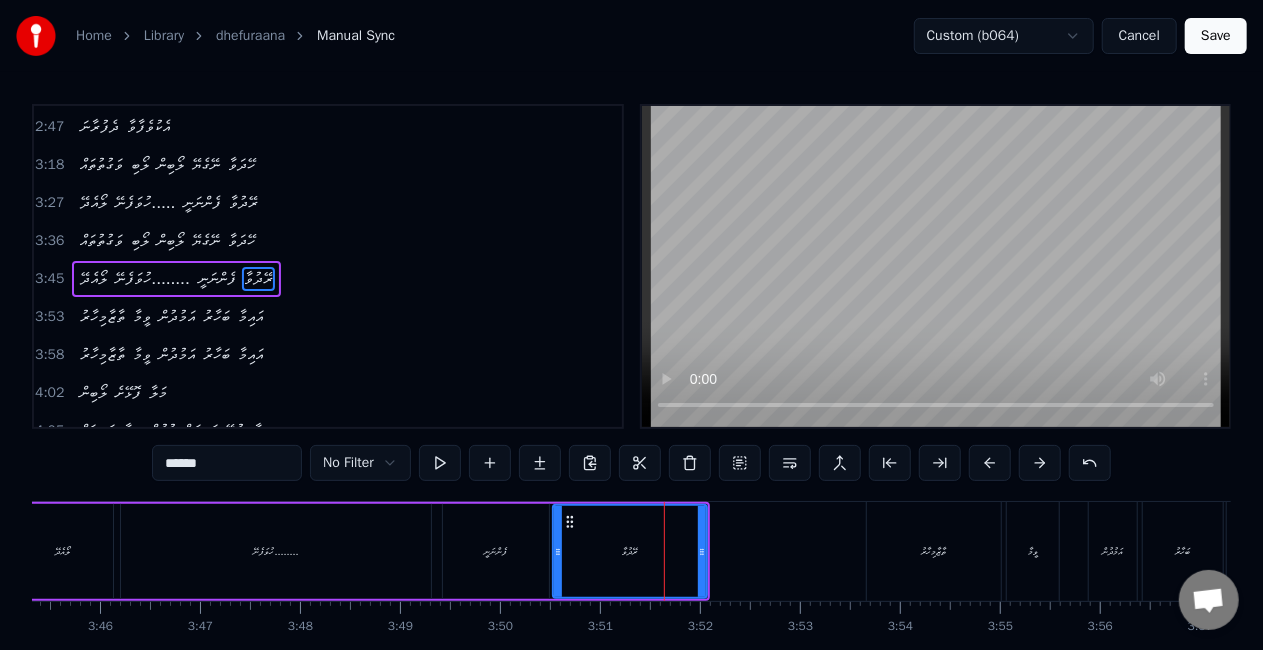 click on "******" at bounding box center [227, 463] 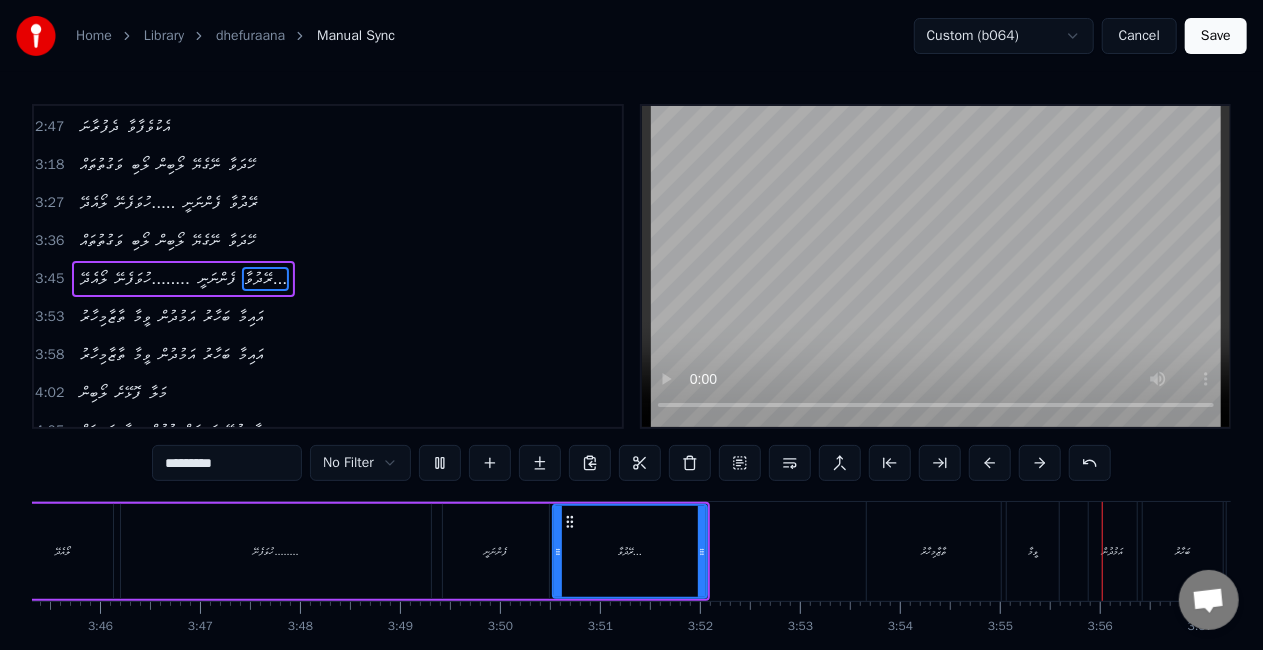click on "ތާޒާމިހާރު" at bounding box center [934, 551] 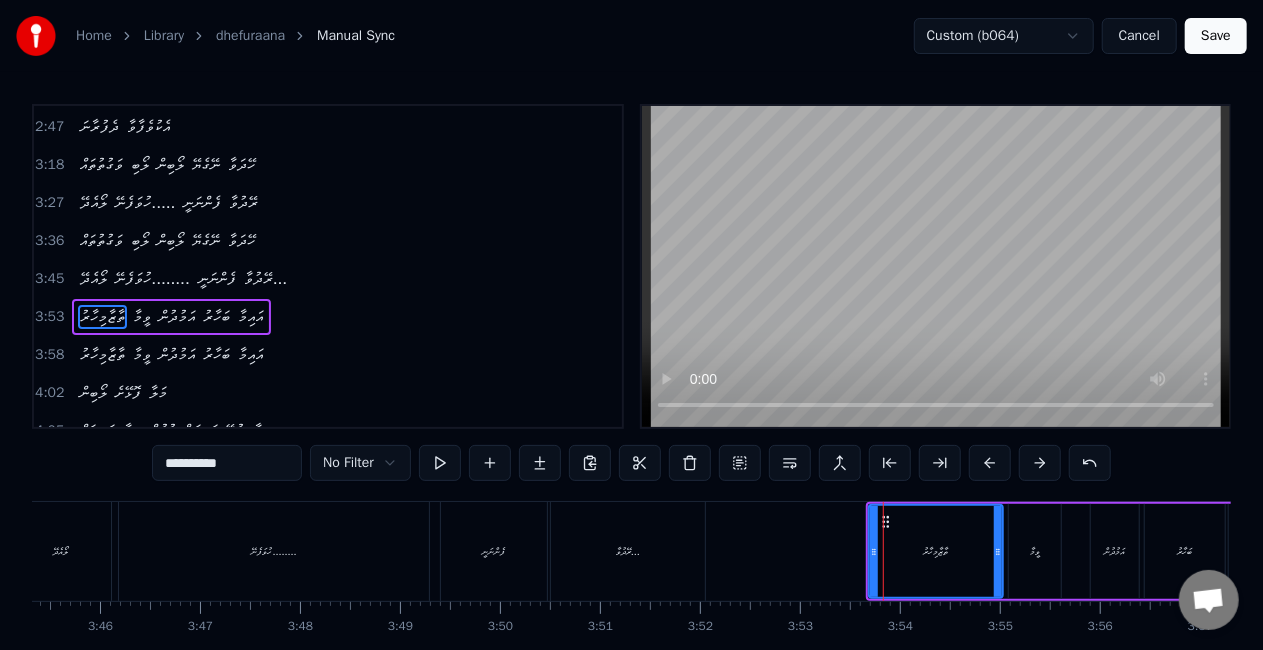 scroll, scrollTop: 567, scrollLeft: 0, axis: vertical 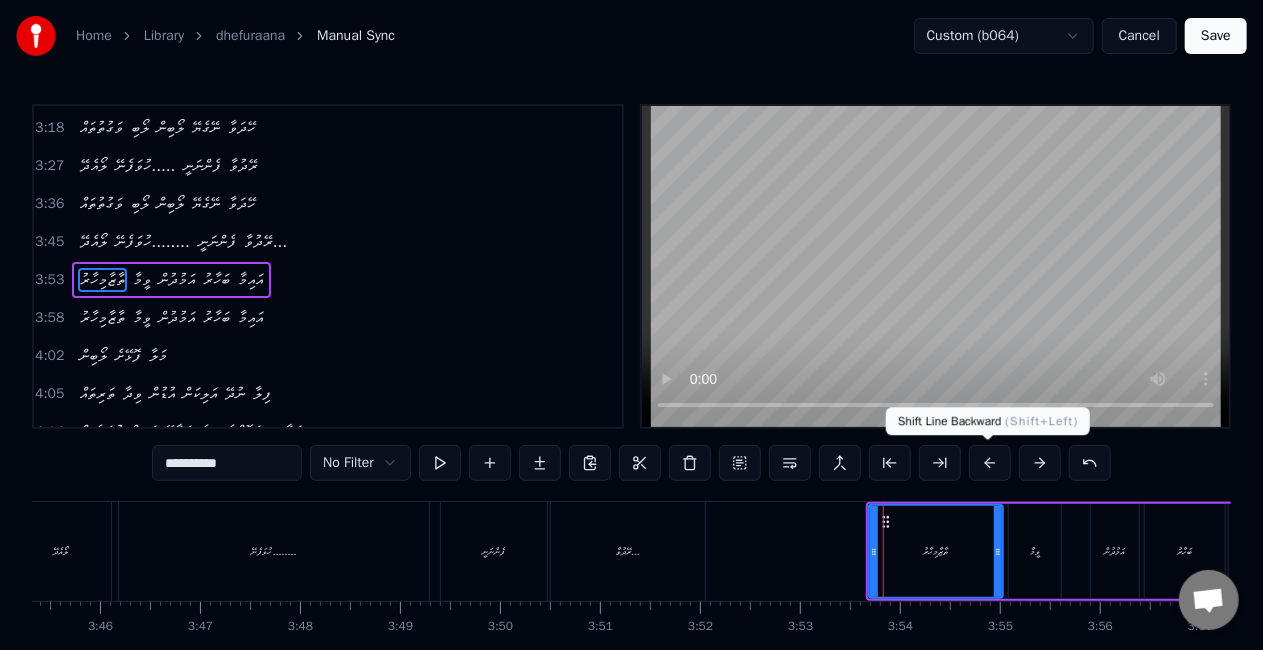 click at bounding box center (990, 463) 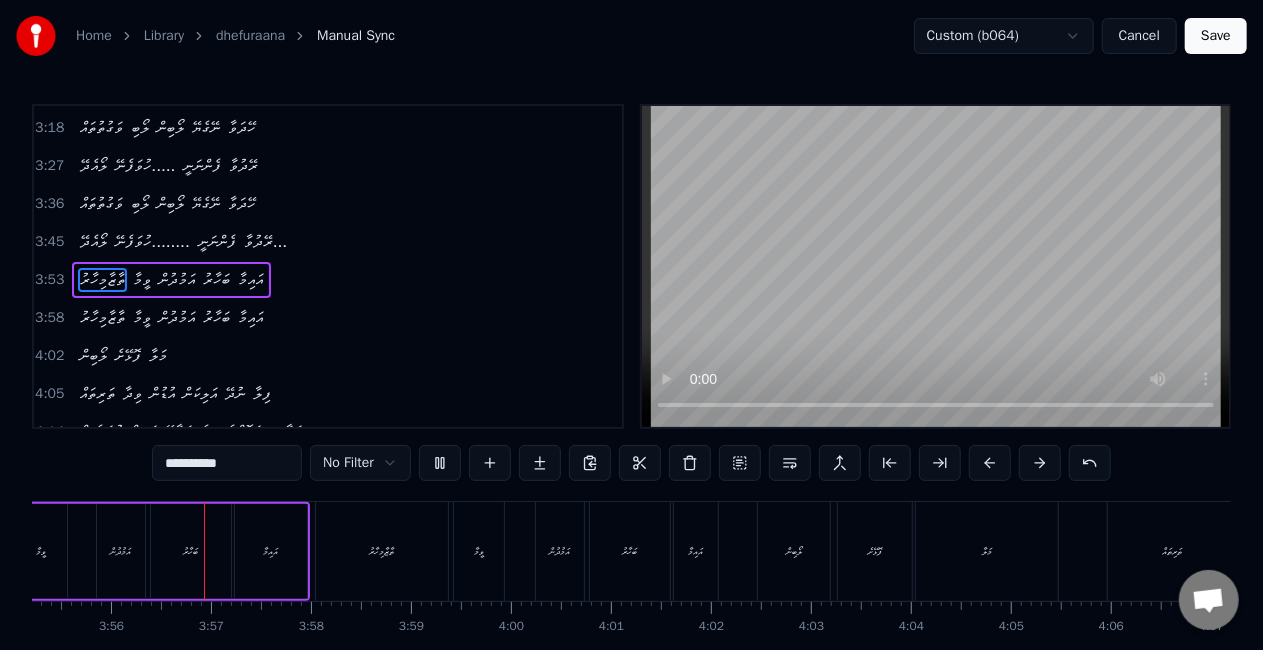 scroll, scrollTop: 0, scrollLeft: 23542, axis: horizontal 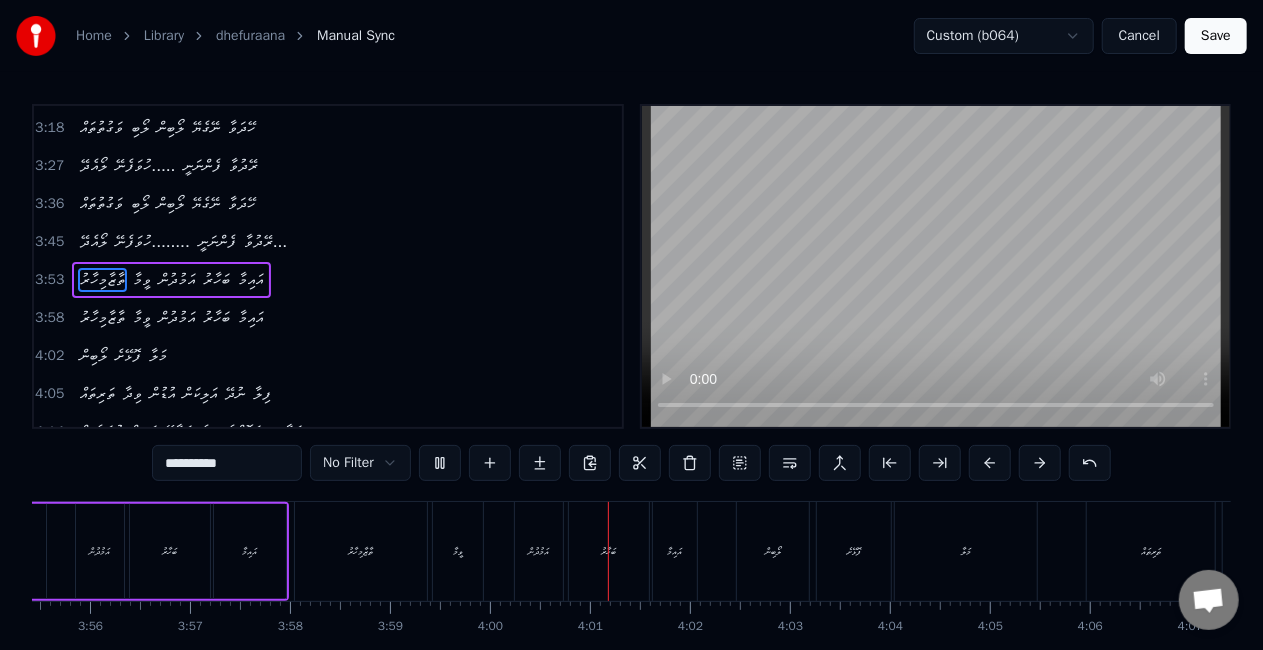click on "ތާޒާމިހާރު" at bounding box center [361, 551] 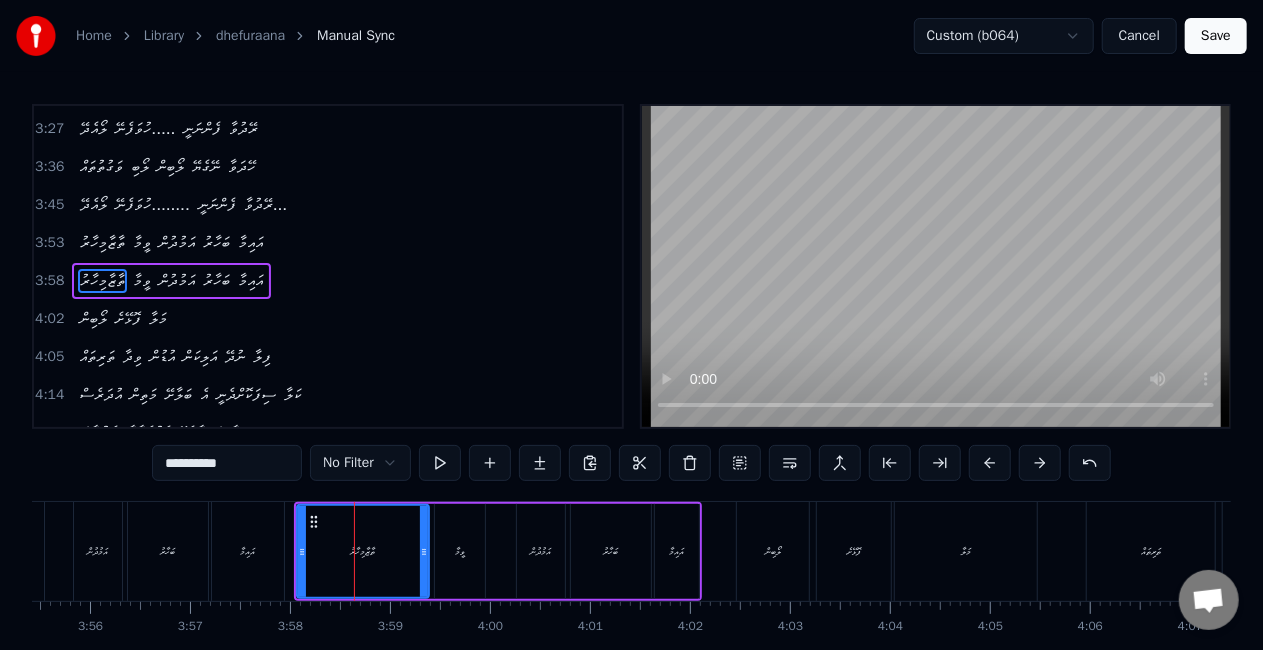 scroll, scrollTop: 604, scrollLeft: 0, axis: vertical 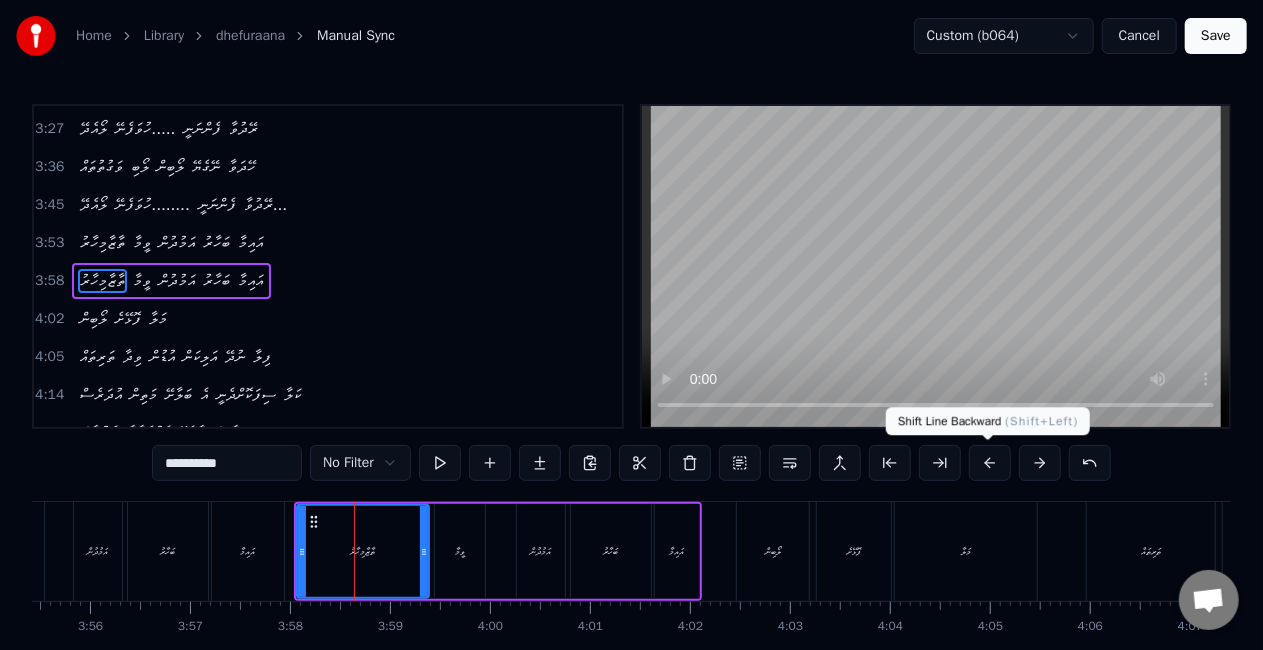 click at bounding box center (990, 463) 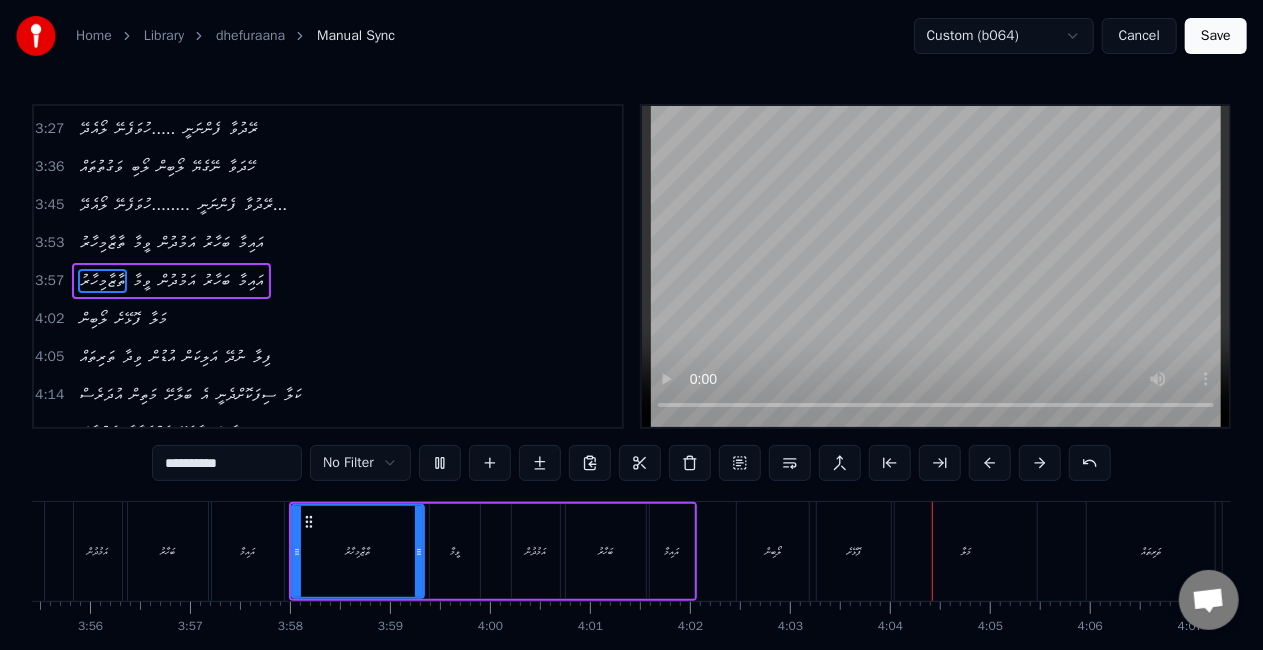 click on "ލޯބިން" at bounding box center [773, 551] 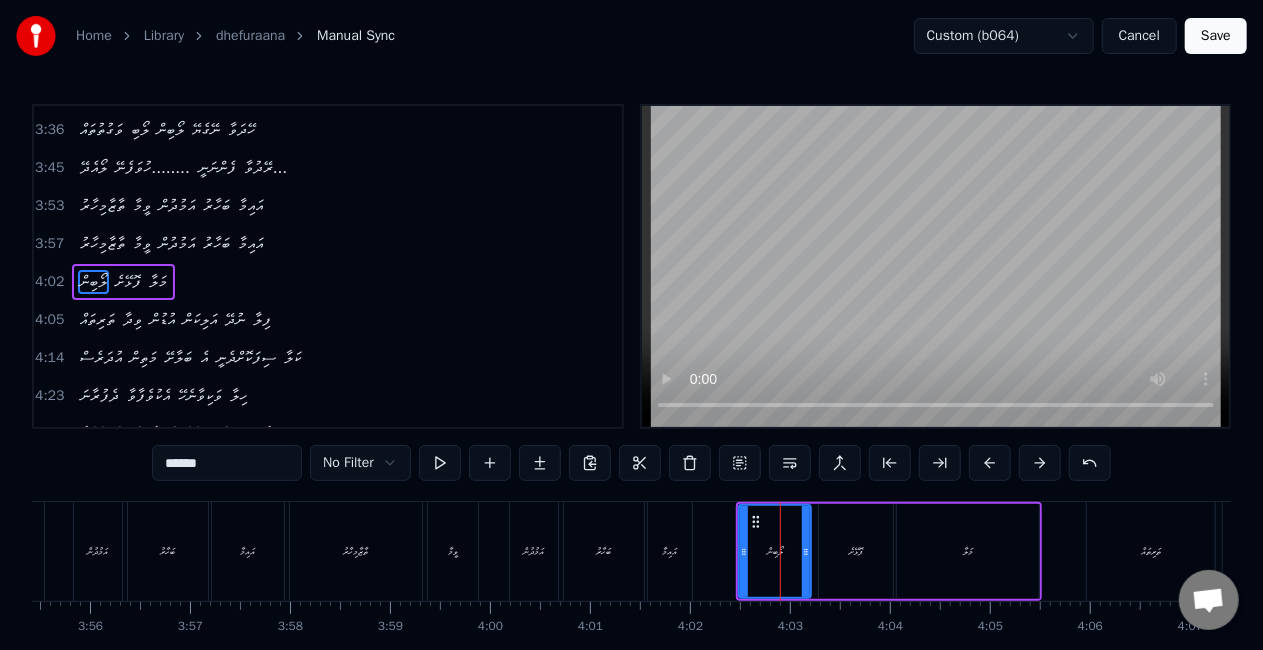 scroll, scrollTop: 642, scrollLeft: 0, axis: vertical 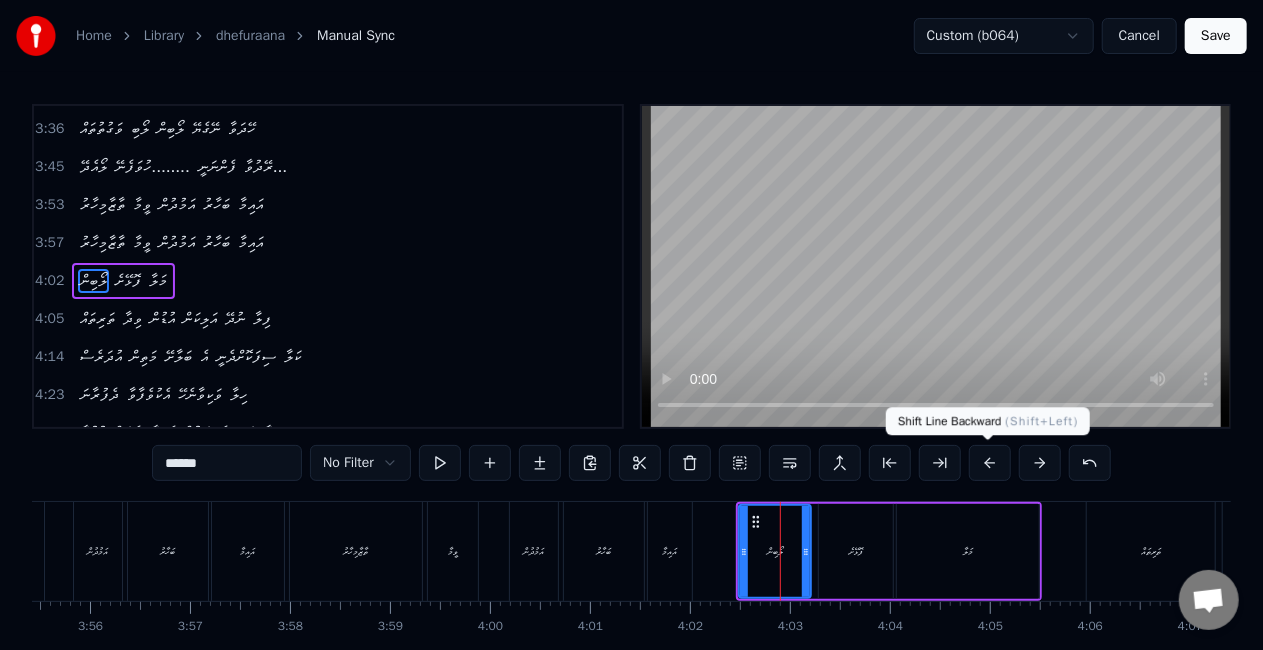 click at bounding box center (990, 463) 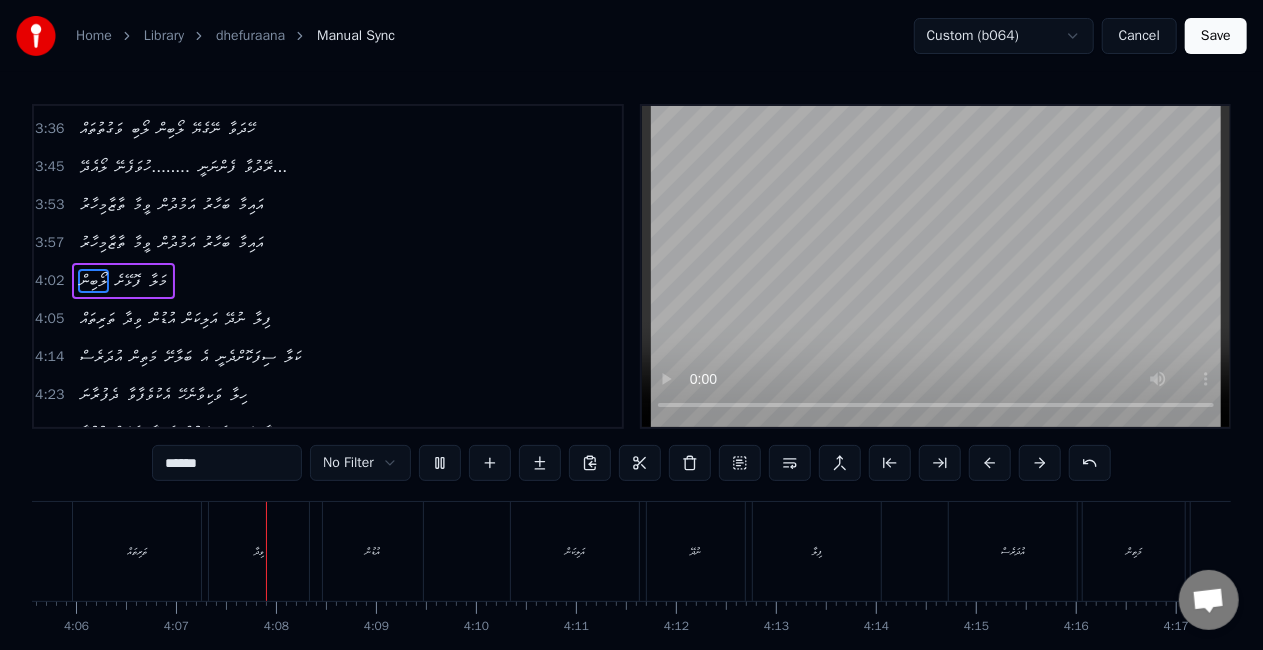 click on "ތަރިތައް" at bounding box center (137, 551) 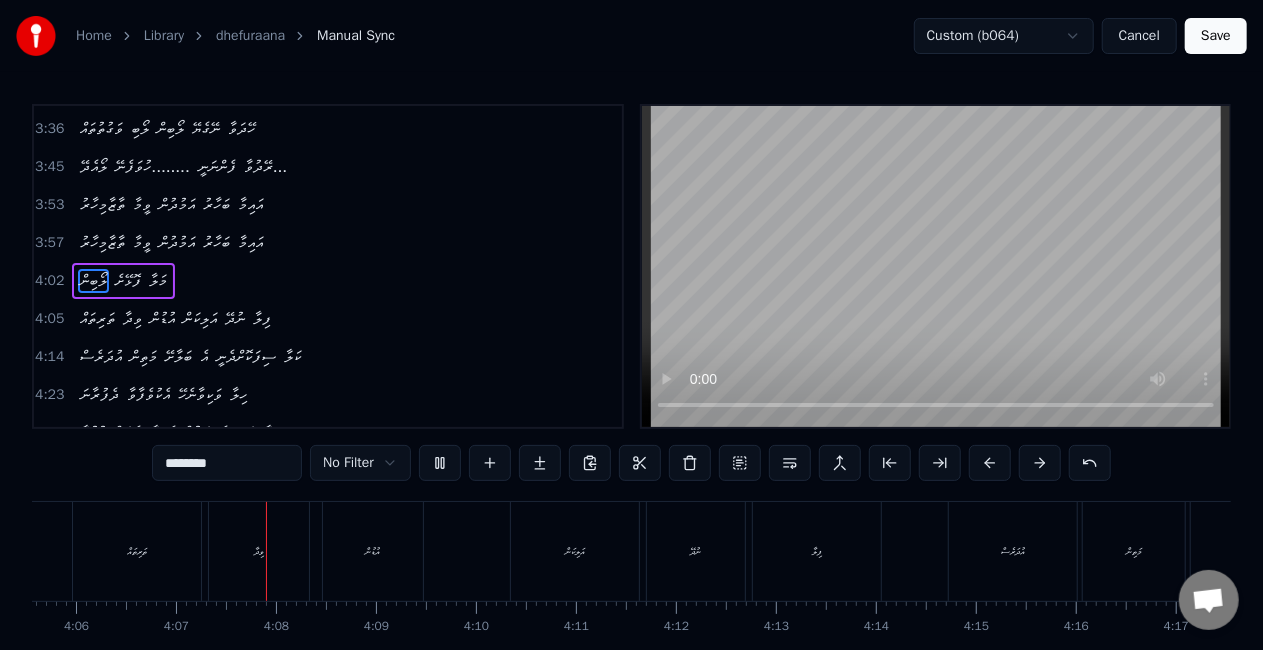 scroll, scrollTop: 0, scrollLeft: 24542, axis: horizontal 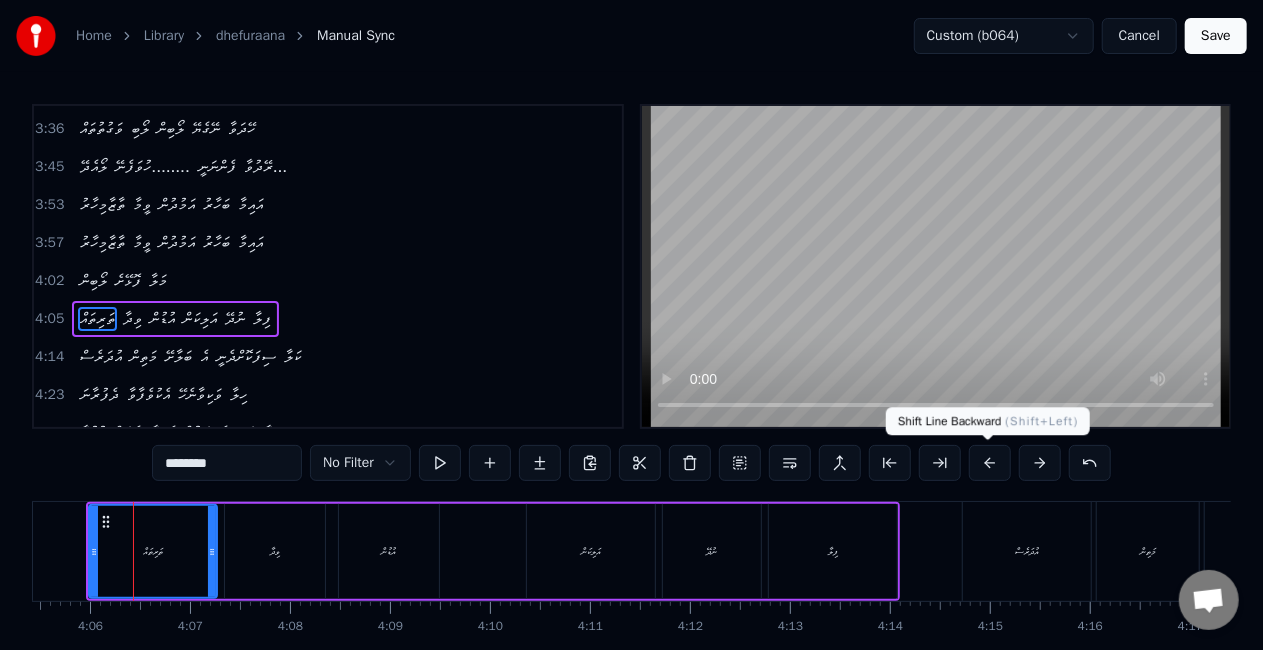 click at bounding box center [990, 463] 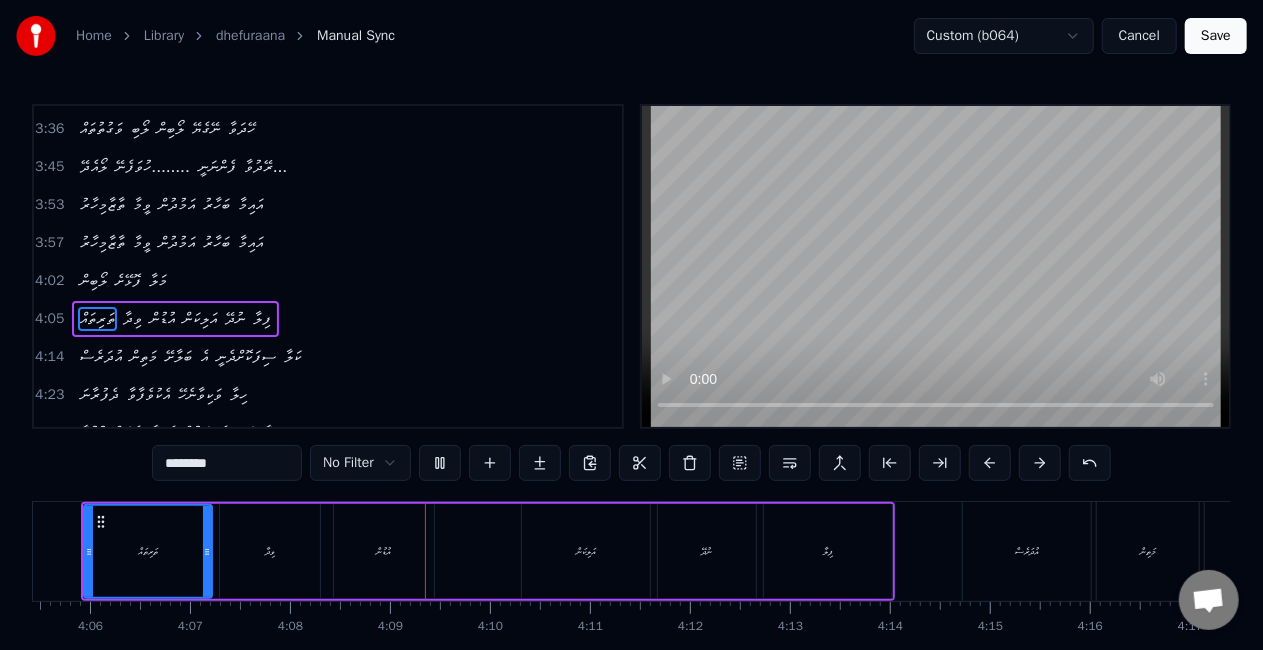 click on "ވިދާ" at bounding box center [270, 551] 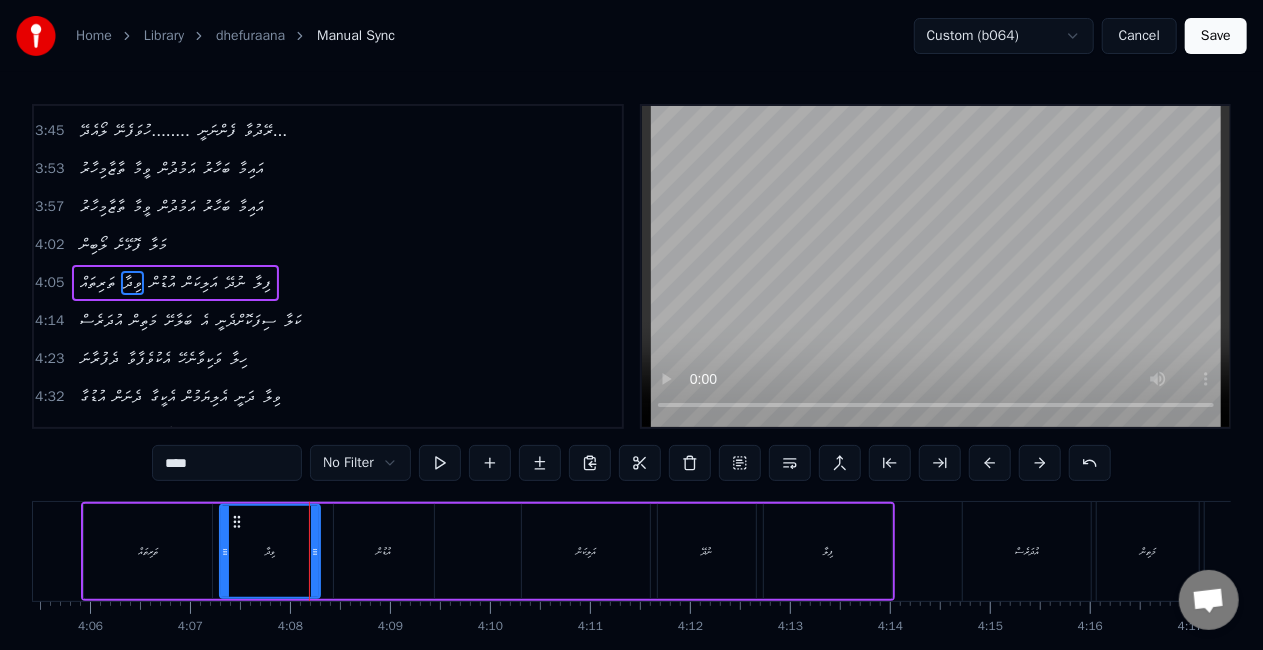scroll, scrollTop: 679, scrollLeft: 0, axis: vertical 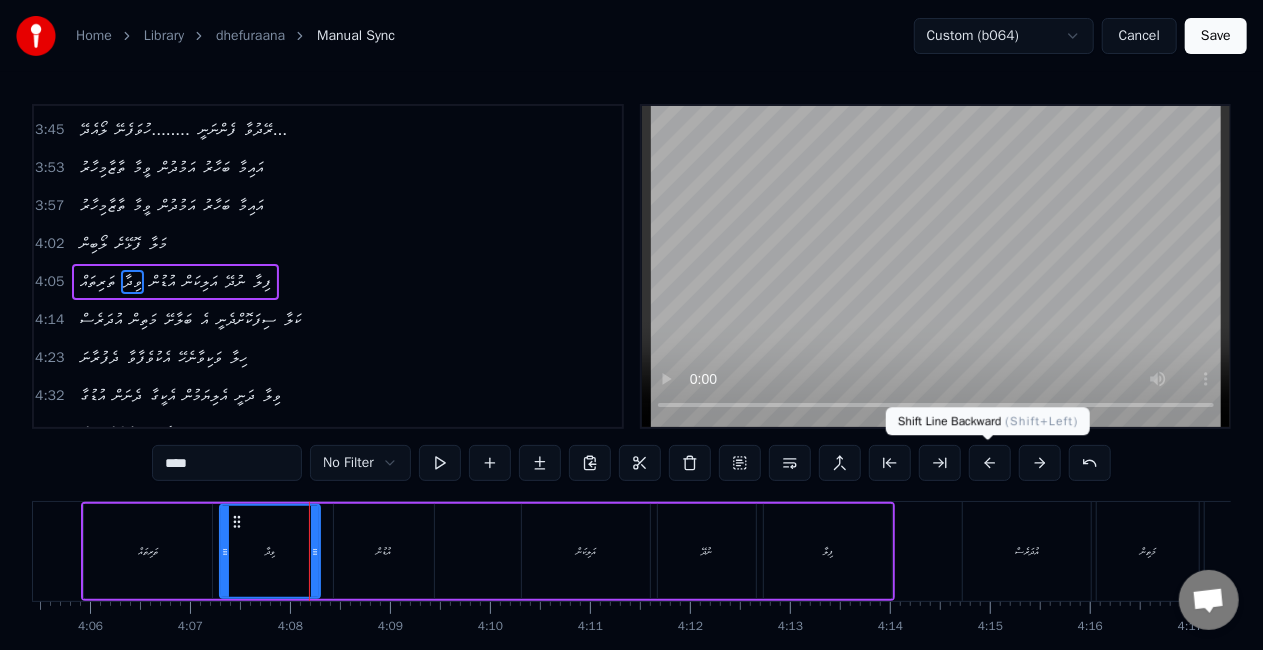click at bounding box center (990, 463) 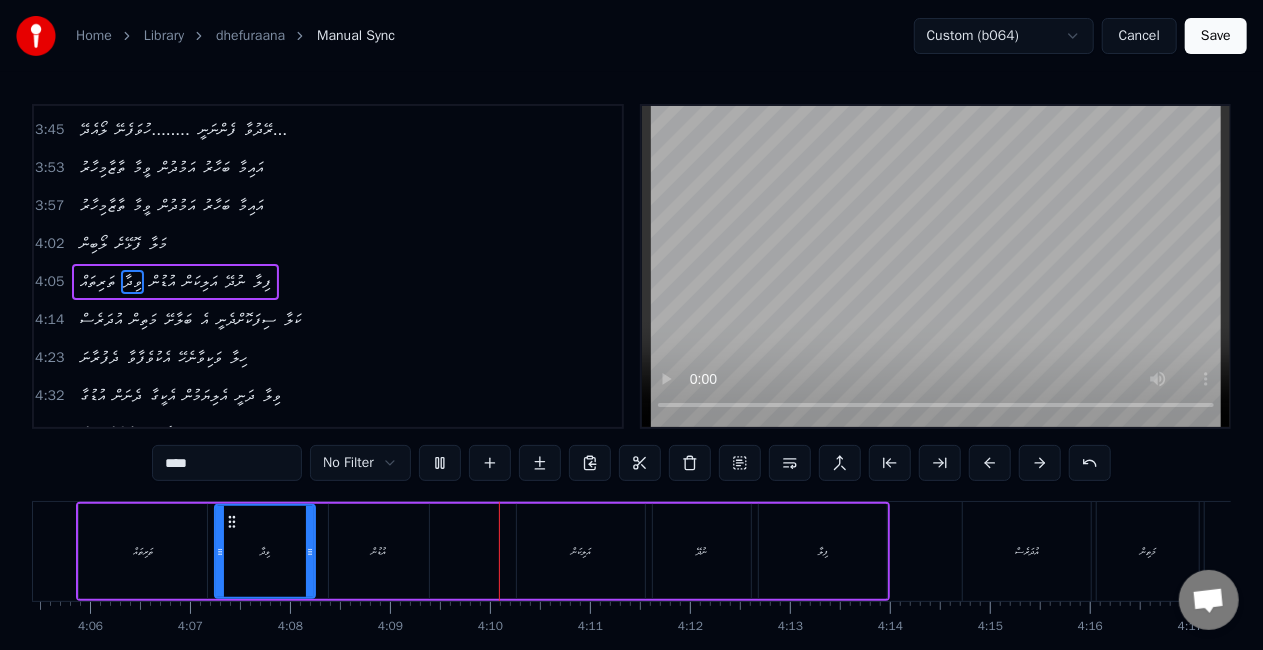click on "ތަރިތައް ވިދާ އުޑުން އަލިކަން ނުދޭ ފިލާ" at bounding box center [483, 551] 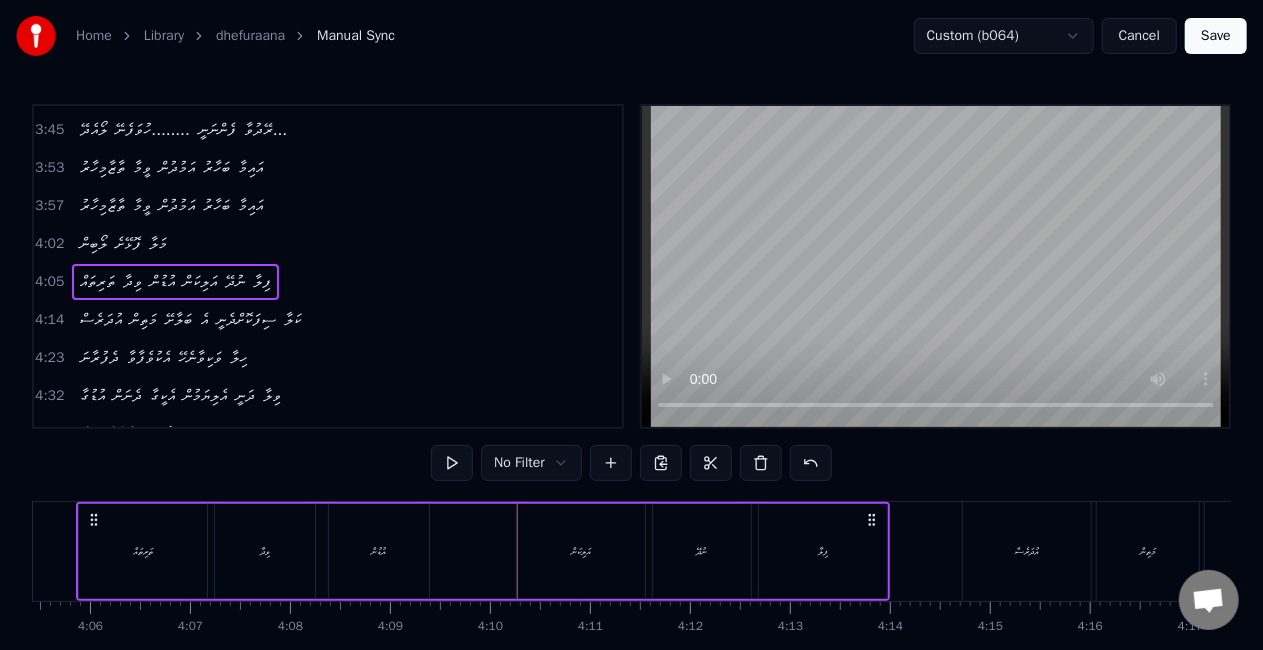 click on "އުޑުން" at bounding box center [379, 551] 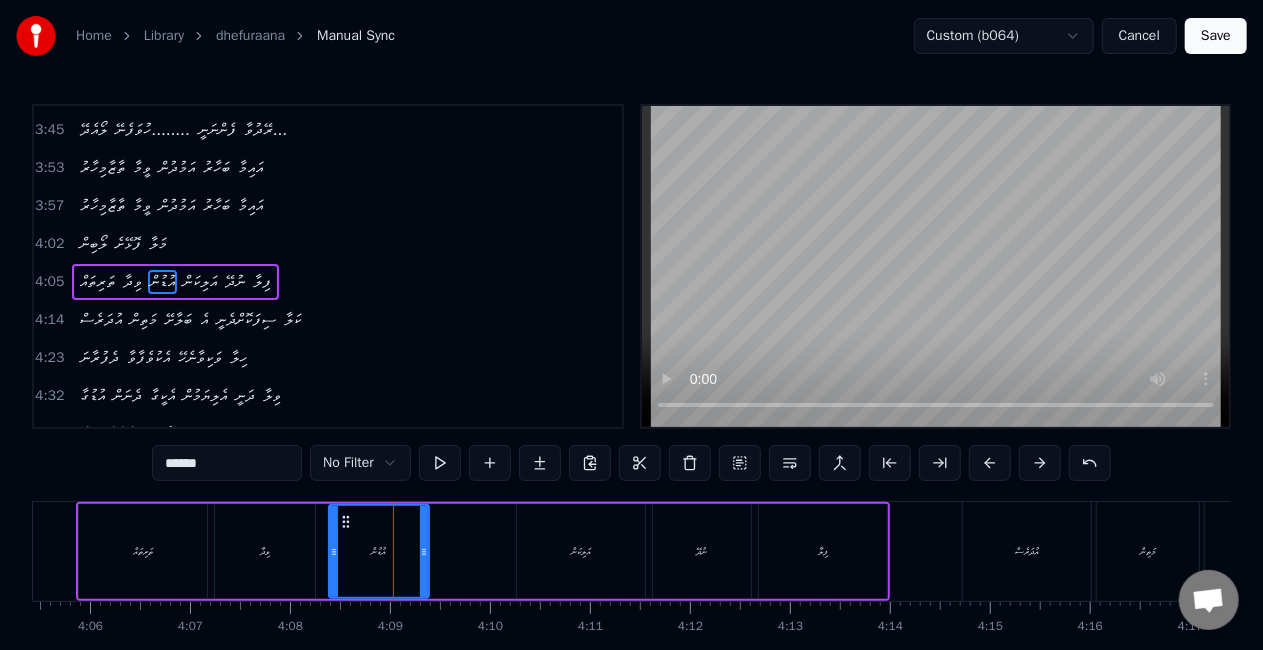 click on "******" at bounding box center [227, 463] 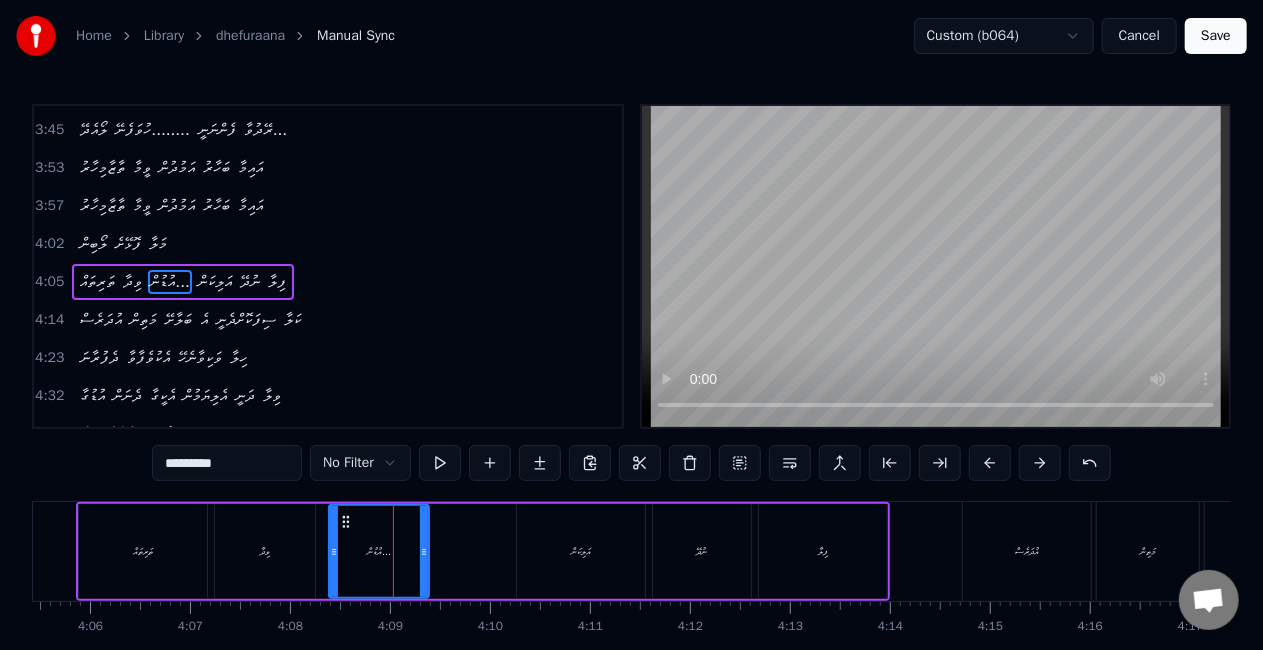 click on "އުޑުން..." at bounding box center (379, 551) 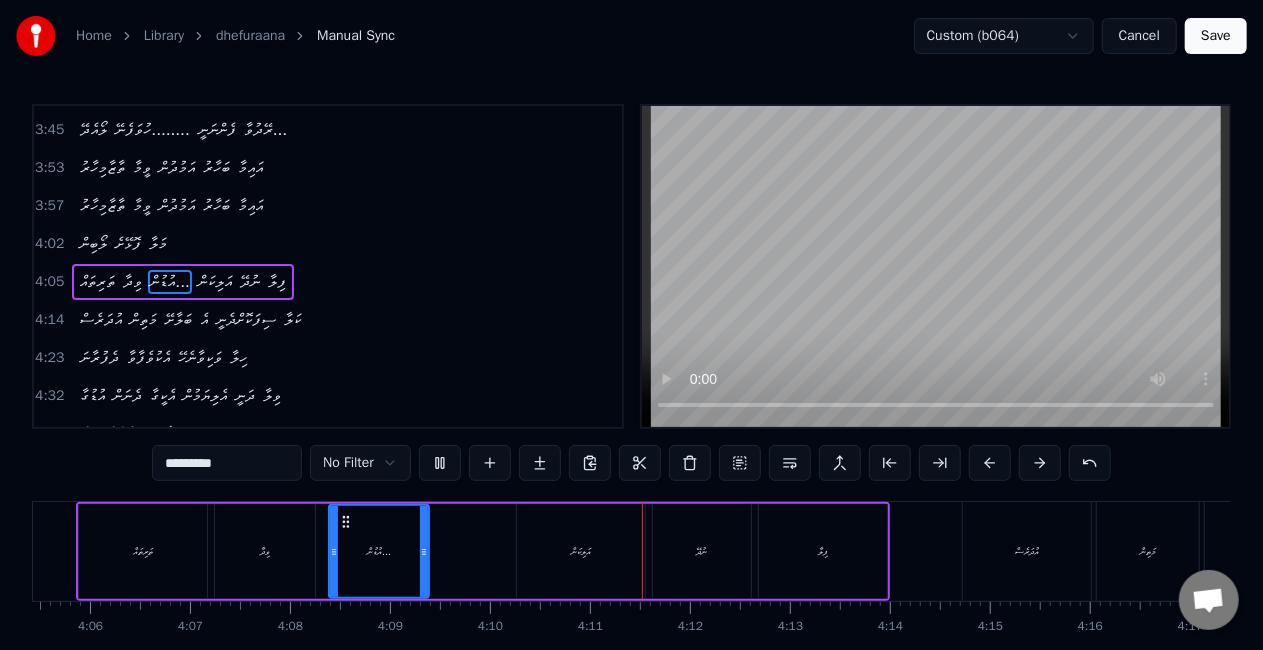 click on "އަލިކަން" at bounding box center (581, 551) 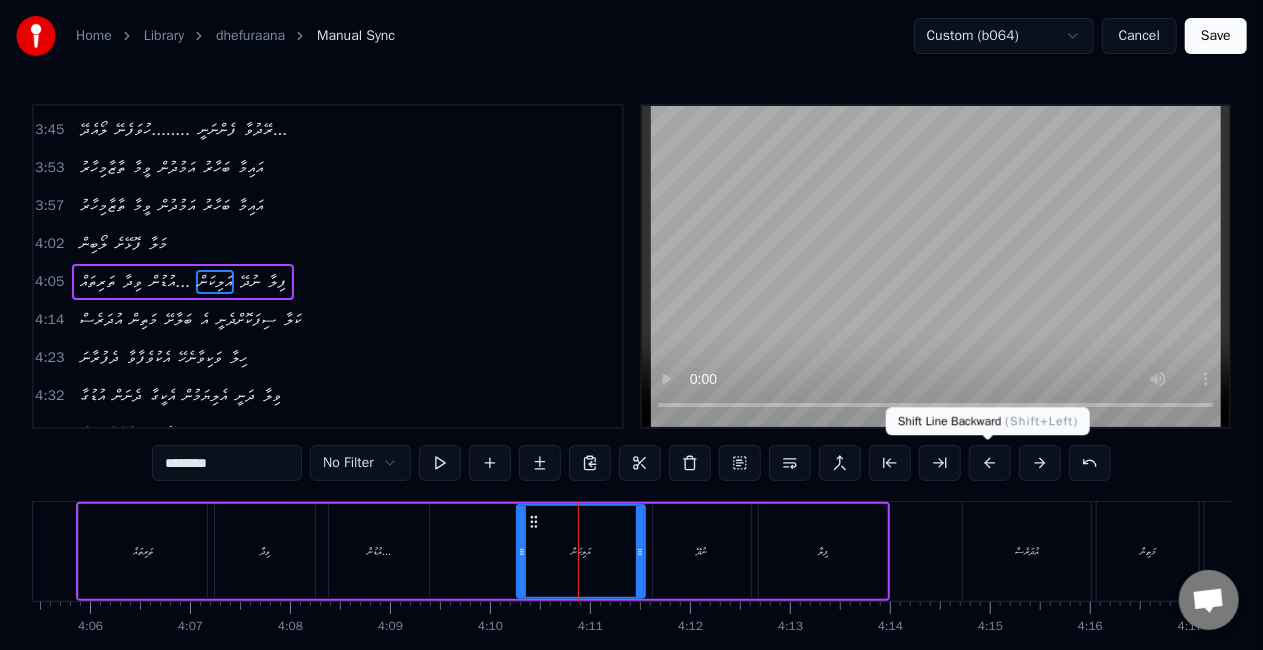 click at bounding box center [990, 463] 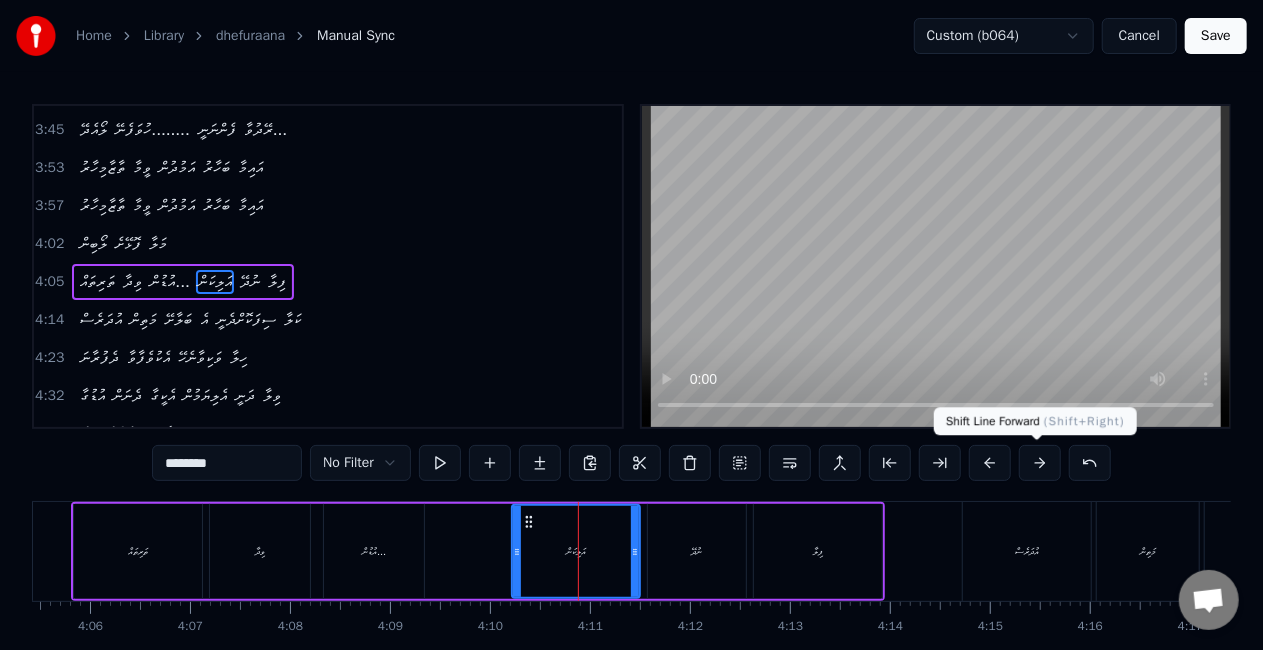 click at bounding box center (1040, 463) 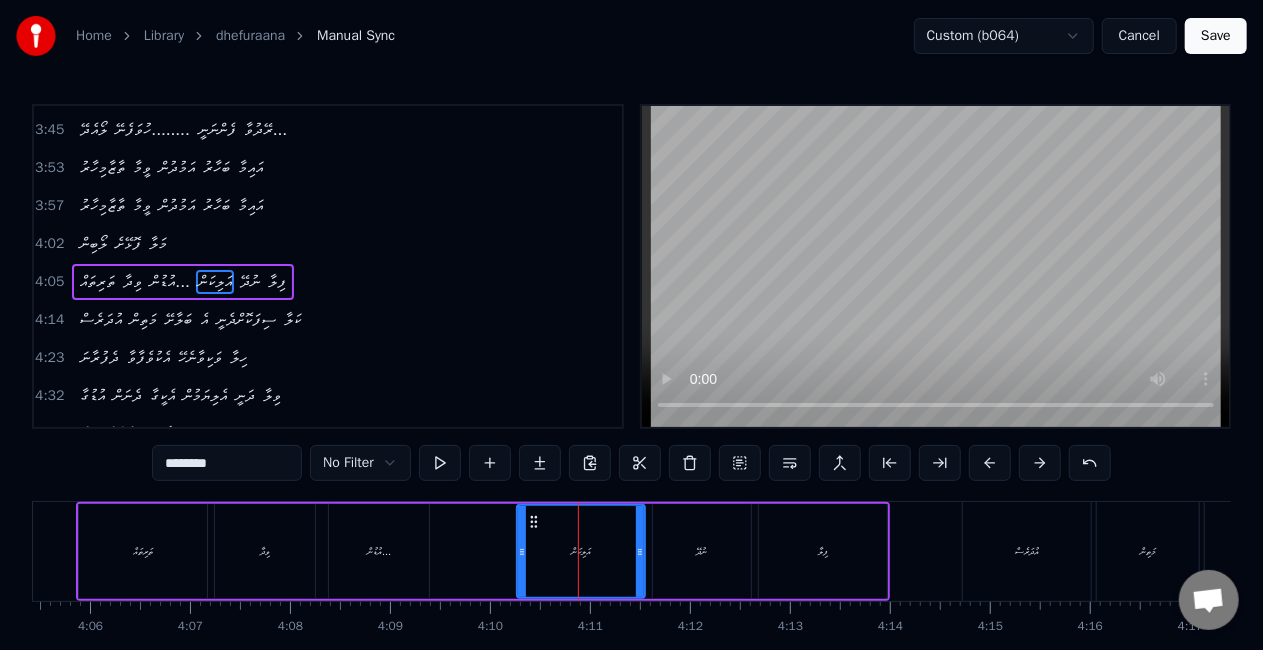 click on "ތަރިތައް" at bounding box center [143, 551] 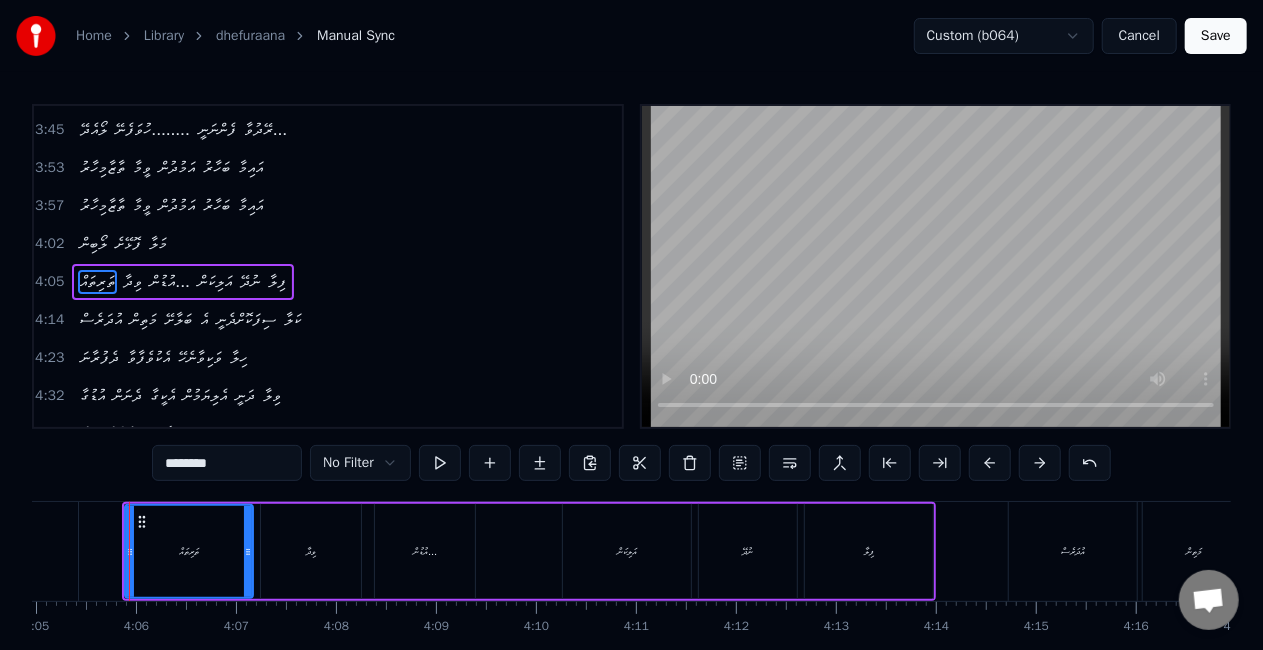 scroll, scrollTop: 0, scrollLeft: 24492, axis: horizontal 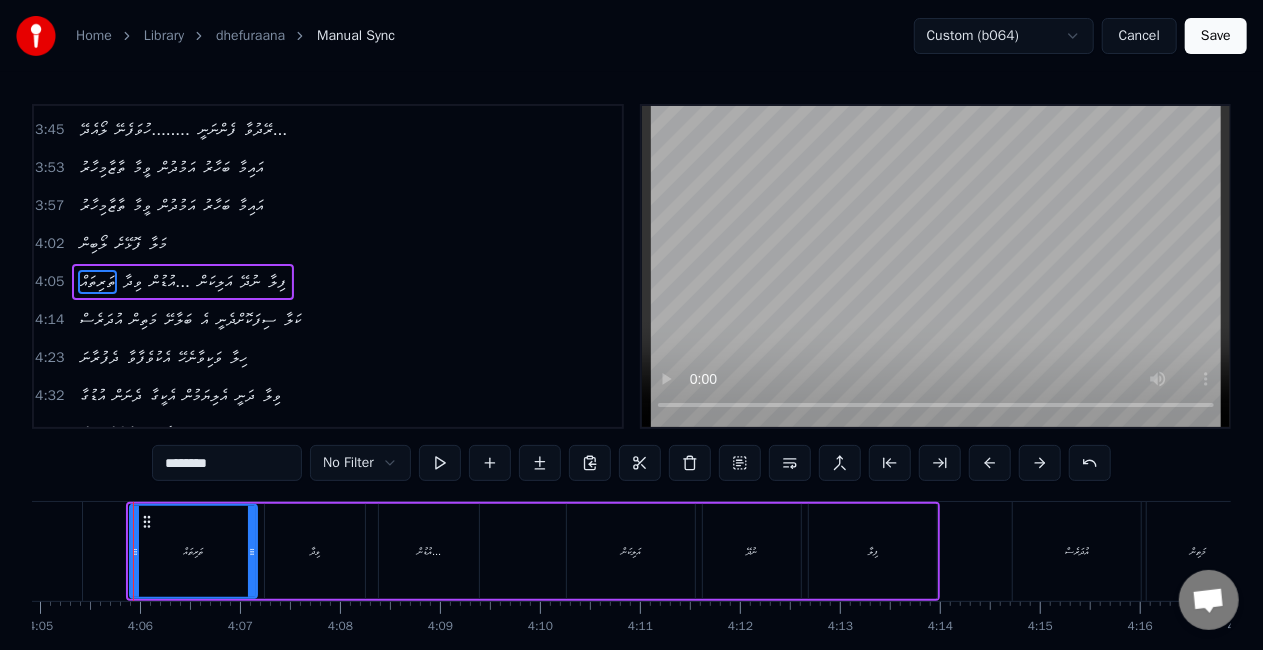 click 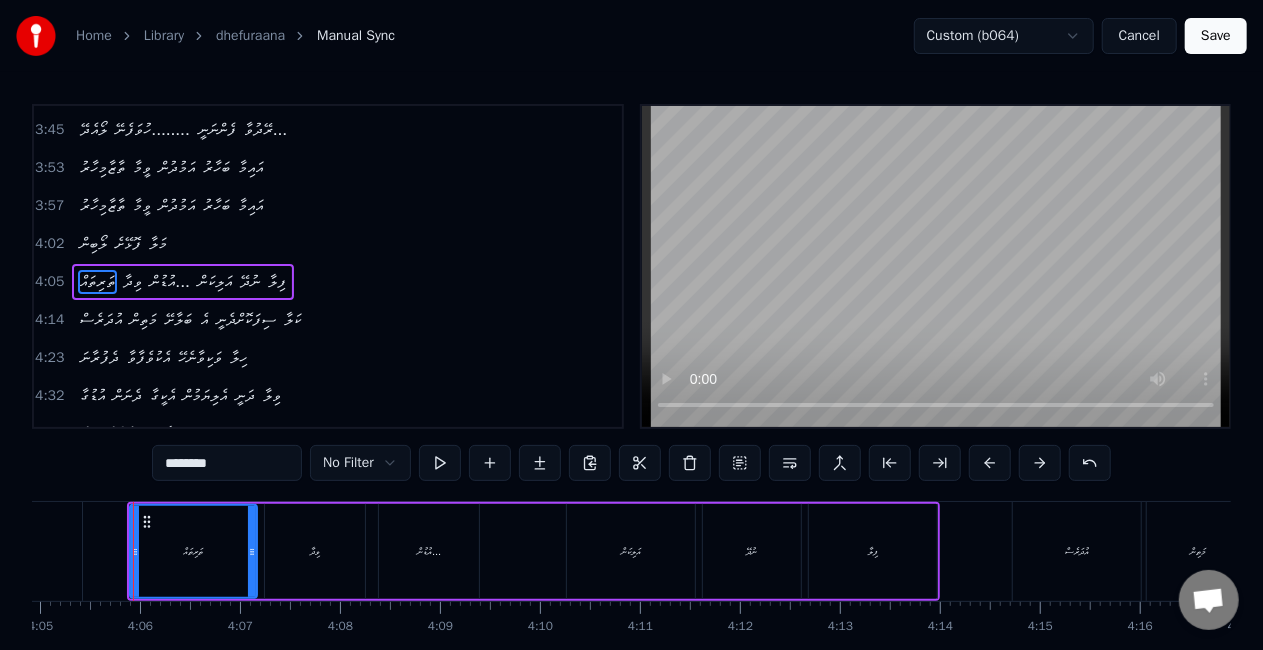 click on "ތަރިތައް" at bounding box center [193, 551] 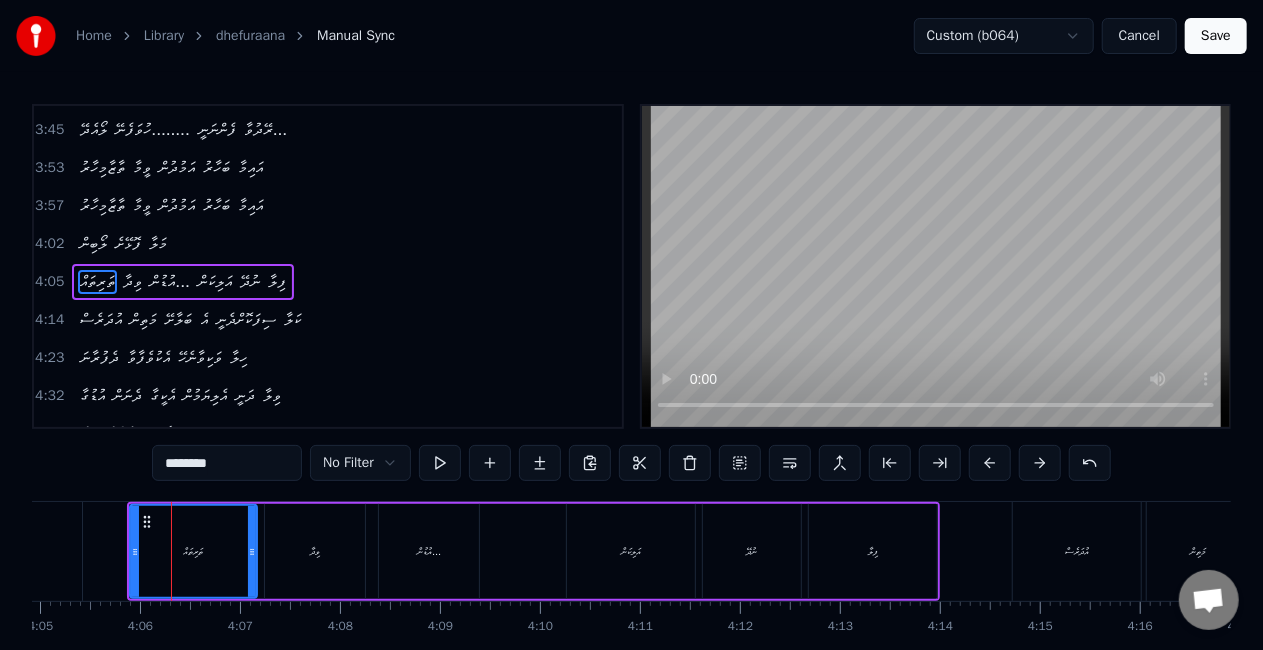 click on "ވިދާ" at bounding box center (315, 551) 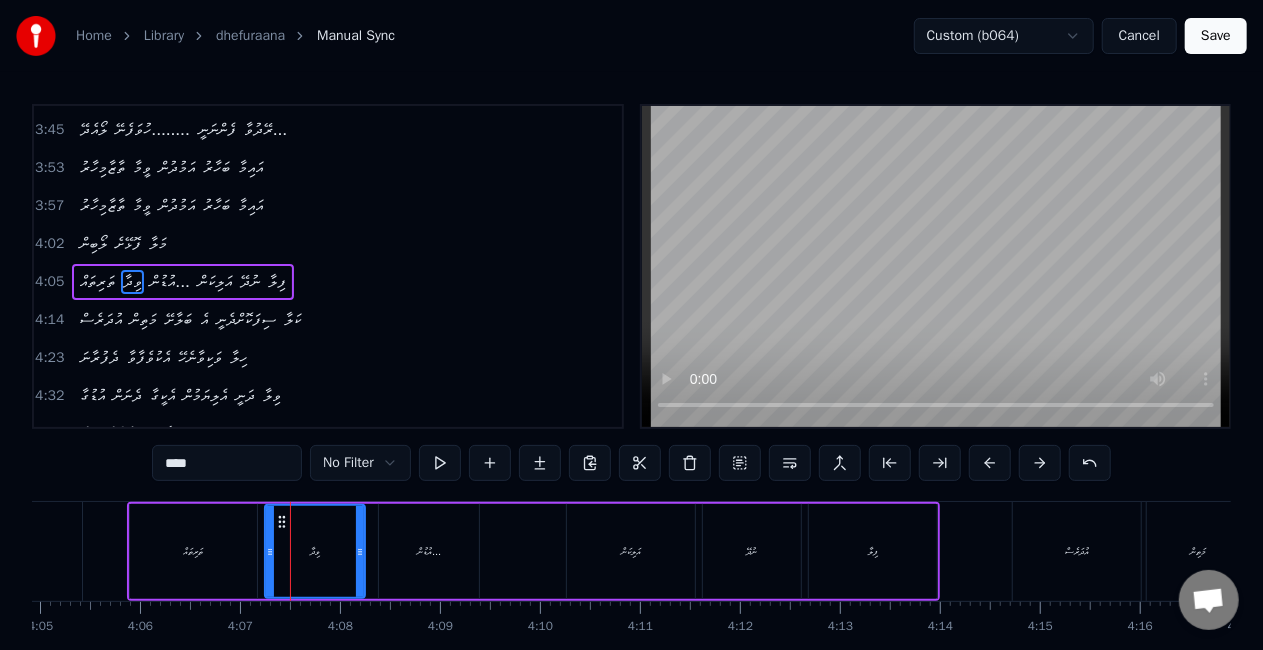 click on "އަލިކަން" at bounding box center [631, 551] 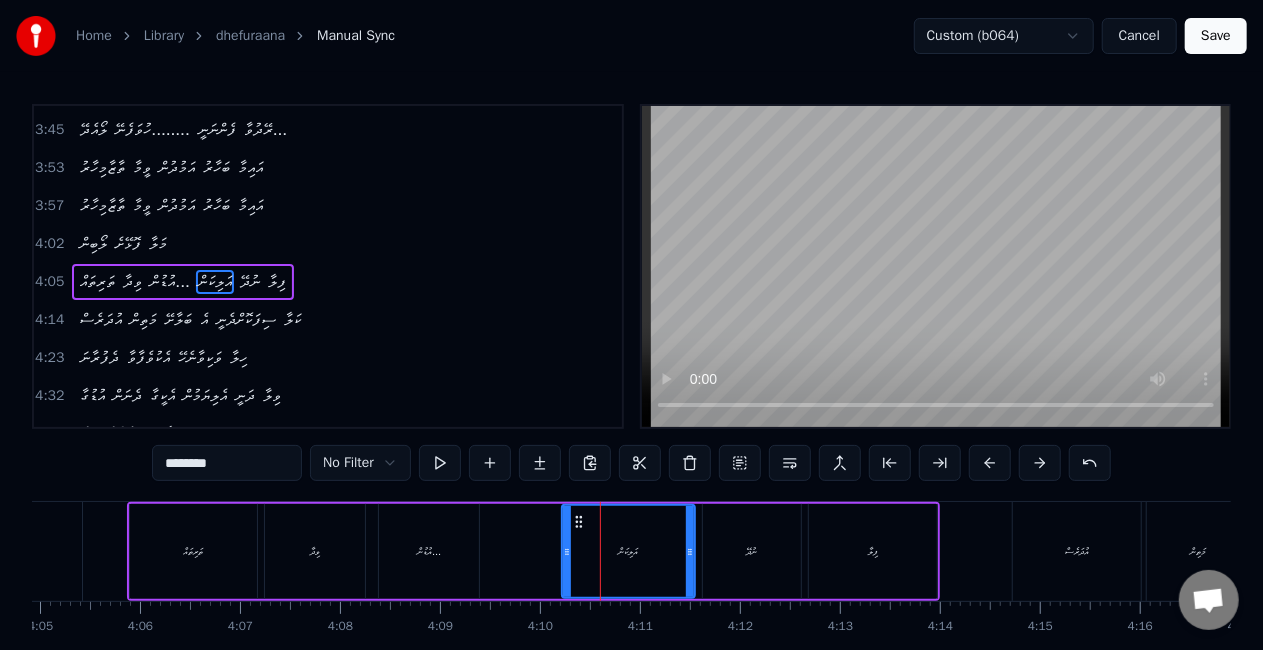 click at bounding box center (567, 551) 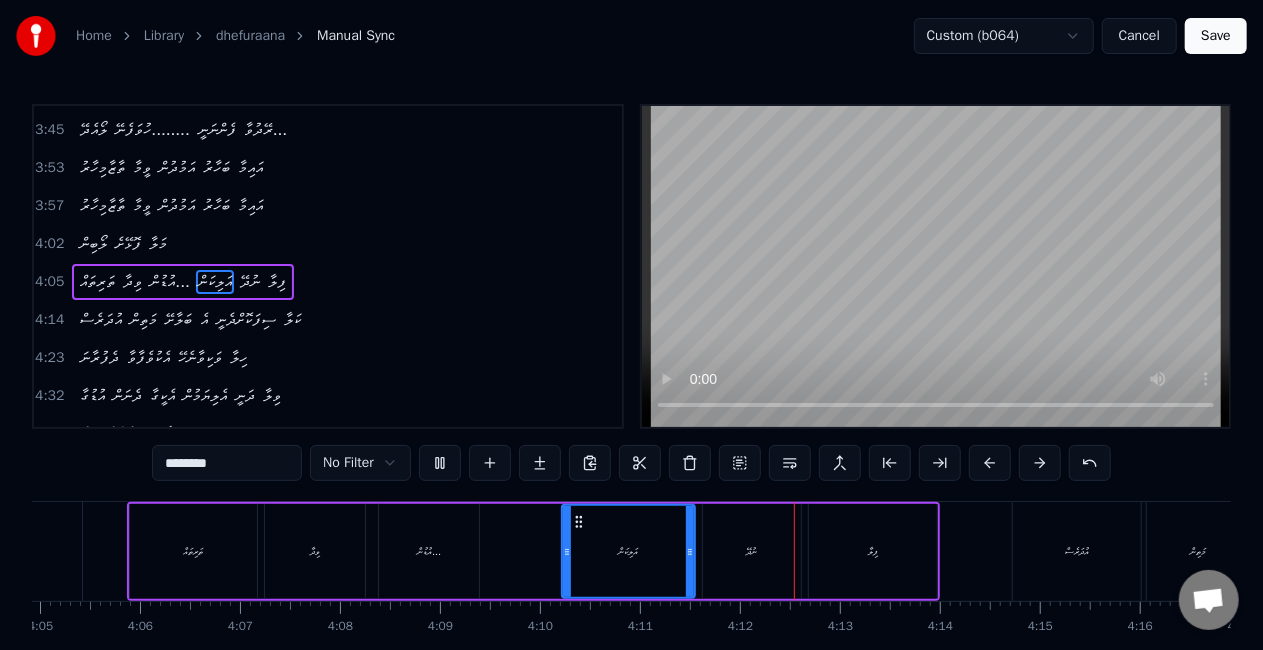 click on "އަލިކަން" at bounding box center (628, 551) 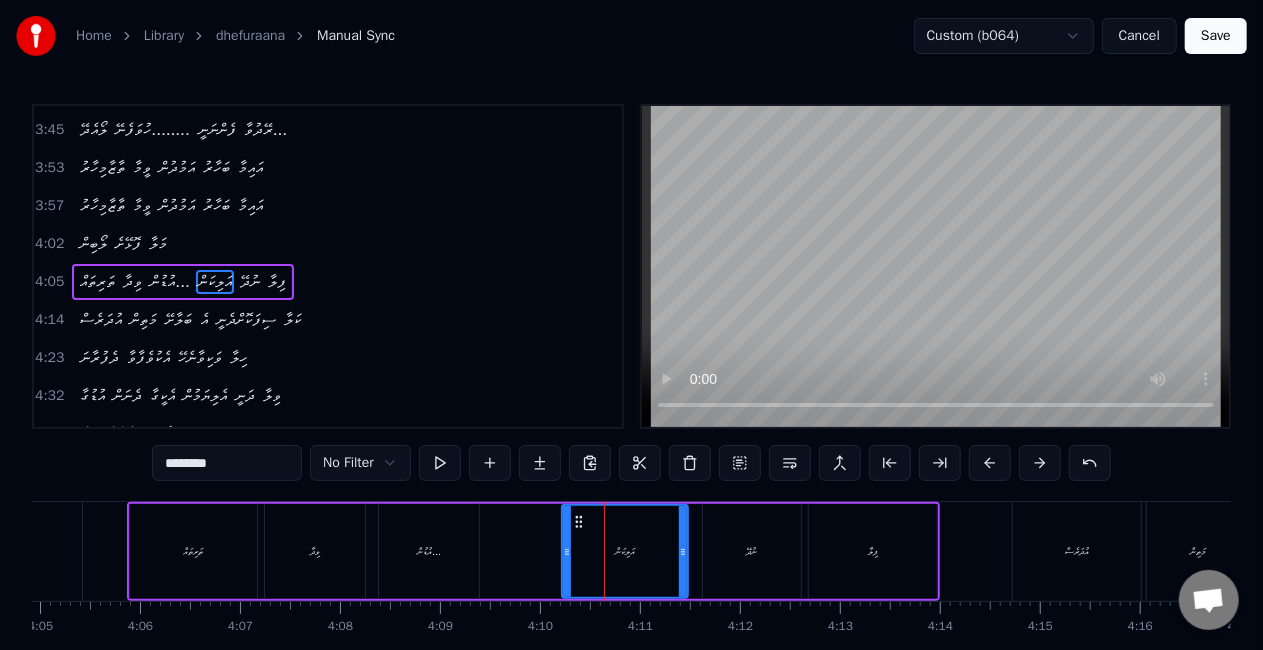 click at bounding box center [683, 551] 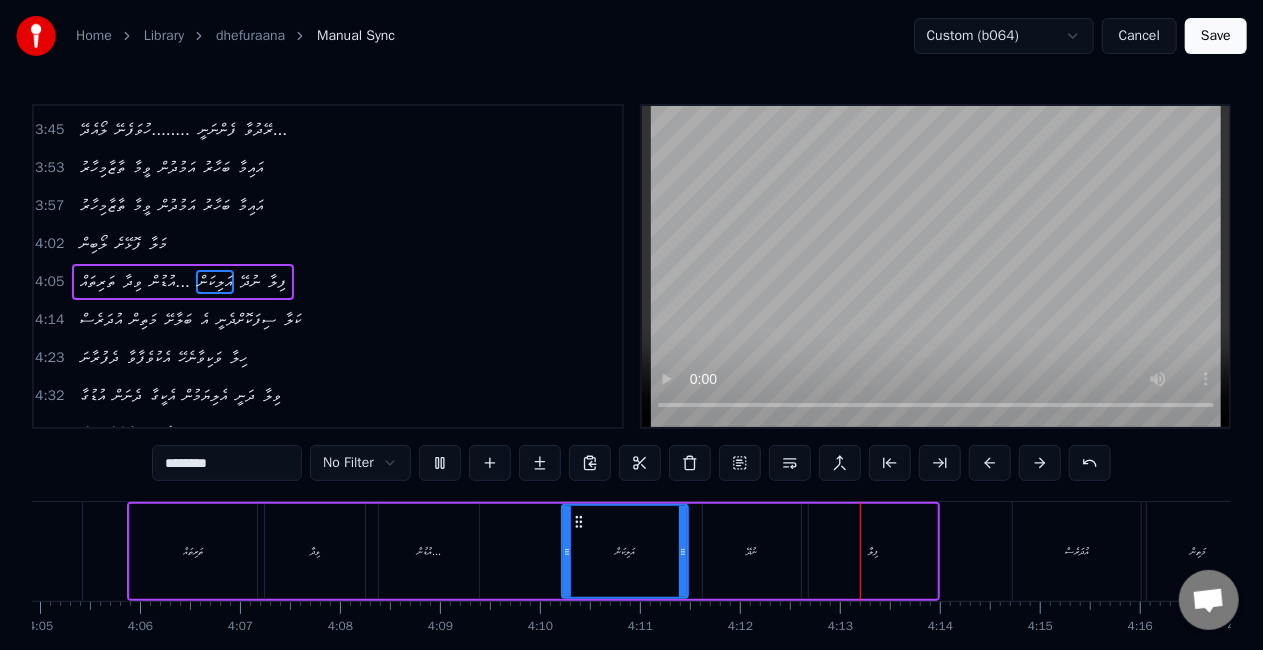 click on "އަލިކަން" at bounding box center (625, 551) 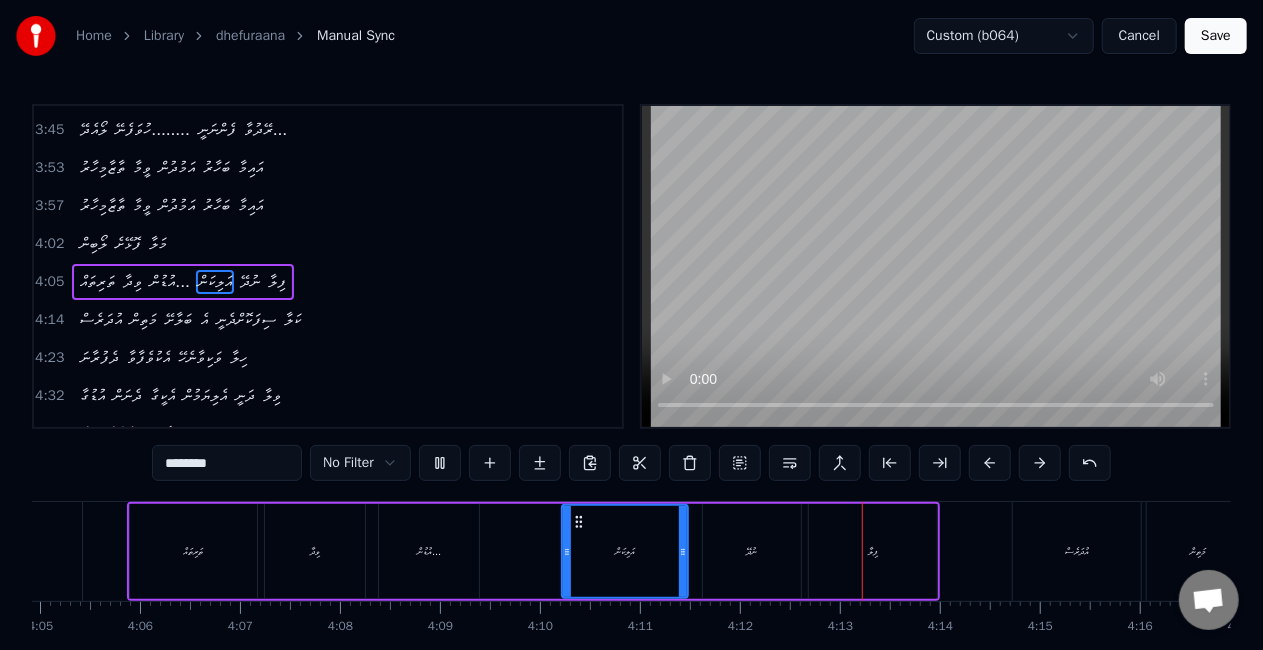 click on "ނުދޭ" at bounding box center (752, 551) 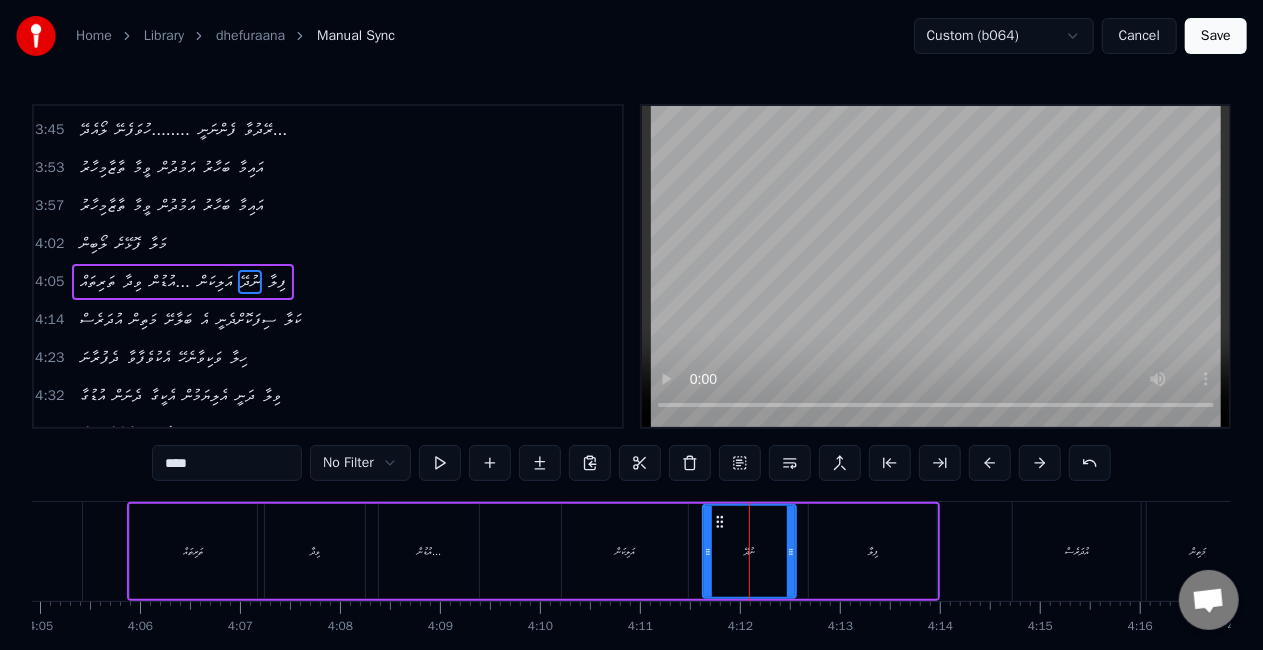 click at bounding box center [791, 551] 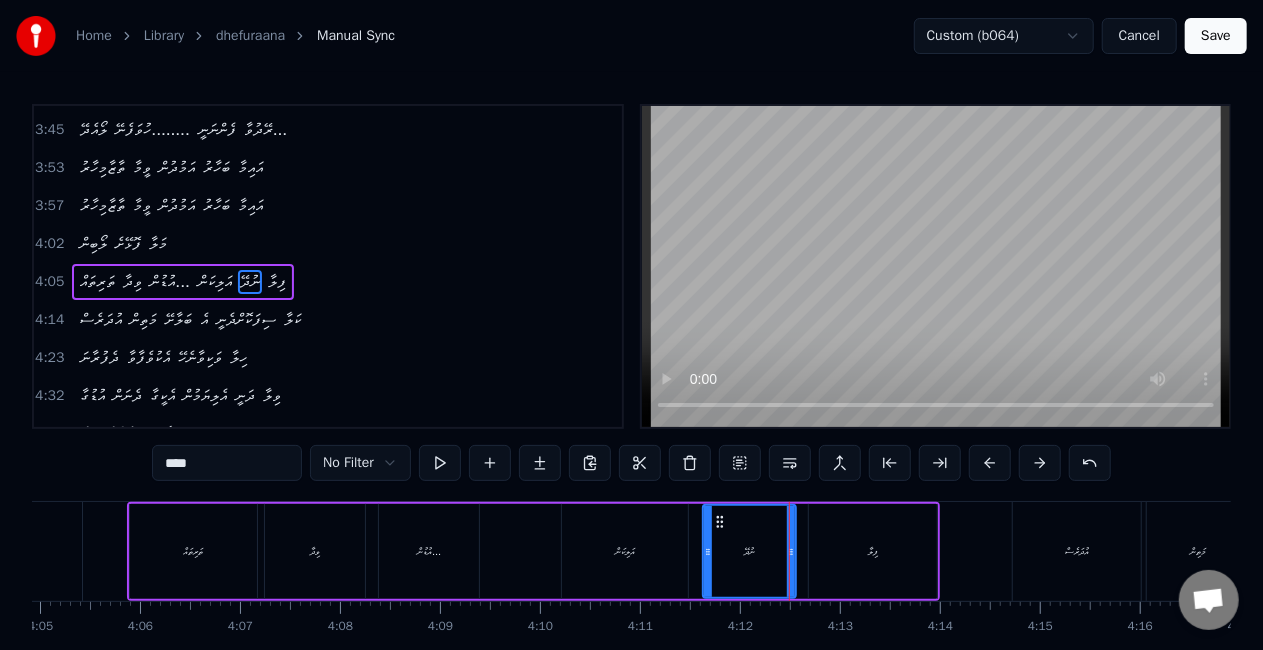 click on "ނުދޭ" at bounding box center [749, 551] 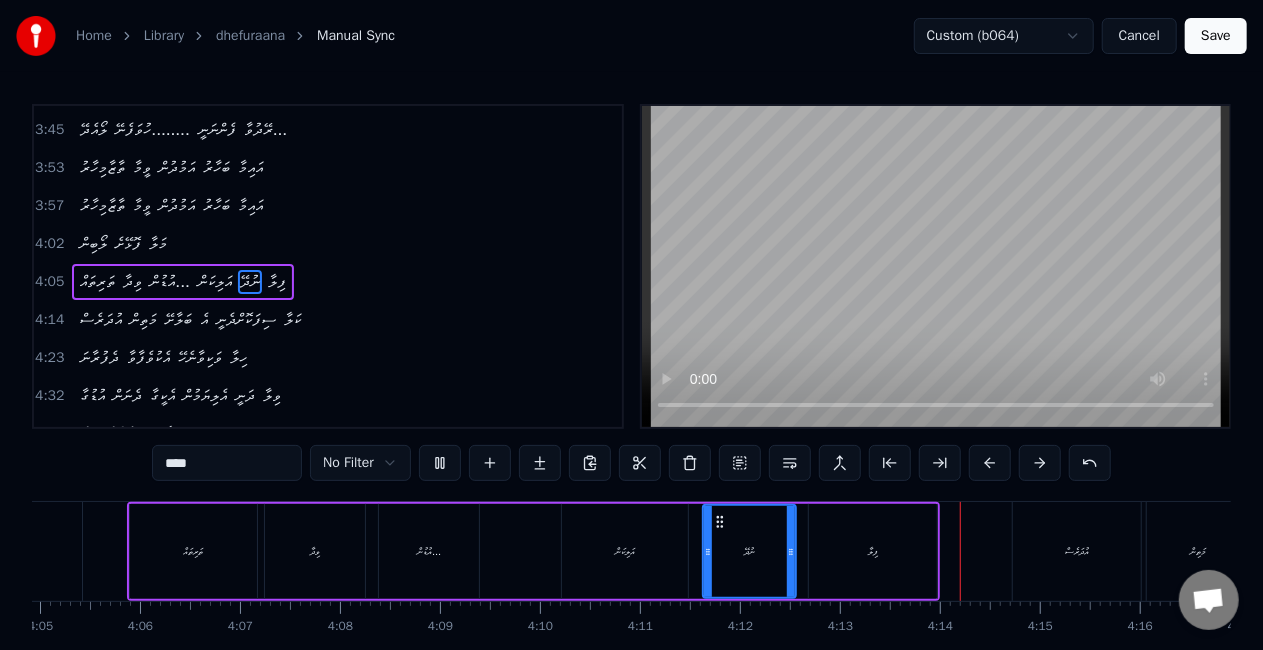 click on "ފިލާ" at bounding box center [873, 551] 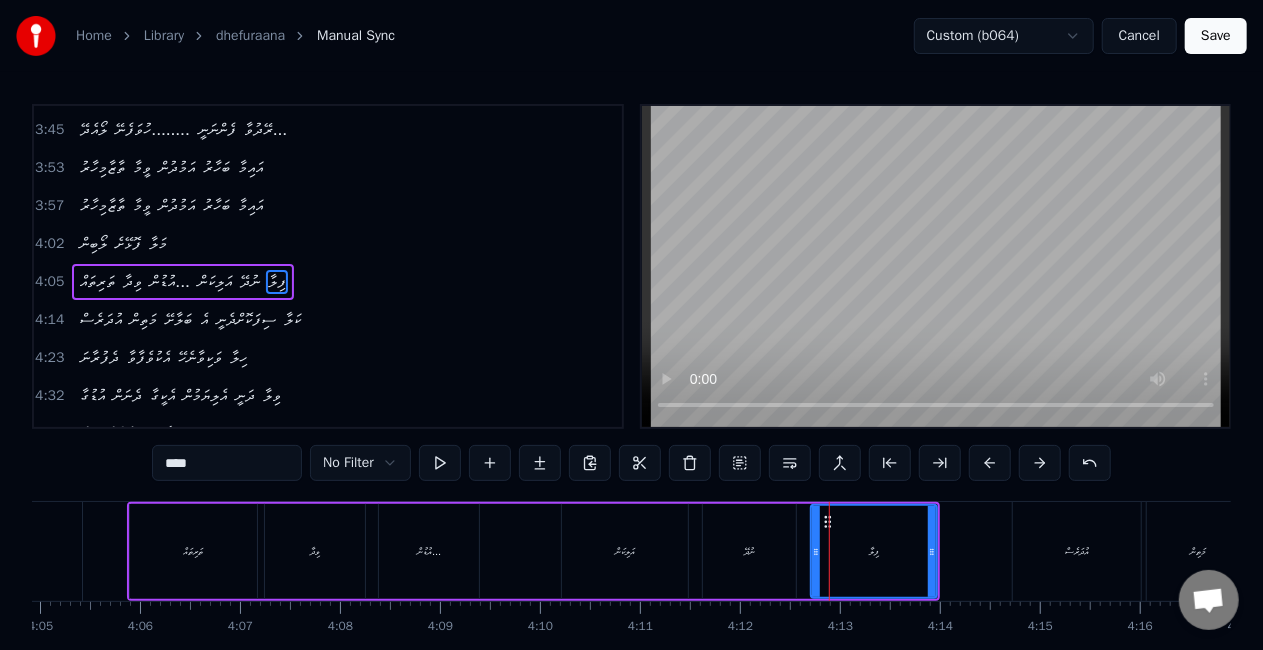 click 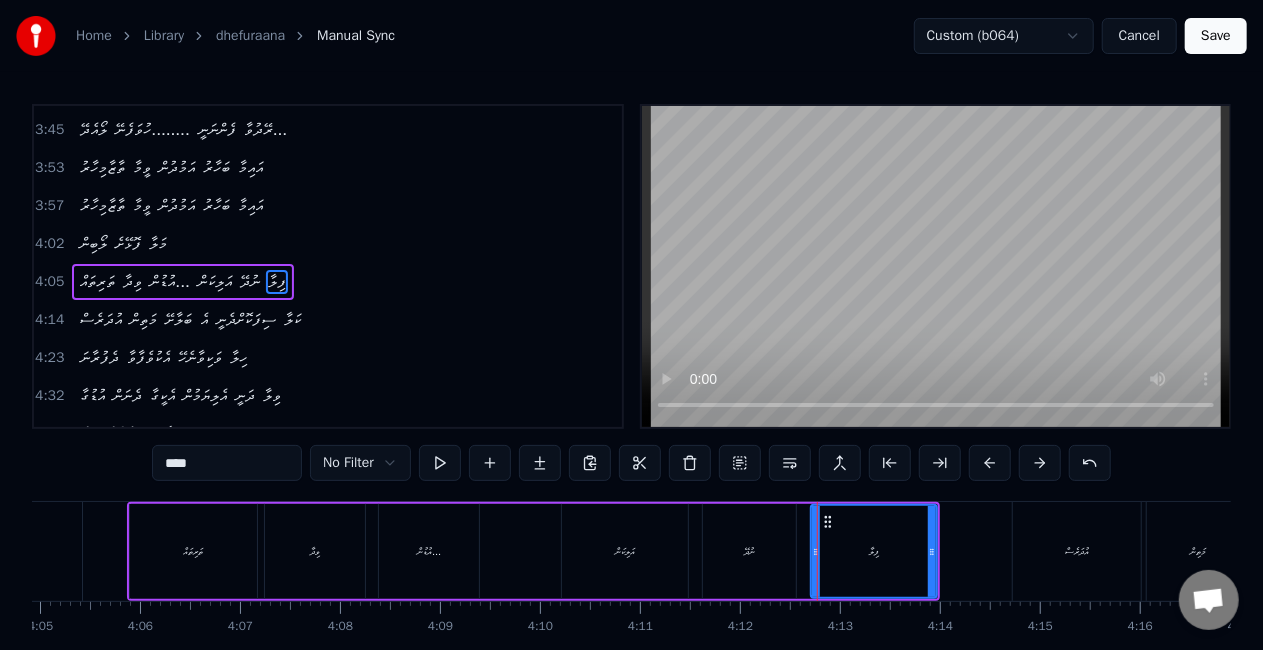 click on "ފިލާ" at bounding box center [874, 551] 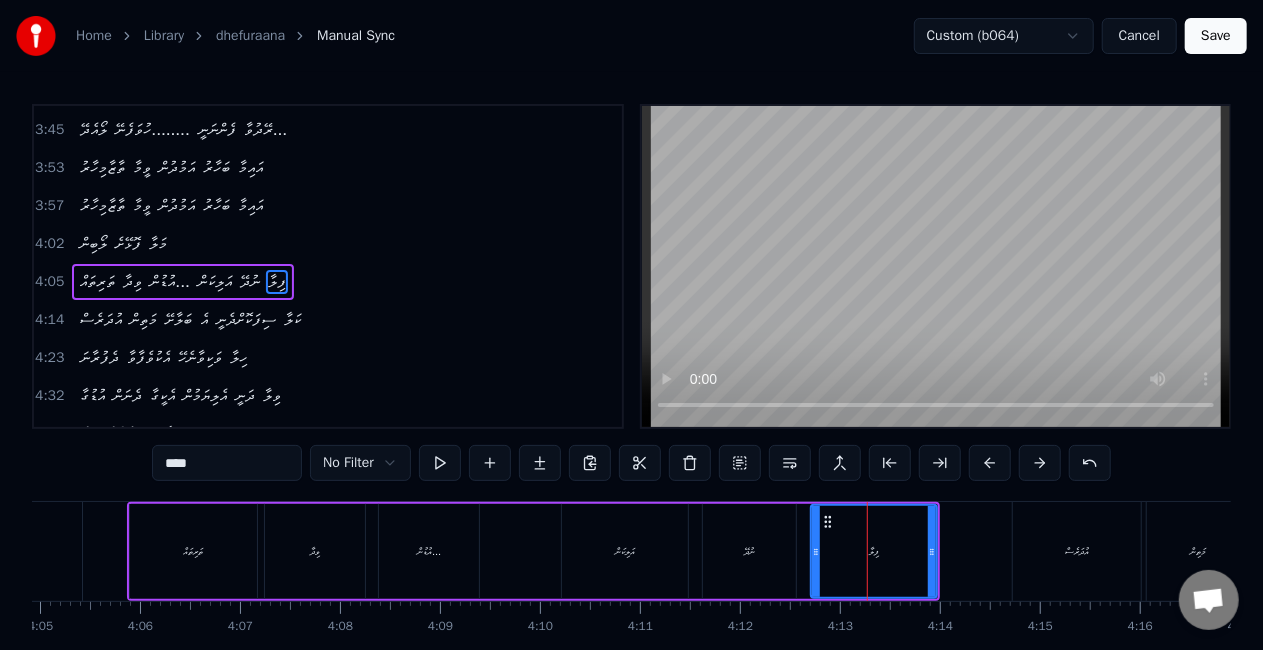 click on "****" at bounding box center [227, 463] 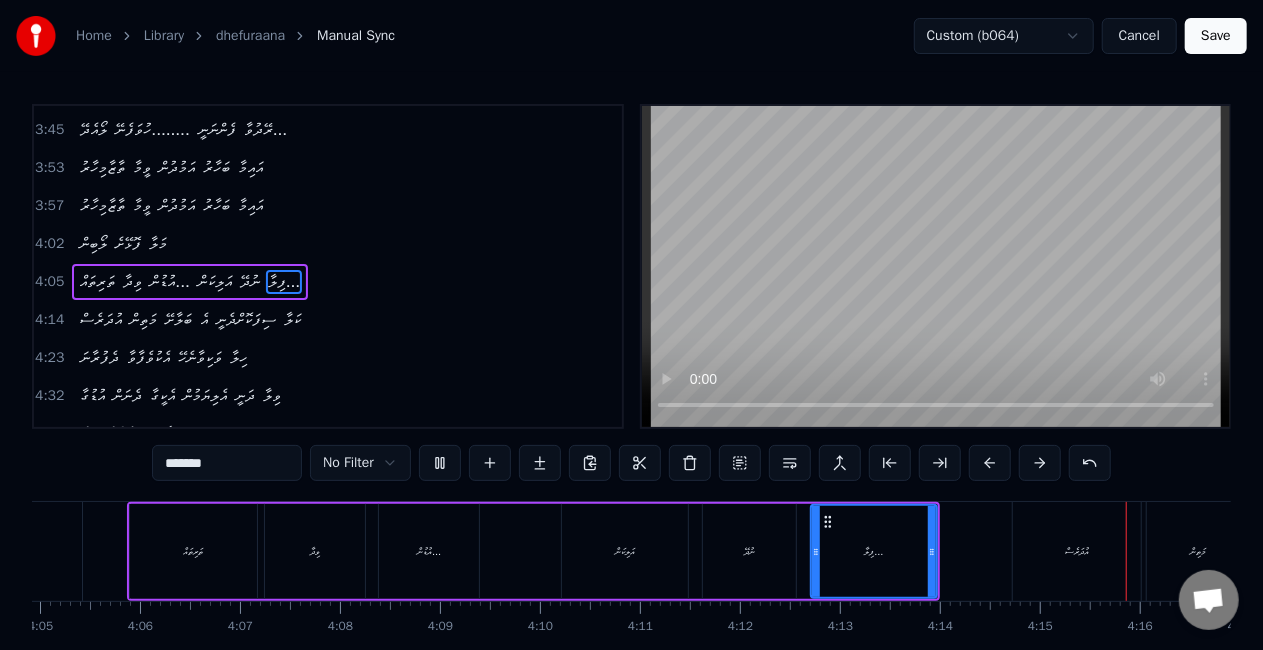 click on "އުދަރެސް" at bounding box center (1077, 551) 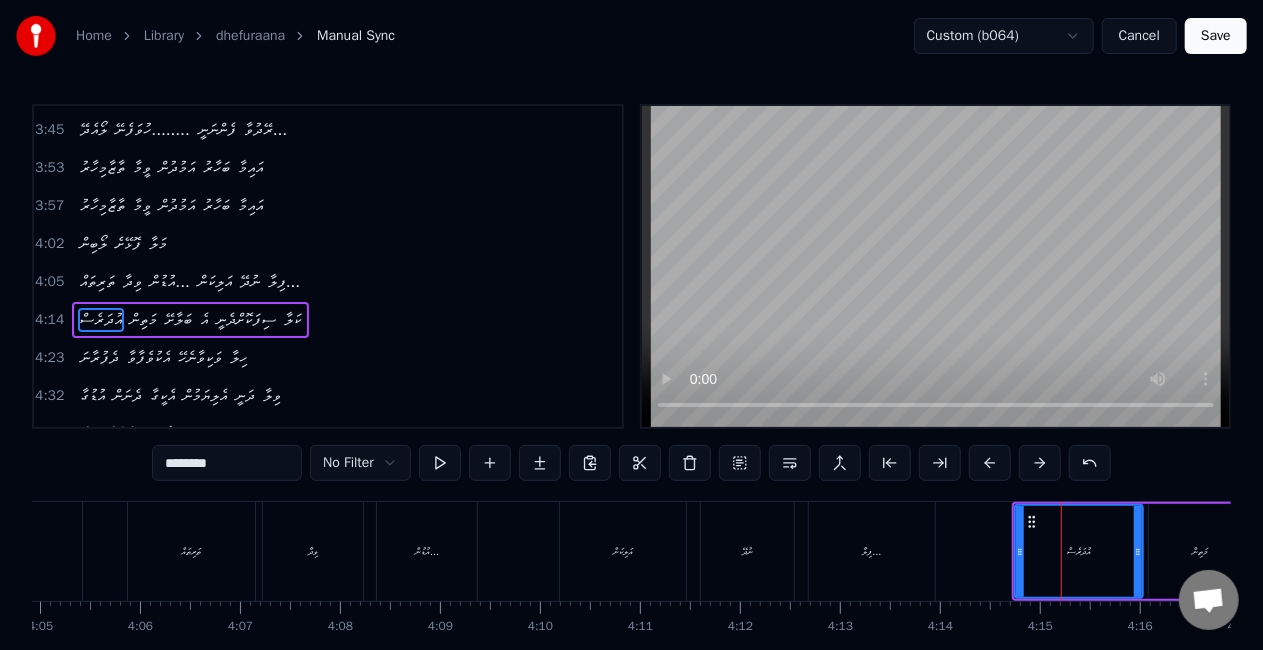 scroll, scrollTop: 716, scrollLeft: 0, axis: vertical 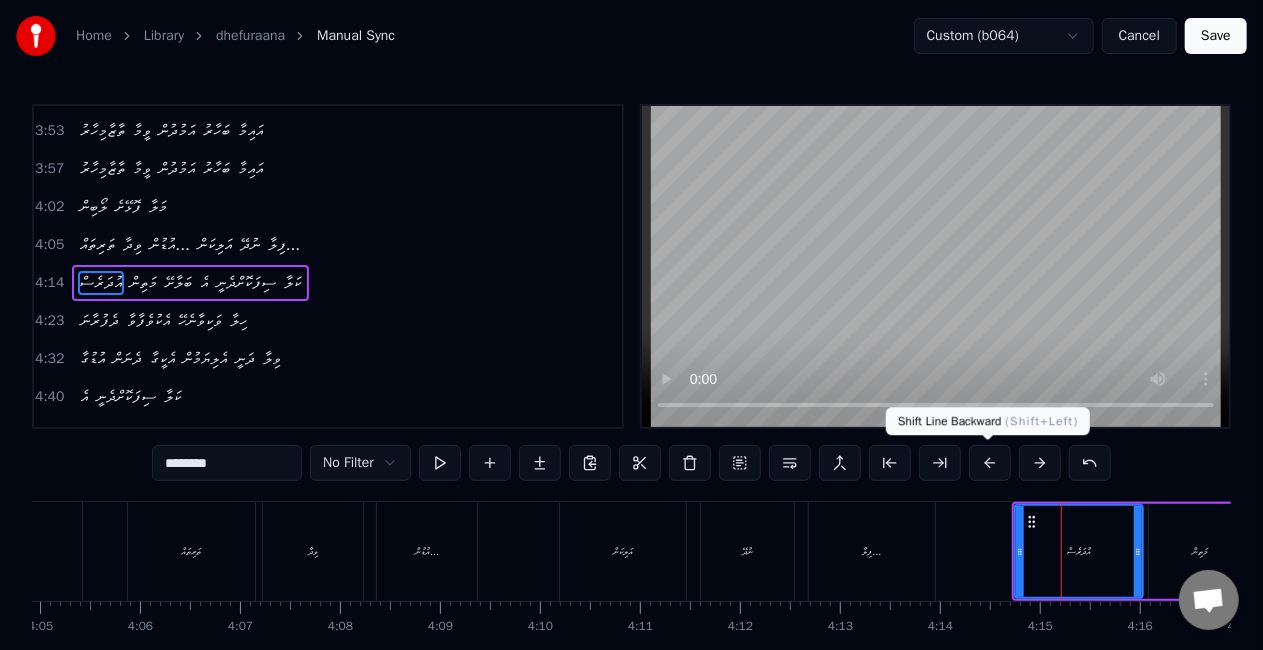 click at bounding box center (990, 463) 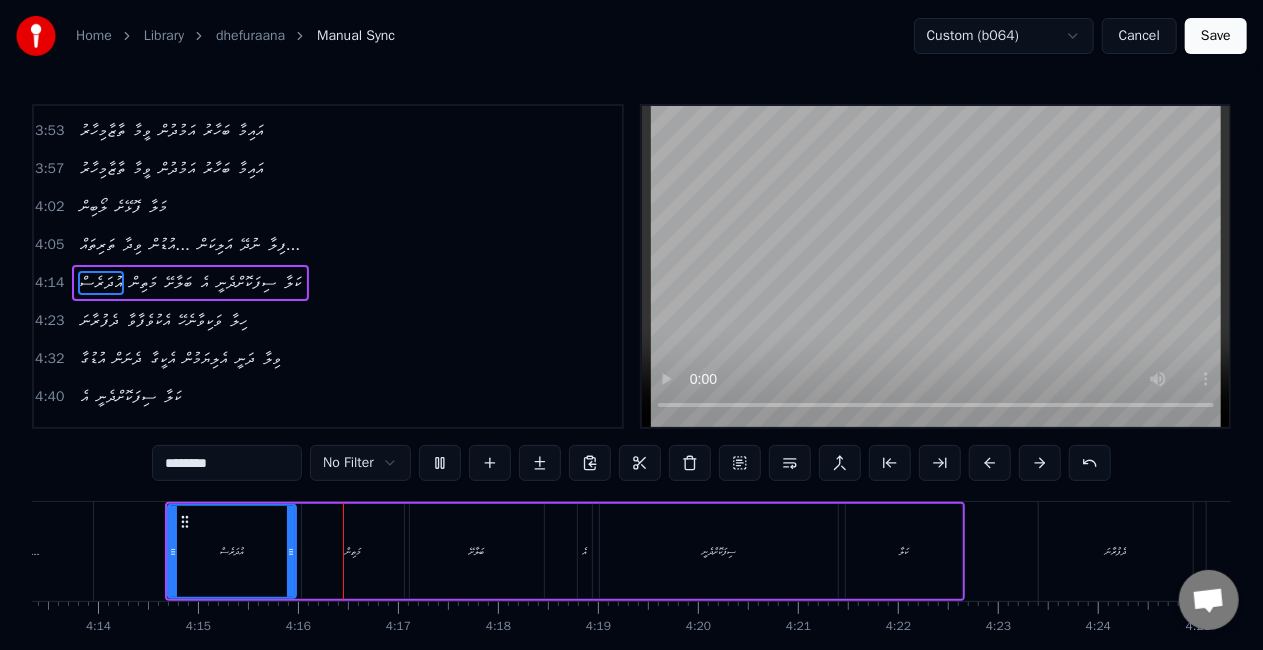 scroll, scrollTop: 0, scrollLeft: 25495, axis: horizontal 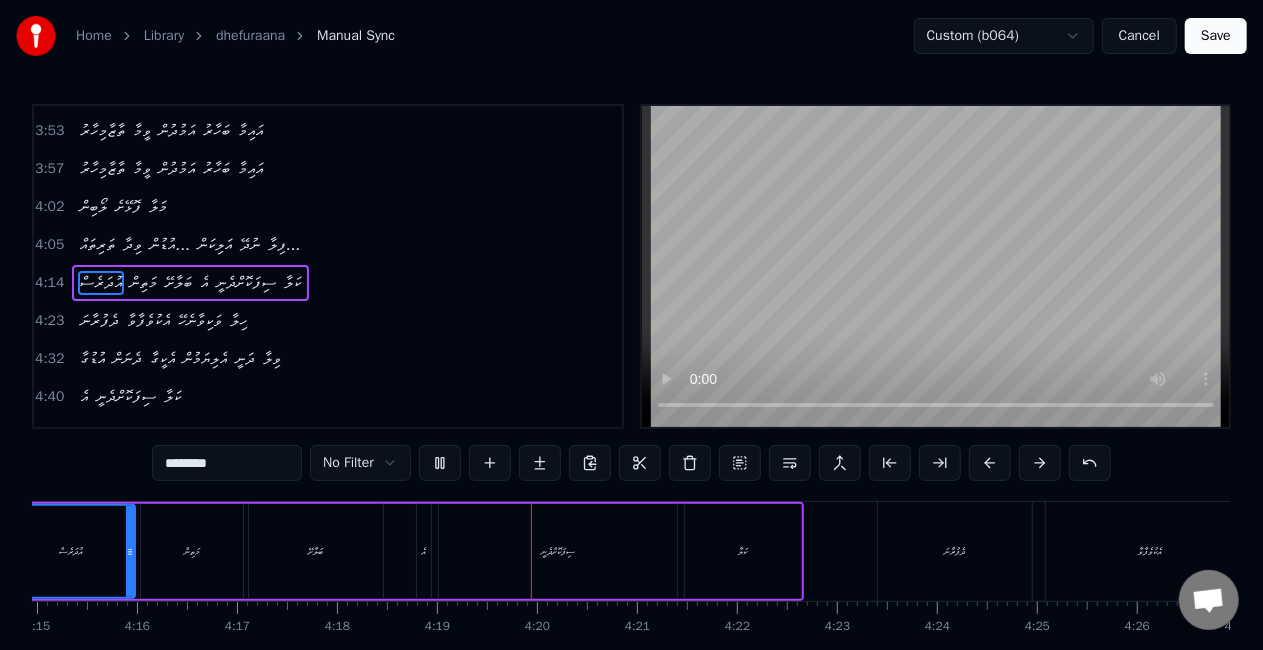 click on "ބަލާށޭ" at bounding box center (316, 551) 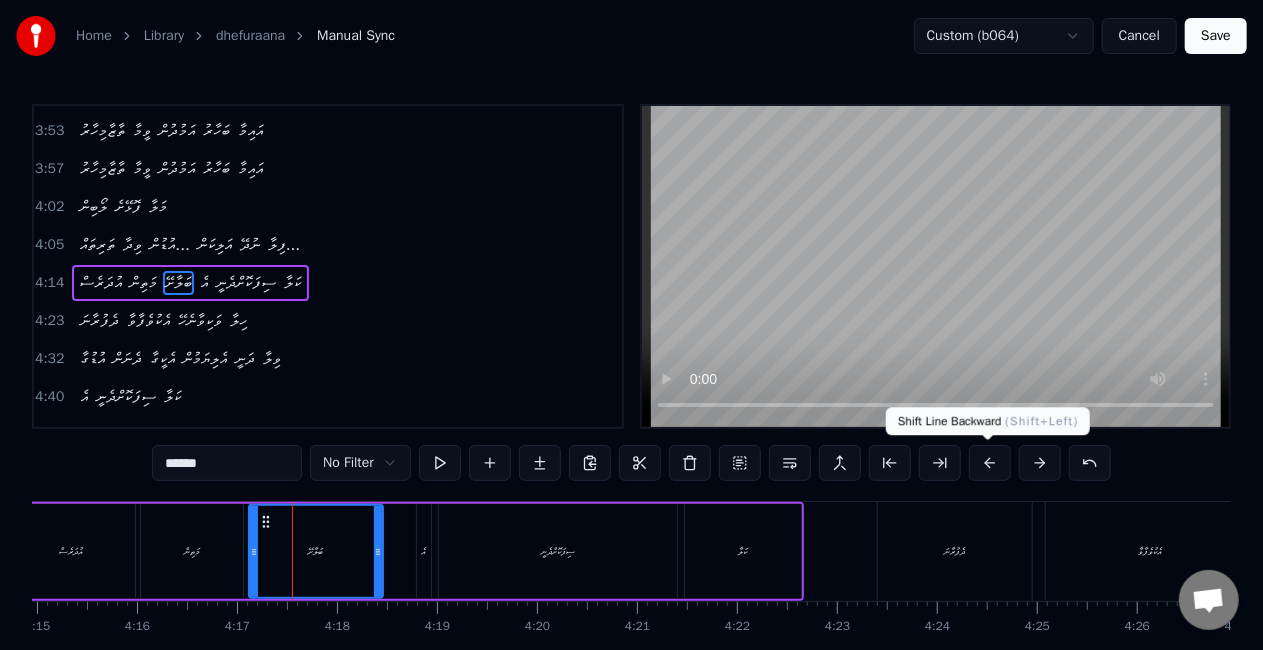 click at bounding box center (990, 463) 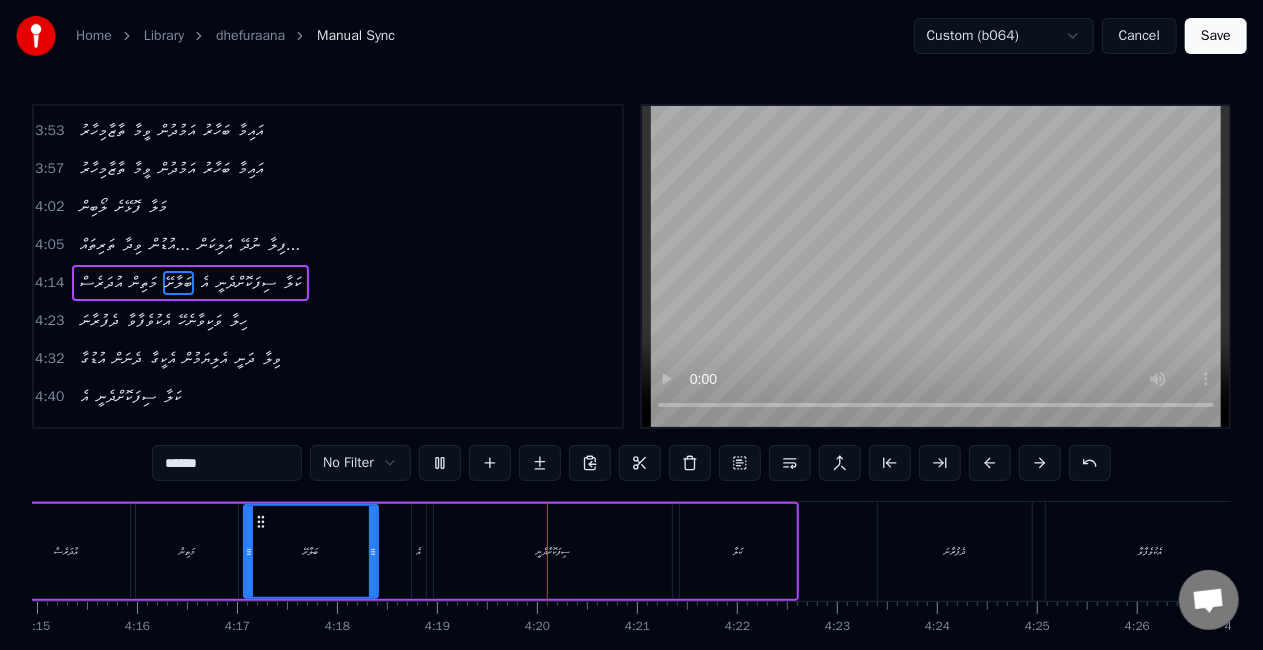click on "ސިފަކޮށްދެނީ" at bounding box center (553, 551) 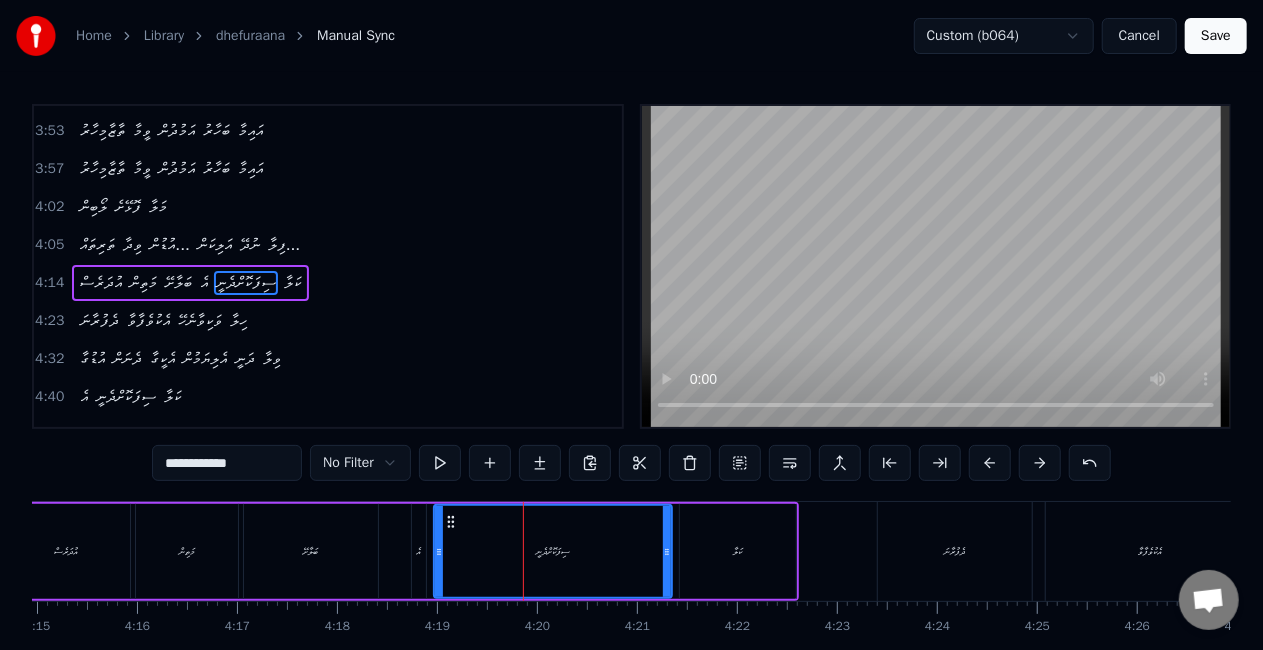 click on "އެ" at bounding box center (419, 551) 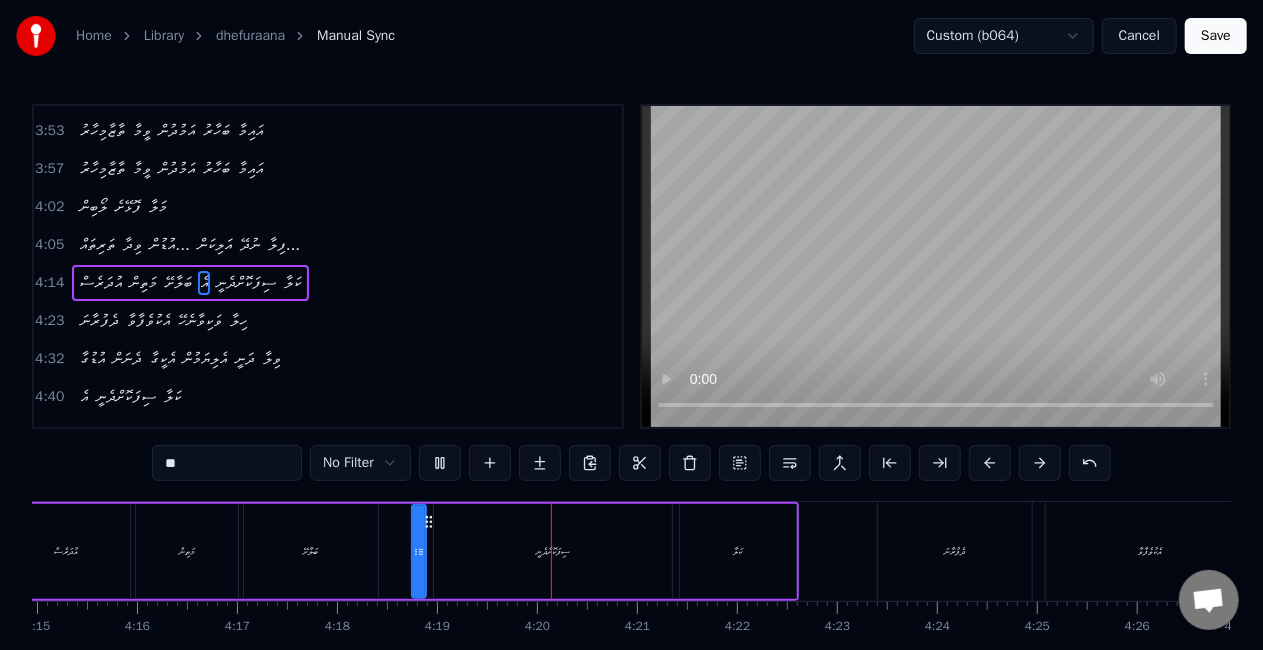 click on "ސިފަކޮށްދެނީ" at bounding box center [553, 551] 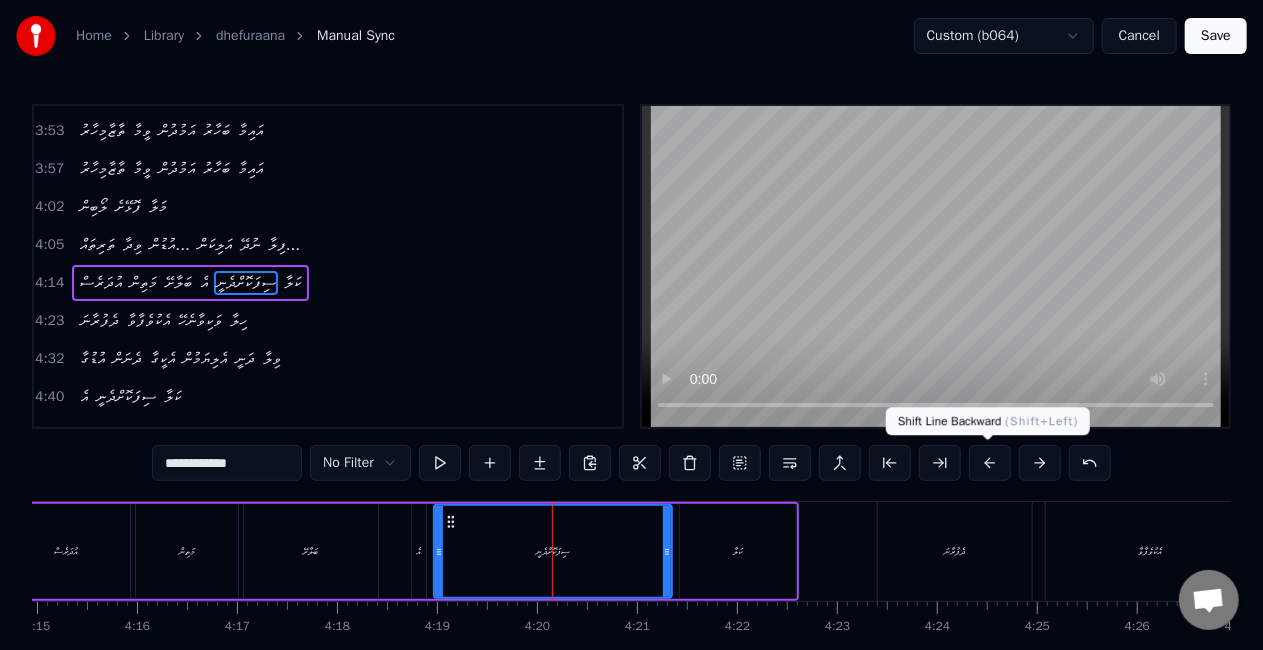 click at bounding box center (990, 463) 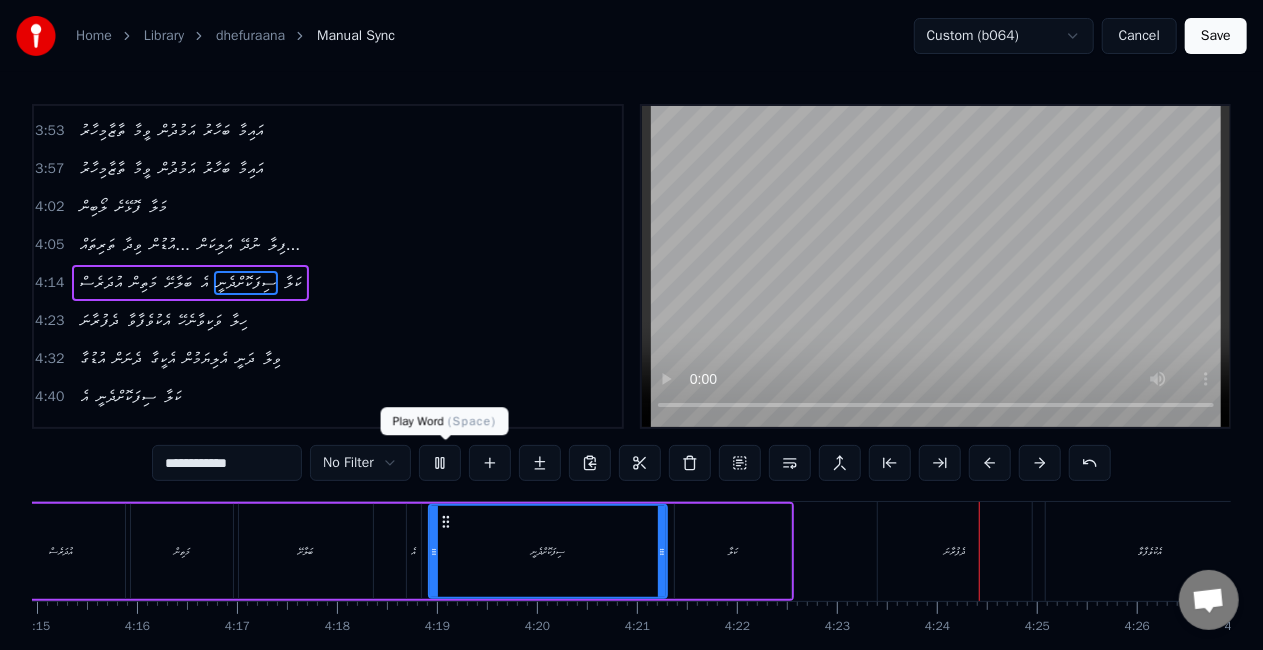 click at bounding box center (440, 463) 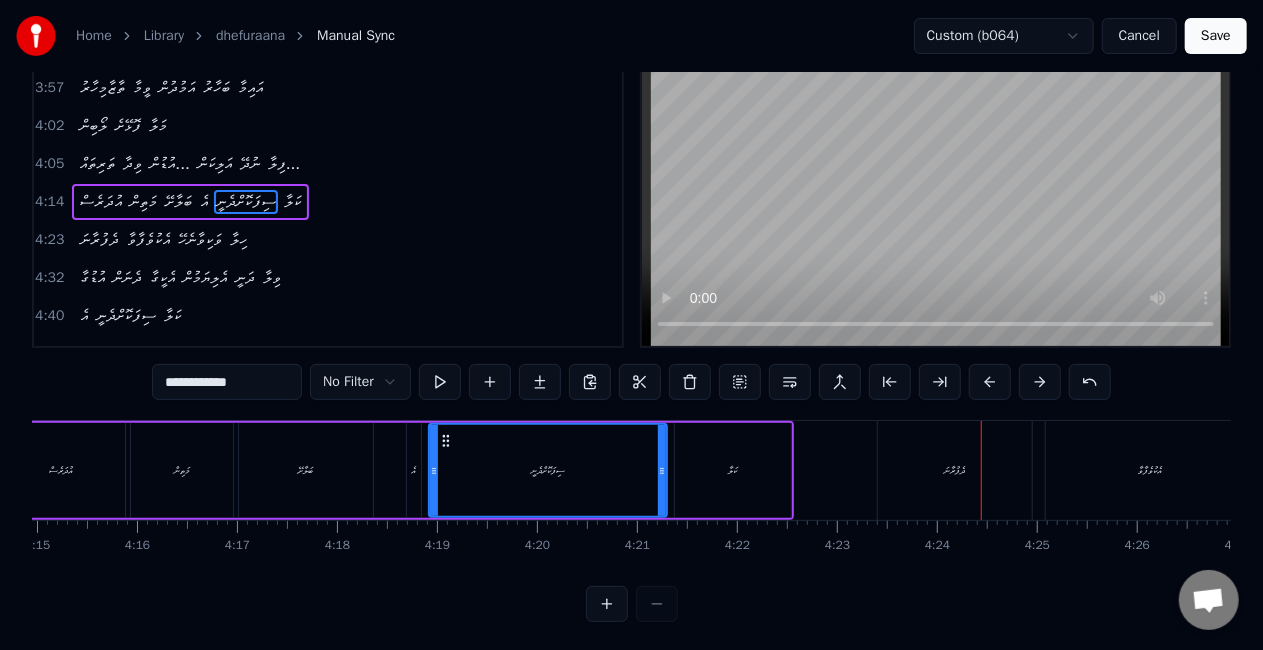 scroll, scrollTop: 100, scrollLeft: 0, axis: vertical 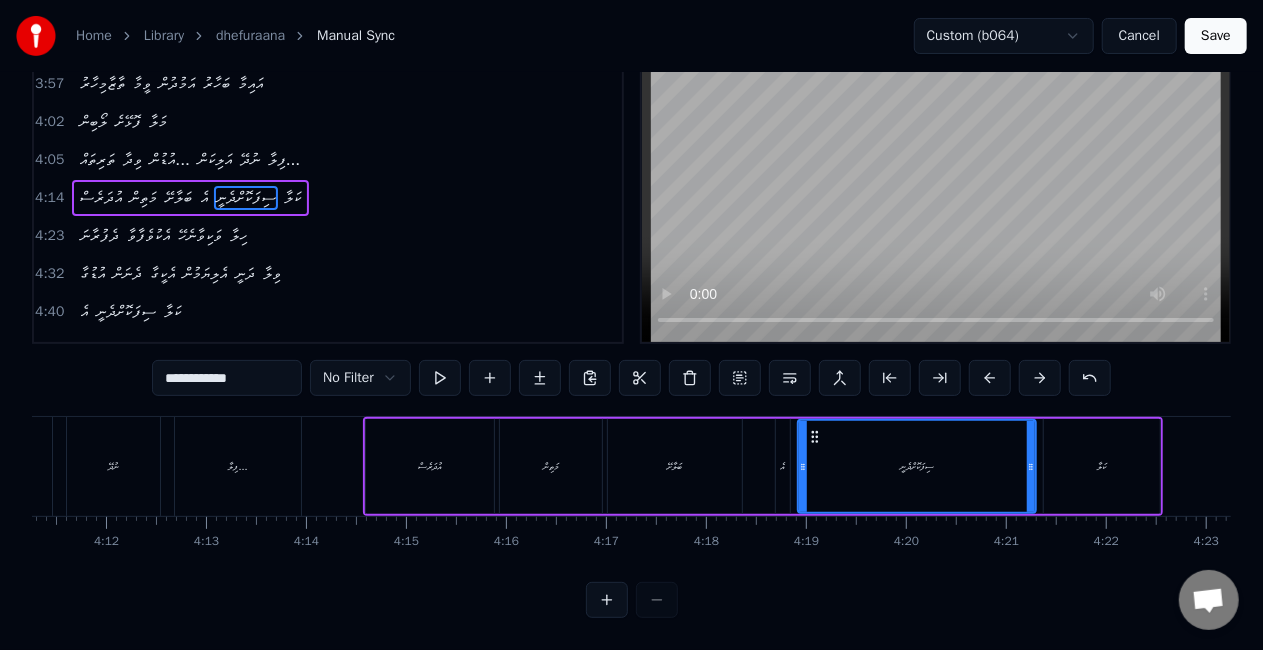 click on "އުދަރެސް" at bounding box center [430, 466] 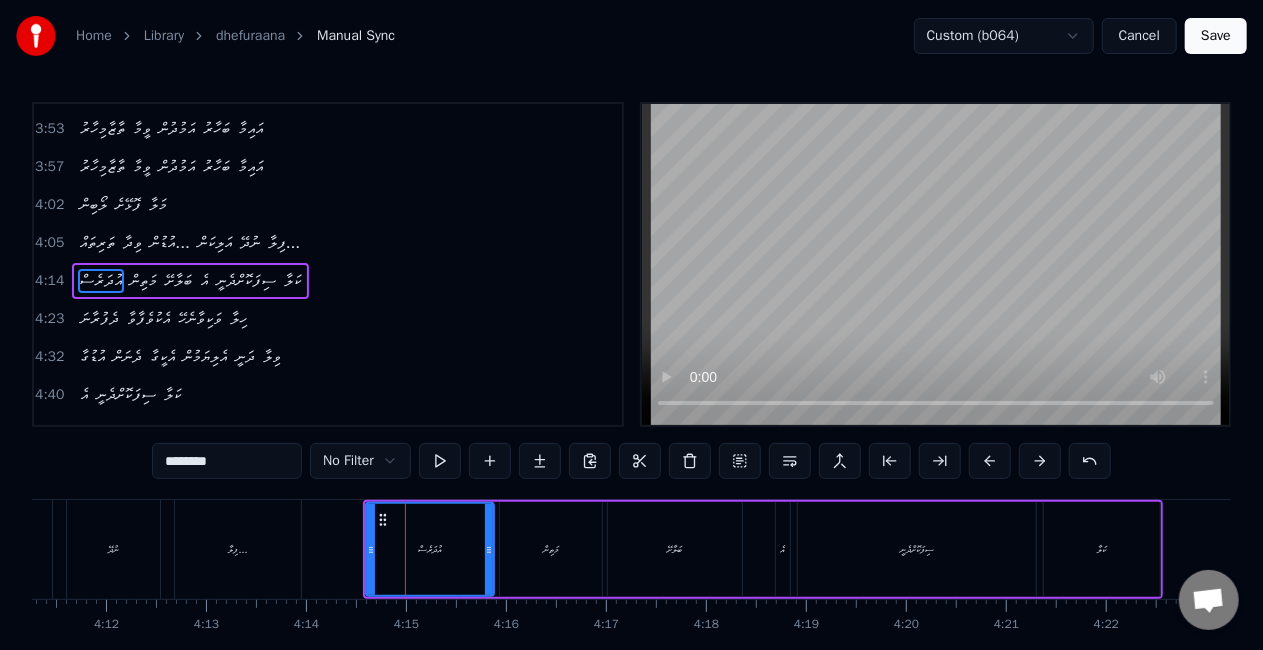 scroll, scrollTop: 0, scrollLeft: 0, axis: both 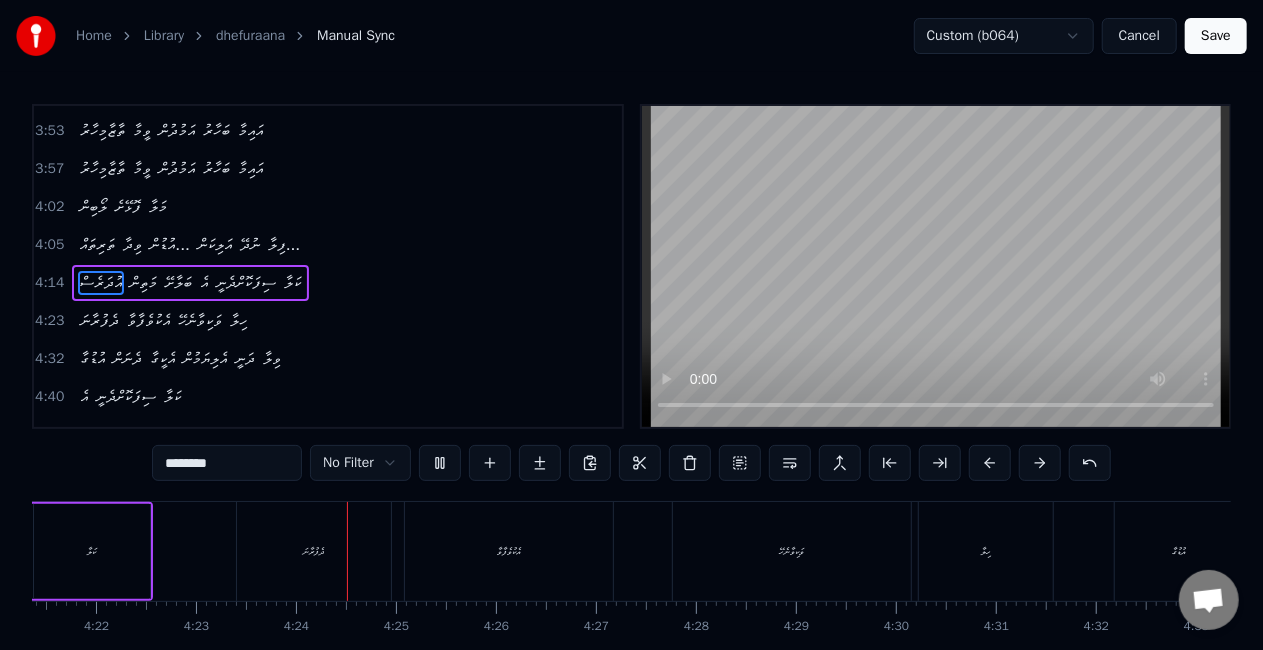 click on "ދެފުރާނަ" at bounding box center [314, 551] 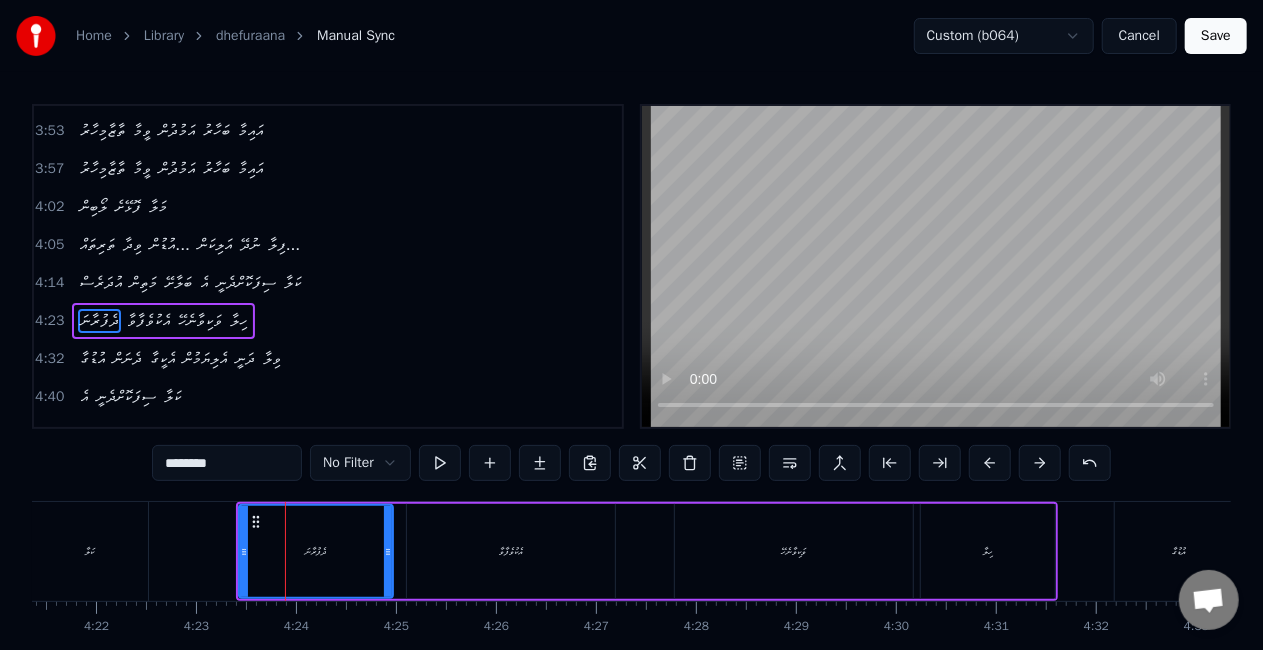 scroll, scrollTop: 724, scrollLeft: 0, axis: vertical 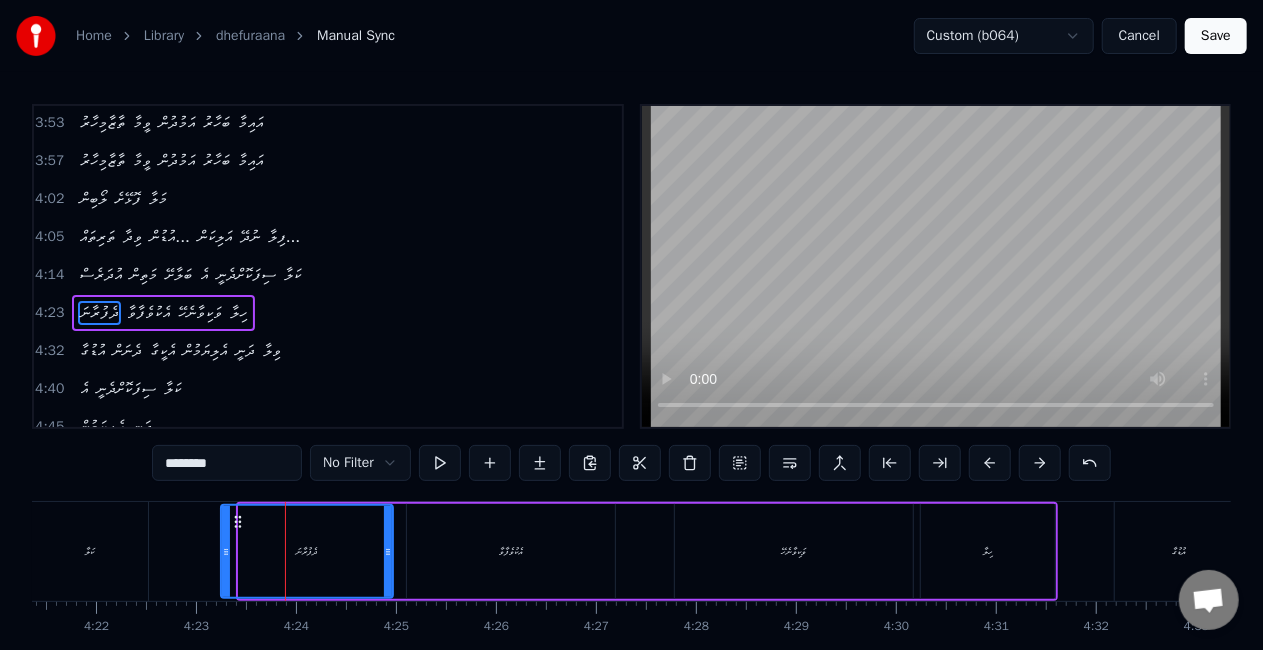 drag, startPoint x: 242, startPoint y: 570, endPoint x: 223, endPoint y: 571, distance: 19.026299 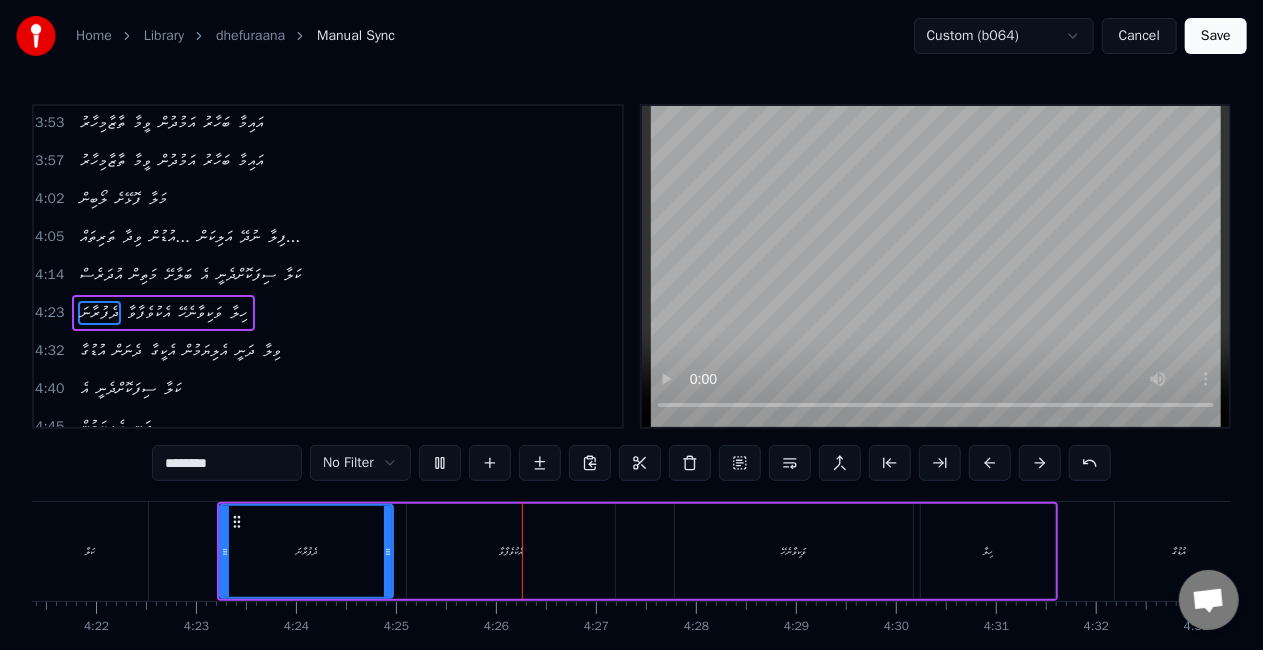 click on "އެކުވެފާވާ" at bounding box center [511, 551] 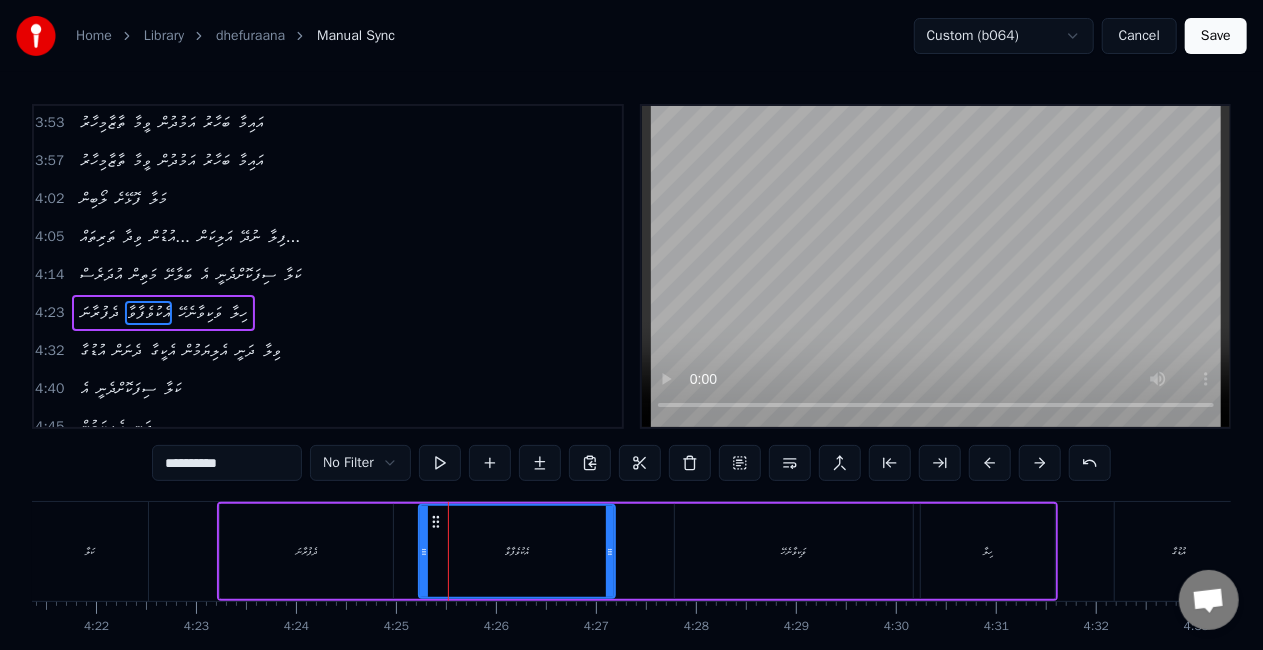 drag, startPoint x: 412, startPoint y: 560, endPoint x: 424, endPoint y: 560, distance: 12 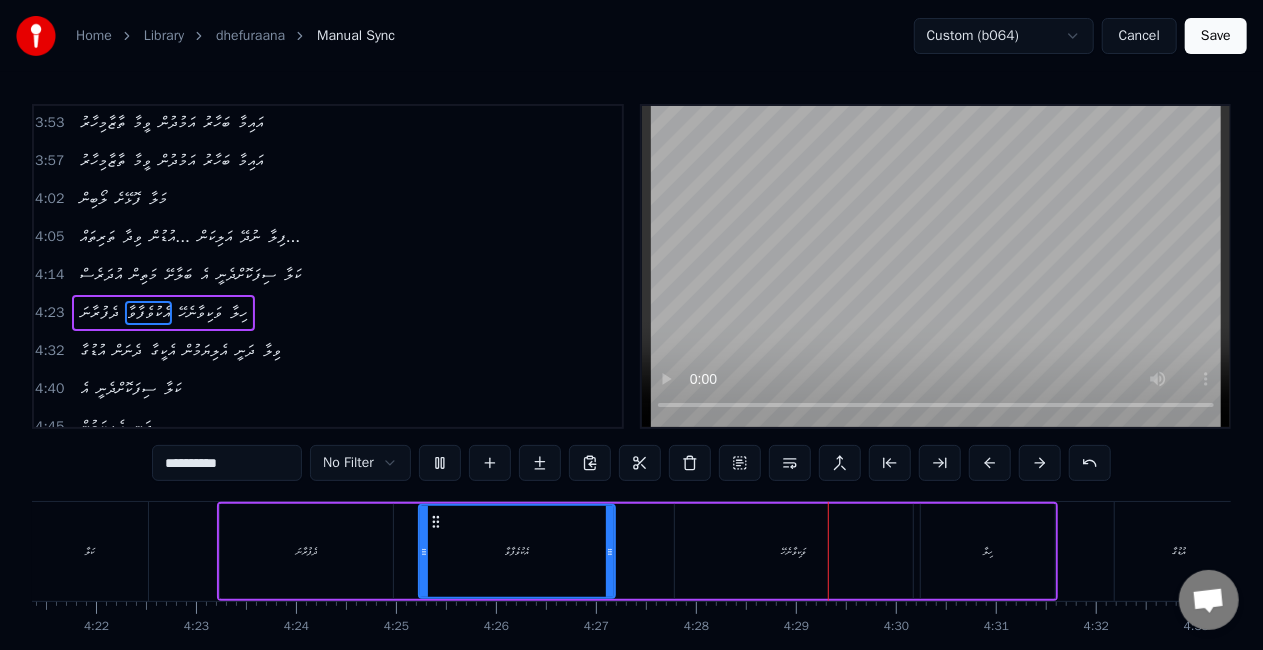 click on "ވަކިވާނެހޭ" at bounding box center (794, 551) 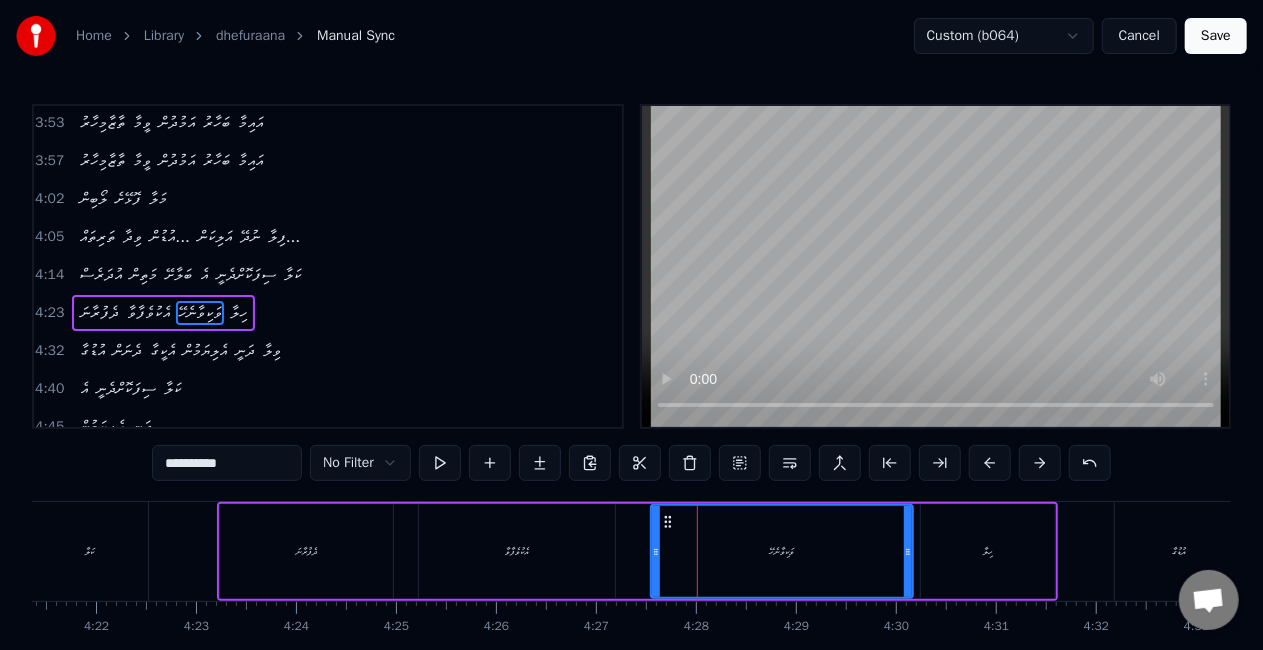 drag, startPoint x: 680, startPoint y: 564, endPoint x: 656, endPoint y: 565, distance: 24.020824 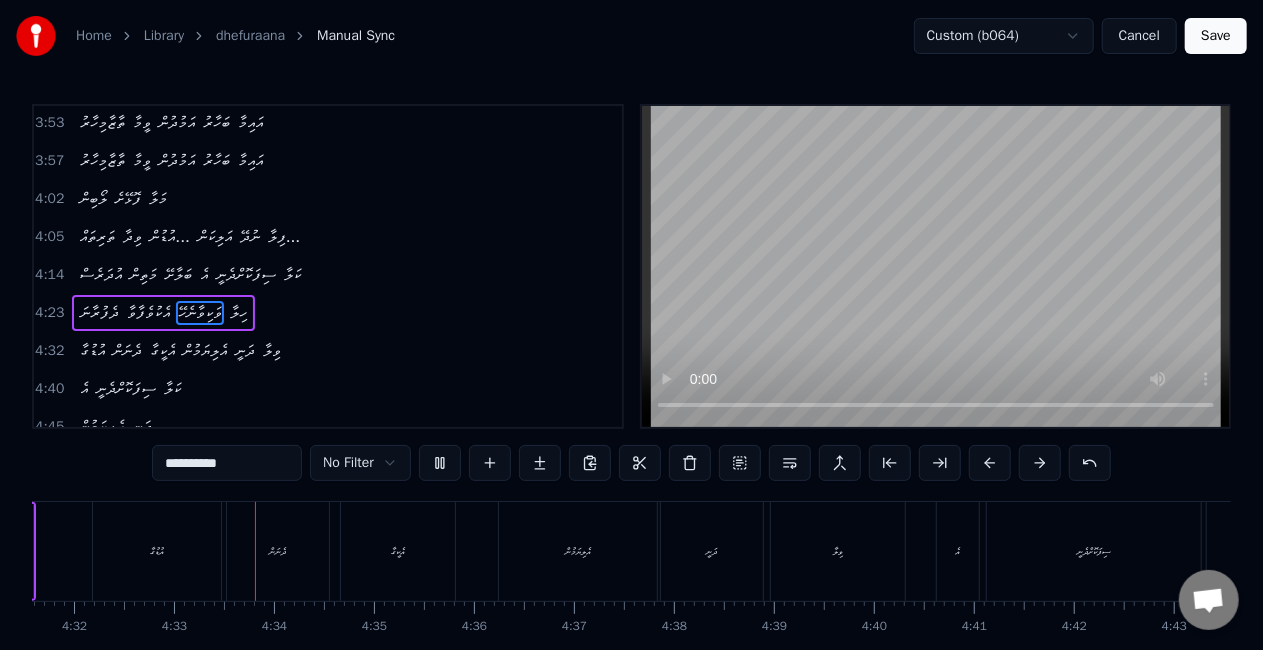 click on "އުޑުގާ" at bounding box center [157, 551] 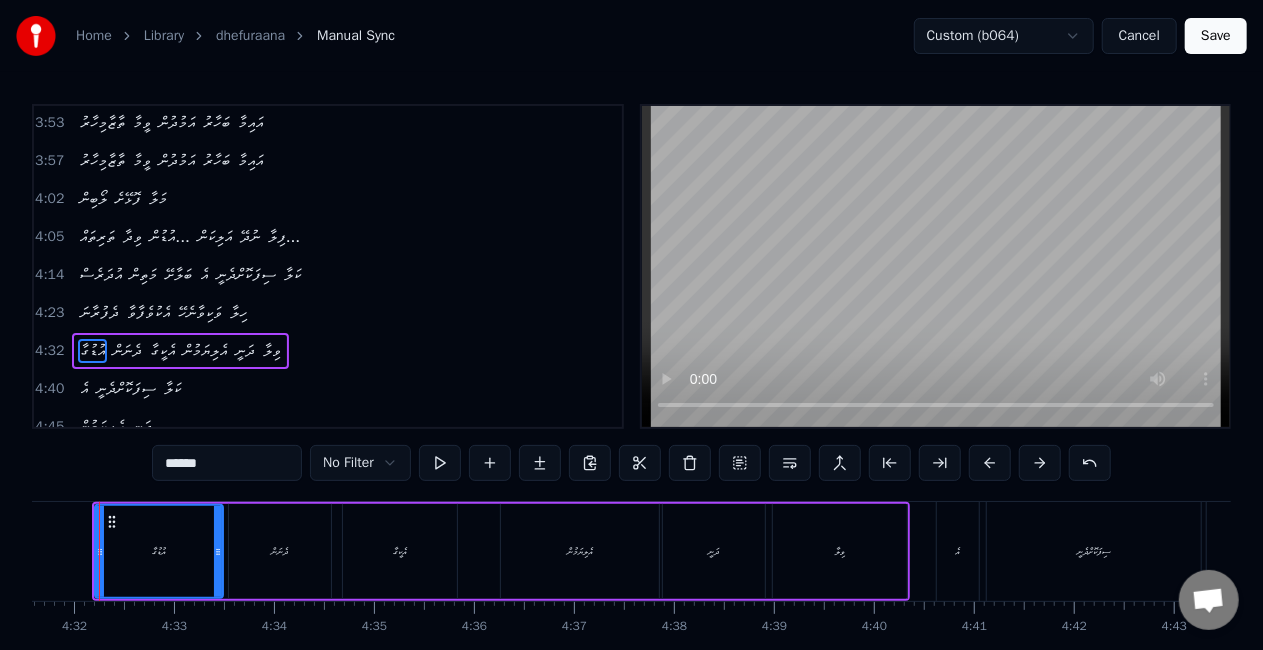 scroll, scrollTop: 0, scrollLeft: 27124, axis: horizontal 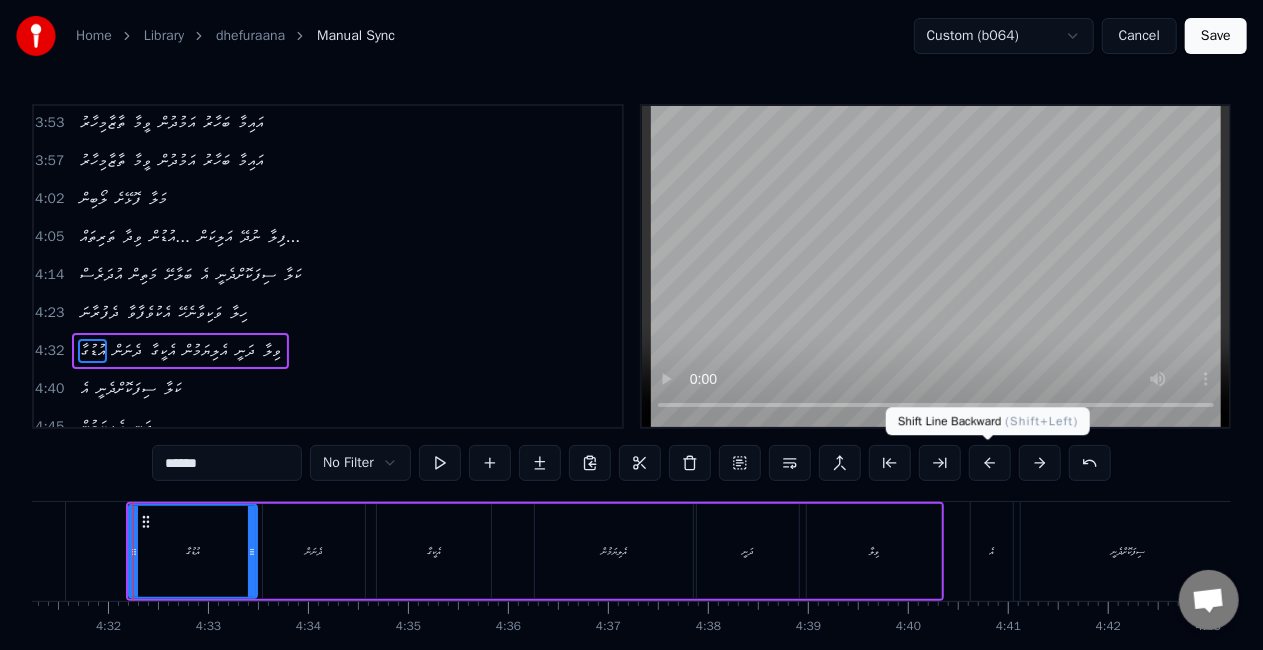 click at bounding box center (990, 463) 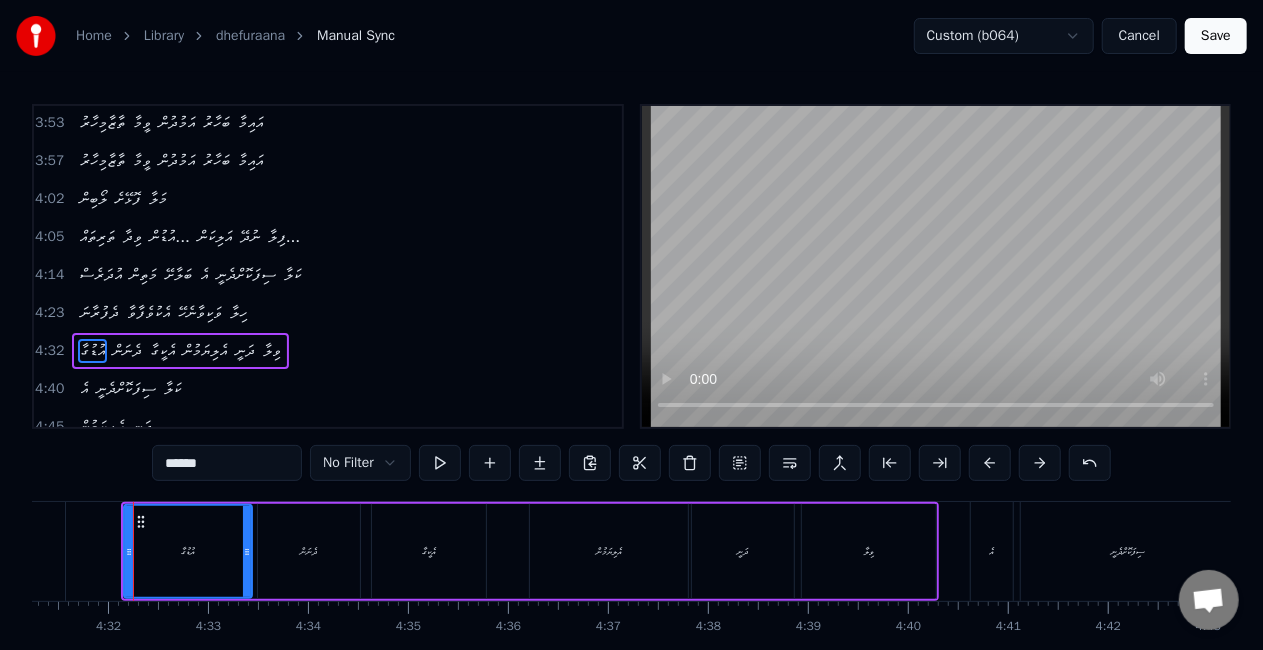 click at bounding box center [990, 463] 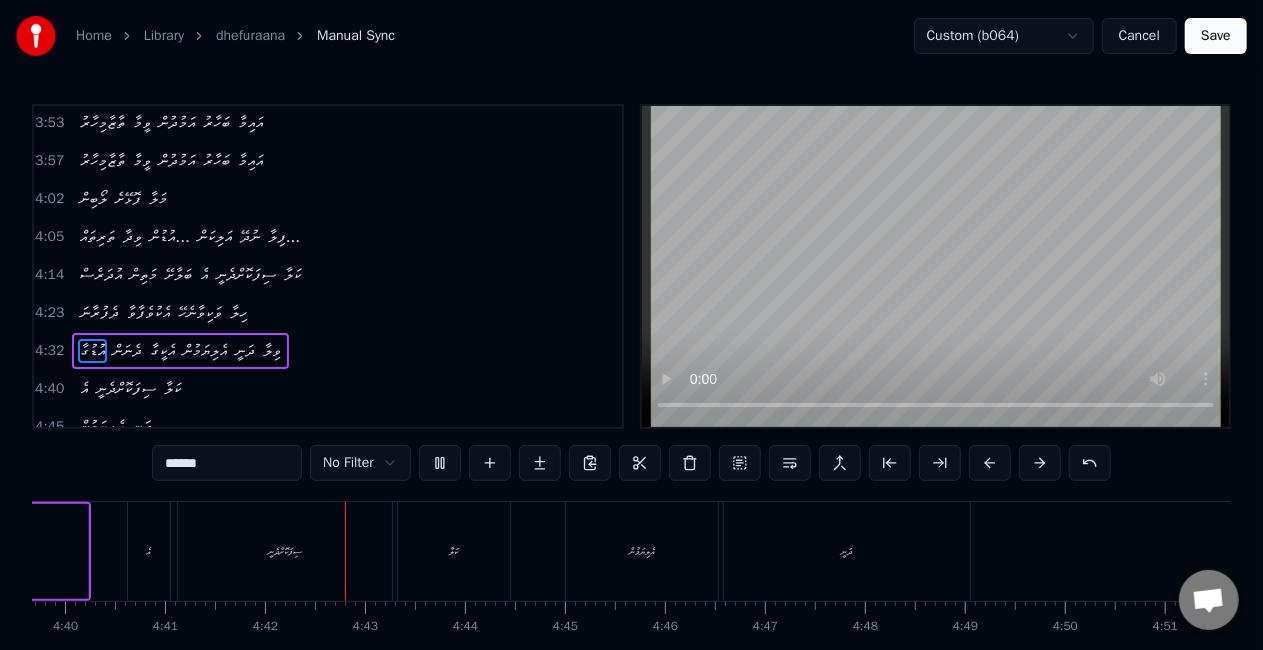 scroll, scrollTop: 0, scrollLeft: 28128, axis: horizontal 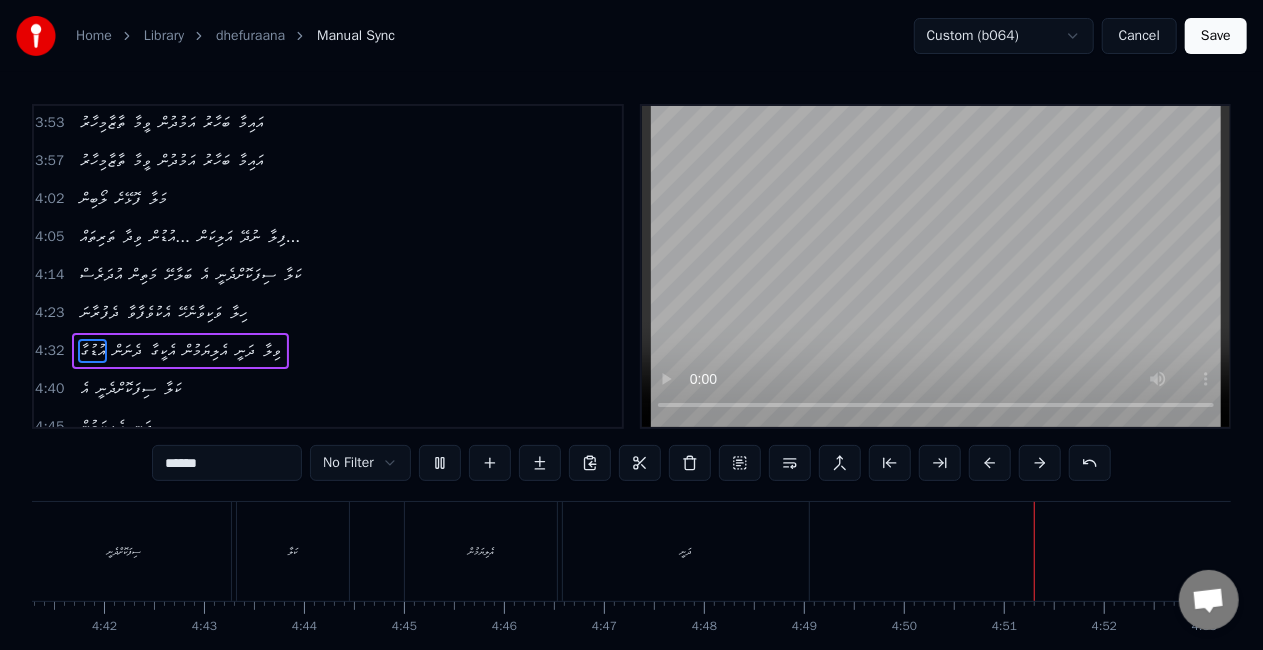 click on "Save" at bounding box center [1216, 36] 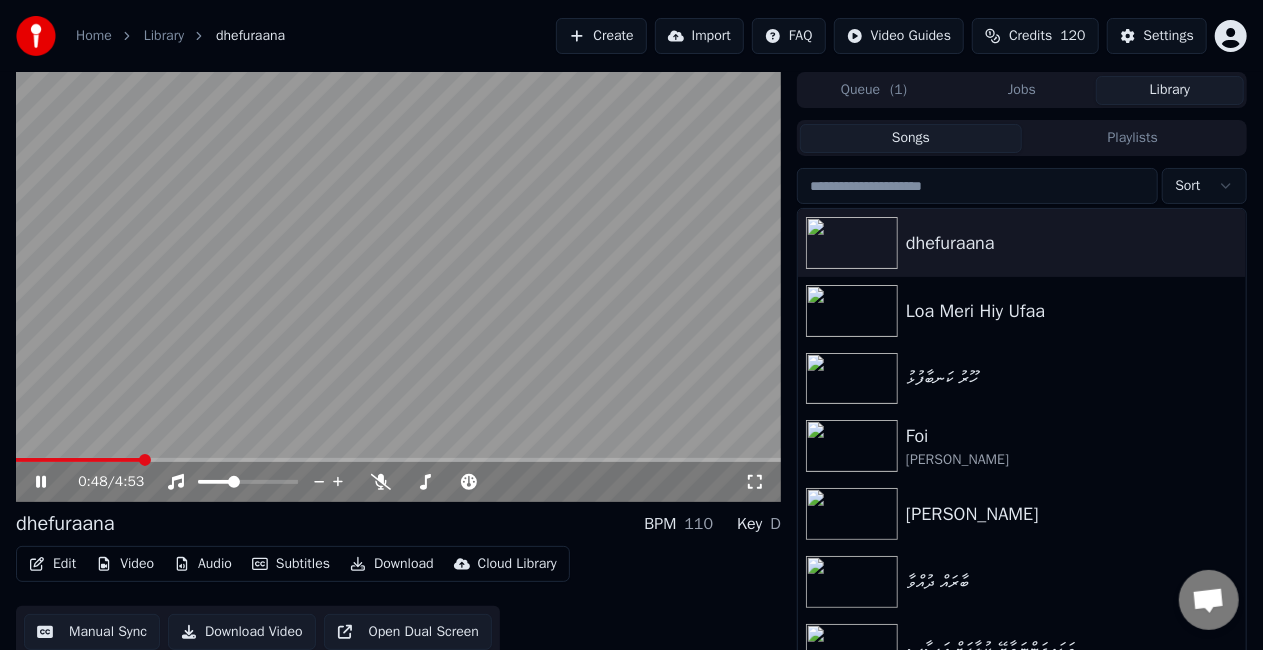 click 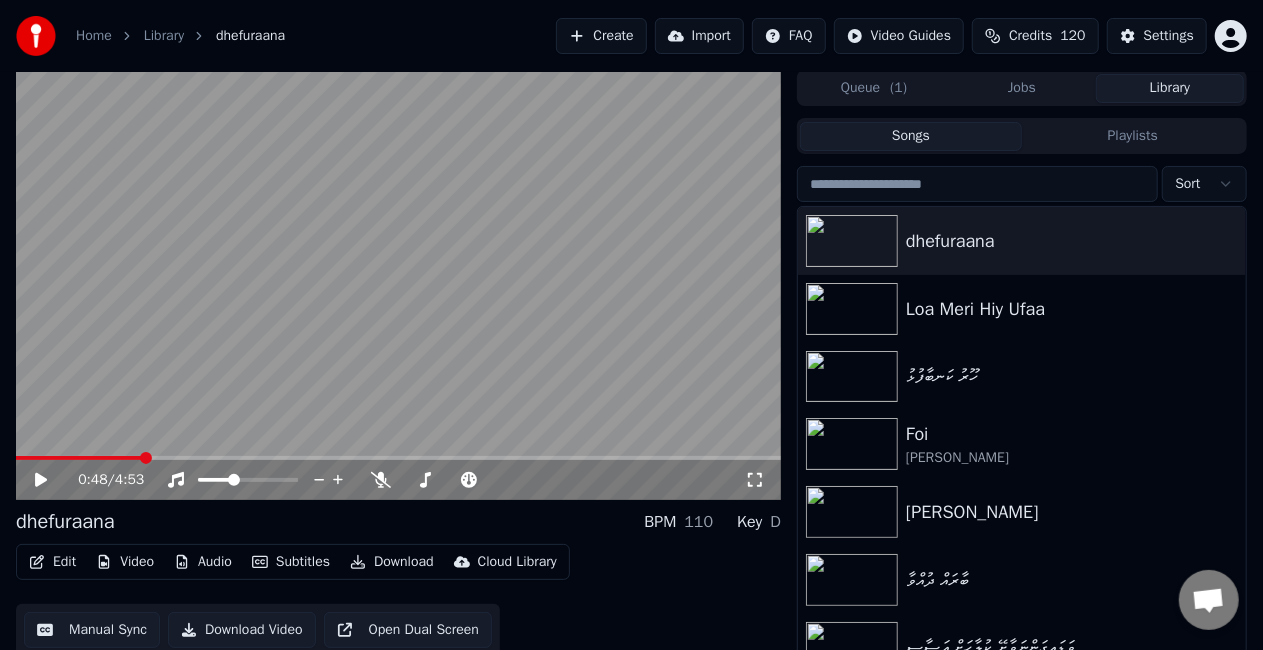 scroll, scrollTop: 45, scrollLeft: 0, axis: vertical 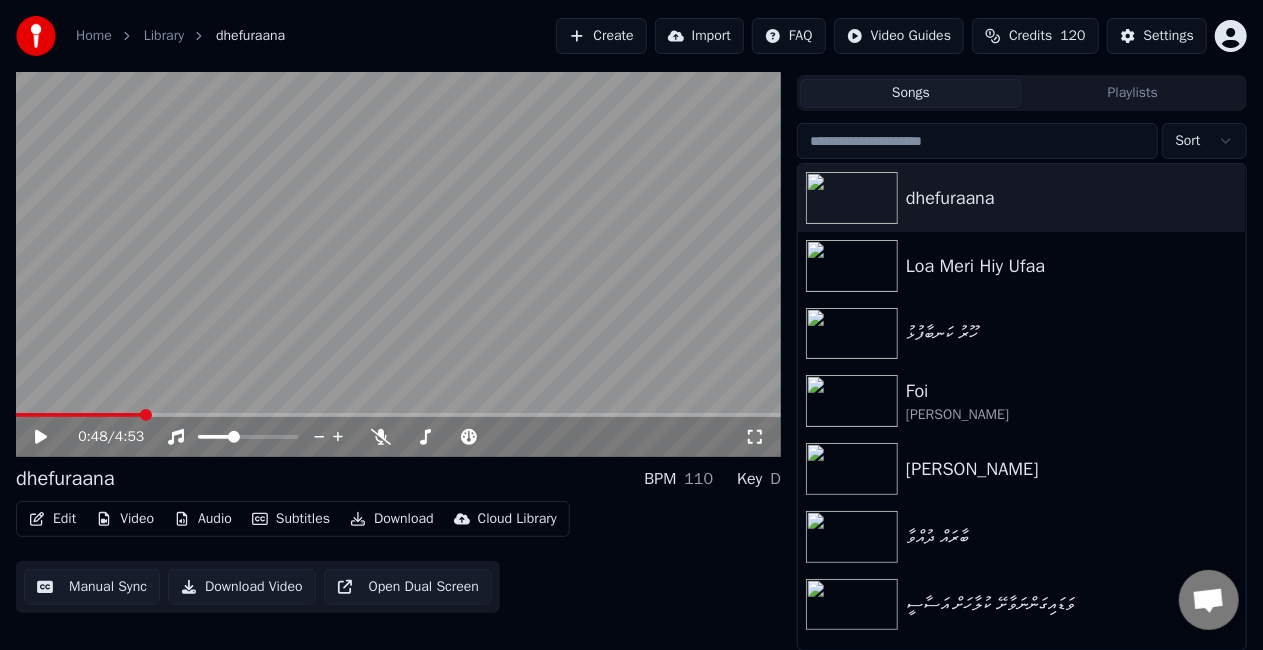 click on "Edit" at bounding box center (52, 519) 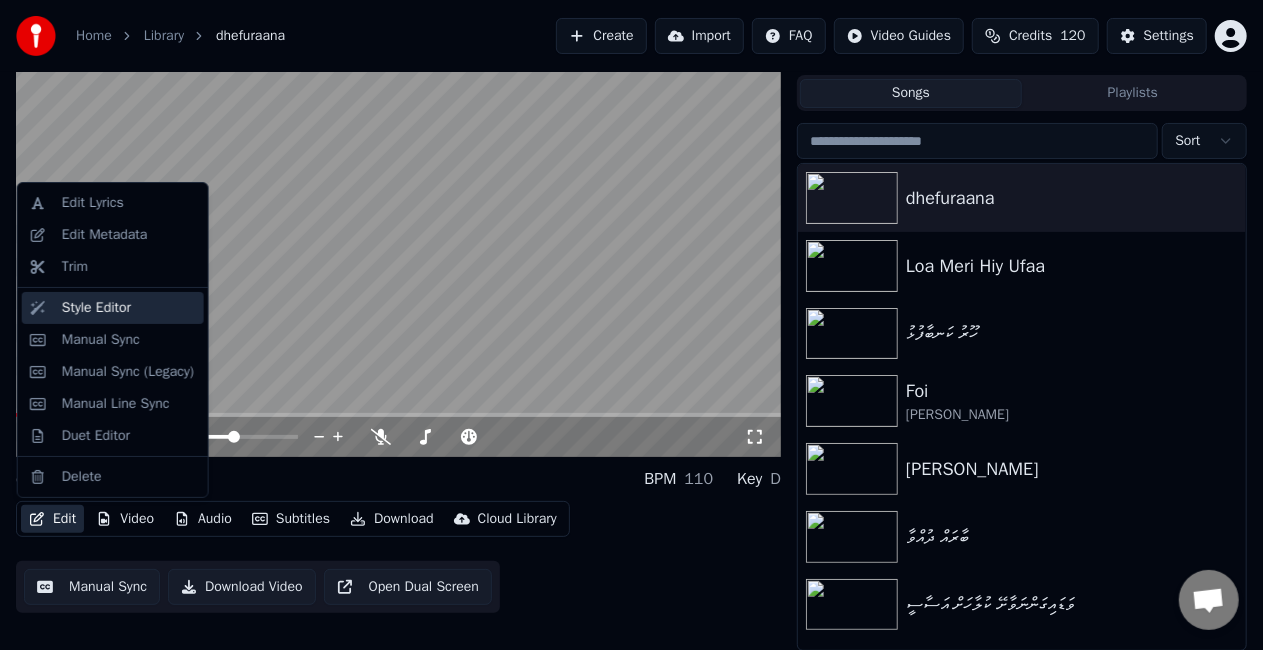 click on "Style Editor" at bounding box center (96, 308) 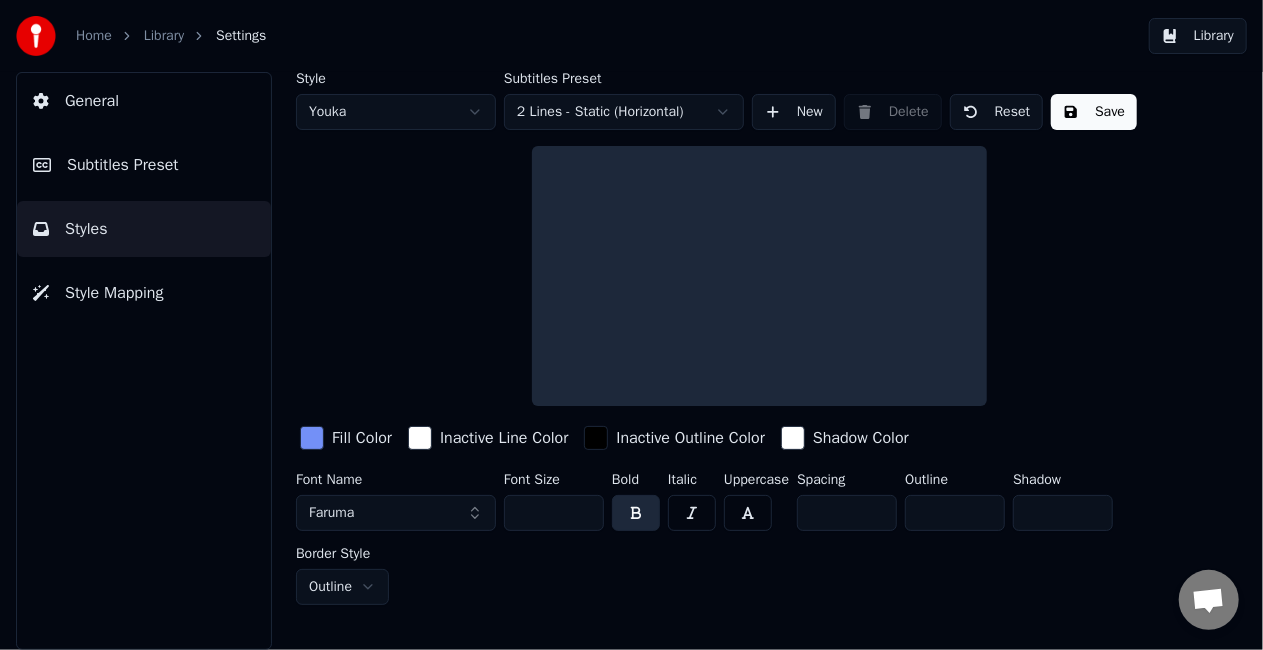scroll, scrollTop: 0, scrollLeft: 0, axis: both 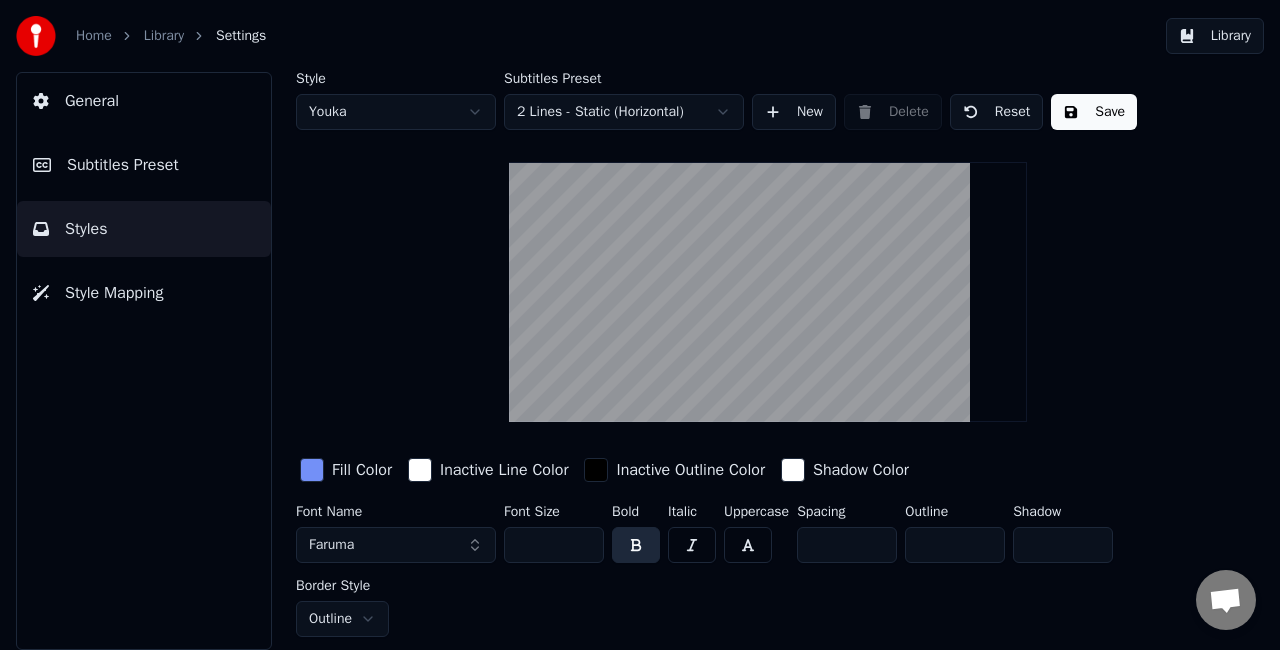 click on "Home Library Settings Library General Subtitles Preset Styles Style Mapping Style Youka Subtitles Preset 2 Lines - Static (Horizontal) New Delete Reset Save Fill Color Inactive Line Color Inactive Outline Color Shadow Color Font Name Faruma Font Size *** Bold Italic Uppercase Spacing ** Outline ** Shadow * Border Style Outline" at bounding box center [640, 325] 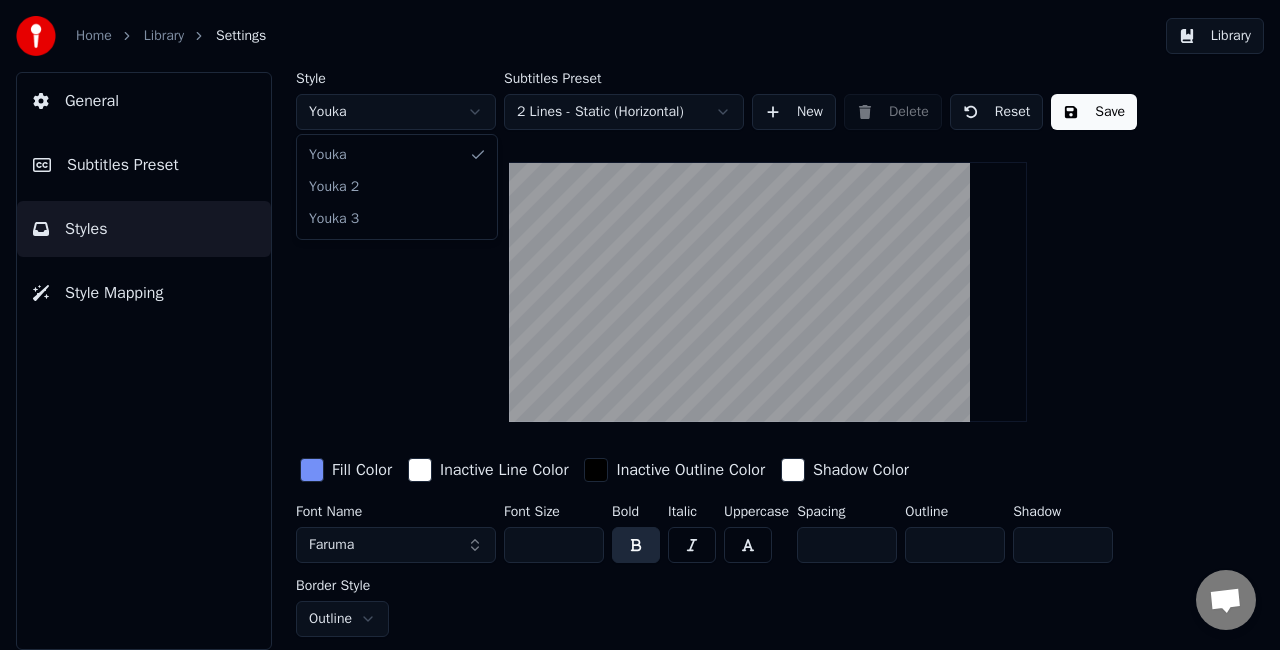 click on "Home Library Settings Library General Subtitles Preset Styles Style Mapping Style Youka Subtitles Preset 2 Lines - Static (Horizontal) New Delete Reset Save Fill Color Inactive Line Color Inactive Outline Color Shadow Color Font Name Faruma Font Size *** Bold Italic Uppercase Spacing ** Outline ** Shadow * Border Style Outline Youka Youka 2 Youka 3" at bounding box center (640, 325) 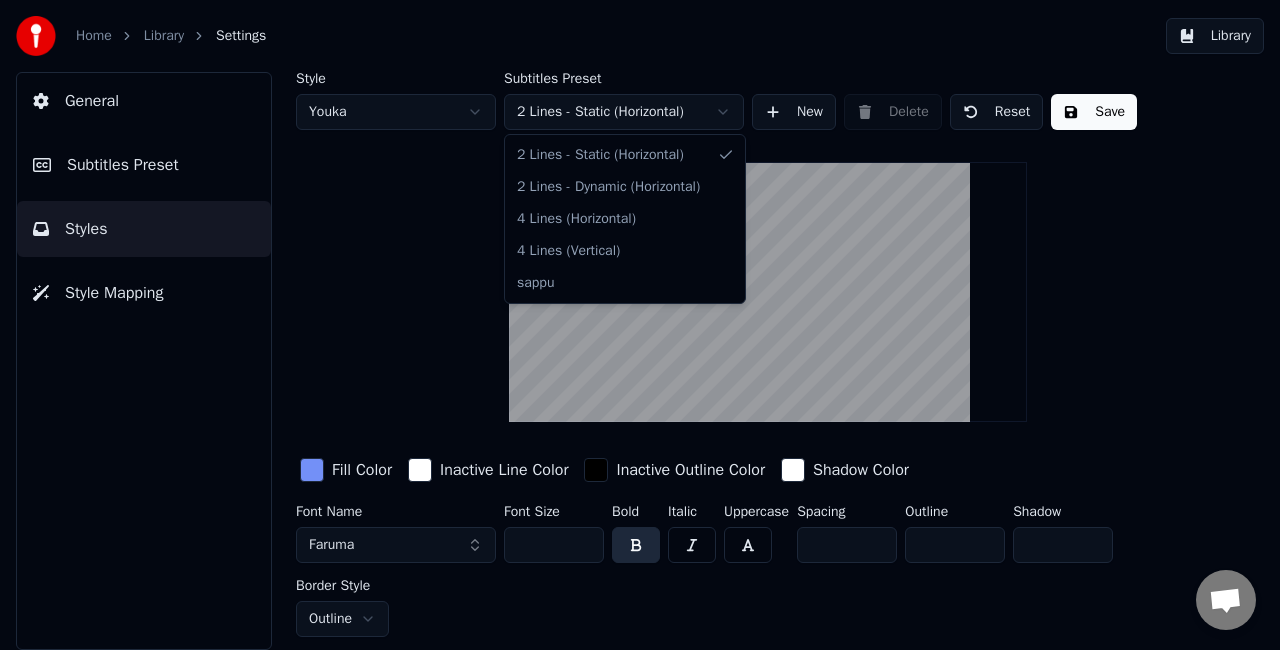 click on "Home Library Settings Library General Subtitles Preset Styles Style Mapping Style Youka Subtitles Preset 2 Lines - Static (Horizontal) New Delete Reset Save Fill Color Inactive Line Color Inactive Outline Color Shadow Color Font Name Faruma Font Size *** Bold Italic Uppercase Spacing ** Outline ** Shadow * Border Style Outline 2 Lines - Static (Horizontal) 2 Lines - Dynamic (Horizontal) 4 Lines (Horizontal) 4 Lines (Vertical) sappu" at bounding box center (640, 325) 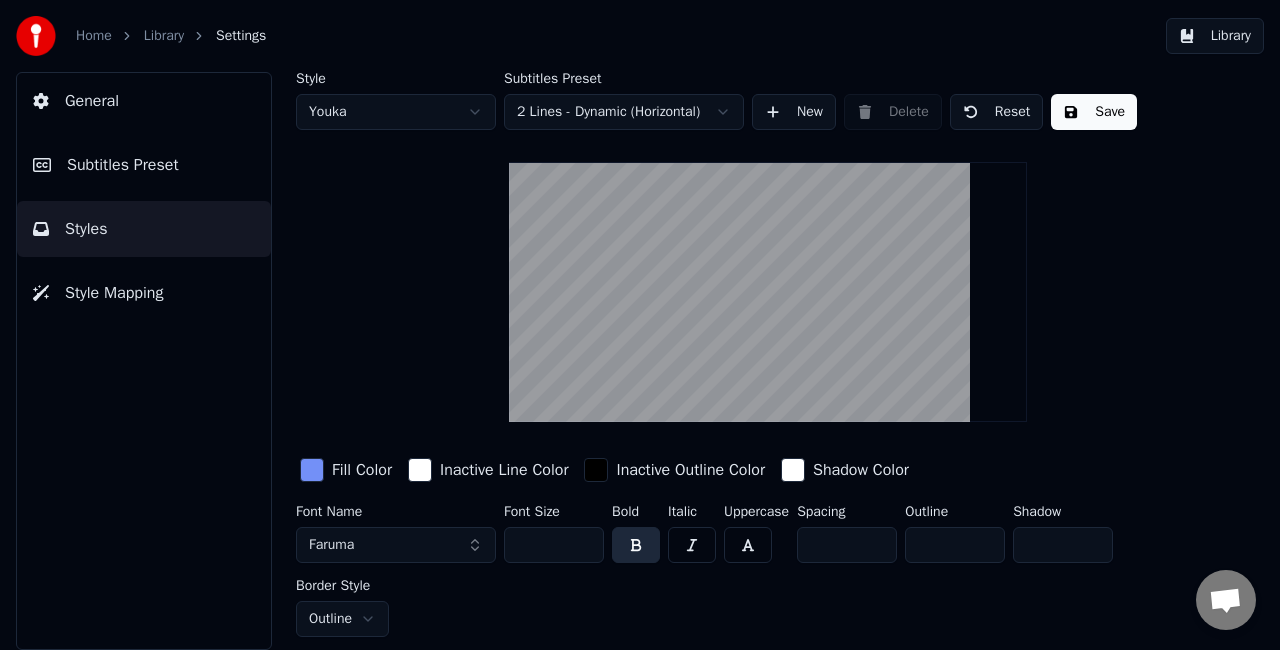 click on "Save" at bounding box center (1094, 112) 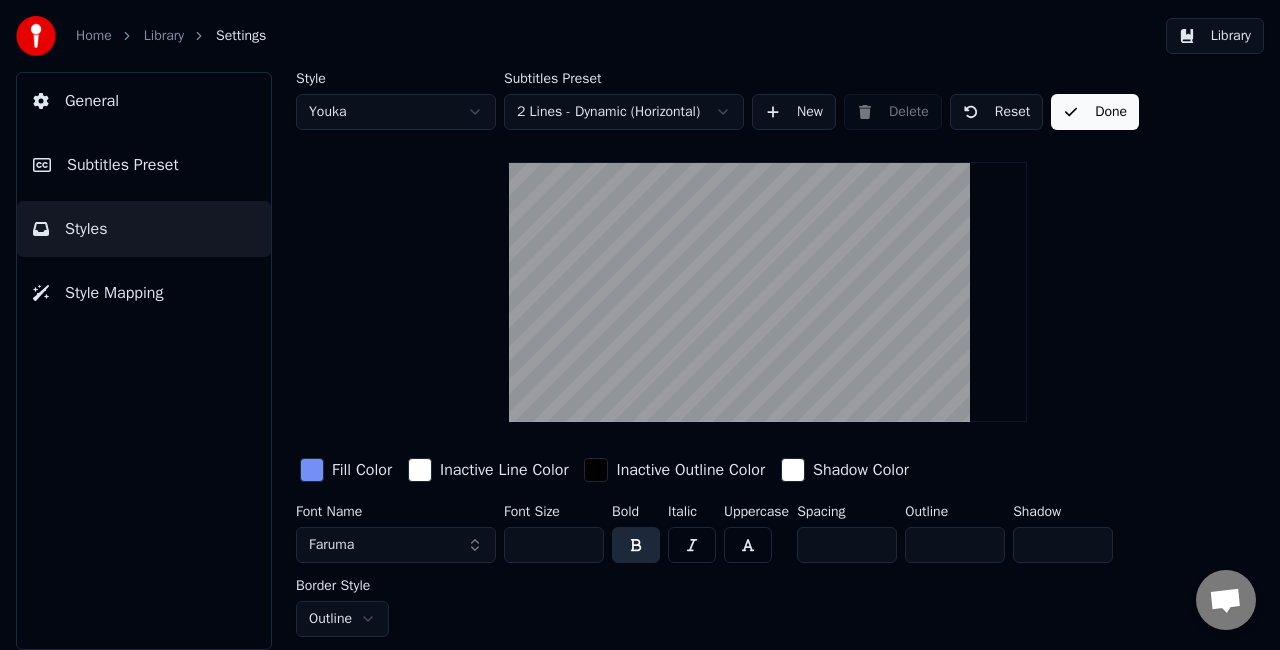 click on "Done" at bounding box center [1095, 112] 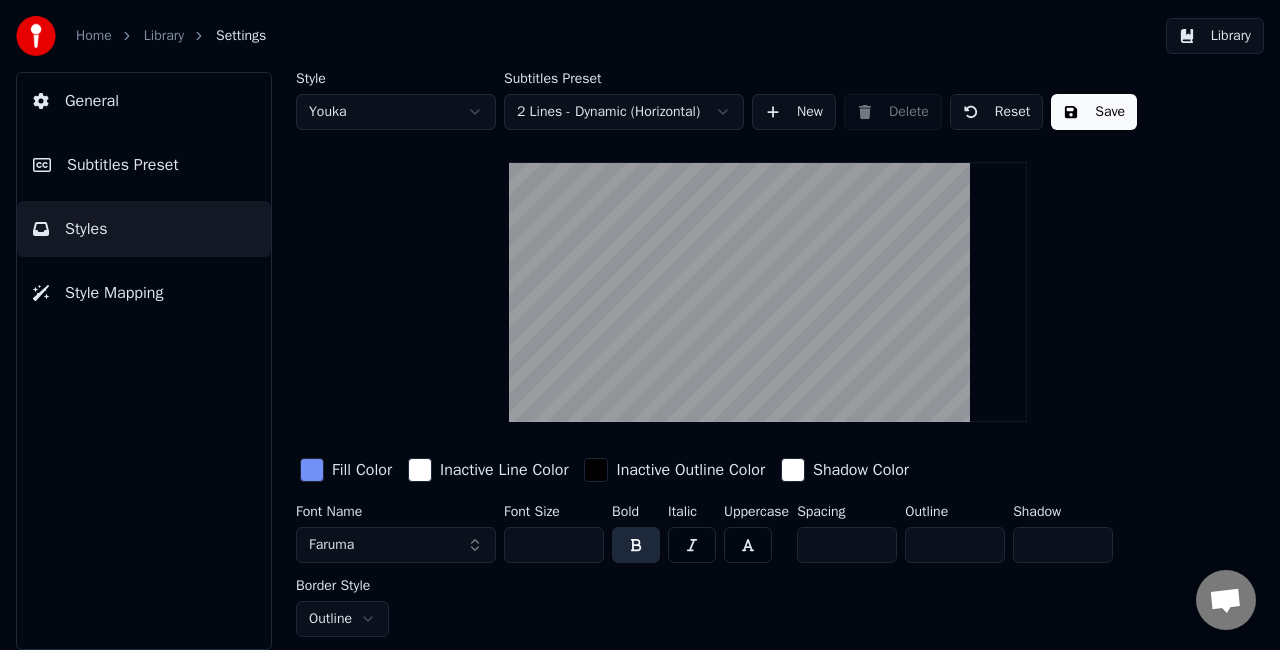 click on "Save" at bounding box center [1094, 112] 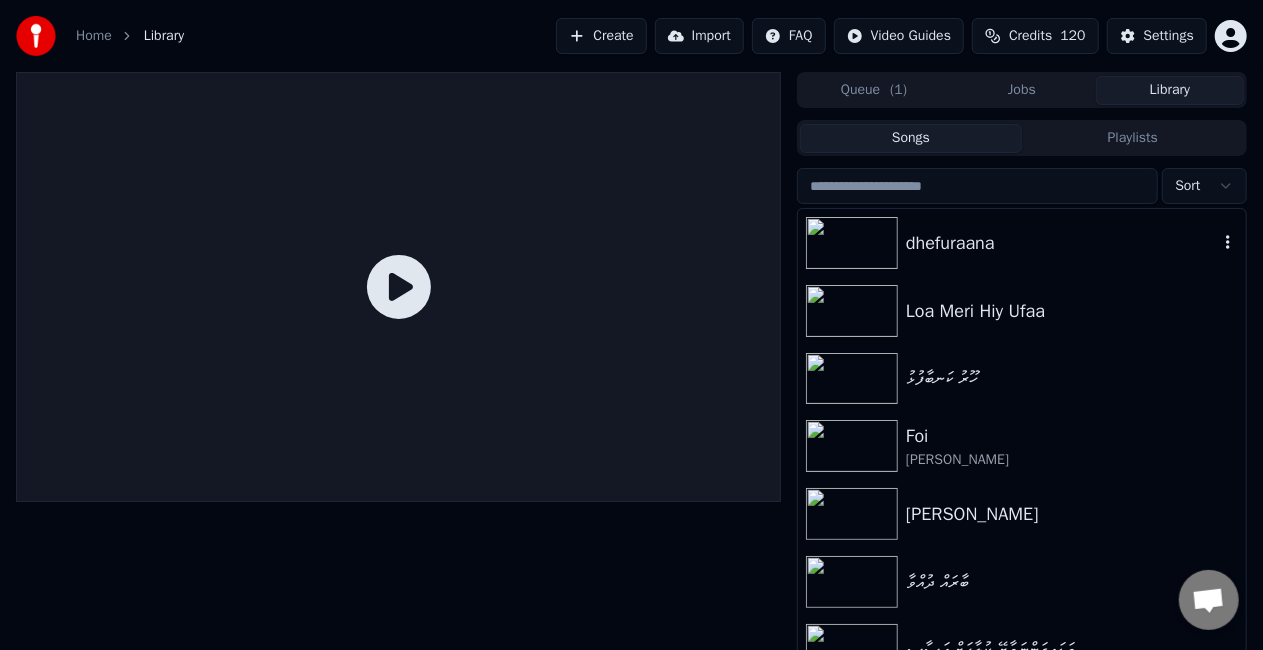 click on "dhefuraana" at bounding box center [1022, 243] 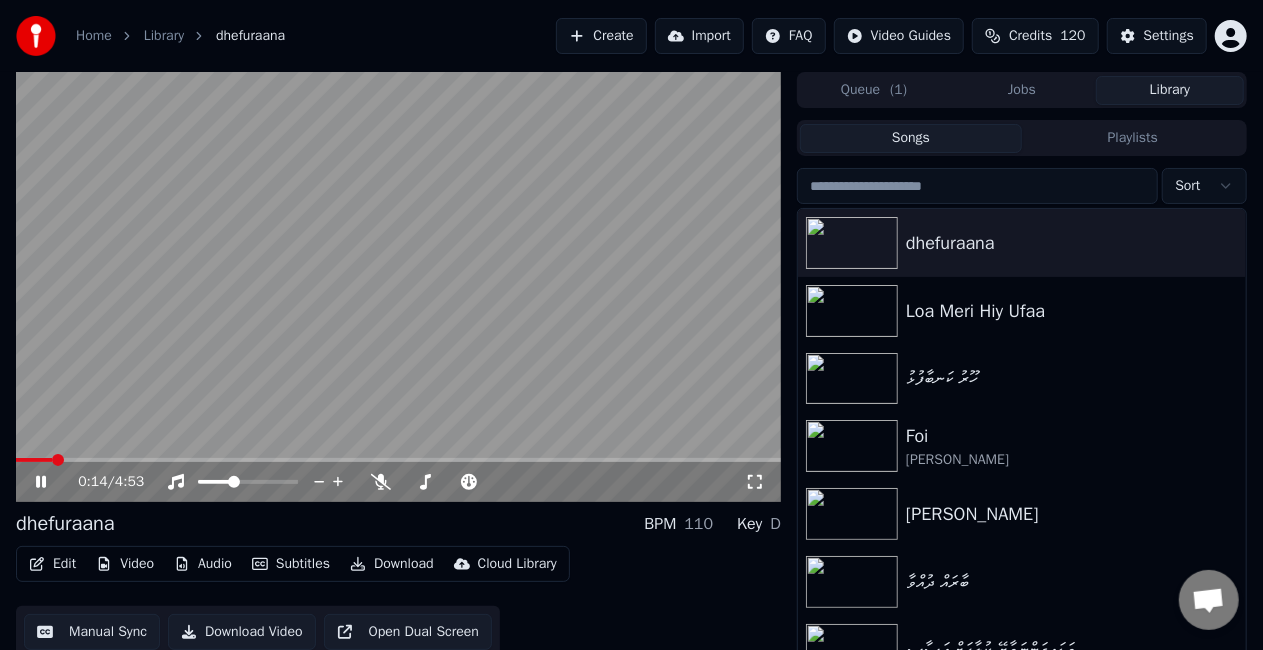 click at bounding box center [398, 460] 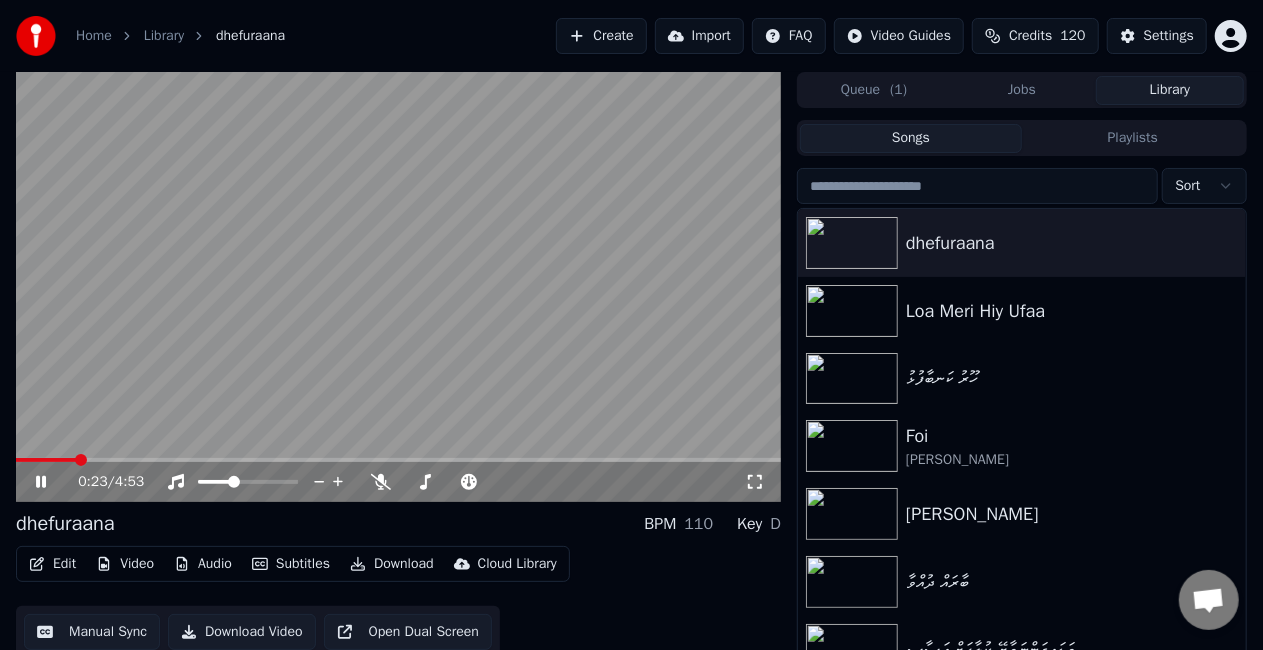 click at bounding box center [398, 460] 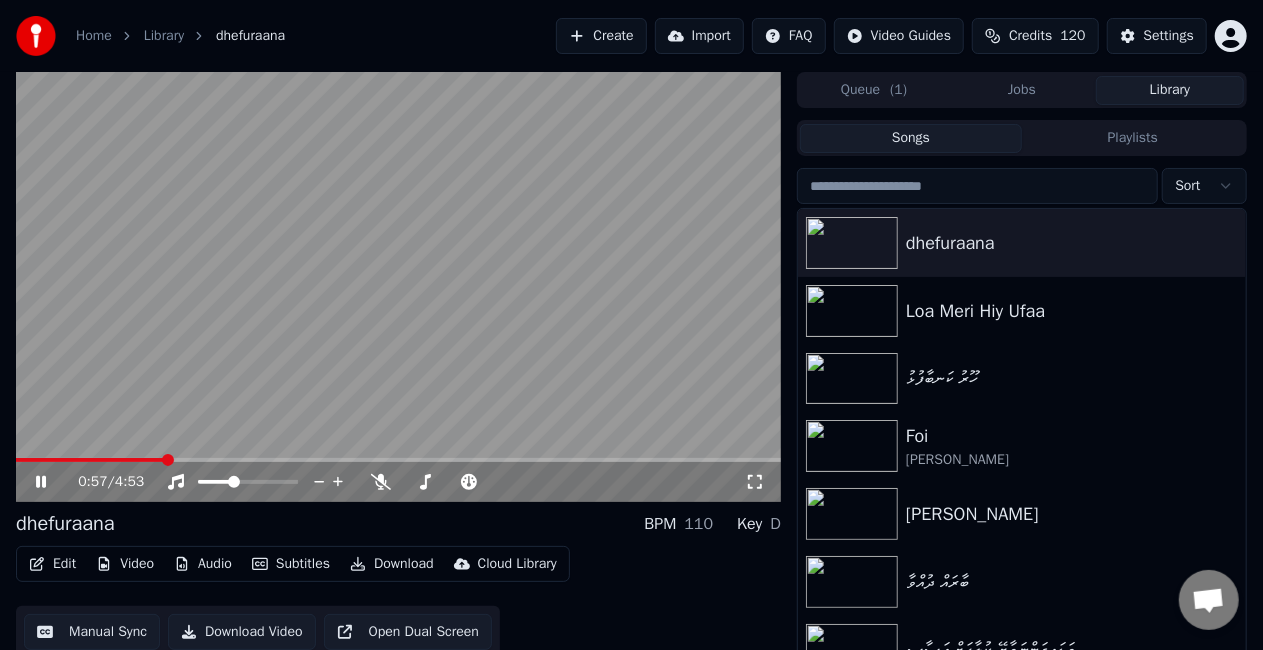 click at bounding box center (90, 460) 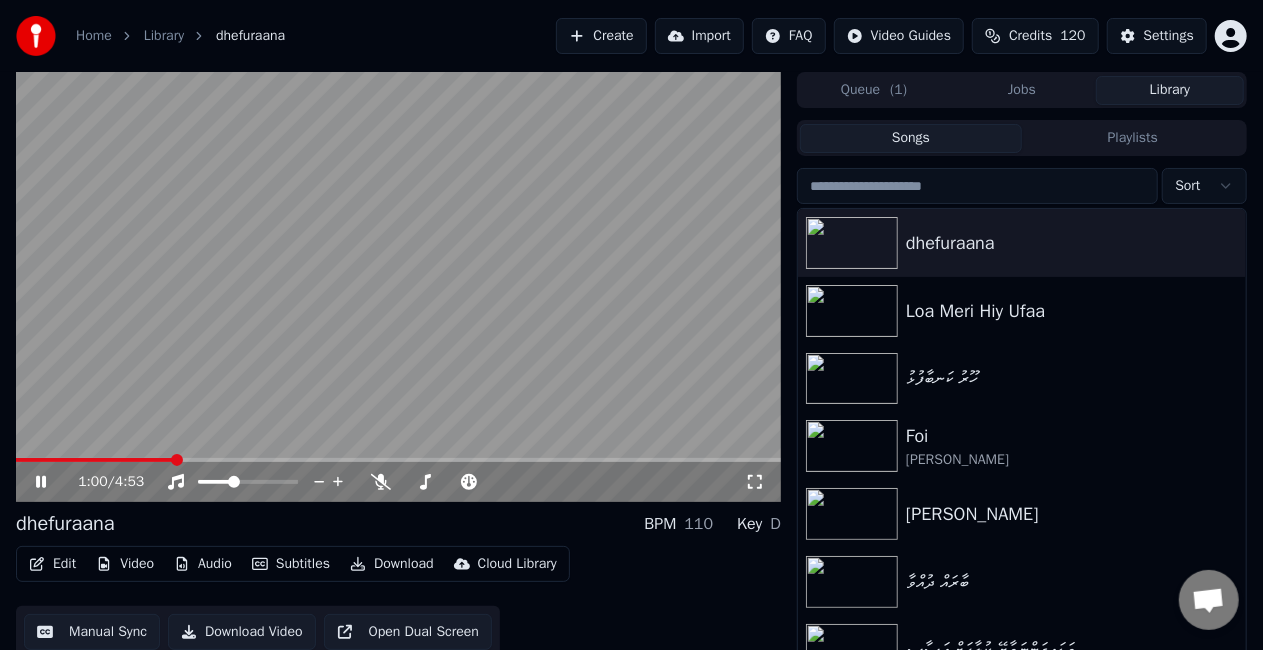 click at bounding box center (94, 460) 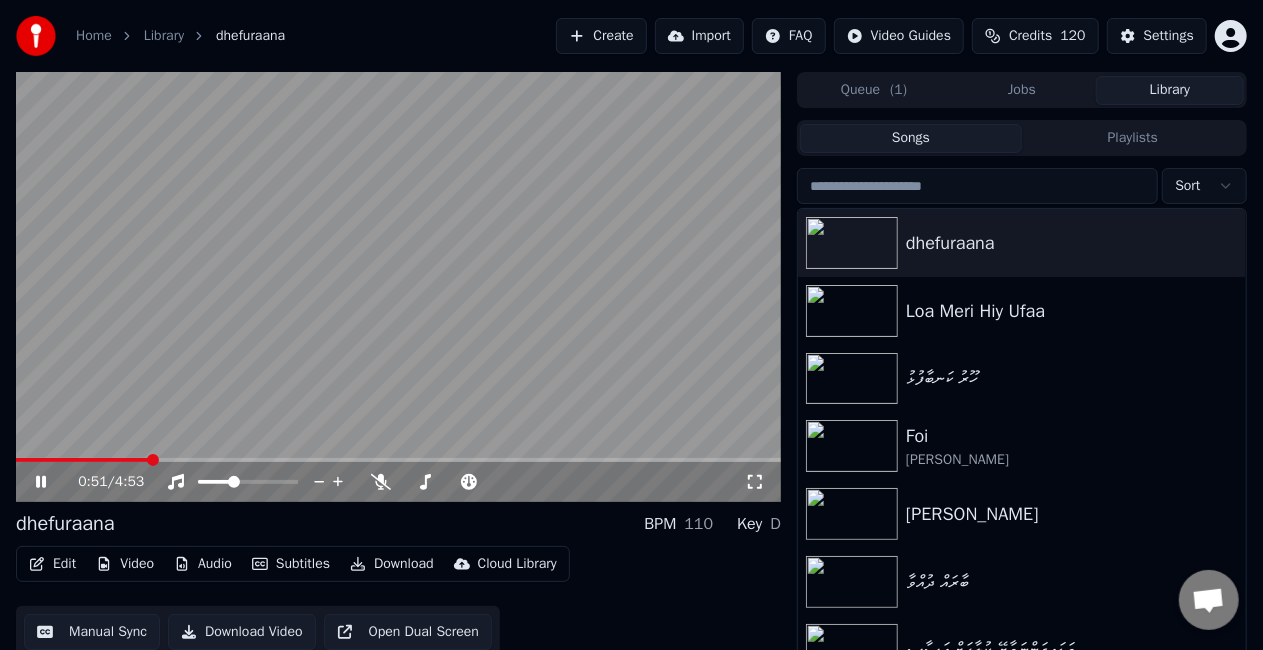 click at bounding box center (82, 460) 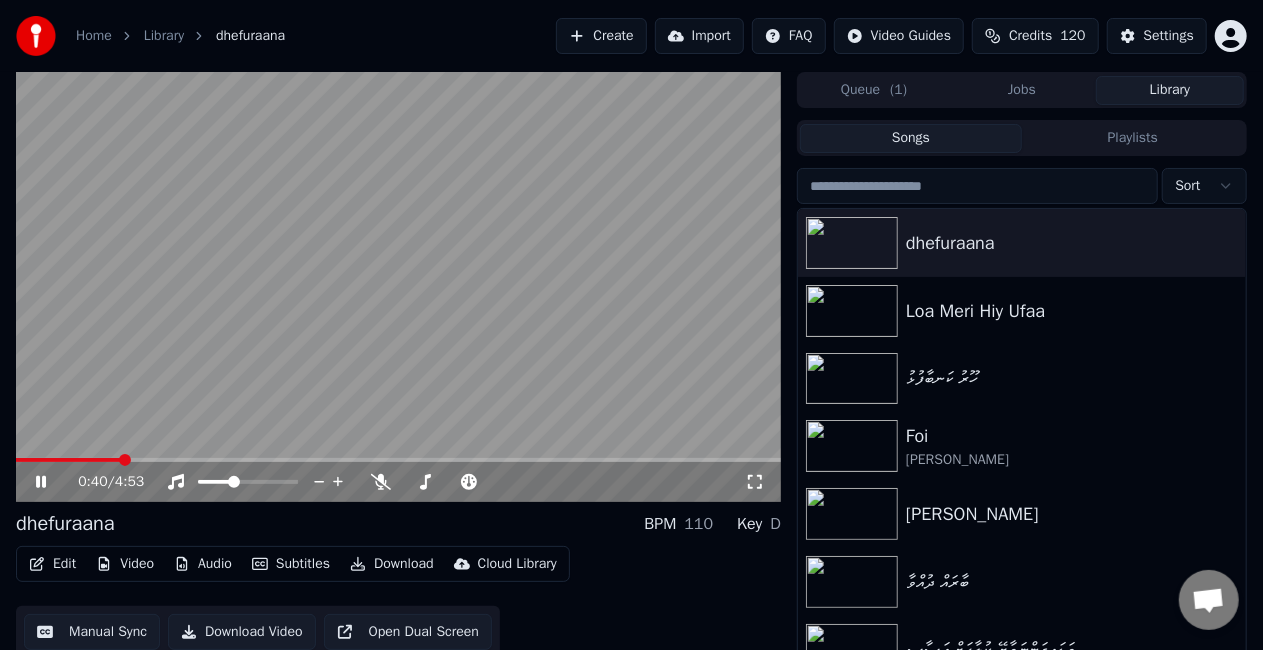 click on "0:40  /  4:53" at bounding box center [398, 482] 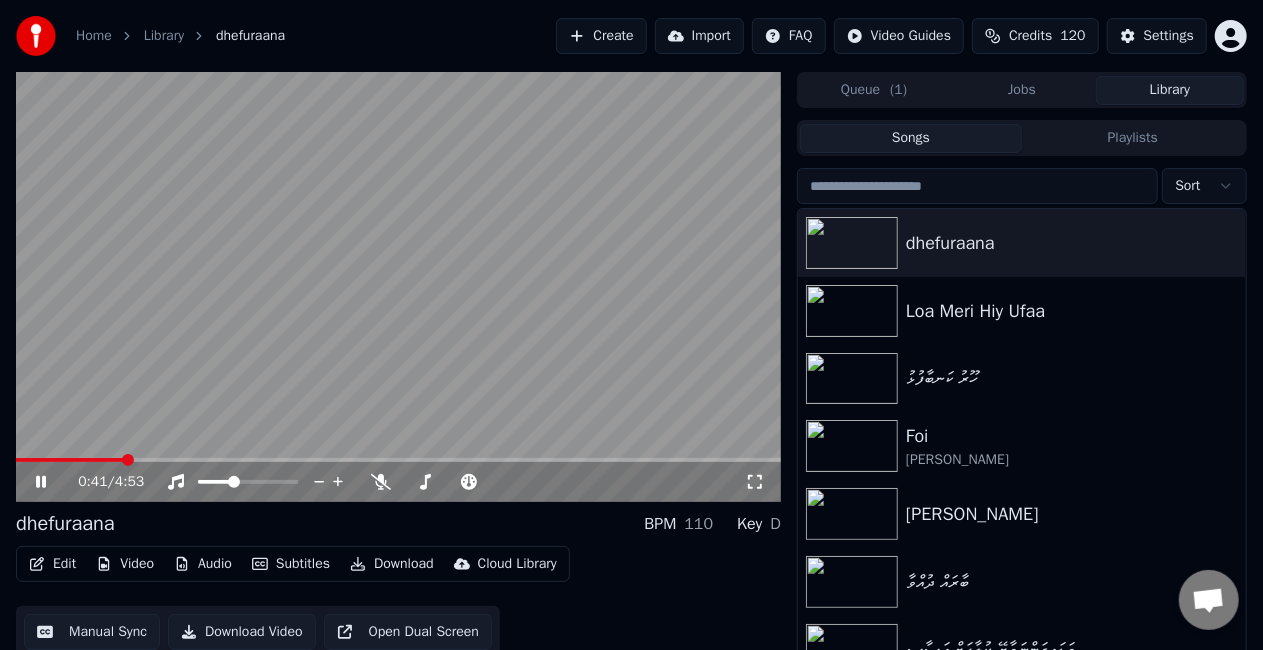 click 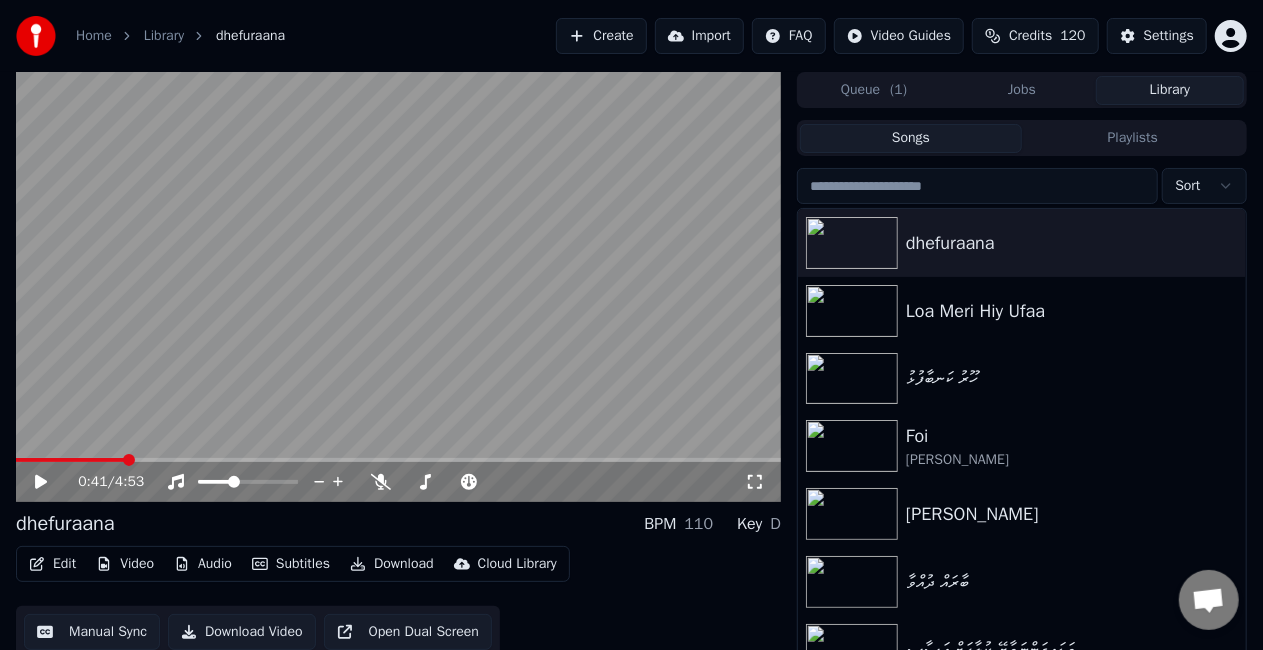 click 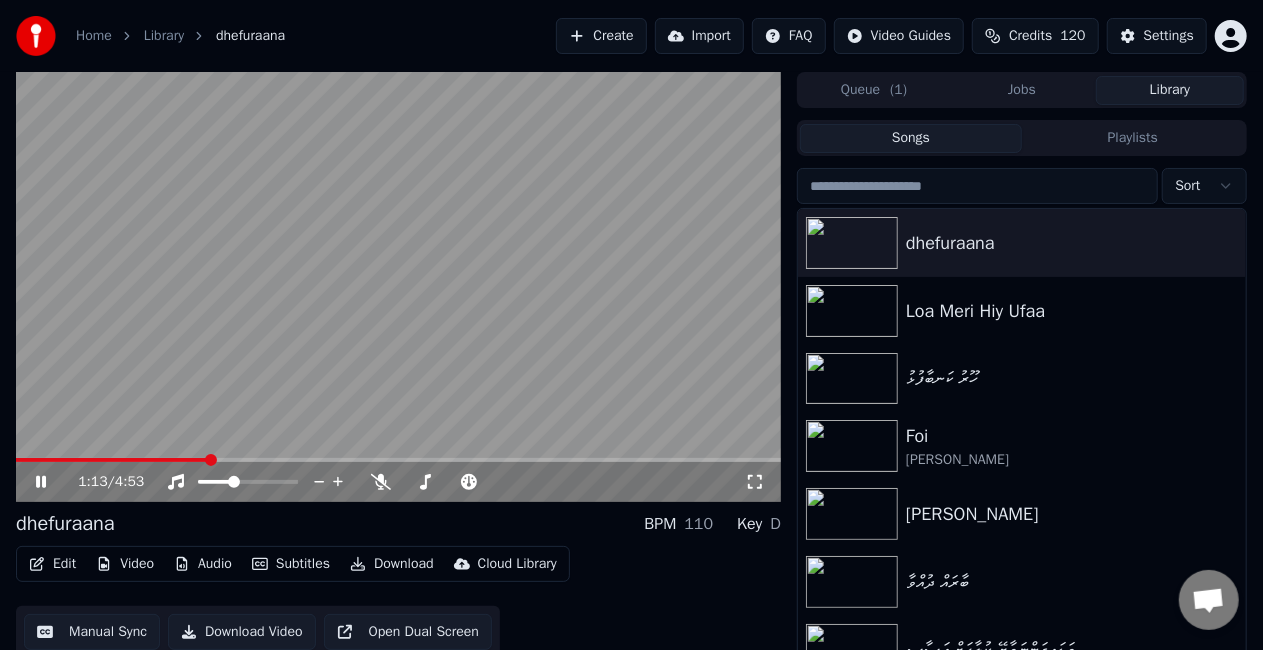 click at bounding box center [398, 460] 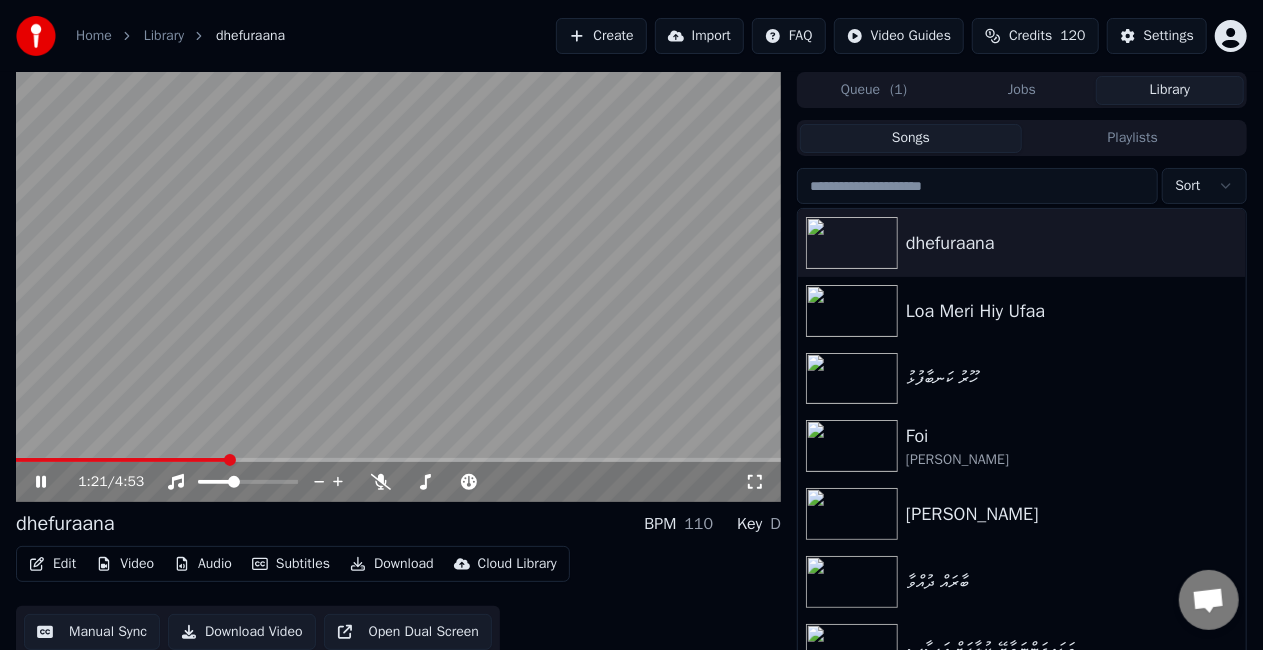 click at bounding box center [398, 460] 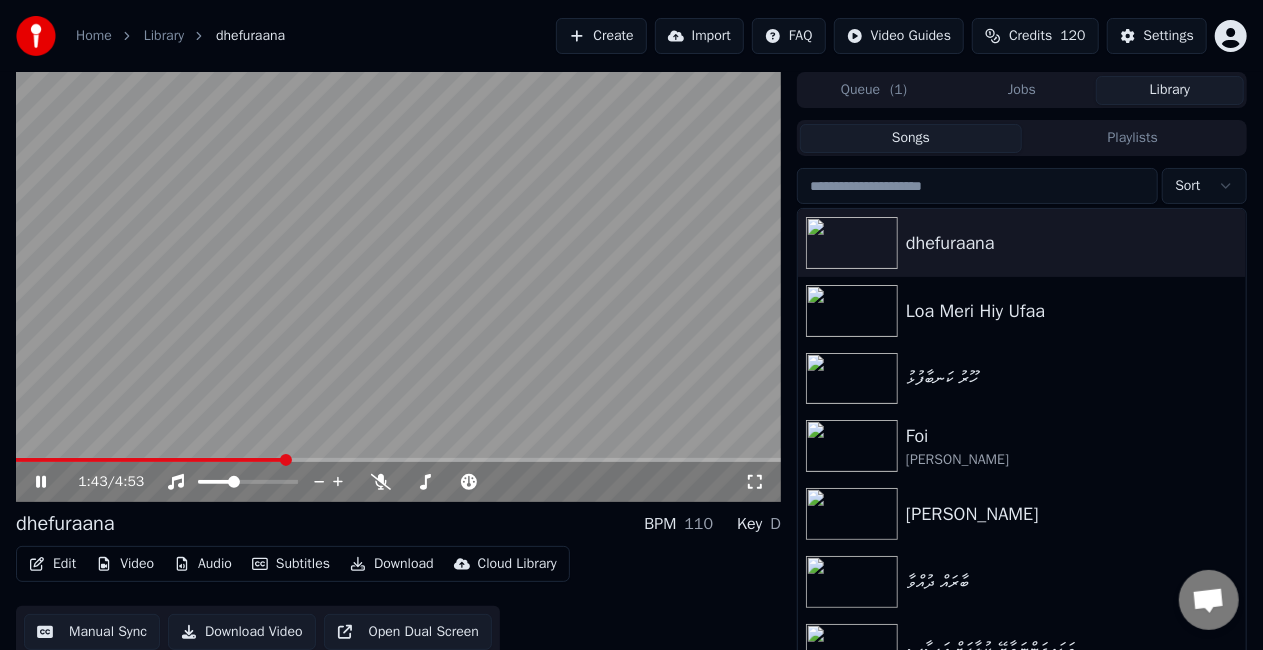 click at bounding box center [398, 460] 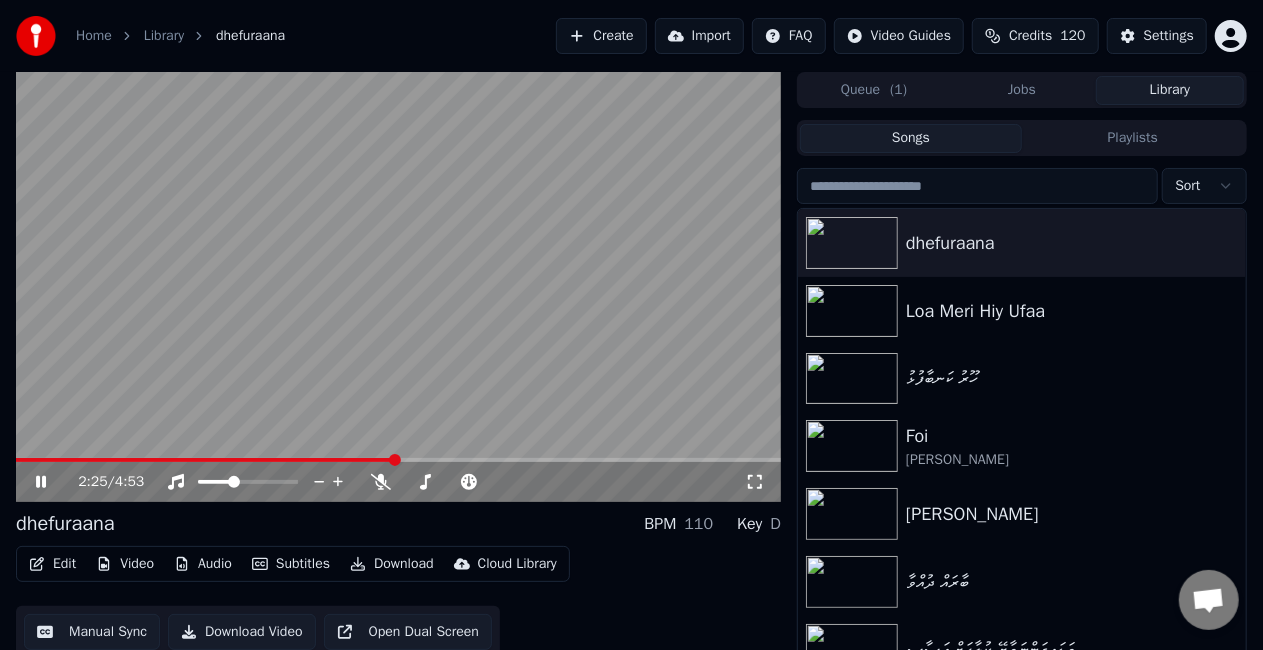click at bounding box center [398, 287] 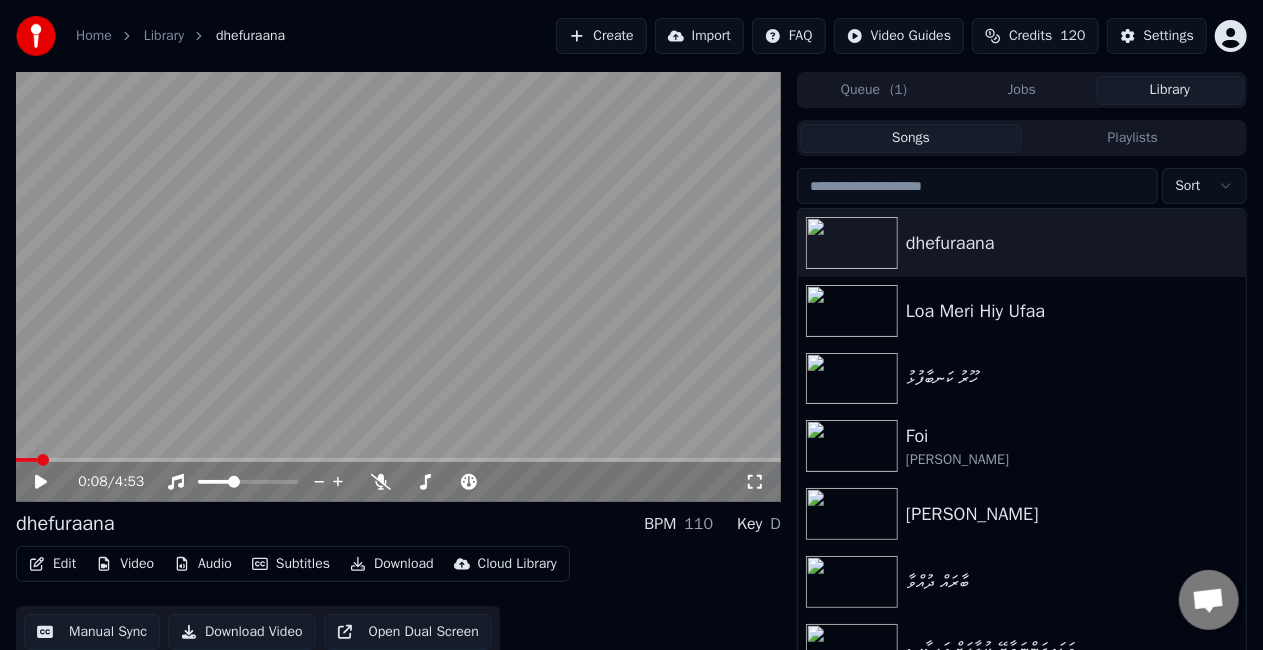 click at bounding box center [26, 460] 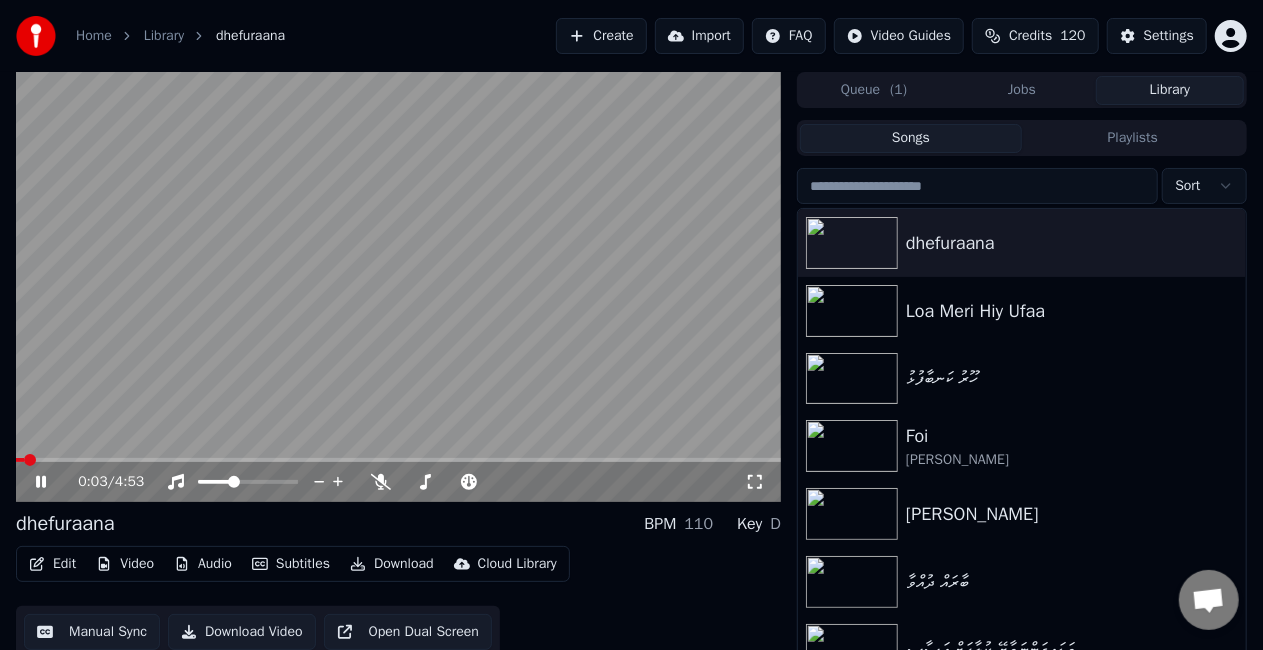 click at bounding box center [20, 460] 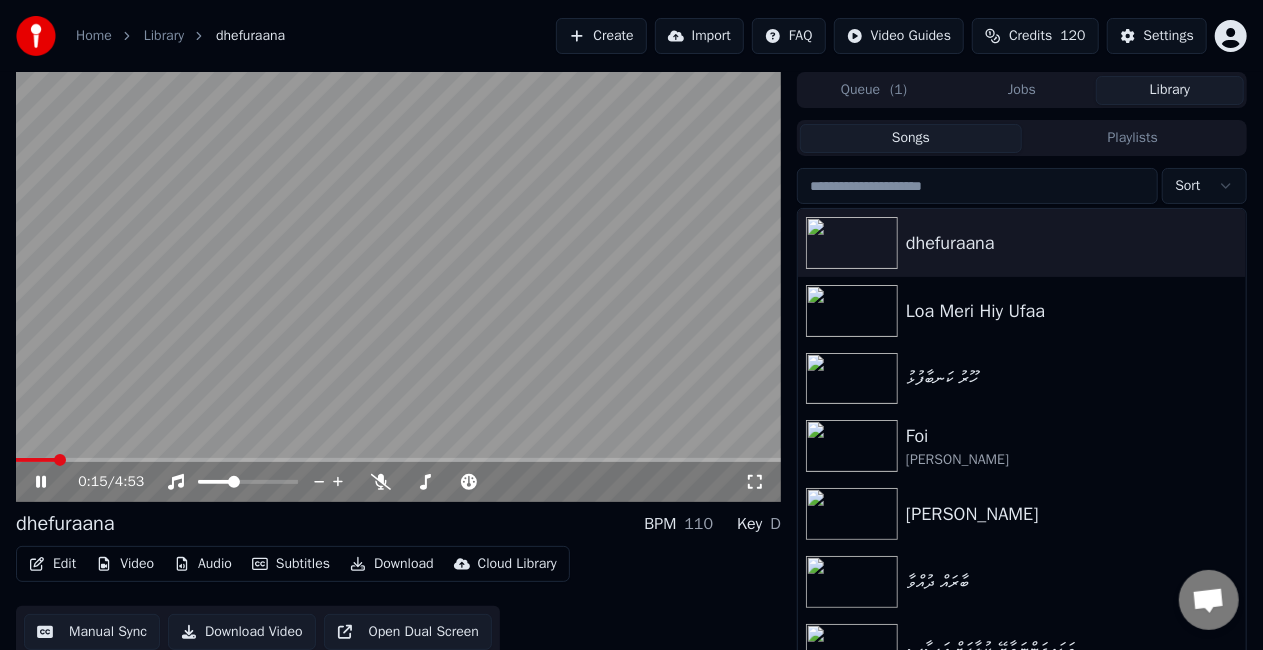 click at bounding box center [398, 460] 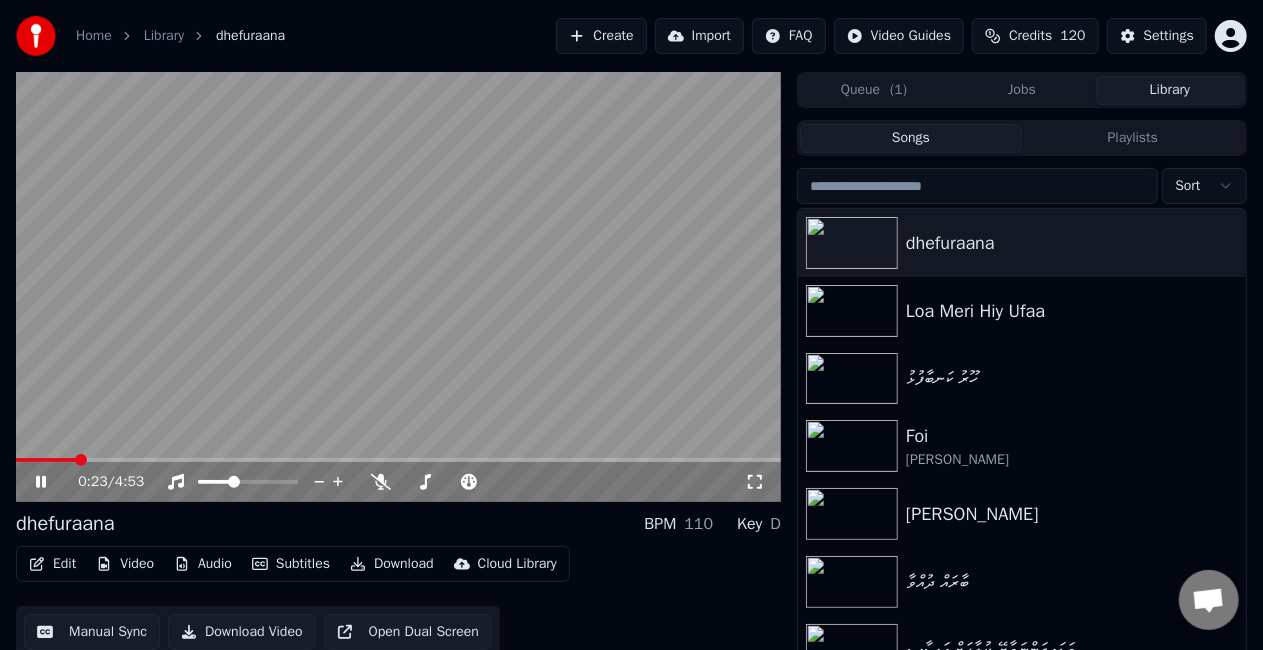 click at bounding box center (398, 460) 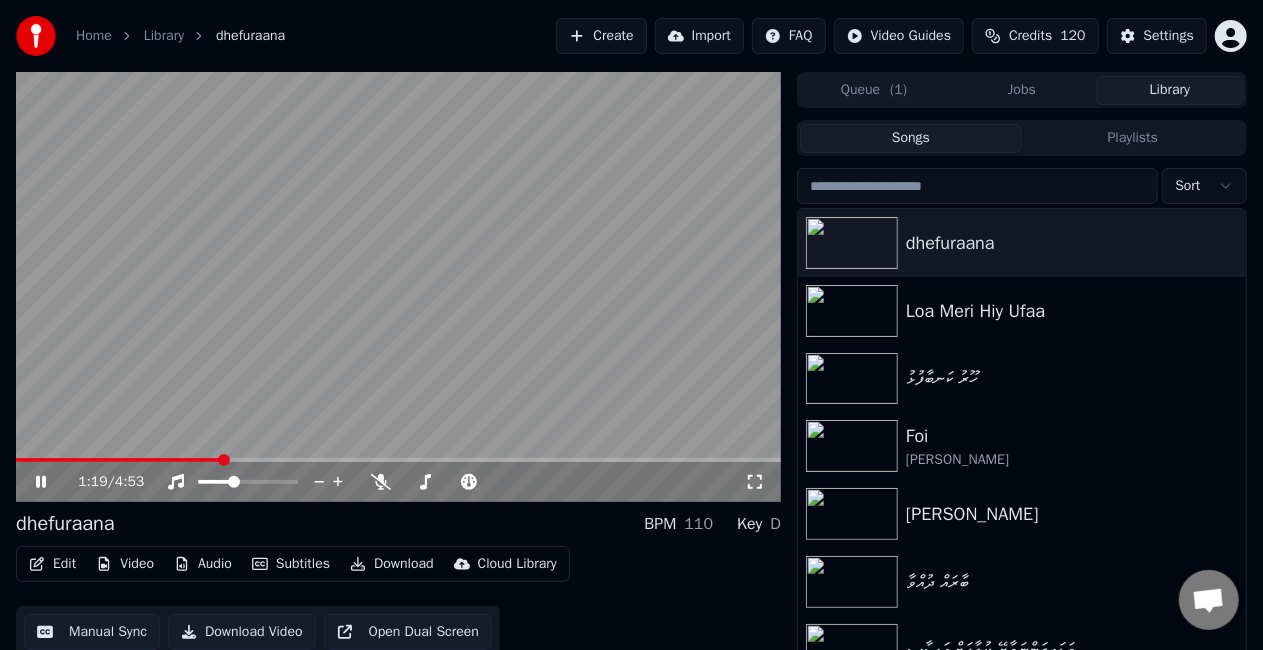 click at bounding box center (398, 460) 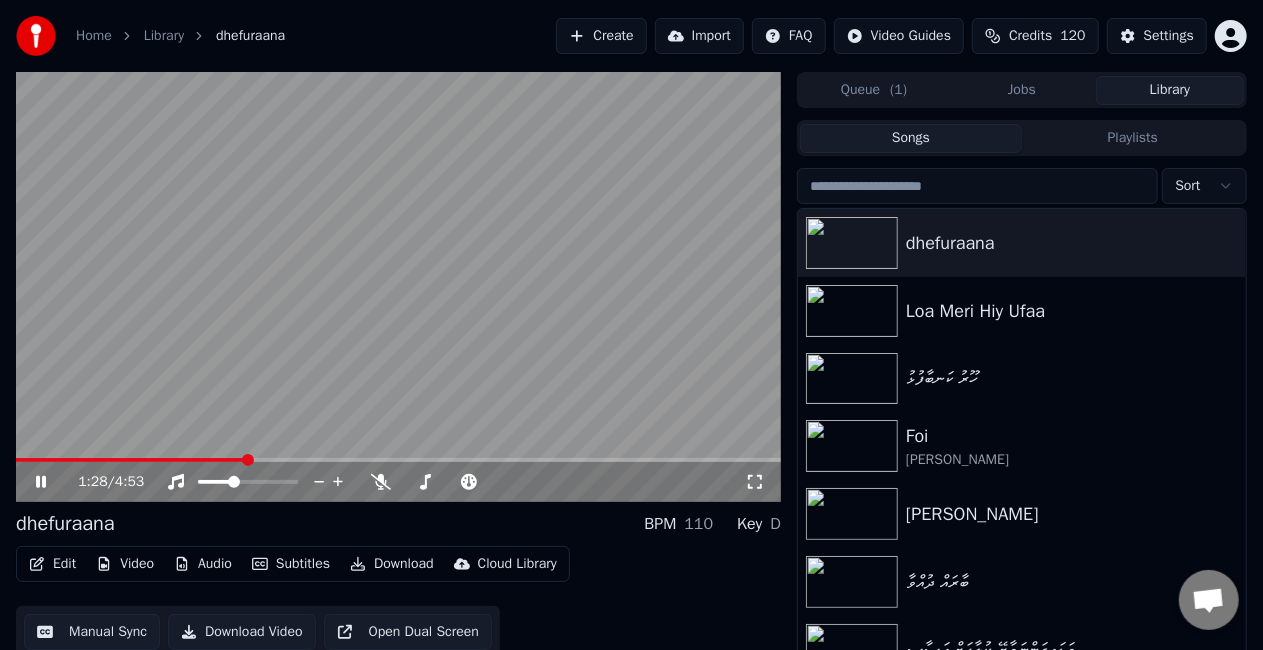 click at bounding box center (398, 460) 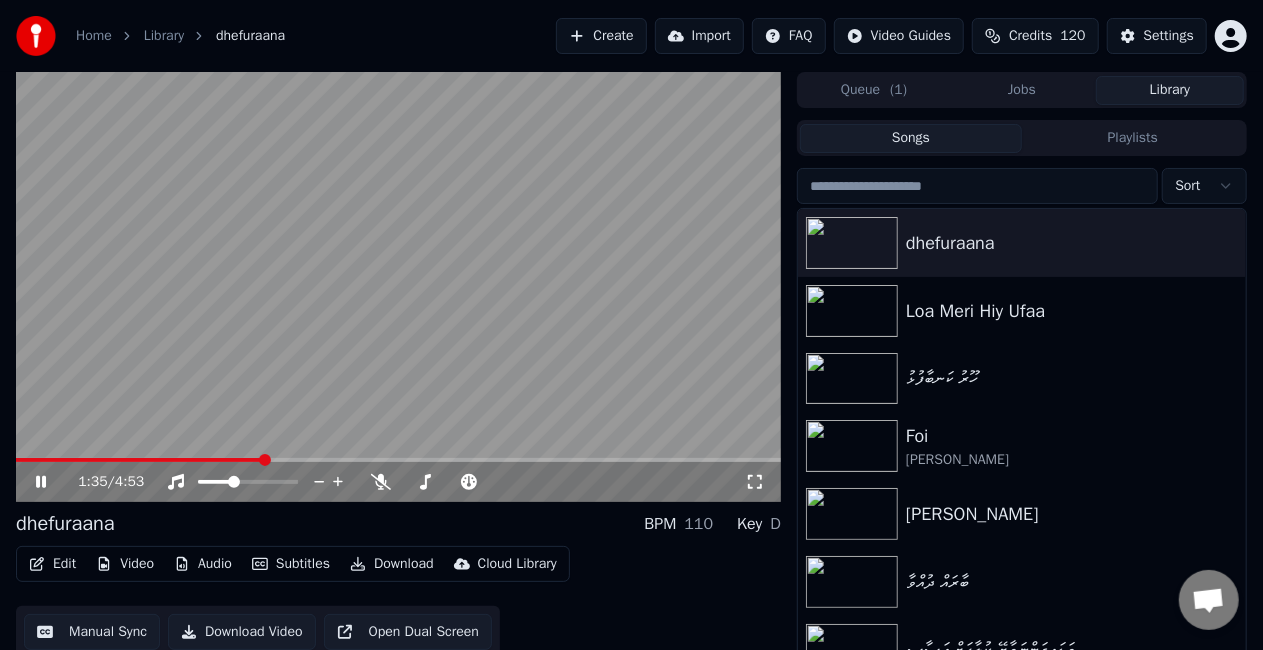 click at bounding box center (398, 460) 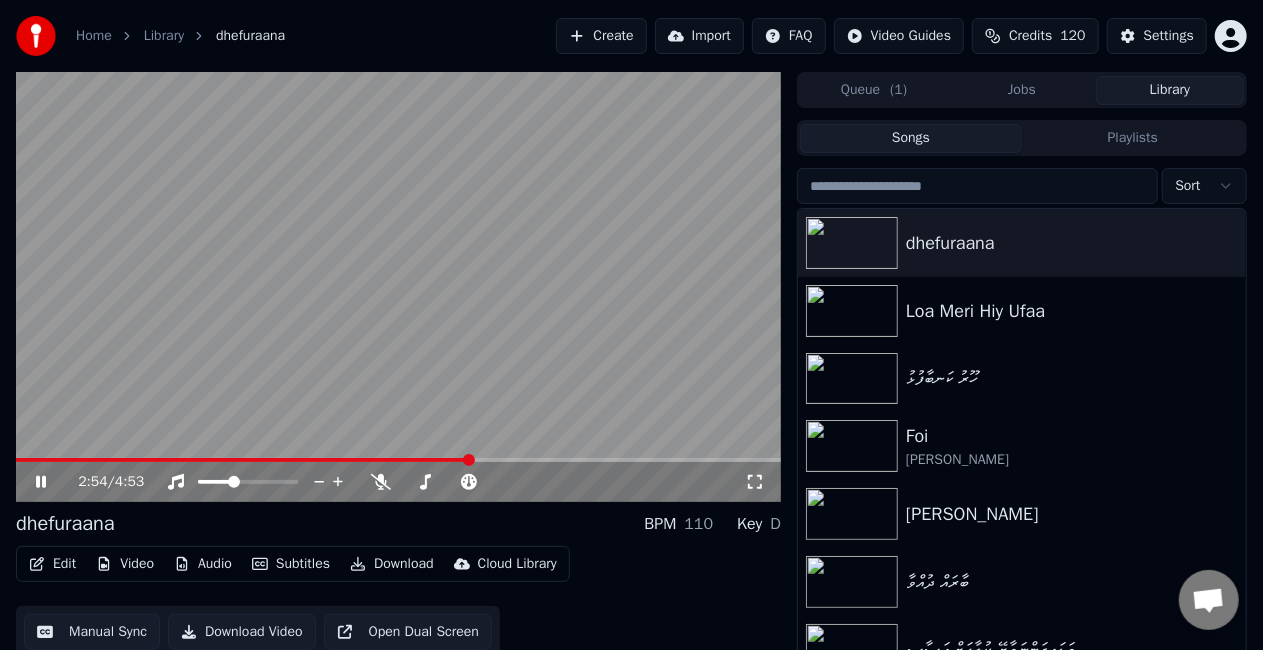 click on "2:54  /  4:53" at bounding box center [398, 482] 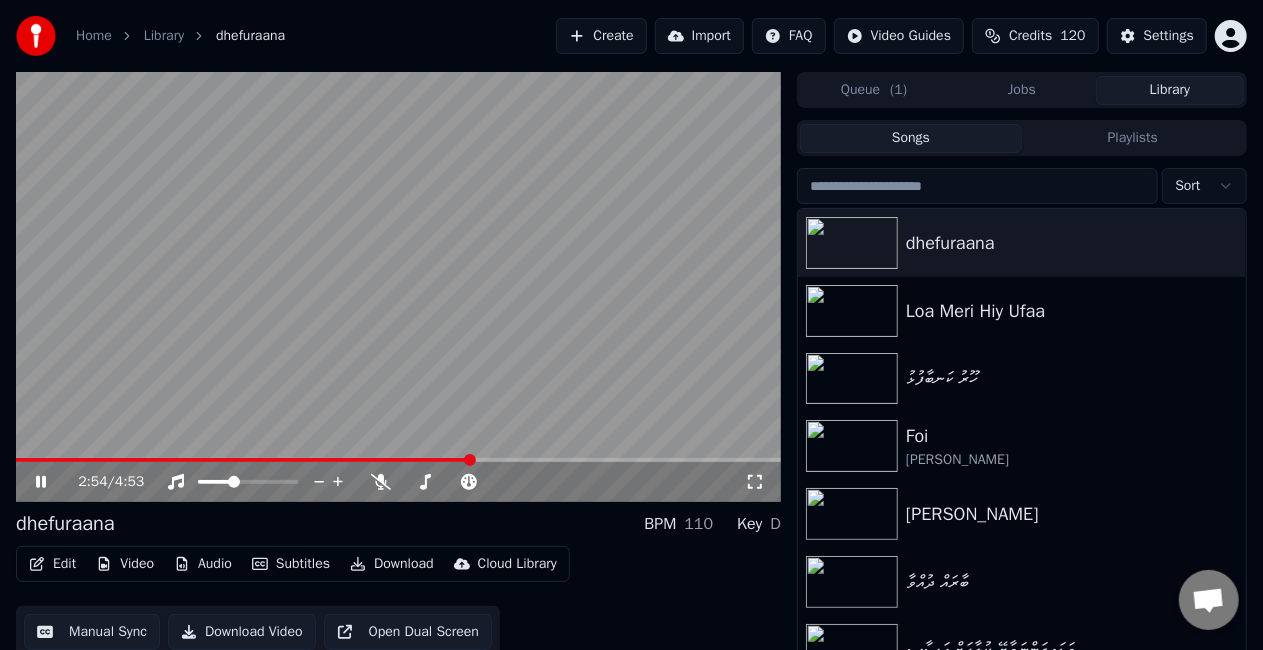 click at bounding box center (398, 460) 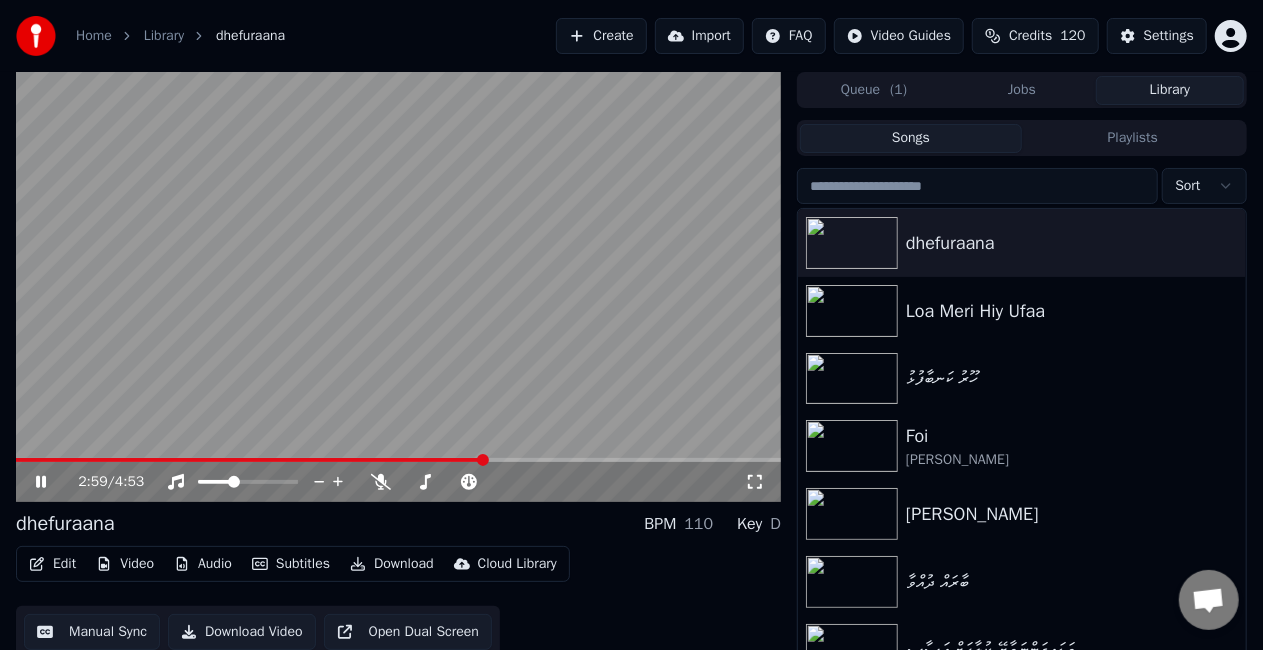 click on "2:59  /  4:53" at bounding box center (398, 482) 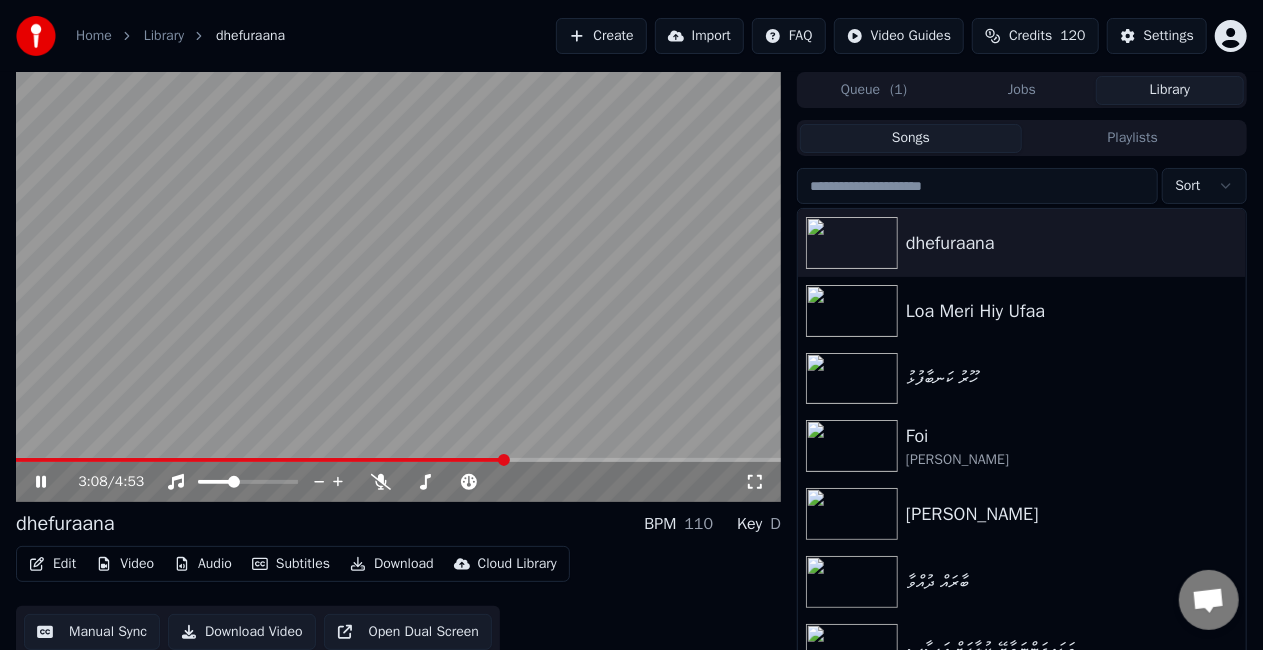 click at bounding box center (398, 460) 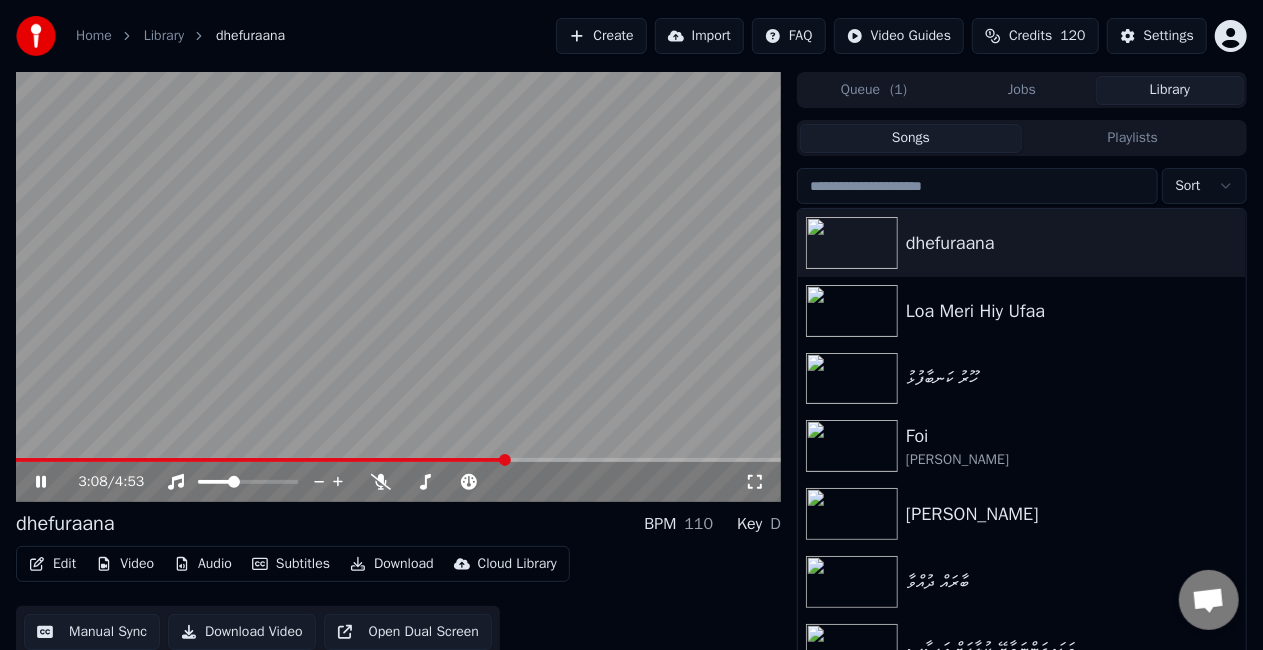 click at bounding box center [398, 460] 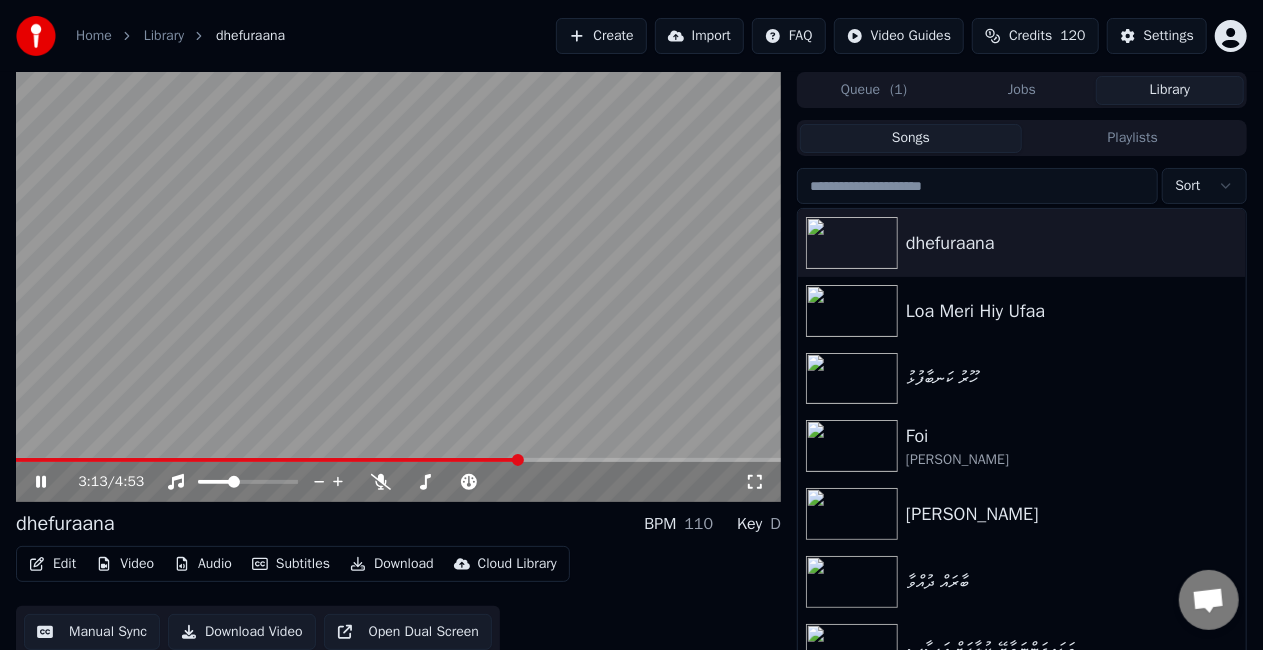 click on "3:13  /  4:53" at bounding box center (398, 482) 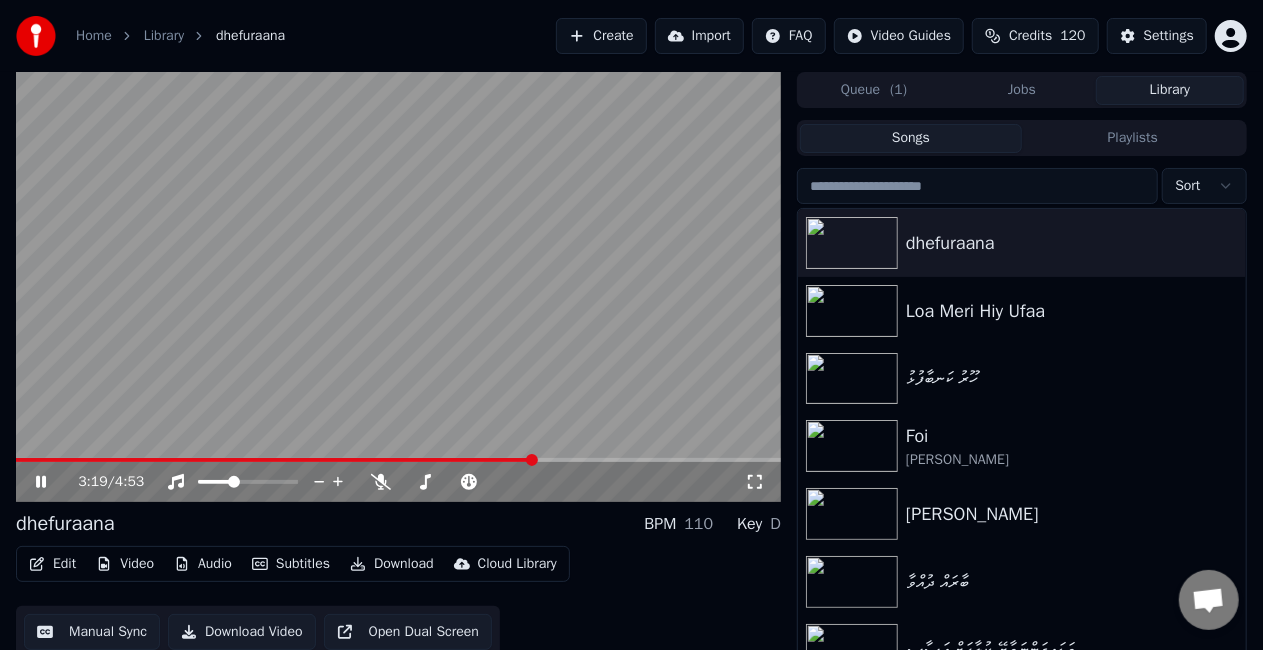 click at bounding box center (398, 460) 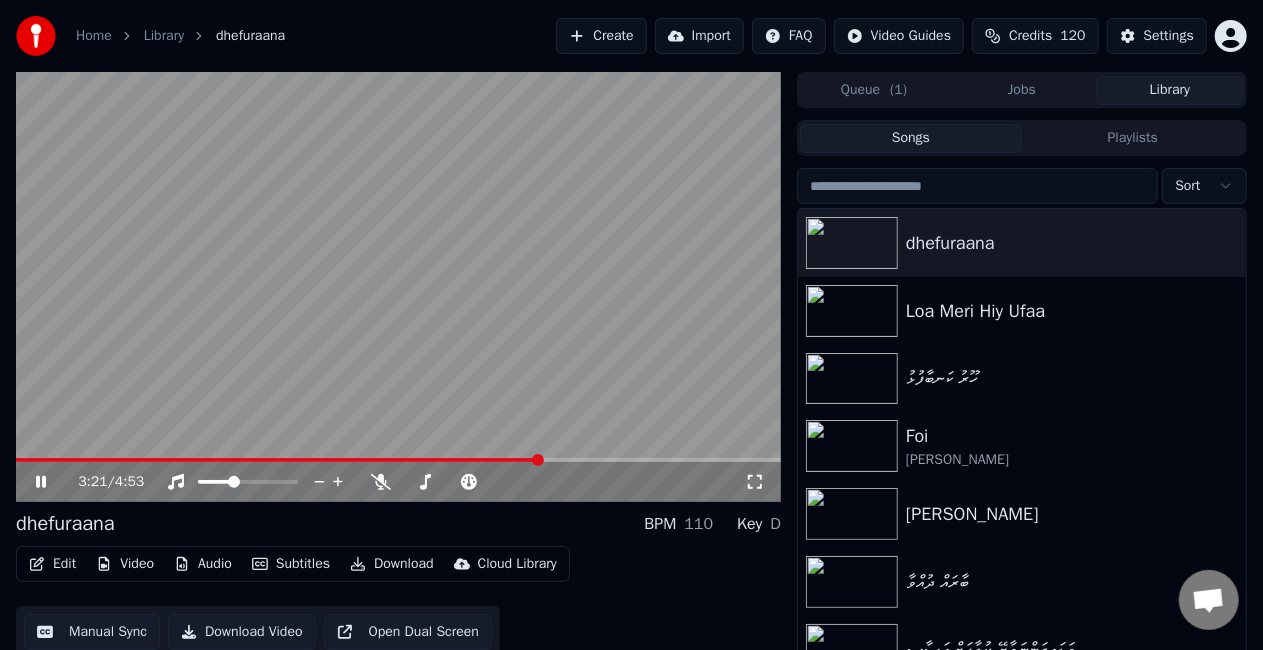 click on "3:21  /  4:53" at bounding box center [398, 482] 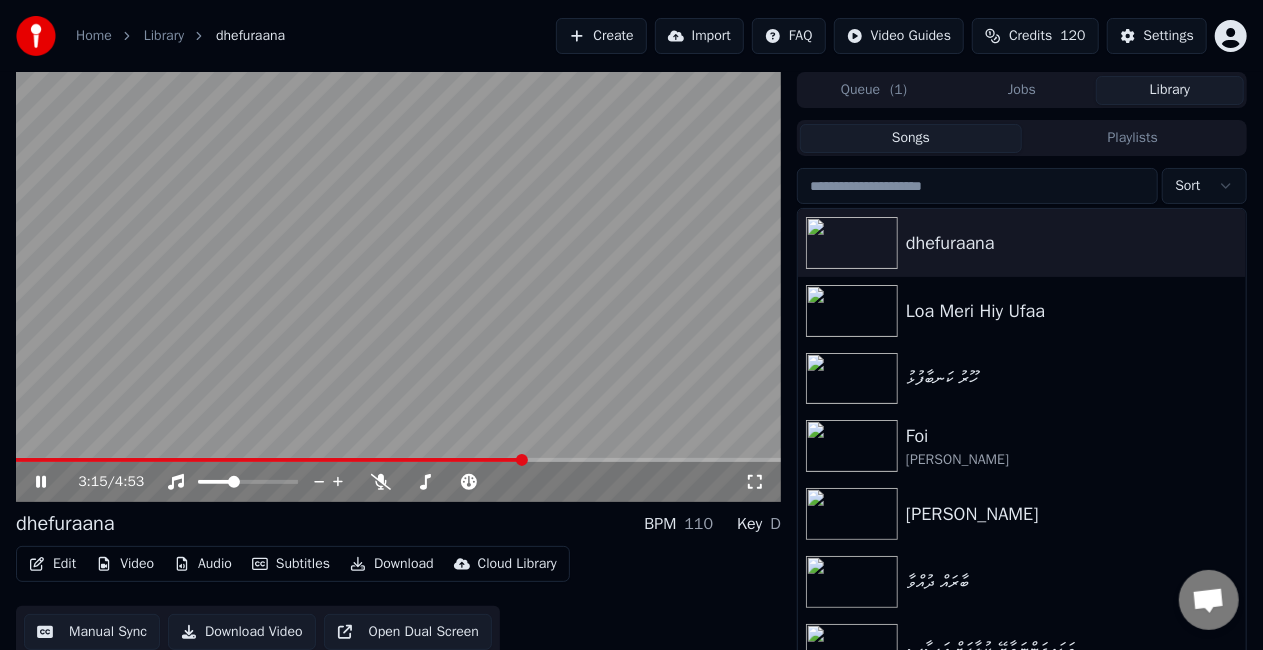 click at bounding box center (270, 460) 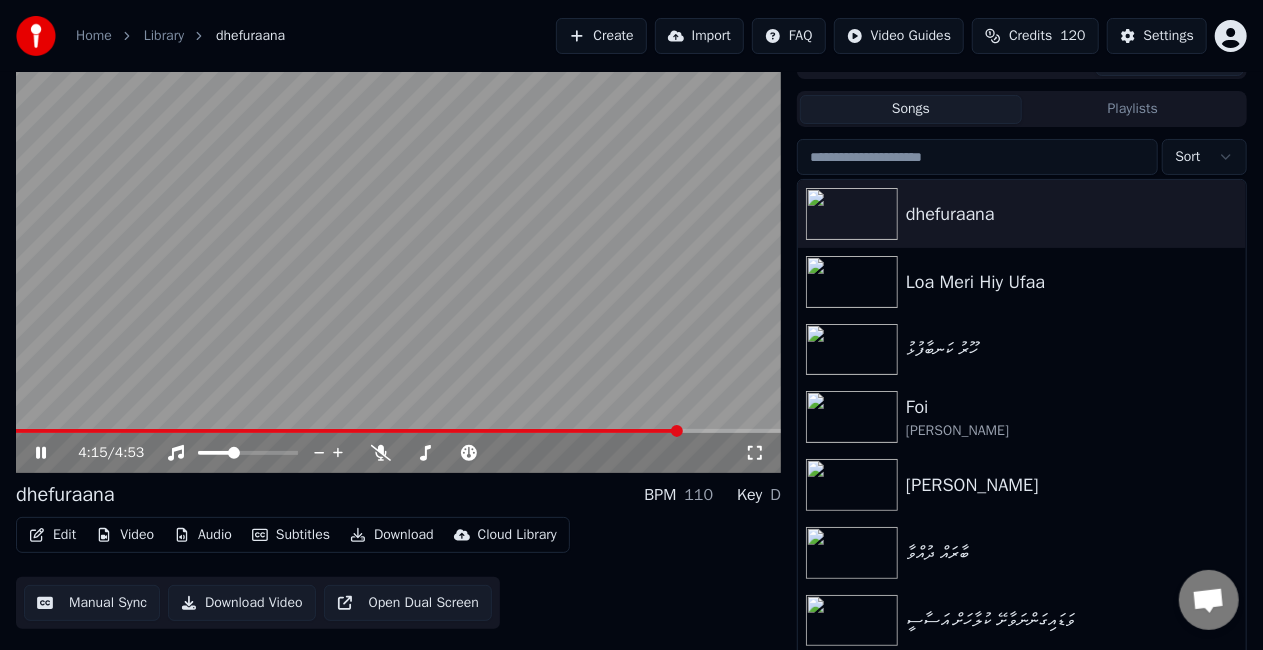 scroll, scrollTop: 45, scrollLeft: 0, axis: vertical 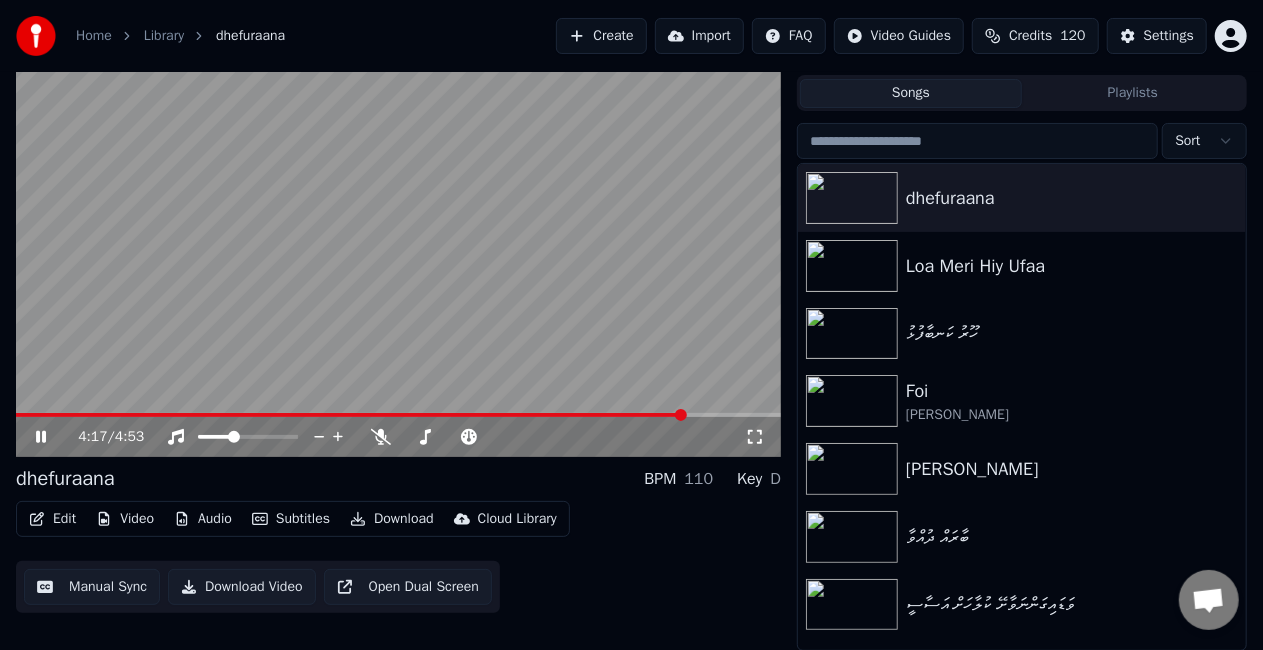 click 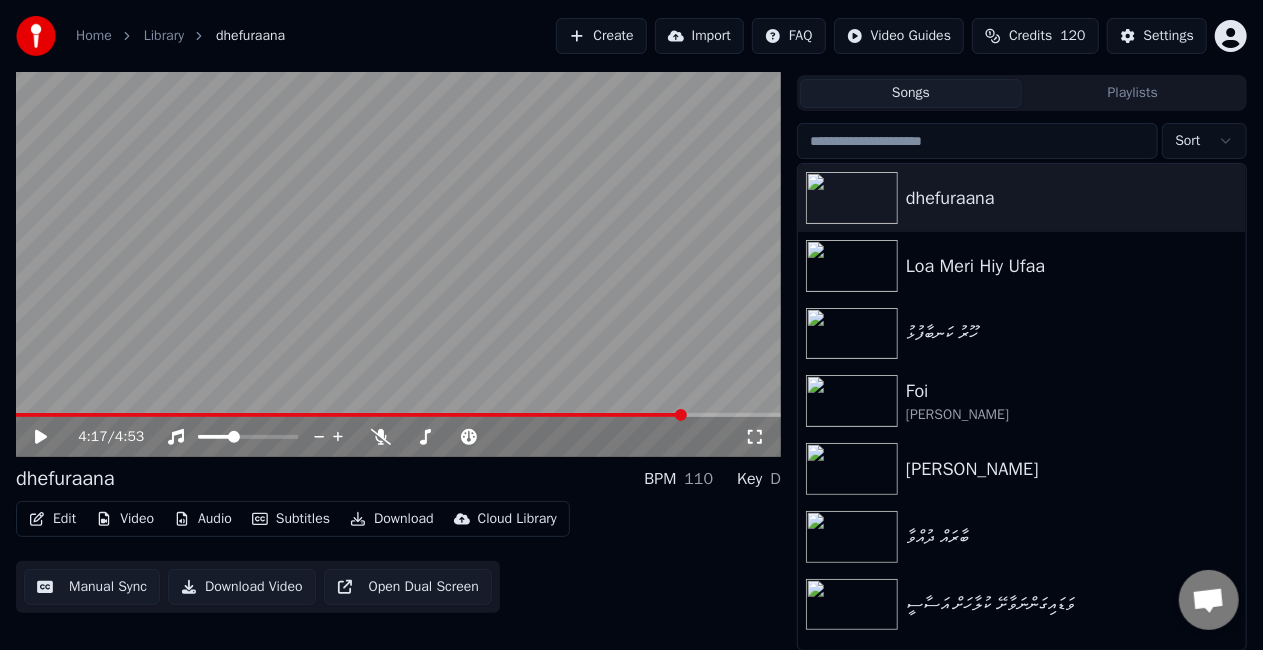 click 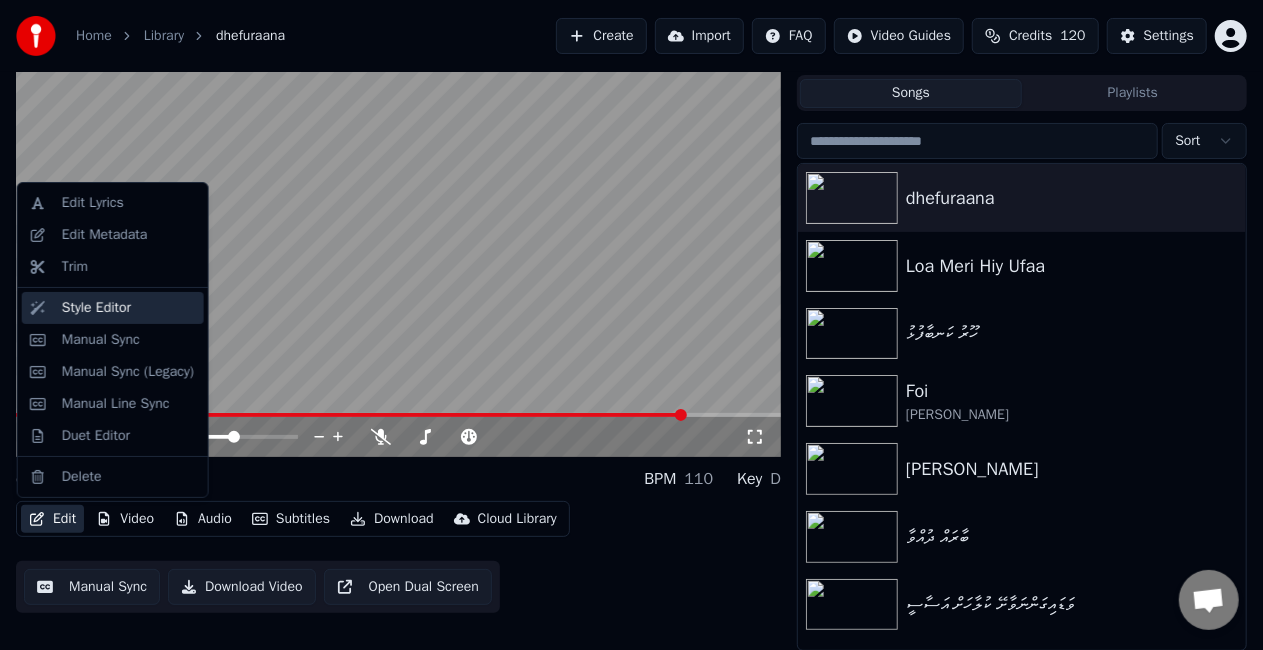 click on "Style Editor" at bounding box center (113, 308) 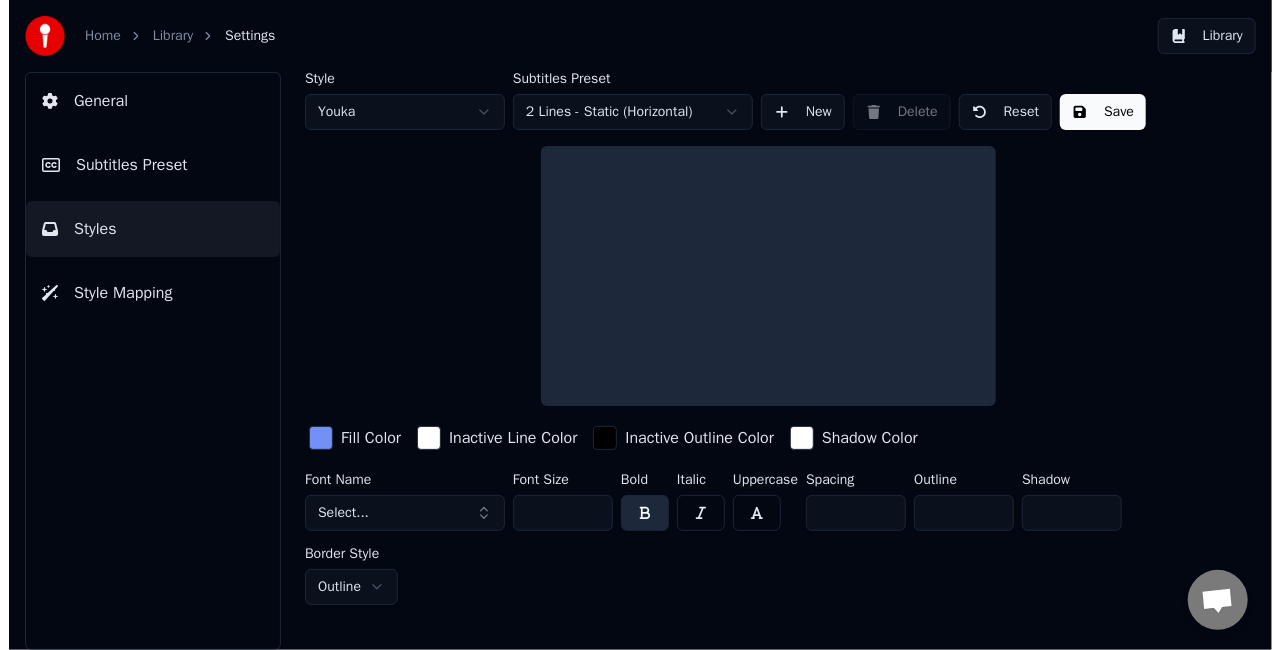 scroll, scrollTop: 0, scrollLeft: 0, axis: both 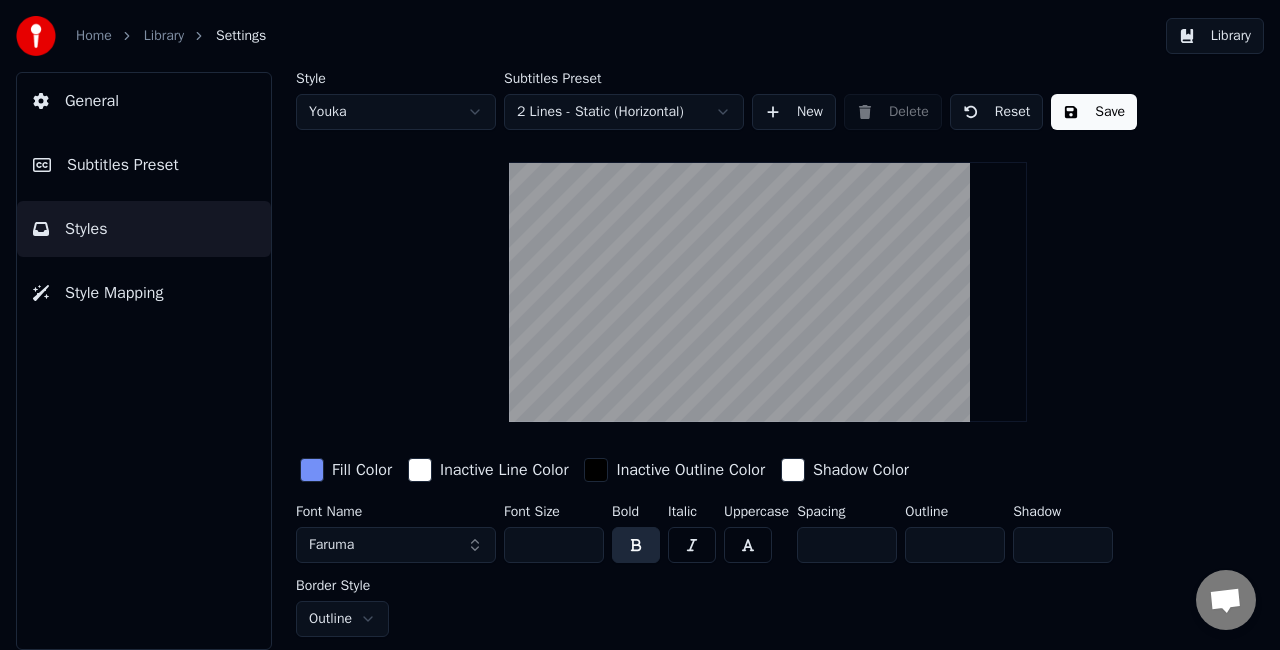 click at bounding box center (596, 470) 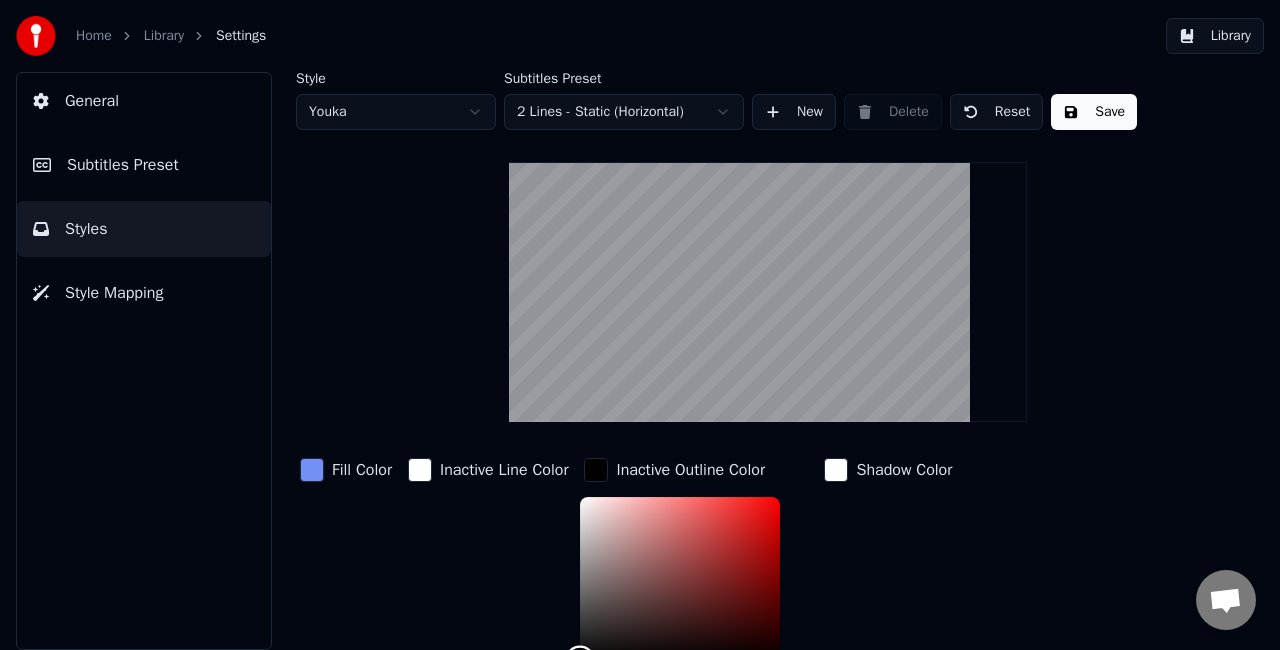 scroll, scrollTop: 9, scrollLeft: 0, axis: vertical 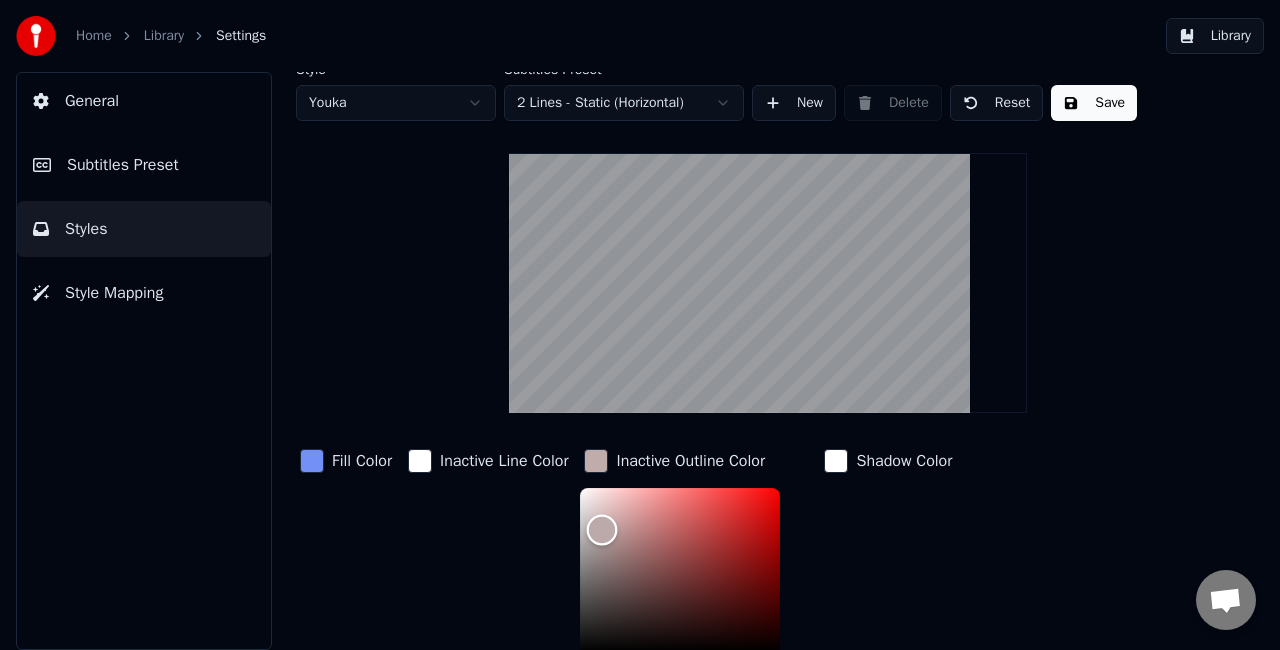 click at bounding box center [680, 570] 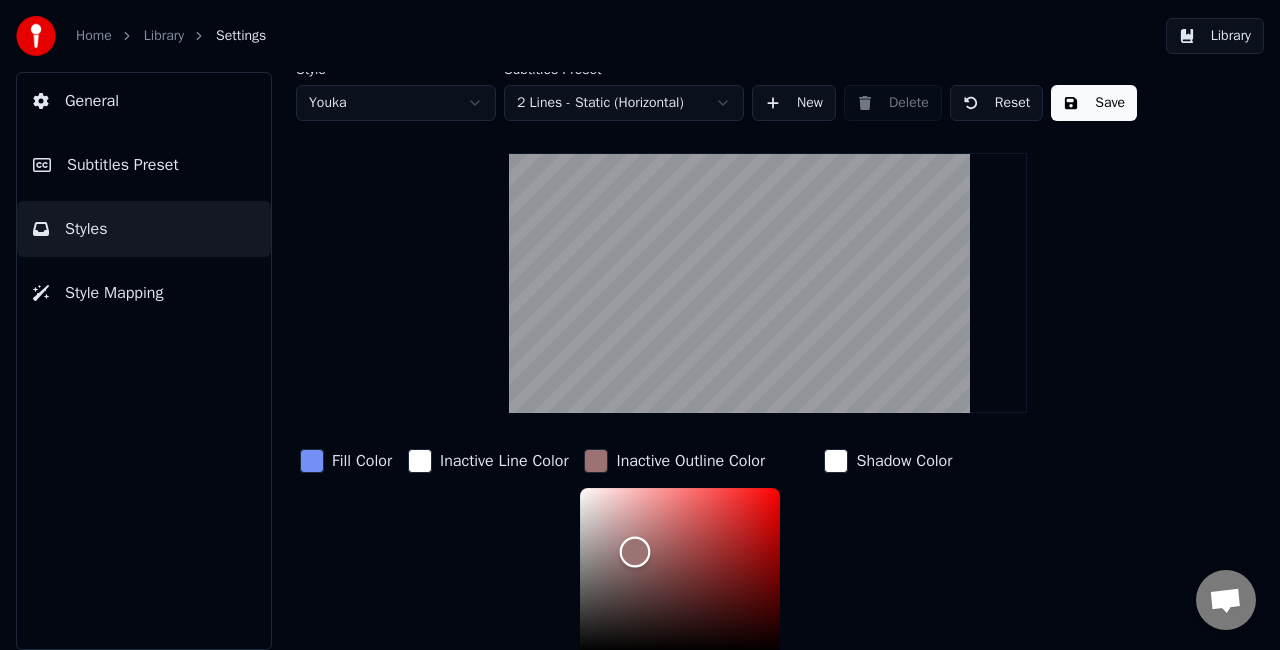 click at bounding box center (680, 570) 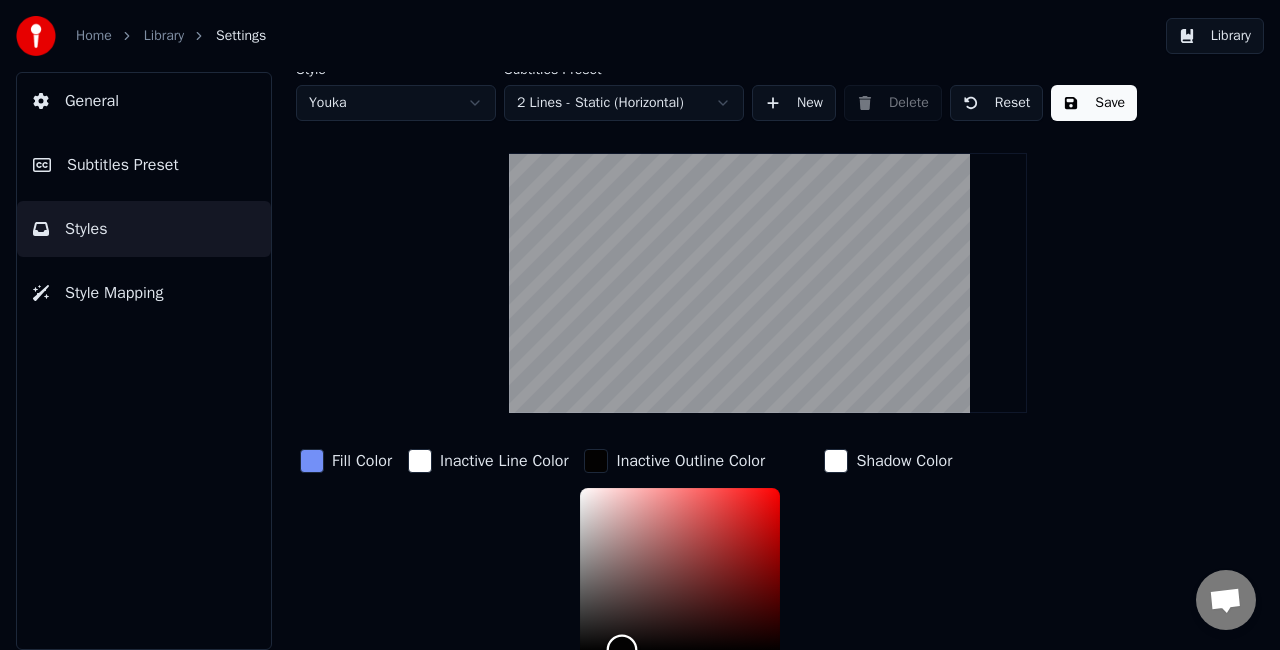 drag, startPoint x: 632, startPoint y: 592, endPoint x: 625, endPoint y: 648, distance: 56.435802 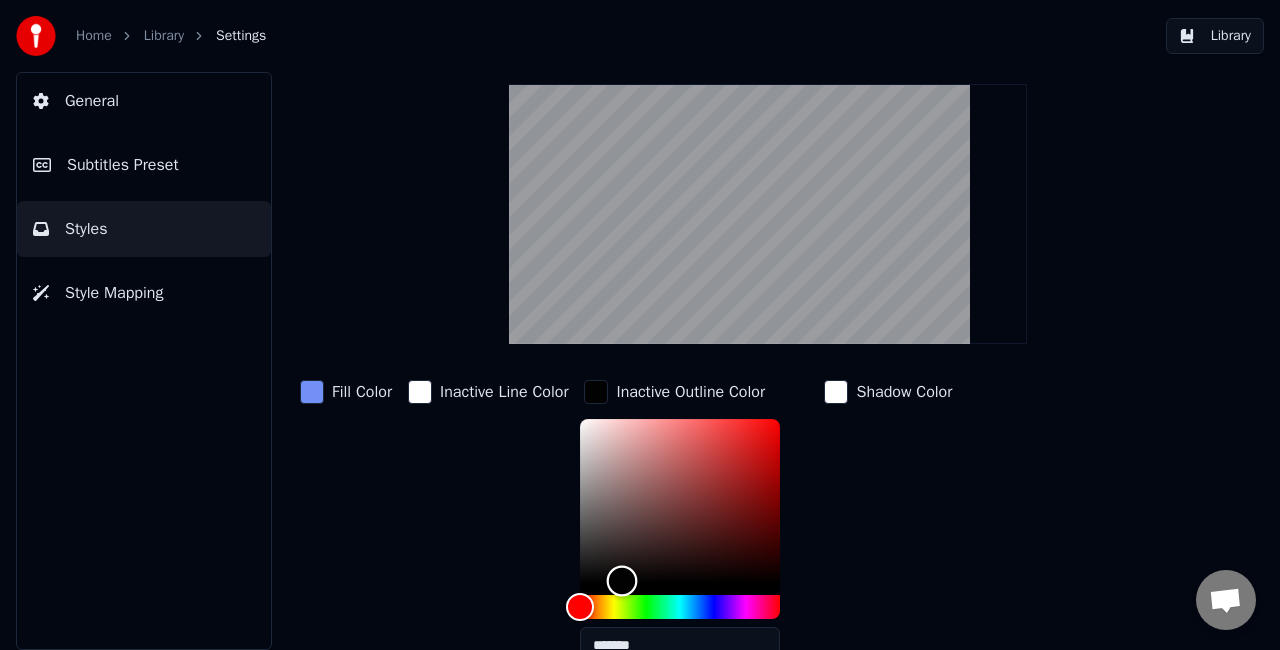 scroll, scrollTop: 109, scrollLeft: 0, axis: vertical 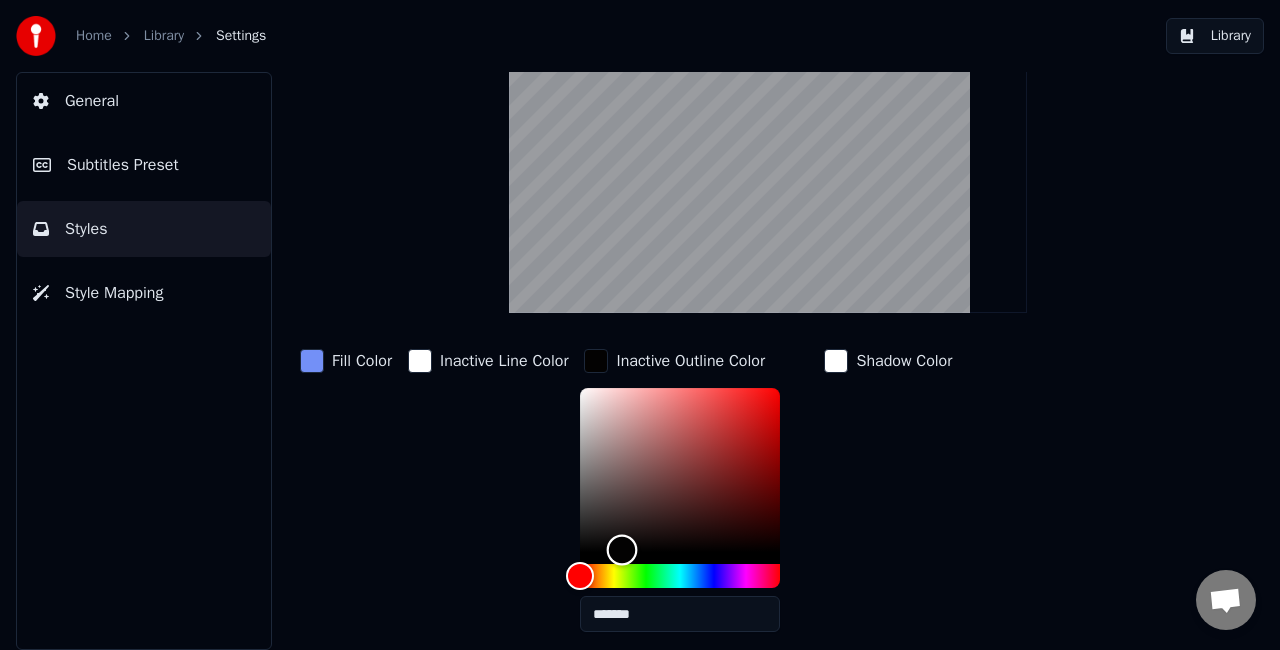 click at bounding box center (680, 470) 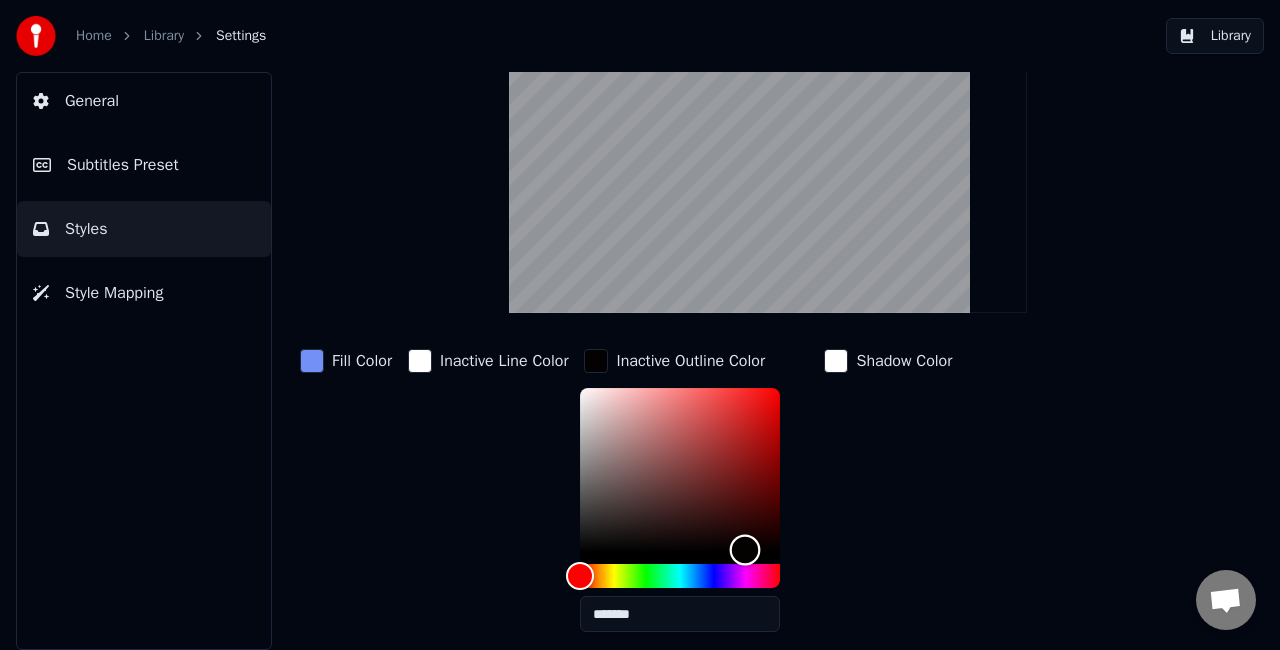 type on "*******" 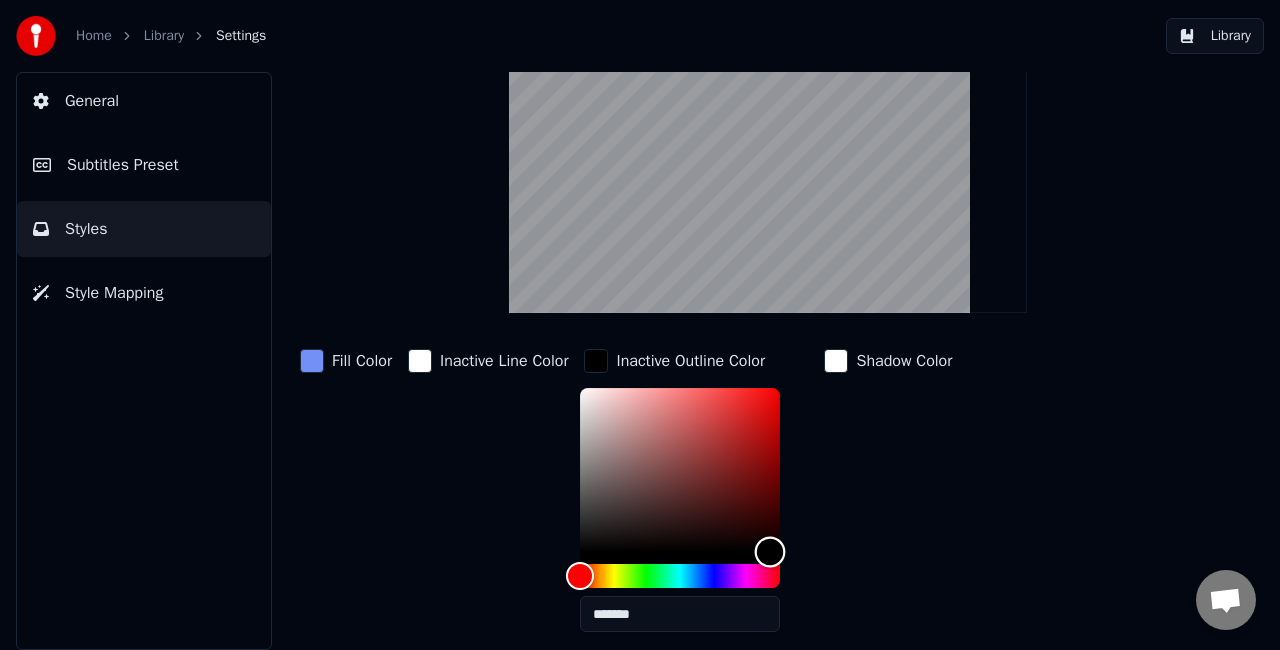 drag, startPoint x: 710, startPoint y: 537, endPoint x: 773, endPoint y: 560, distance: 67.06713 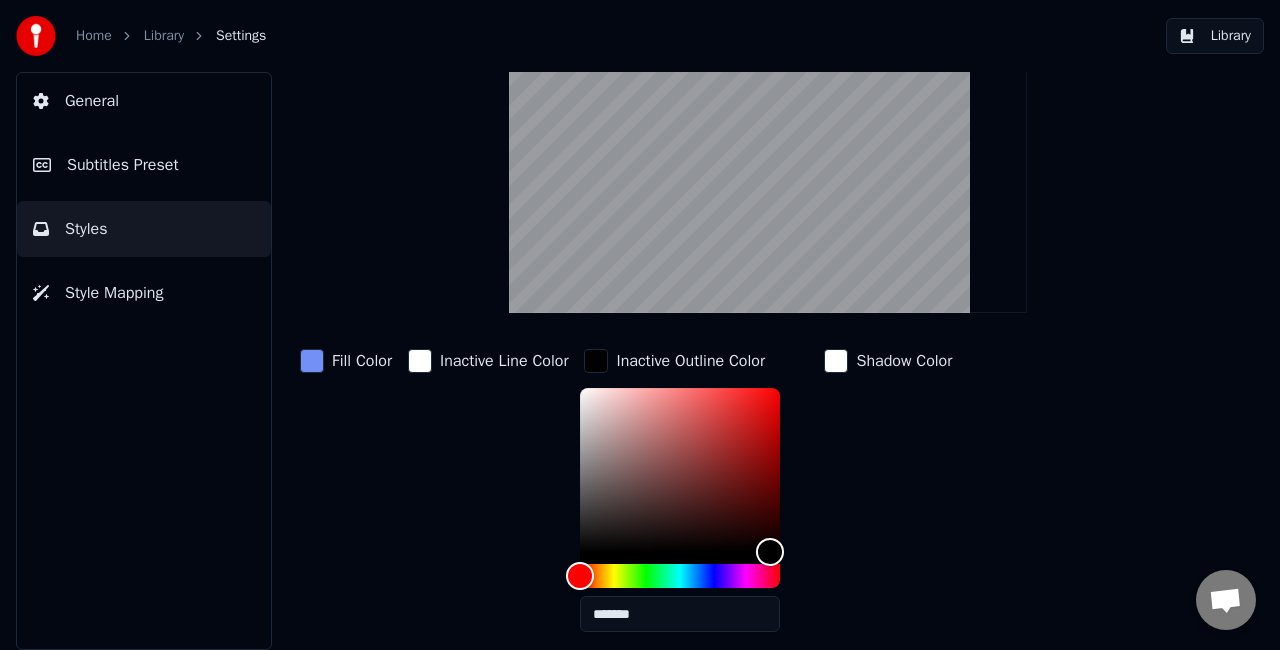 click on "Inactive Line Color" at bounding box center (488, 496) 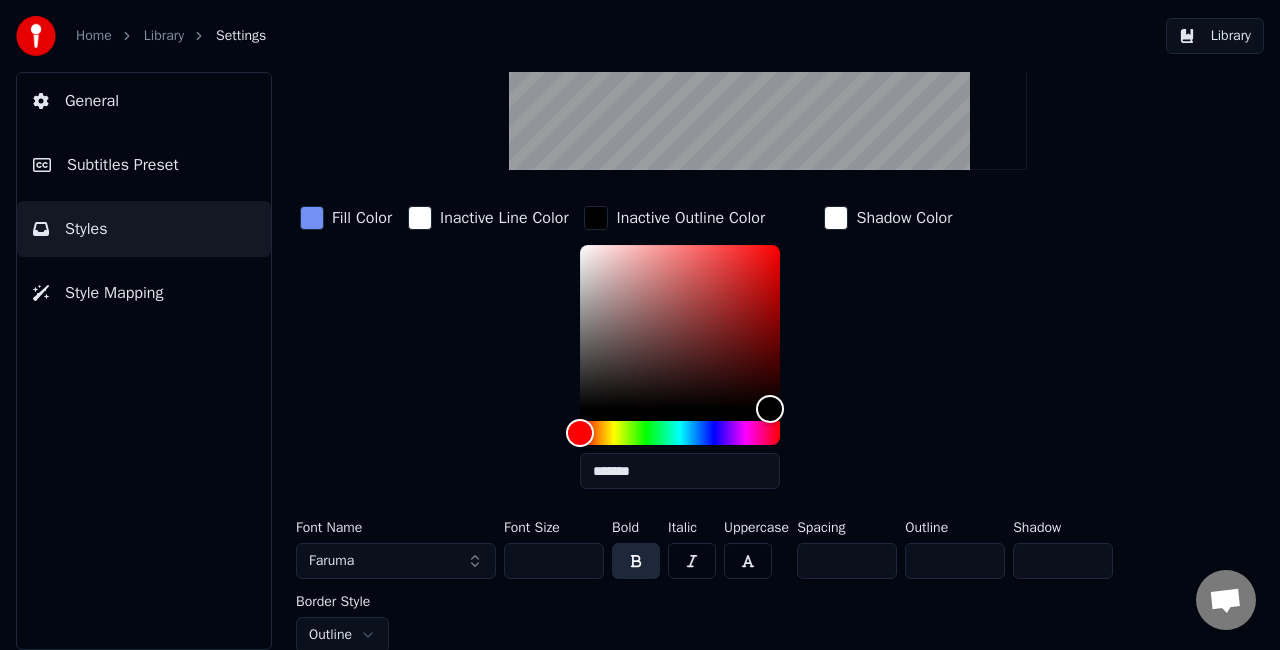 scroll, scrollTop: 253, scrollLeft: 0, axis: vertical 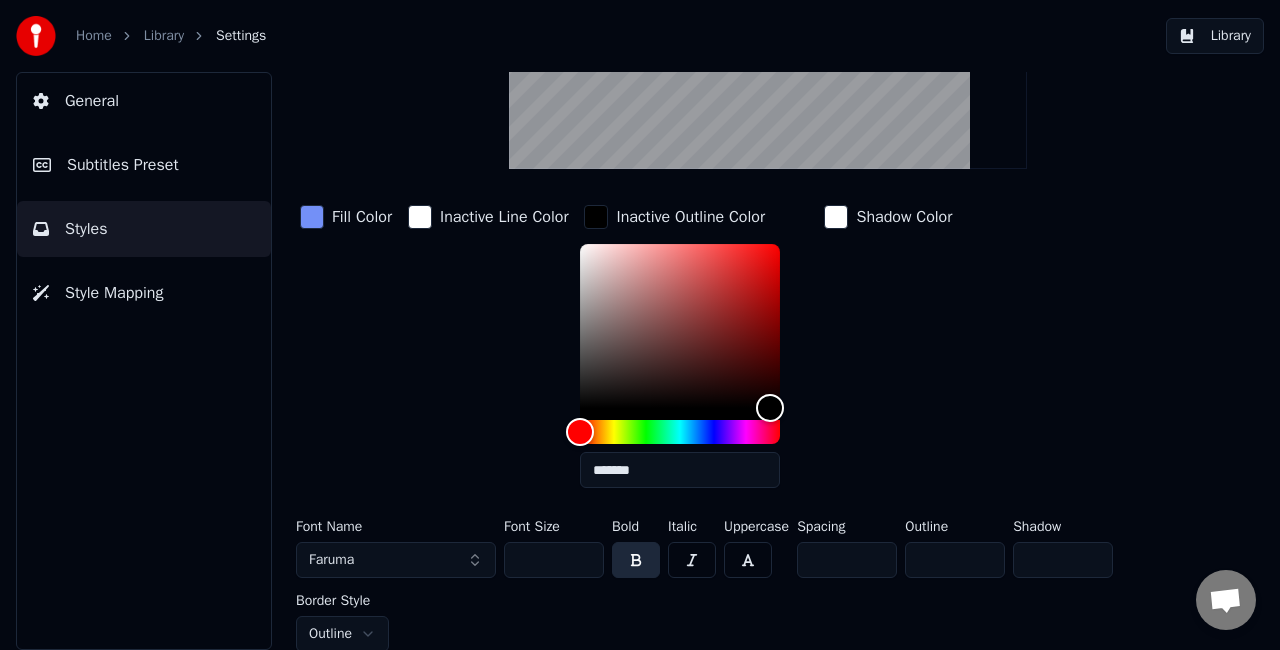 click on "Style Mapping" at bounding box center (114, 293) 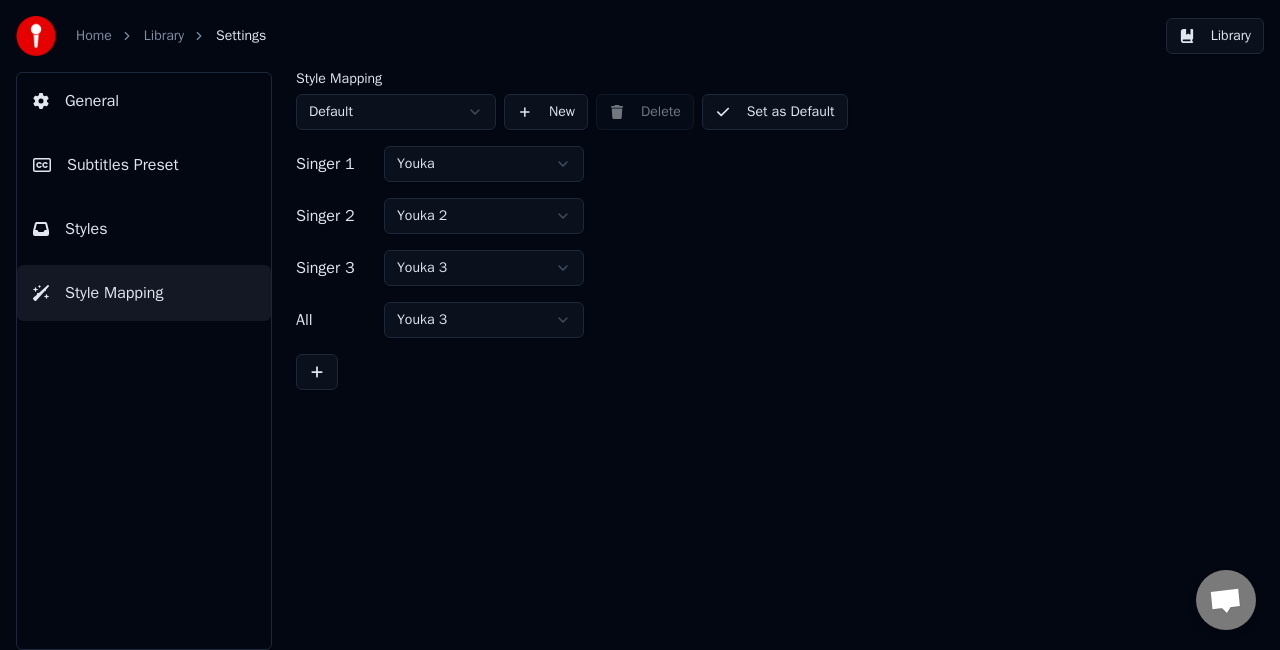 click on "Styles" at bounding box center (144, 229) 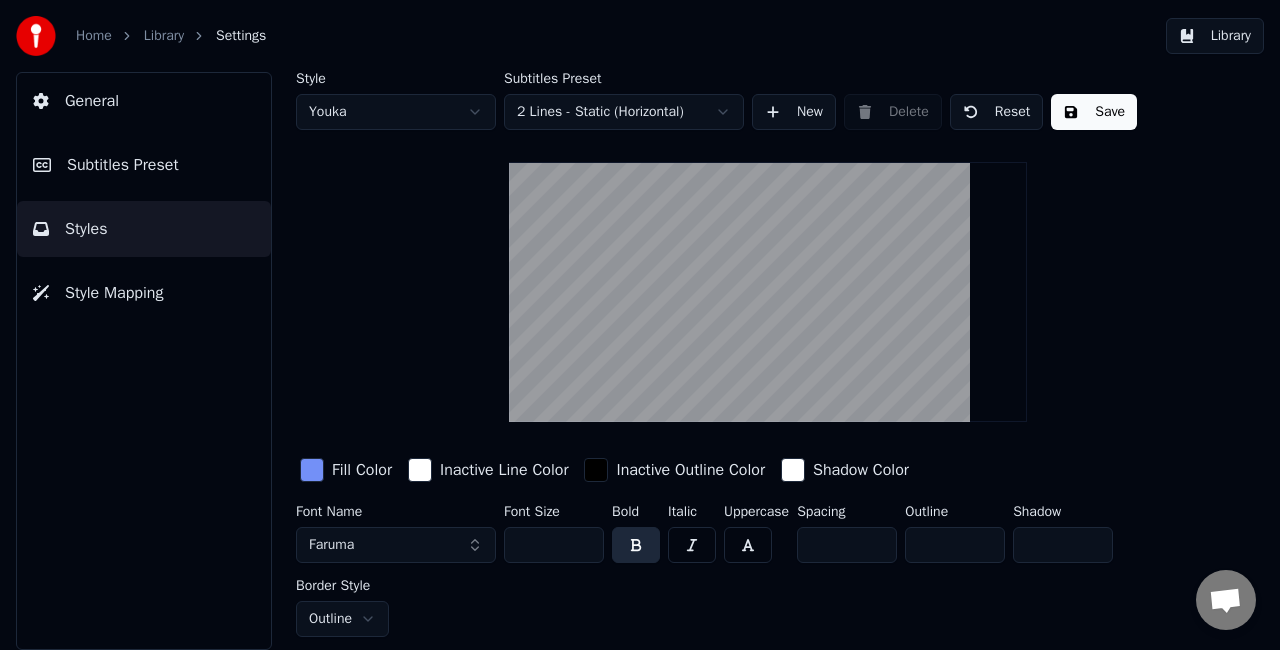 click on "Subtitles Preset" at bounding box center (123, 165) 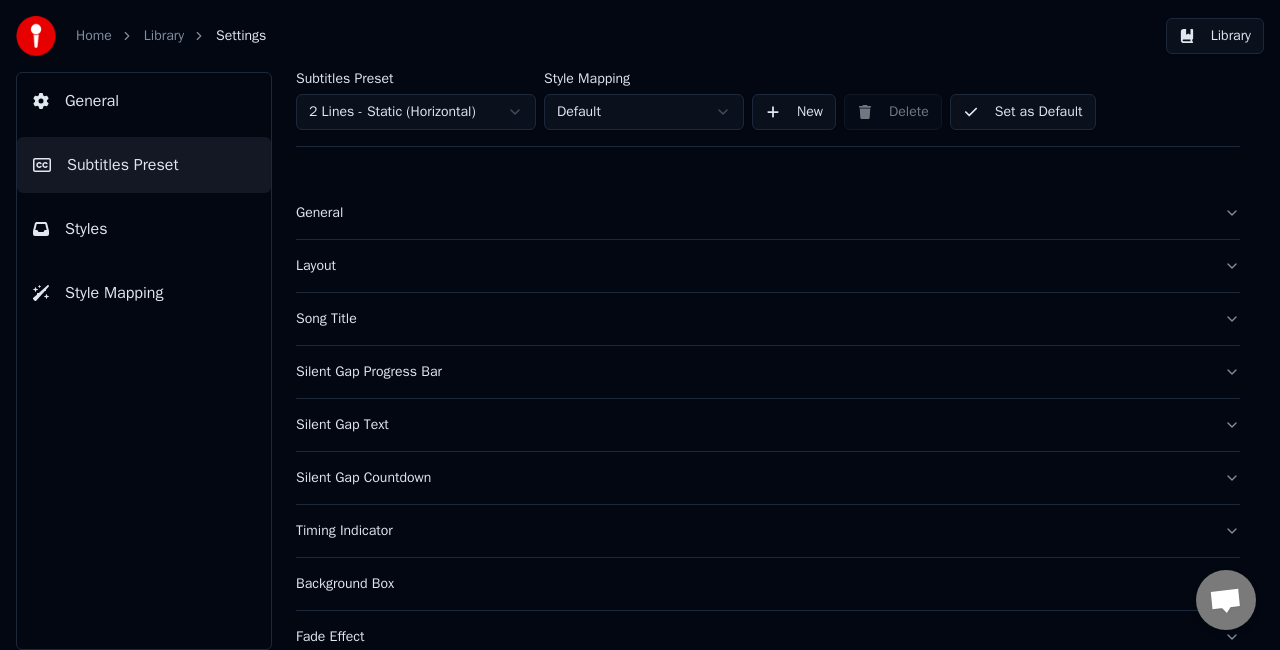 scroll, scrollTop: 184, scrollLeft: 0, axis: vertical 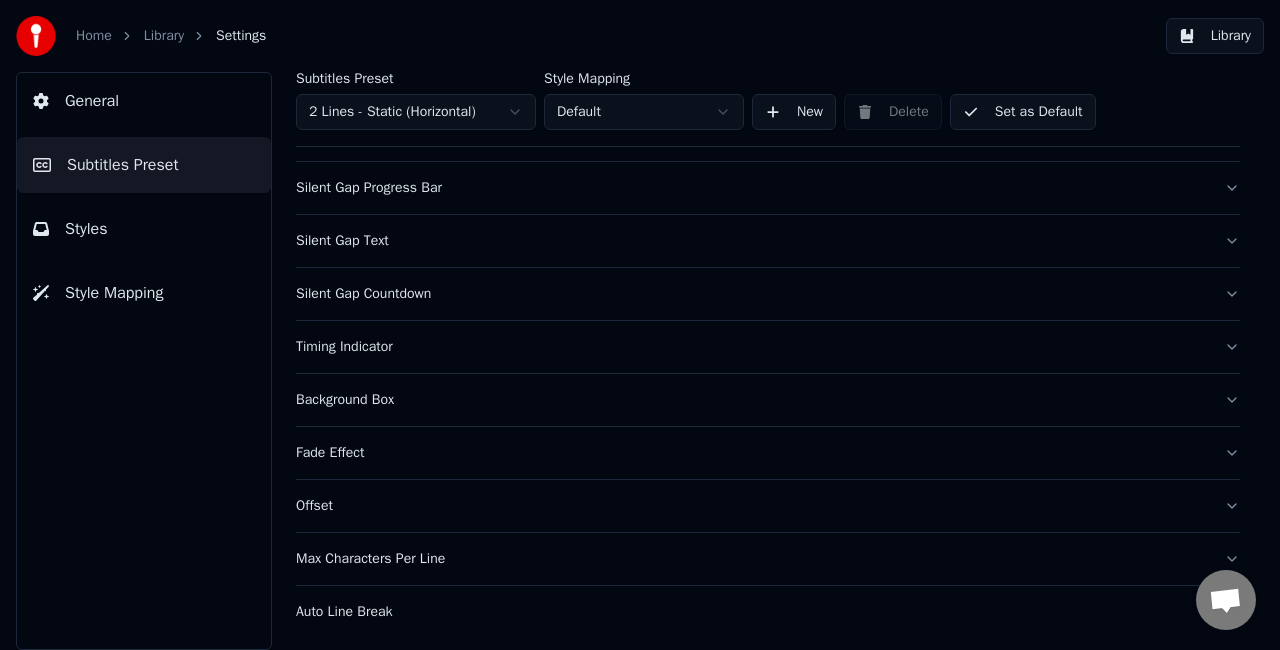click on "Fade Effect" at bounding box center (752, 453) 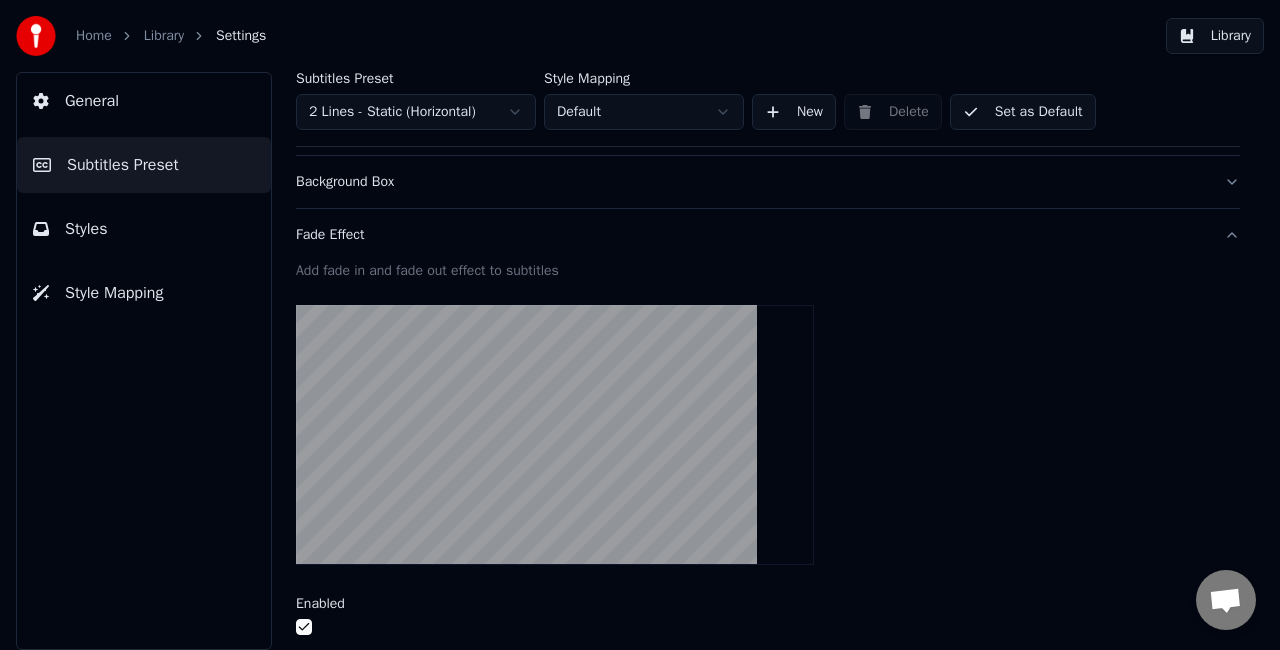 scroll, scrollTop: 384, scrollLeft: 0, axis: vertical 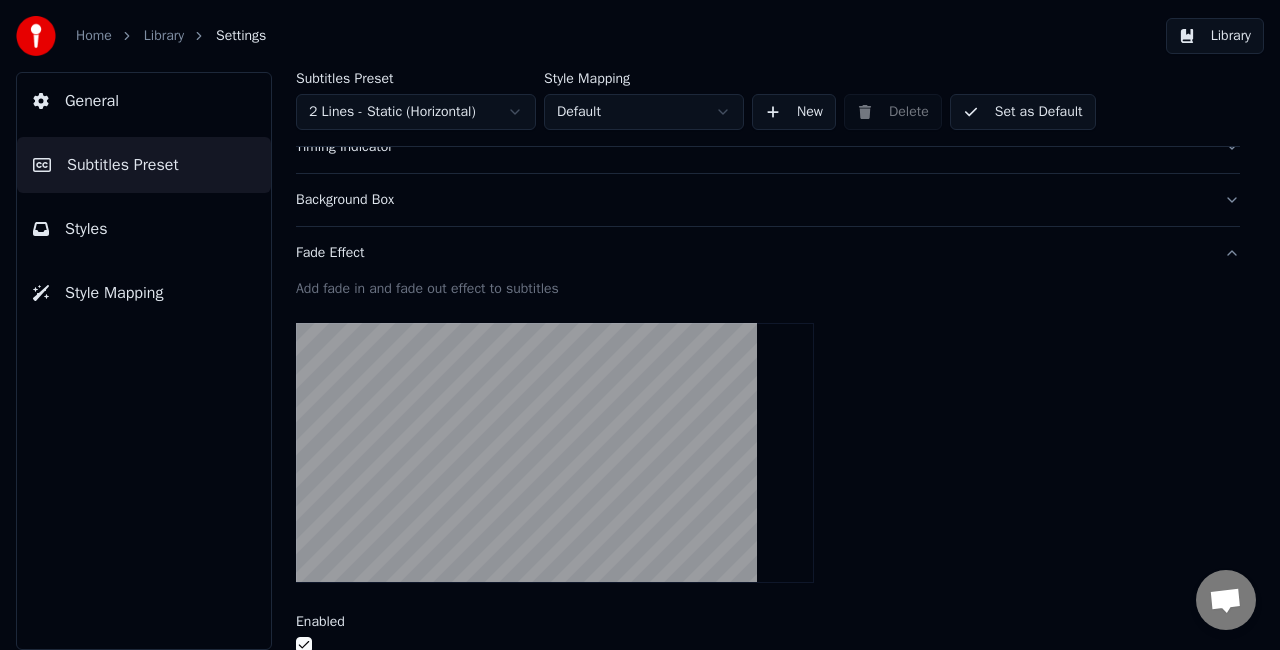 click on "Background Box" at bounding box center [752, 200] 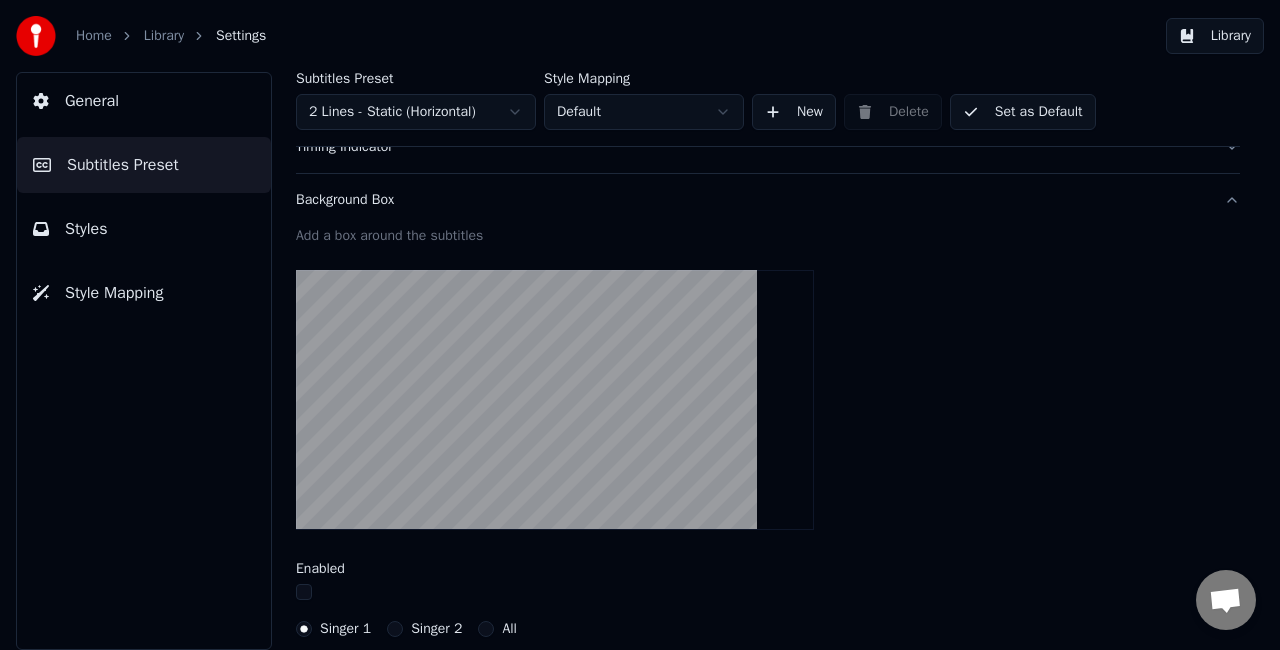 click on "Background Box" at bounding box center (768, 200) 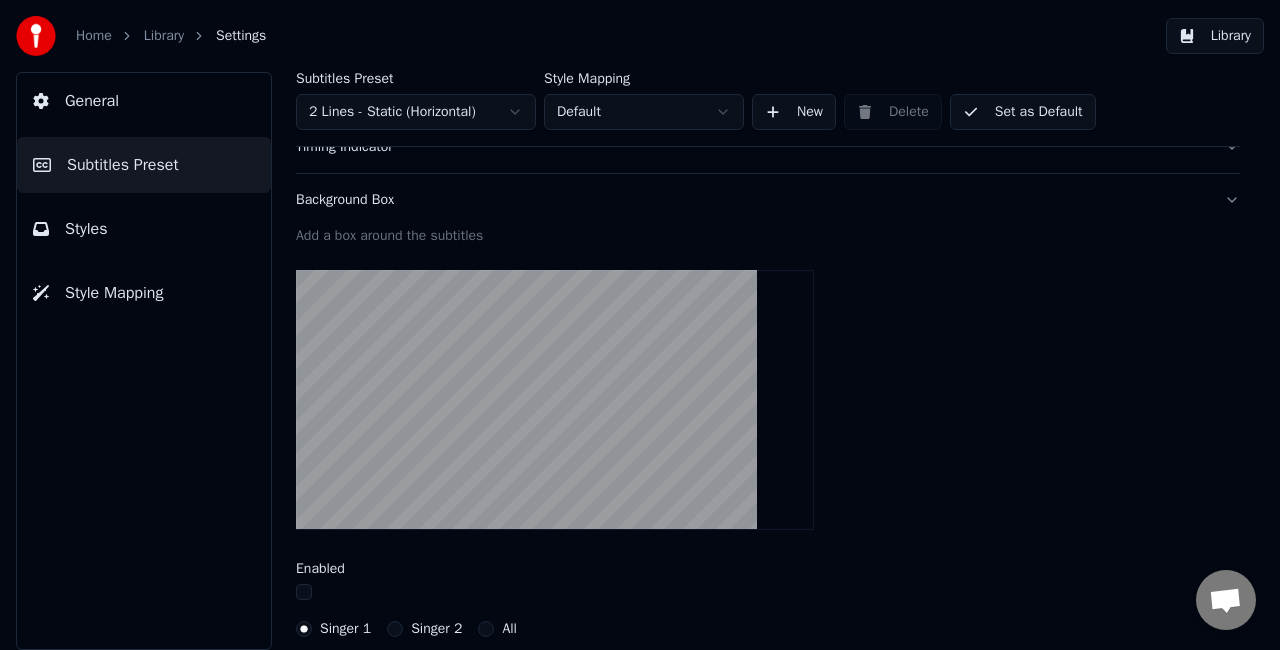 scroll, scrollTop: 184, scrollLeft: 0, axis: vertical 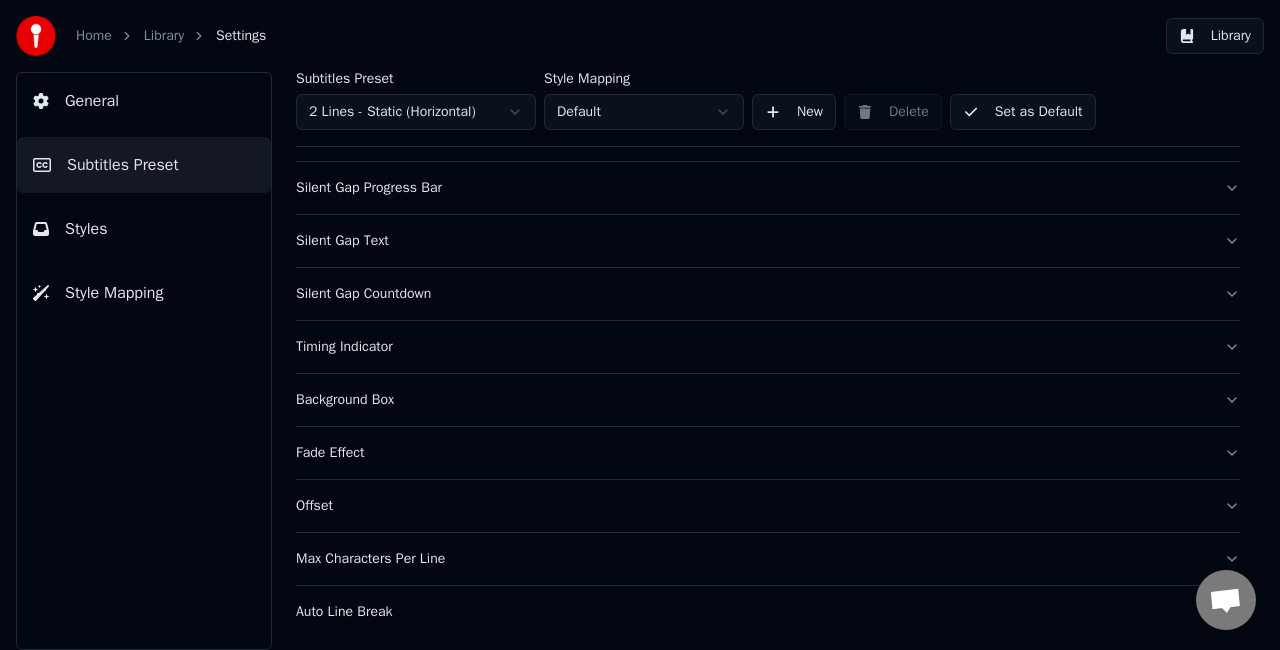 click on "Max Characters Per Line" at bounding box center (752, 559) 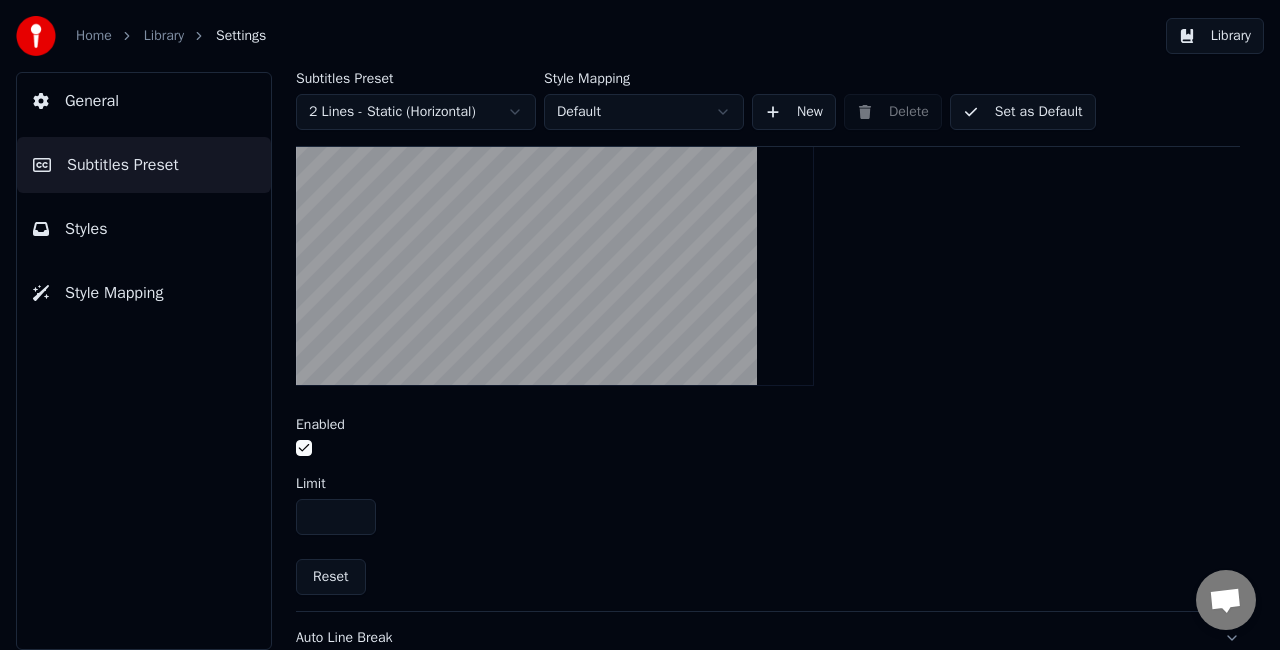 scroll, scrollTop: 712, scrollLeft: 0, axis: vertical 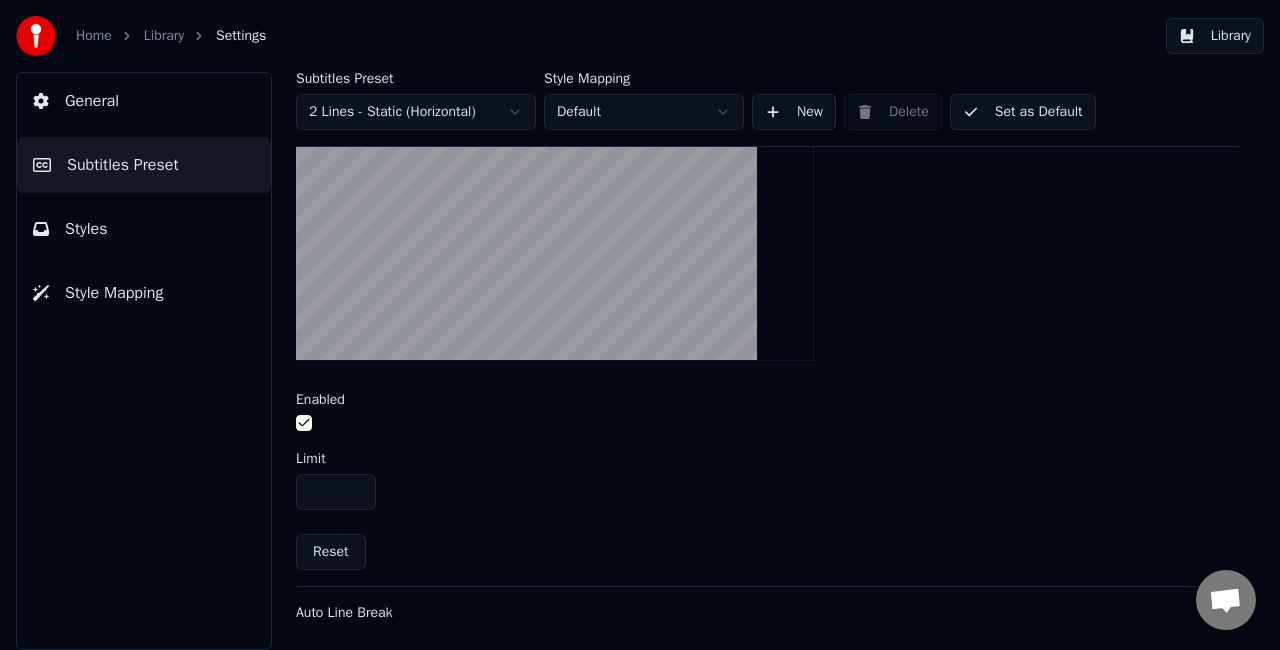 click on "Auto Line Break" at bounding box center [768, 613] 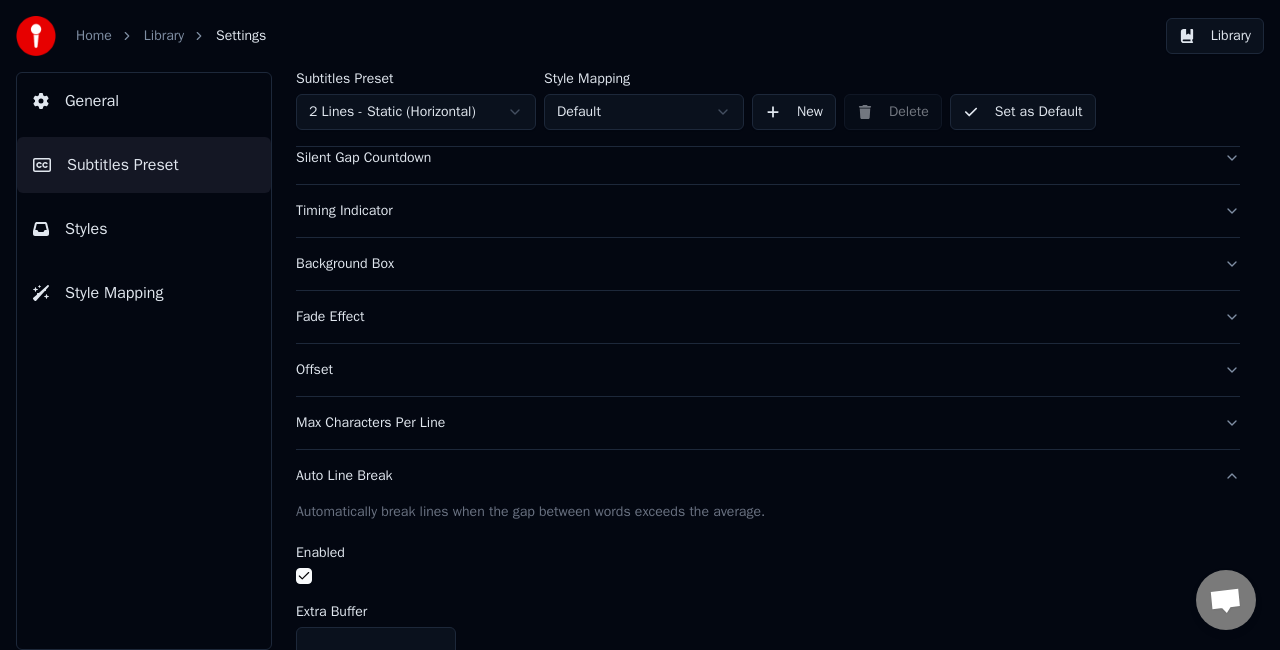 scroll, scrollTop: 220, scrollLeft: 0, axis: vertical 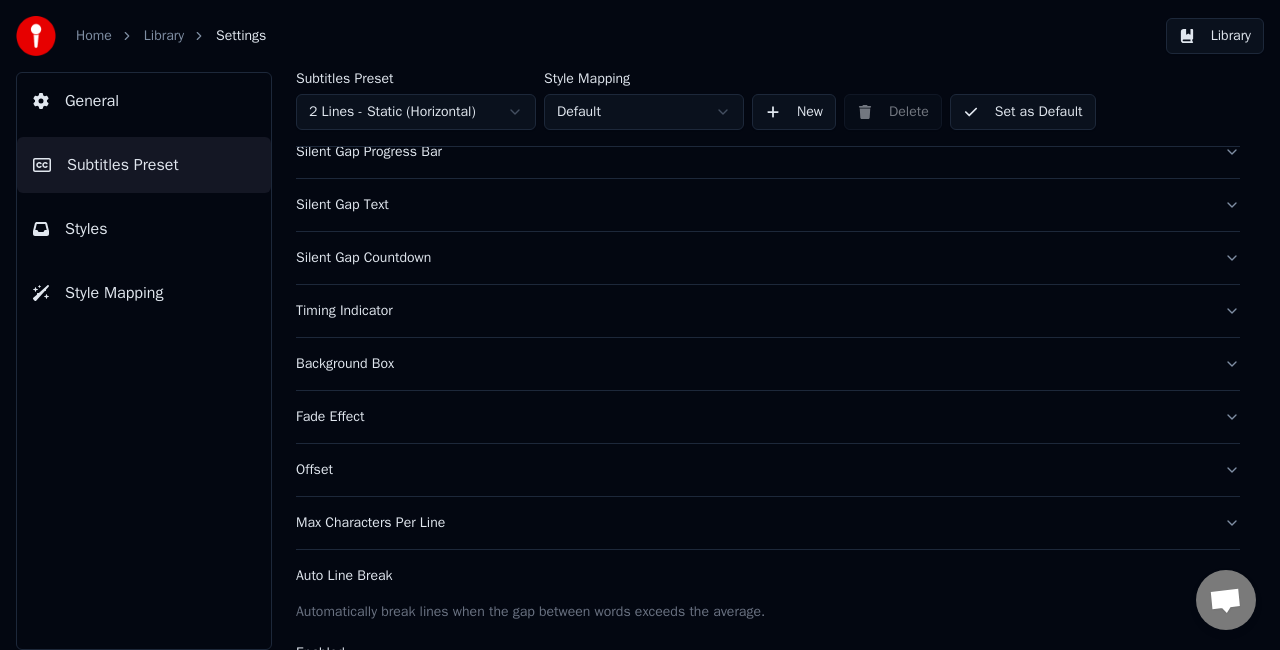 click on "Timing Indicator" at bounding box center [768, 311] 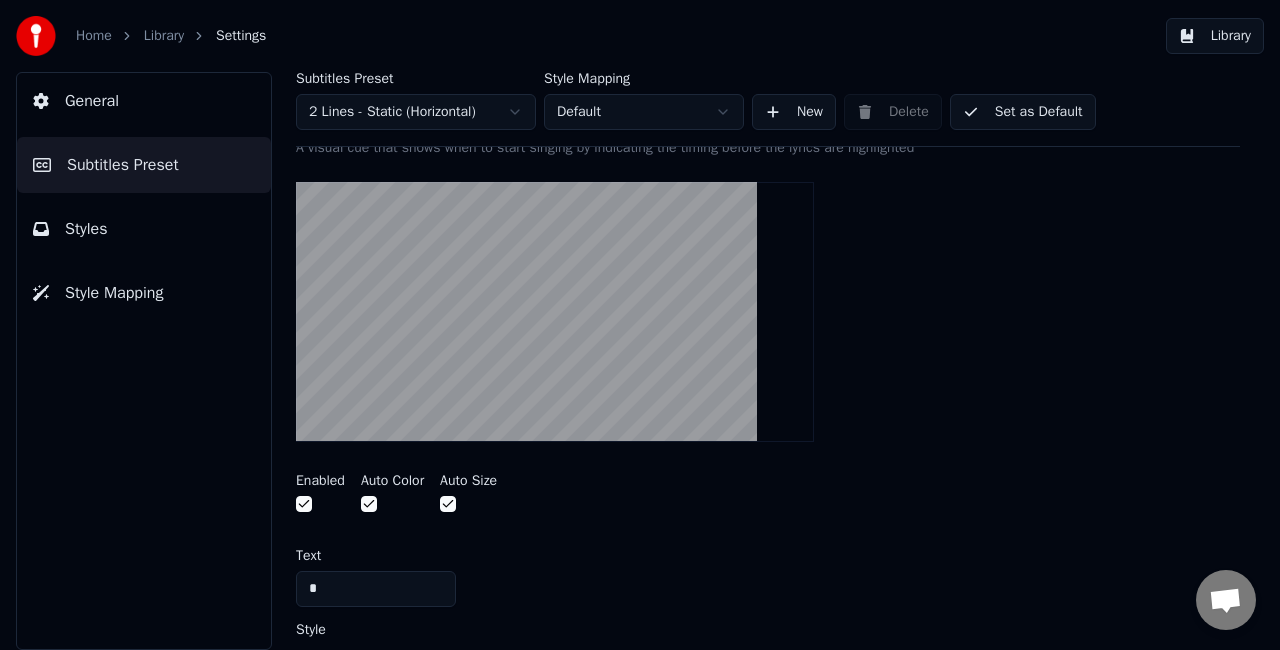 scroll, scrollTop: 520, scrollLeft: 0, axis: vertical 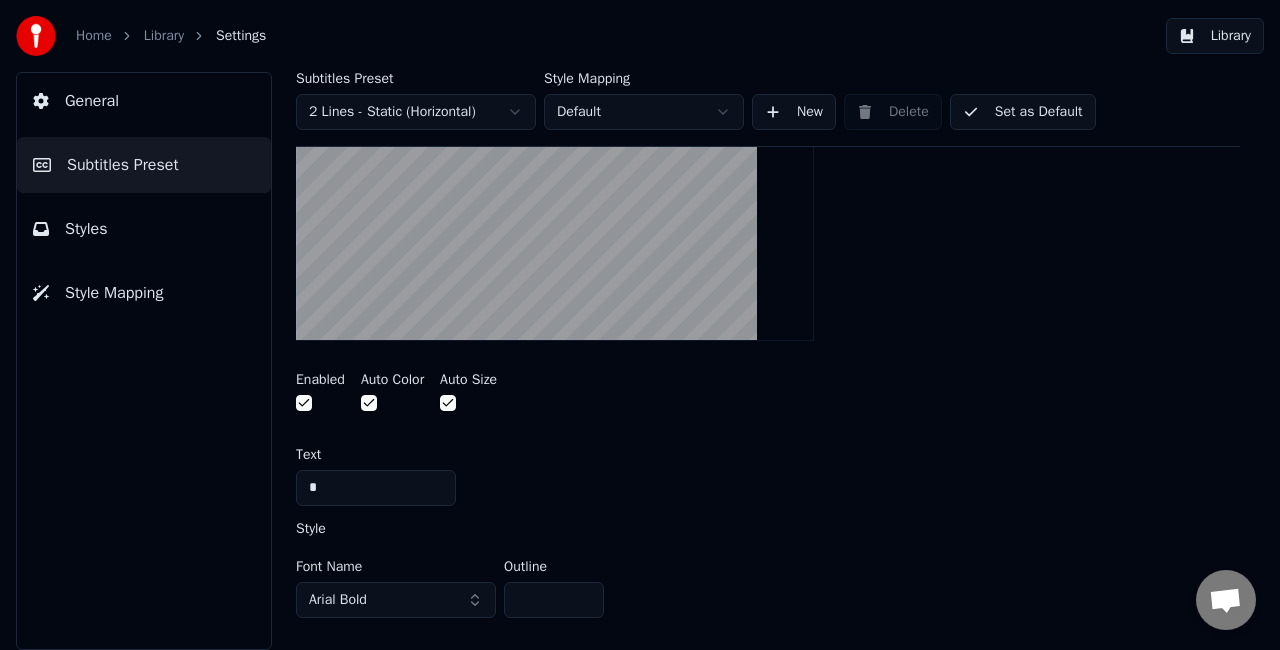 click on "*" at bounding box center (376, 488) 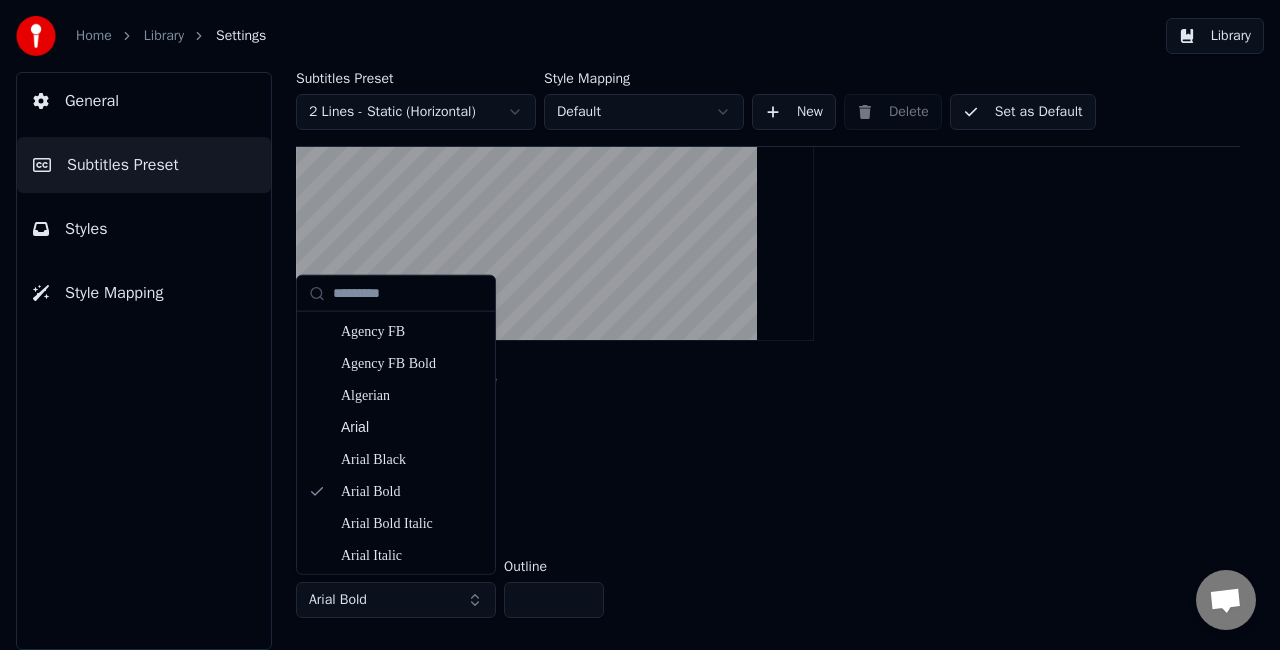 click on "Arial Bold" at bounding box center (396, 600) 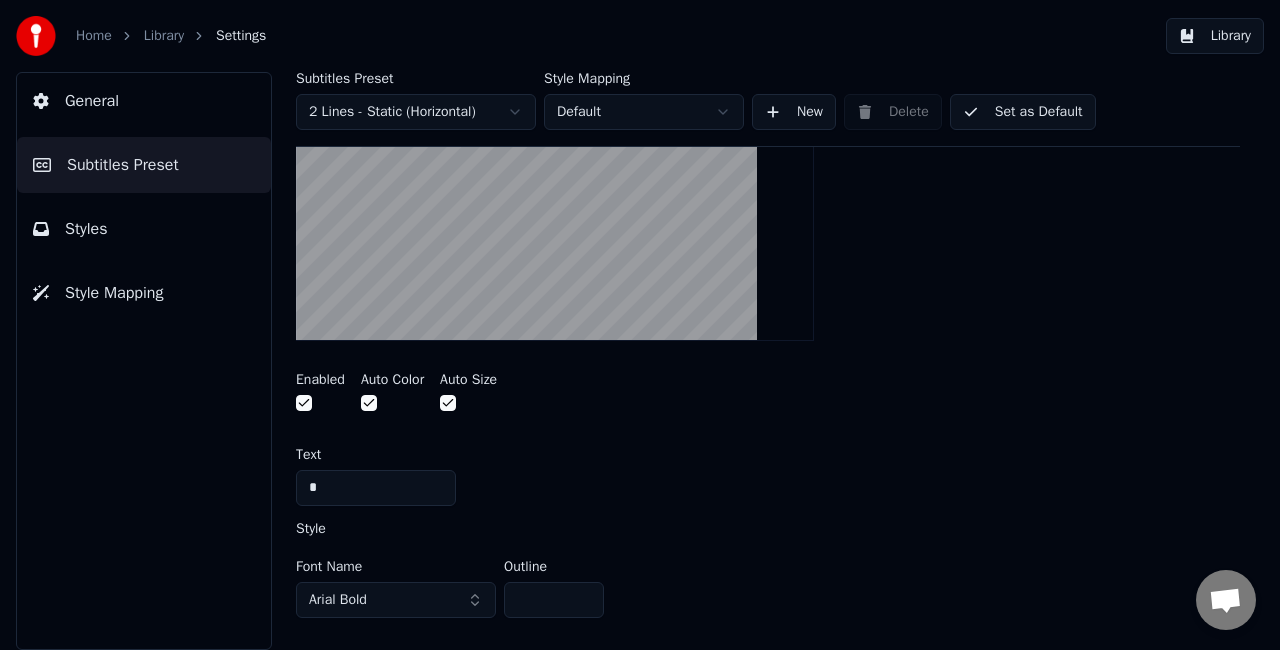 click on "Arial Bold" at bounding box center [396, 600] 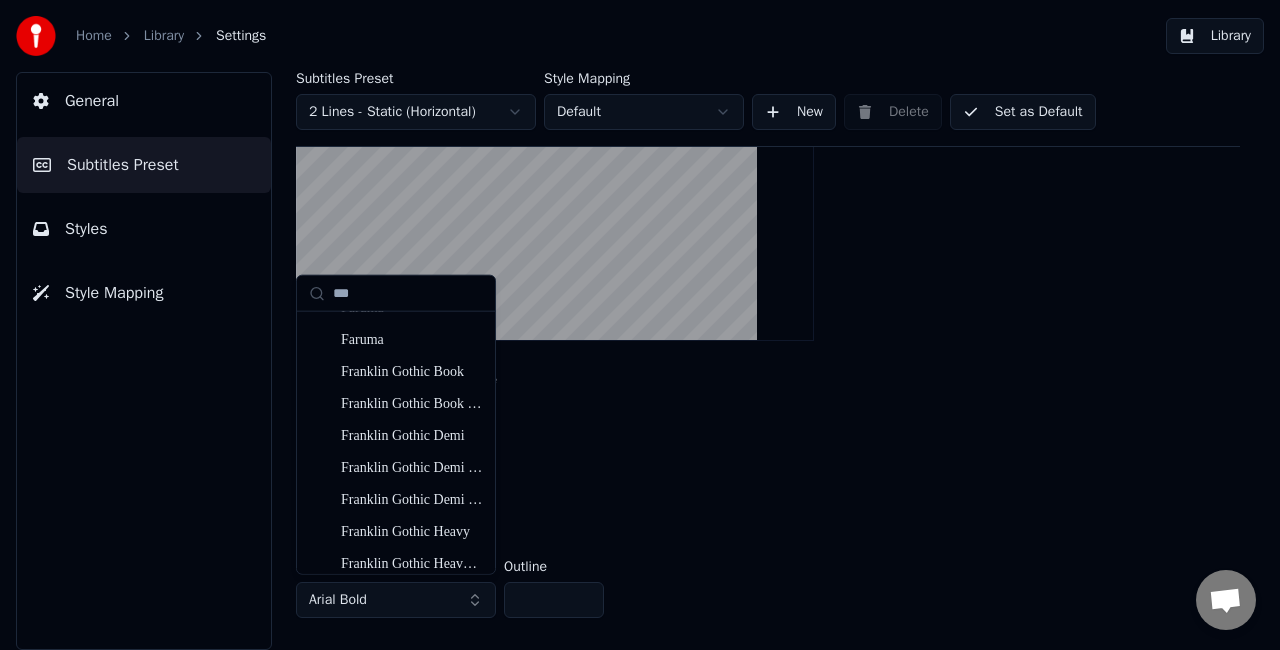 scroll, scrollTop: 0, scrollLeft: 0, axis: both 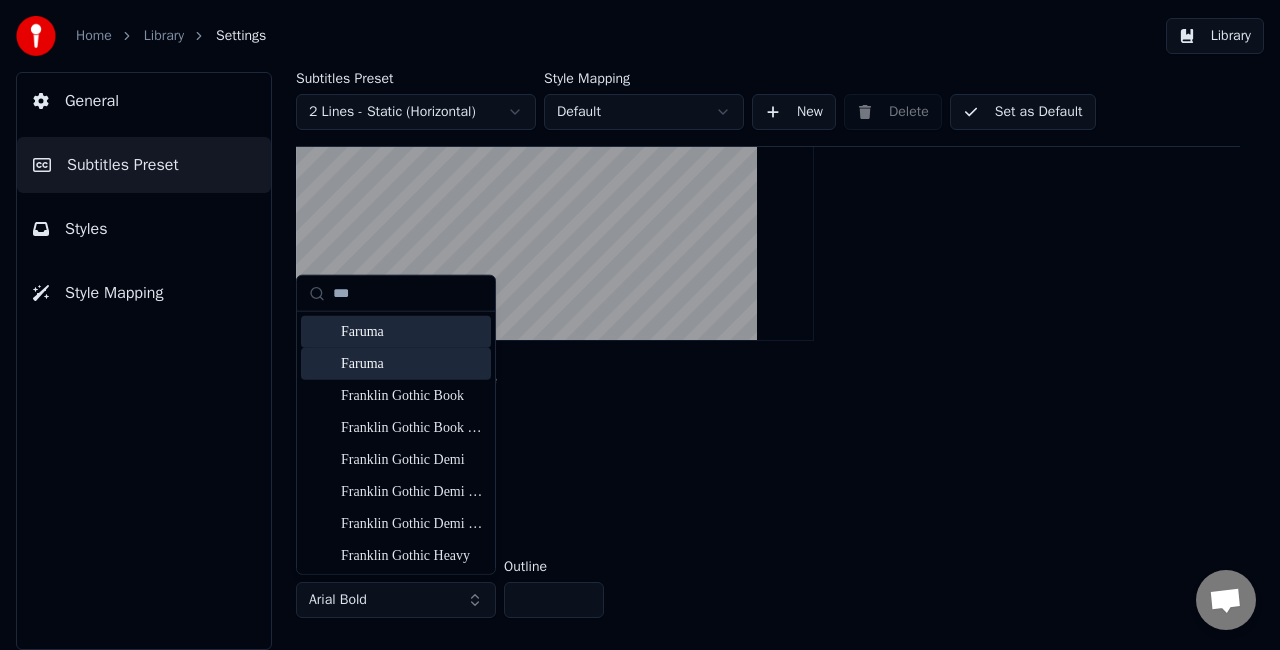 type on "***" 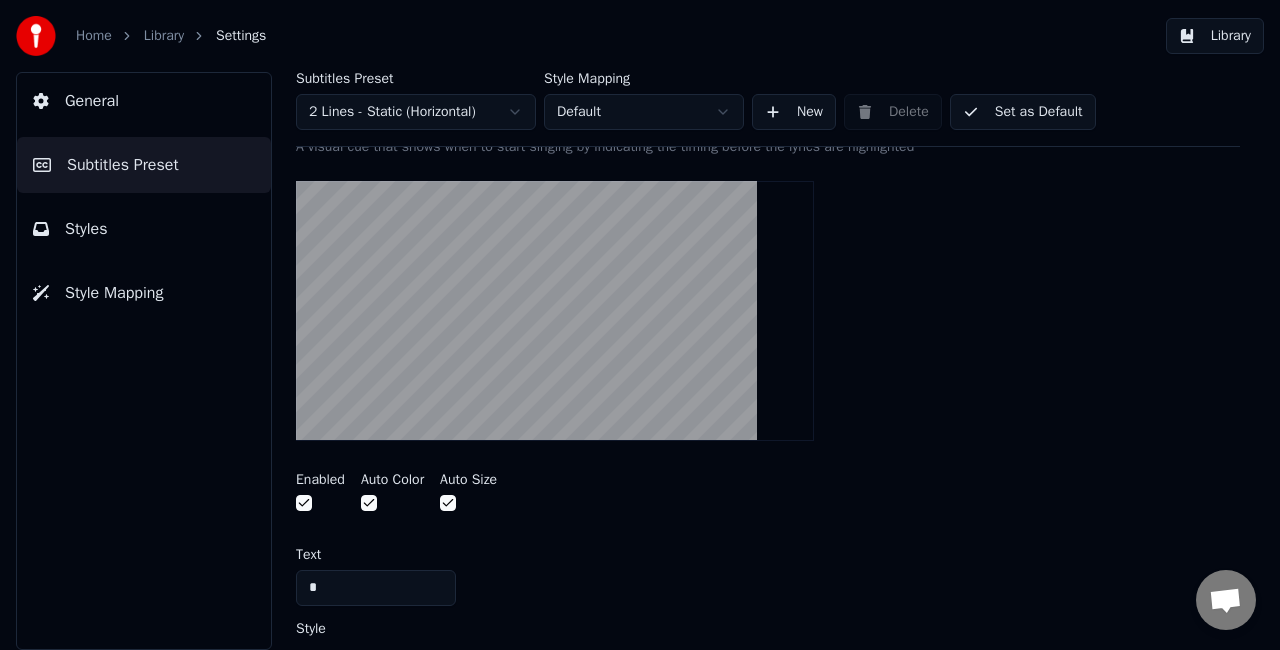 scroll, scrollTop: 520, scrollLeft: 0, axis: vertical 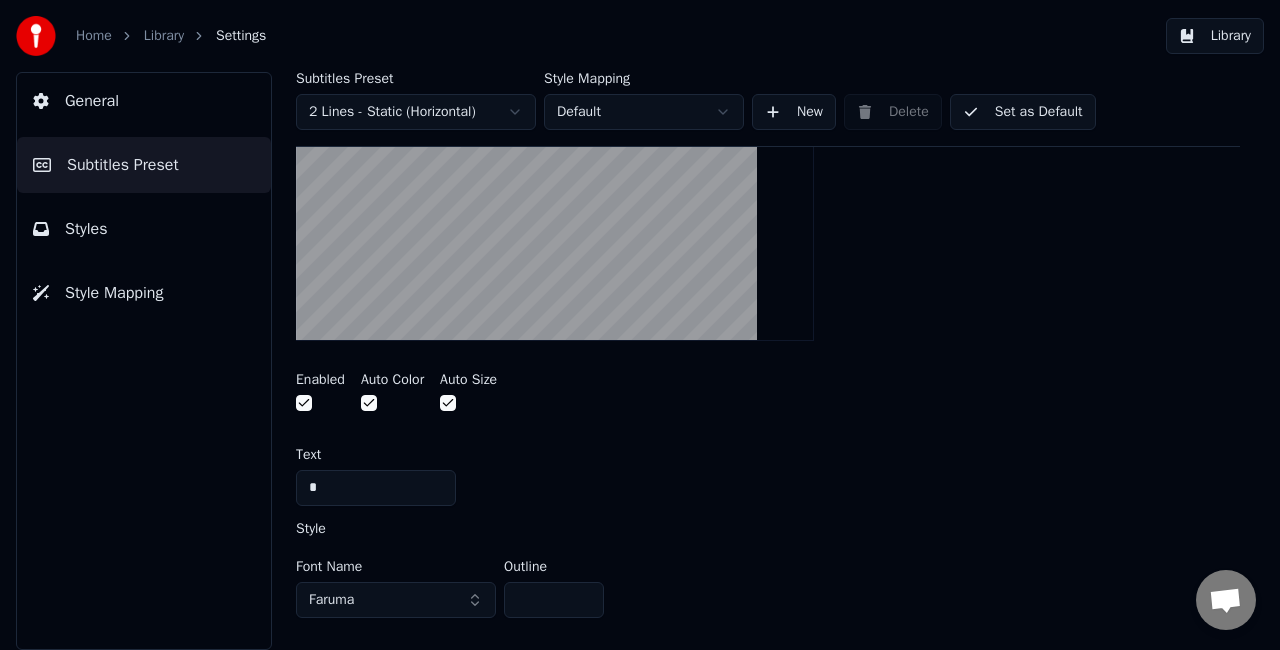 click at bounding box center [448, 403] 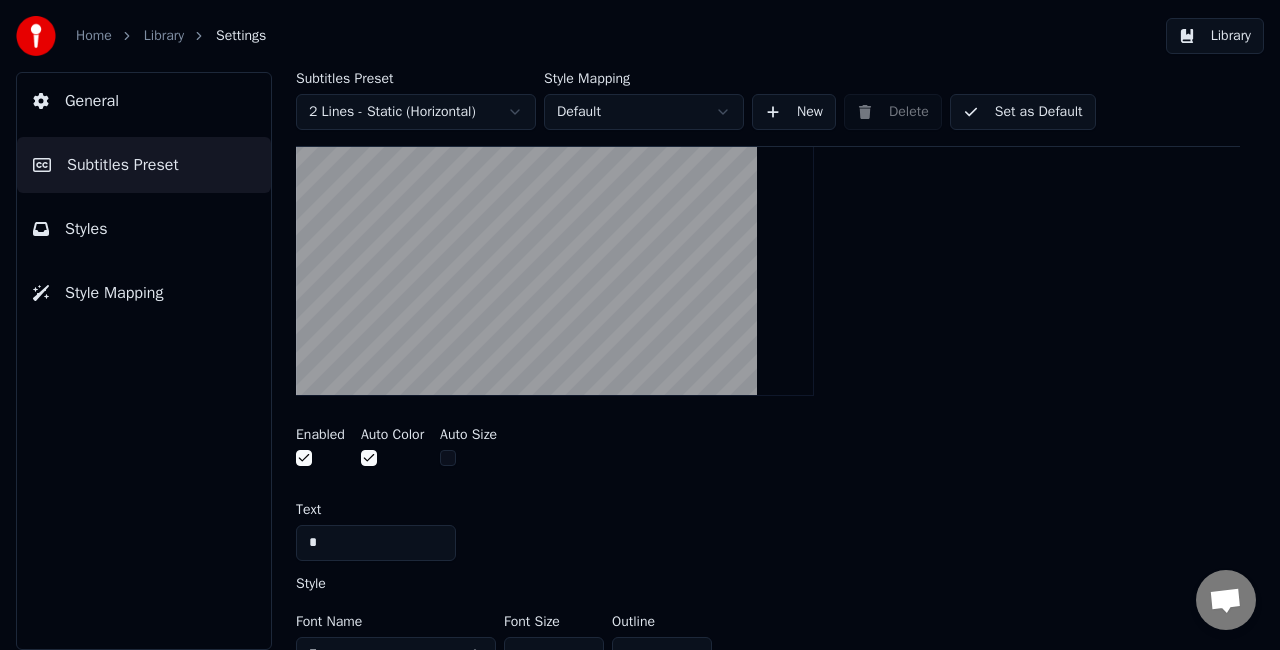 scroll, scrollTop: 420, scrollLeft: 0, axis: vertical 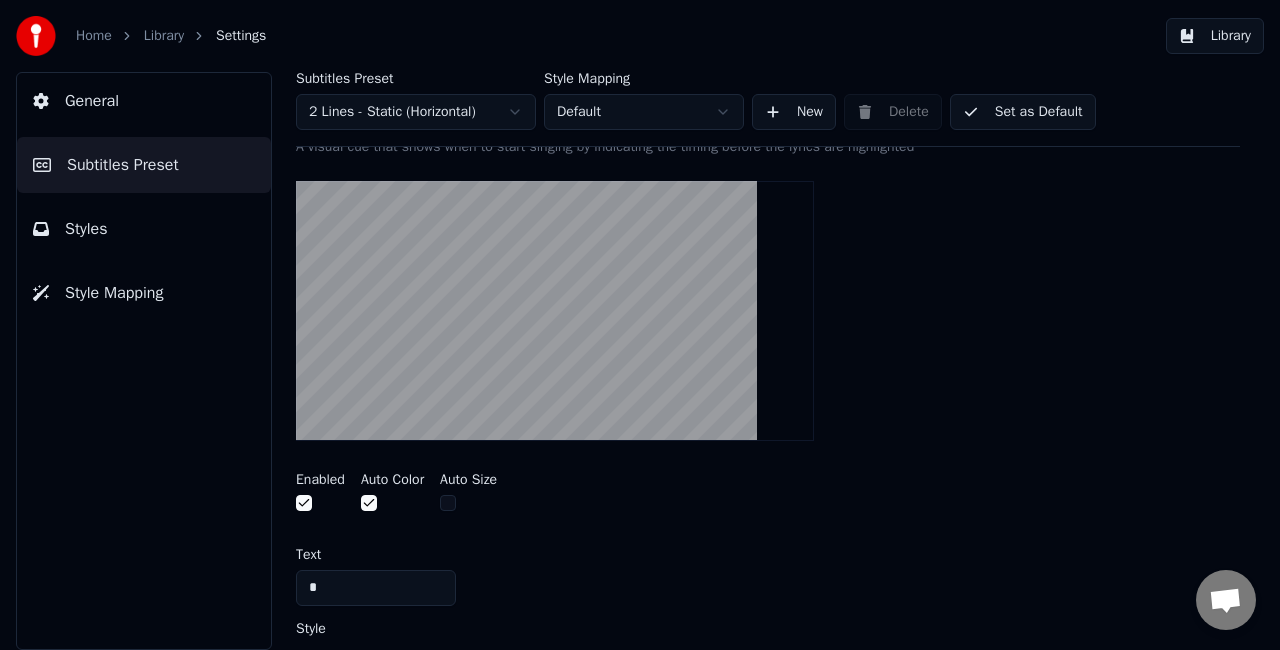 drag, startPoint x: 344, startPoint y: 575, endPoint x: 324, endPoint y: 575, distance: 20 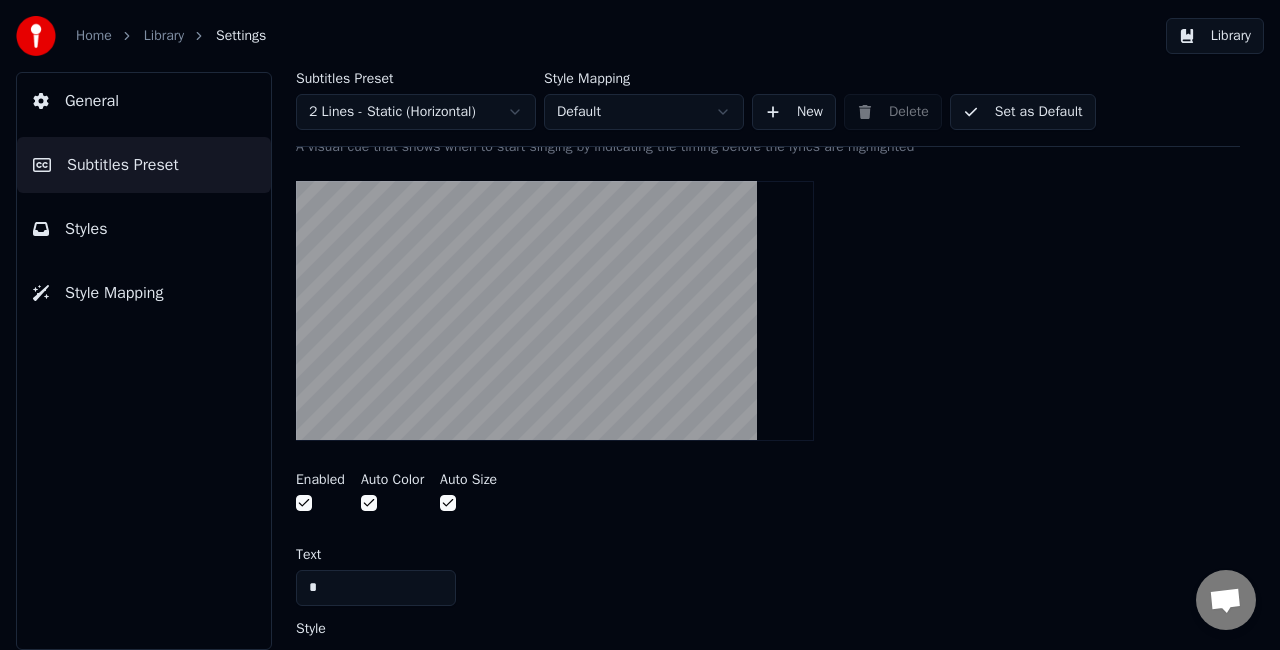 drag, startPoint x: 360, startPoint y: 574, endPoint x: 284, endPoint y: 583, distance: 76.53104 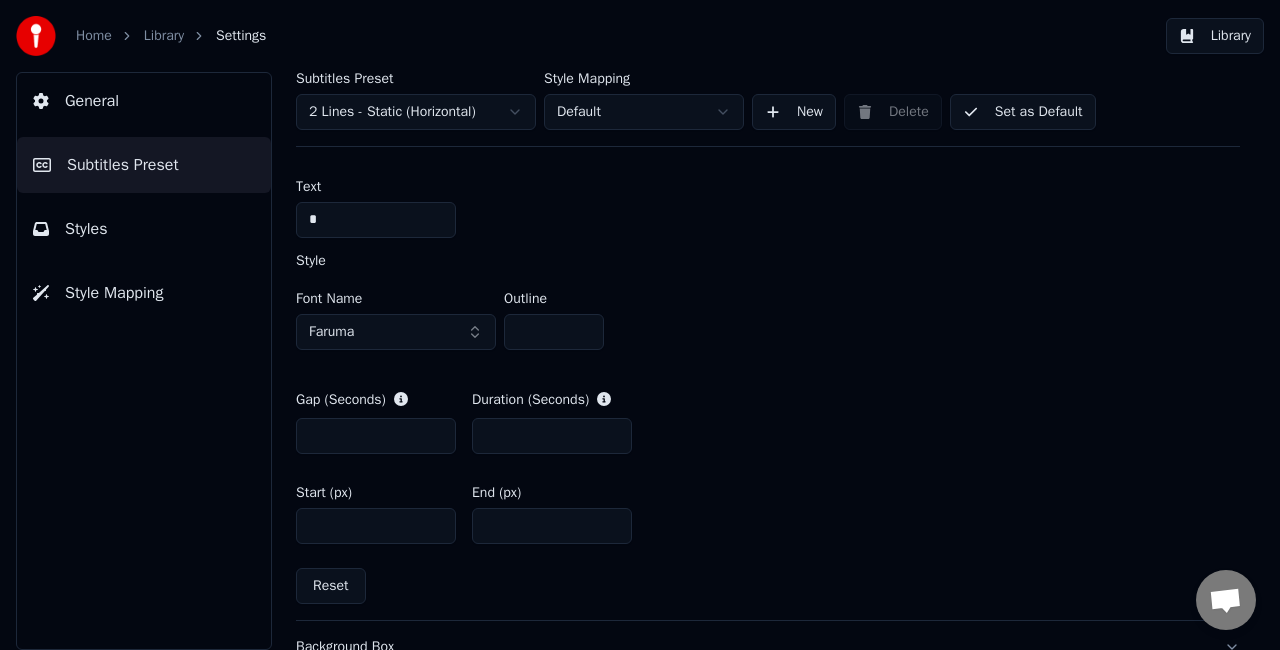 scroll, scrollTop: 920, scrollLeft: 0, axis: vertical 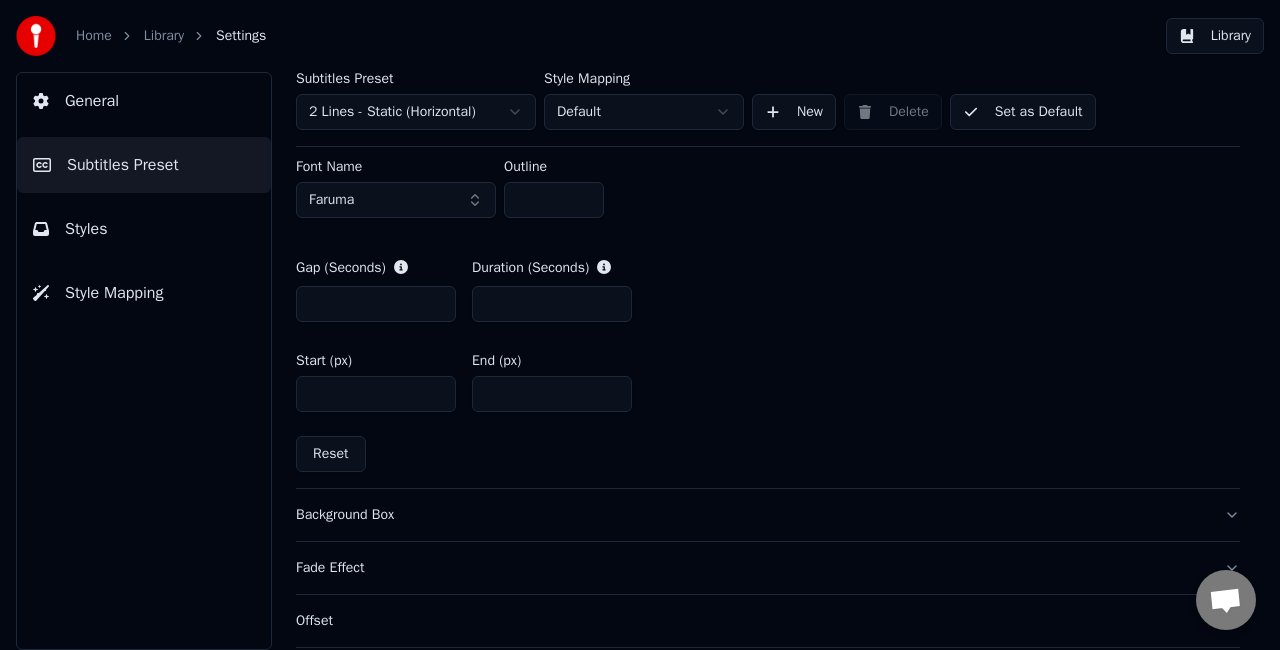 click on "Reset" at bounding box center [331, 454] 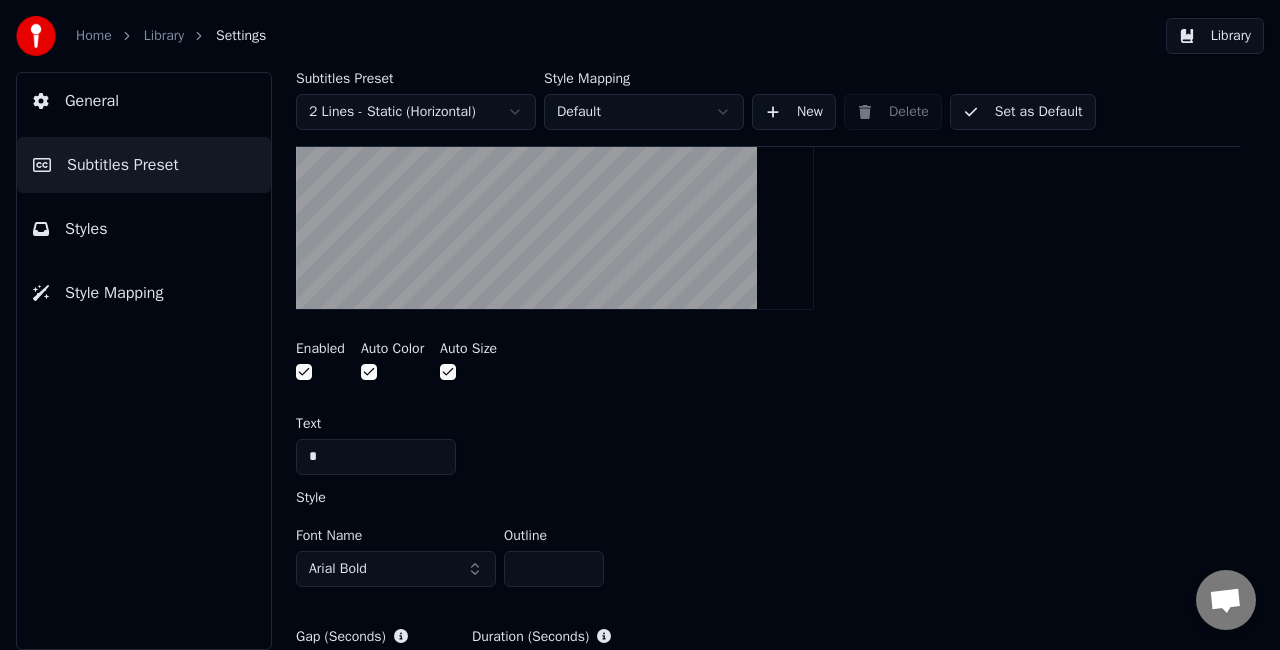 scroll, scrollTop: 520, scrollLeft: 0, axis: vertical 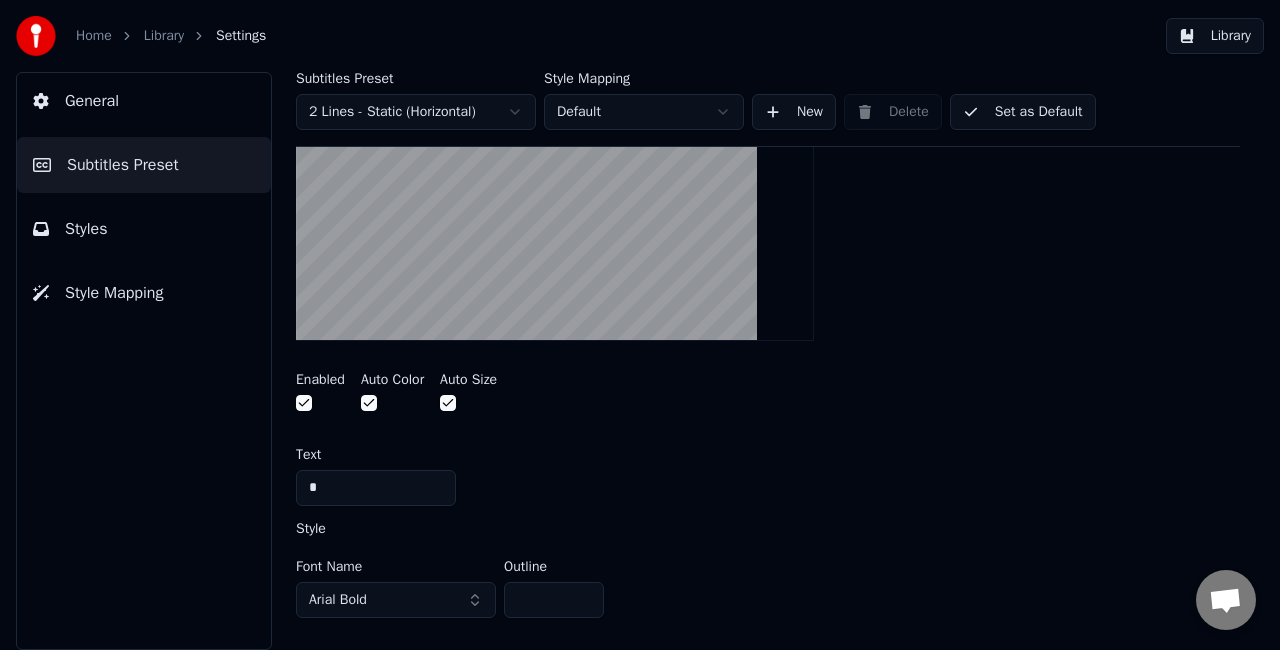 drag, startPoint x: 338, startPoint y: 475, endPoint x: 322, endPoint y: 477, distance: 16.124516 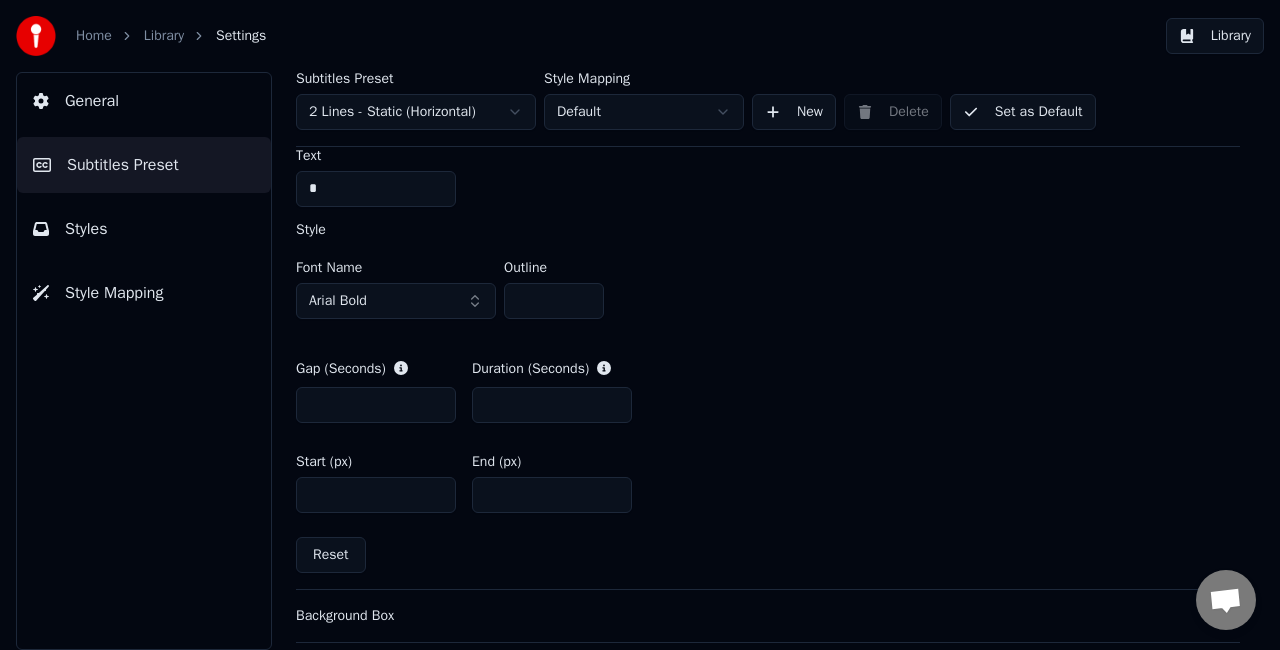 scroll, scrollTop: 820, scrollLeft: 0, axis: vertical 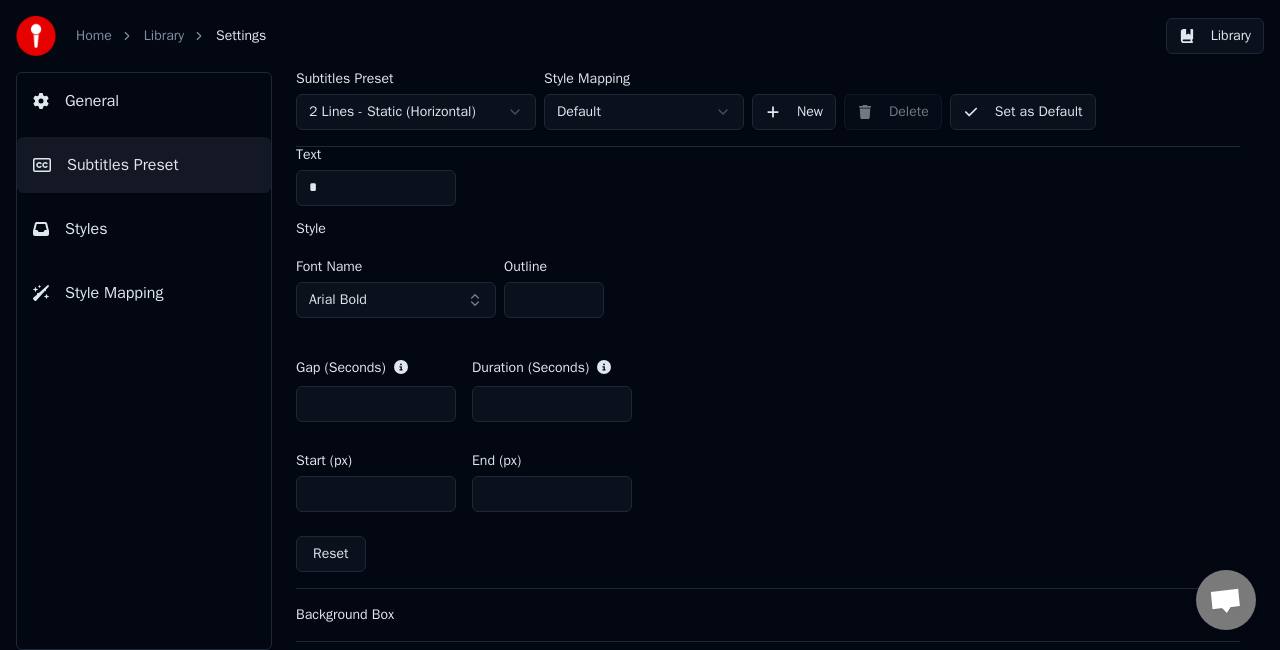 drag, startPoint x: 533, startPoint y: 290, endPoint x: 490, endPoint y: 292, distance: 43.046486 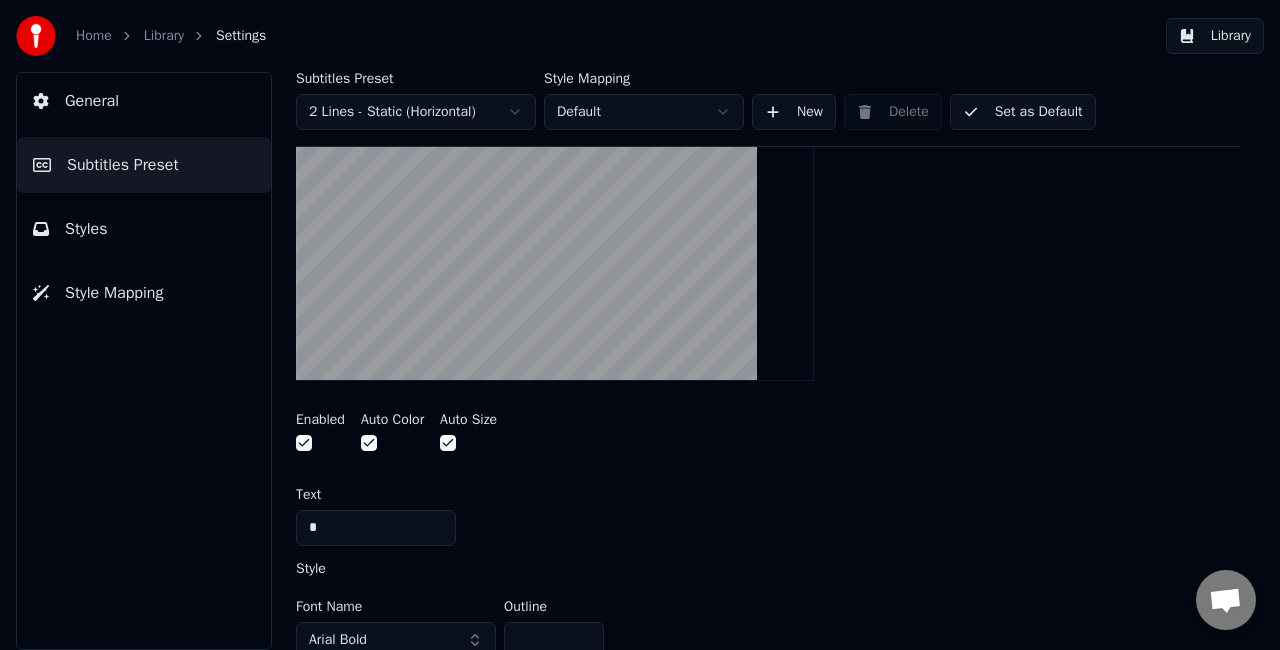 scroll, scrollTop: 420, scrollLeft: 0, axis: vertical 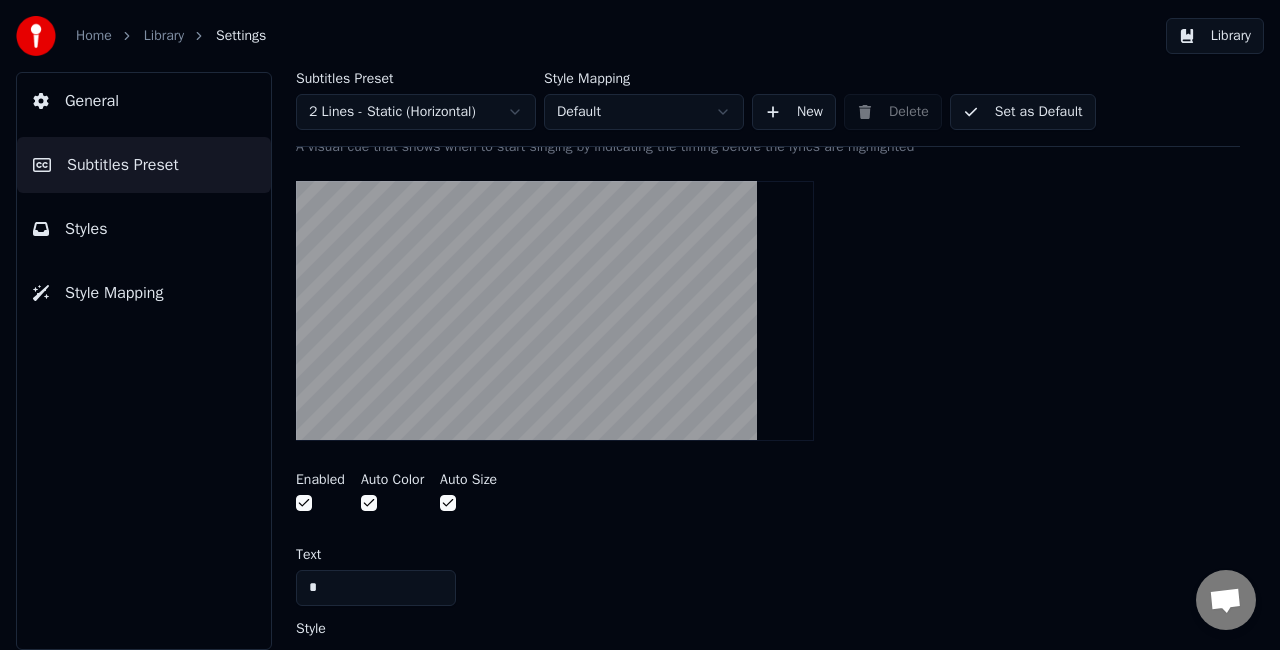 click at bounding box center [369, 503] 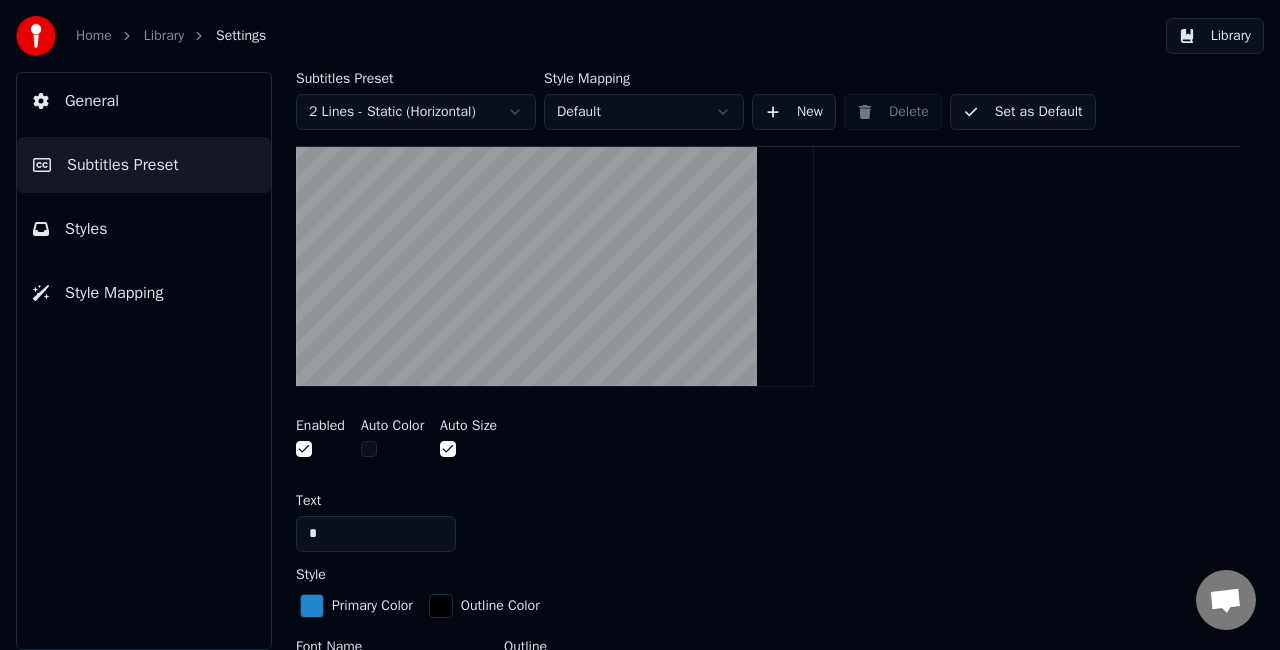 scroll, scrollTop: 520, scrollLeft: 0, axis: vertical 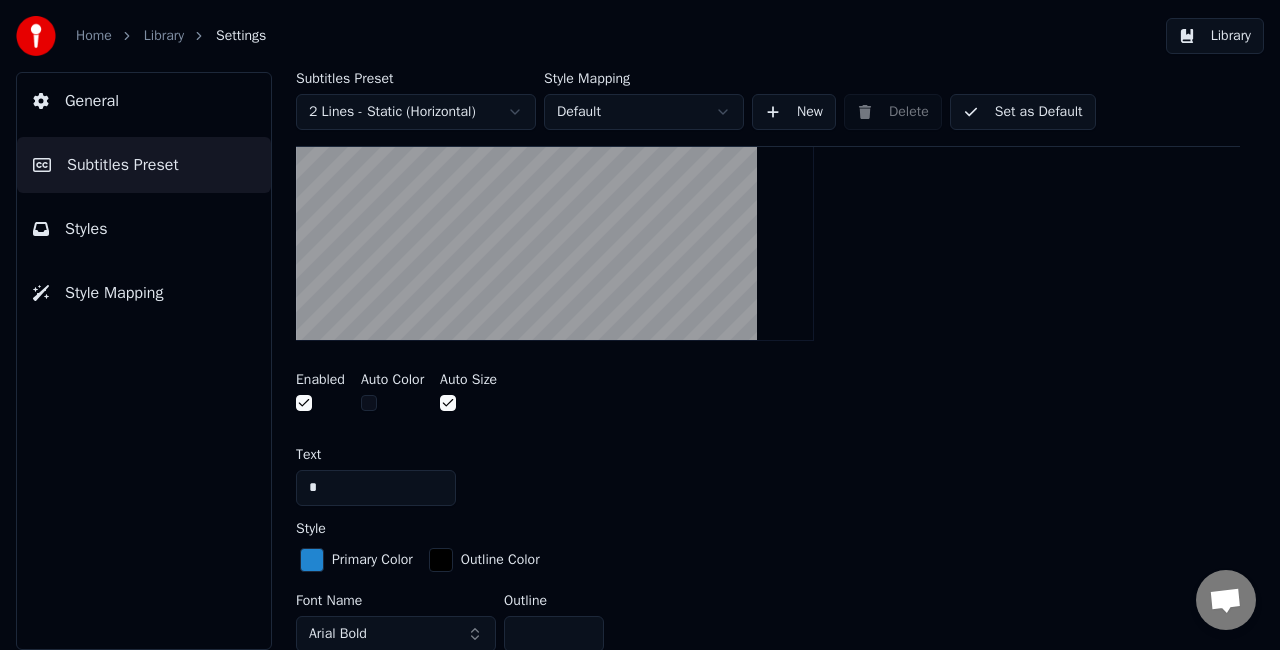 click at bounding box center [369, 403] 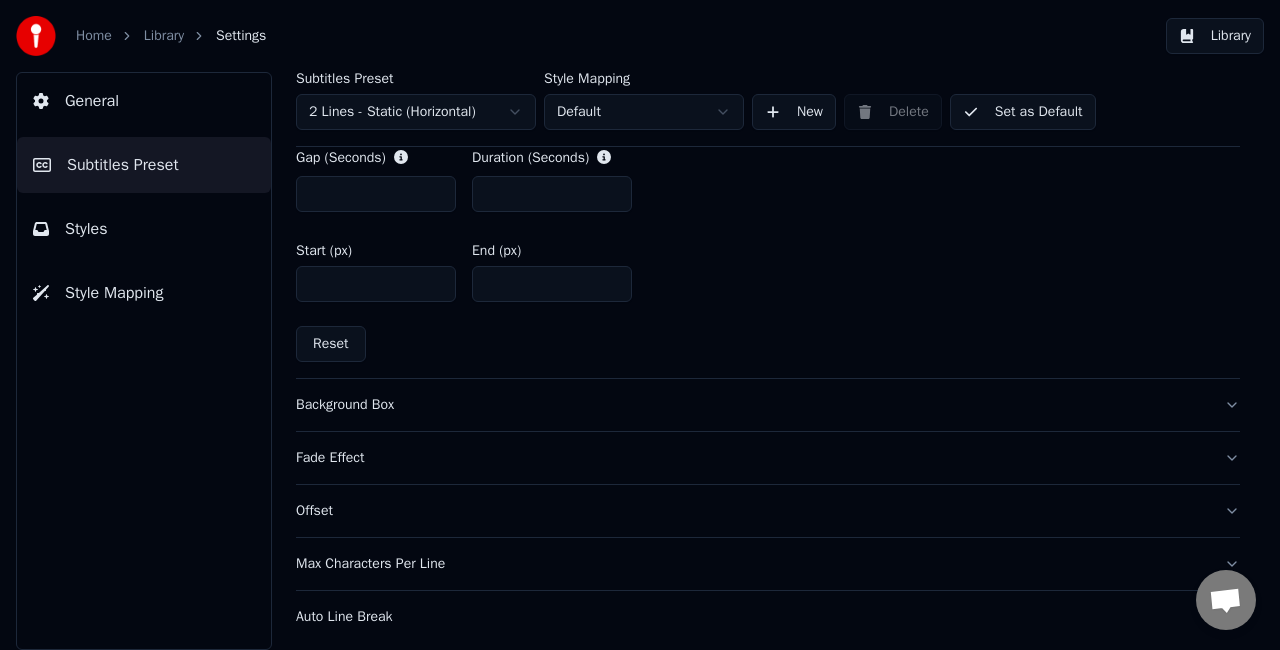 scroll, scrollTop: 1034, scrollLeft: 0, axis: vertical 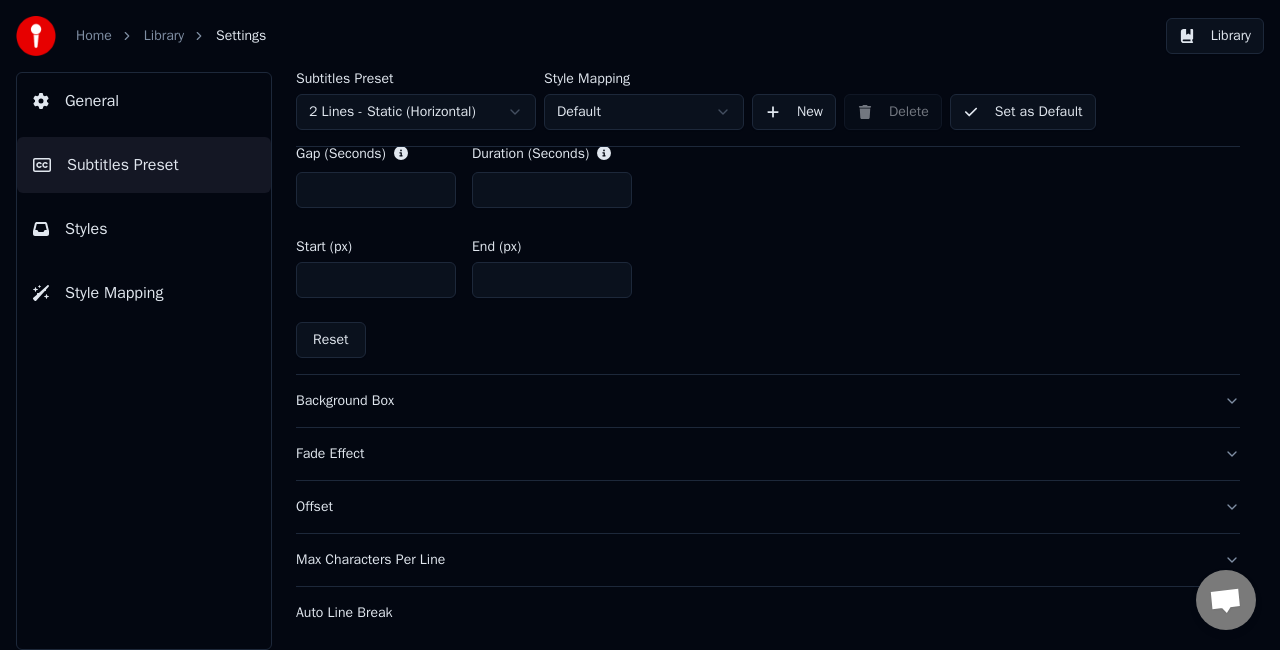 click on "Styles" at bounding box center [144, 229] 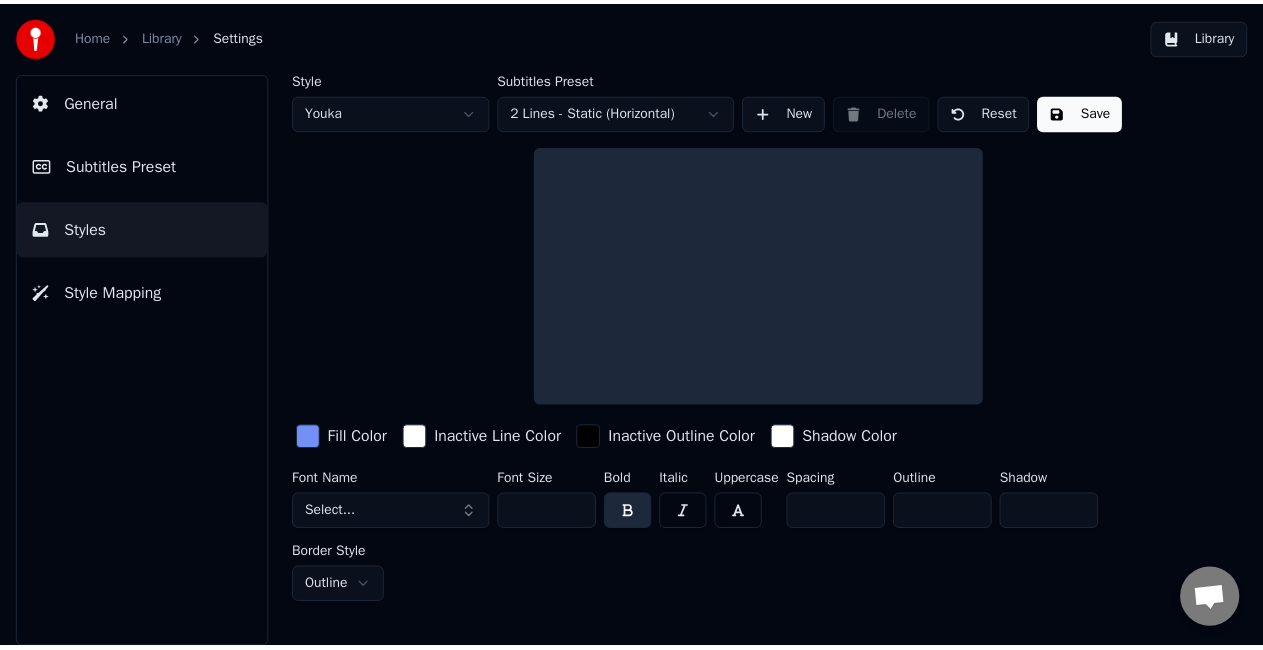 scroll, scrollTop: 0, scrollLeft: 0, axis: both 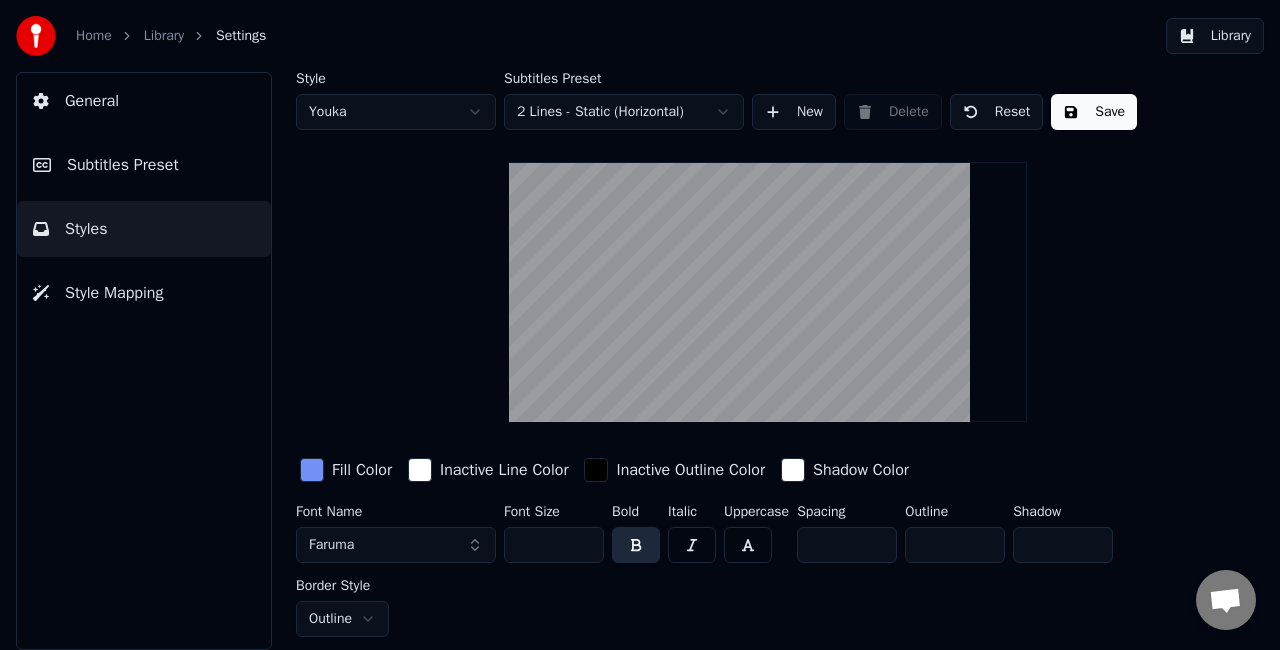 click on "Save" at bounding box center (1094, 112) 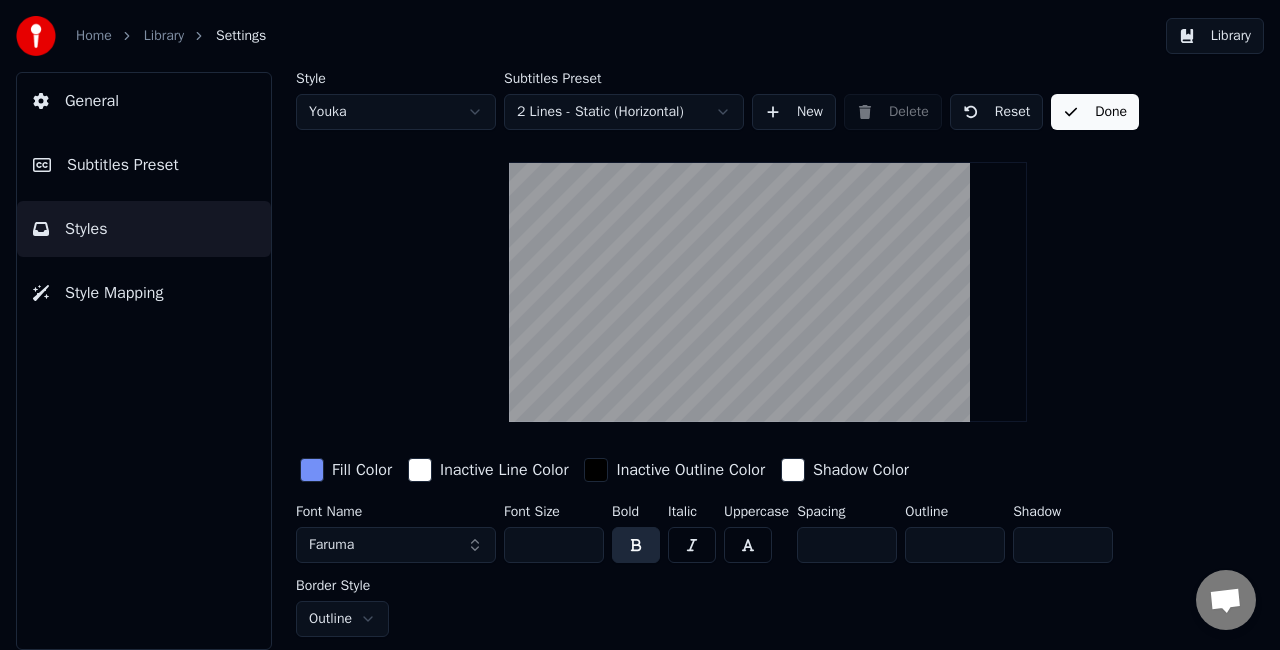 click on "Done" at bounding box center (1095, 112) 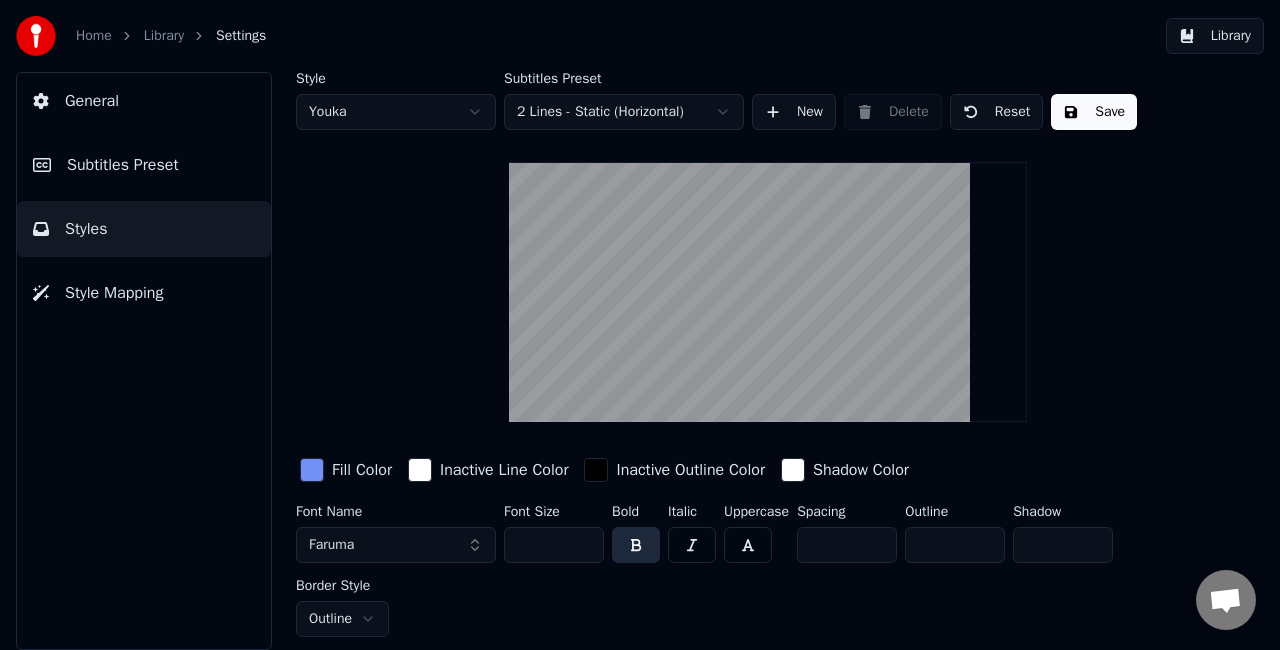 click on "Library" at bounding box center [1215, 36] 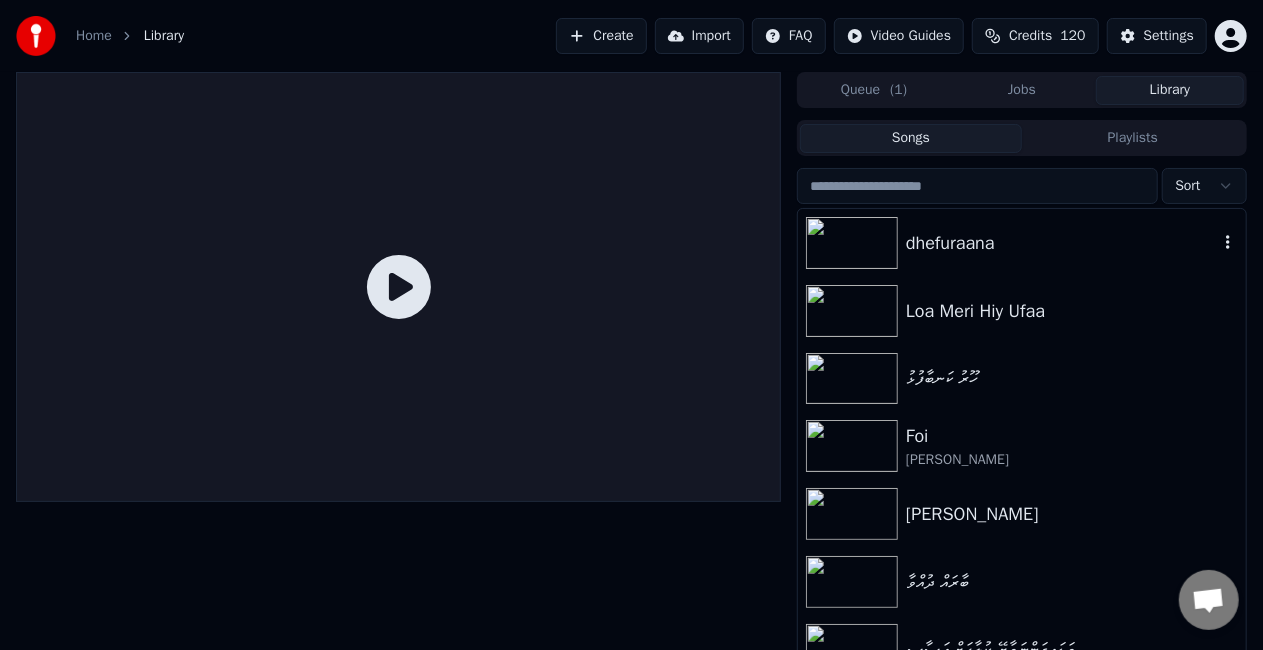click on "dhefuraana" at bounding box center [1062, 243] 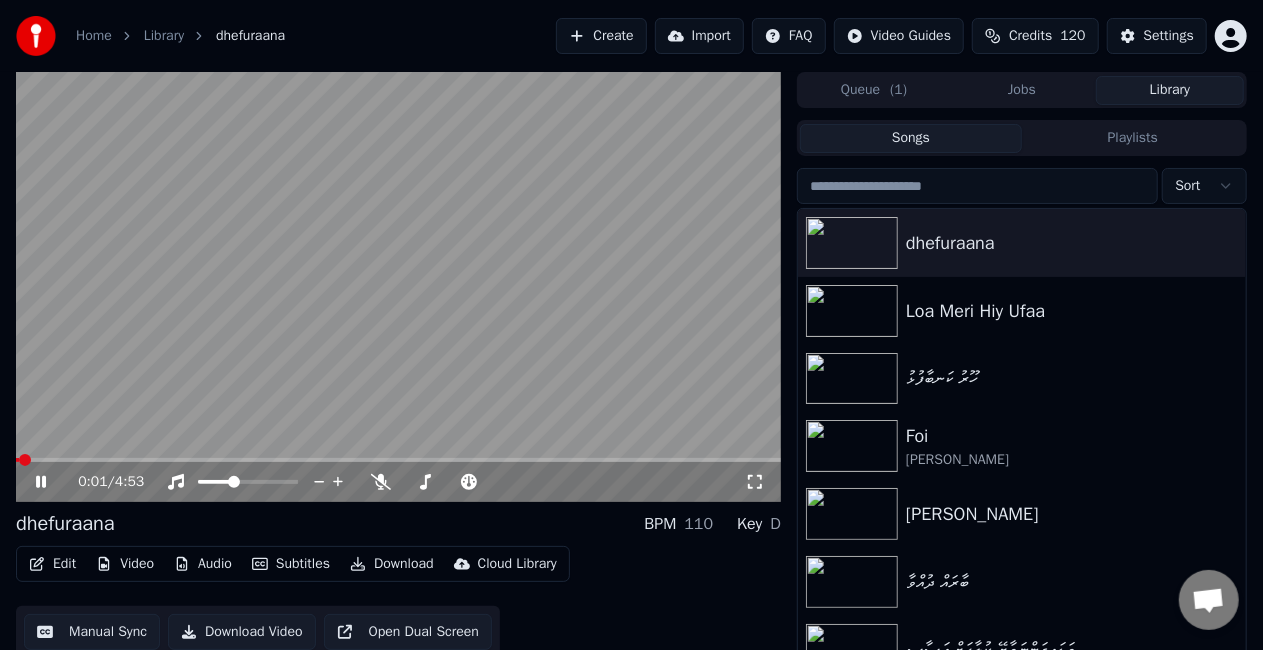 click at bounding box center (398, 287) 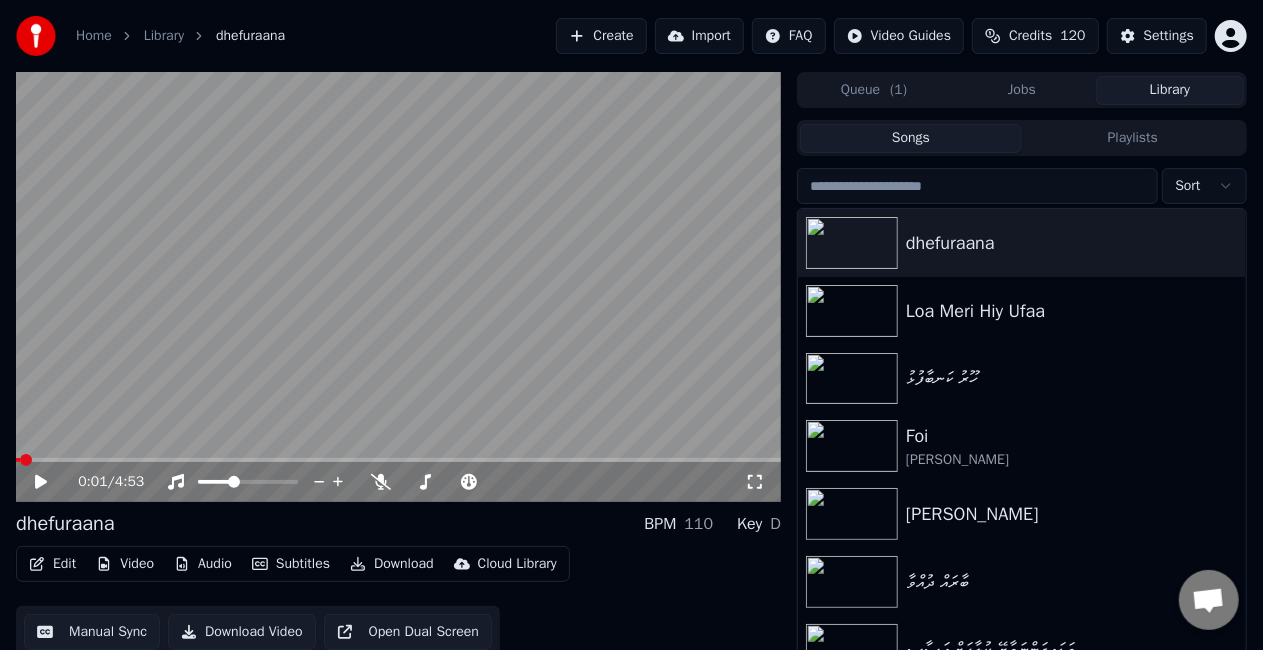 click on "0:01  /  4:53" at bounding box center [398, 482] 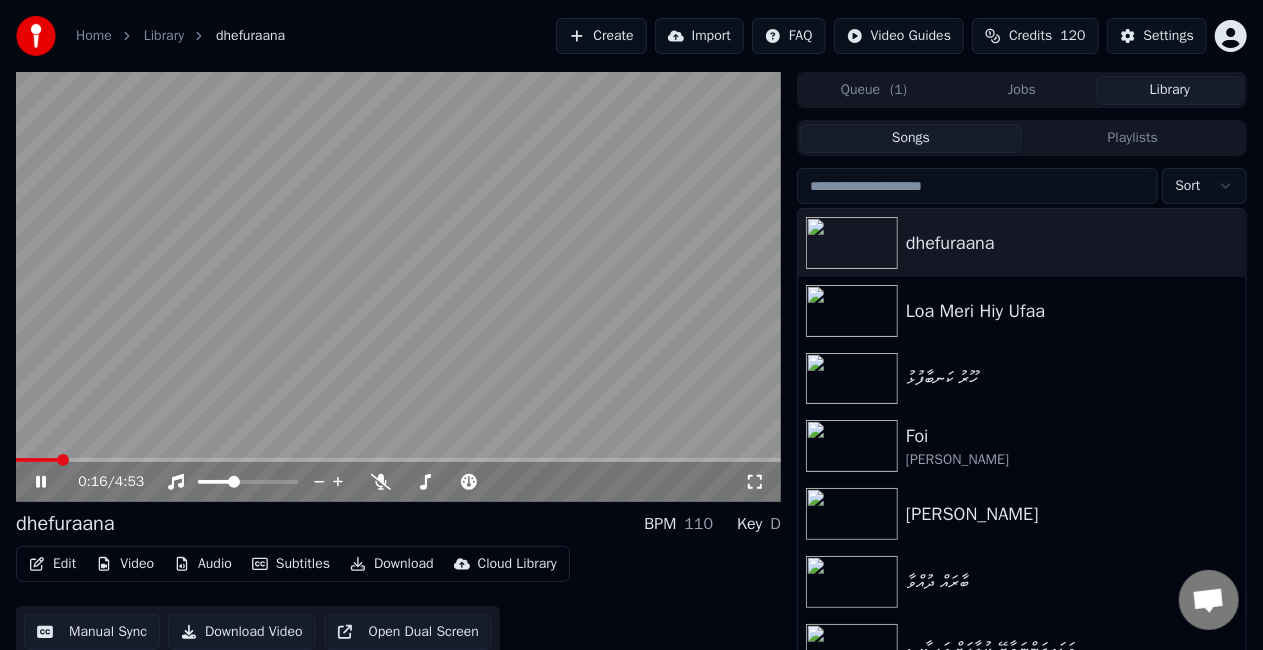 click at bounding box center (398, 460) 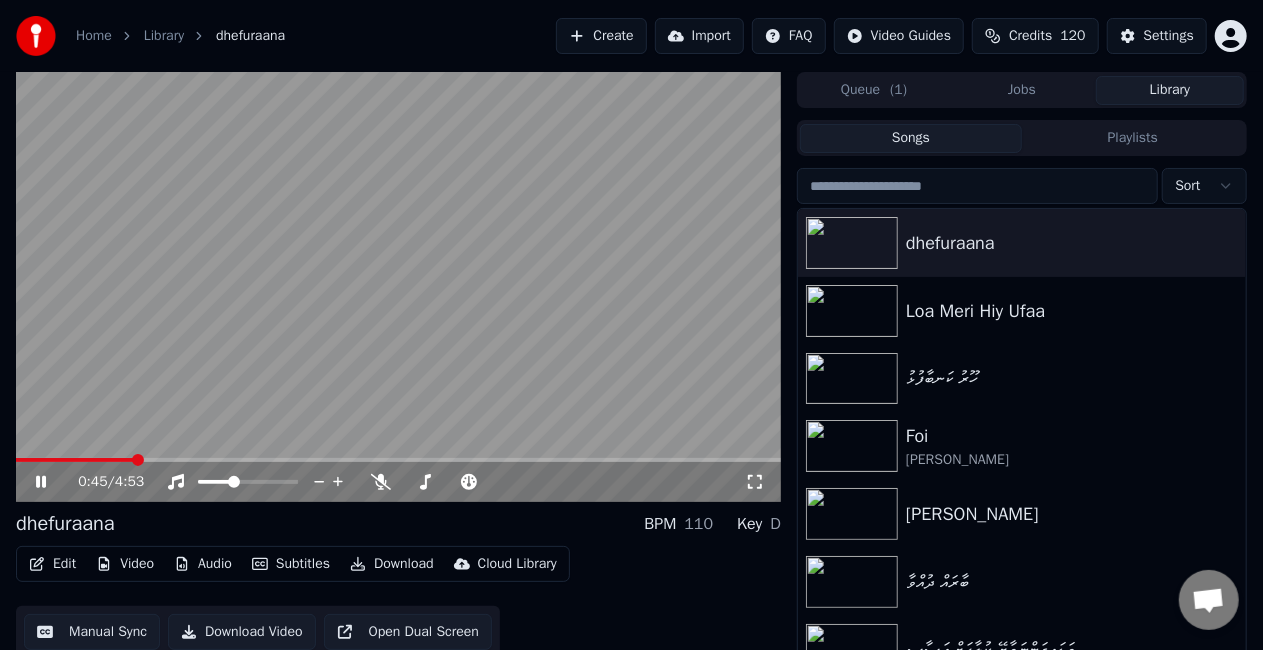 click 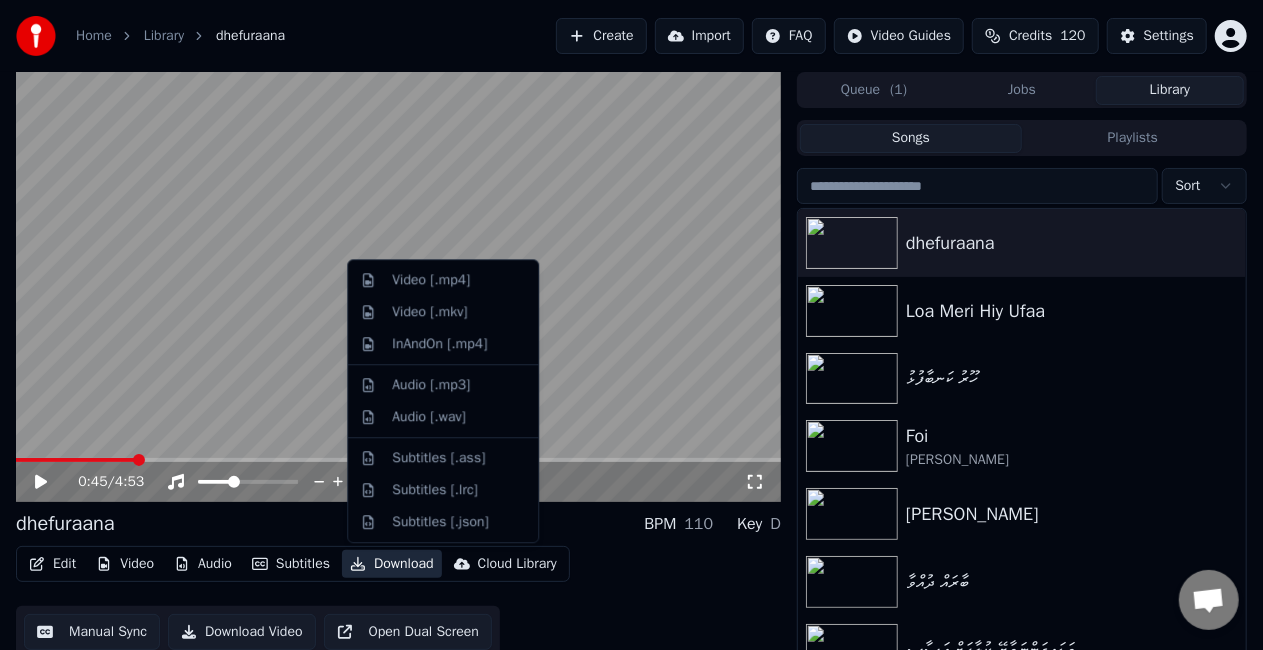 click on "Download" at bounding box center [392, 564] 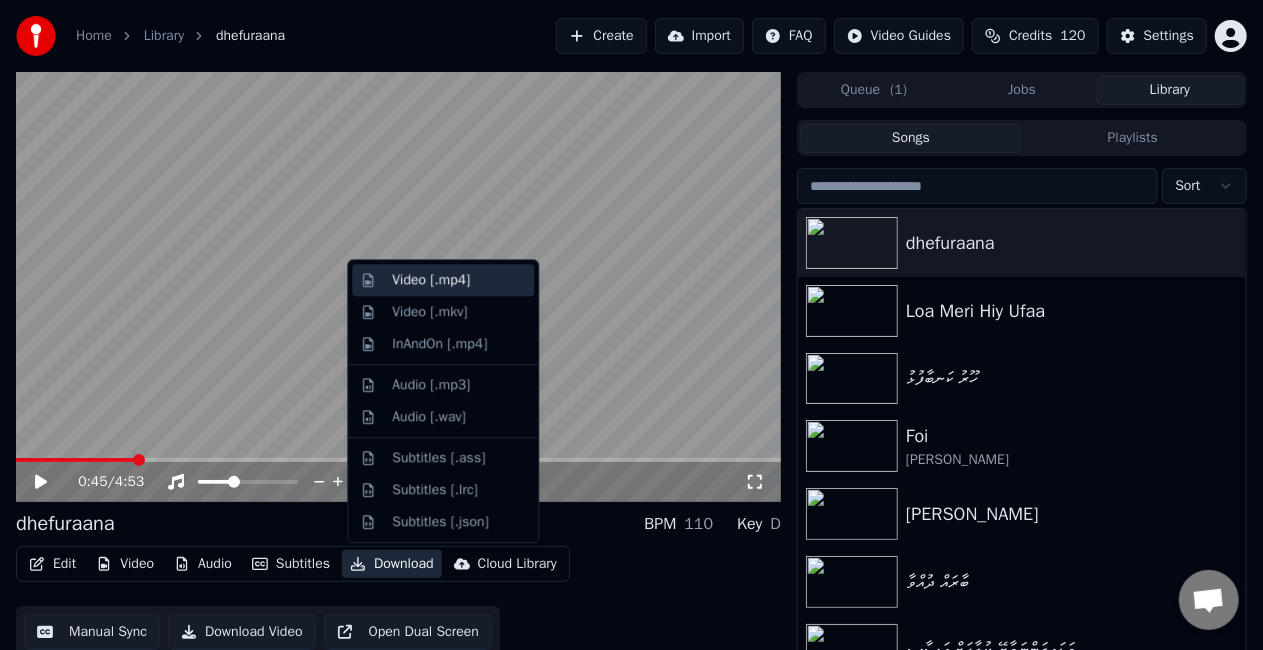 click on "Video [.mp4]" at bounding box center (431, 280) 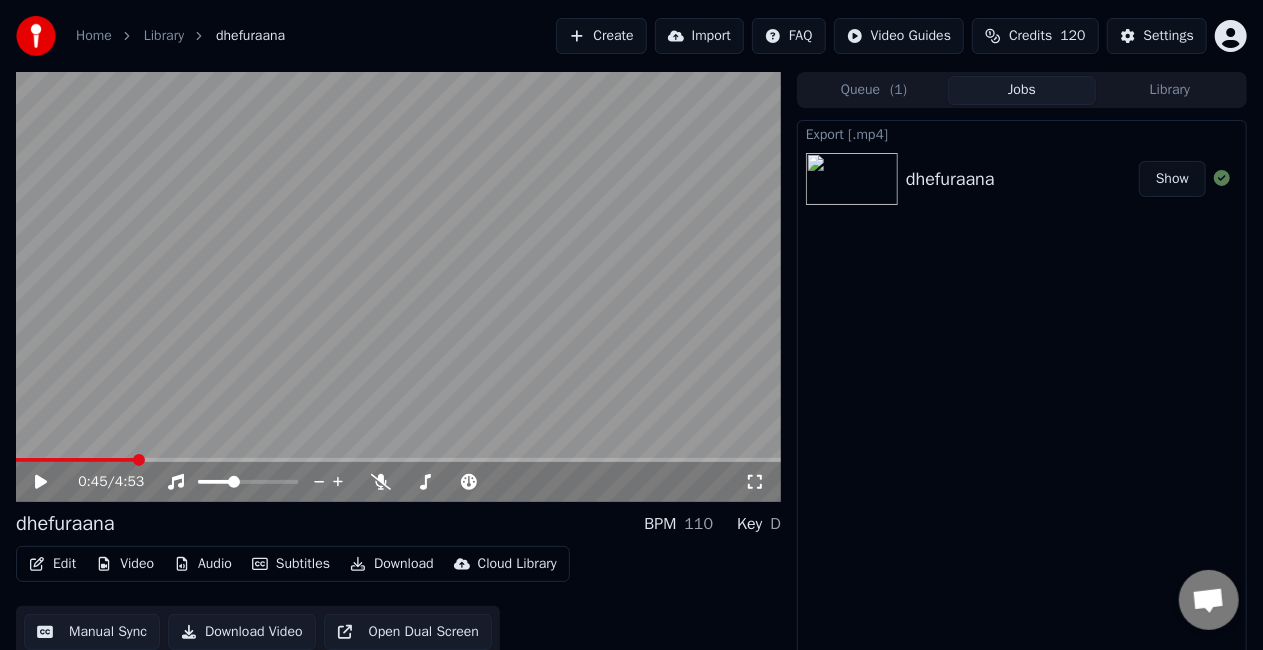 click on "Show" at bounding box center (1172, 179) 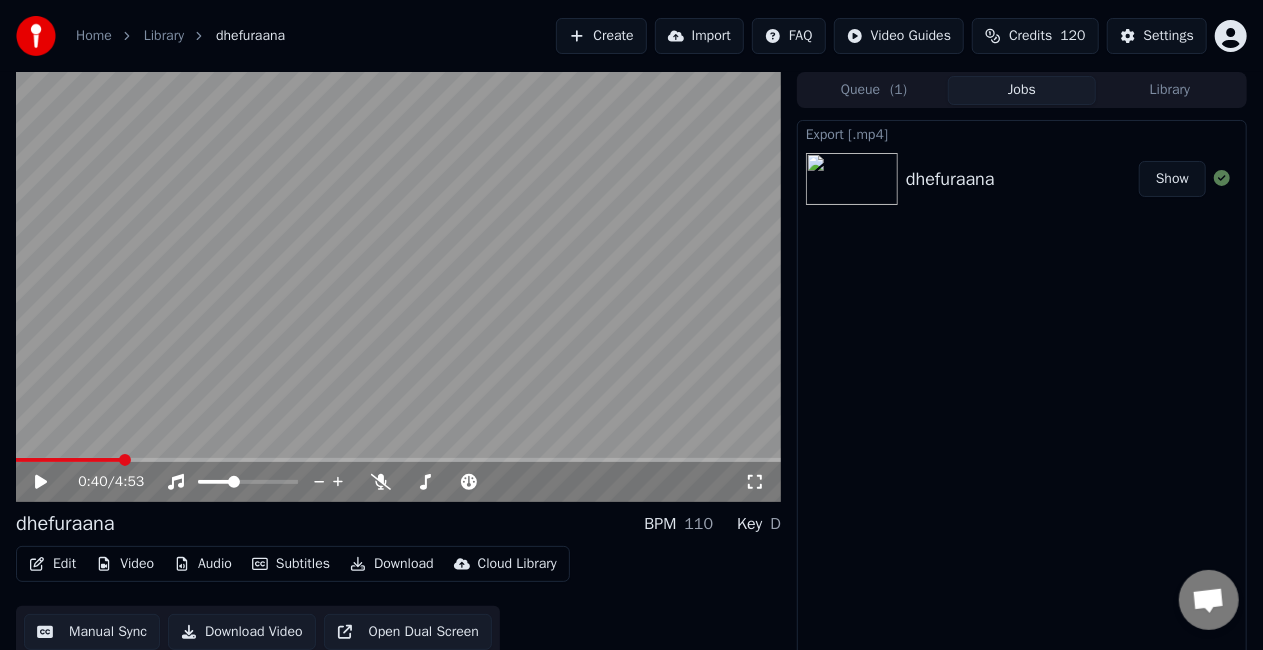 click at bounding box center [68, 460] 